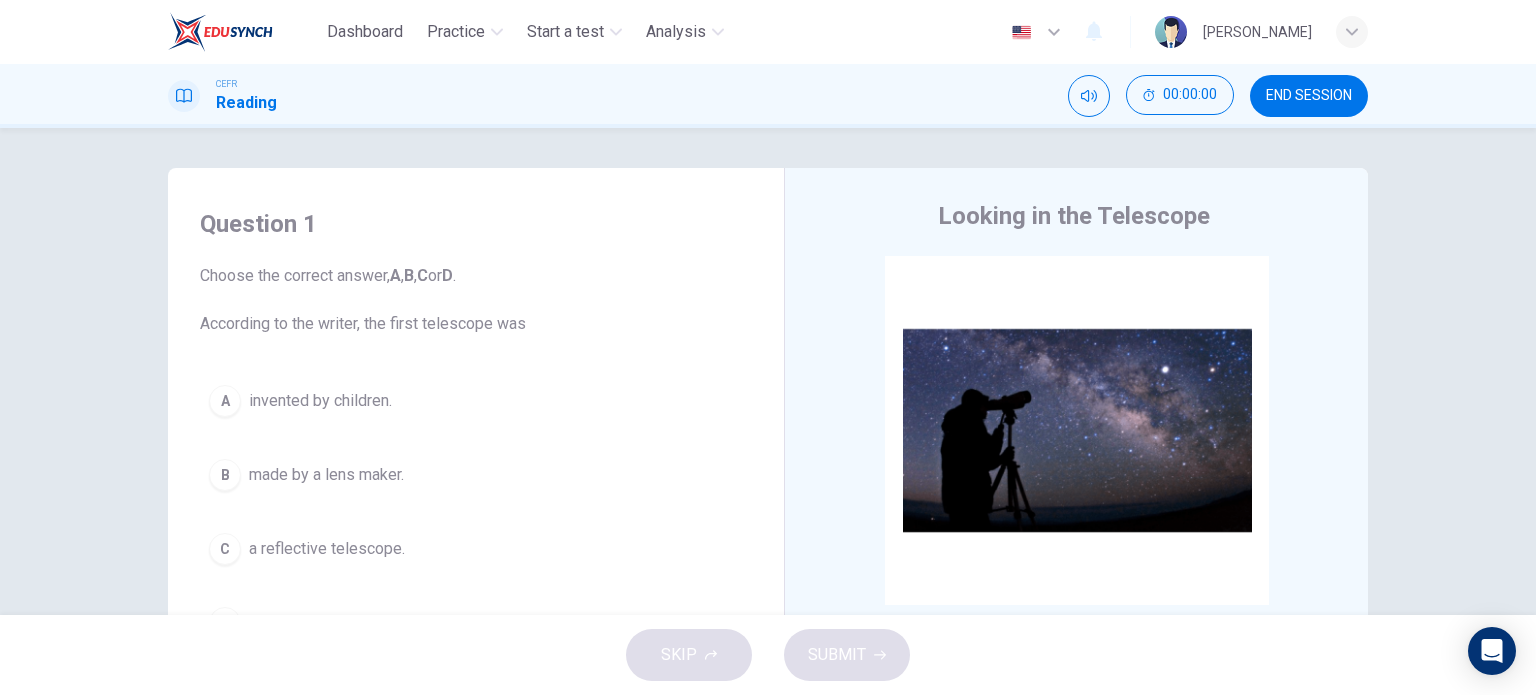 scroll, scrollTop: 0, scrollLeft: 0, axis: both 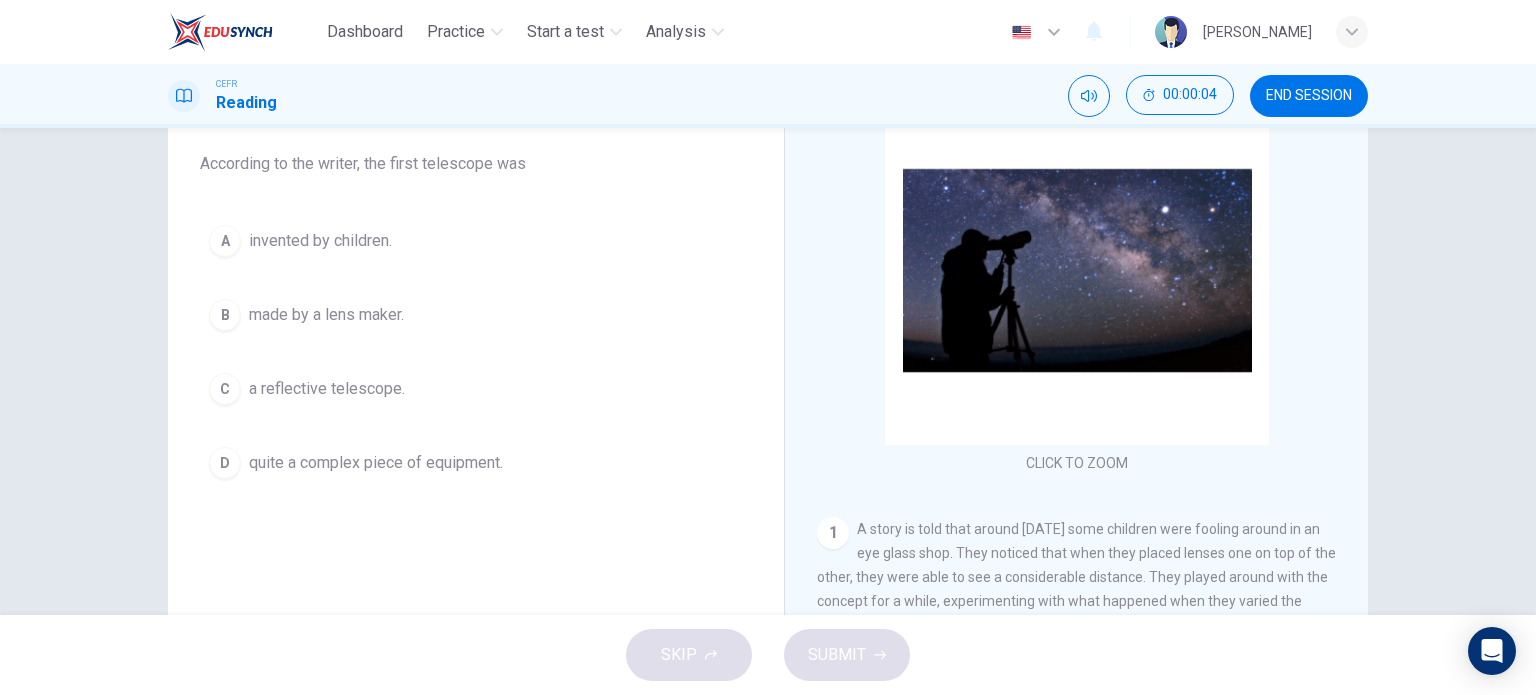 click on "made by a lens maker." at bounding box center [326, 315] 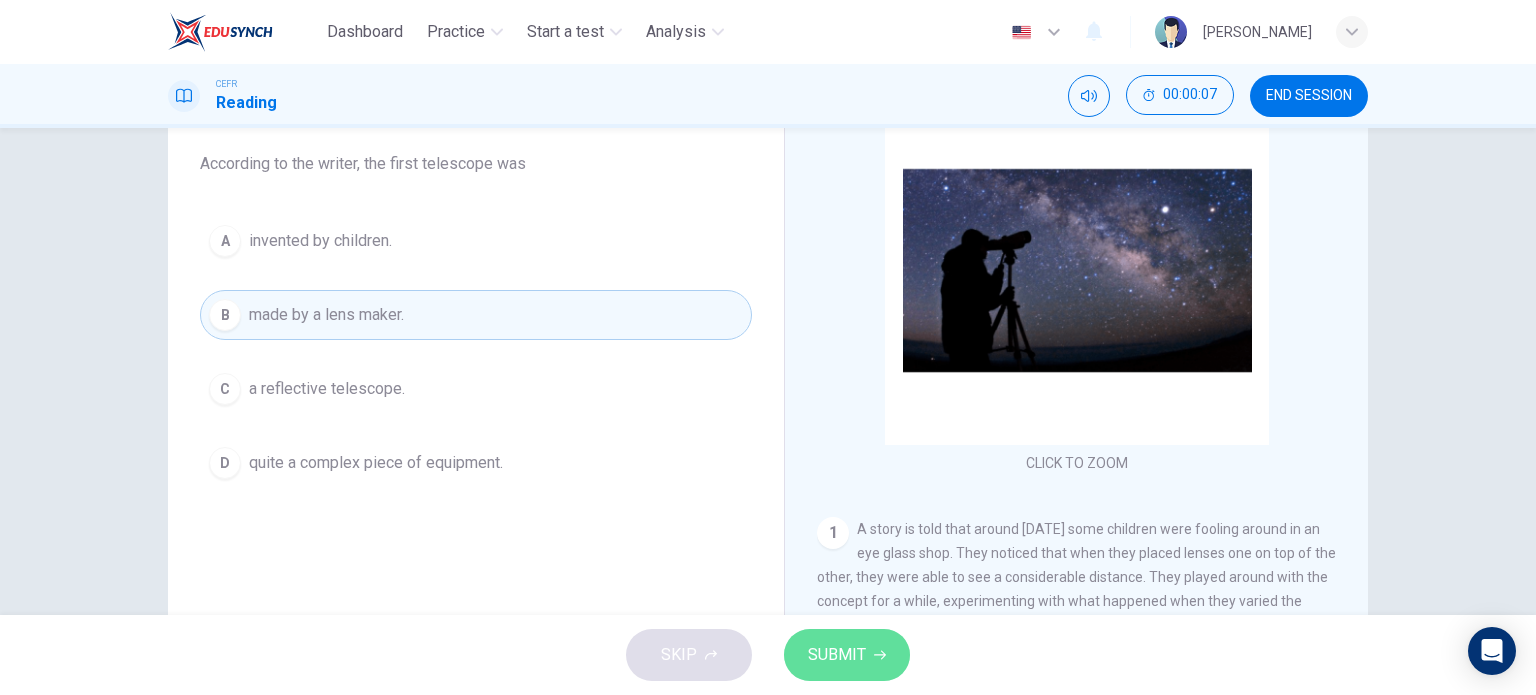click on "SUBMIT" at bounding box center (847, 655) 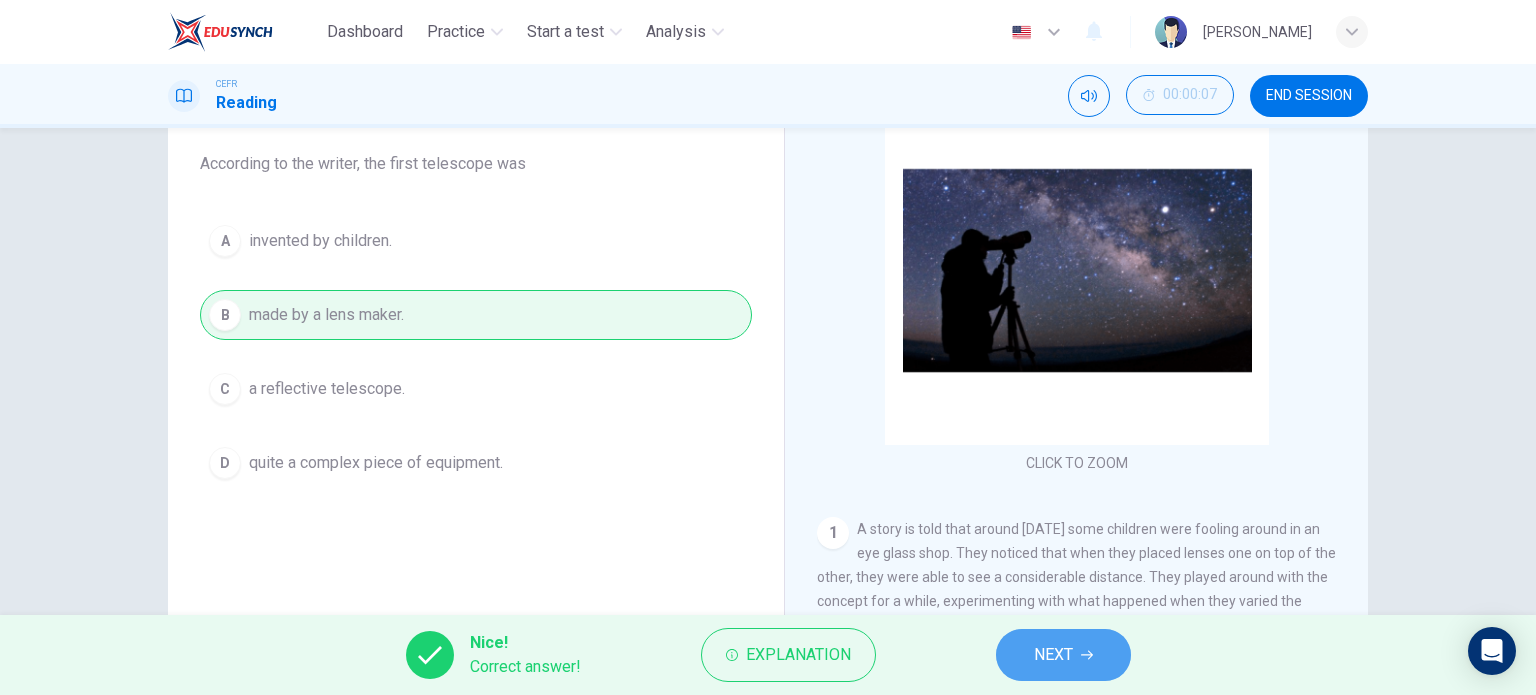 click on "NEXT" at bounding box center [1063, 655] 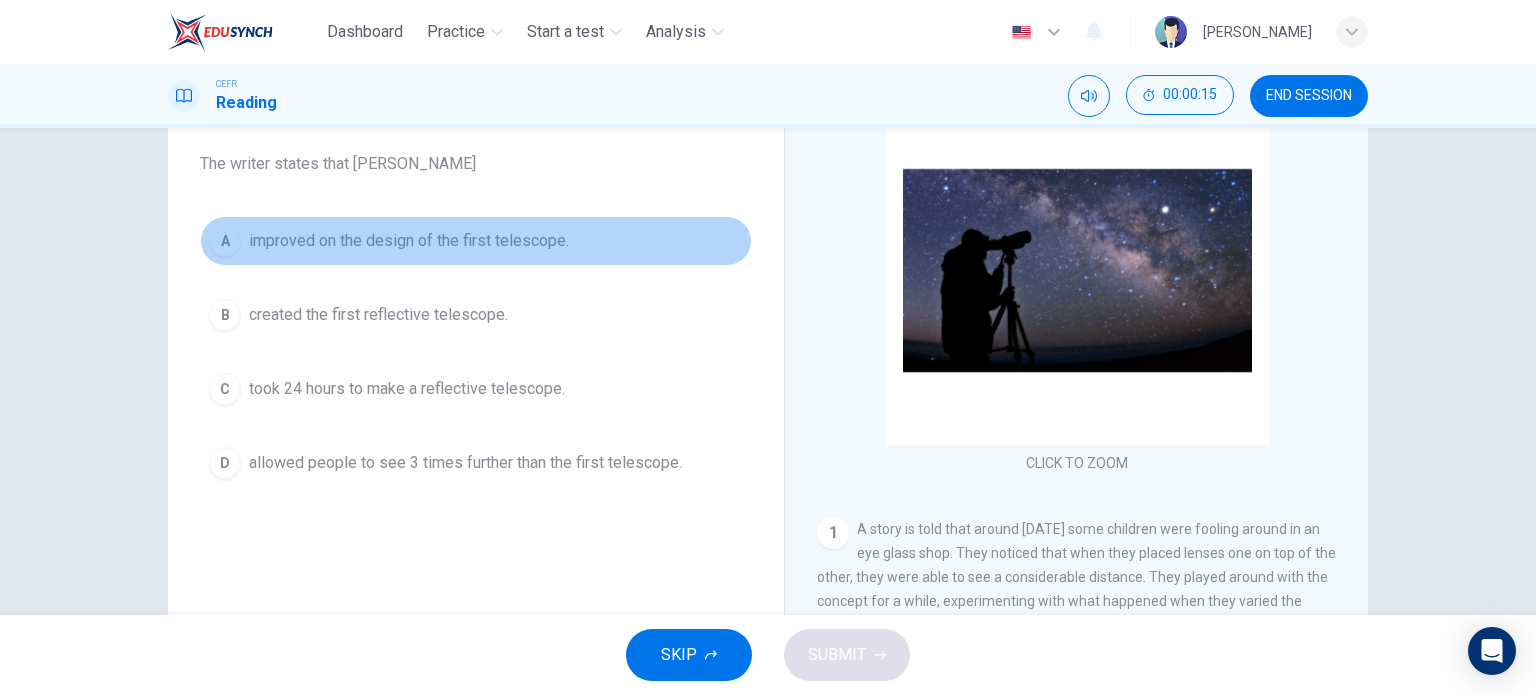 click on "A improved on the design of the first telescope." at bounding box center (476, 241) 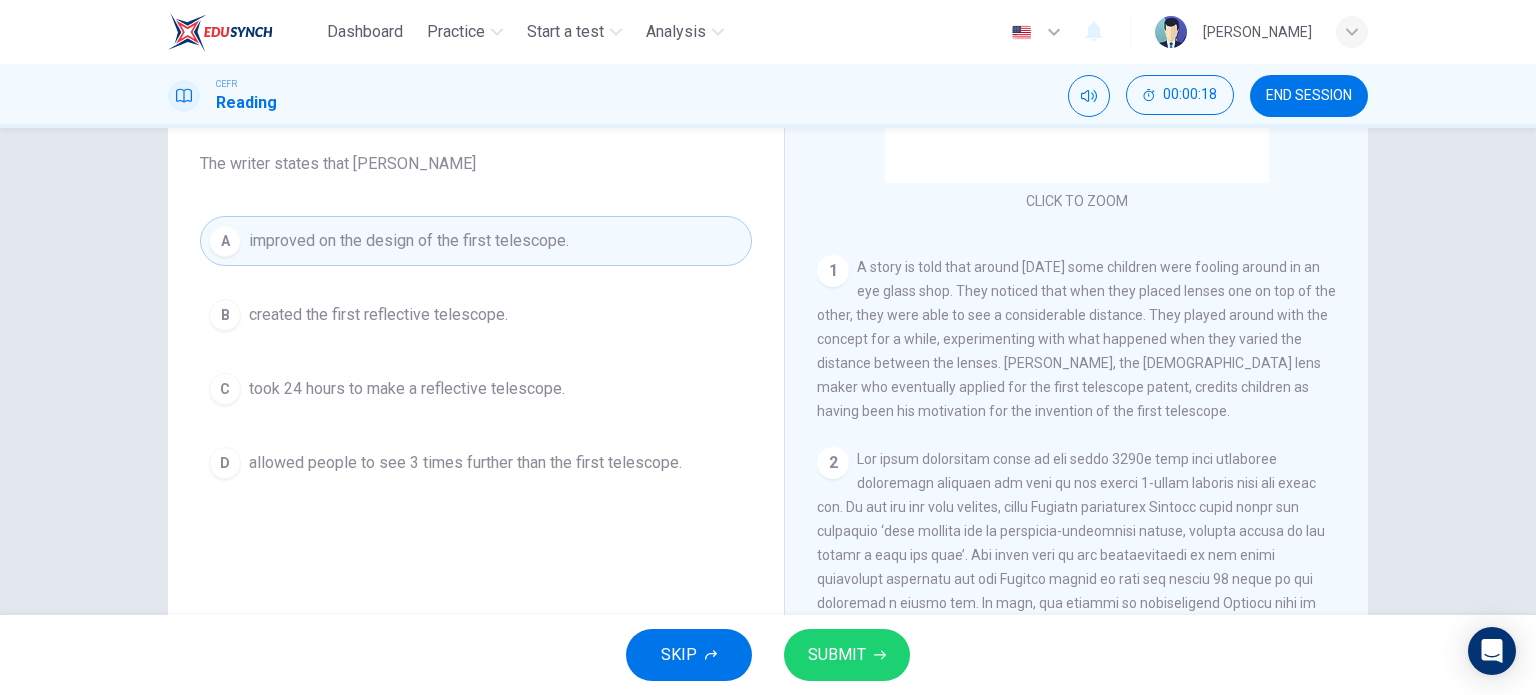 scroll, scrollTop: 260, scrollLeft: 0, axis: vertical 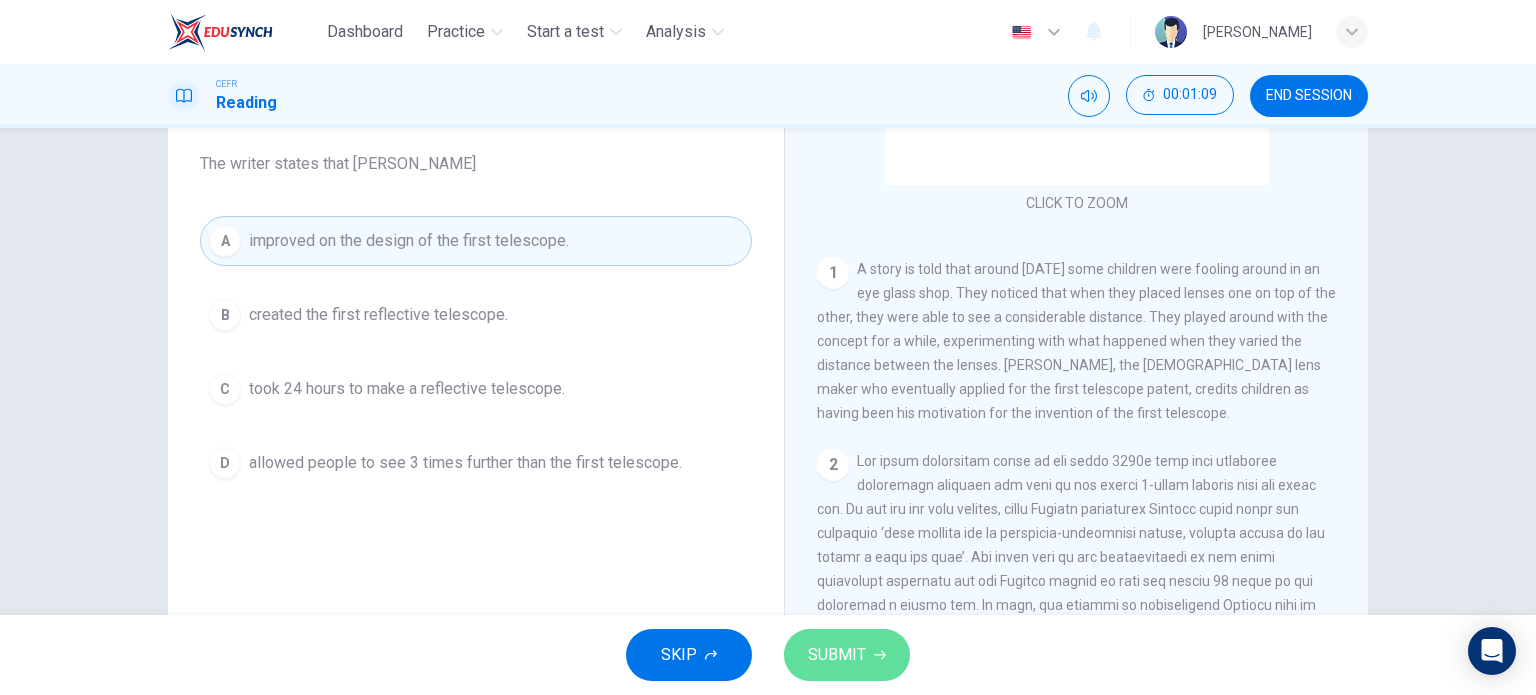 click on "SUBMIT" at bounding box center (847, 655) 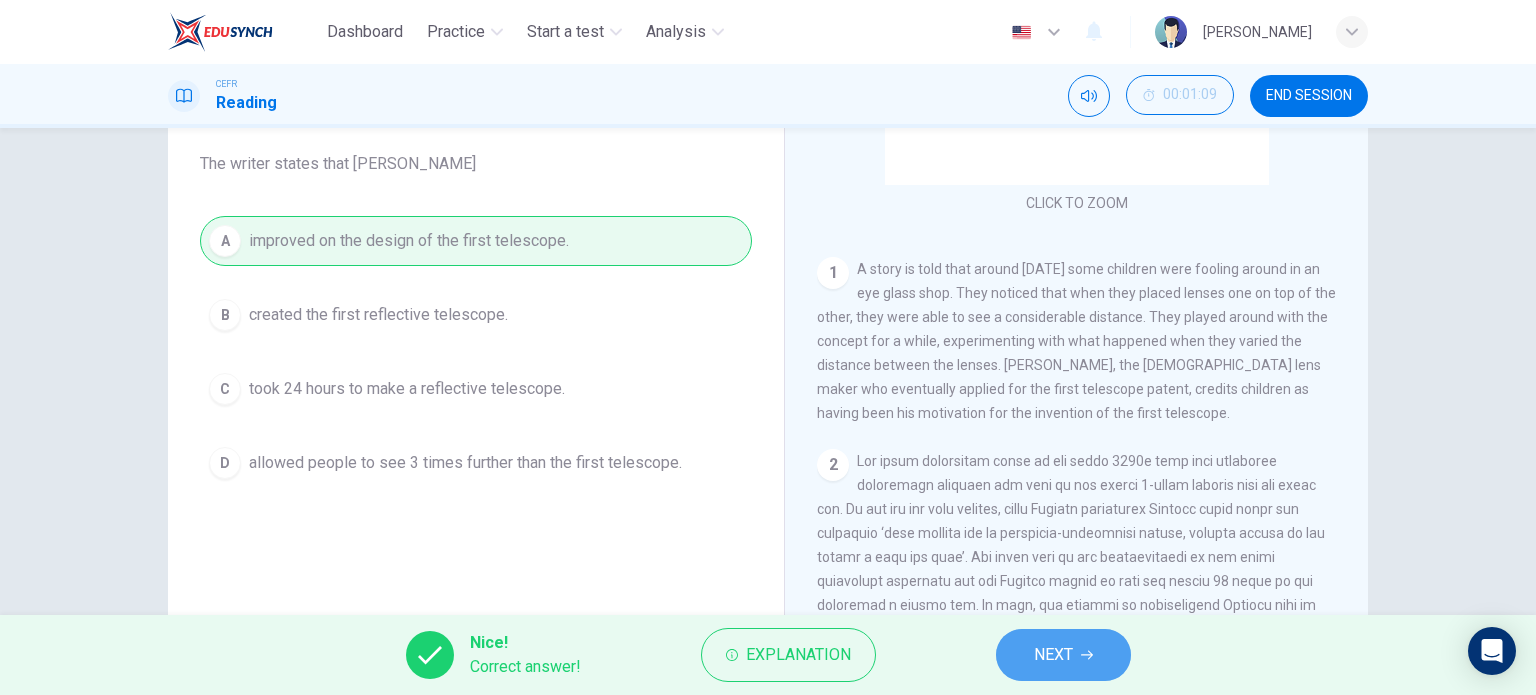 click on "NEXT" at bounding box center (1053, 655) 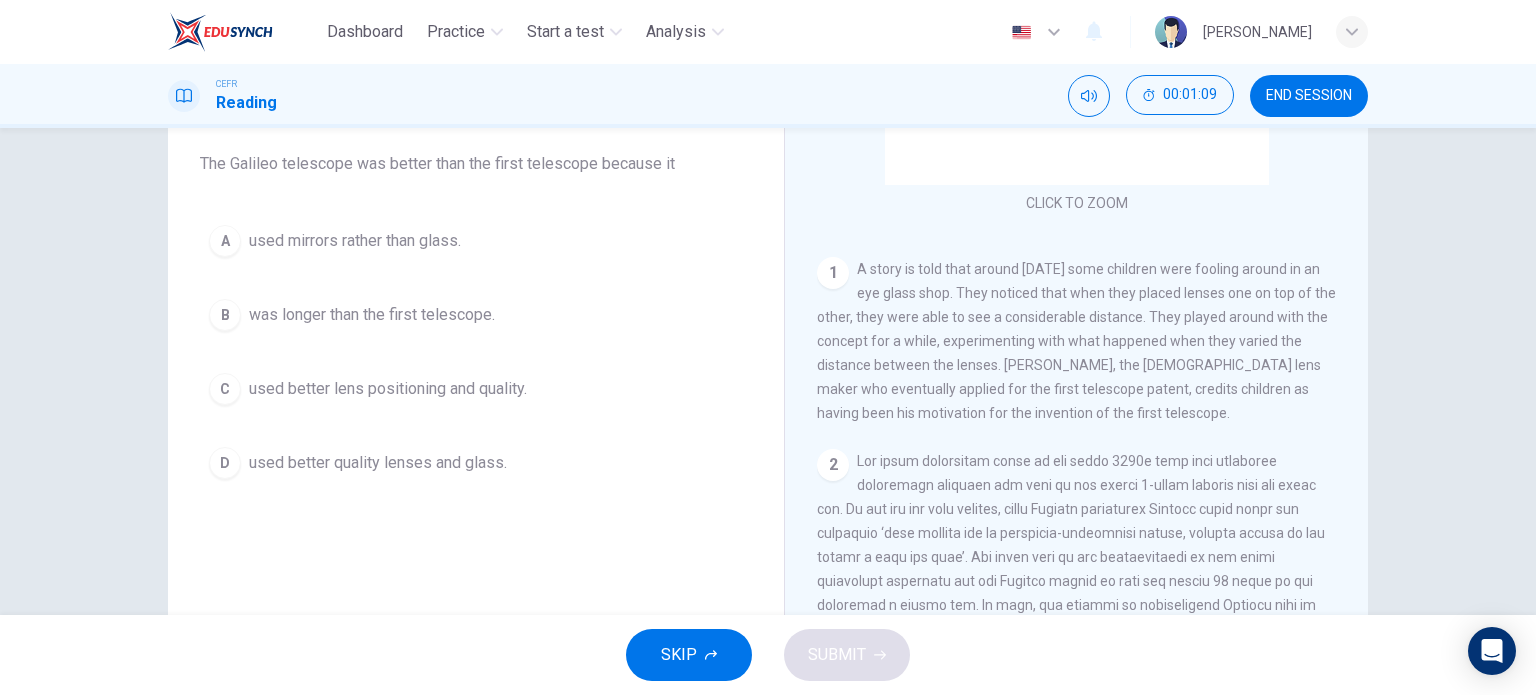 scroll, scrollTop: 294, scrollLeft: 0, axis: vertical 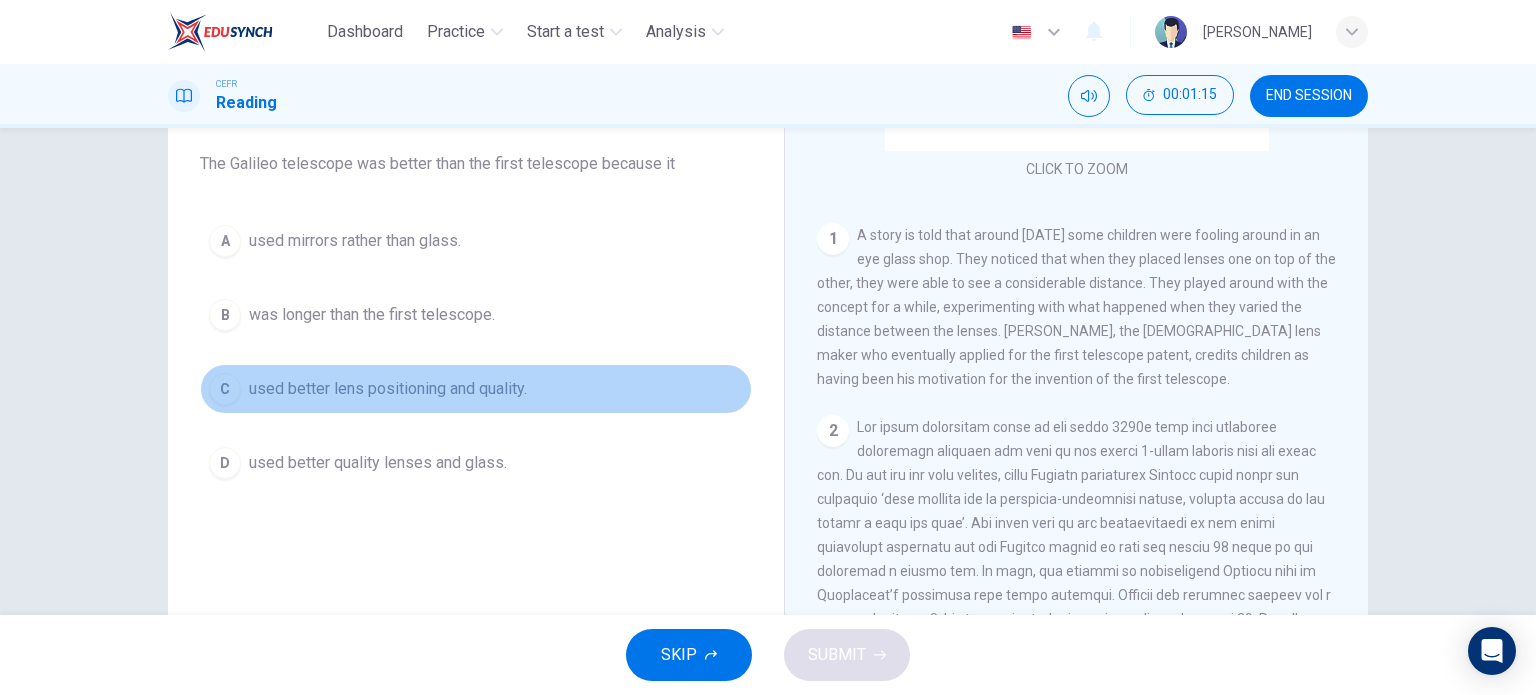 click on "used better lens positioning and quality." at bounding box center (388, 389) 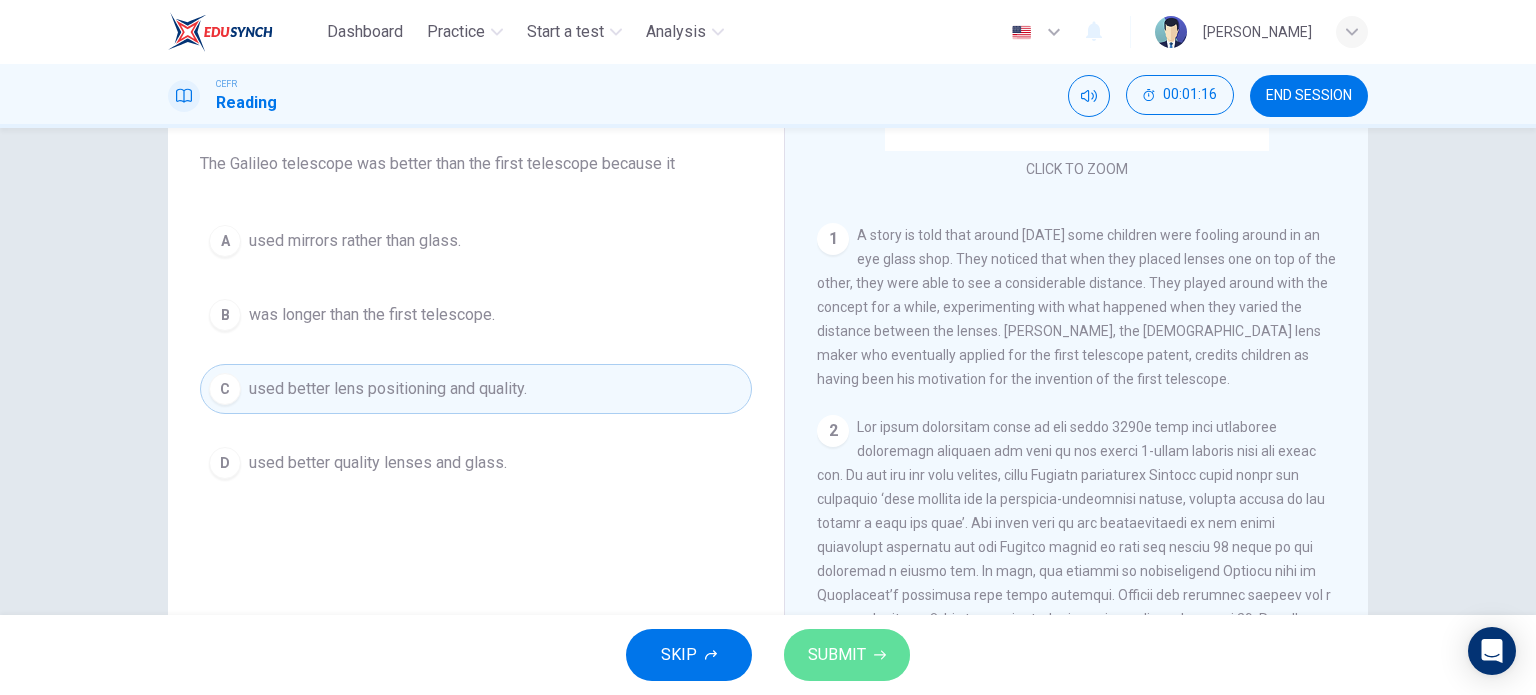 click on "SUBMIT" at bounding box center [847, 655] 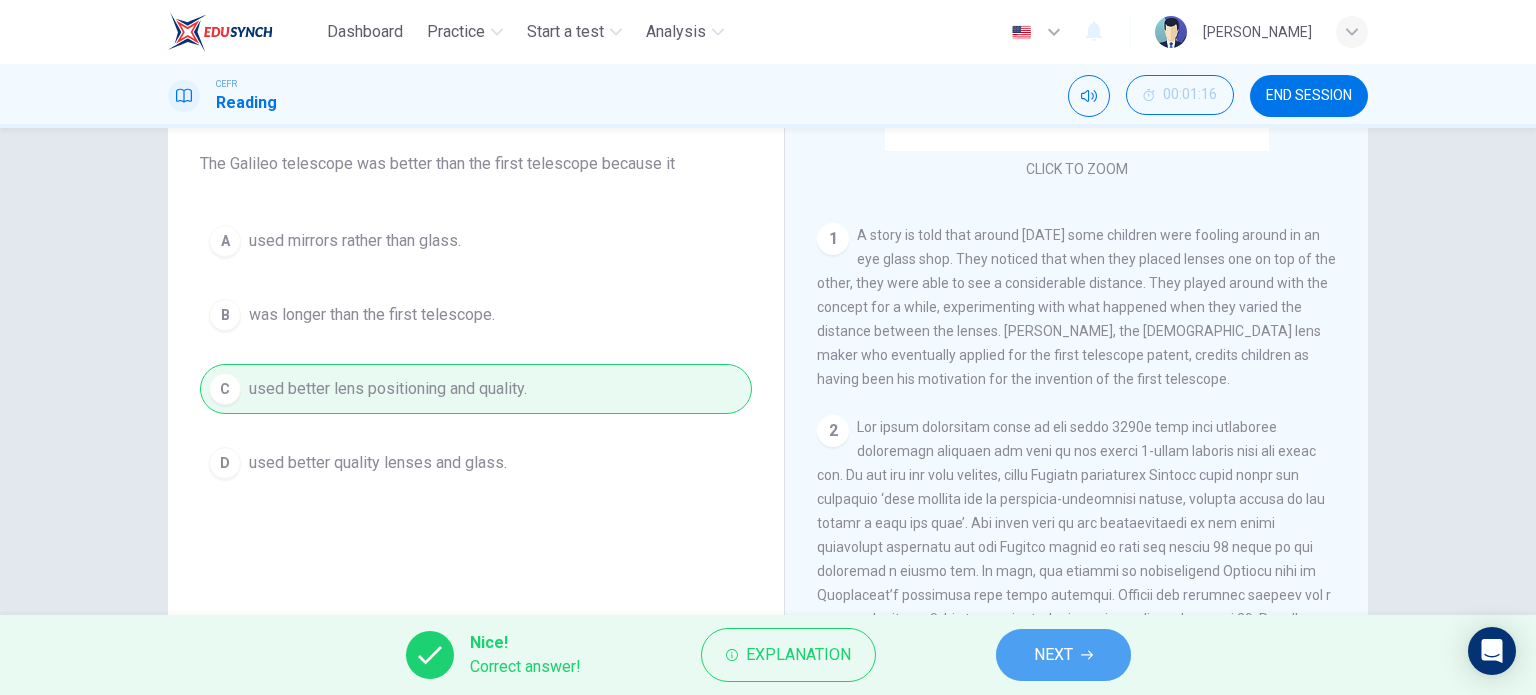 click on "NEXT" at bounding box center (1053, 655) 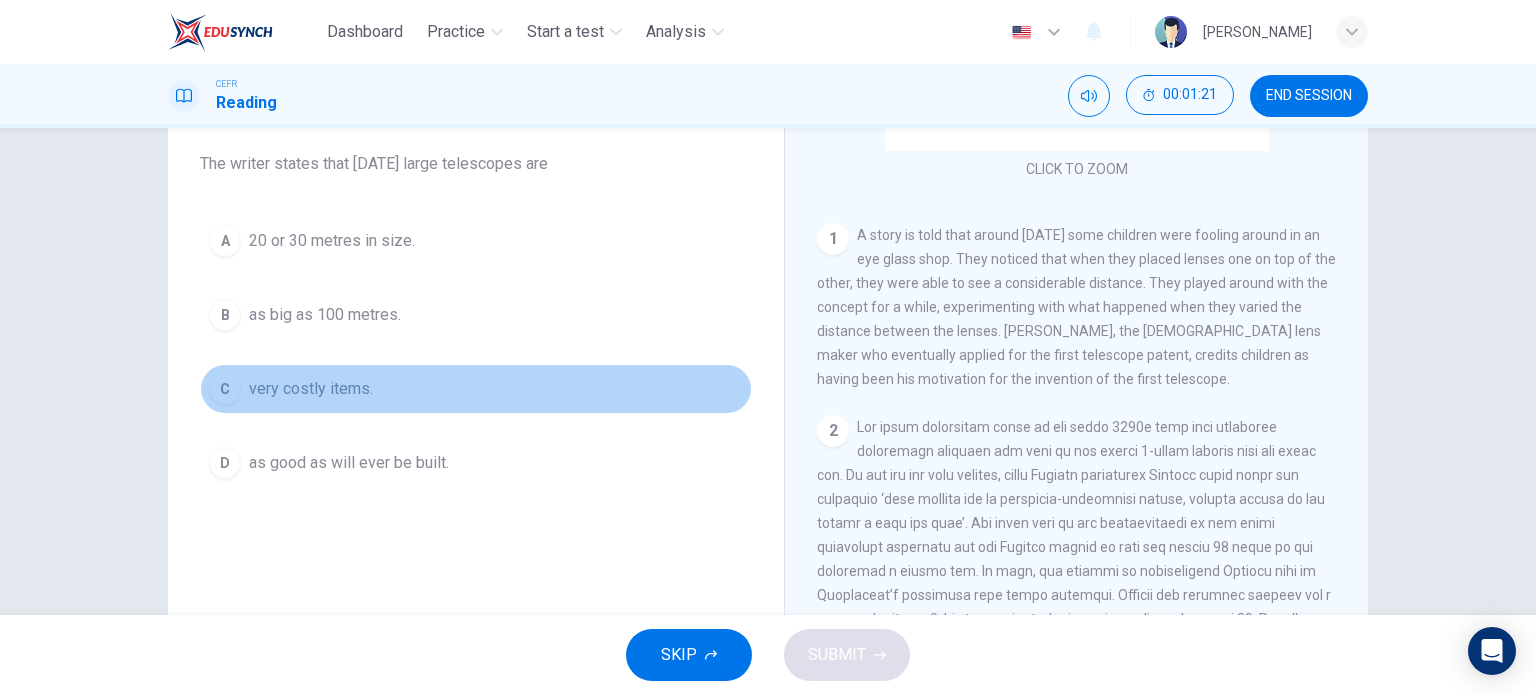 click on "very costly items." at bounding box center [311, 389] 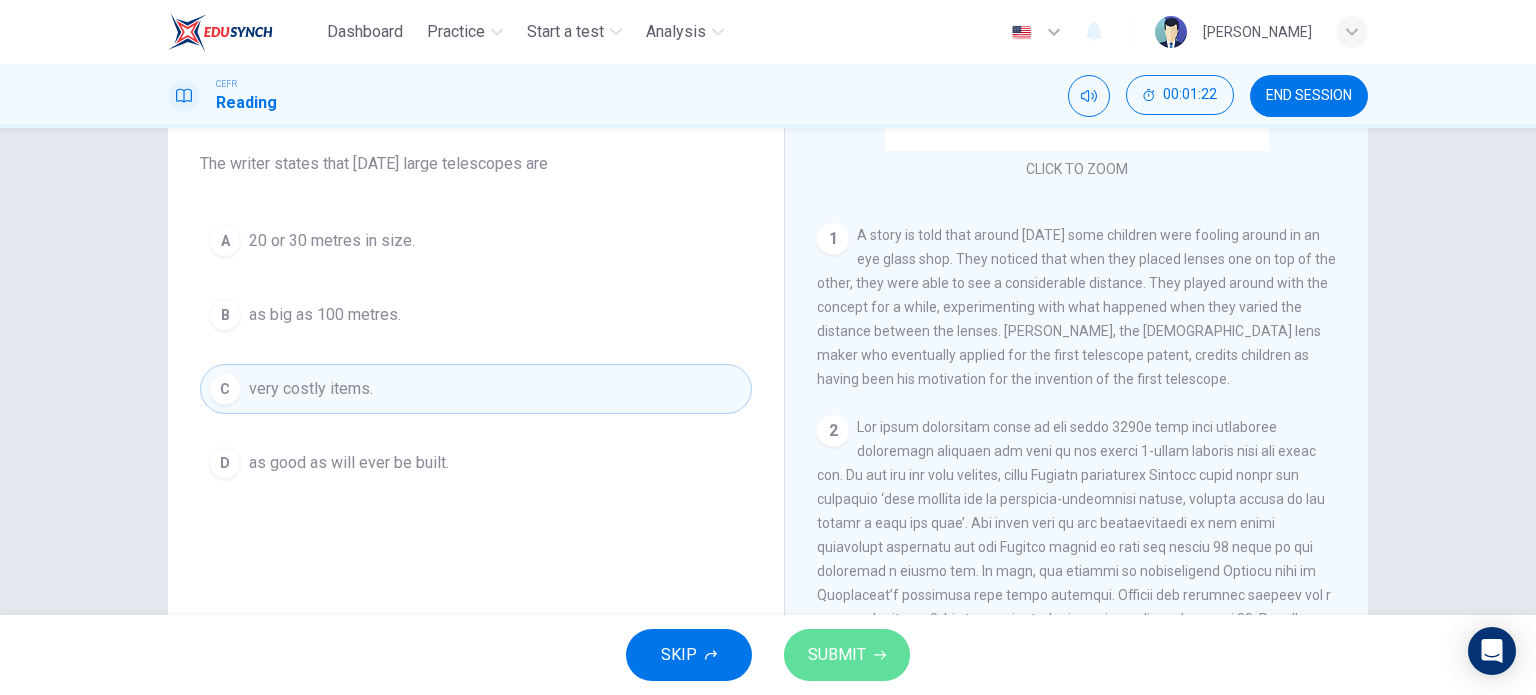 click on "SUBMIT" at bounding box center (847, 655) 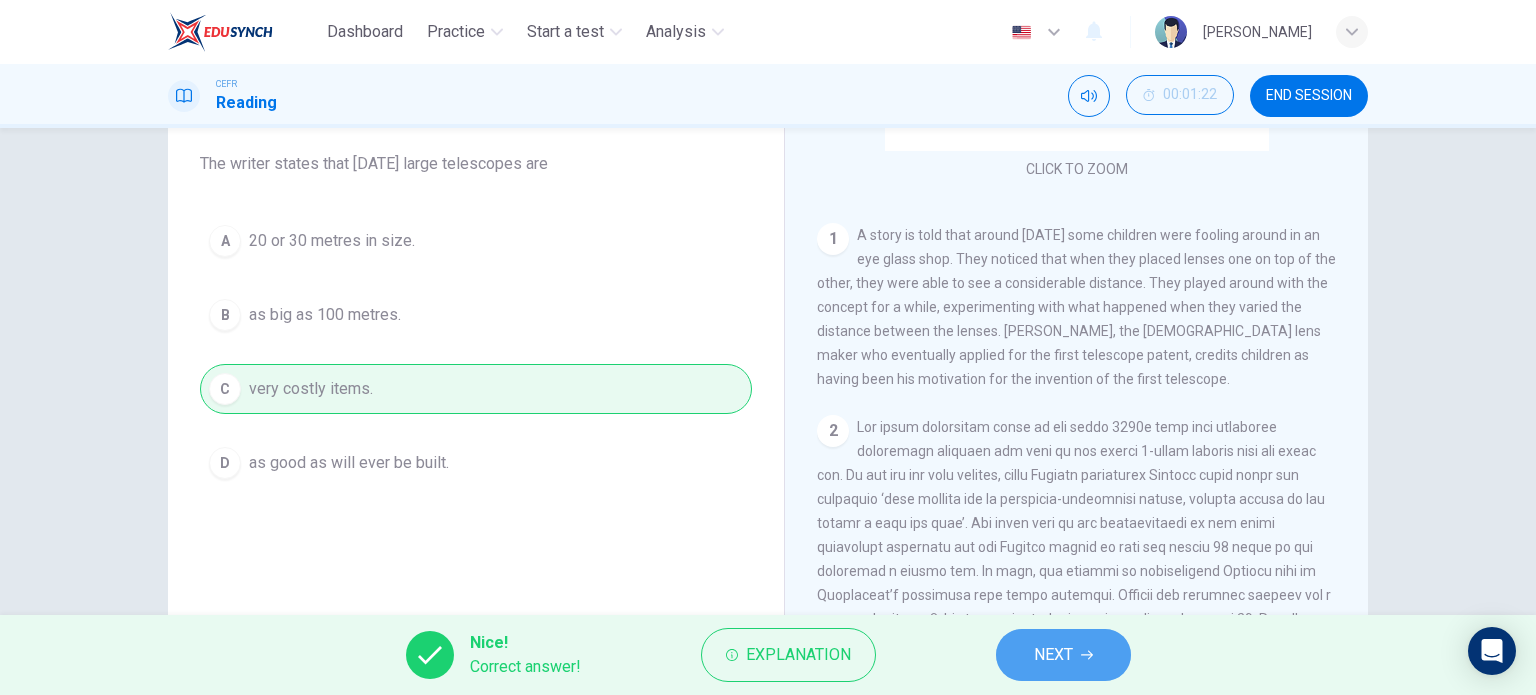 click on "NEXT" at bounding box center (1063, 655) 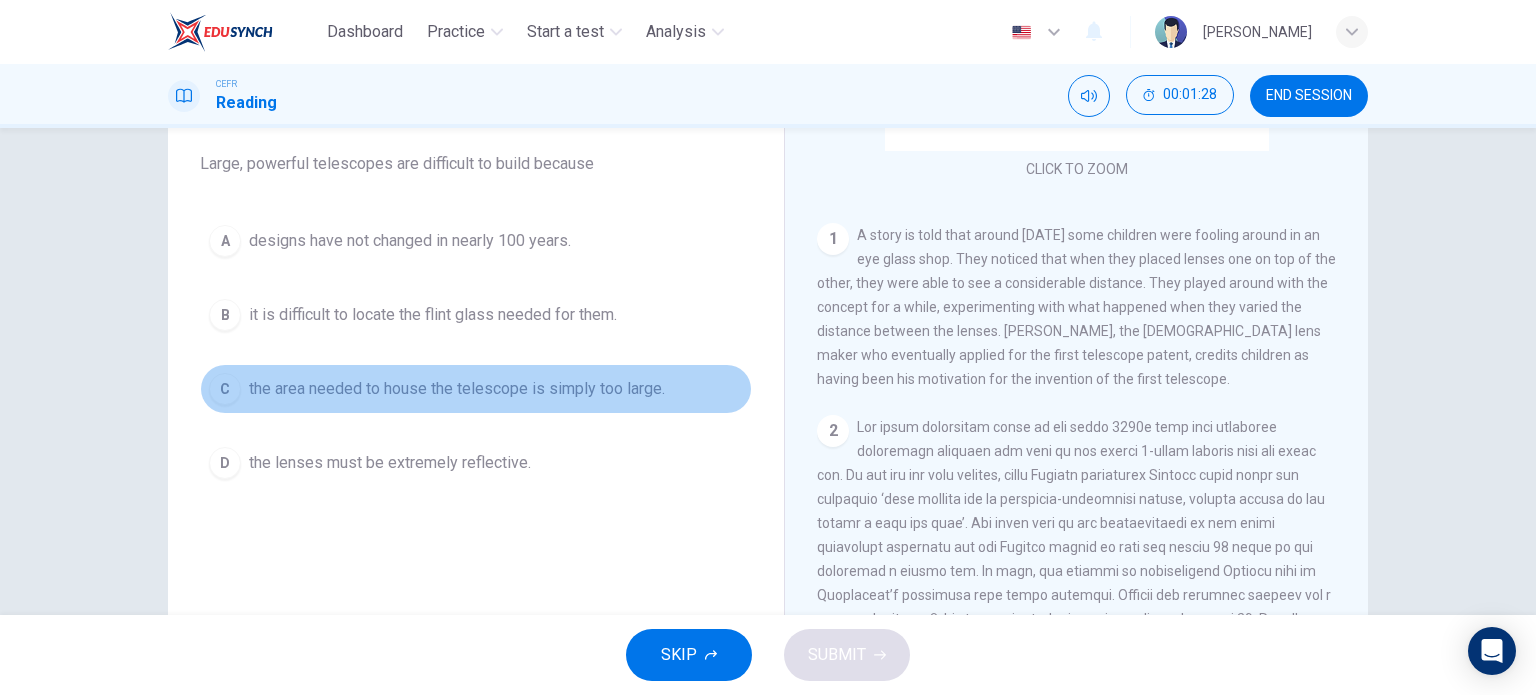 click on "C the area needed to house the telescope is simply too large." at bounding box center [476, 389] 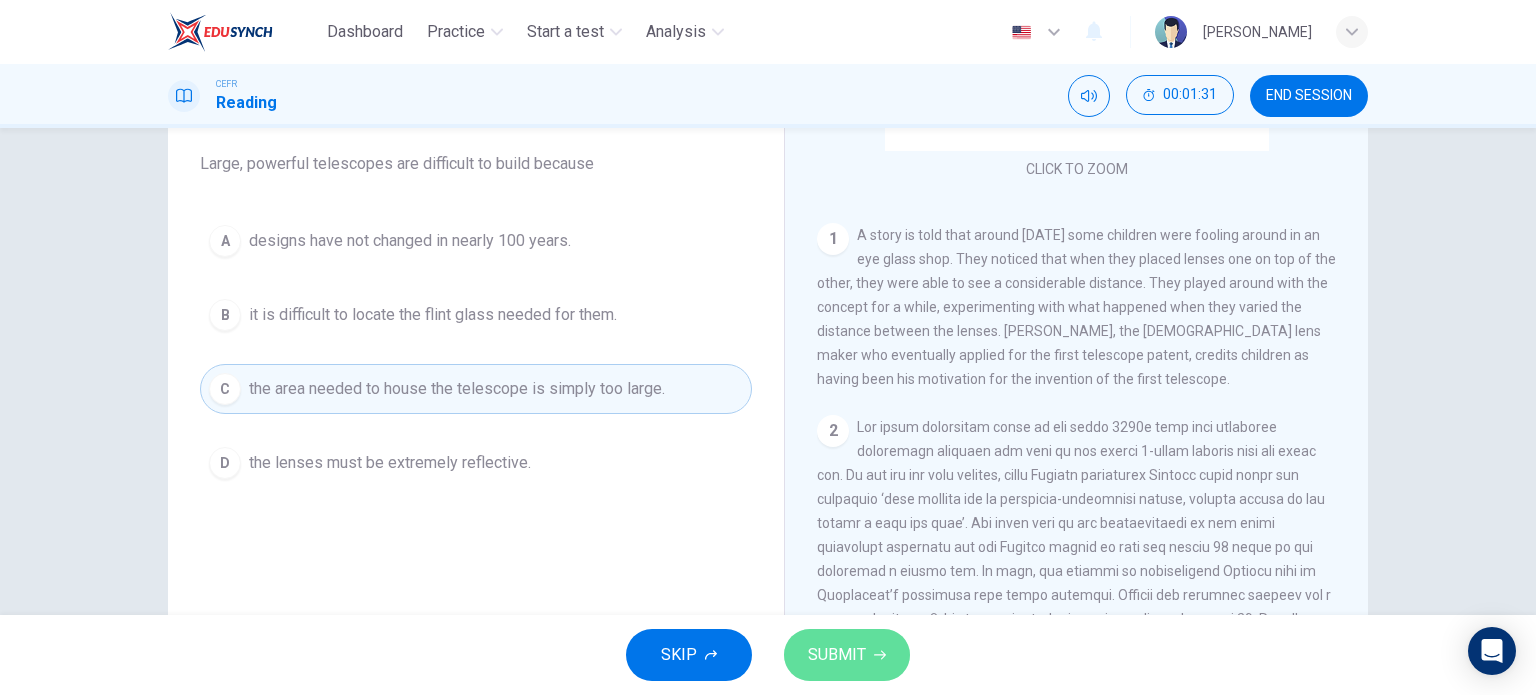 click on "SUBMIT" at bounding box center [837, 655] 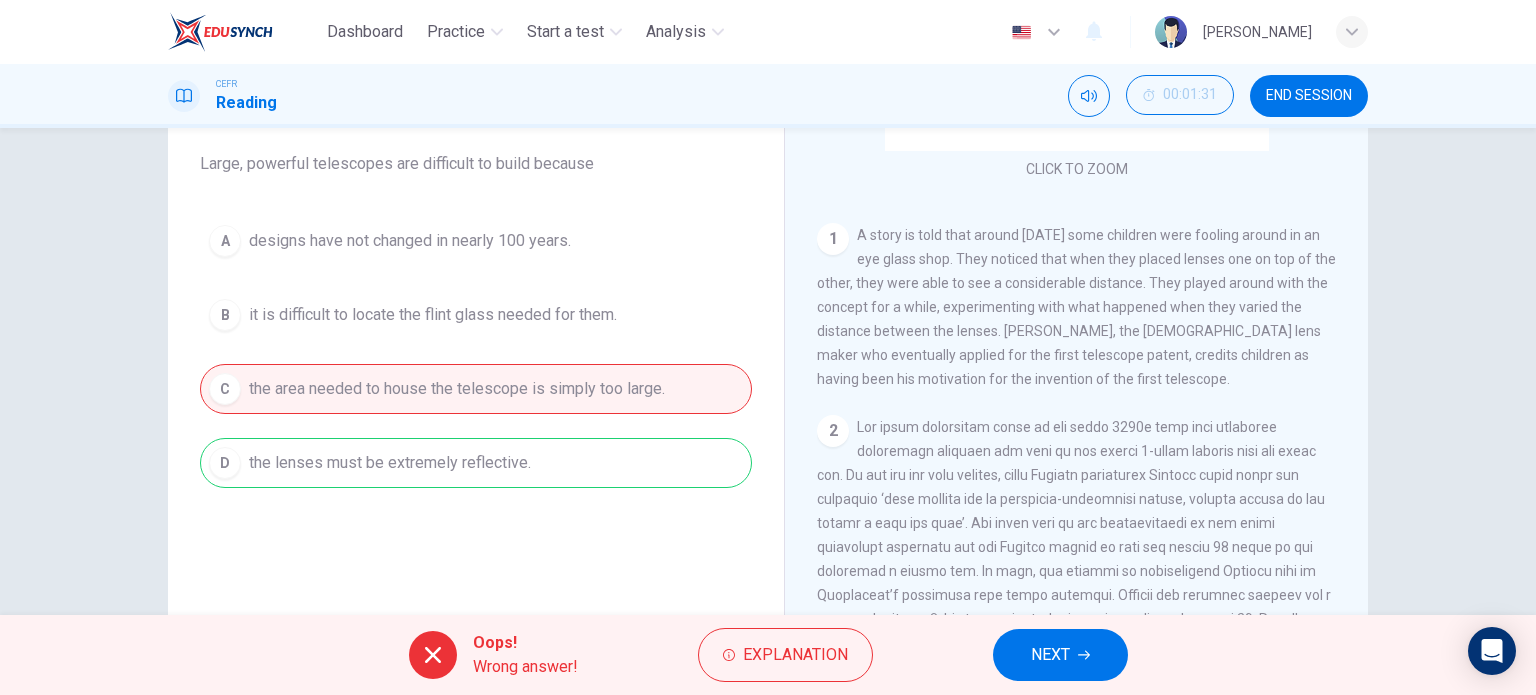 click on "NEXT" at bounding box center (1060, 655) 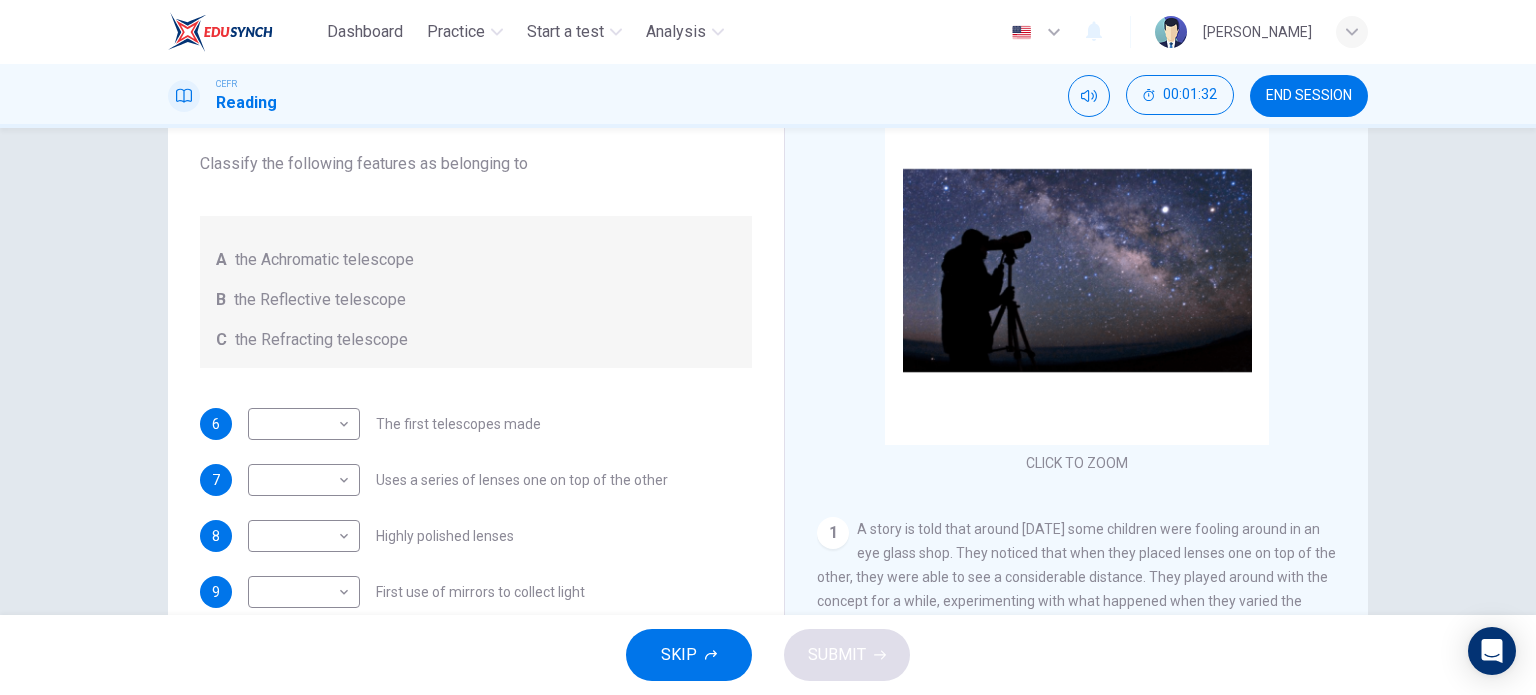 scroll, scrollTop: 0, scrollLeft: 0, axis: both 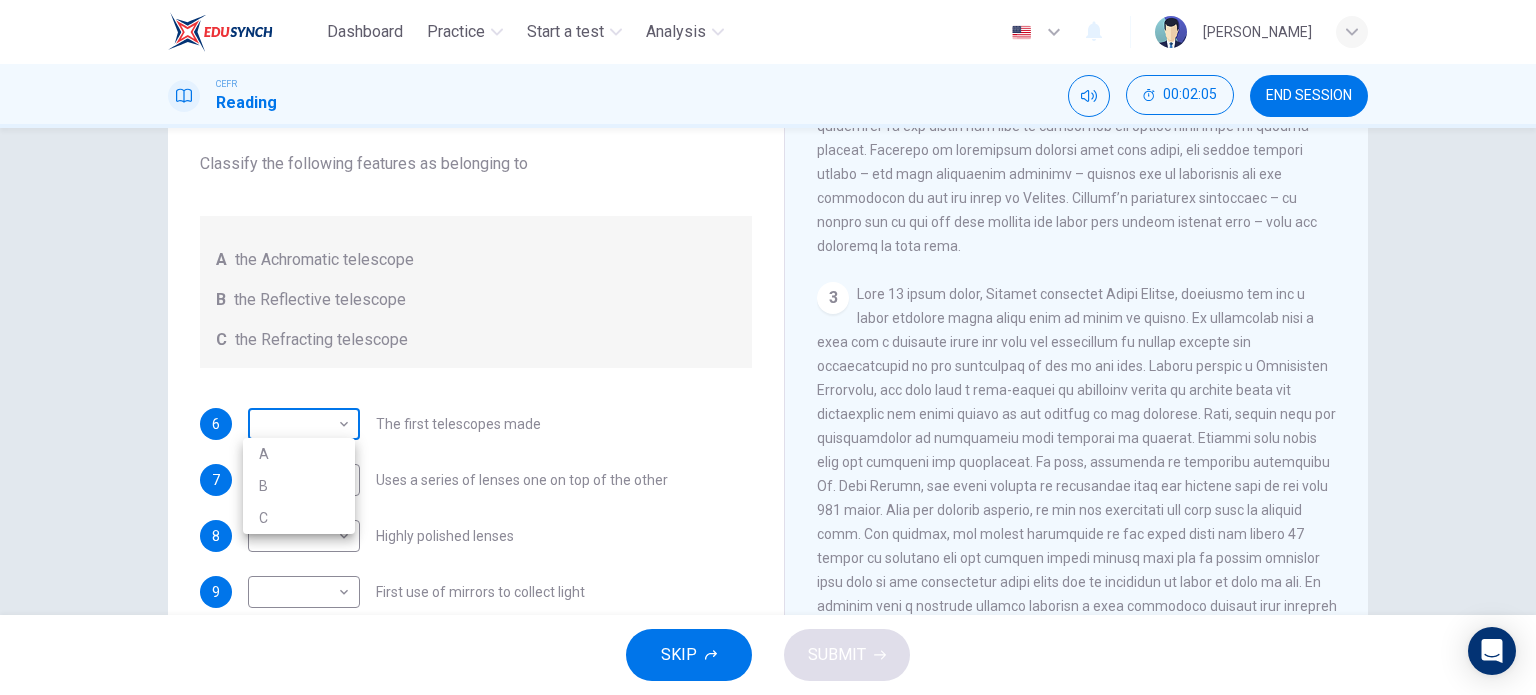 click on "Dashboard Practice Start a test Analysis English en ​ NURULAIN BINTI ROHAIZAT CEFR Reading 00:02:05 END SESSION Questions 6 - 10 Write the correct letter A, B or C, in the boxes below.
Classify the following features as belonging to A the Achromatic telescope B the Reflective telescope C the Refracting telescope 6 ​ ​ The first telescopes made 7 ​ ​ Uses a series of lenses one on top of the other 8 ​ ​ Highly polished lenses 9 ​ ​ First use of mirrors to collect light 10 ​ ​ Two pieces of glass stuck together Looking in the Telescope CLICK TO ZOOM Click to Zoom 1 2 3 4 5 SKIP SUBMIT EduSynch - Online Language Proficiency Testing
Dashboard Practice Start a test Analysis Notifications © Copyright  2025 A B C" at bounding box center (768, 347) 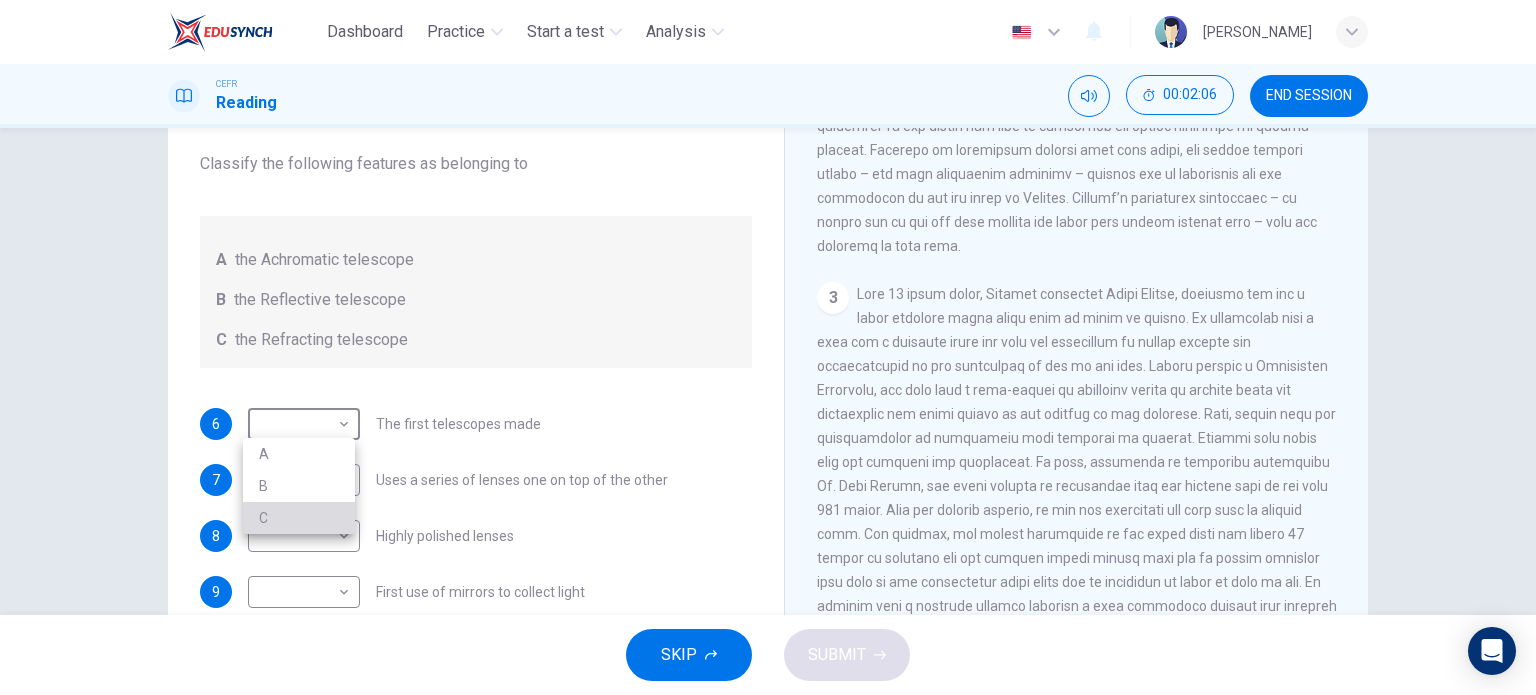 click on "C" at bounding box center [299, 518] 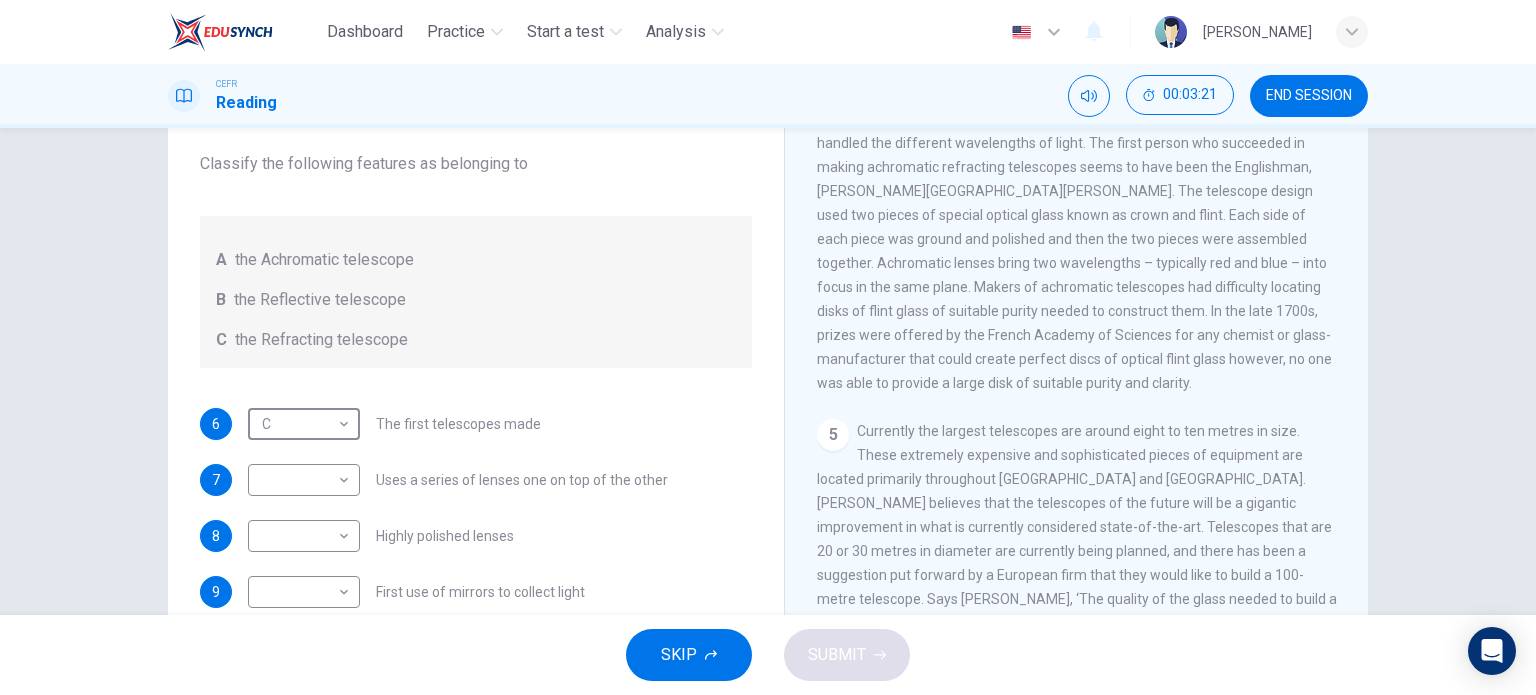 scroll, scrollTop: 1446, scrollLeft: 0, axis: vertical 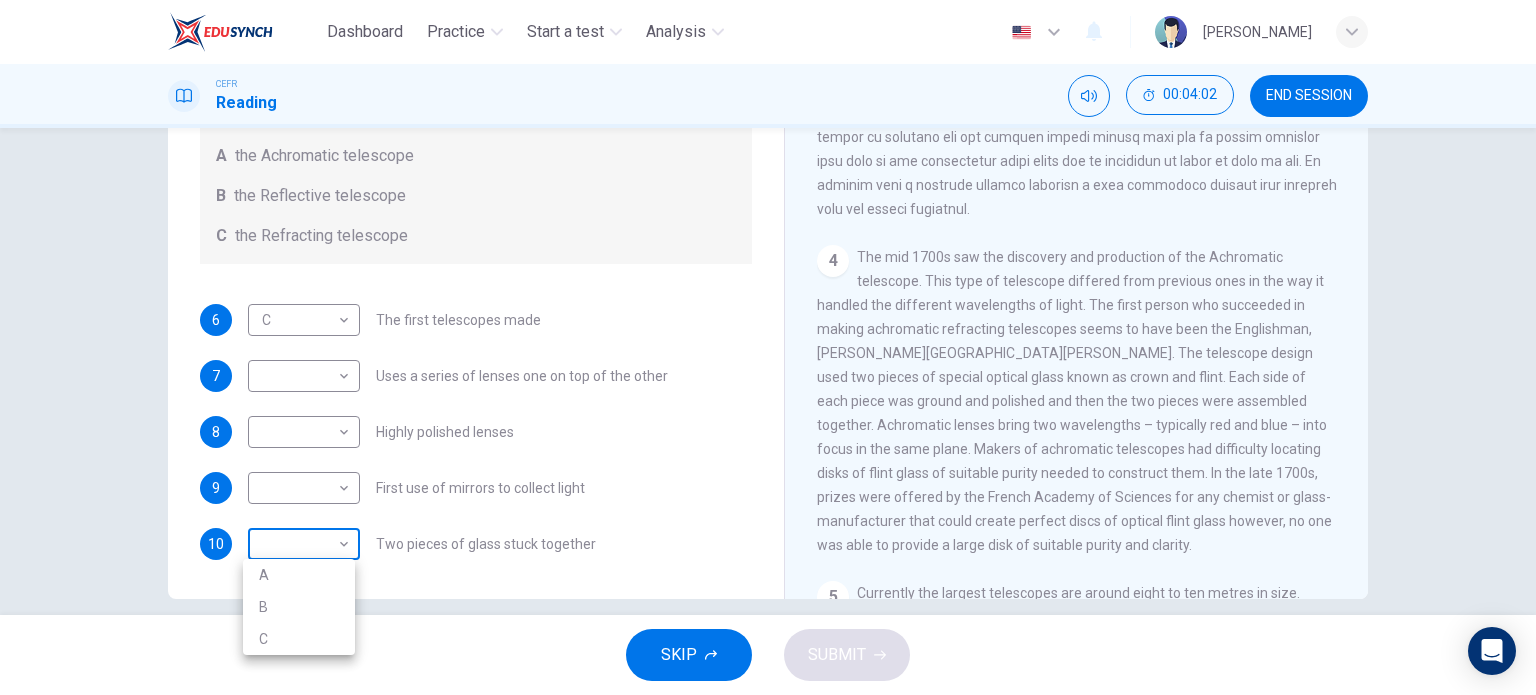 click on "Dashboard Practice Start a test Analysis English en ​ NURULAIN BINTI ROHAIZAT CEFR Reading 00:04:02 END SESSION Questions 6 - 10 Write the correct letter A, B or C, in the boxes below.
Classify the following features as belonging to A the Achromatic telescope B the Reflective telescope C the Refracting telescope 6 C C ​ The first telescopes made 7 ​ ​ Uses a series of lenses one on top of the other 8 ​ ​ Highly polished lenses 9 ​ ​ First use of mirrors to collect light 10 ​ ​ Two pieces of glass stuck together Looking in the Telescope CLICK TO ZOOM Click to Zoom 1 2 3 4 5 SKIP SUBMIT EduSynch - Online Language Proficiency Testing
Dashboard Practice Start a test Analysis Notifications © Copyright  2025 A B C" at bounding box center (768, 347) 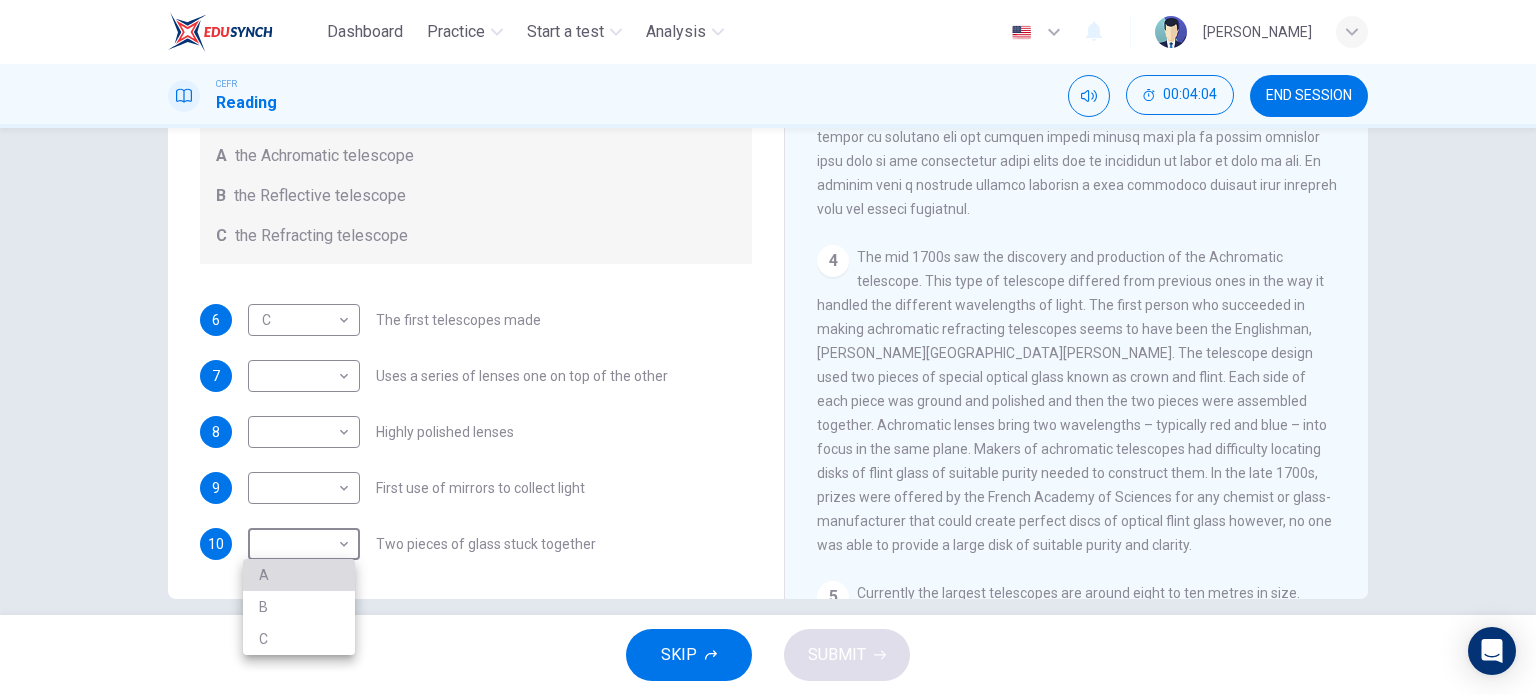 click on "A" at bounding box center (299, 575) 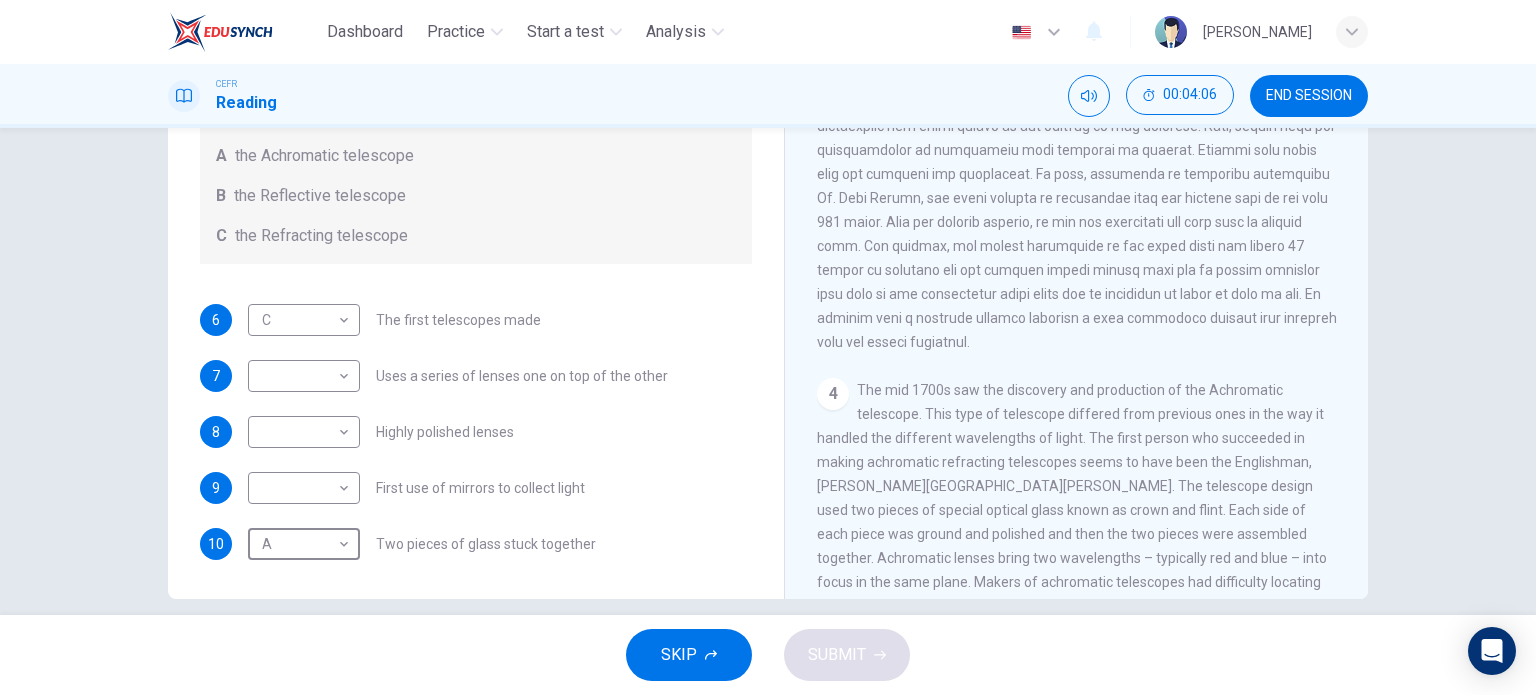 scroll, scrollTop: 1020, scrollLeft: 0, axis: vertical 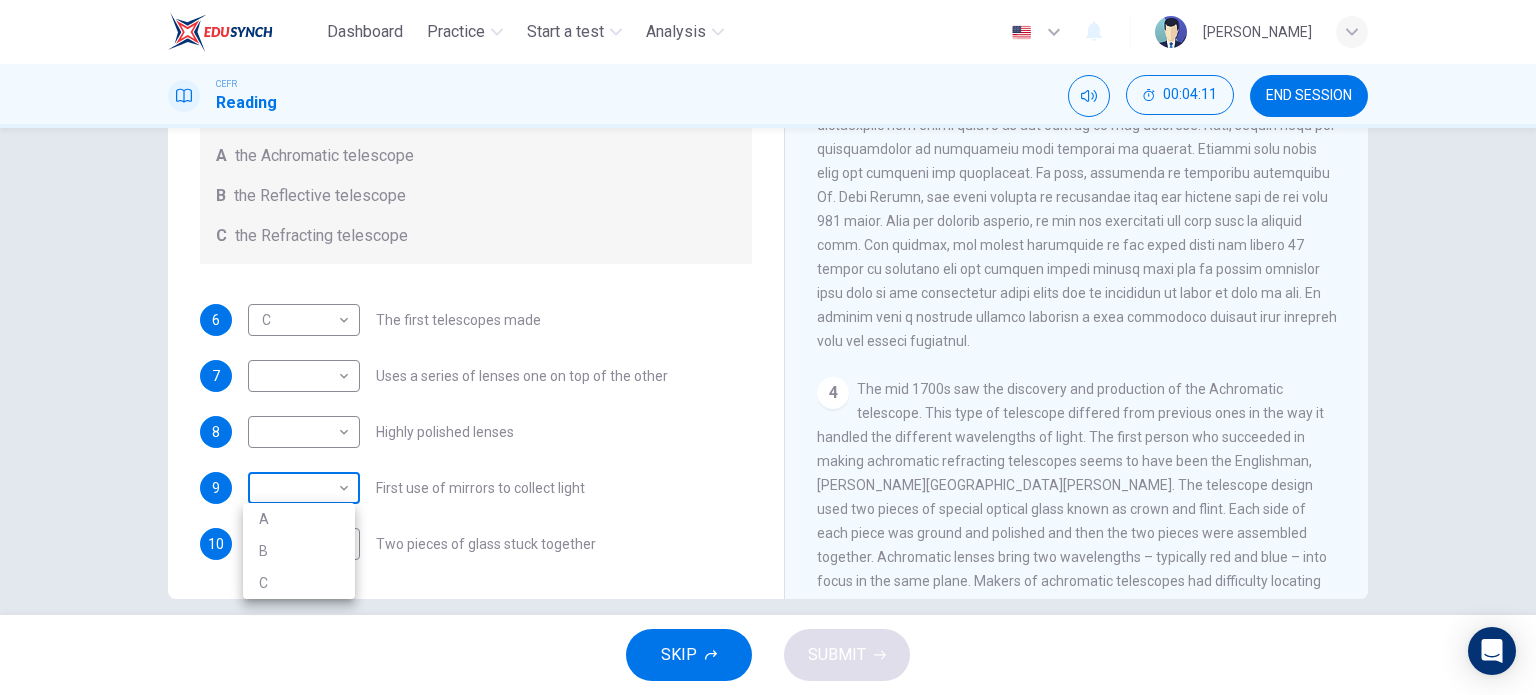 click on "Dashboard Practice Start a test Analysis English en ​ NURULAIN BINTI ROHAIZAT CEFR Reading 00:04:11 END SESSION Questions 6 - 10 Write the correct letter A, B or C, in the boxes below.
Classify the following features as belonging to A the Achromatic telescope B the Reflective telescope C the Refracting telescope 6 C C ​ The first telescopes made 7 ​ ​ Uses a series of lenses one on top of the other 8 ​ ​ Highly polished lenses 9 ​ ​ First use of mirrors to collect light 10 A A ​ Two pieces of glass stuck together Looking in the Telescope CLICK TO ZOOM Click to Zoom 1 2 3 4 5 SKIP SUBMIT EduSynch - Online Language Proficiency Testing
Dashboard Practice Start a test Analysis Notifications © Copyright  2025 A B C" at bounding box center (768, 347) 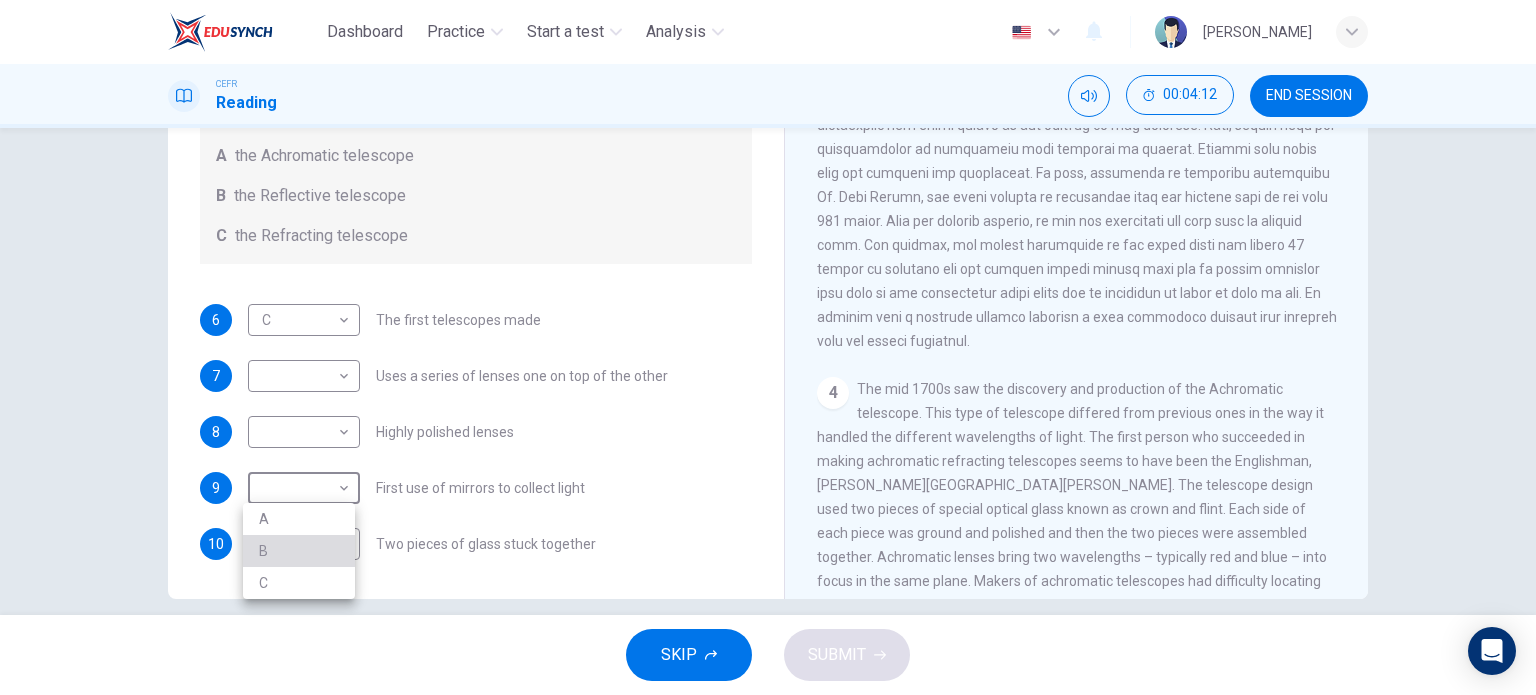 click on "B" at bounding box center (299, 551) 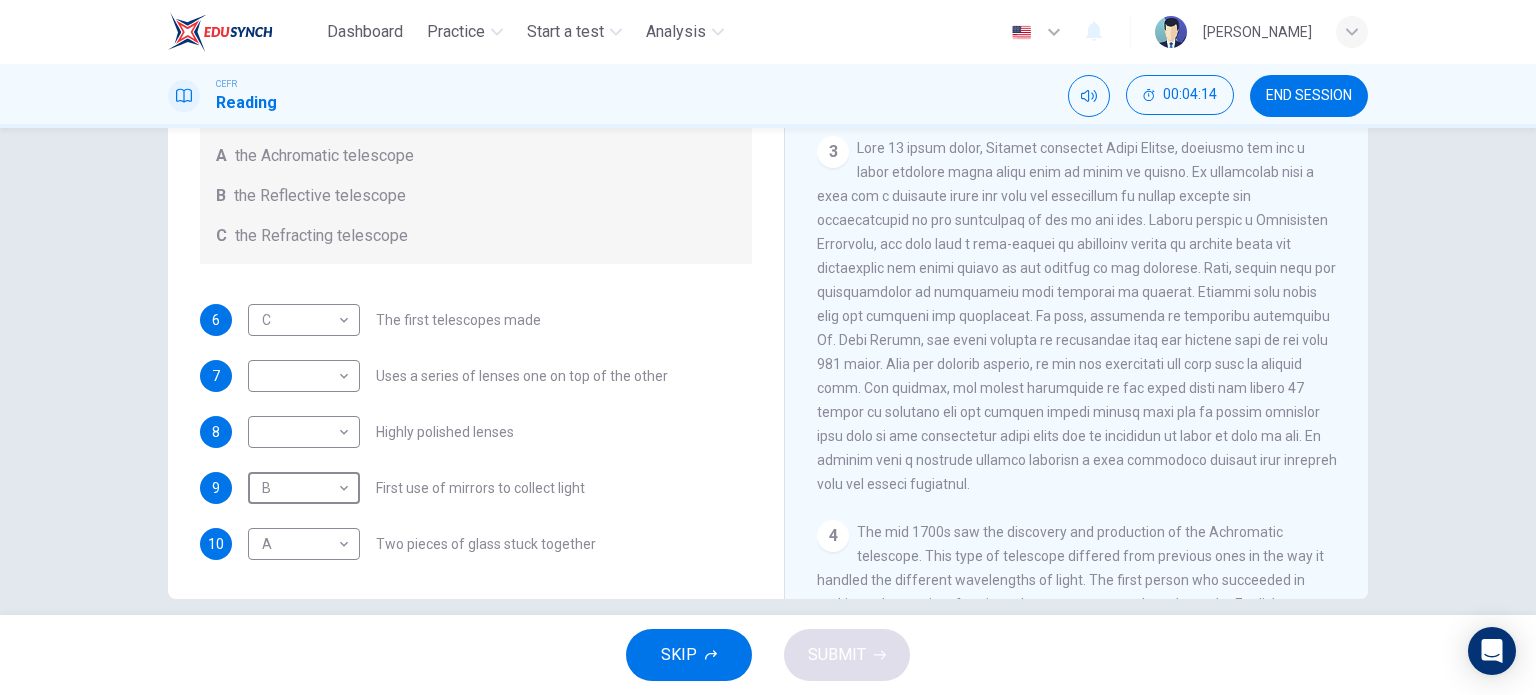 scroll, scrollTop: 844, scrollLeft: 0, axis: vertical 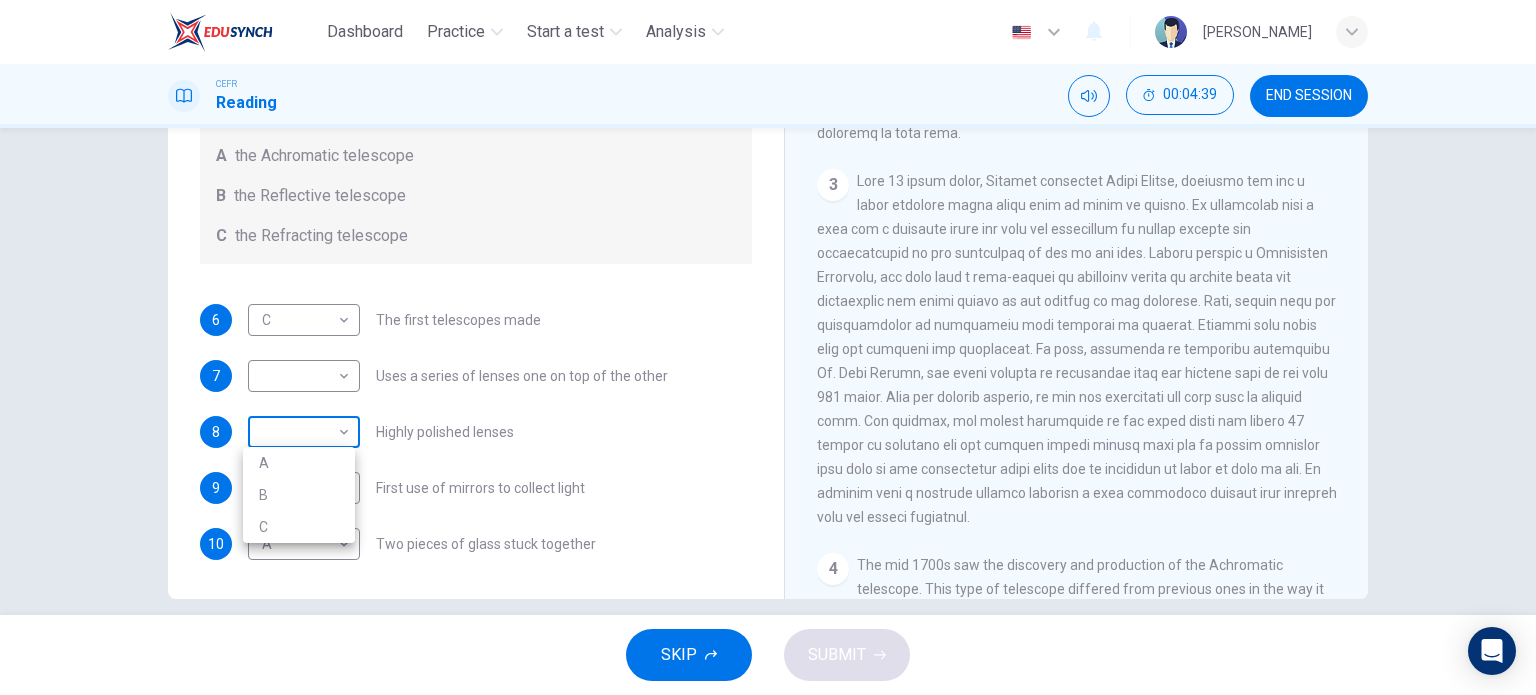 click on "Dashboard Practice Start a test Analysis English en ​ NURULAIN BINTI ROHAIZAT CEFR Reading 00:04:39 END SESSION Questions 6 - 10 Write the correct letter A, B or C, in the boxes below.
Classify the following features as belonging to A the Achromatic telescope B the Reflective telescope C the Refracting telescope 6 C C ​ The first telescopes made 7 ​ ​ Uses a series of lenses one on top of the other 8 ​ ​ Highly polished lenses 9 B B ​ First use of mirrors to collect light 10 A A ​ Two pieces of glass stuck together Looking in the Telescope CLICK TO ZOOM Click to Zoom 1 2 3 4 5 SKIP SUBMIT EduSynch - Online Language Proficiency Testing
Dashboard Practice Start a test Analysis Notifications © Copyright  2025 A B C" at bounding box center (768, 347) 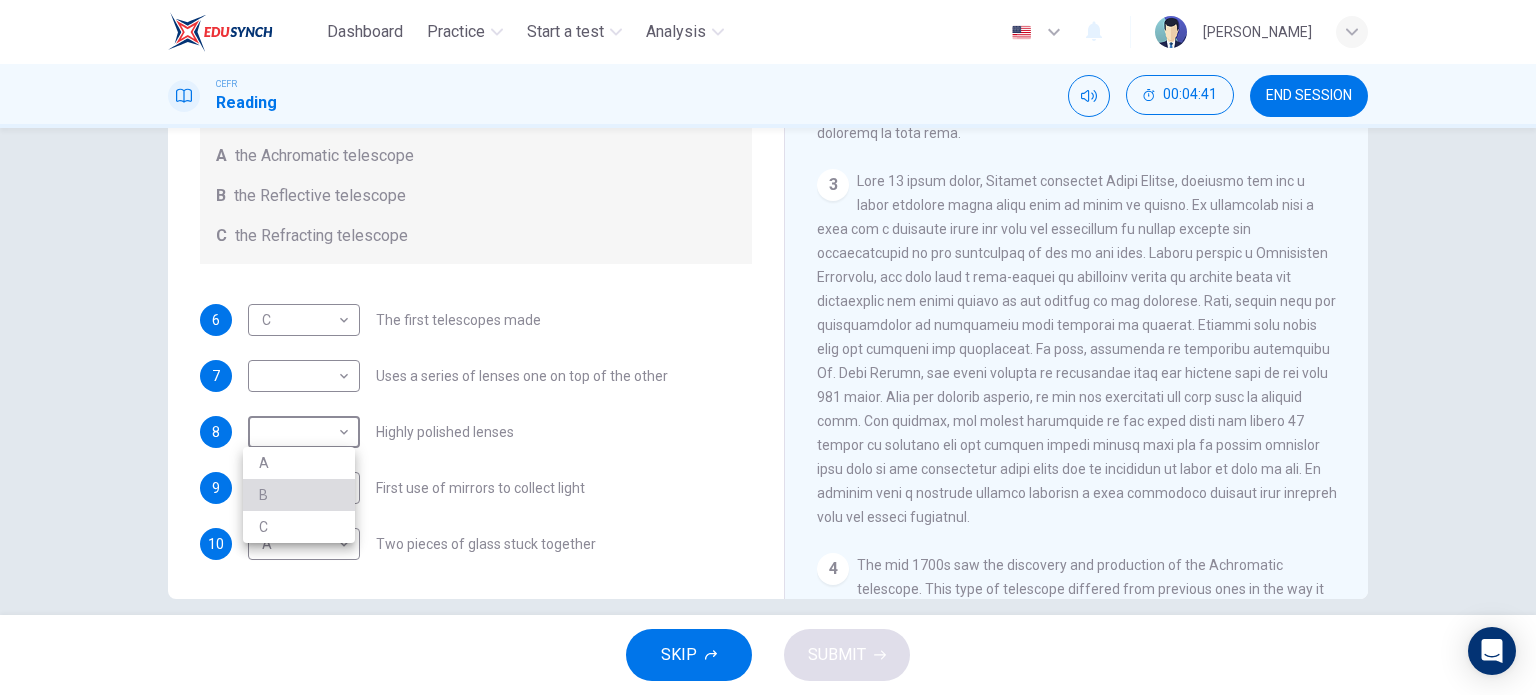click on "B" at bounding box center [299, 495] 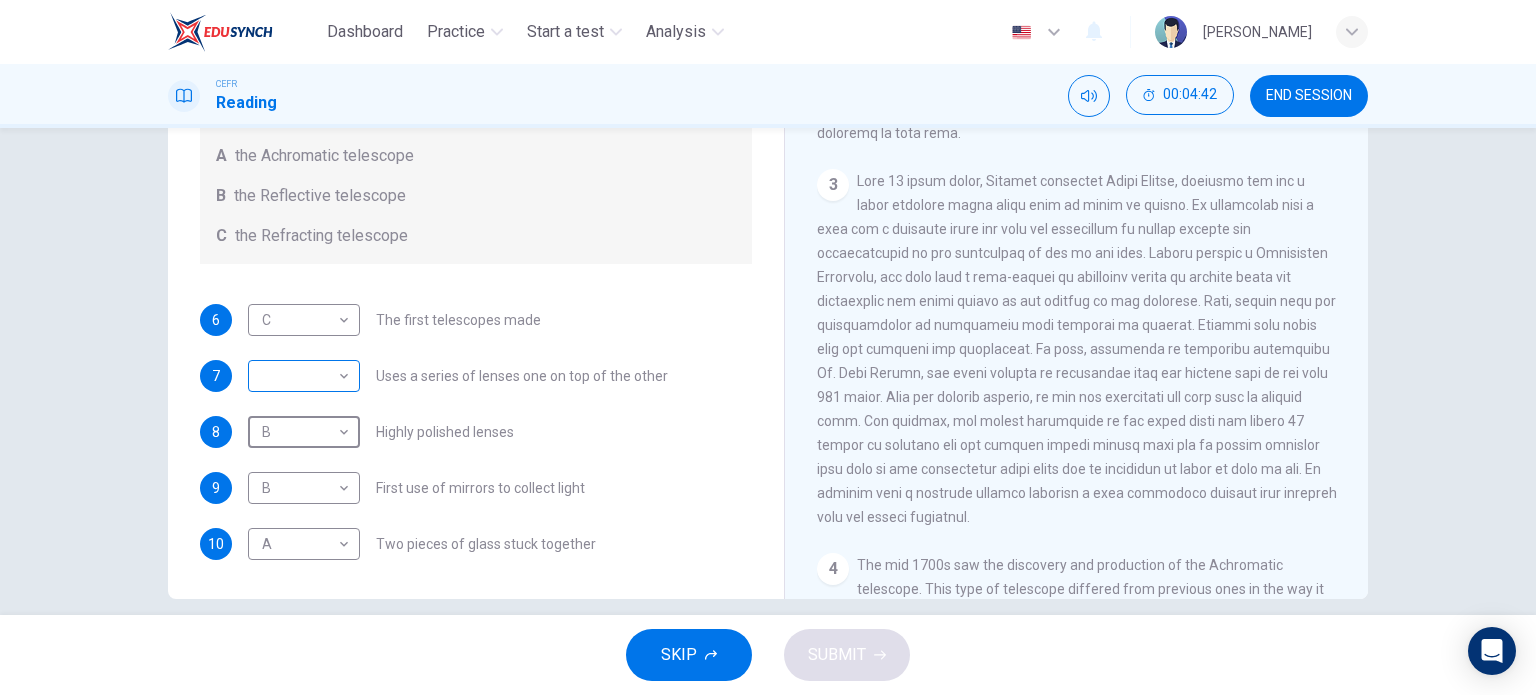 click on "Dashboard Practice Start a test Analysis English en ​ NURULAIN BINTI ROHAIZAT CEFR Reading 00:04:42 END SESSION Questions 6 - 10 Write the correct letter A, B or C, in the boxes below.
Classify the following features as belonging to A the Achromatic telescope B the Reflective telescope C the Refracting telescope 6 C C ​ The first telescopes made 7 ​ ​ Uses a series of lenses one on top of the other 8 B B ​ Highly polished lenses 9 B B ​ First use of mirrors to collect light 10 A A ​ Two pieces of glass stuck together Looking in the Telescope CLICK TO ZOOM Click to Zoom 1 2 3 4 5 SKIP SUBMIT EduSynch - Online Language Proficiency Testing
Dashboard Practice Start a test Analysis Notifications © Copyright  2025" at bounding box center [768, 347] 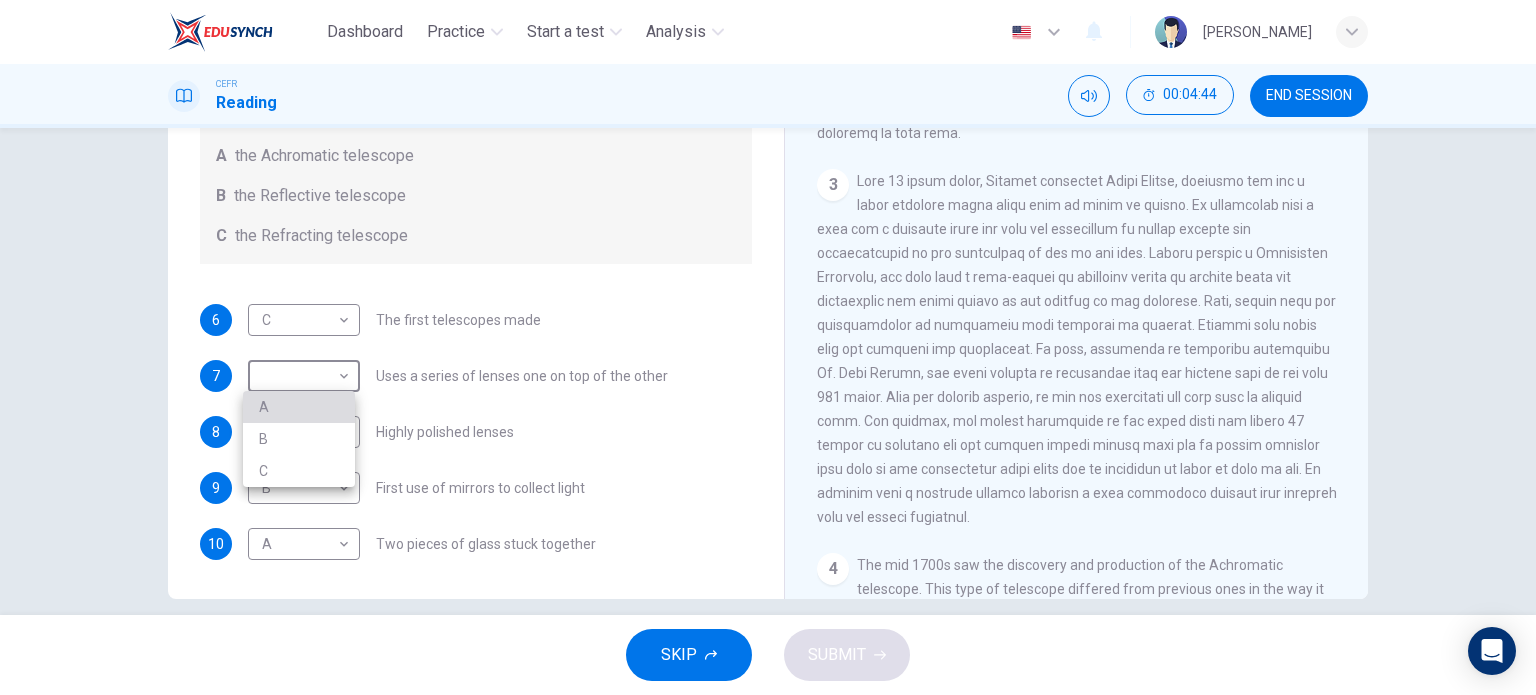 click on "A" at bounding box center (299, 407) 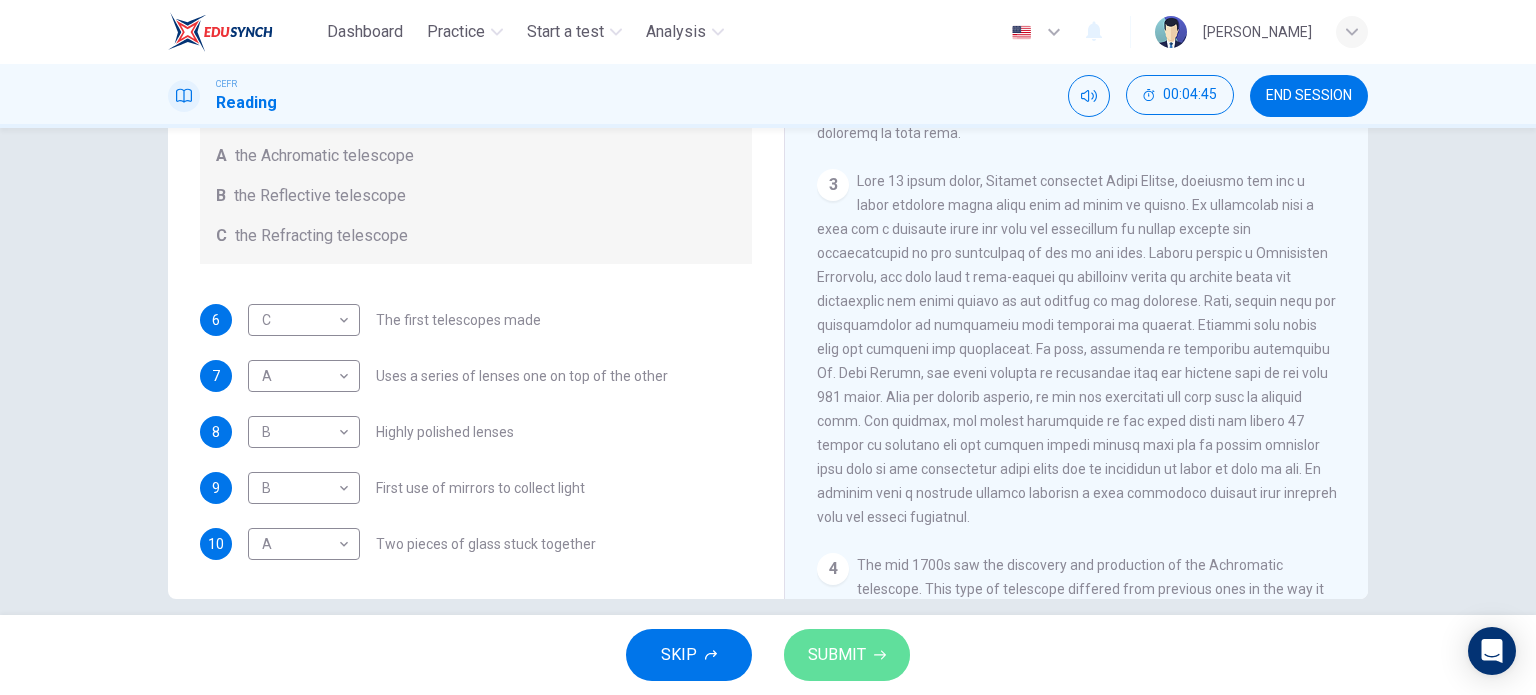click on "SUBMIT" at bounding box center (837, 655) 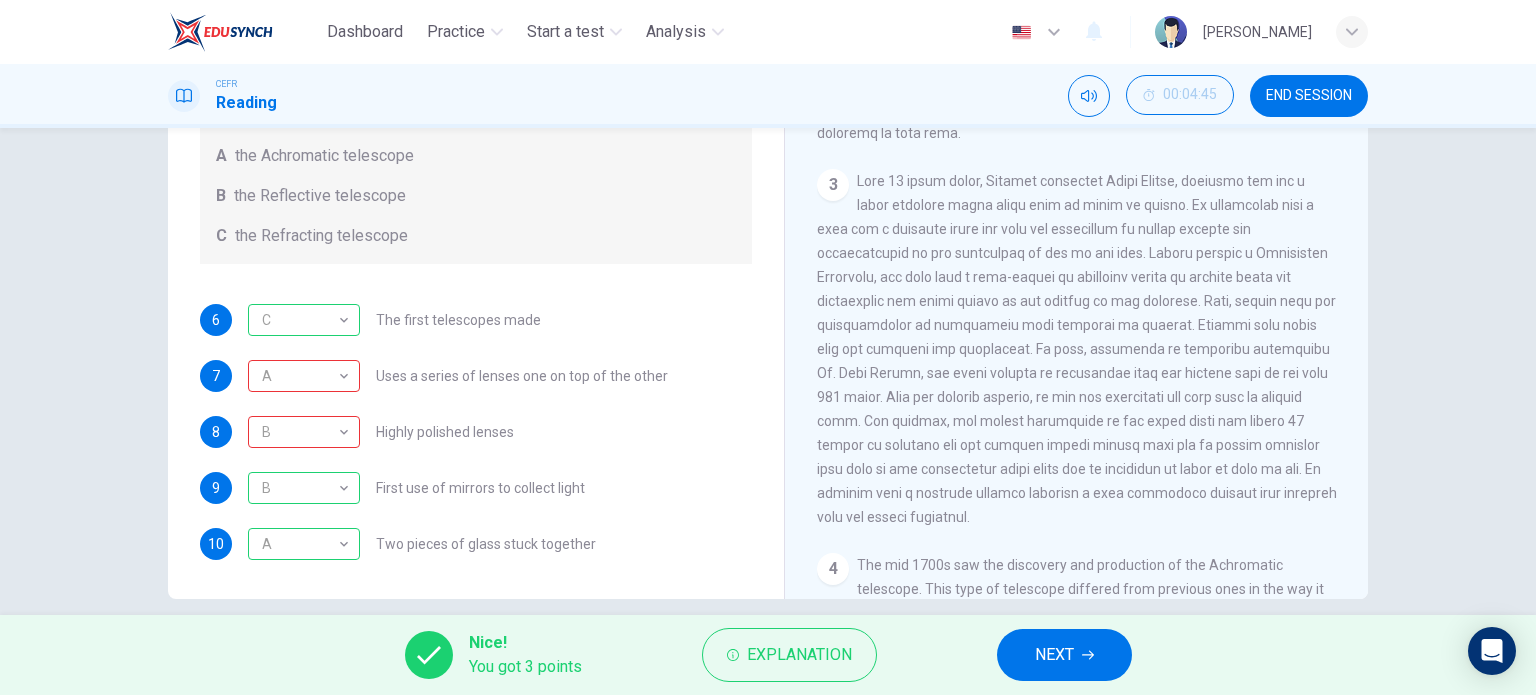 click on "NEXT" at bounding box center [1064, 655] 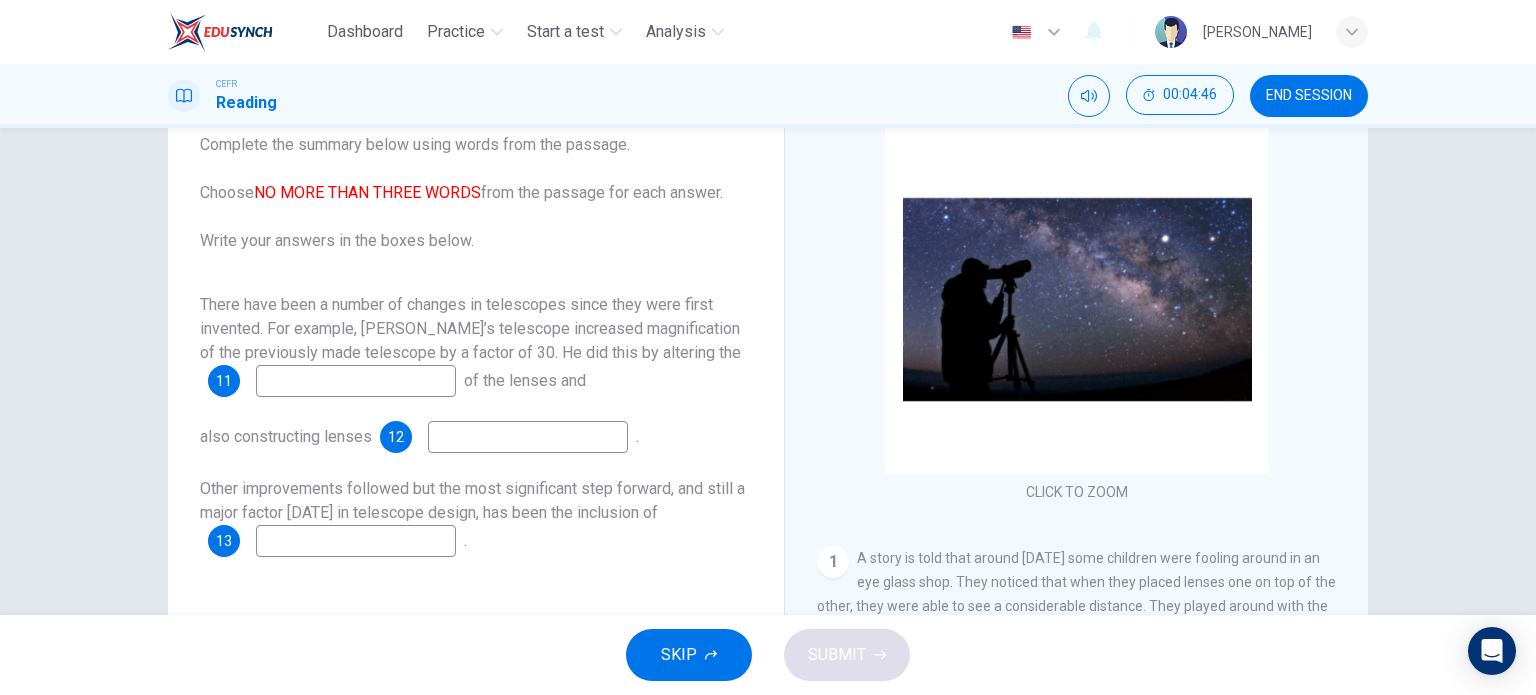 scroll, scrollTop: 128, scrollLeft: 0, axis: vertical 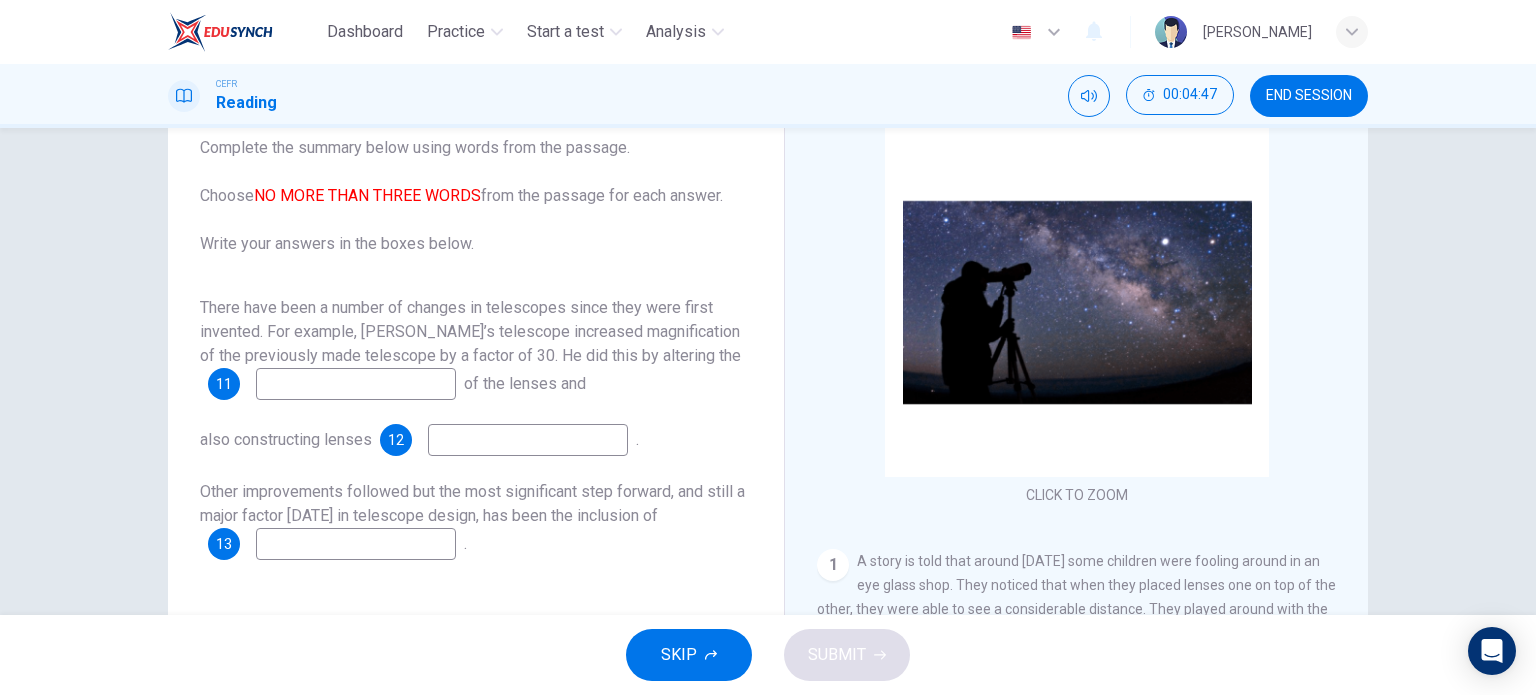 click at bounding box center (356, 384) 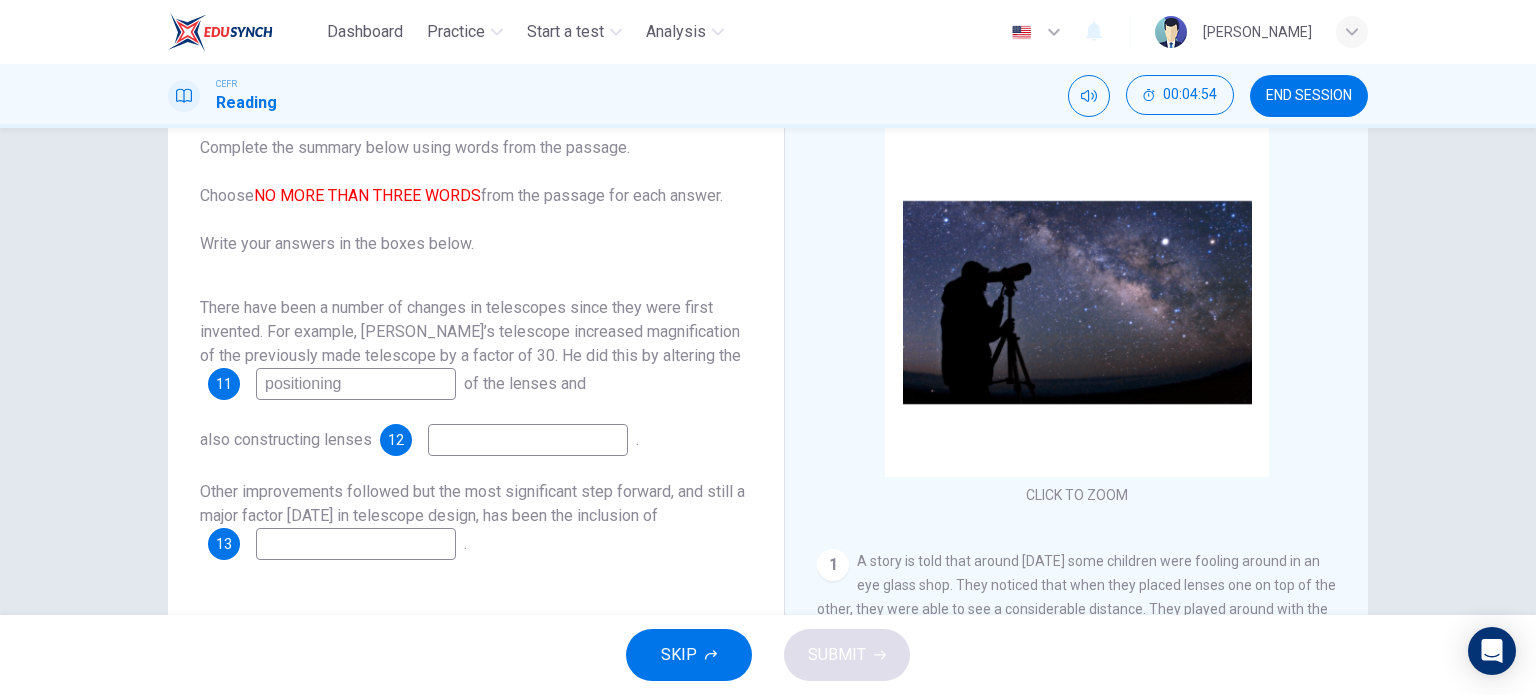 type on "positioning" 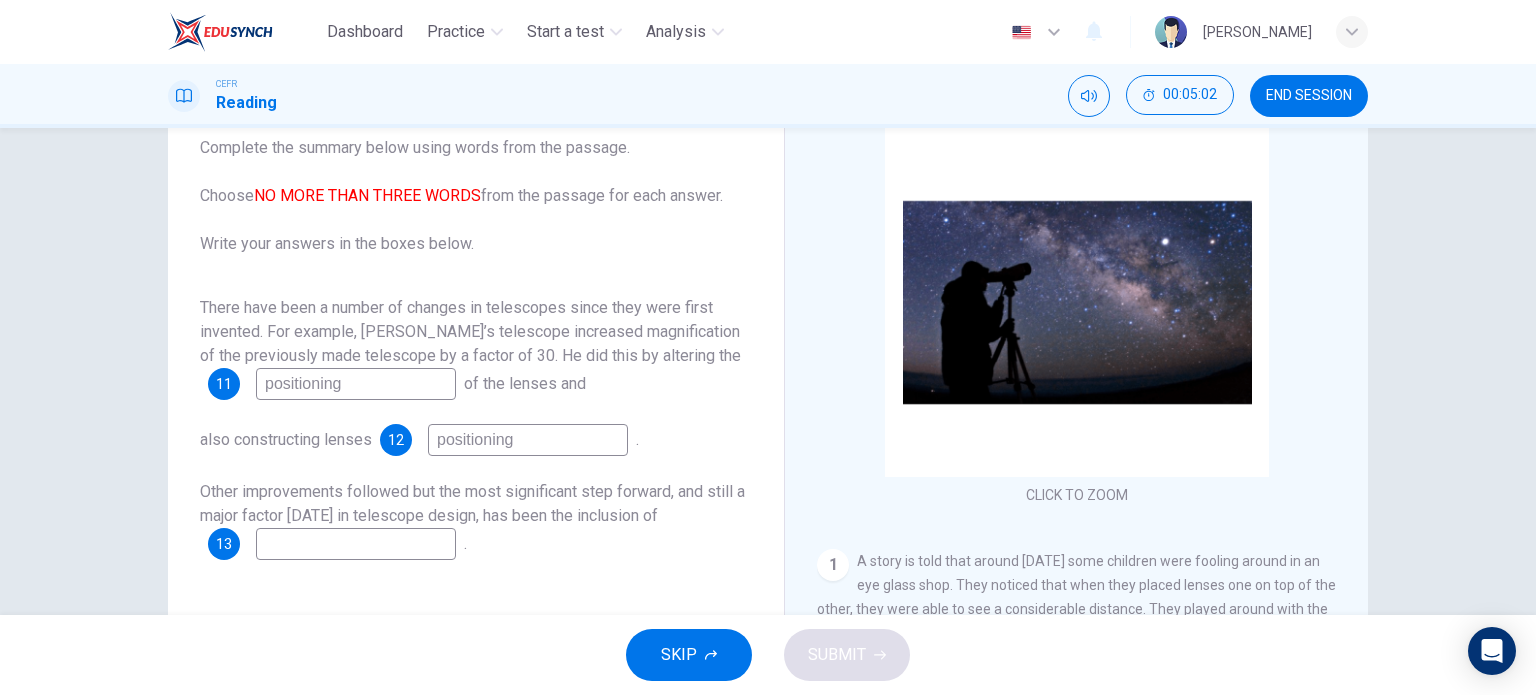 type on "positioning" 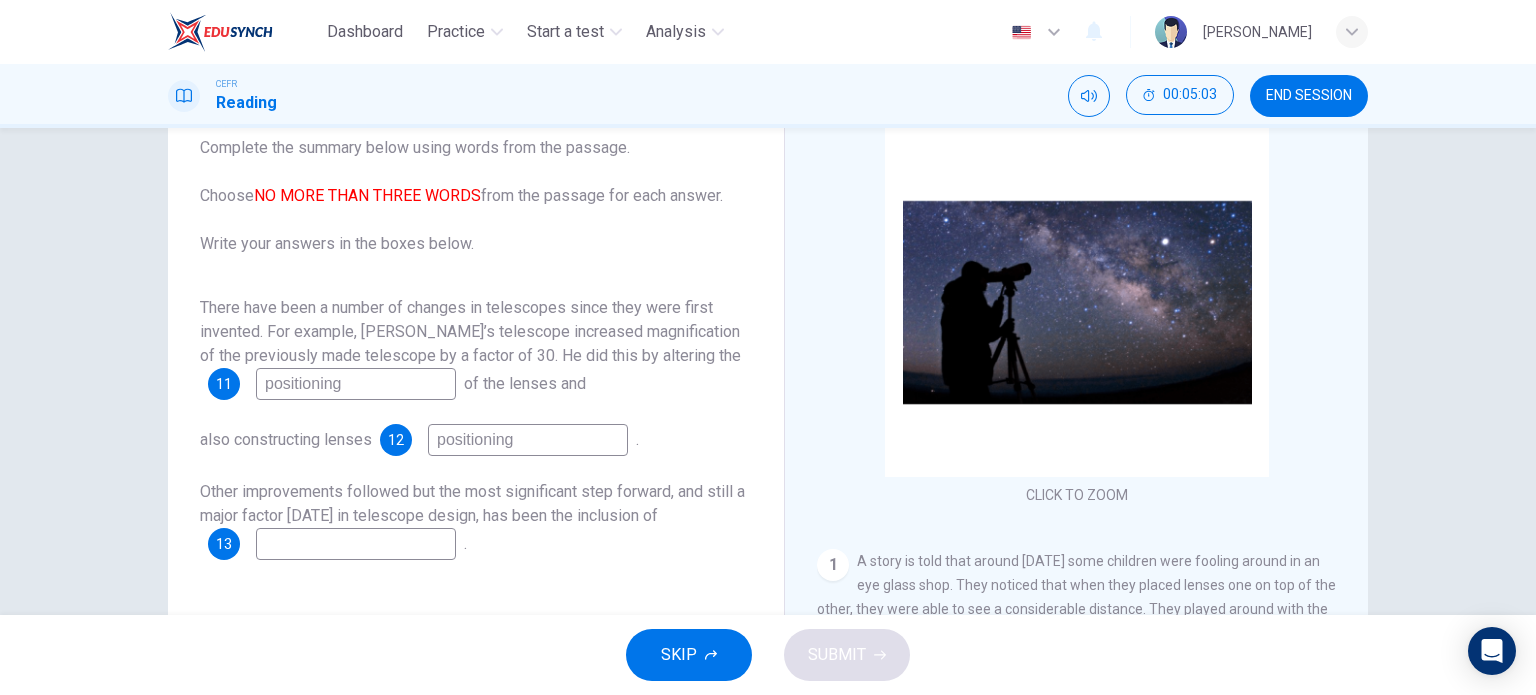drag, startPoint x: 368, startPoint y: 387, endPoint x: 237, endPoint y: 395, distance: 131.24405 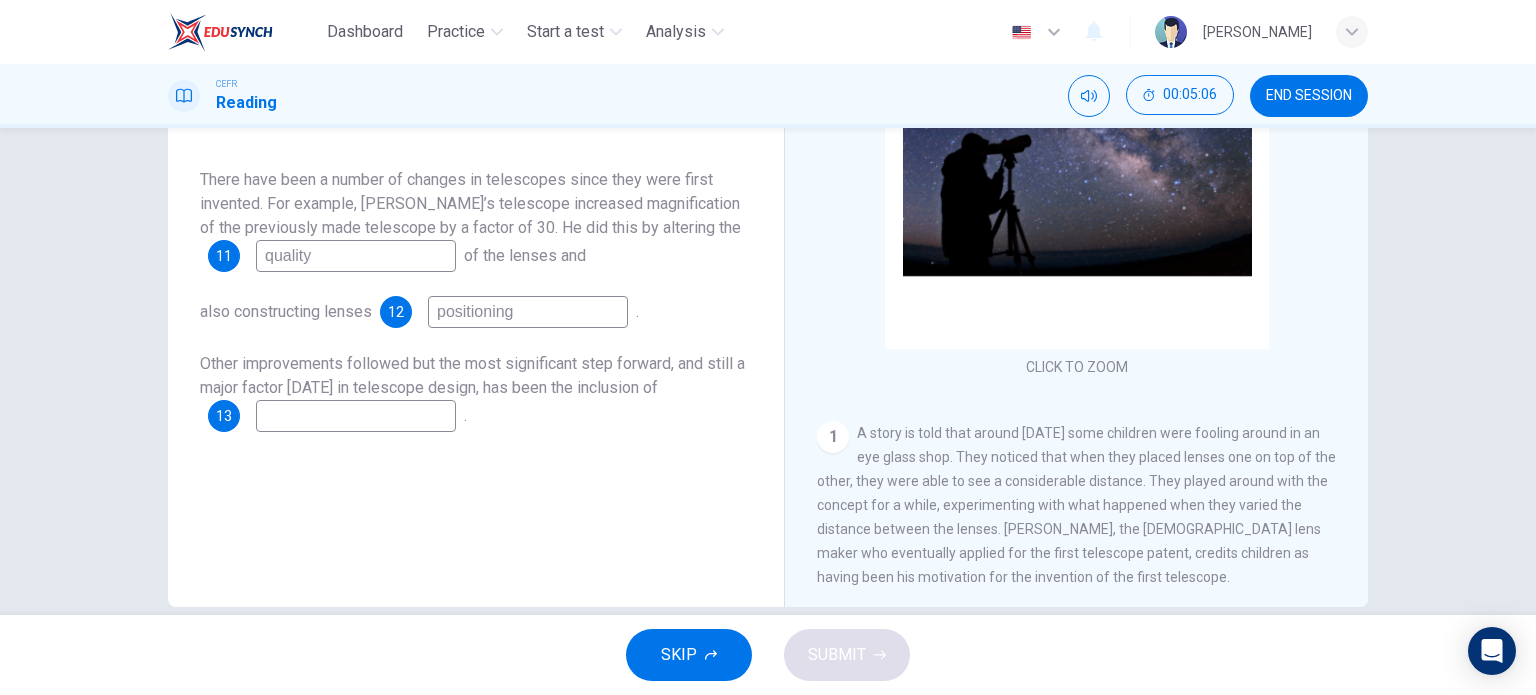 scroll, scrollTop: 288, scrollLeft: 0, axis: vertical 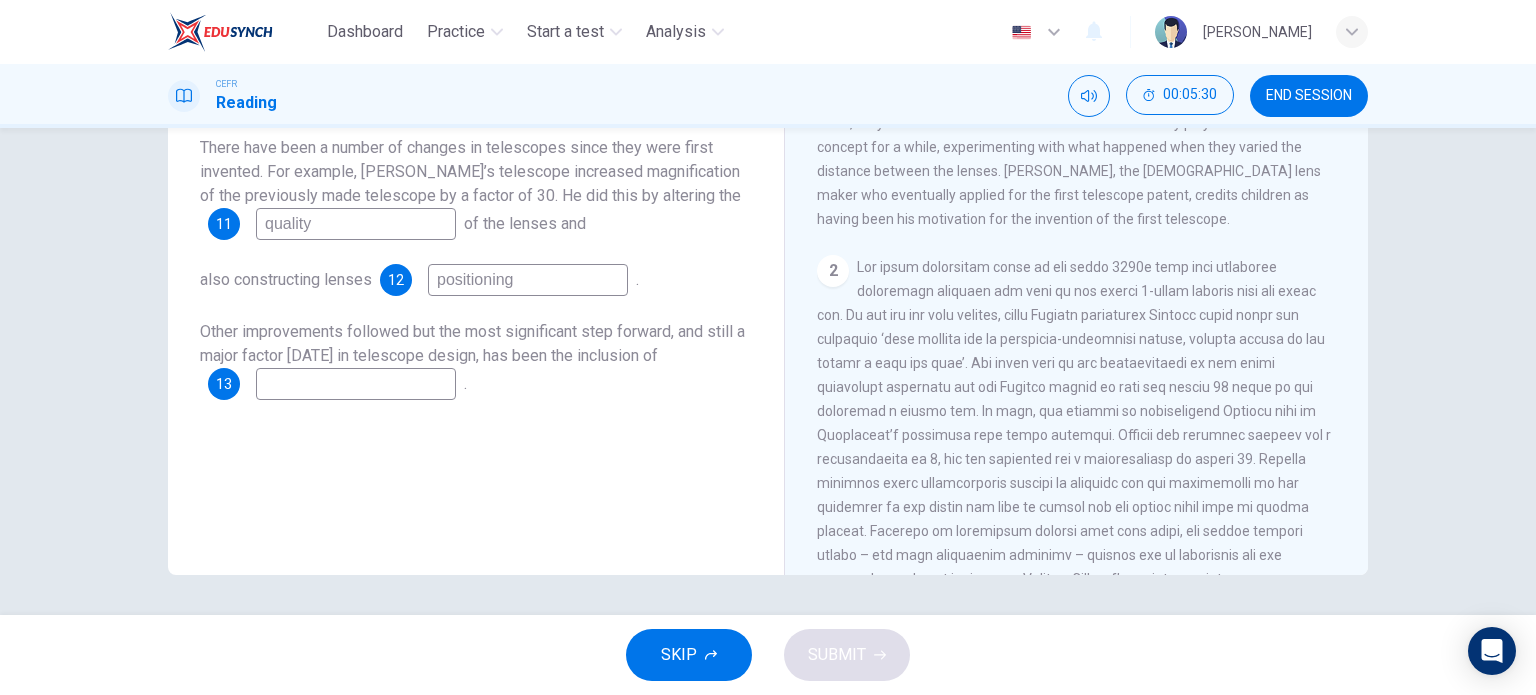 type on "quality" 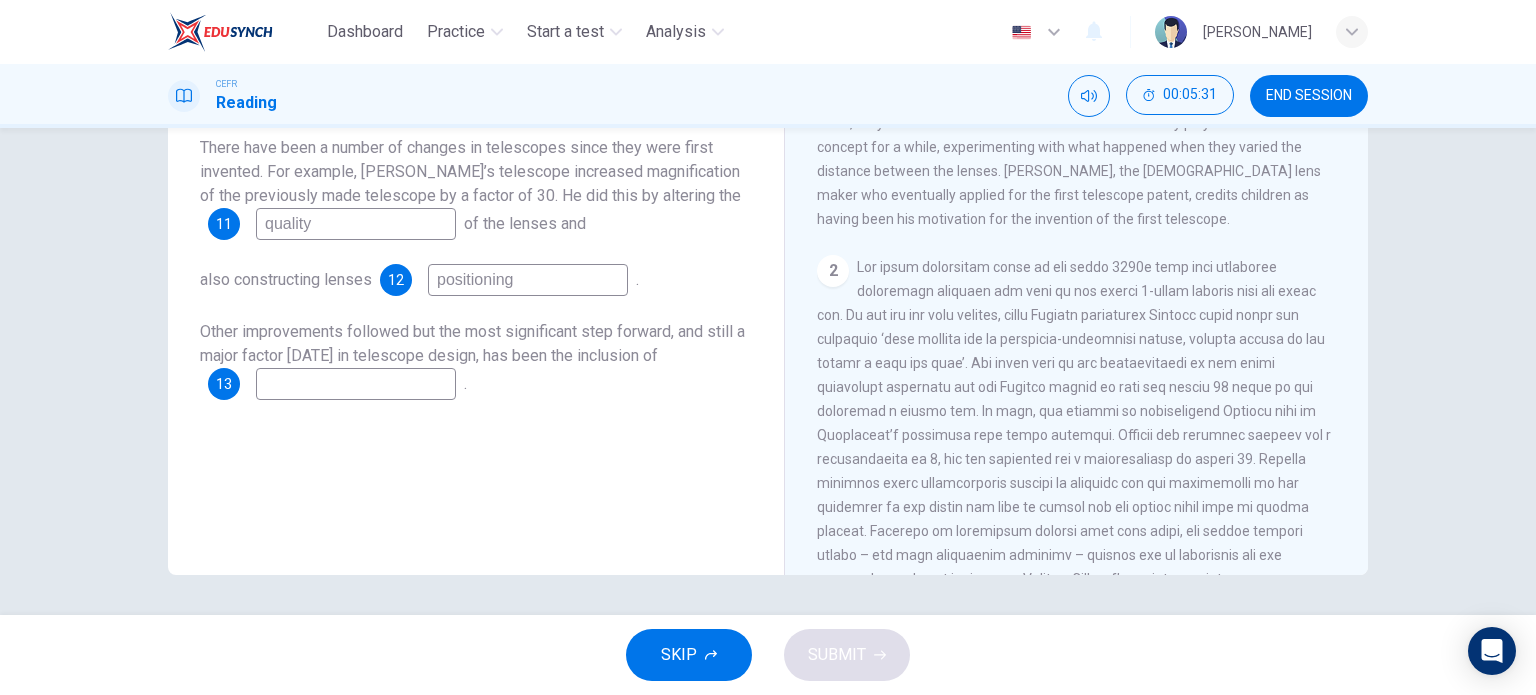 drag, startPoint x: 438, startPoint y: 281, endPoint x: 522, endPoint y: 283, distance: 84.0238 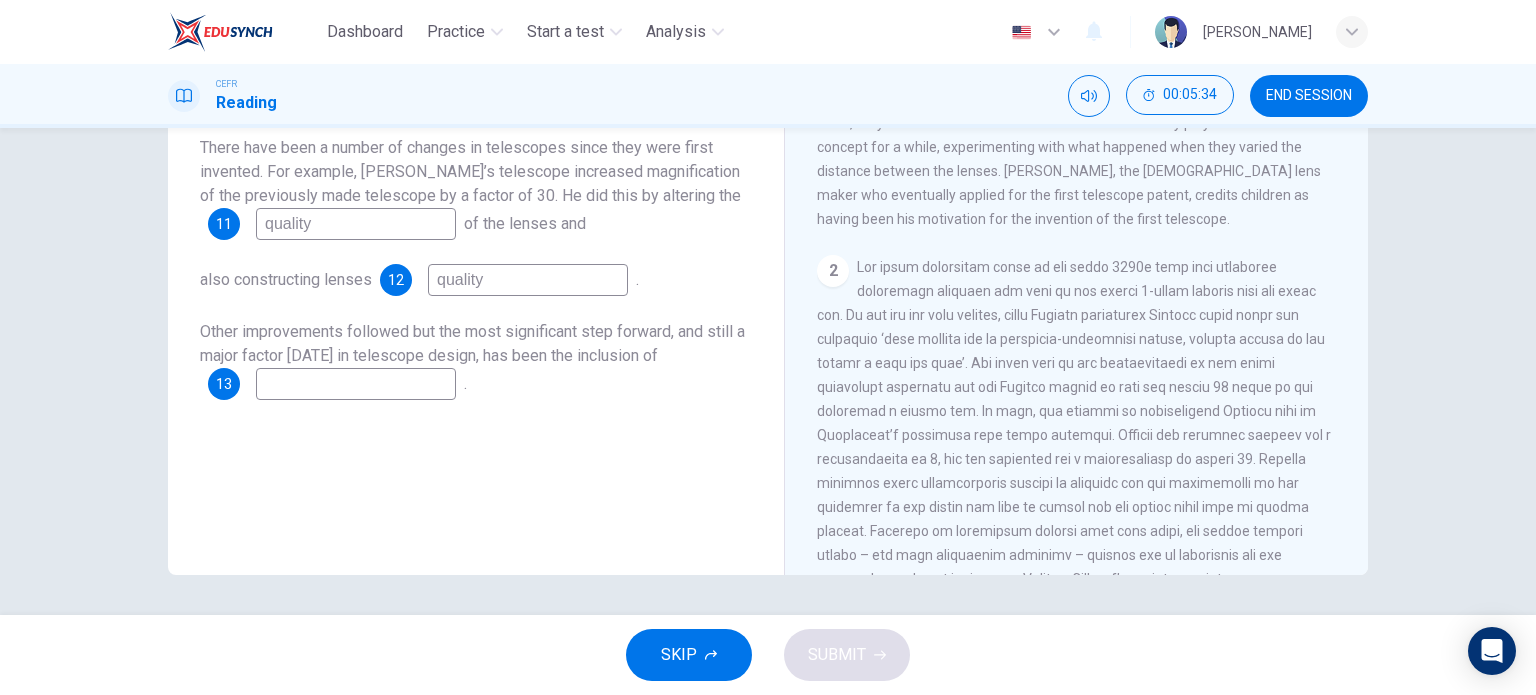 type on "quality" 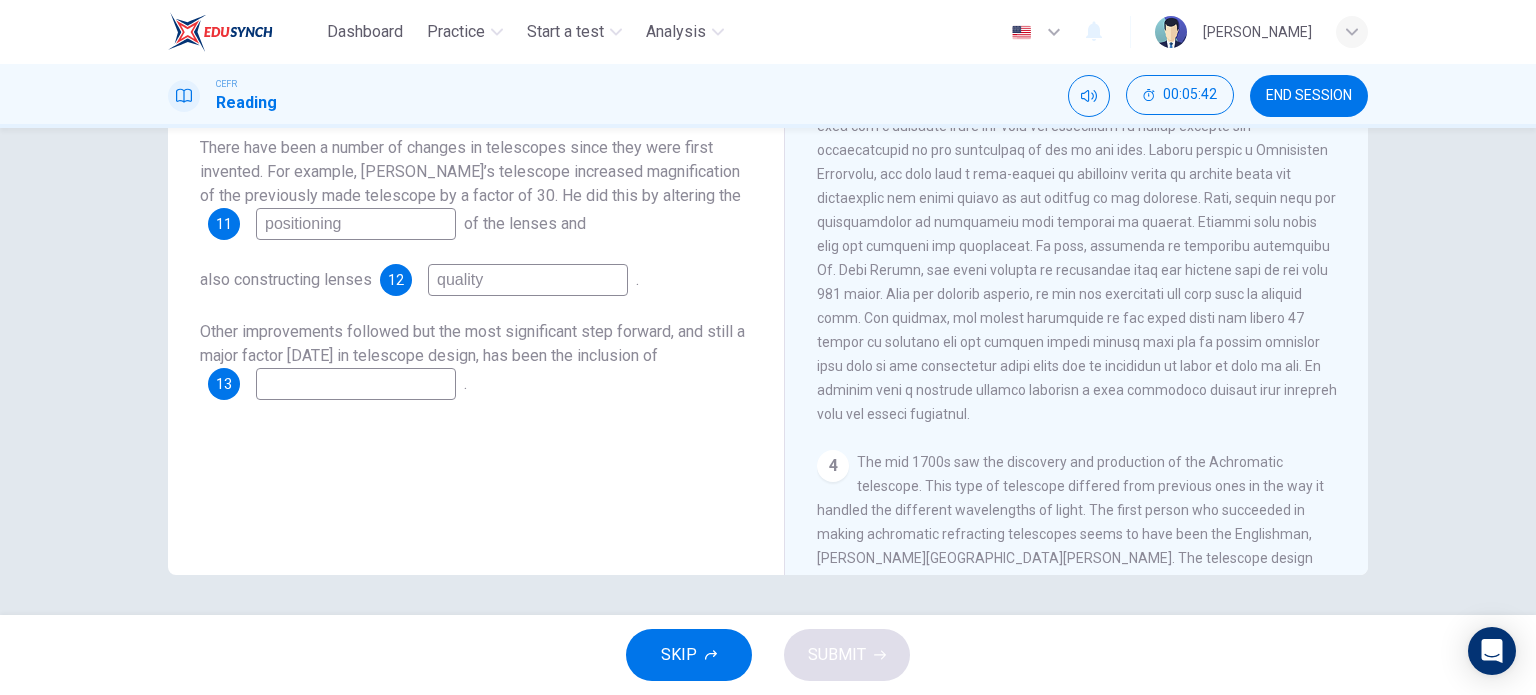 scroll, scrollTop: 1446, scrollLeft: 0, axis: vertical 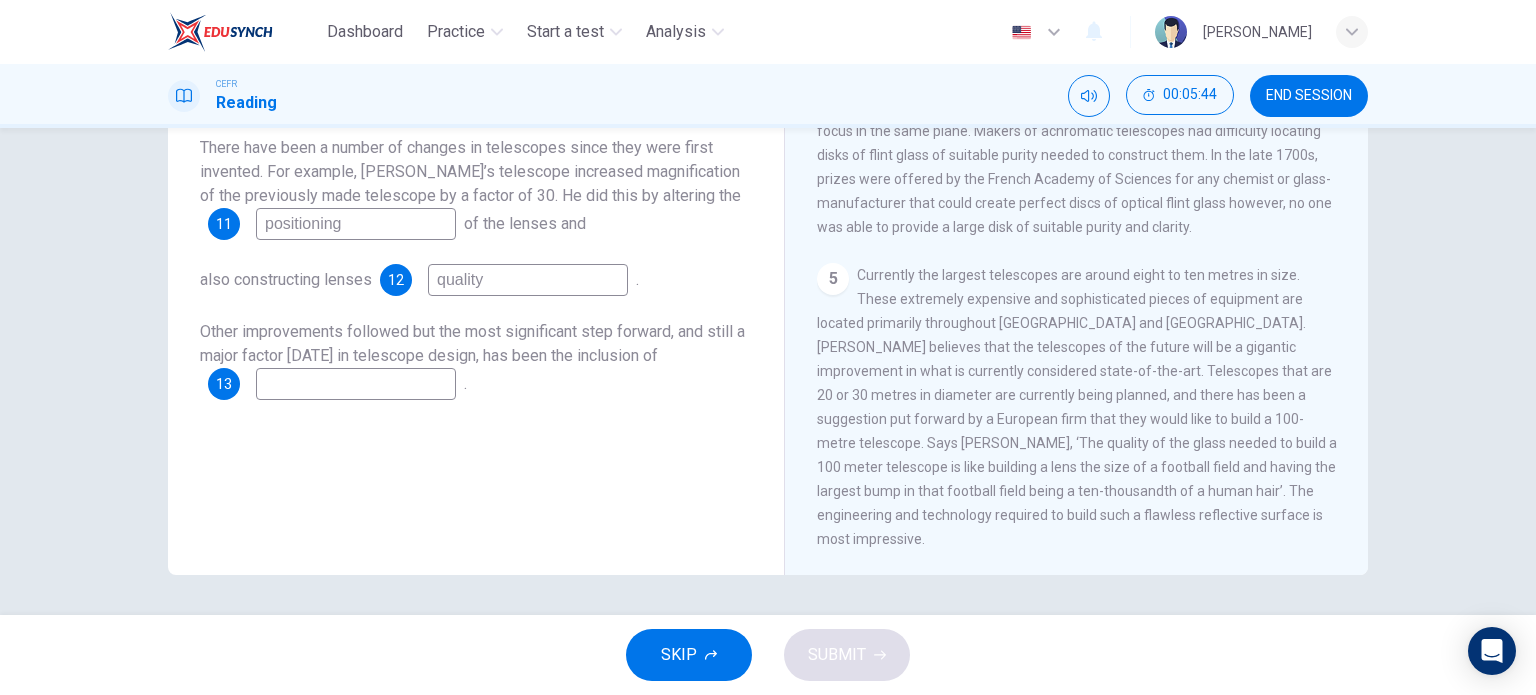 type on "positioning" 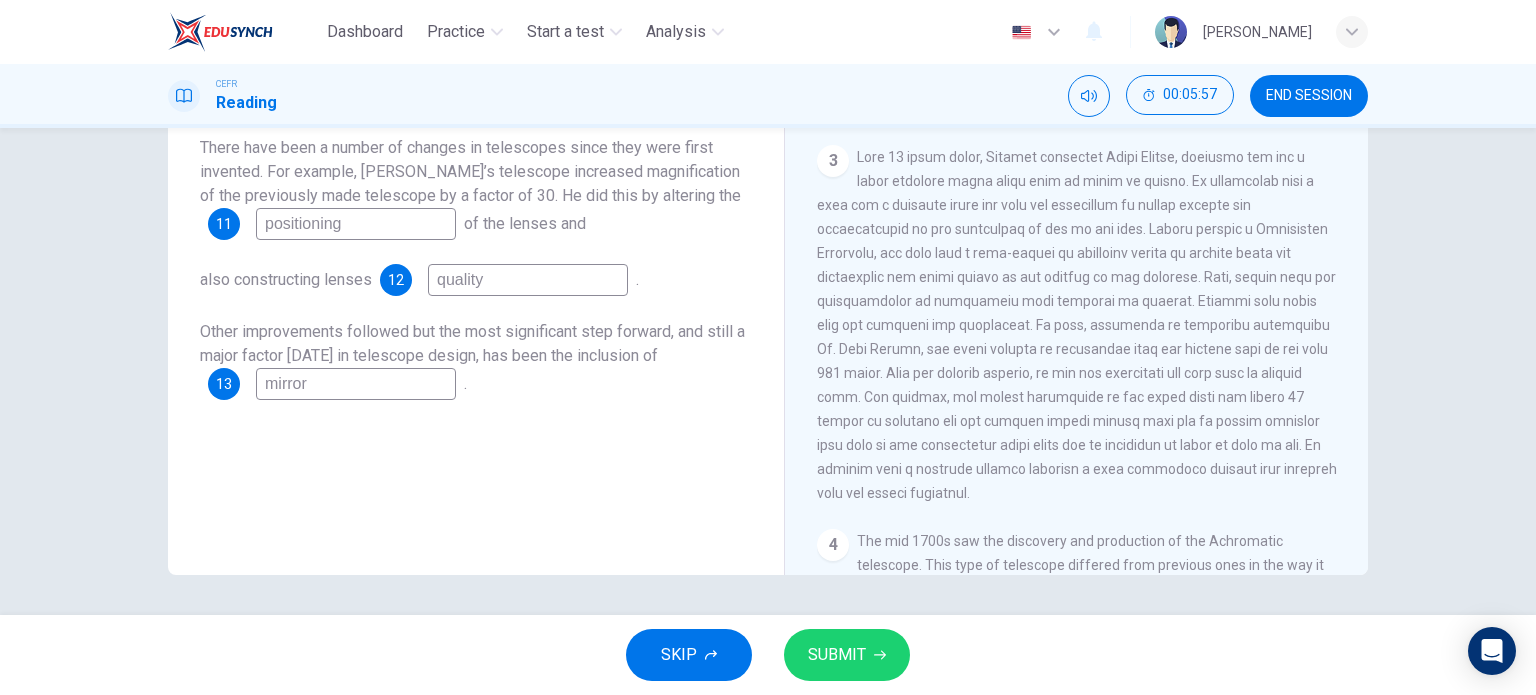 scroll, scrollTop: 843, scrollLeft: 0, axis: vertical 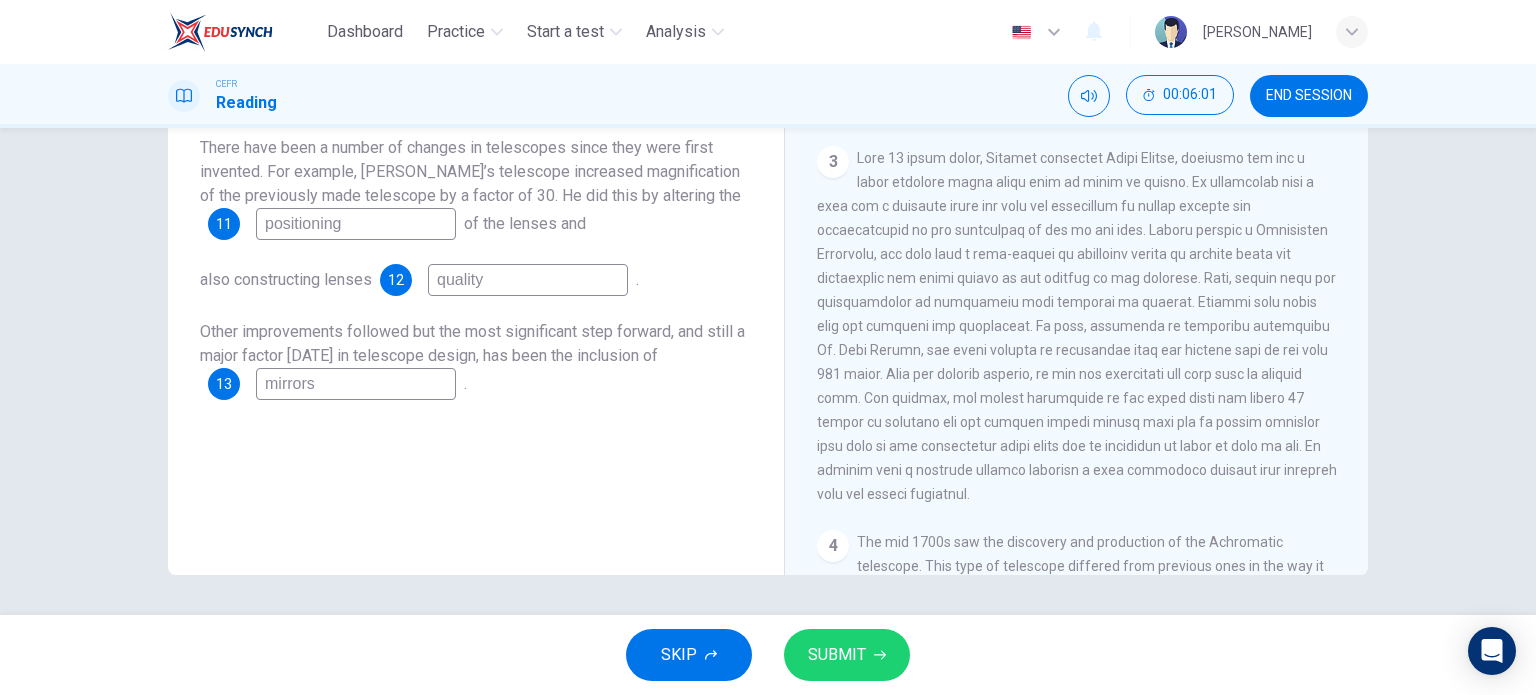 type on "mirrors" 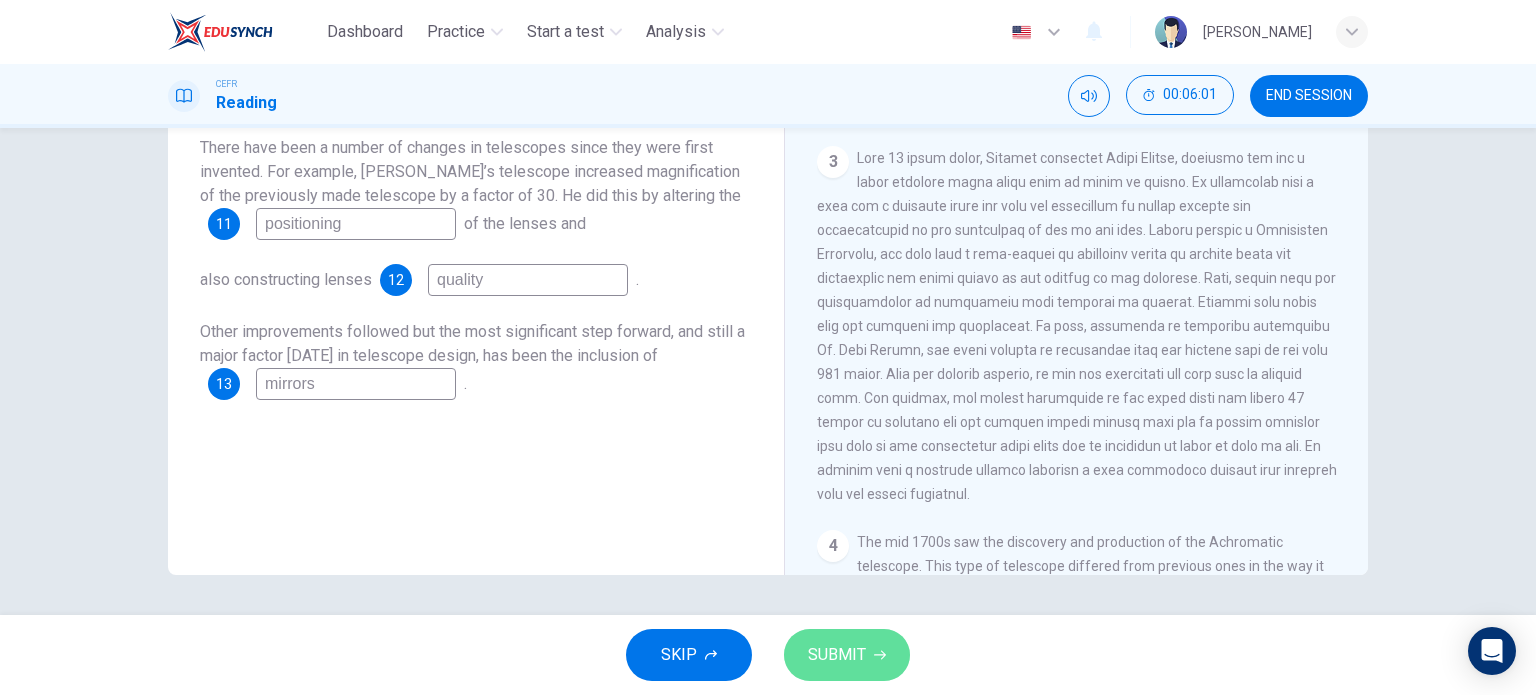 click on "SUBMIT" at bounding box center (847, 655) 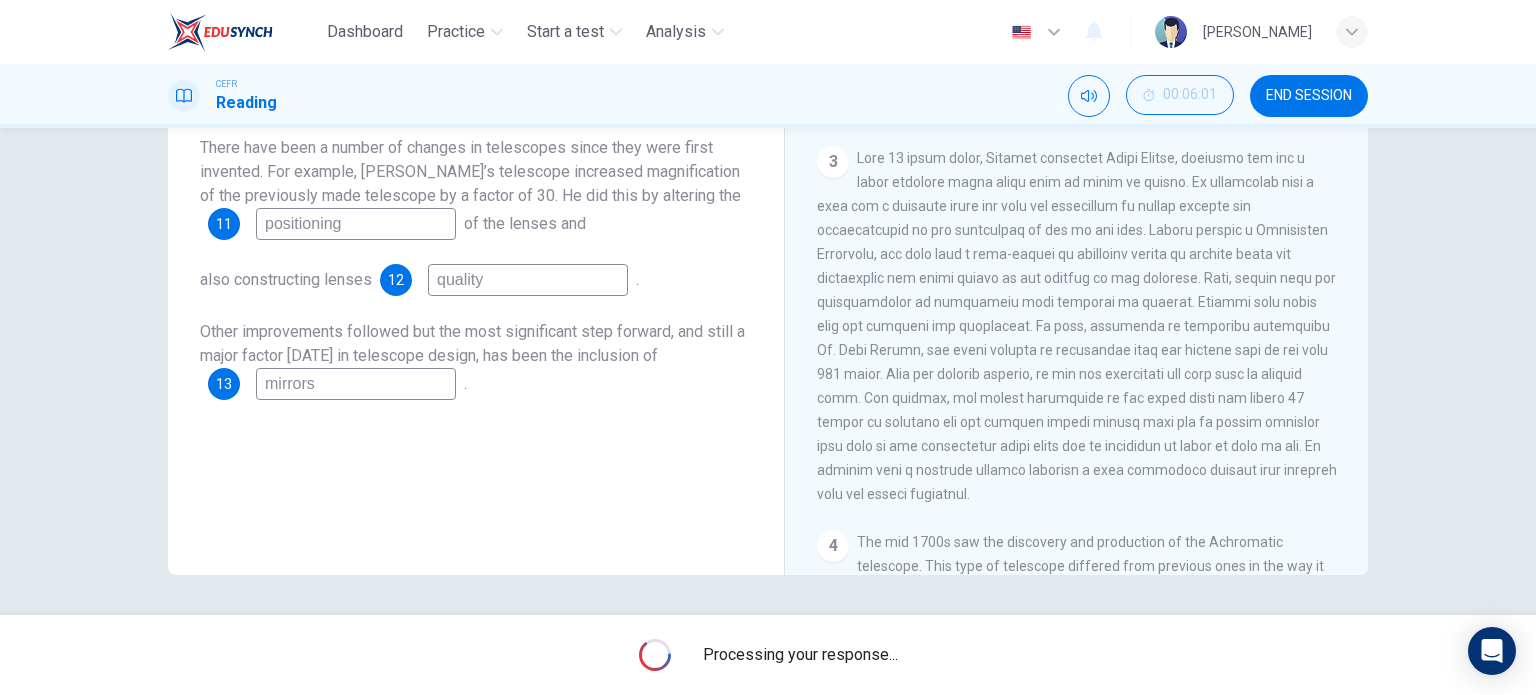 click on "Processing your response..." at bounding box center [800, 655] 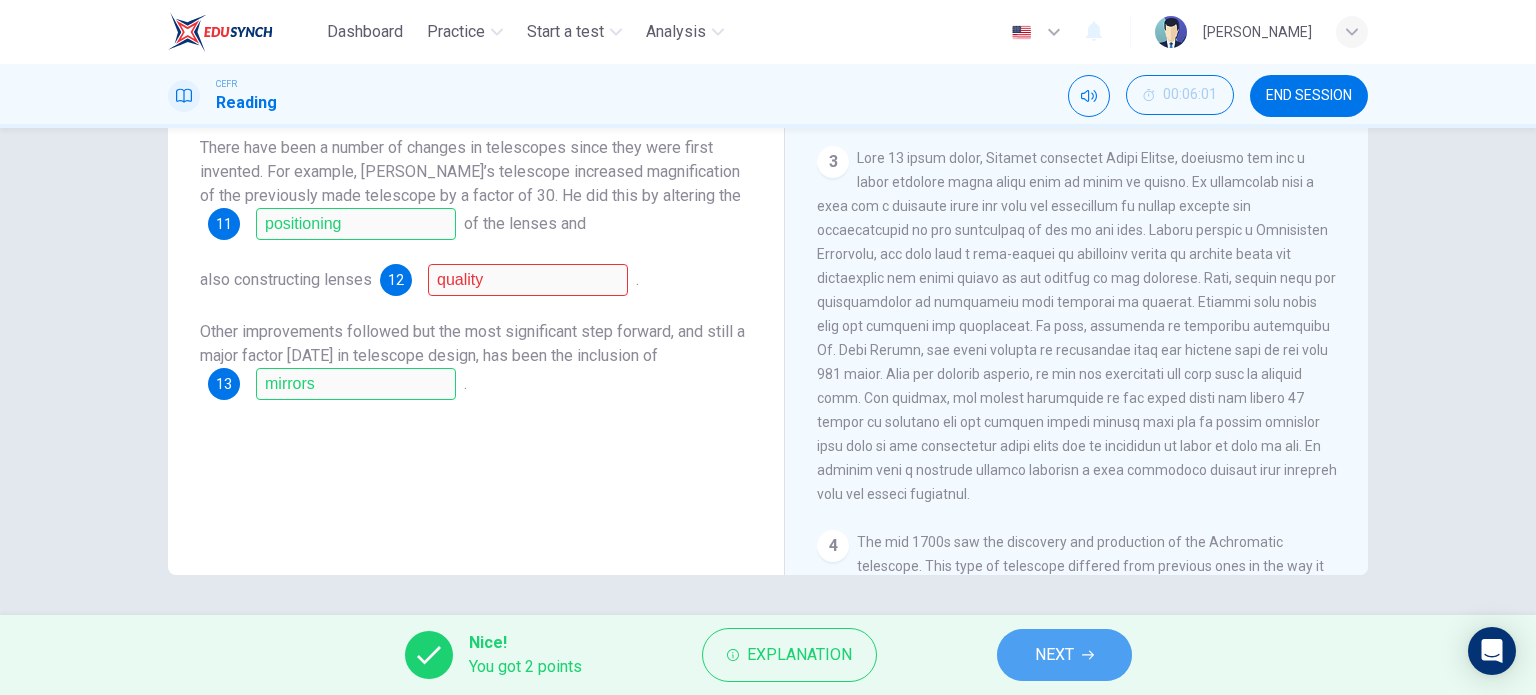 click on "NEXT" at bounding box center (1054, 655) 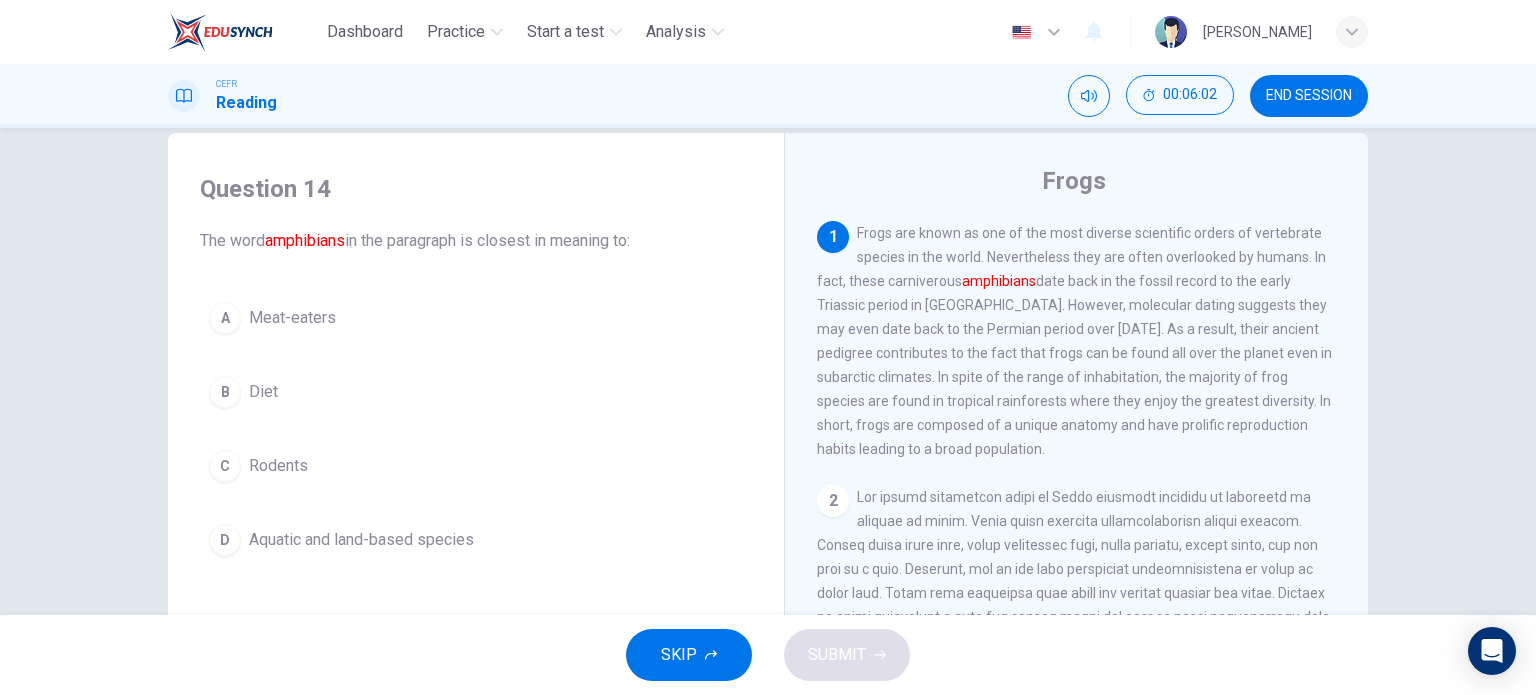 scroll, scrollTop: 38, scrollLeft: 0, axis: vertical 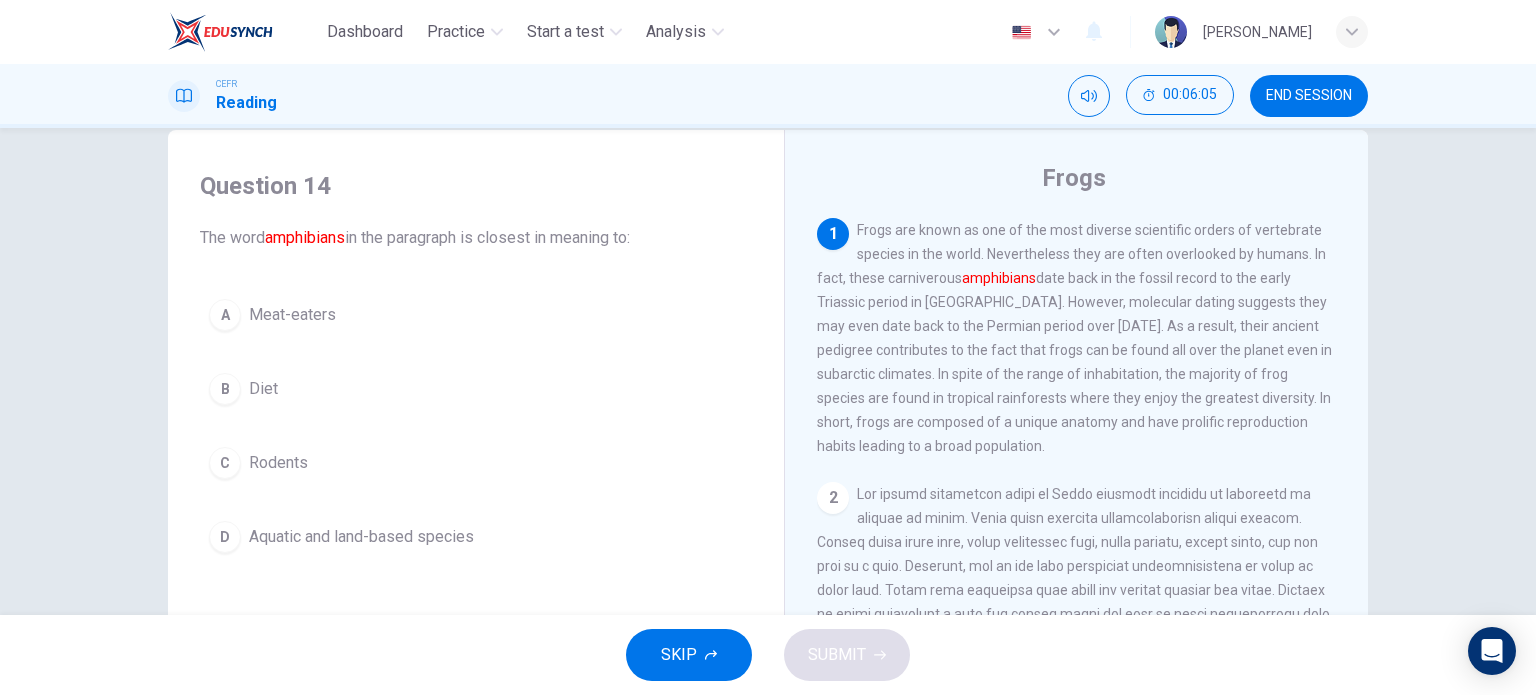 click on "Aquatic and land-based species" at bounding box center (361, 537) 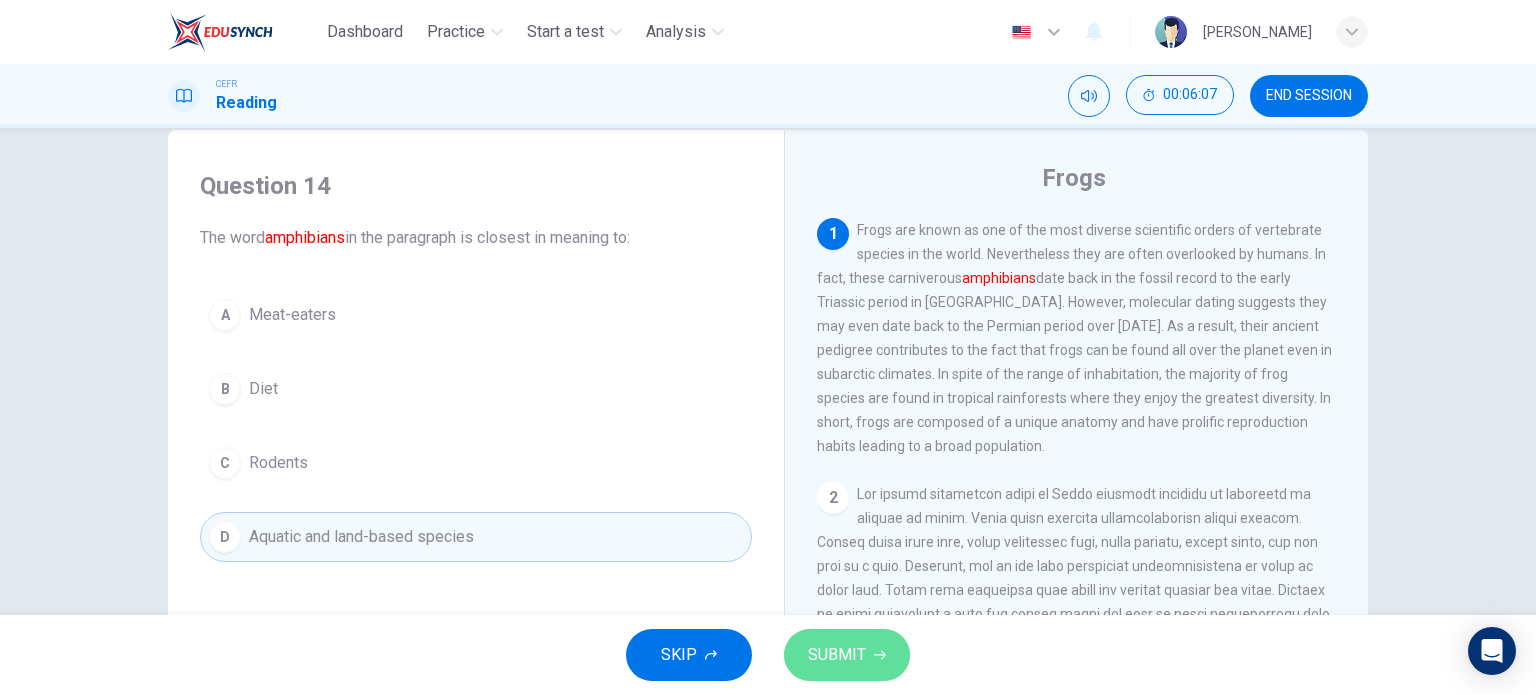 click on "SUBMIT" at bounding box center (847, 655) 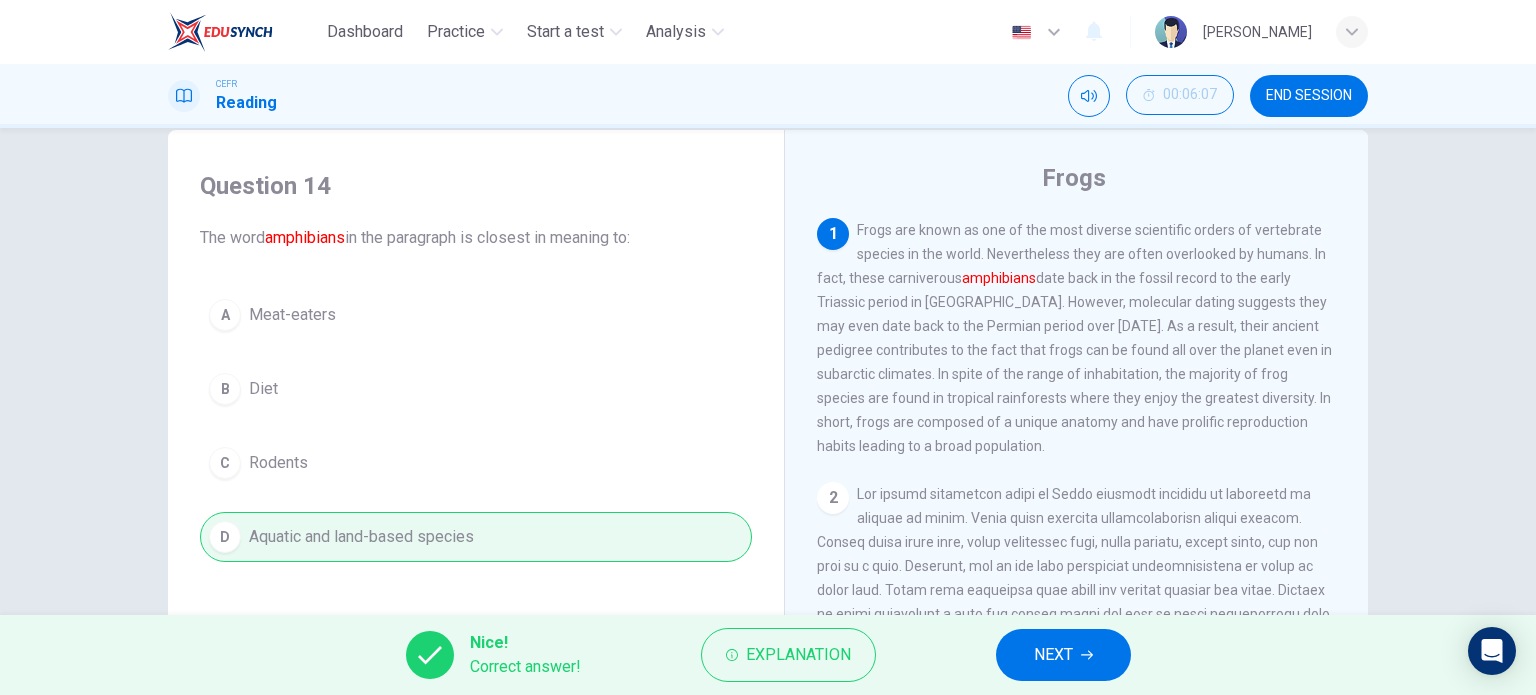 click on "NEXT" at bounding box center [1063, 655] 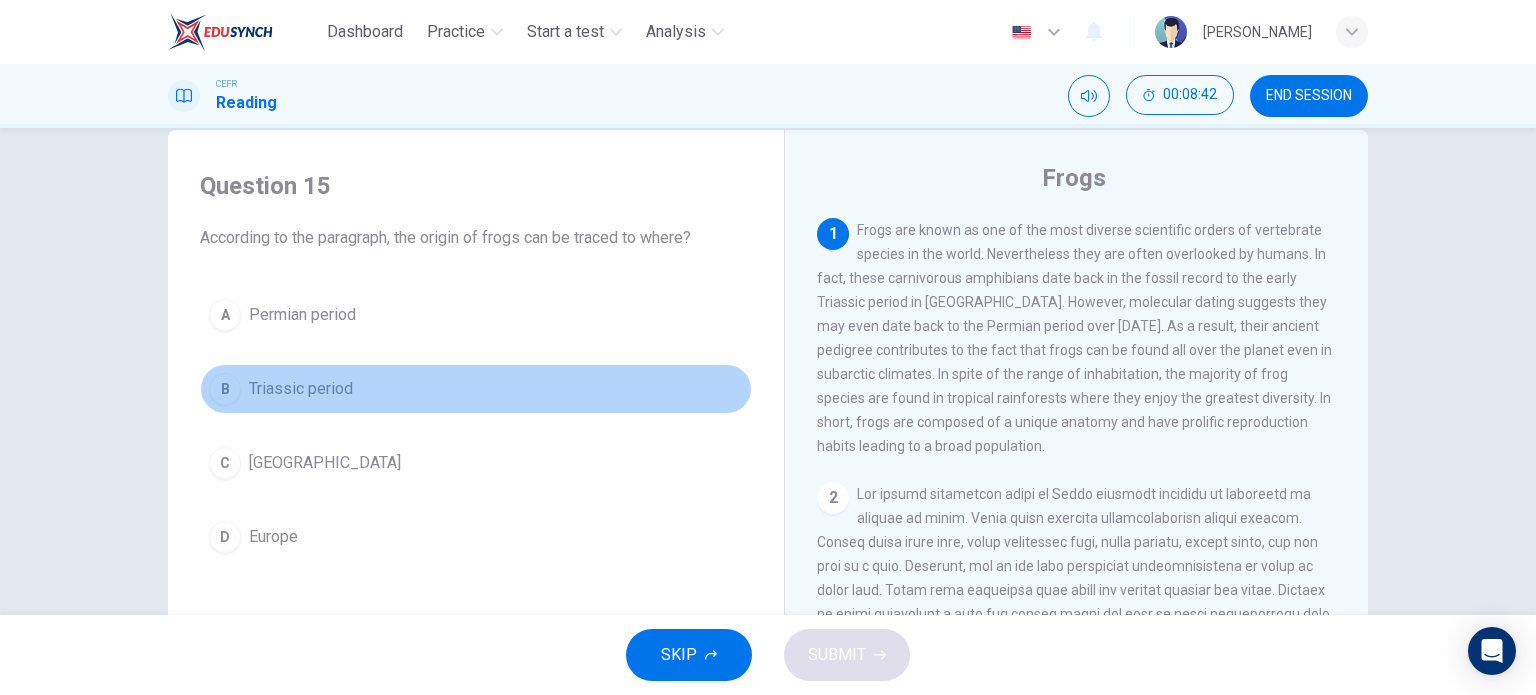 click on "Triassic period" at bounding box center [301, 389] 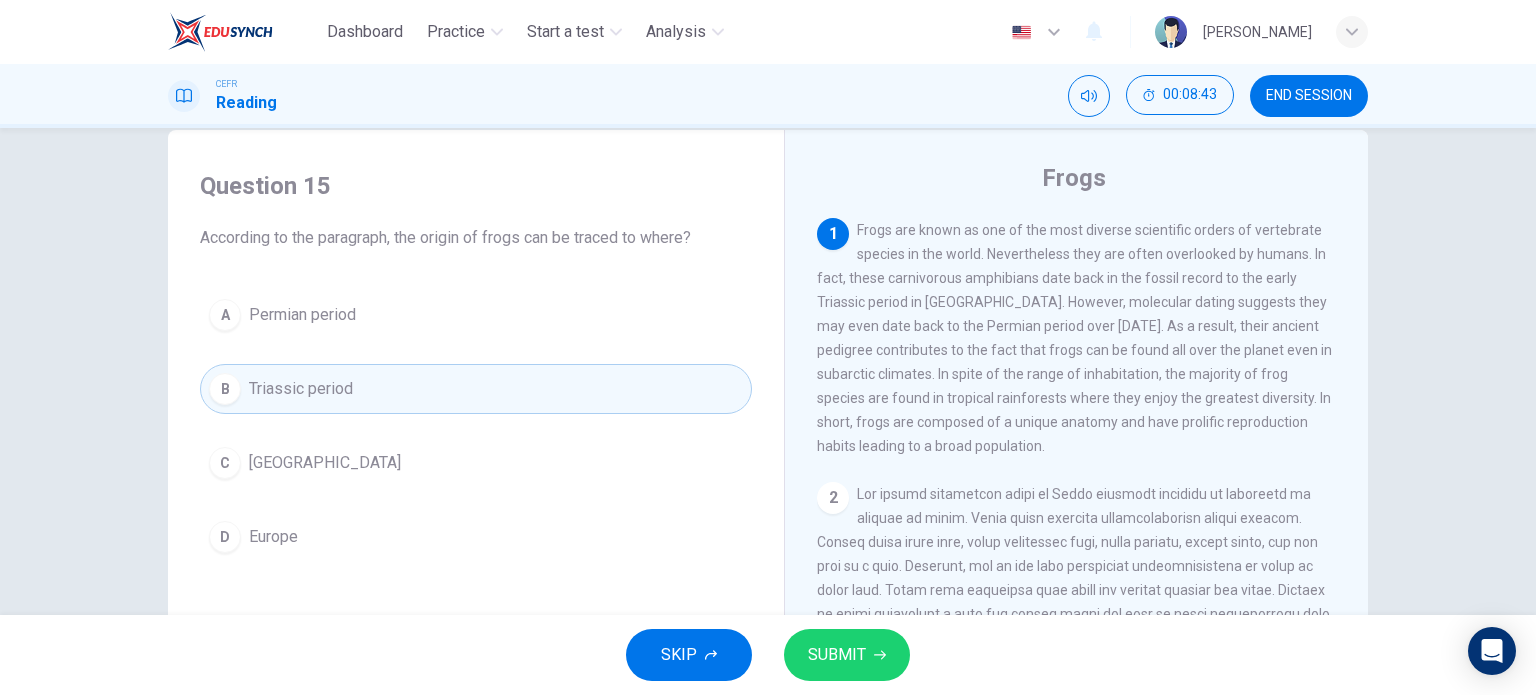 click on "SUBMIT" at bounding box center [837, 655] 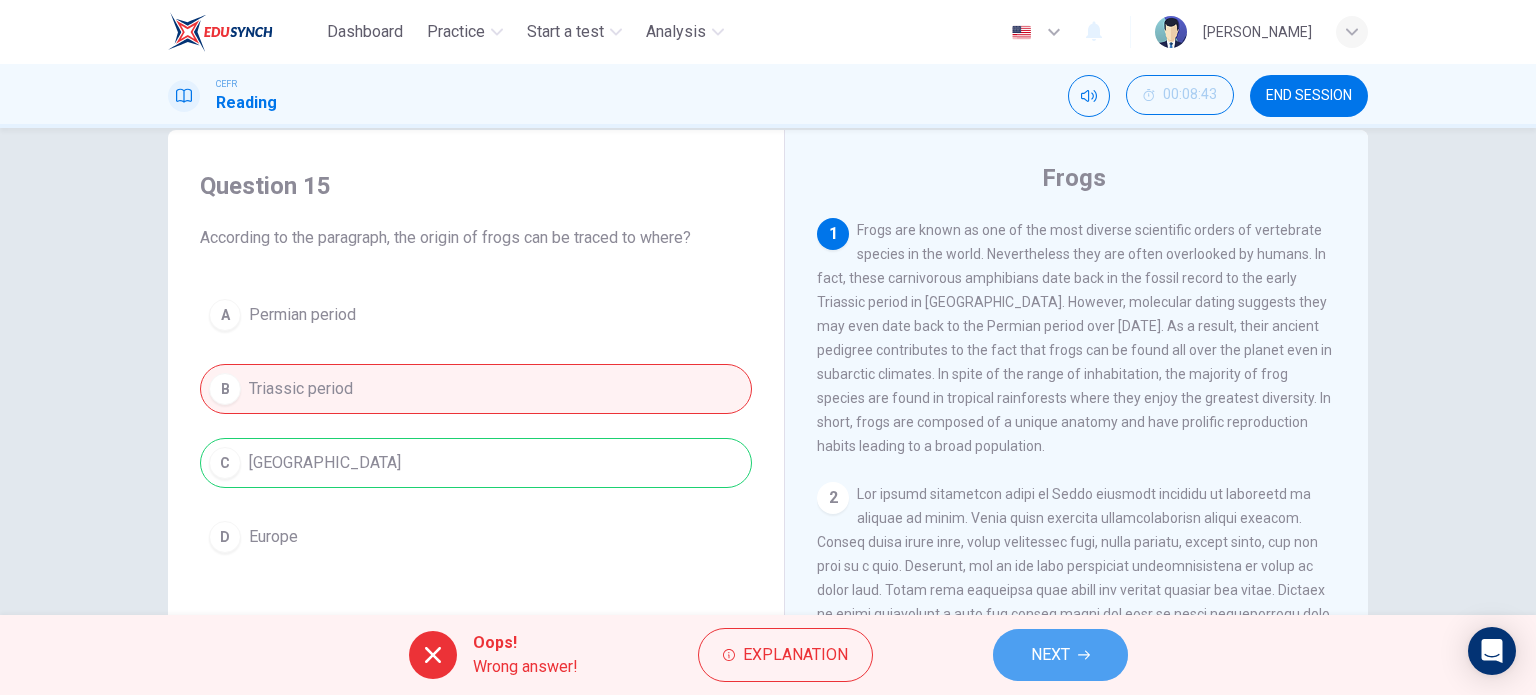 click on "NEXT" at bounding box center (1060, 655) 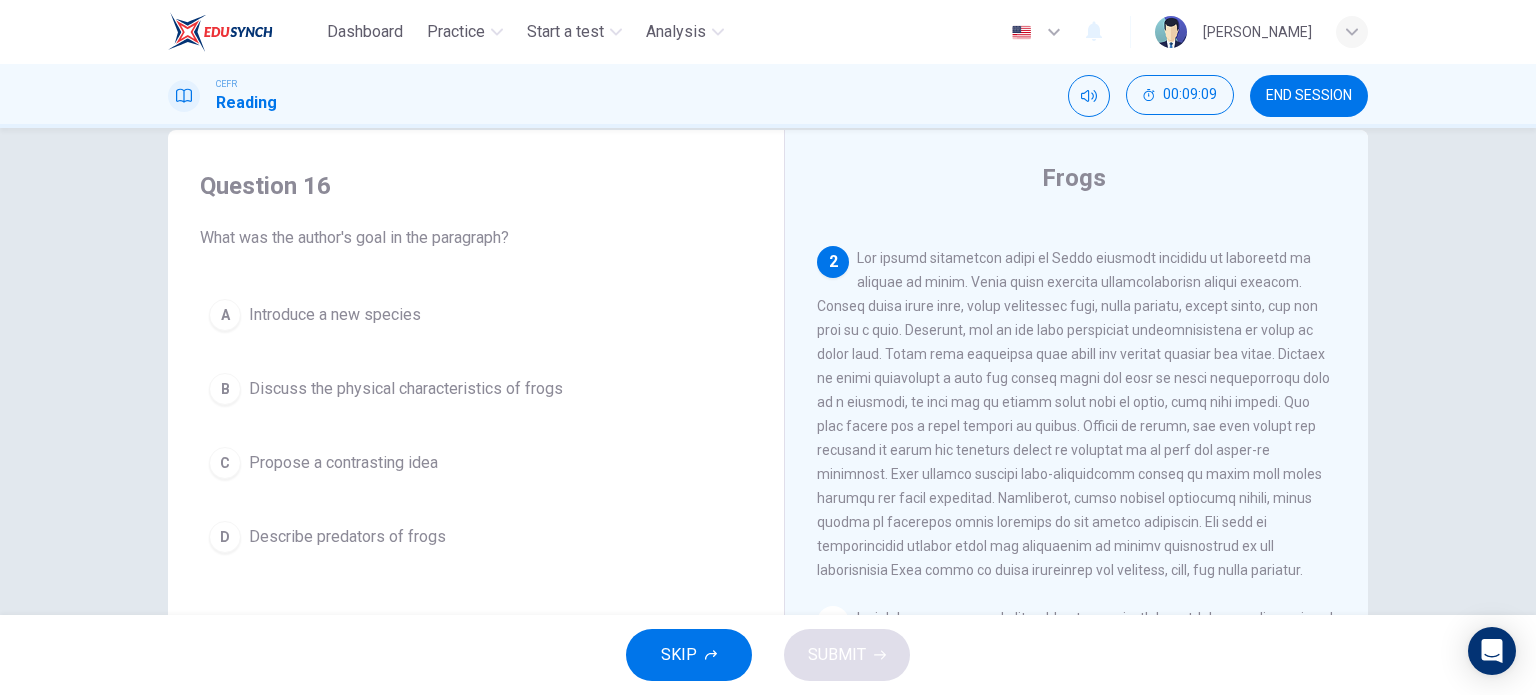 scroll, scrollTop: 236, scrollLeft: 0, axis: vertical 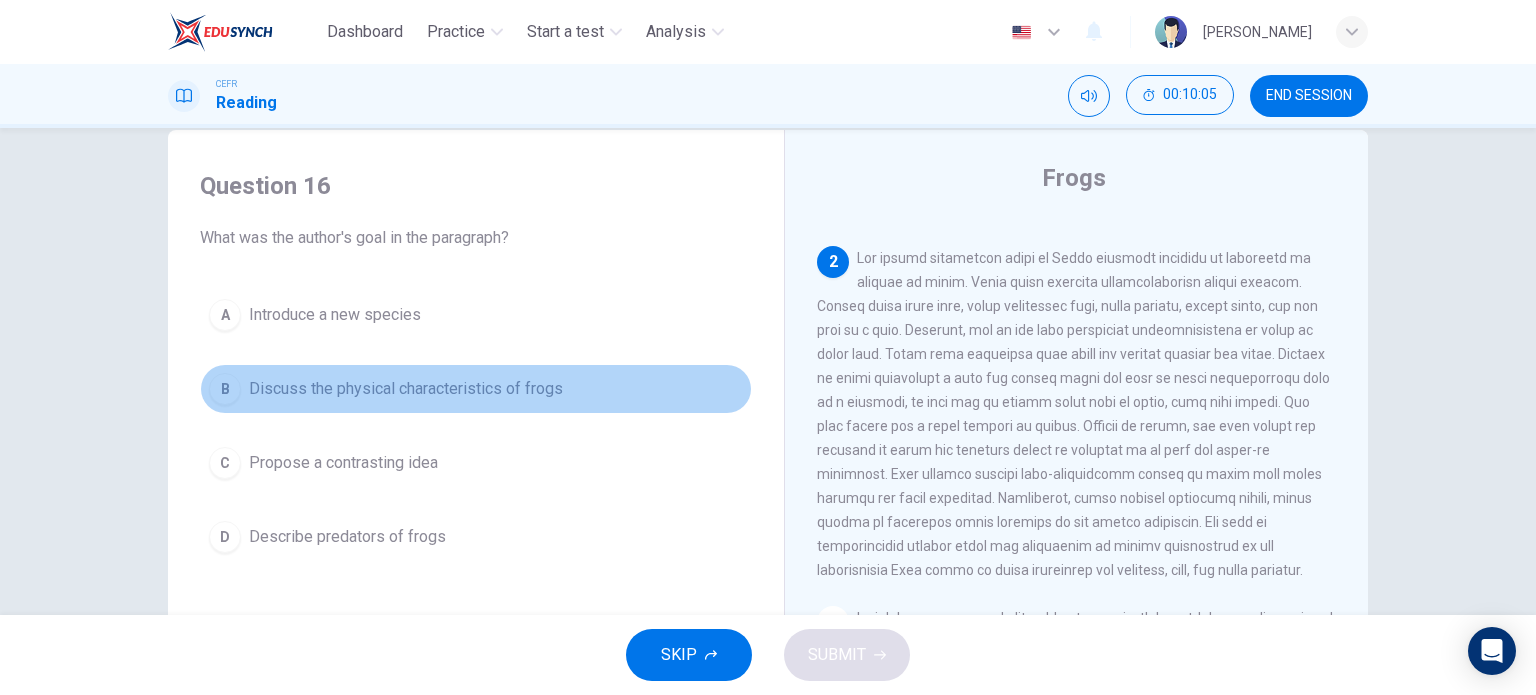 click on "B Discuss the physical characteristics of frogs" at bounding box center (476, 389) 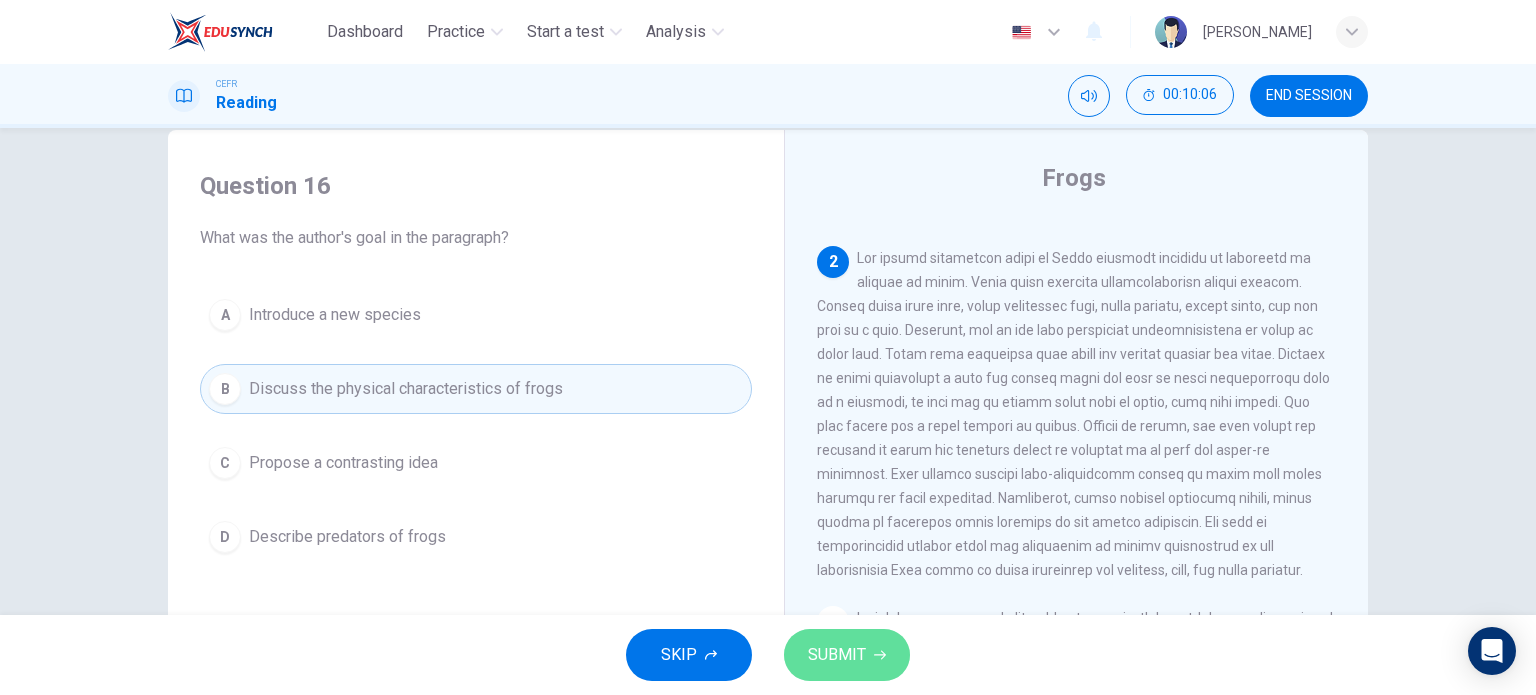 click on "SUBMIT" at bounding box center [837, 655] 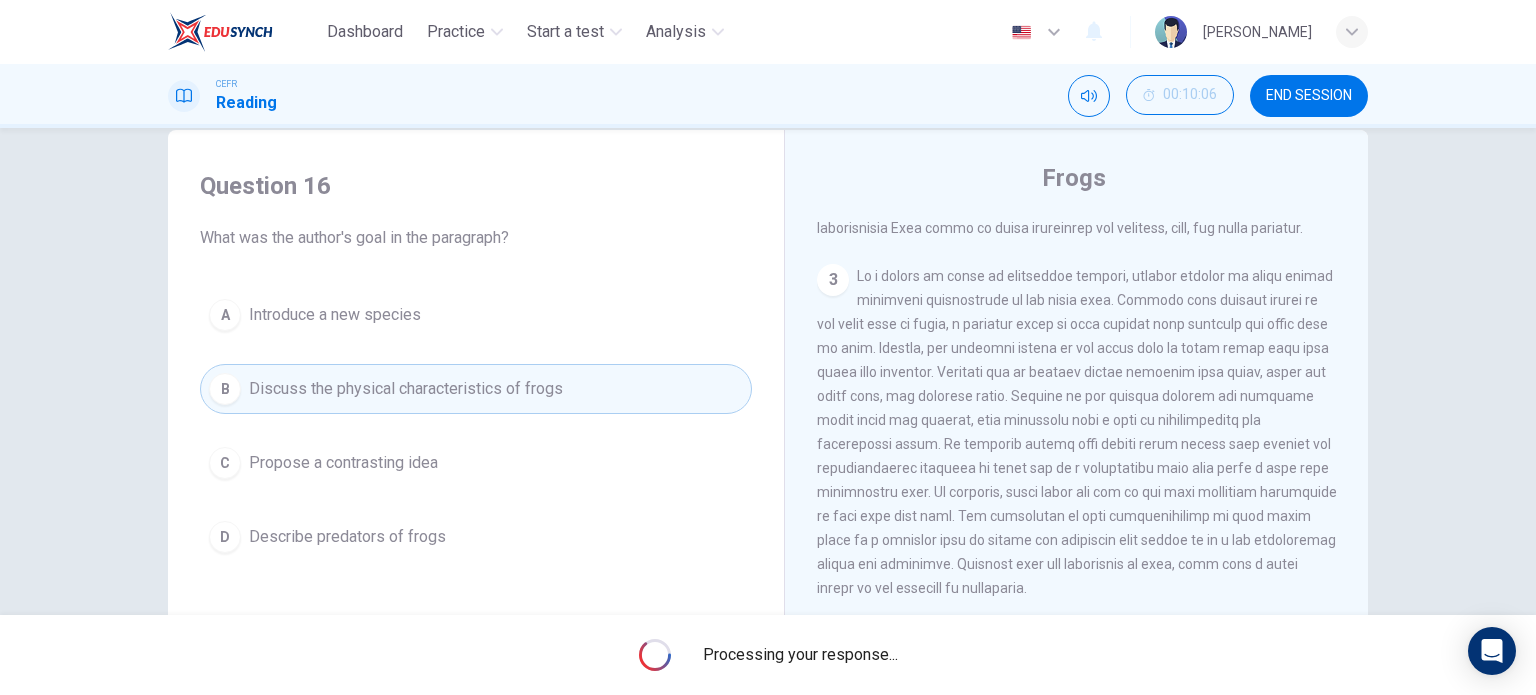scroll, scrollTop: 608, scrollLeft: 0, axis: vertical 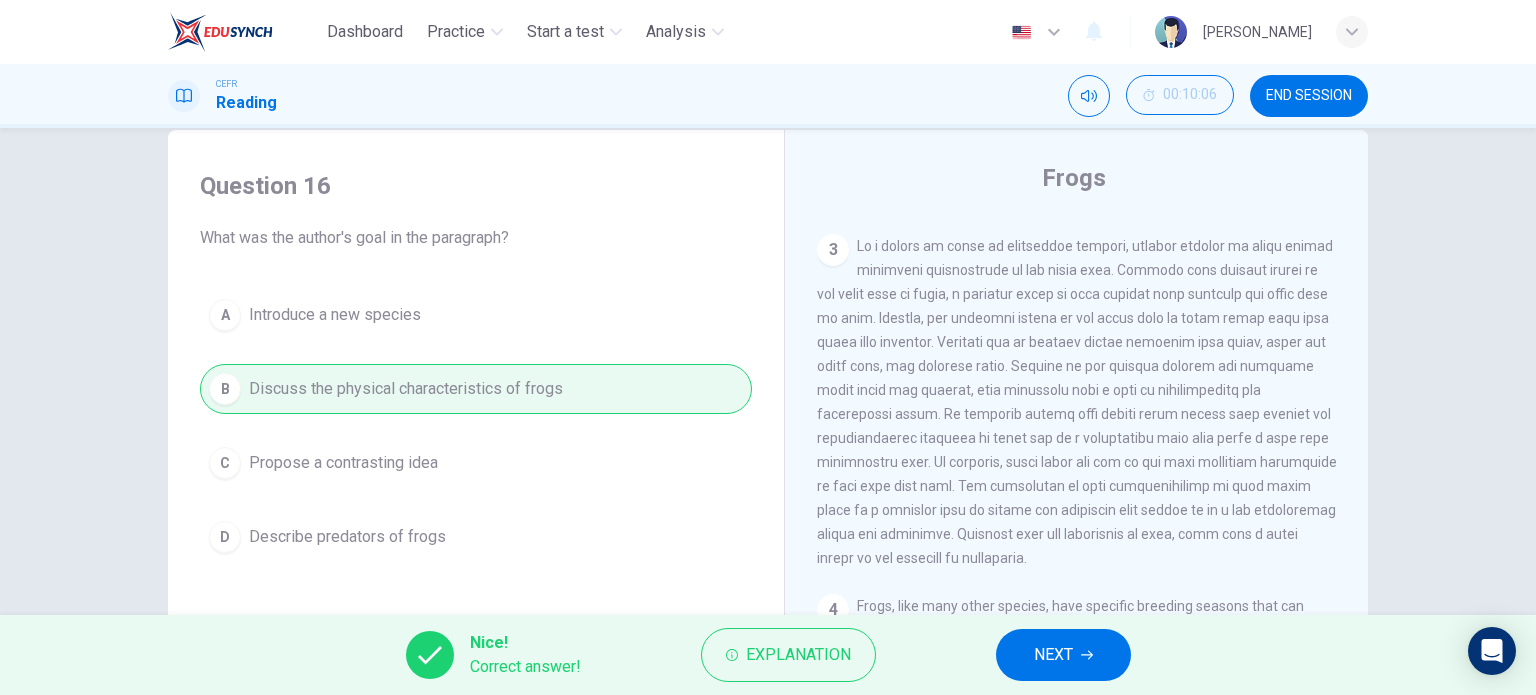 click on "NEXT" at bounding box center (1063, 655) 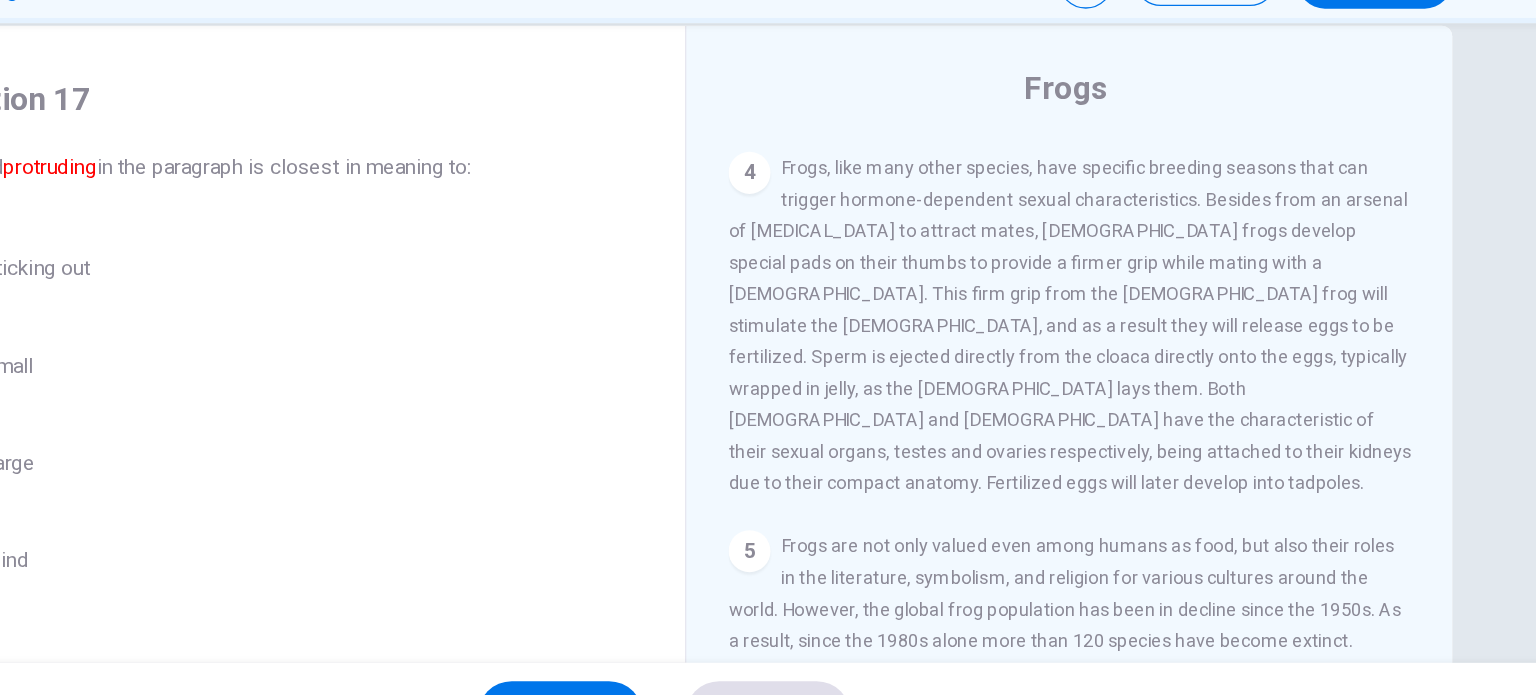 scroll, scrollTop: 1000, scrollLeft: 0, axis: vertical 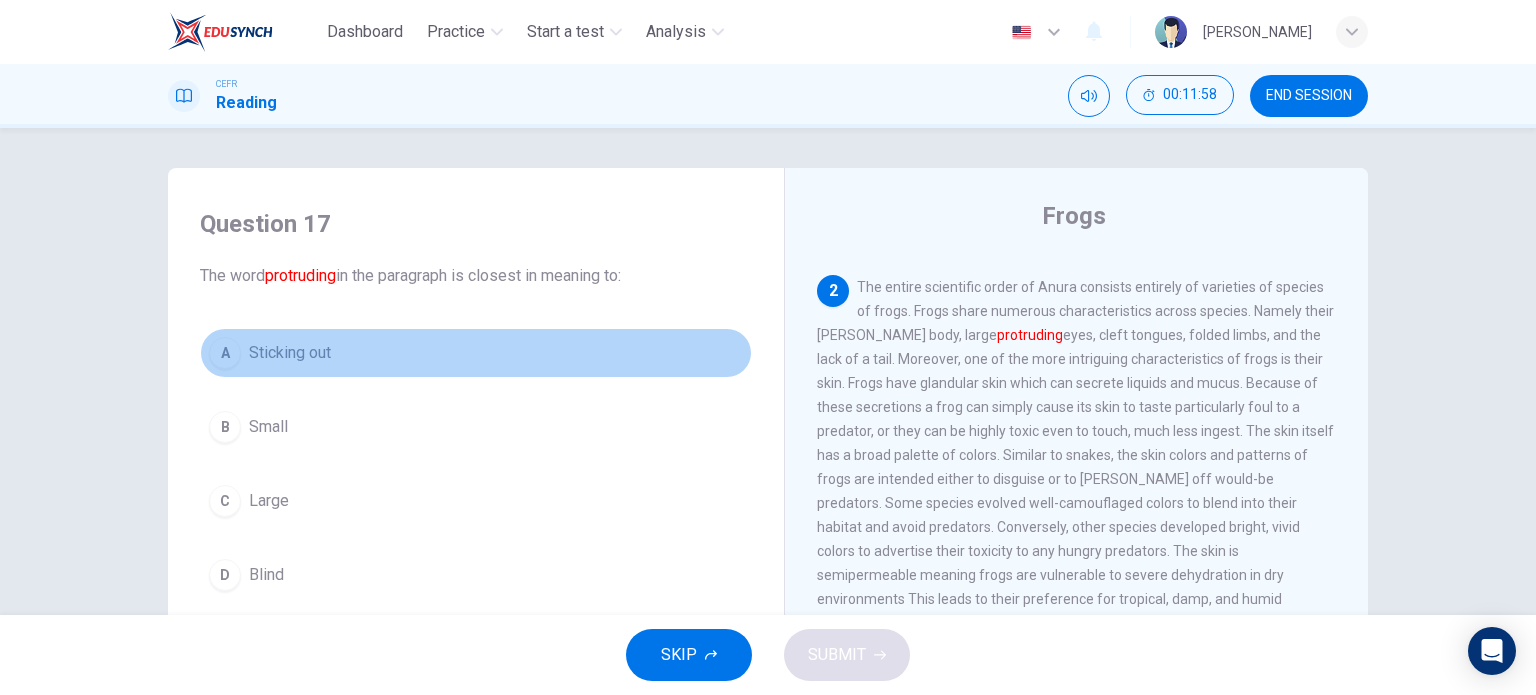 click on "Sticking out" at bounding box center (290, 353) 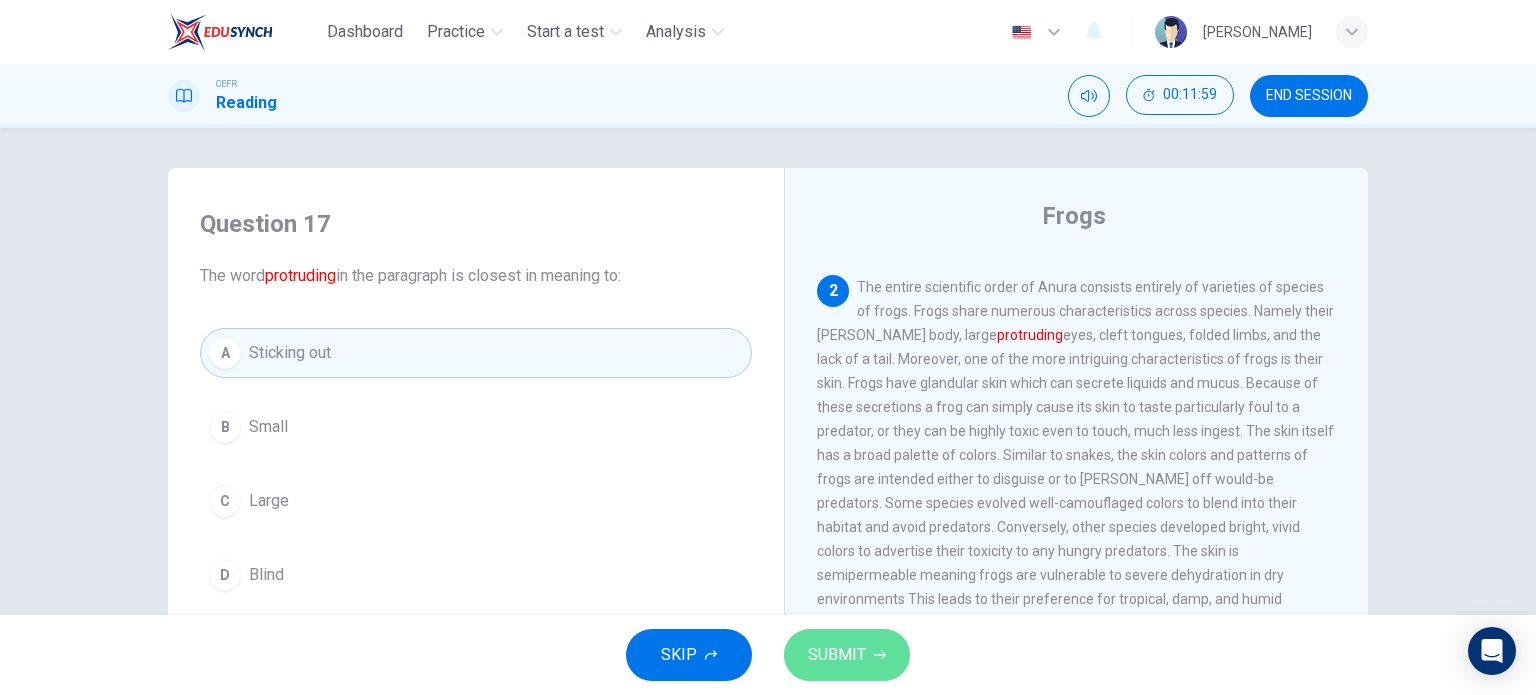 click on "SUBMIT" at bounding box center (837, 655) 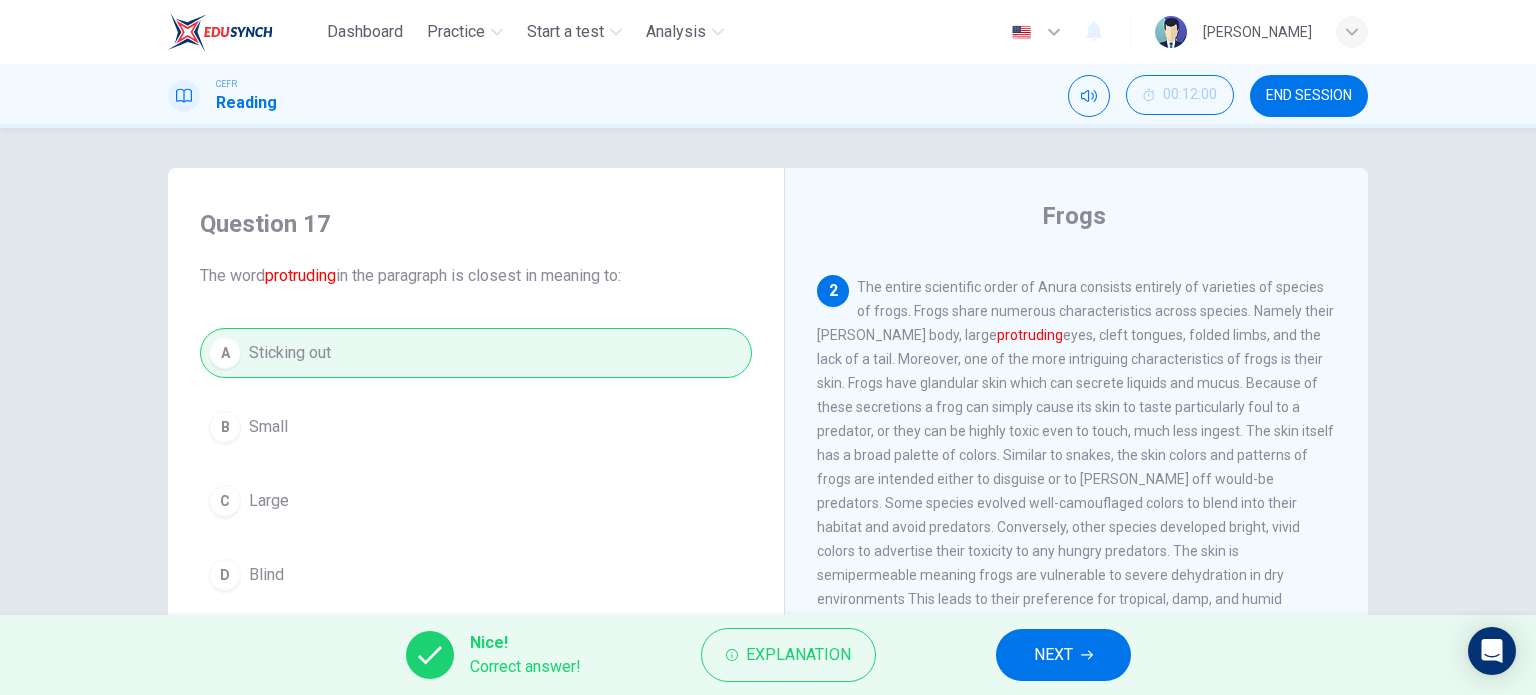 click on "NEXT" at bounding box center [1063, 655] 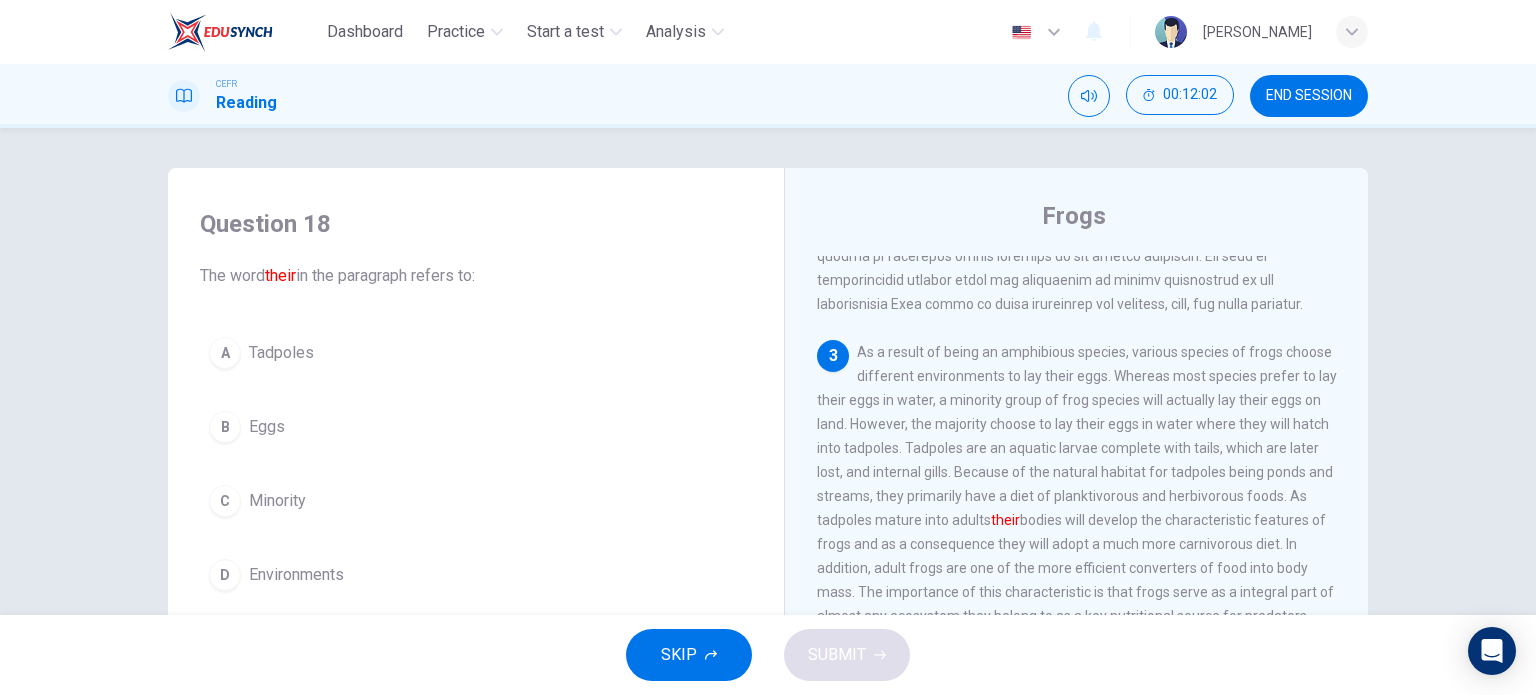 scroll, scrollTop: 556, scrollLeft: 0, axis: vertical 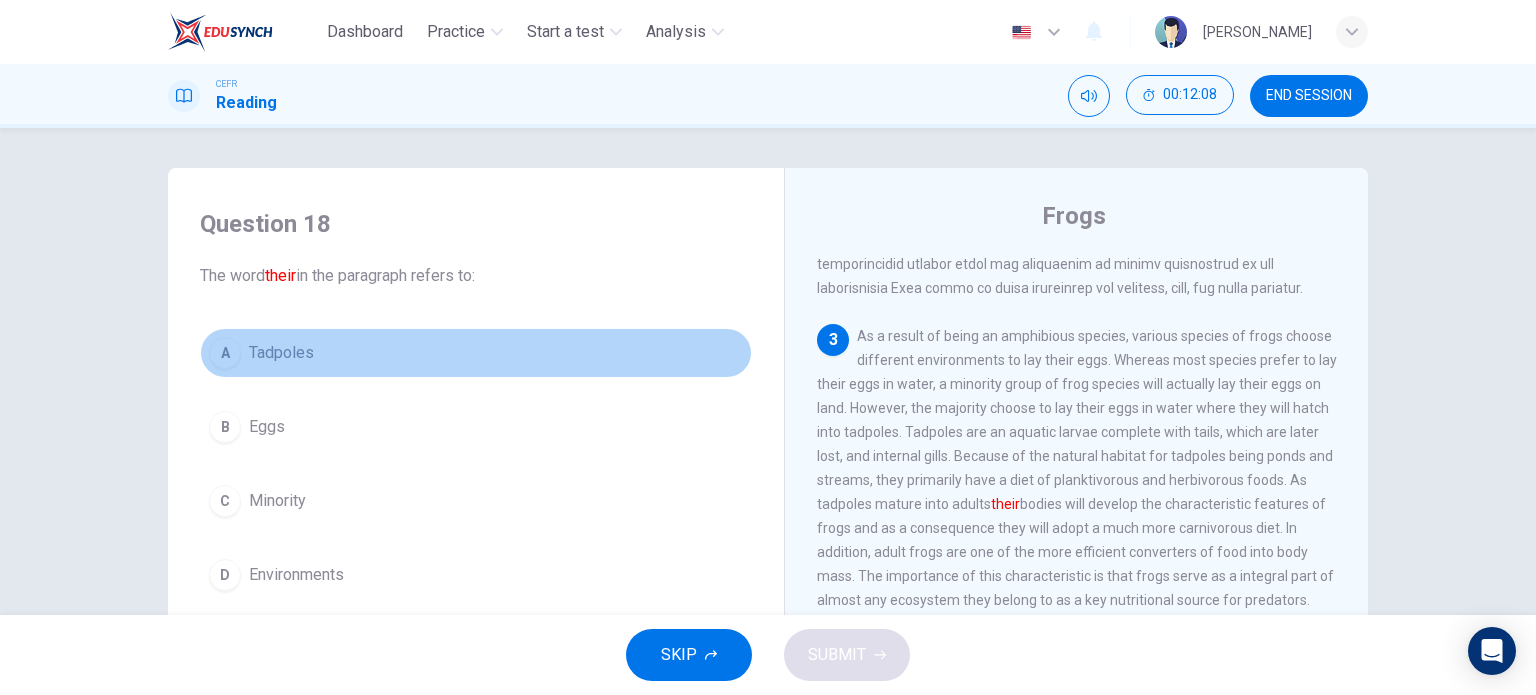 click on "A Tadpoles" at bounding box center [476, 353] 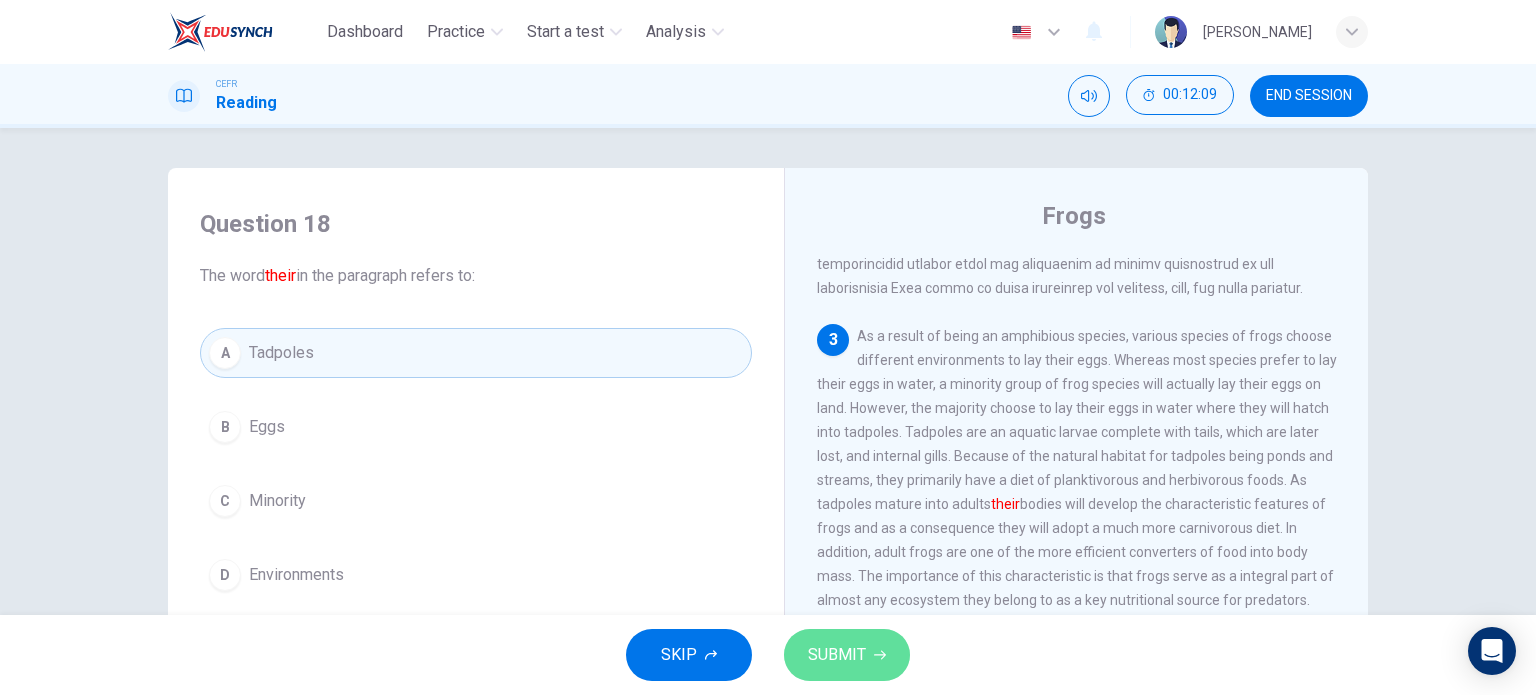 click on "SUBMIT" at bounding box center (837, 655) 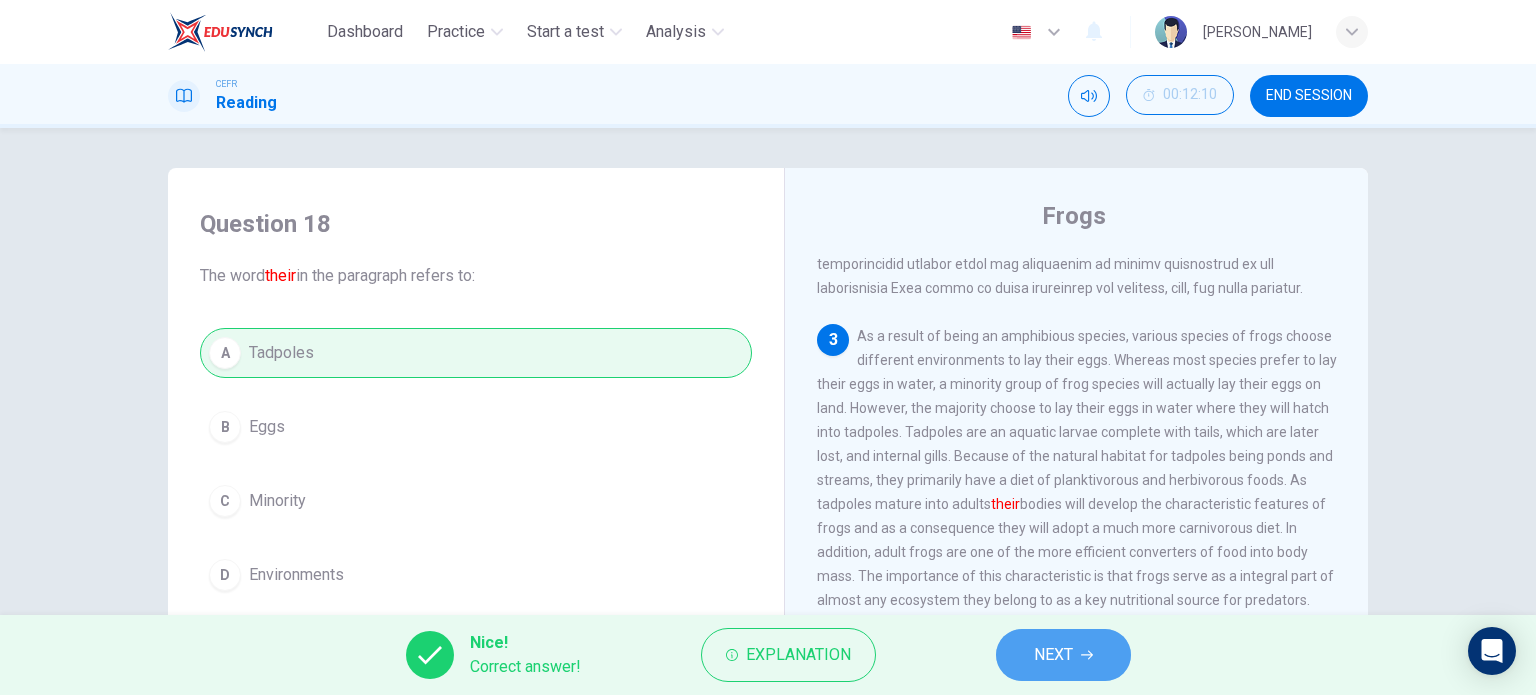 click on "NEXT" at bounding box center (1053, 655) 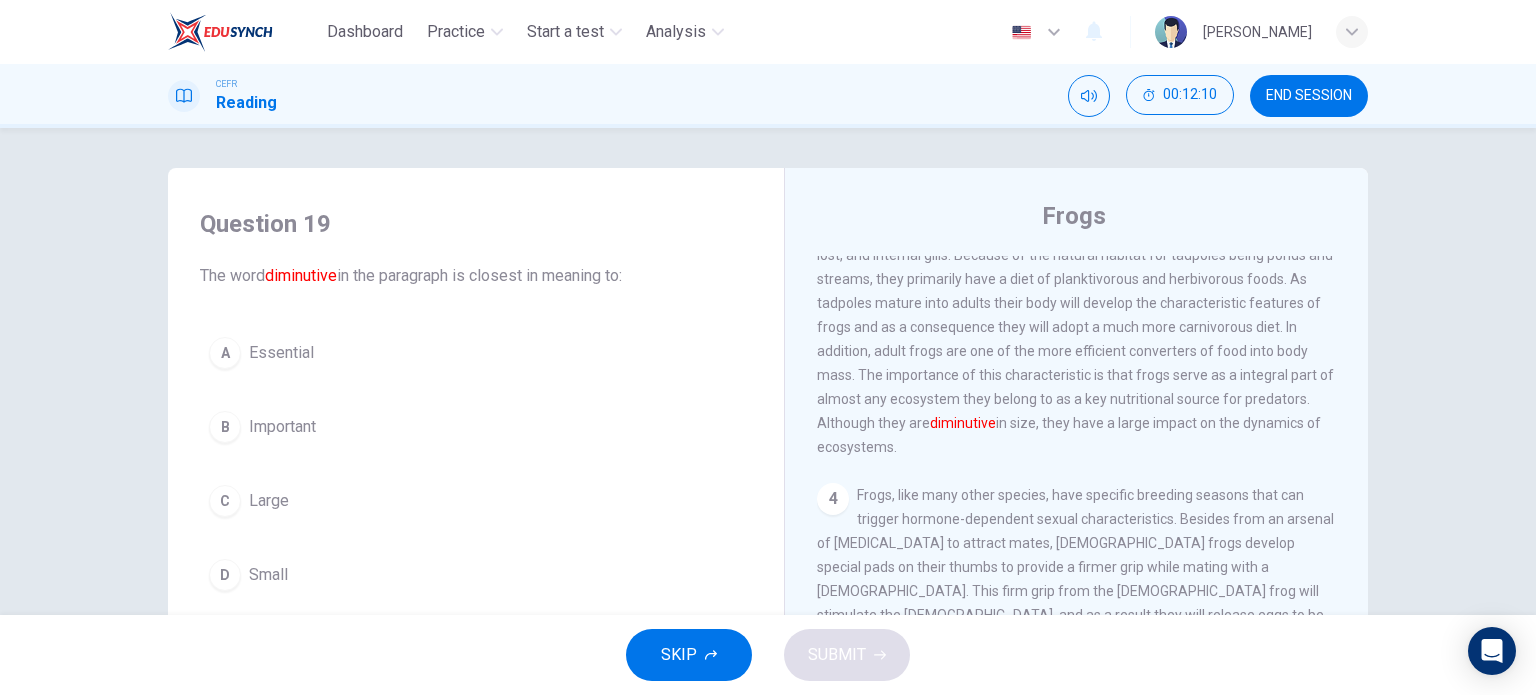scroll, scrollTop: 759, scrollLeft: 0, axis: vertical 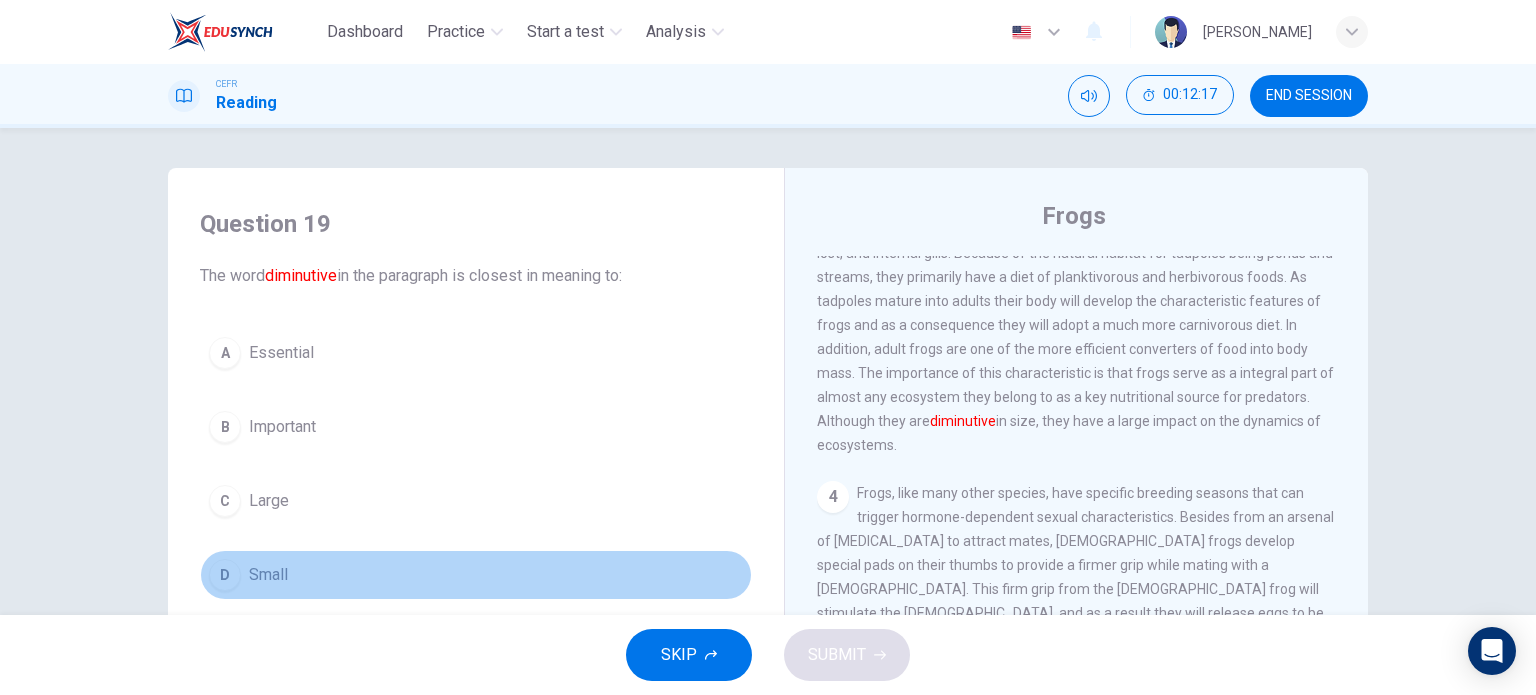 click on "D Small" at bounding box center (476, 575) 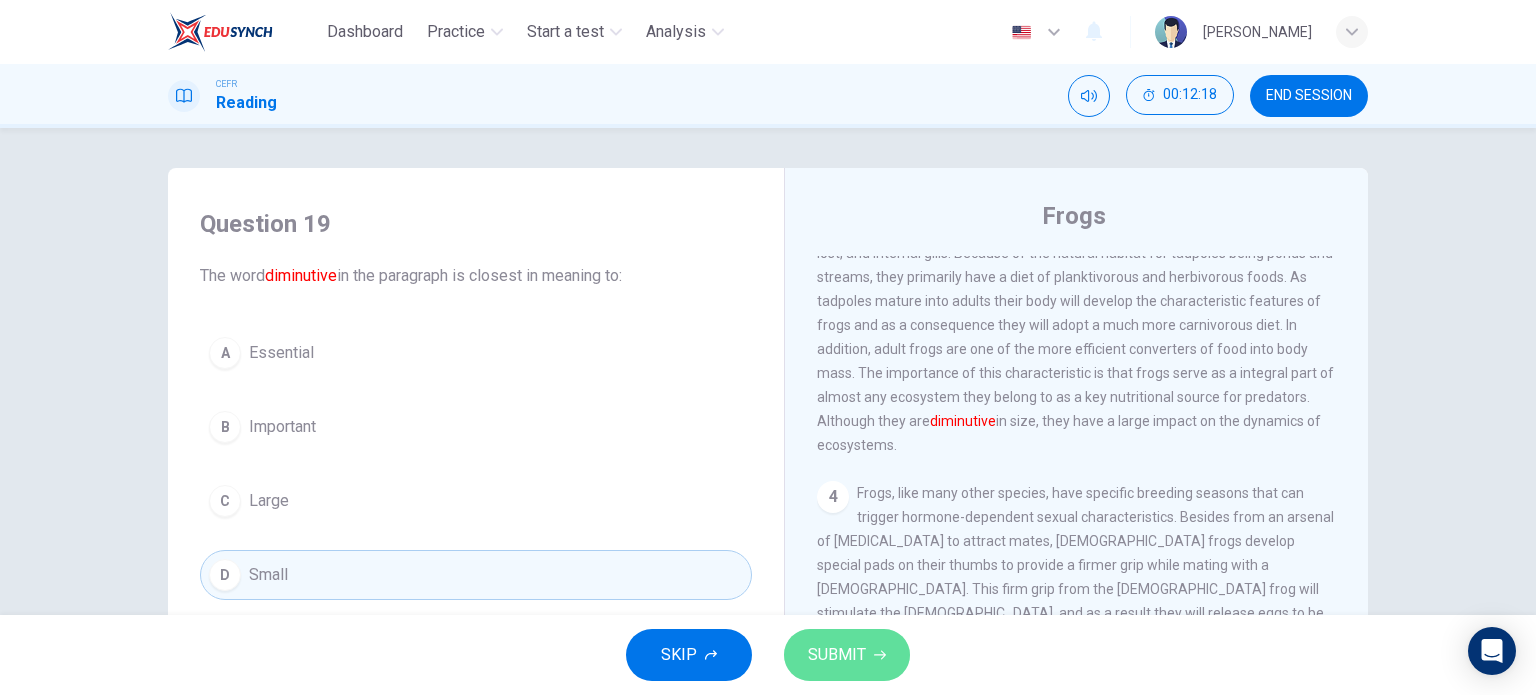 click on "SUBMIT" at bounding box center (837, 655) 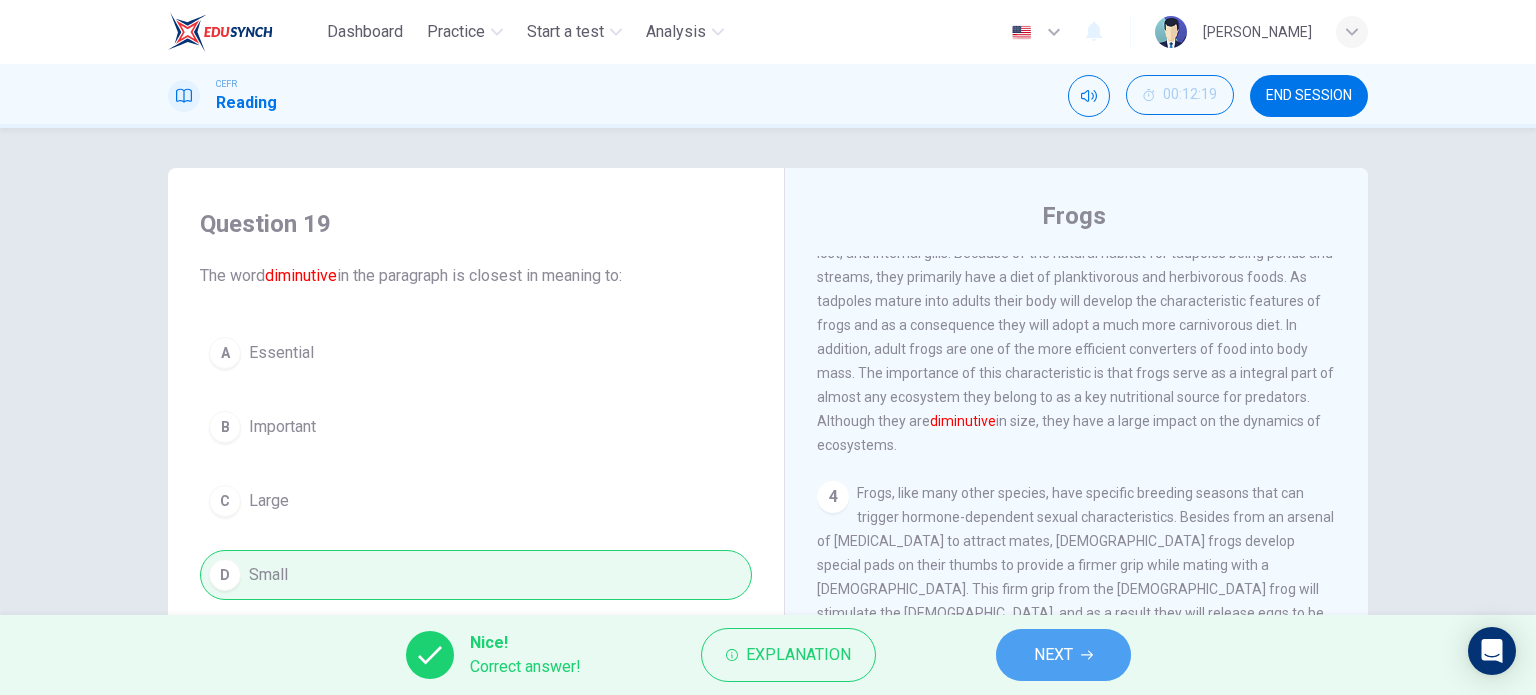 click on "NEXT" at bounding box center [1063, 655] 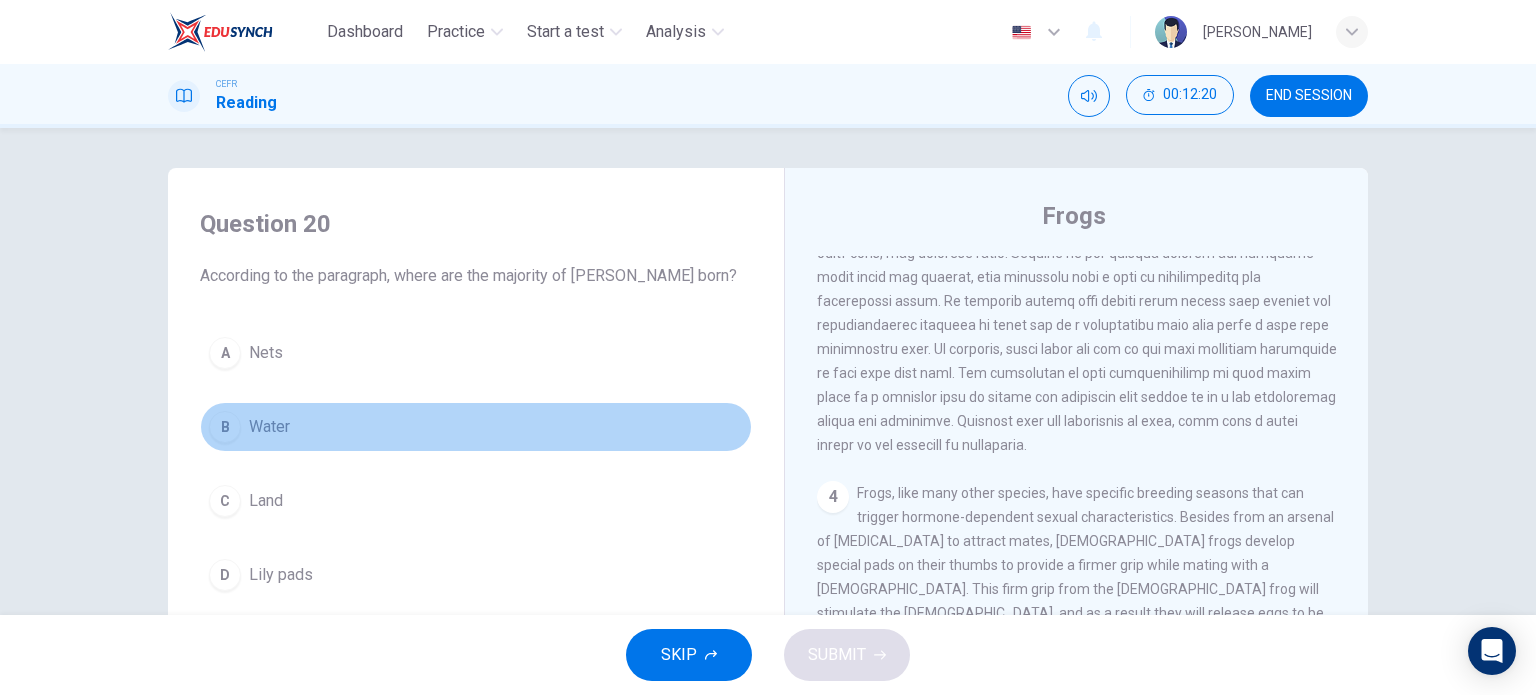 click on "Water" at bounding box center (269, 427) 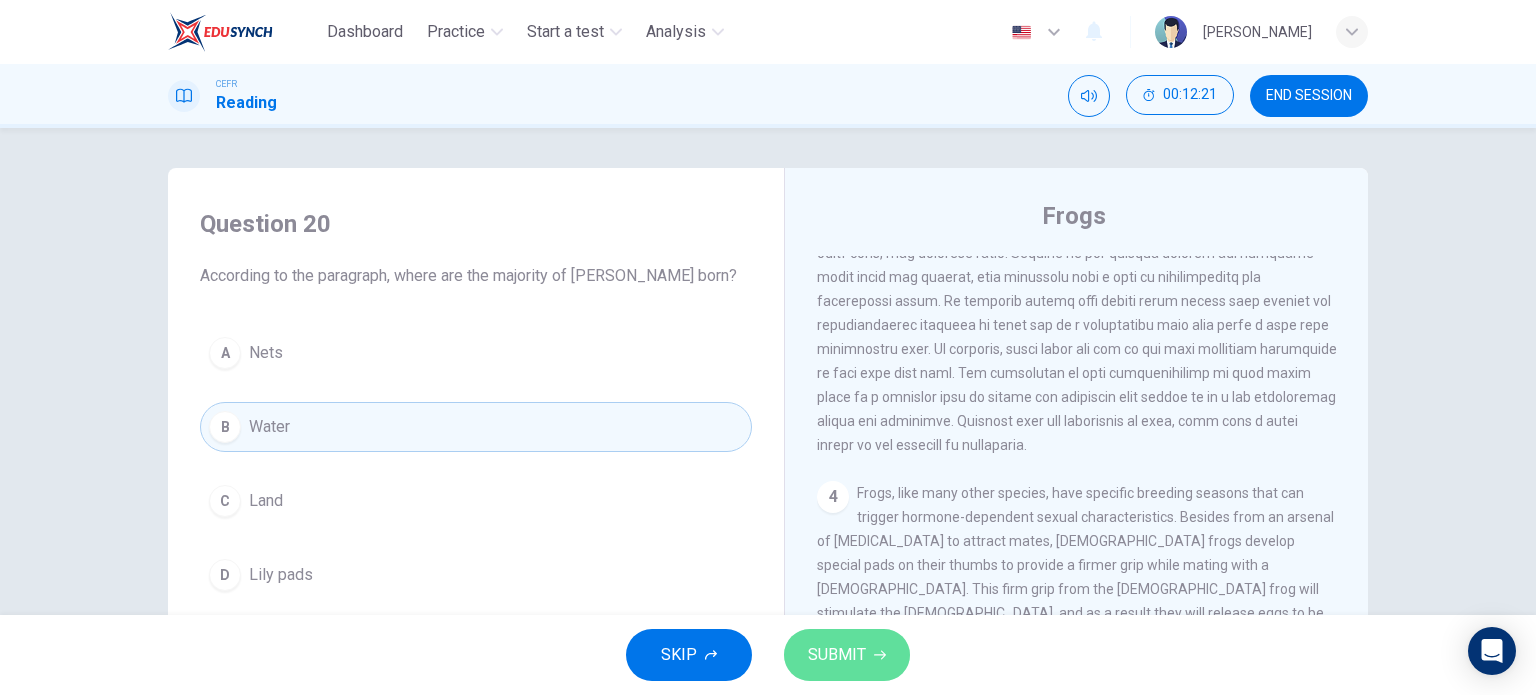 click on "SUBMIT" at bounding box center [837, 655] 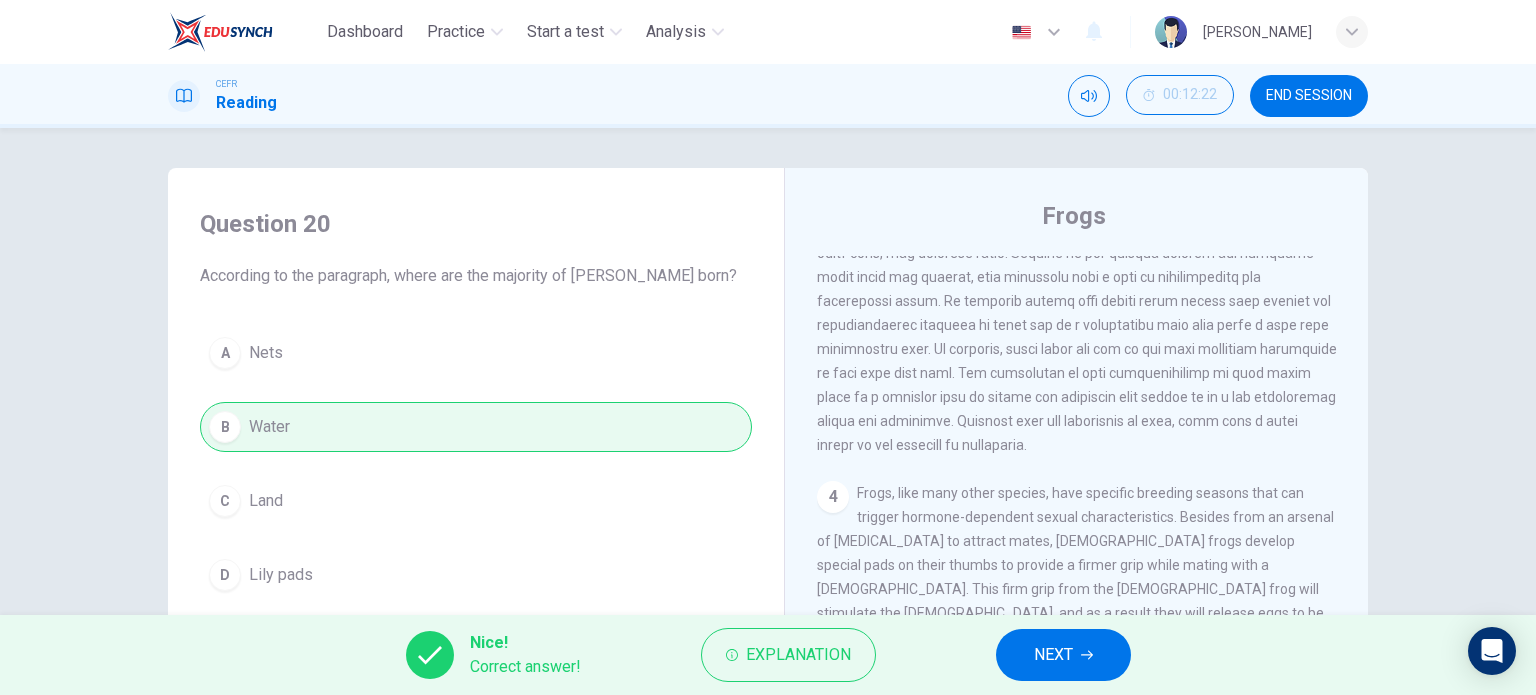 click on "NEXT" at bounding box center (1063, 655) 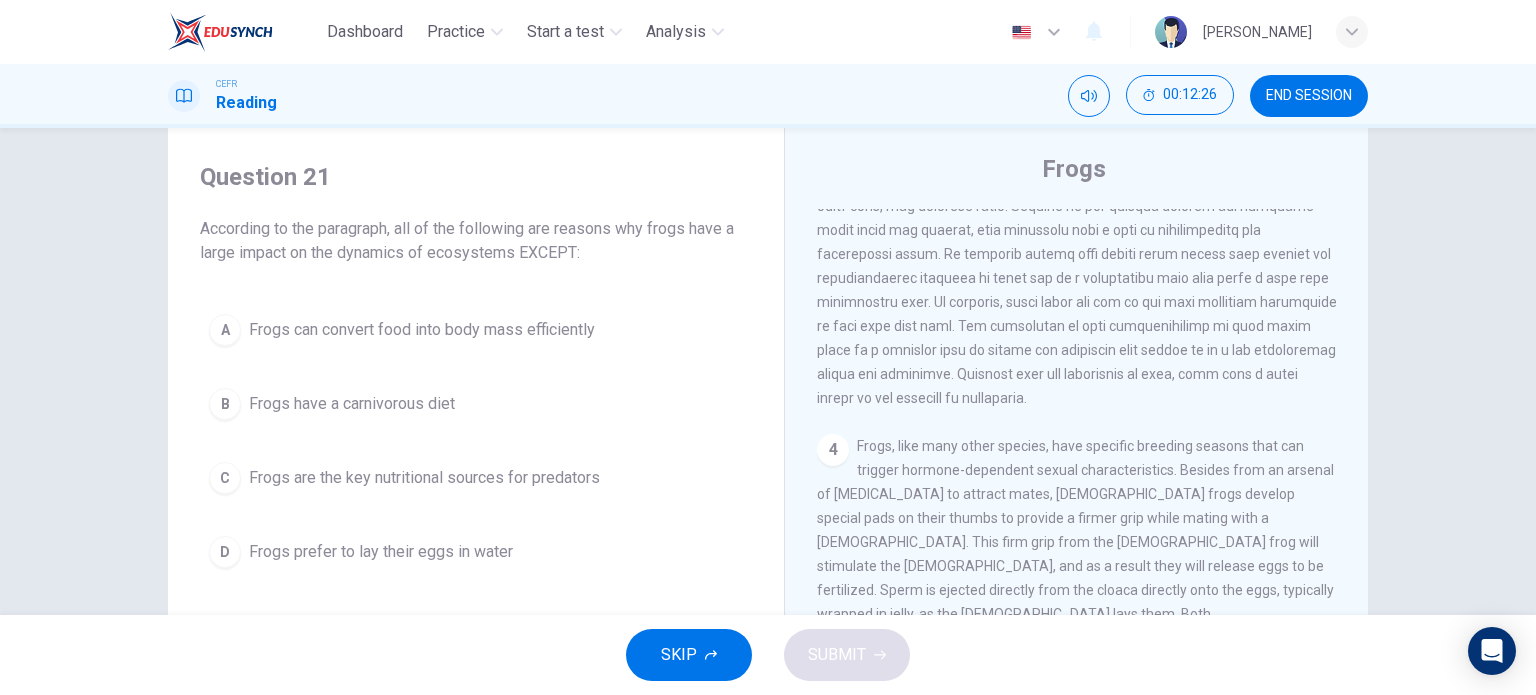 scroll, scrollTop: 48, scrollLeft: 0, axis: vertical 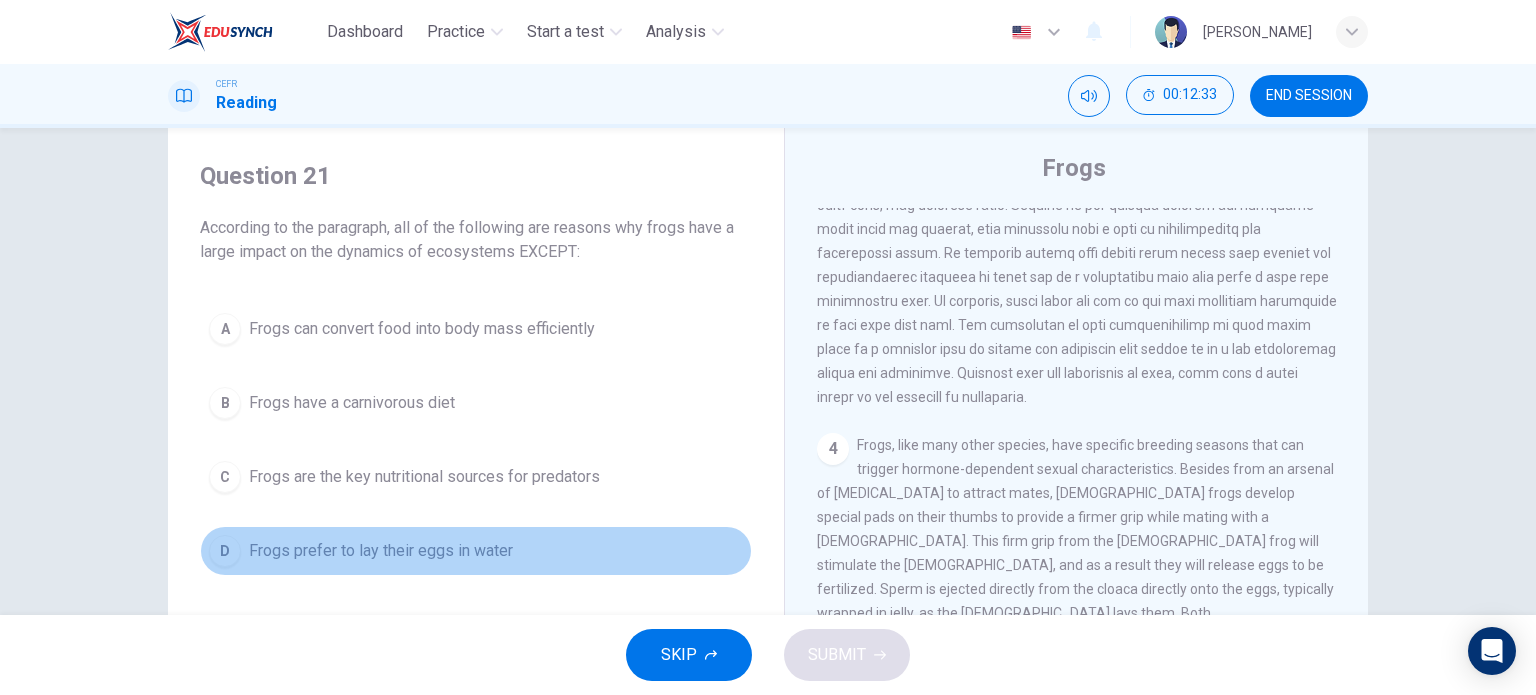 click on "D Frogs prefer to lay their eggs in water" at bounding box center [476, 551] 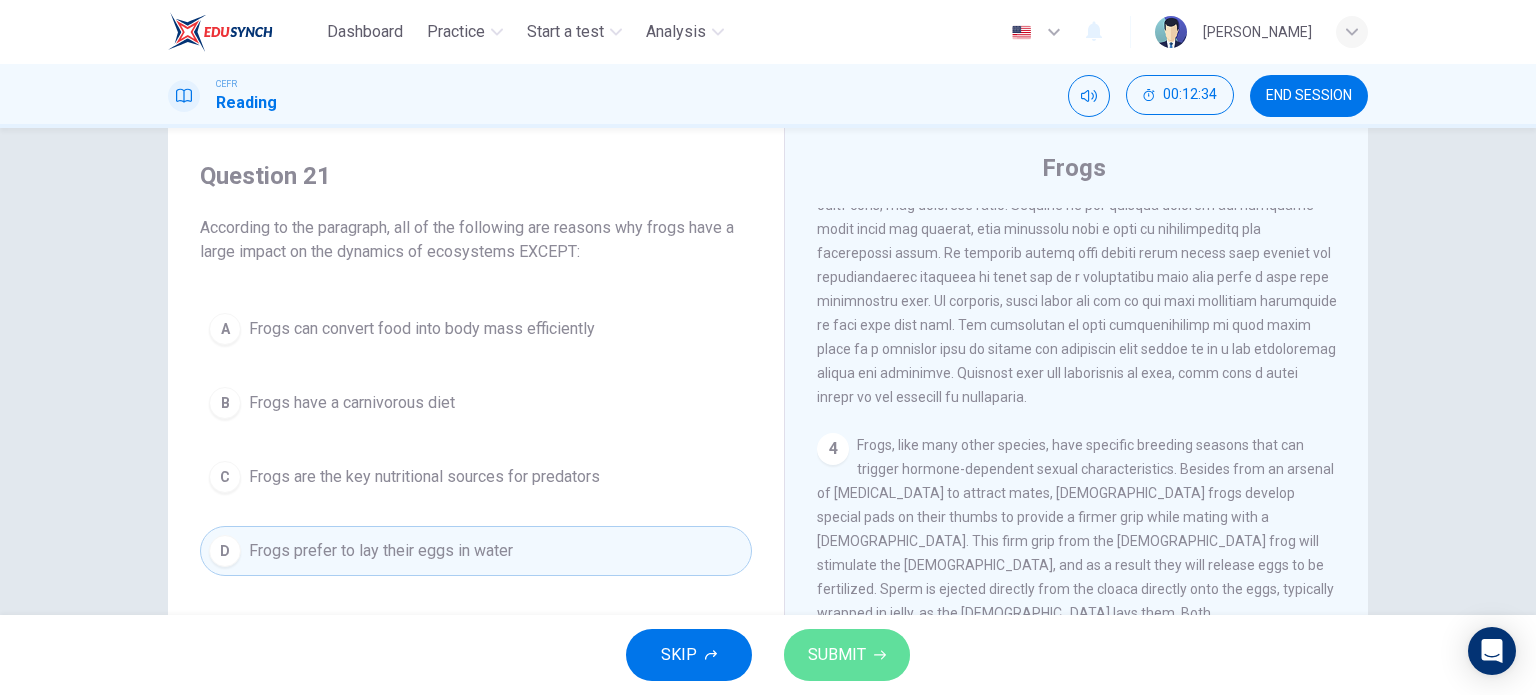click on "SUBMIT" at bounding box center (837, 655) 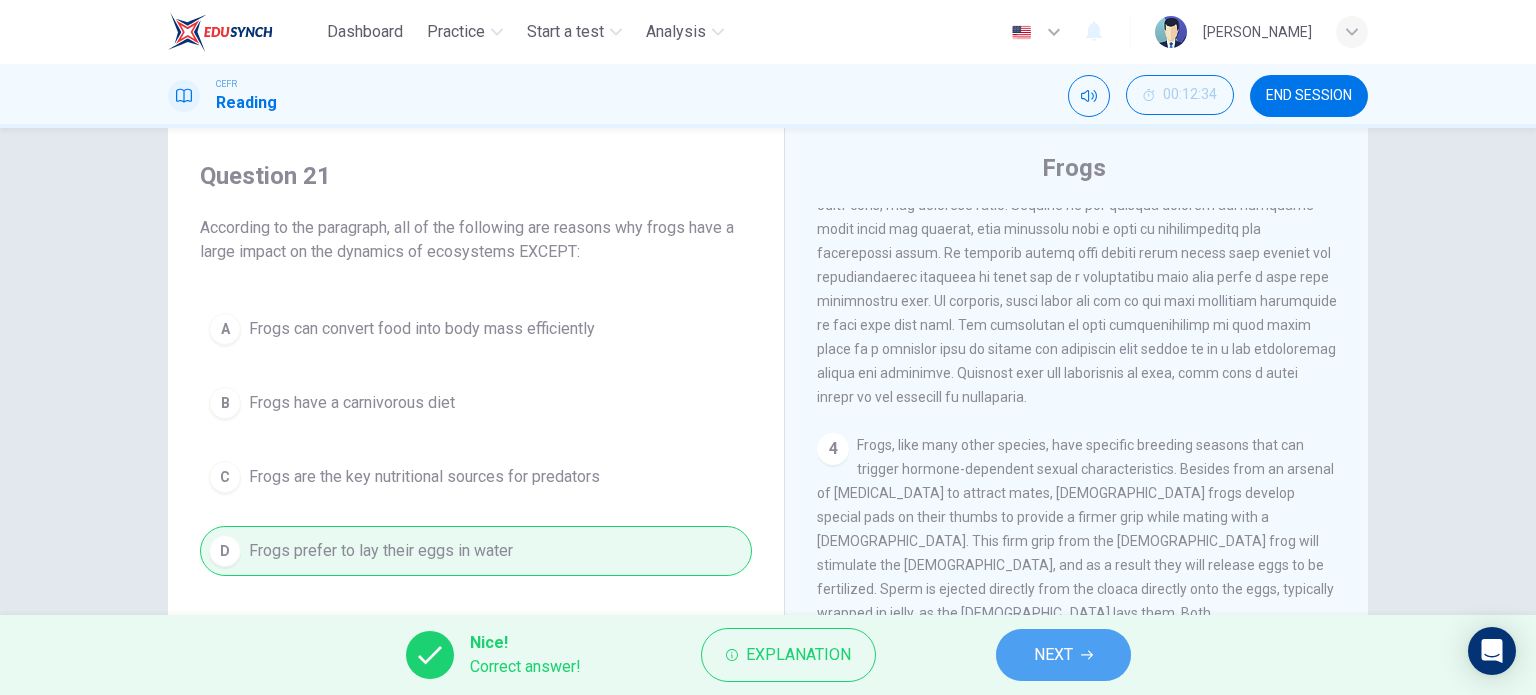click on "NEXT" at bounding box center (1063, 655) 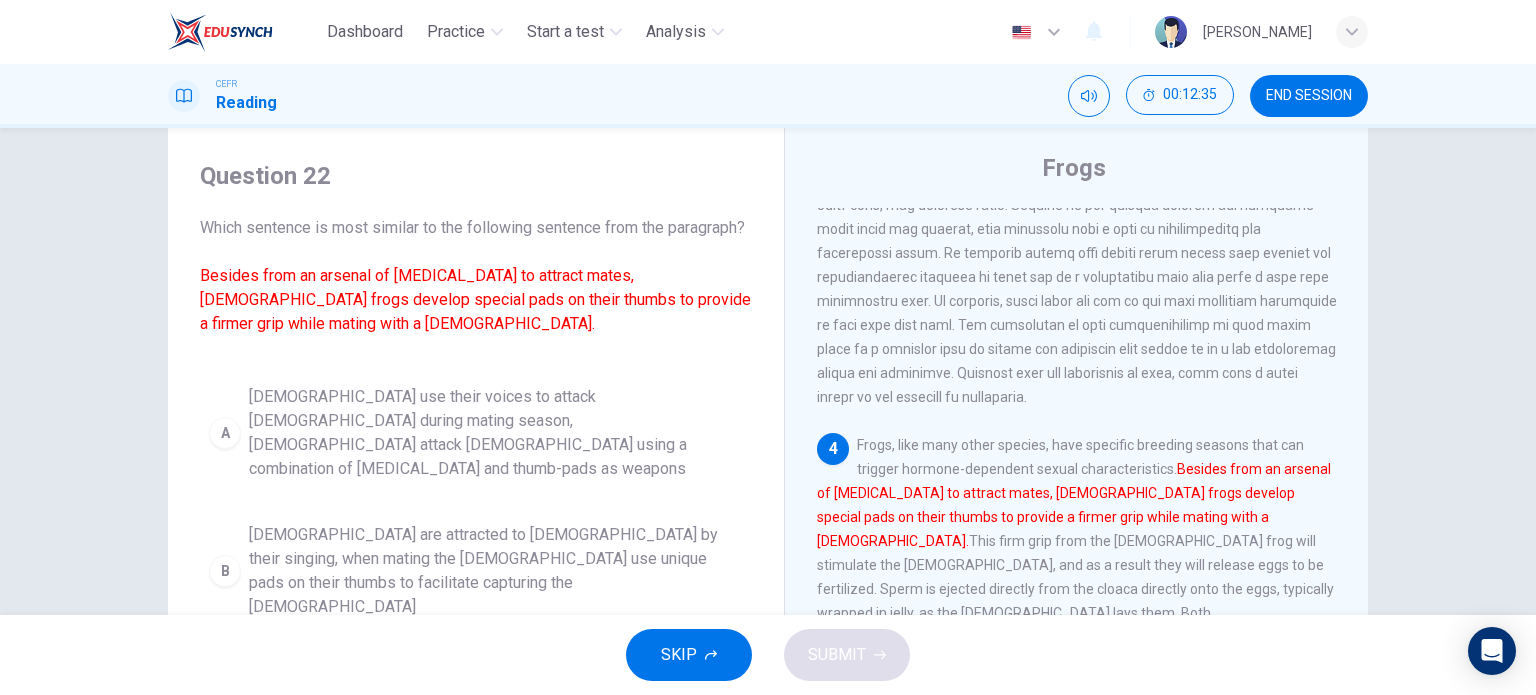scroll, scrollTop: 7, scrollLeft: 0, axis: vertical 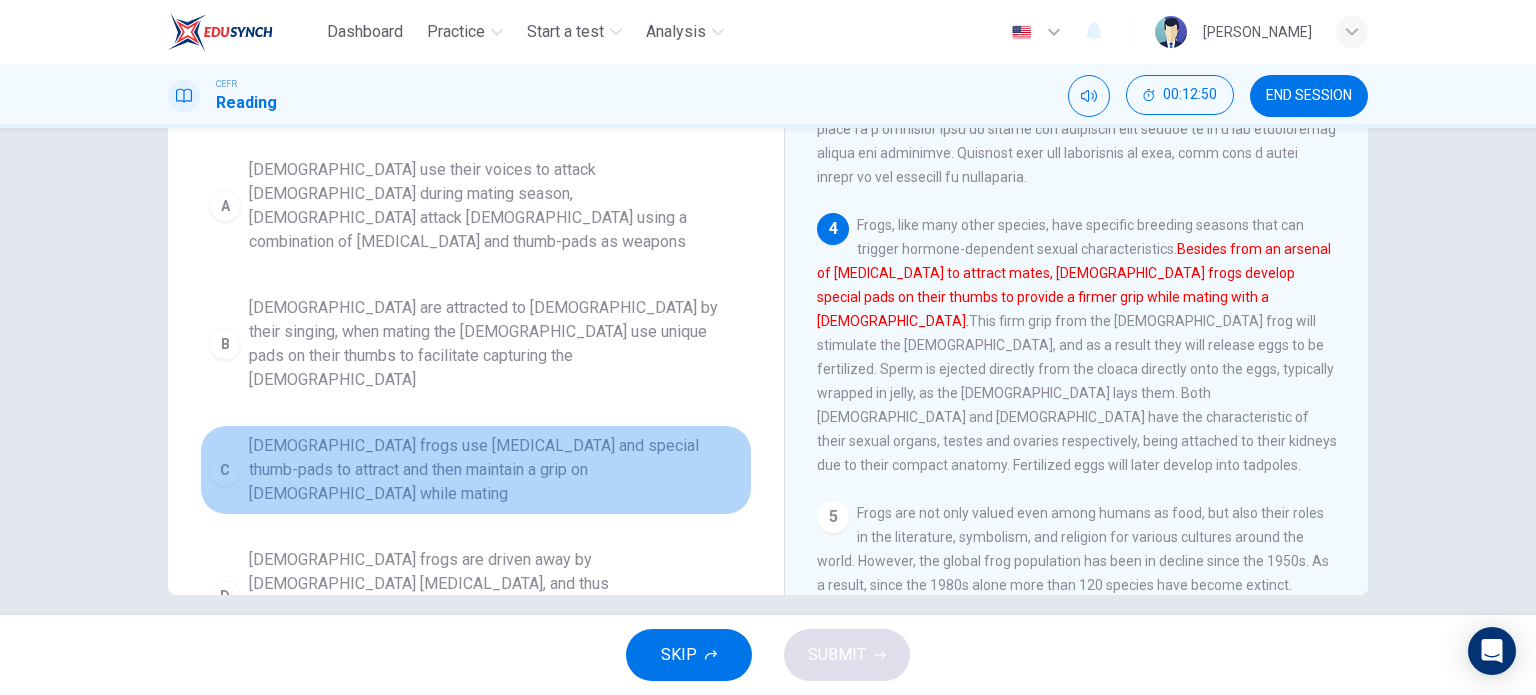 click on "Male frogs use vocal cords and special thumb-pads to attract and then maintain a grip on females while mating" at bounding box center (496, 470) 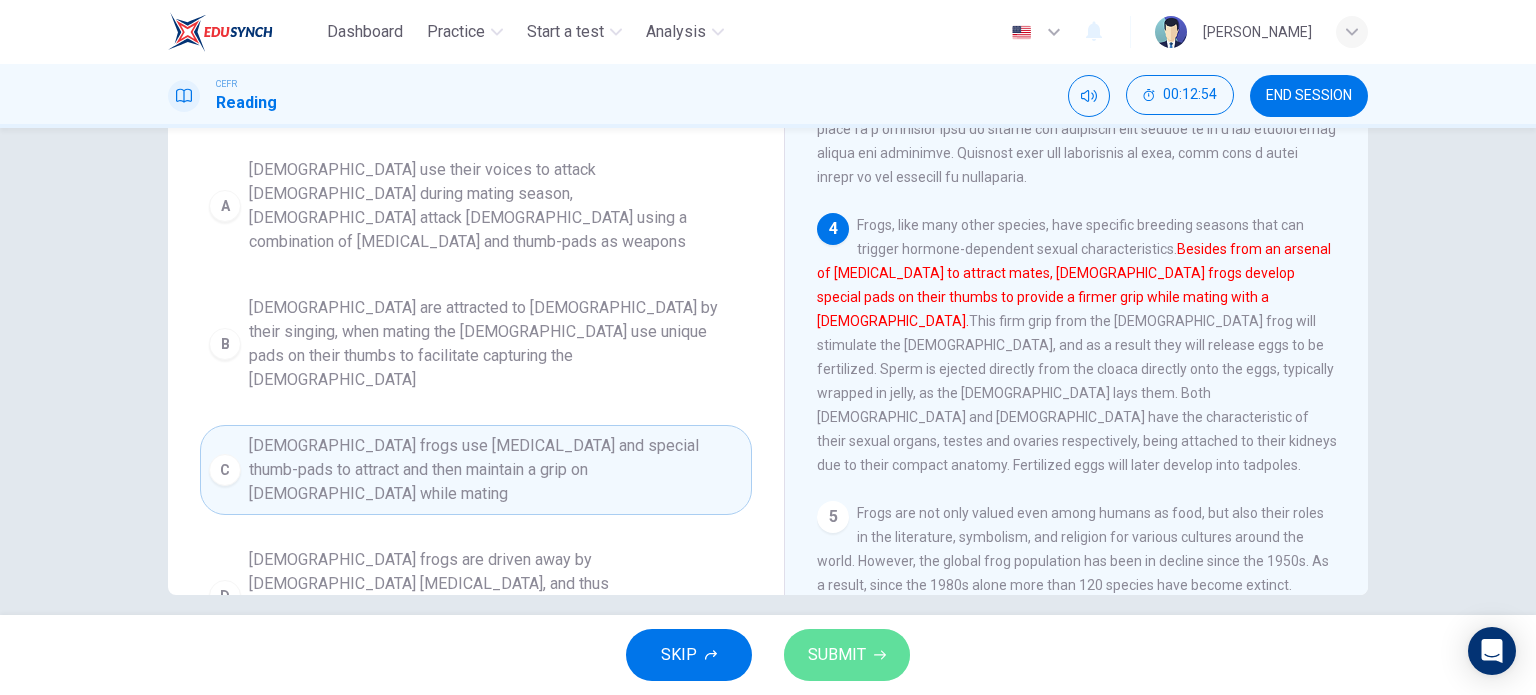 click on "SUBMIT" at bounding box center (847, 655) 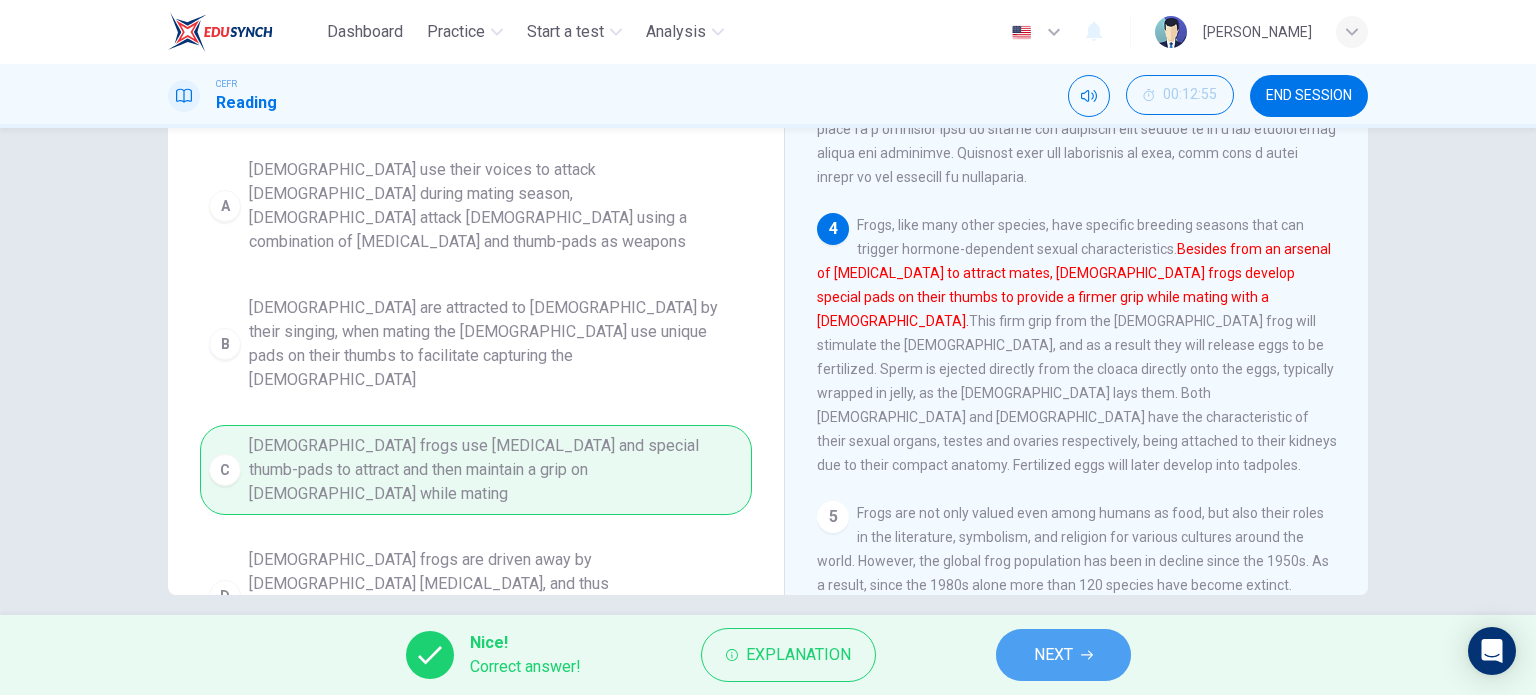 click on "NEXT" at bounding box center [1053, 655] 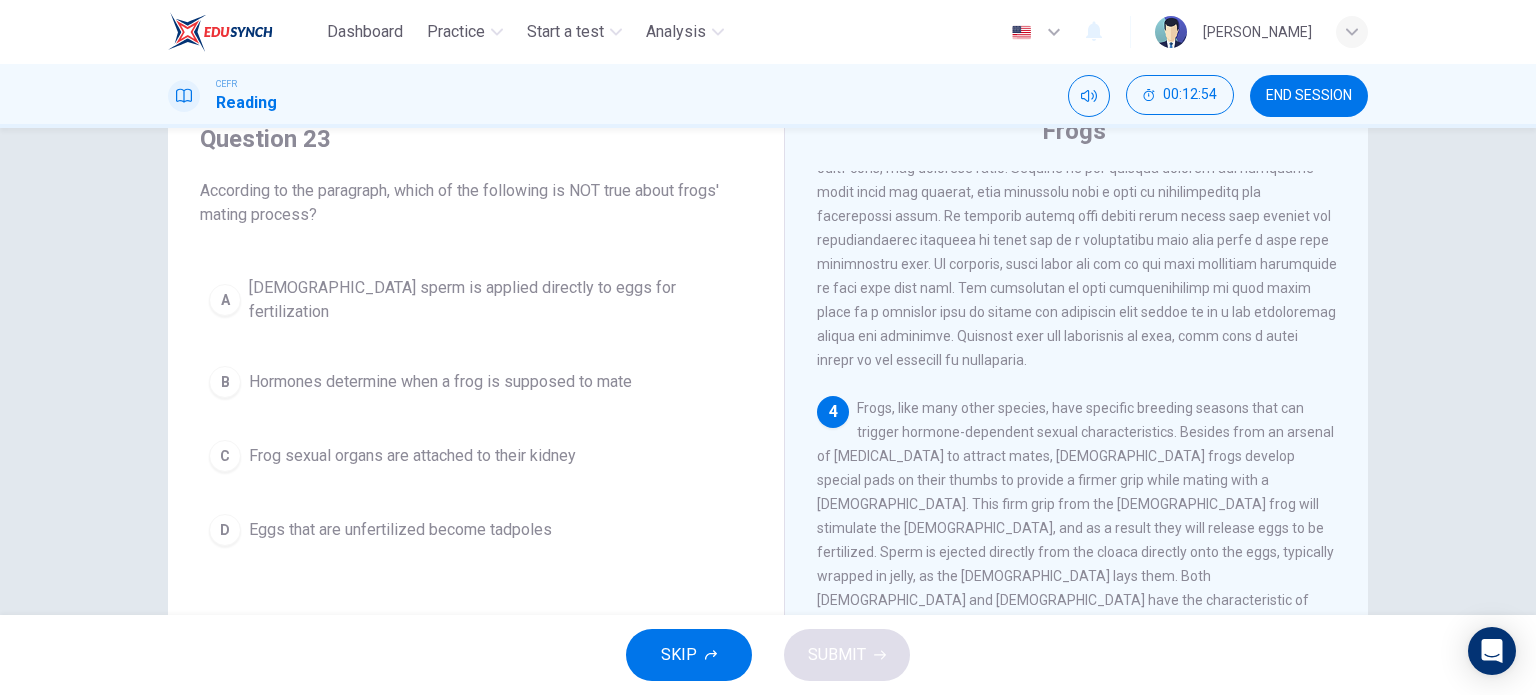 scroll, scrollTop: 80, scrollLeft: 0, axis: vertical 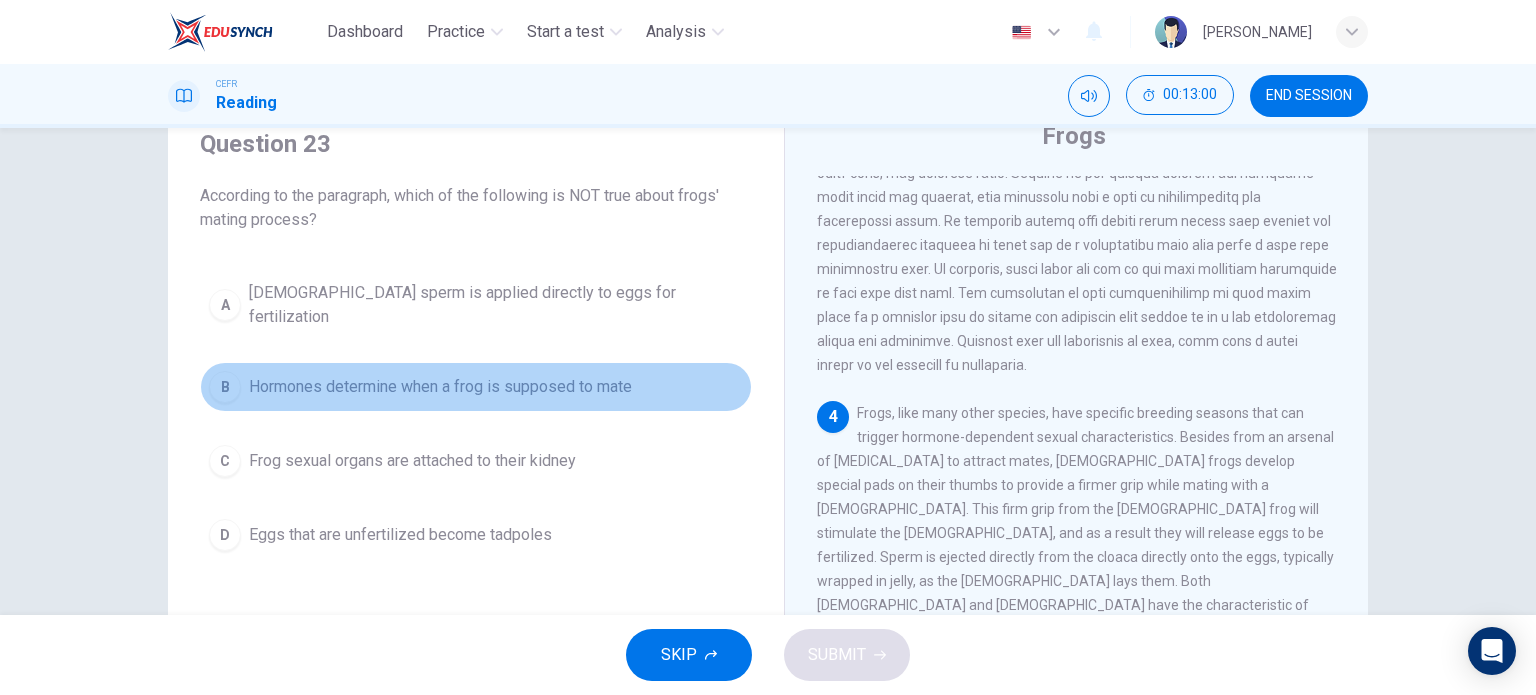 click on "Hormones determine when a frog is supposed to mate" at bounding box center [440, 387] 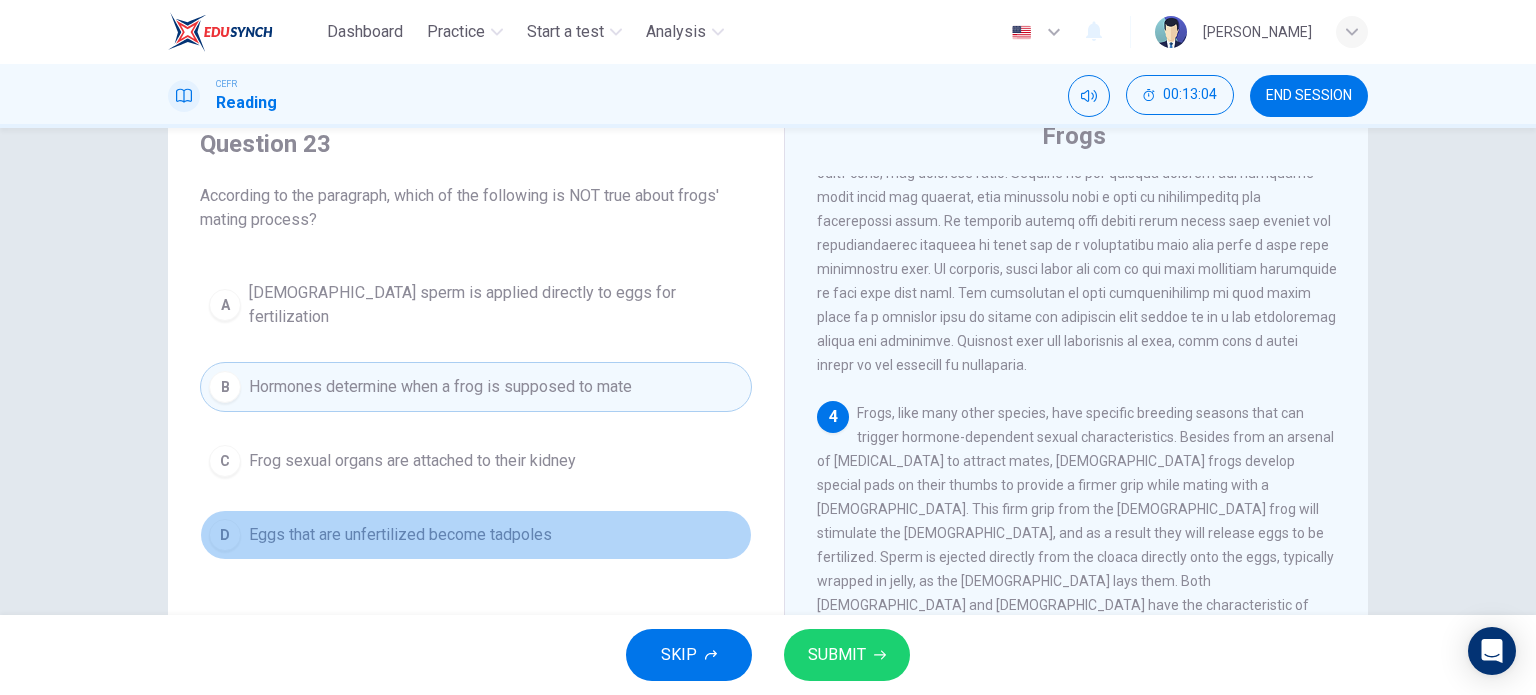 click on "Eggs that are unfertilized become tadpoles" at bounding box center (400, 535) 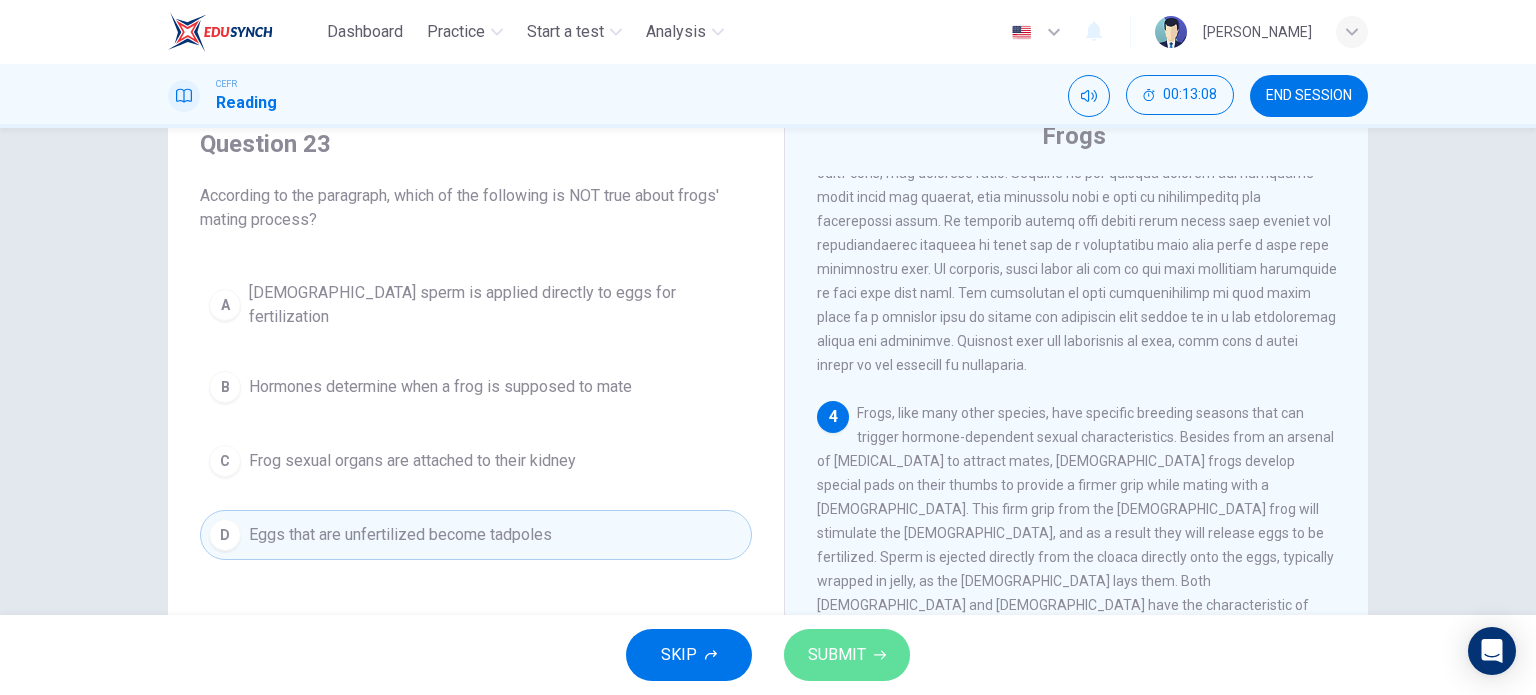 click on "SUBMIT" at bounding box center (847, 655) 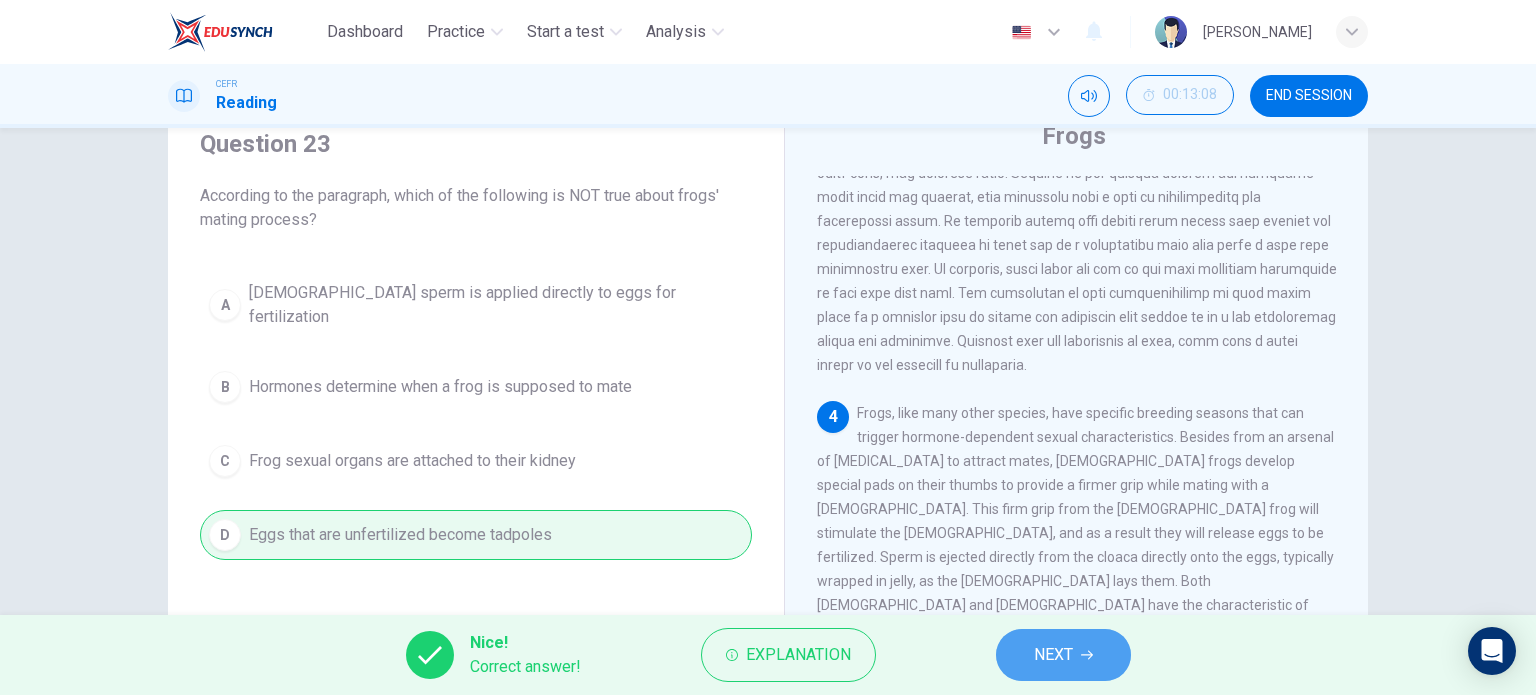 click on "NEXT" at bounding box center (1063, 655) 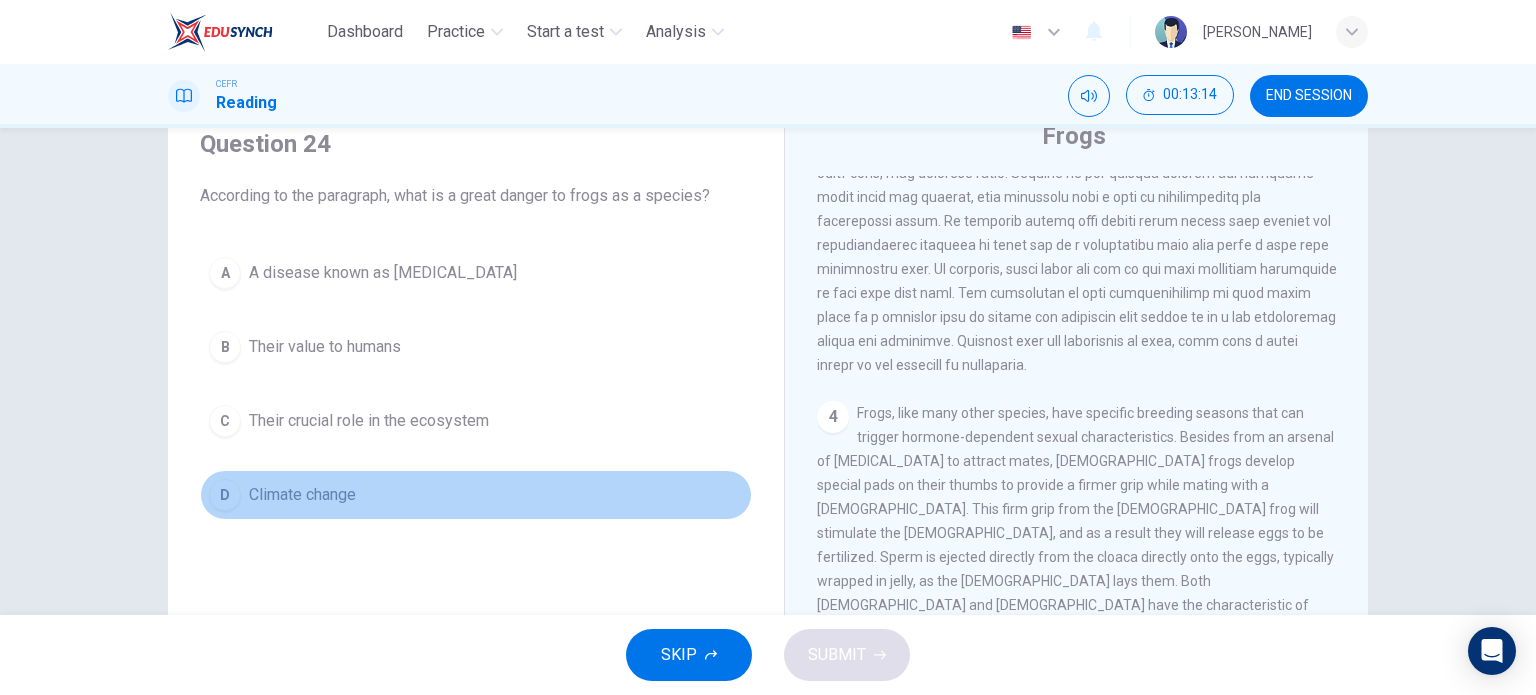 click on "Climate change" at bounding box center [302, 495] 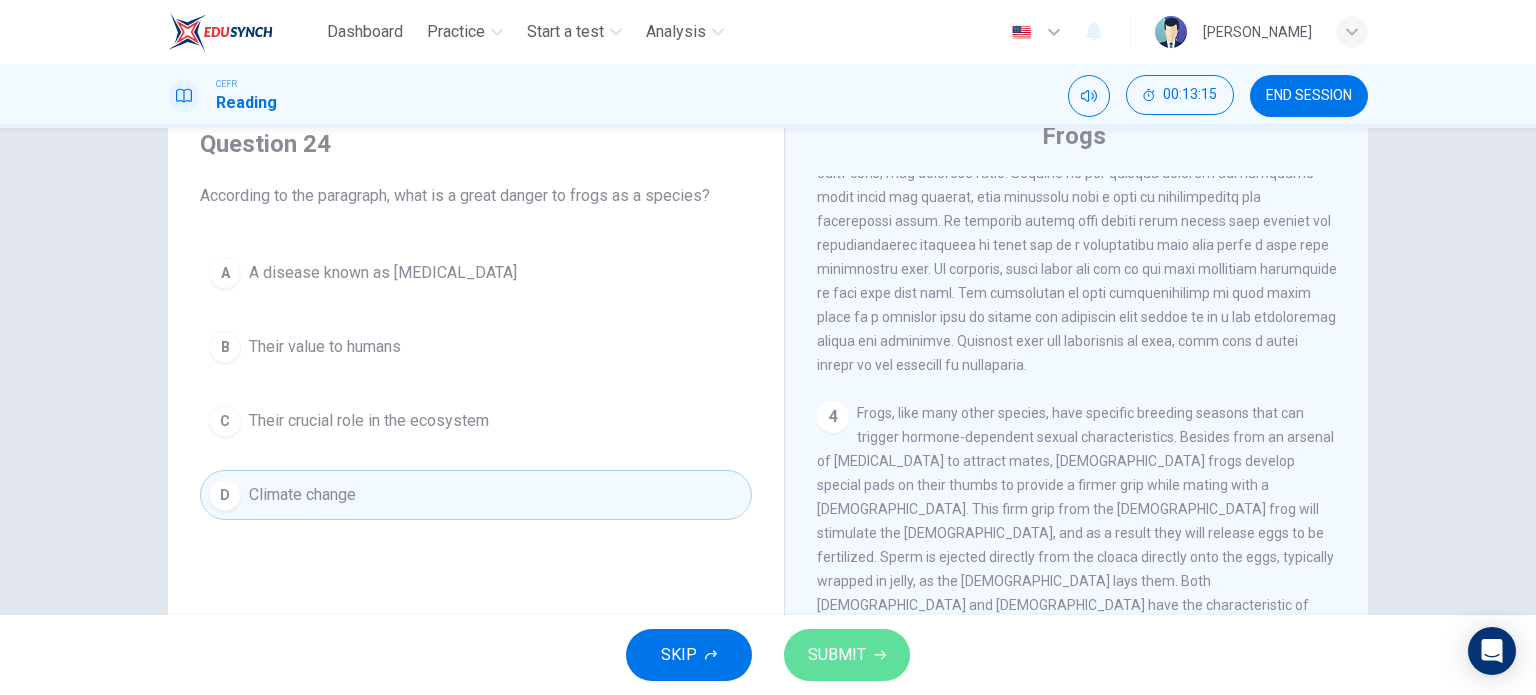 click on "SUBMIT" at bounding box center (837, 655) 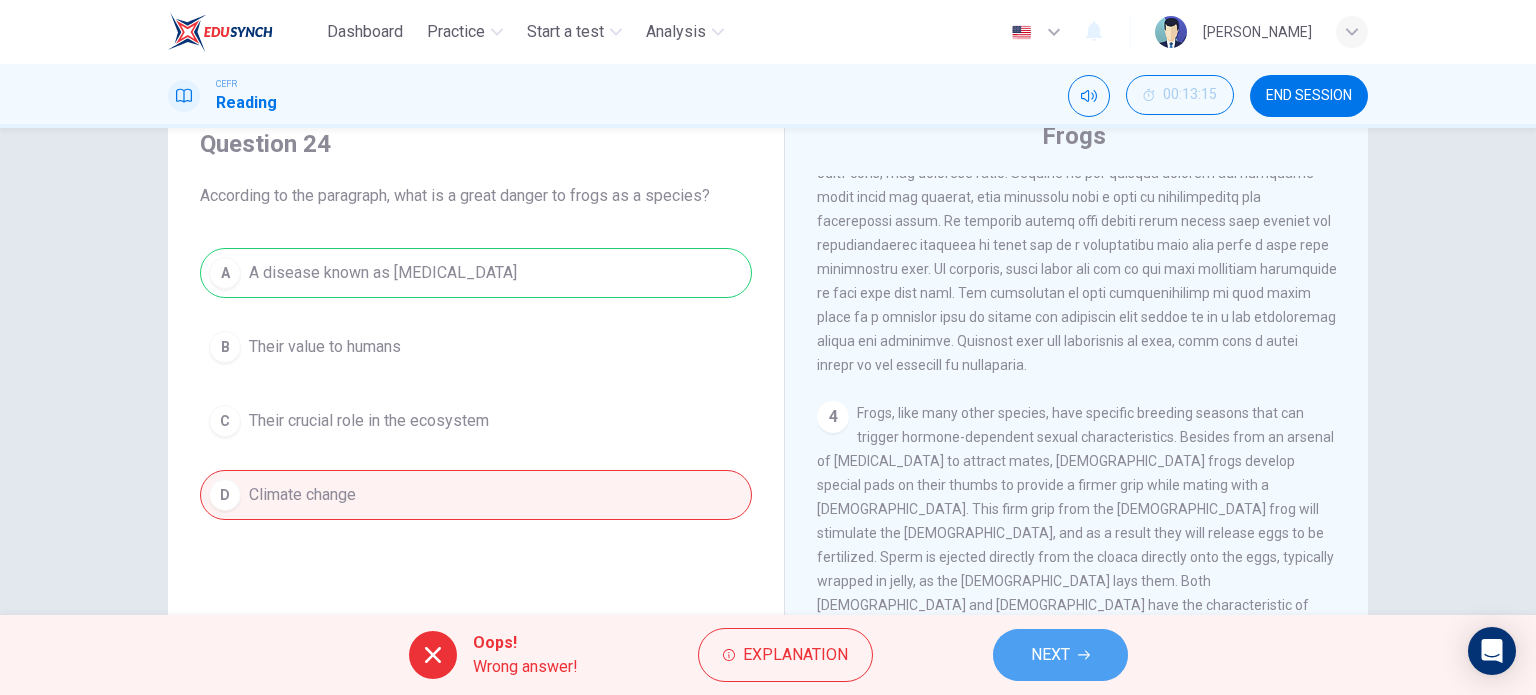 click on "NEXT" at bounding box center [1060, 655] 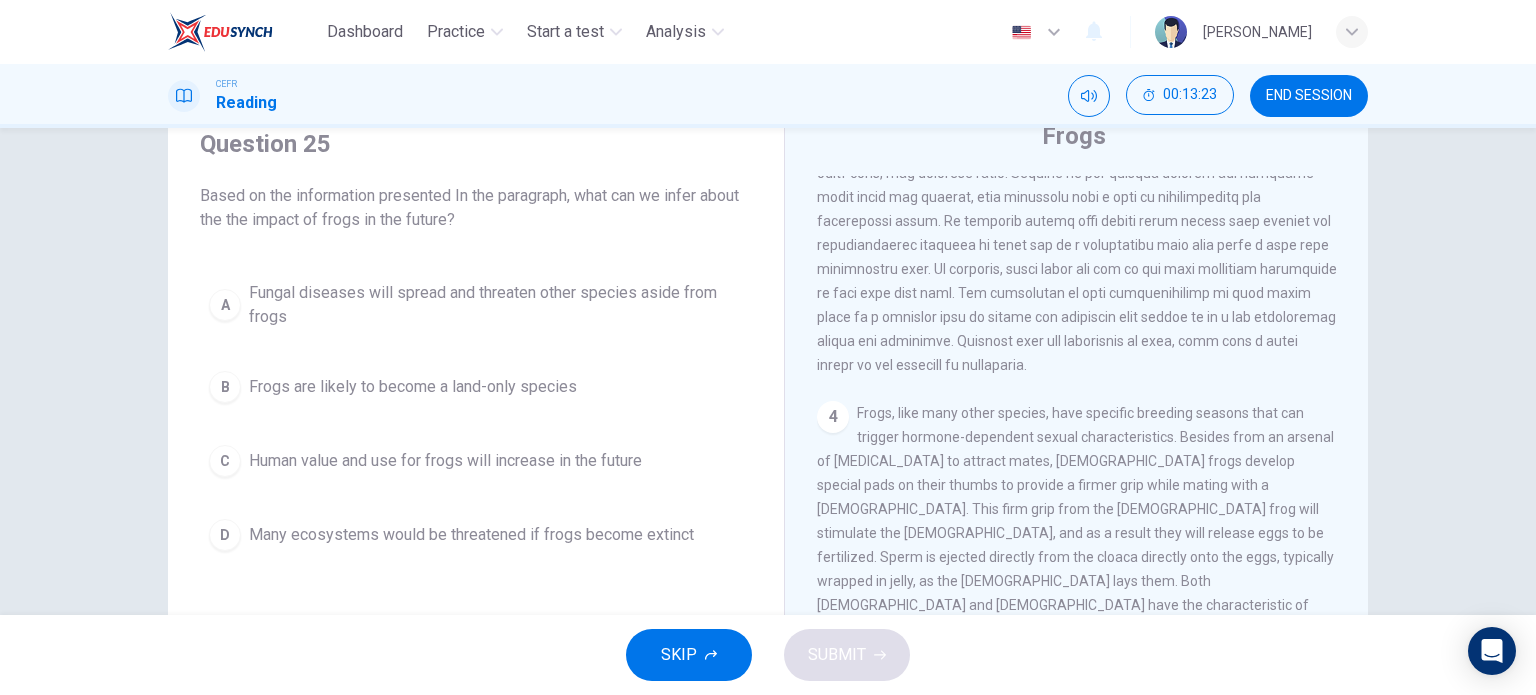 scroll, scrollTop: 1000, scrollLeft: 0, axis: vertical 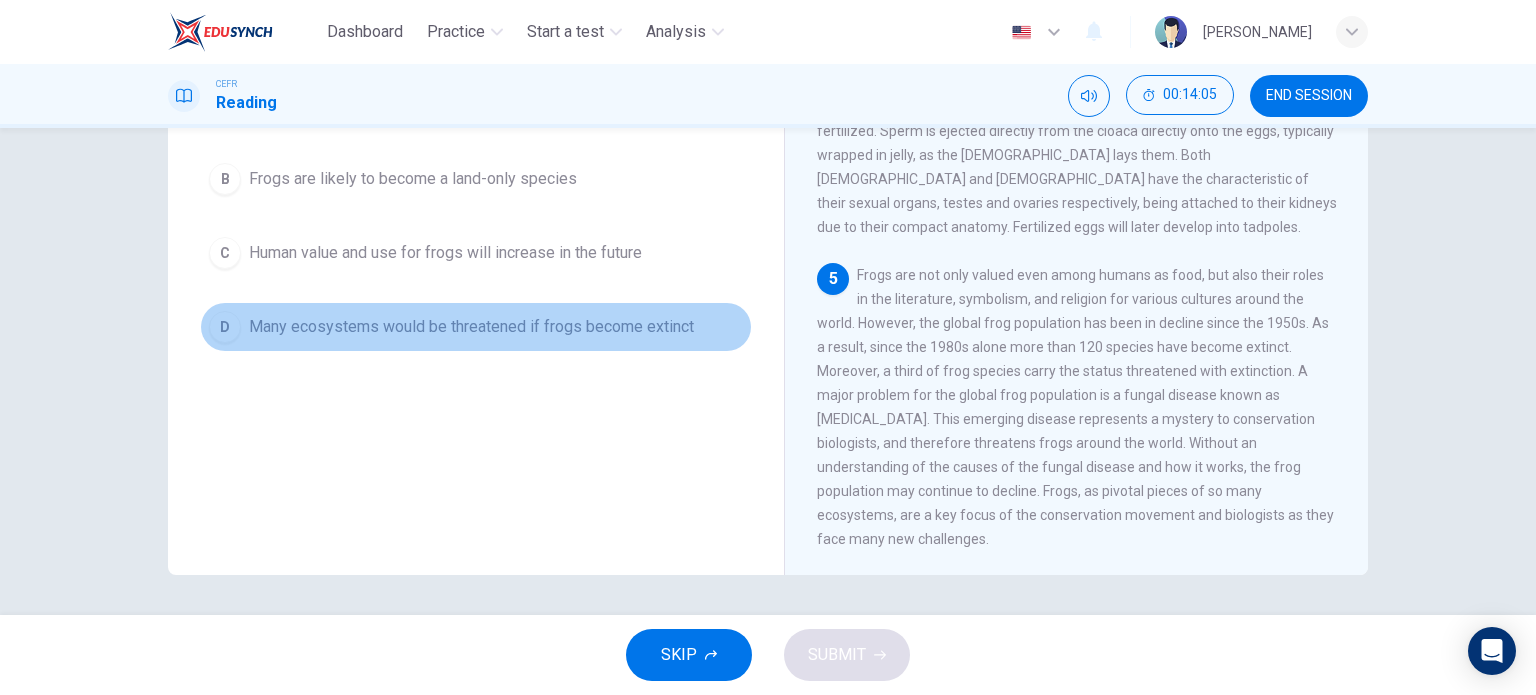 click on "D Many ecosystems would be threatened if frogs become extinct" at bounding box center (476, 327) 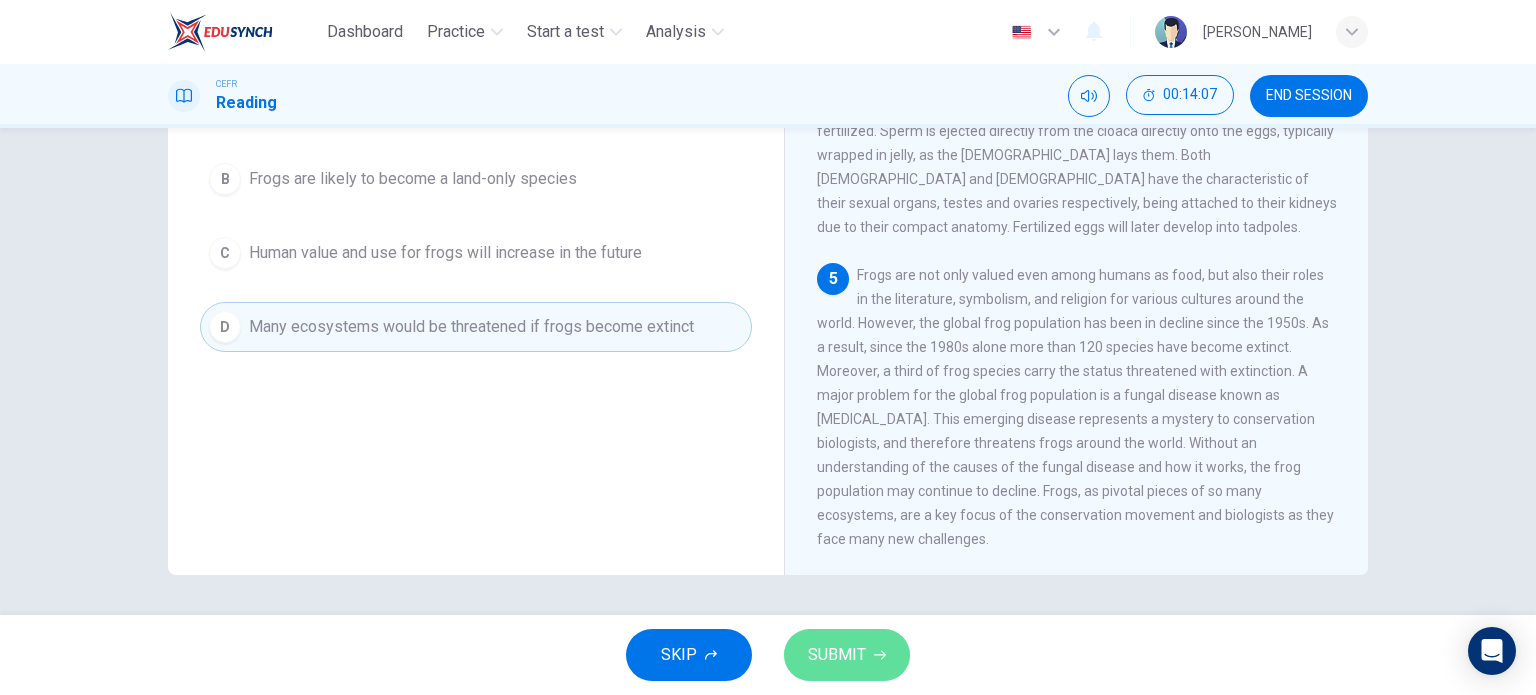 click on "SUBMIT" at bounding box center (847, 655) 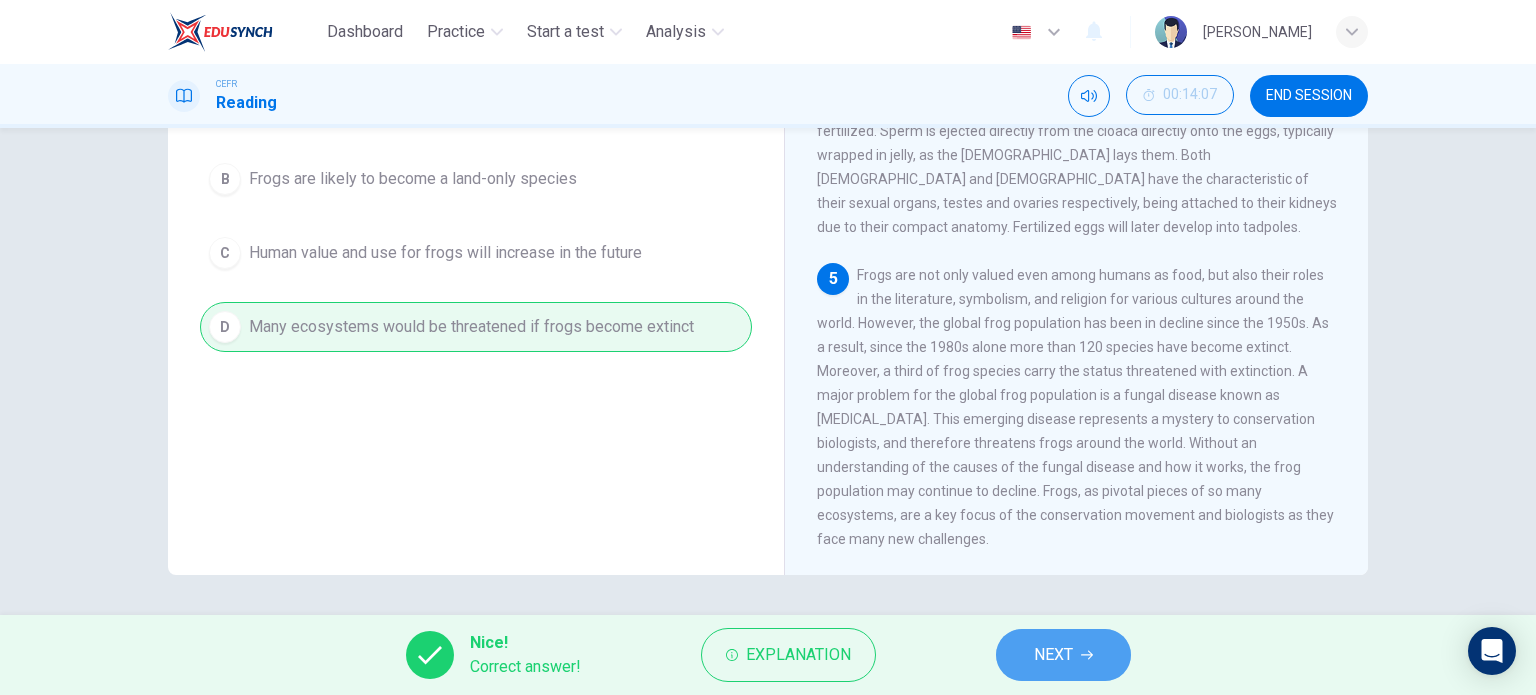 click on "NEXT" at bounding box center (1063, 655) 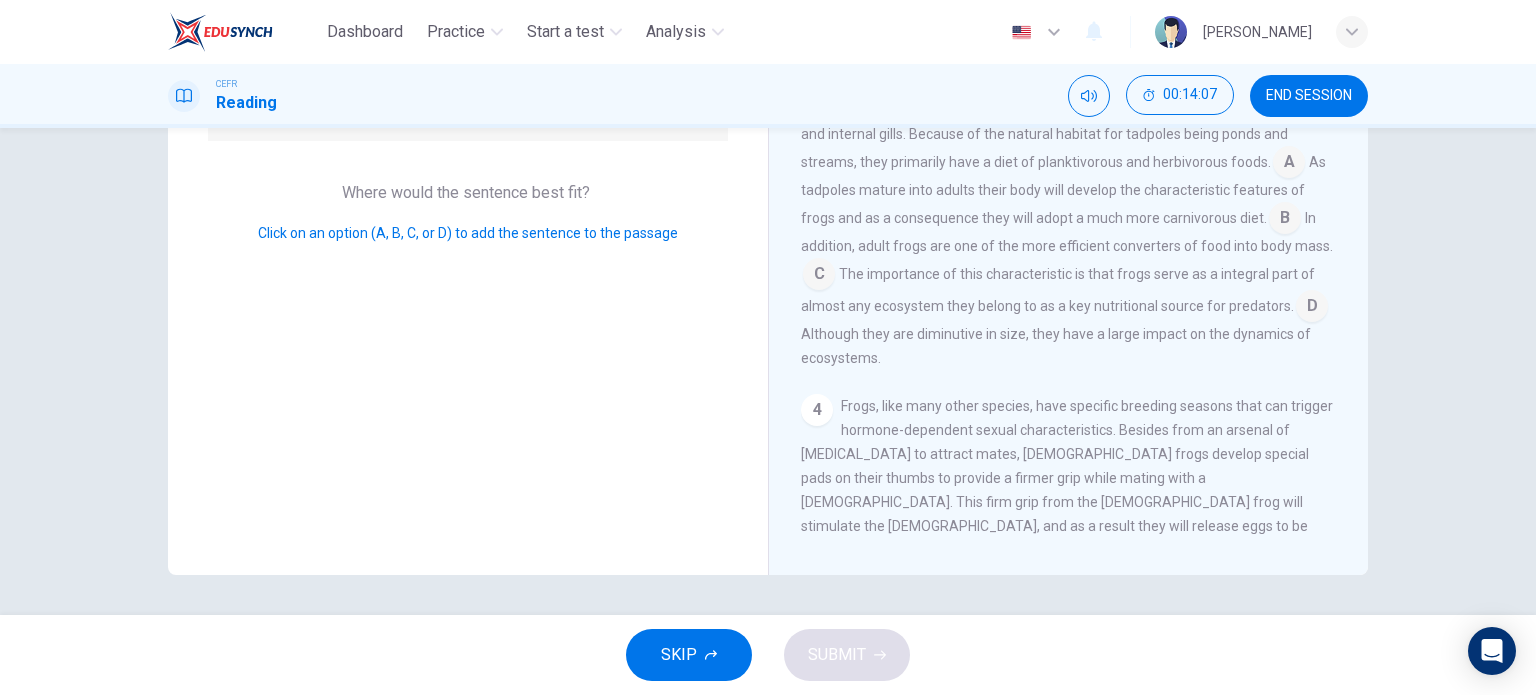 scroll, scrollTop: 611, scrollLeft: 0, axis: vertical 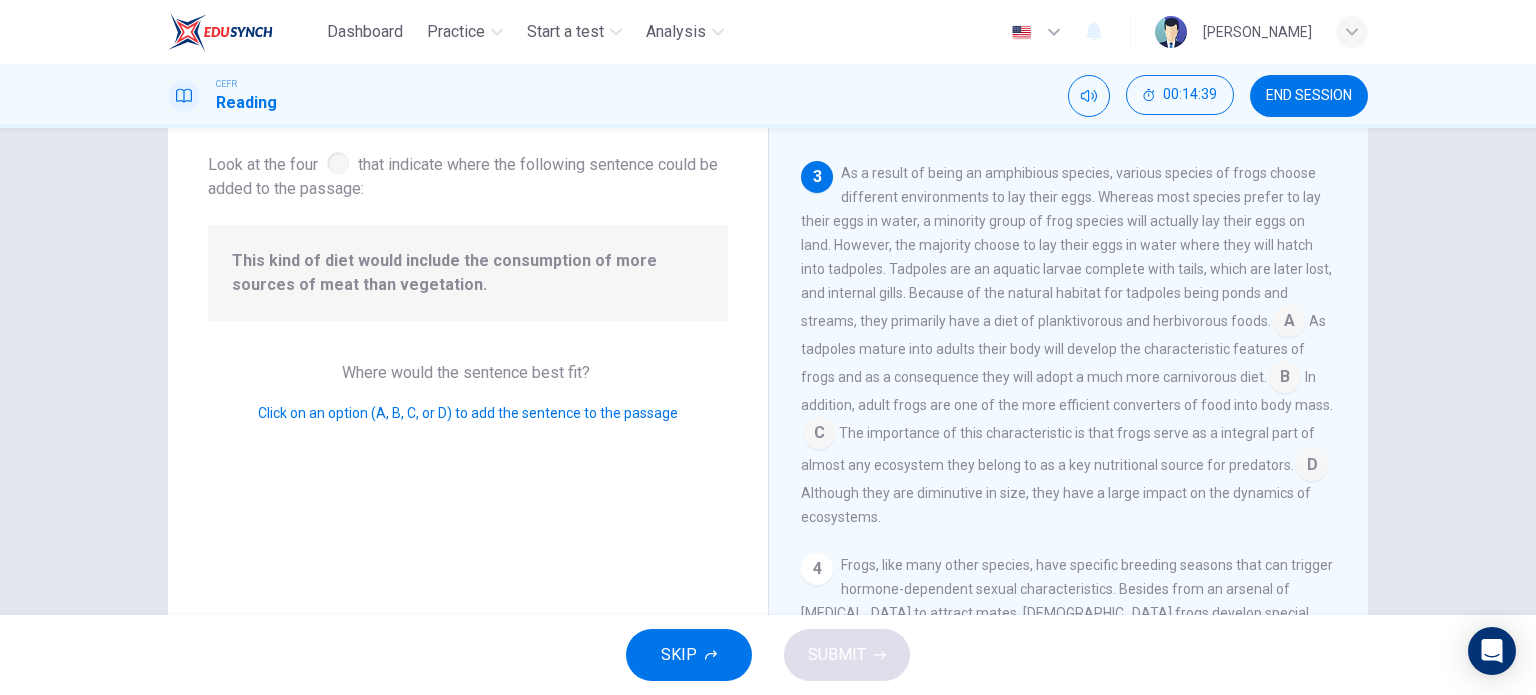 click at bounding box center (819, 435) 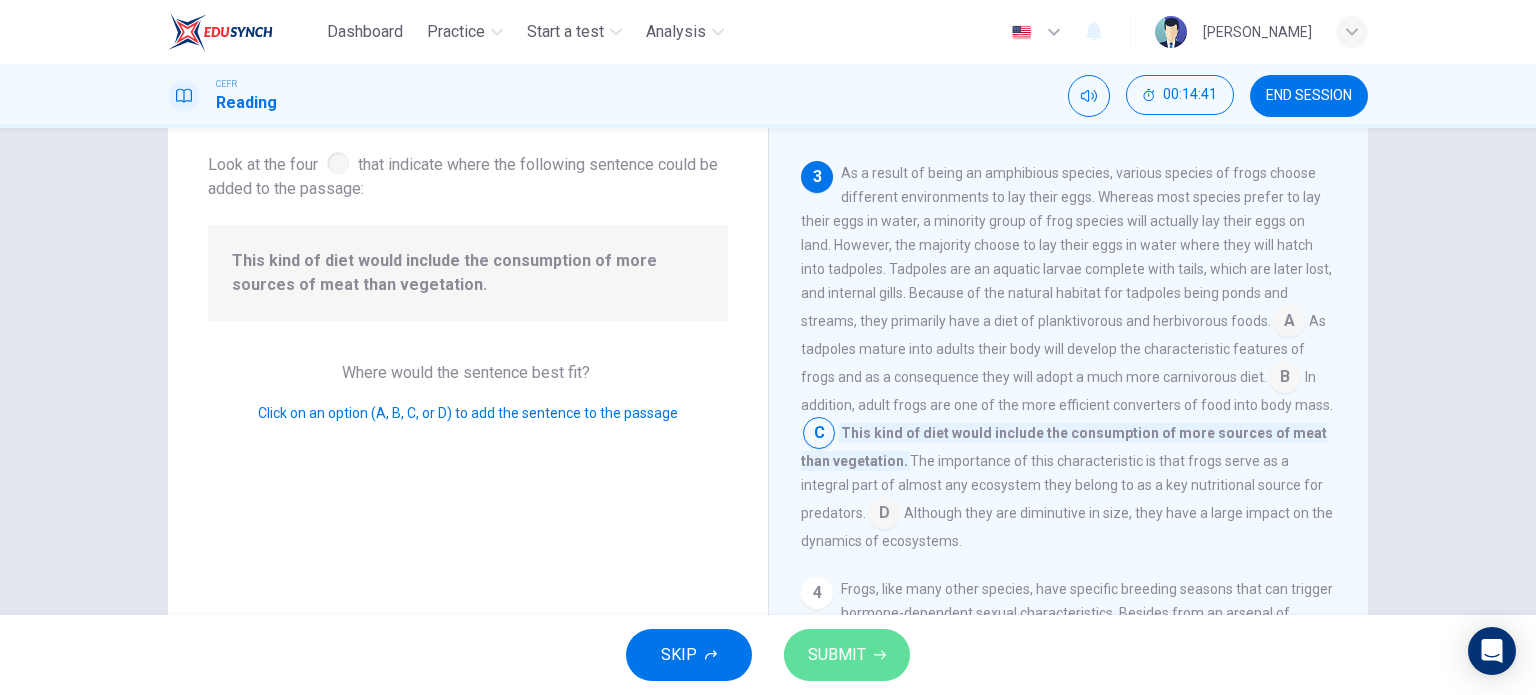 click 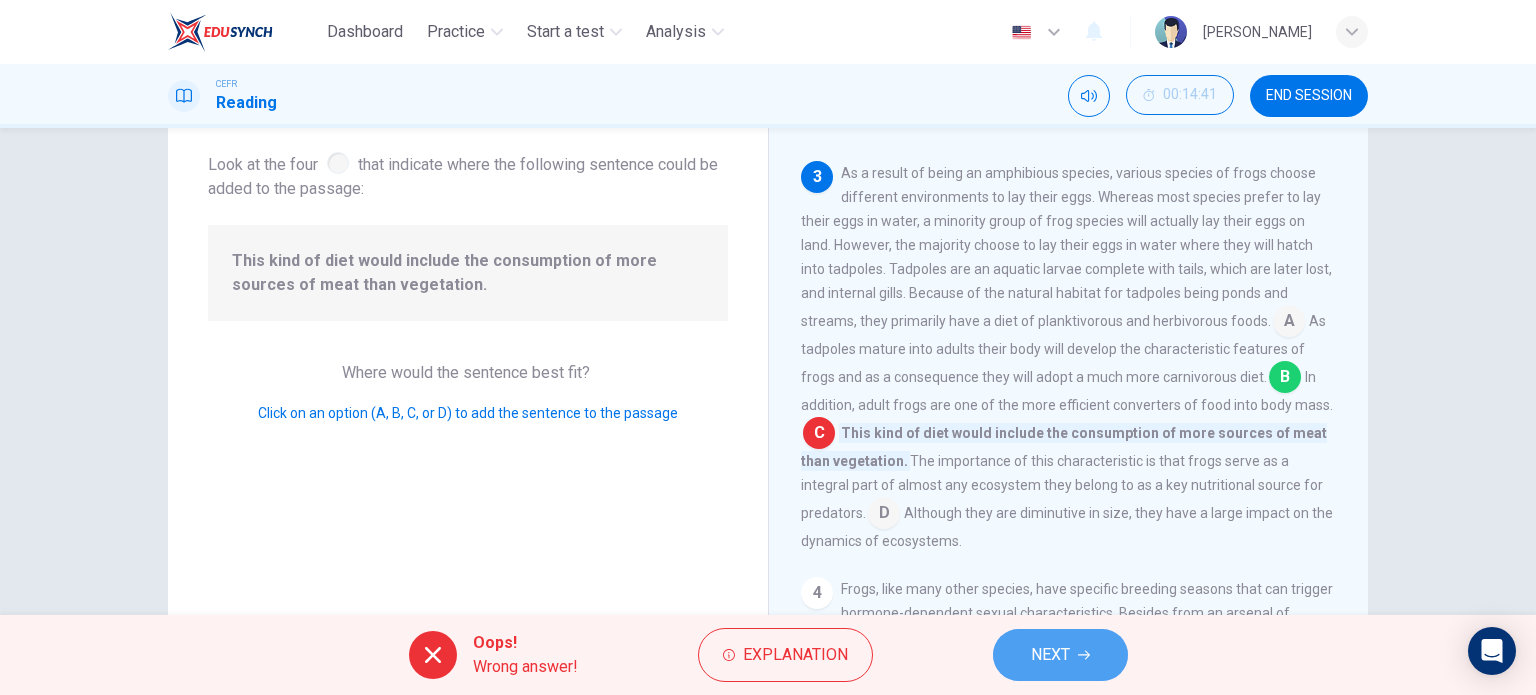 click on "NEXT" at bounding box center (1060, 655) 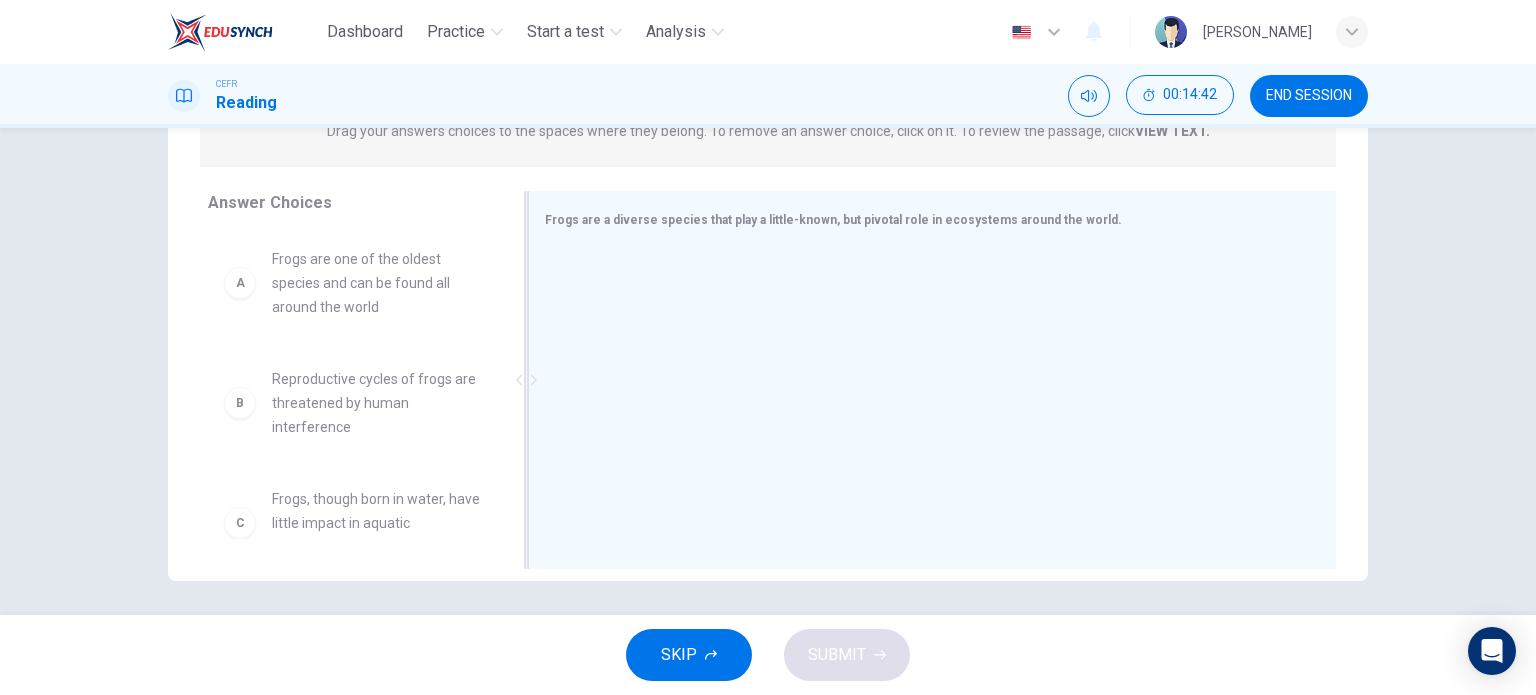 scroll, scrollTop: 288, scrollLeft: 0, axis: vertical 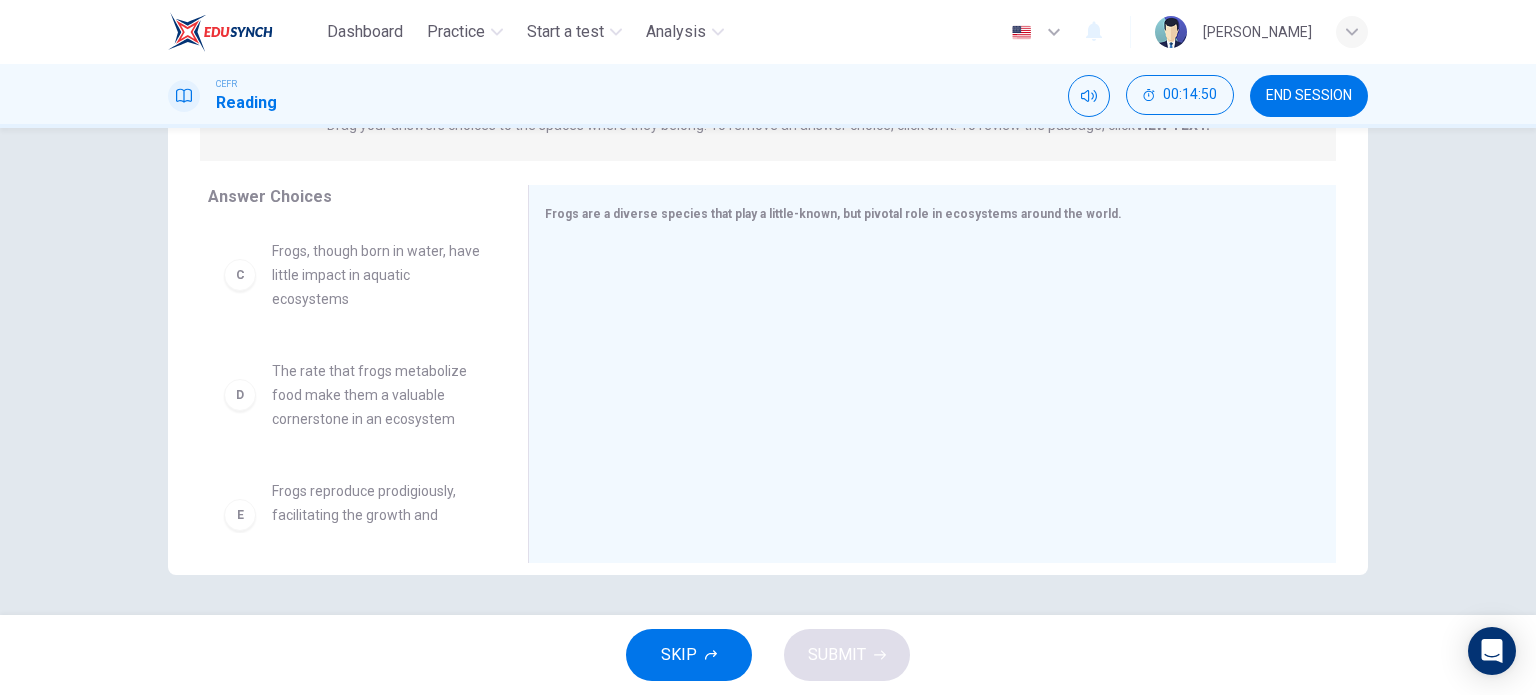 click on "The rate that frogs metabolize food make them a valuable cornerstone in an ecosystem" at bounding box center [376, 395] 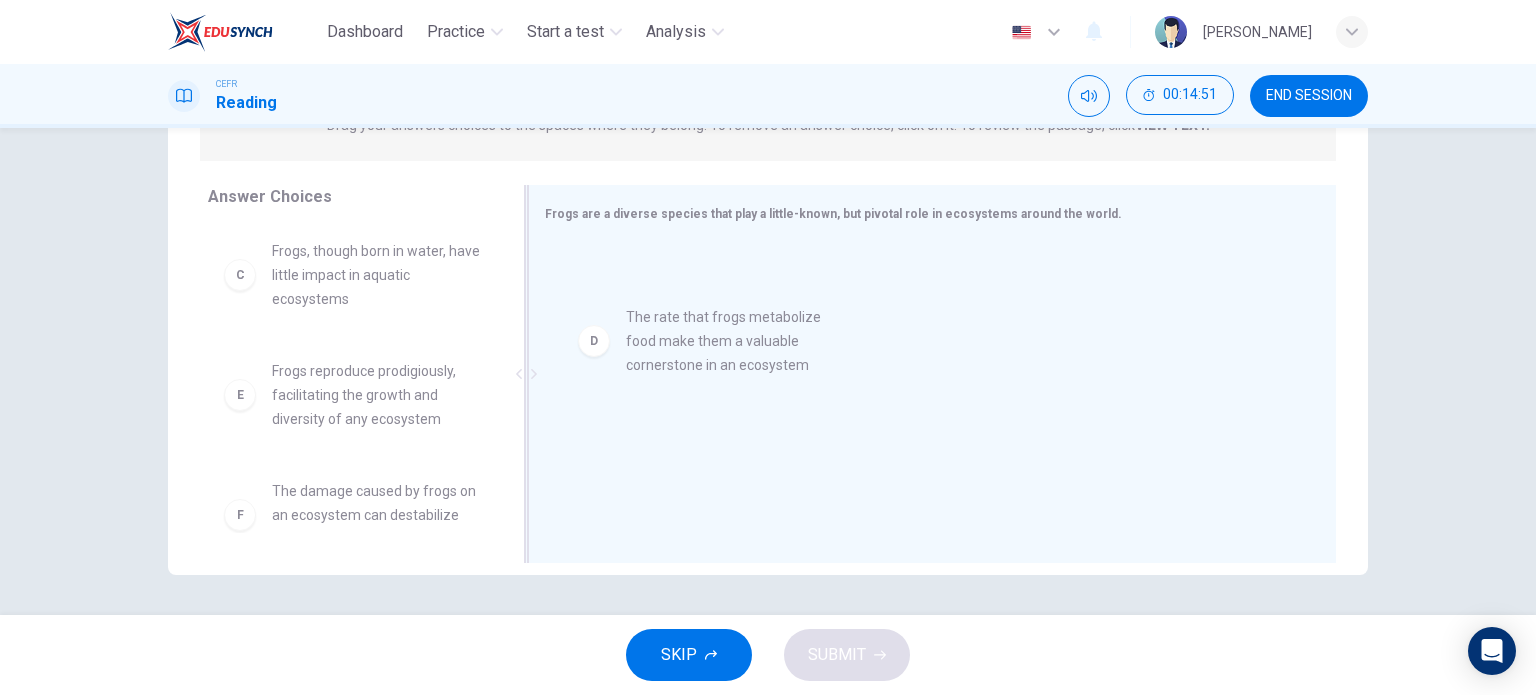 drag, startPoint x: 374, startPoint y: 422, endPoint x: 750, endPoint y: 363, distance: 380.60083 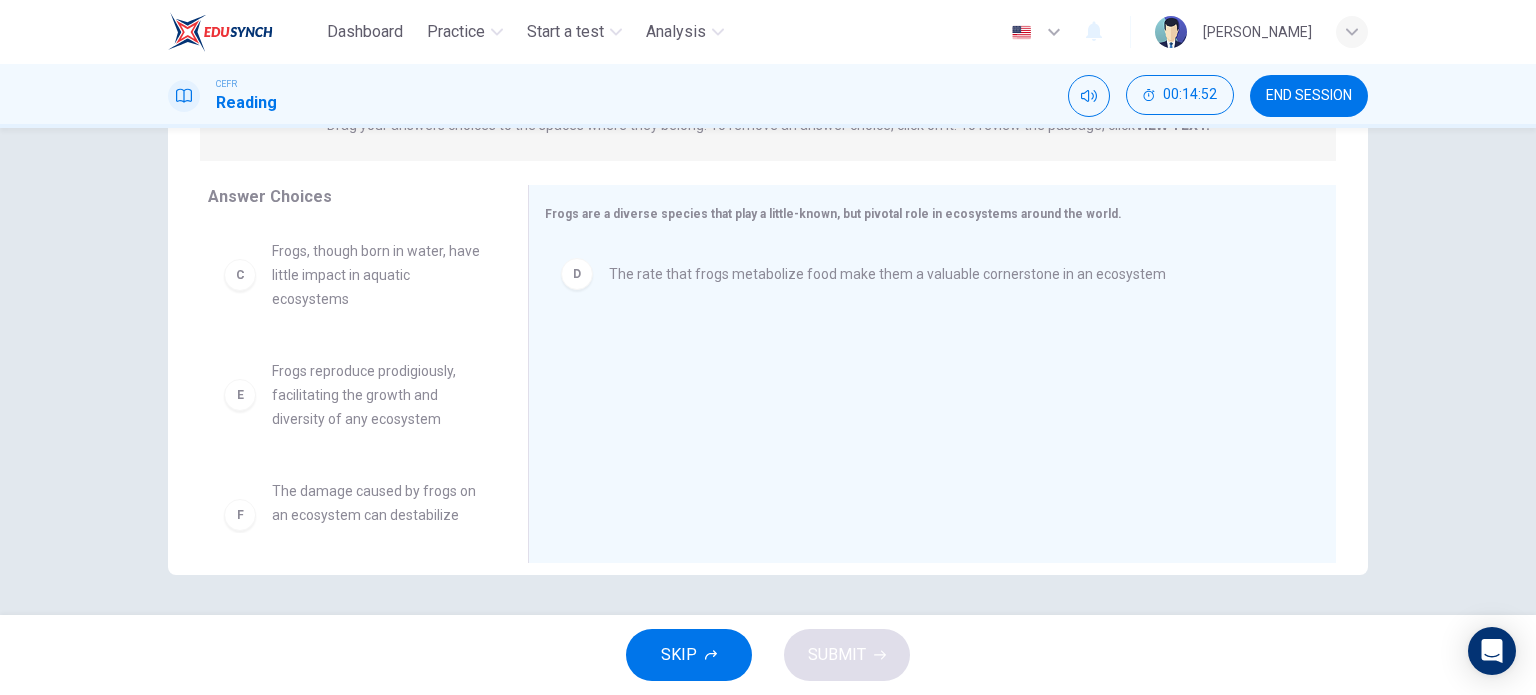 scroll, scrollTop: 276, scrollLeft: 0, axis: vertical 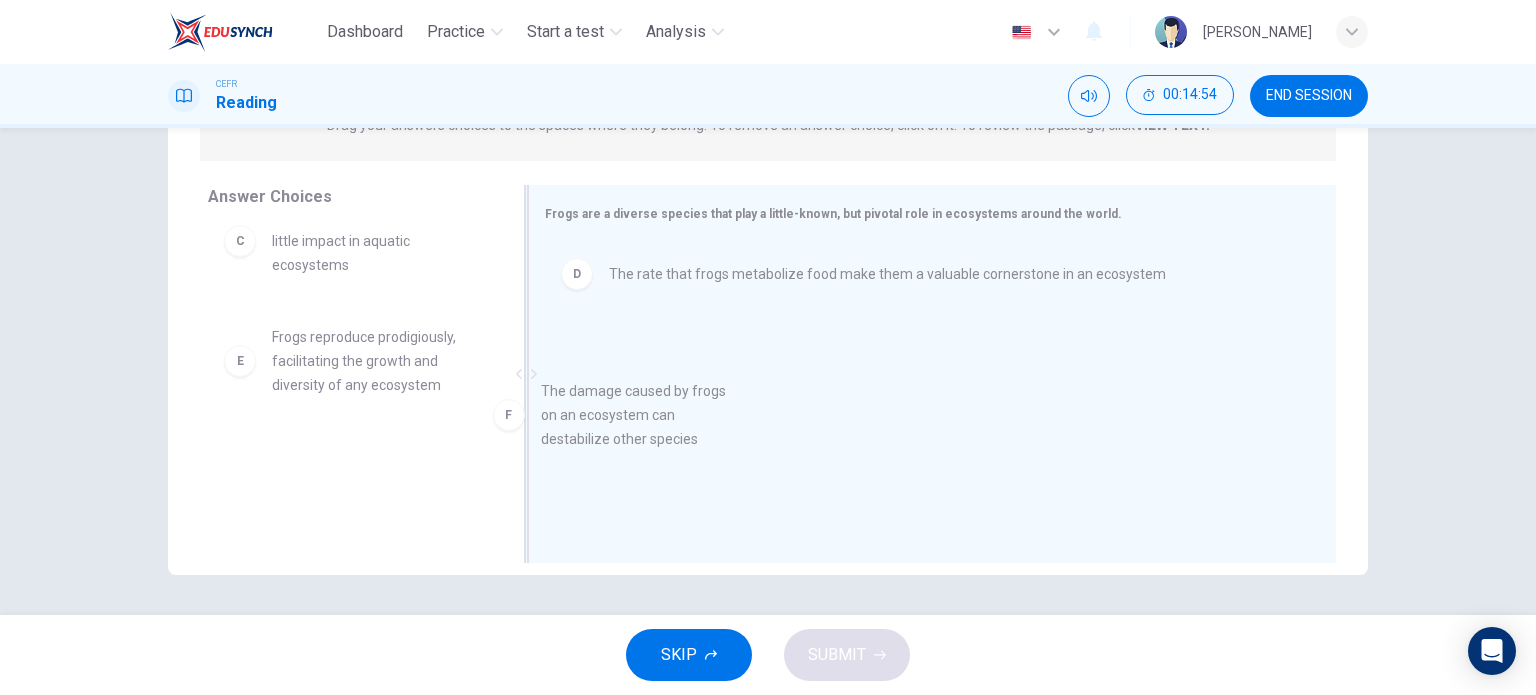 drag, startPoint x: 392, startPoint y: 503, endPoint x: 851, endPoint y: 398, distance: 470.85666 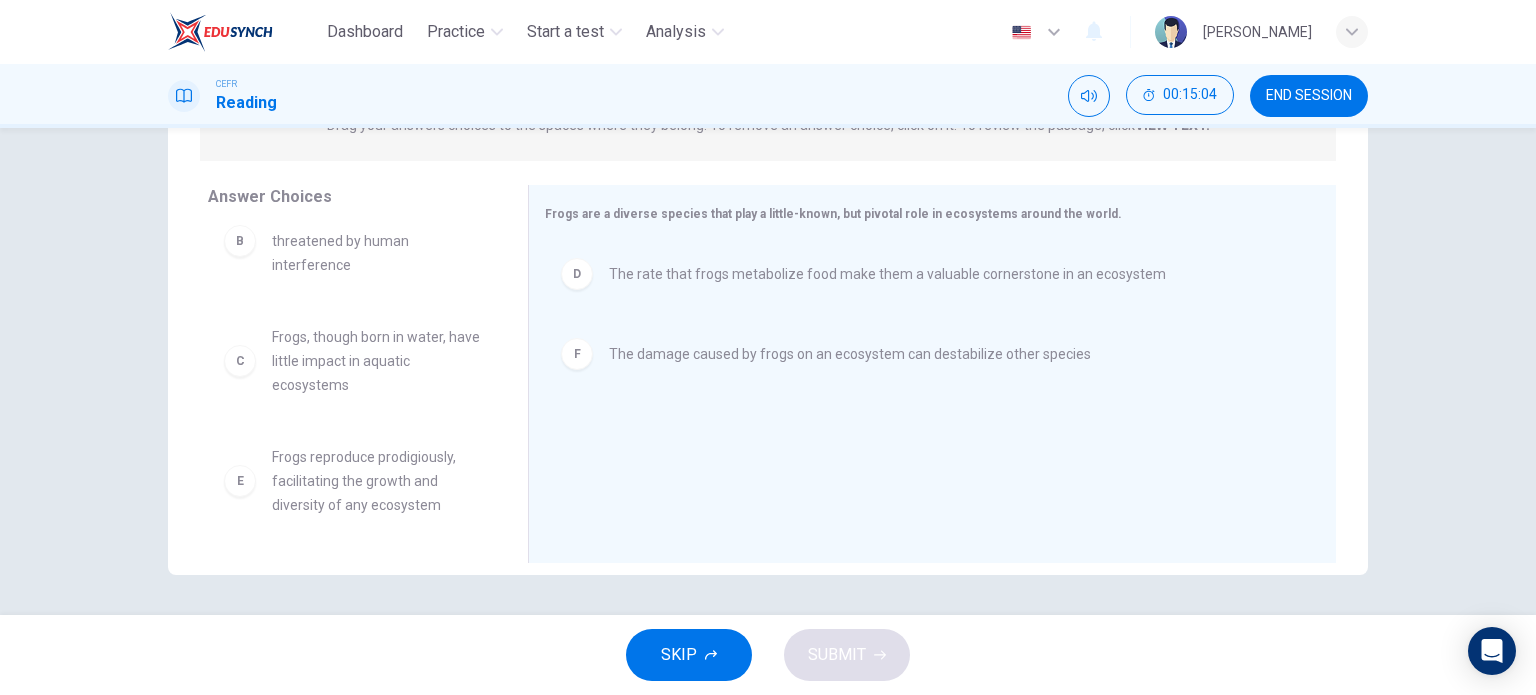 scroll, scrollTop: 0, scrollLeft: 0, axis: both 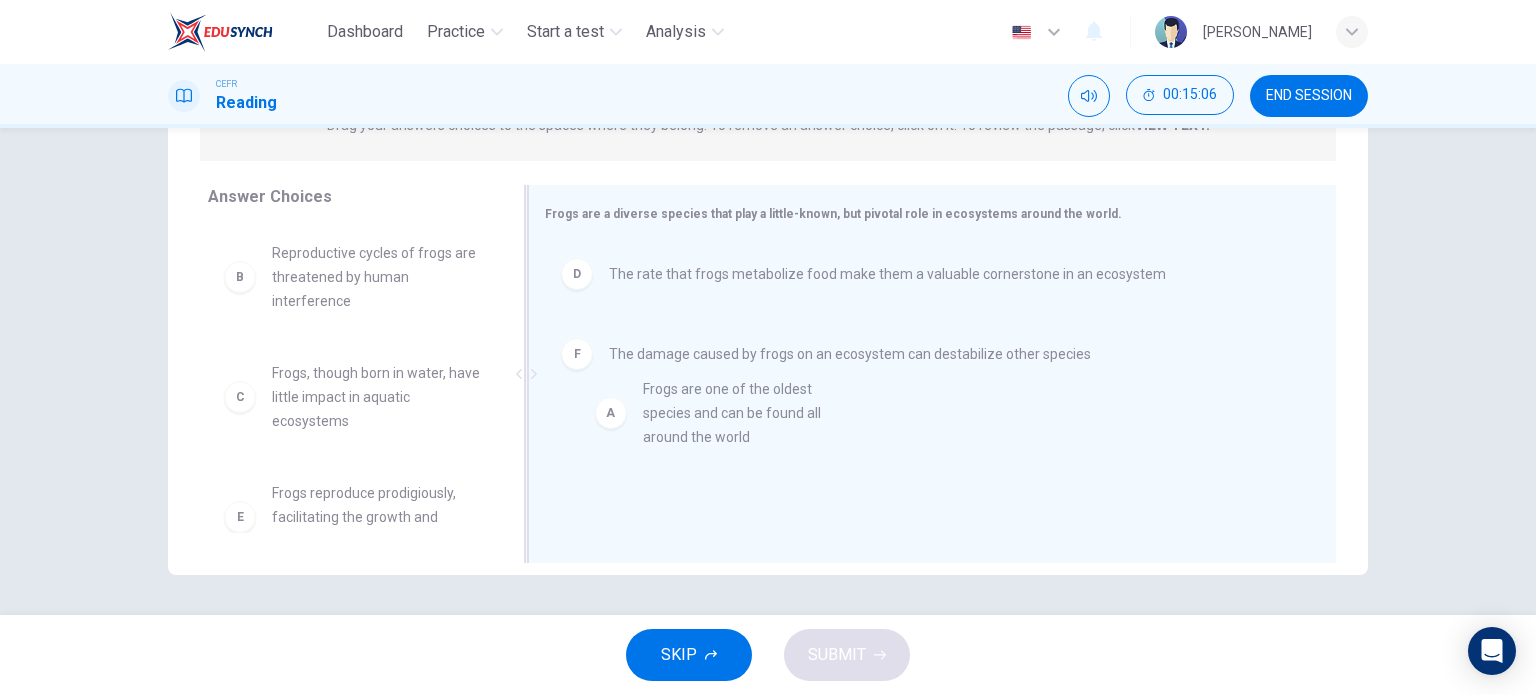 drag, startPoint x: 377, startPoint y: 299, endPoint x: 798, endPoint y: 457, distance: 449.6721 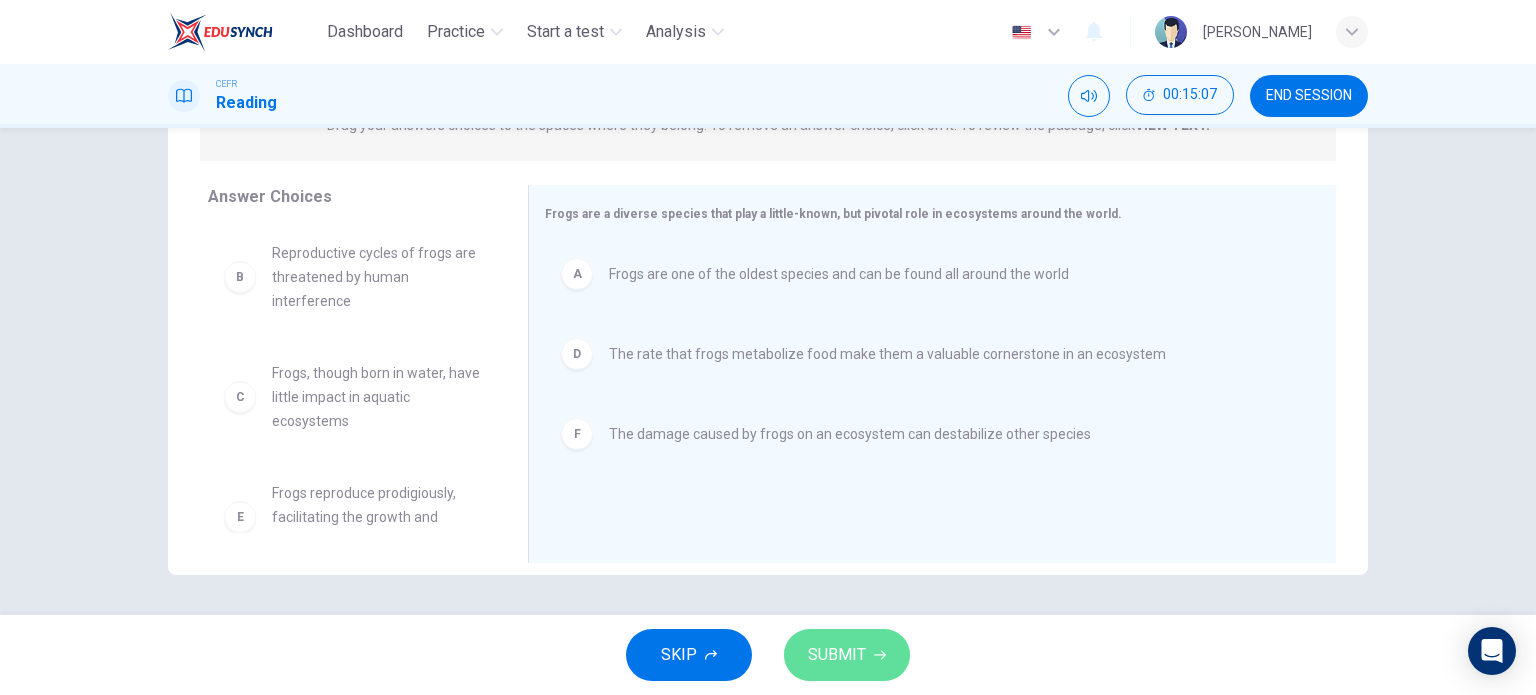 click on "SUBMIT" at bounding box center (837, 655) 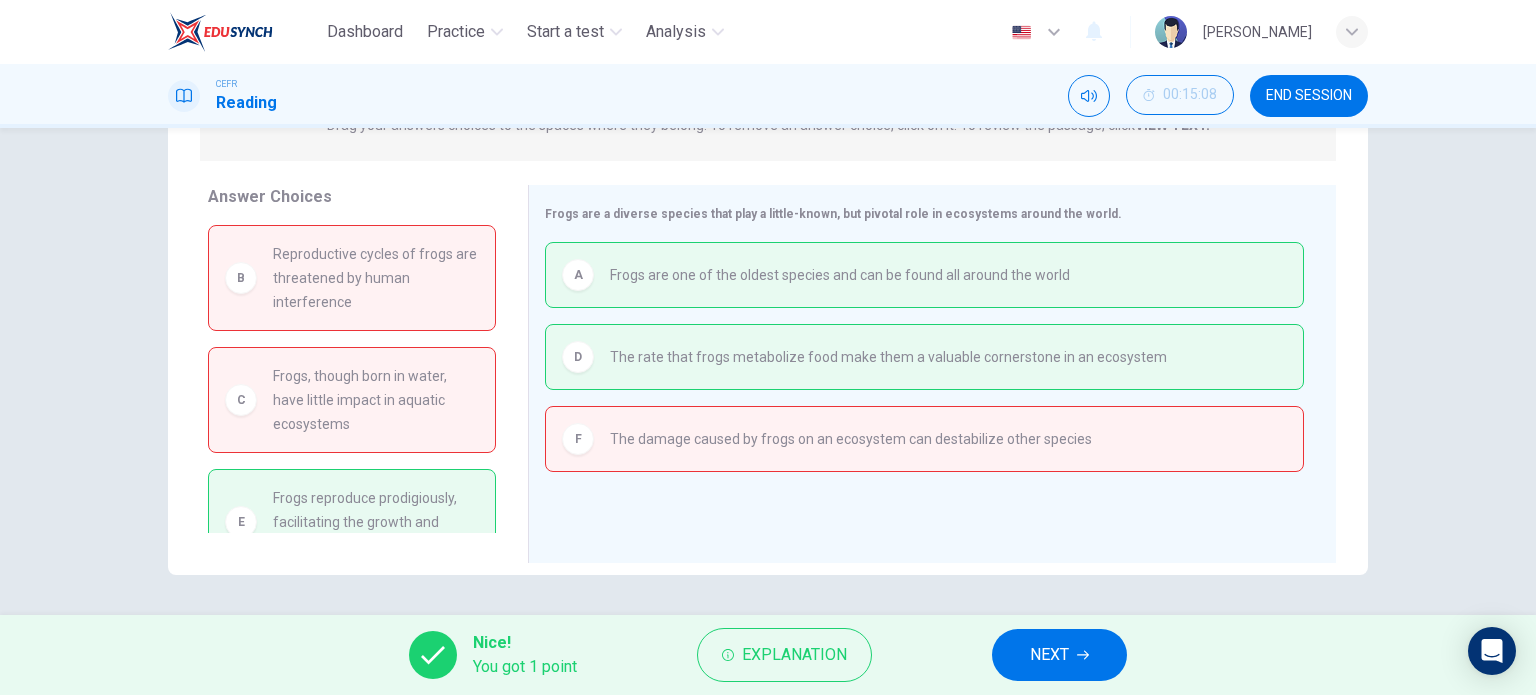 scroll, scrollTop: 40, scrollLeft: 0, axis: vertical 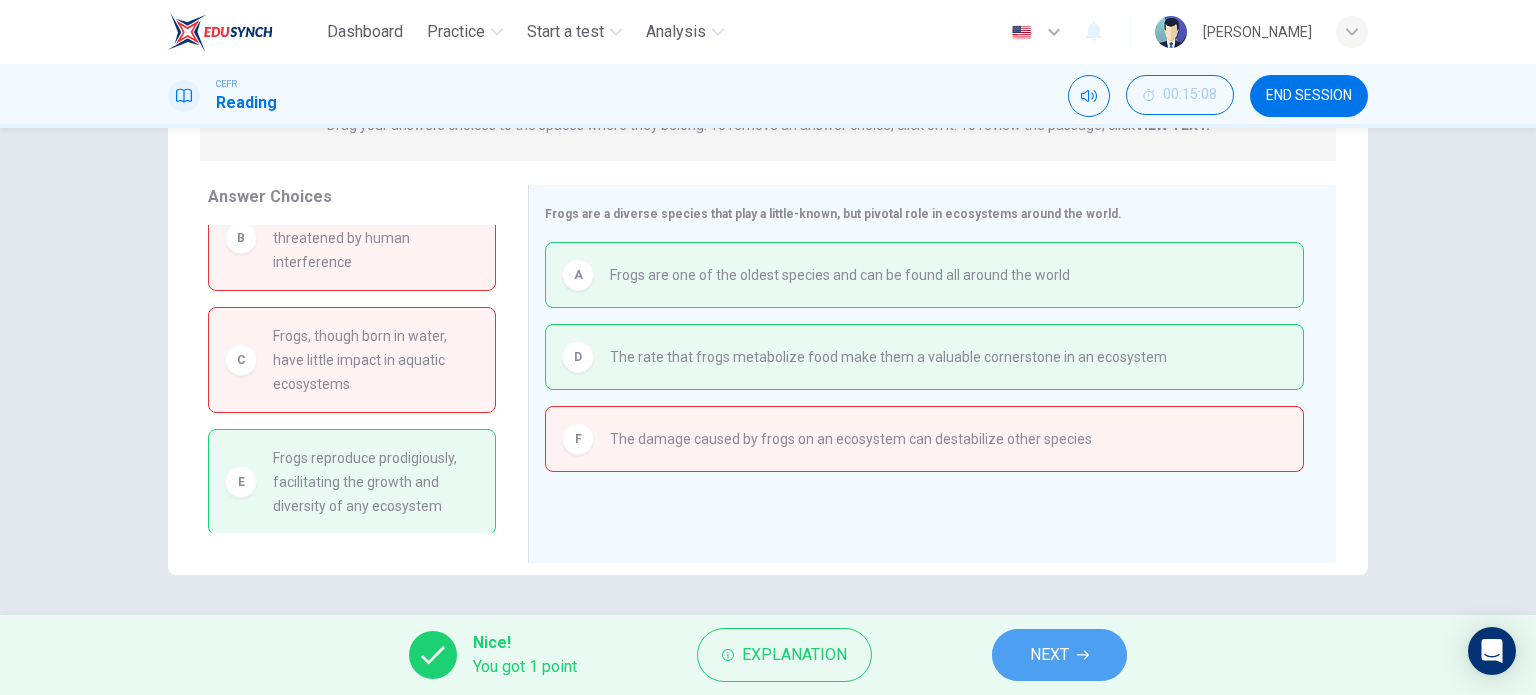 click on "NEXT" at bounding box center [1049, 655] 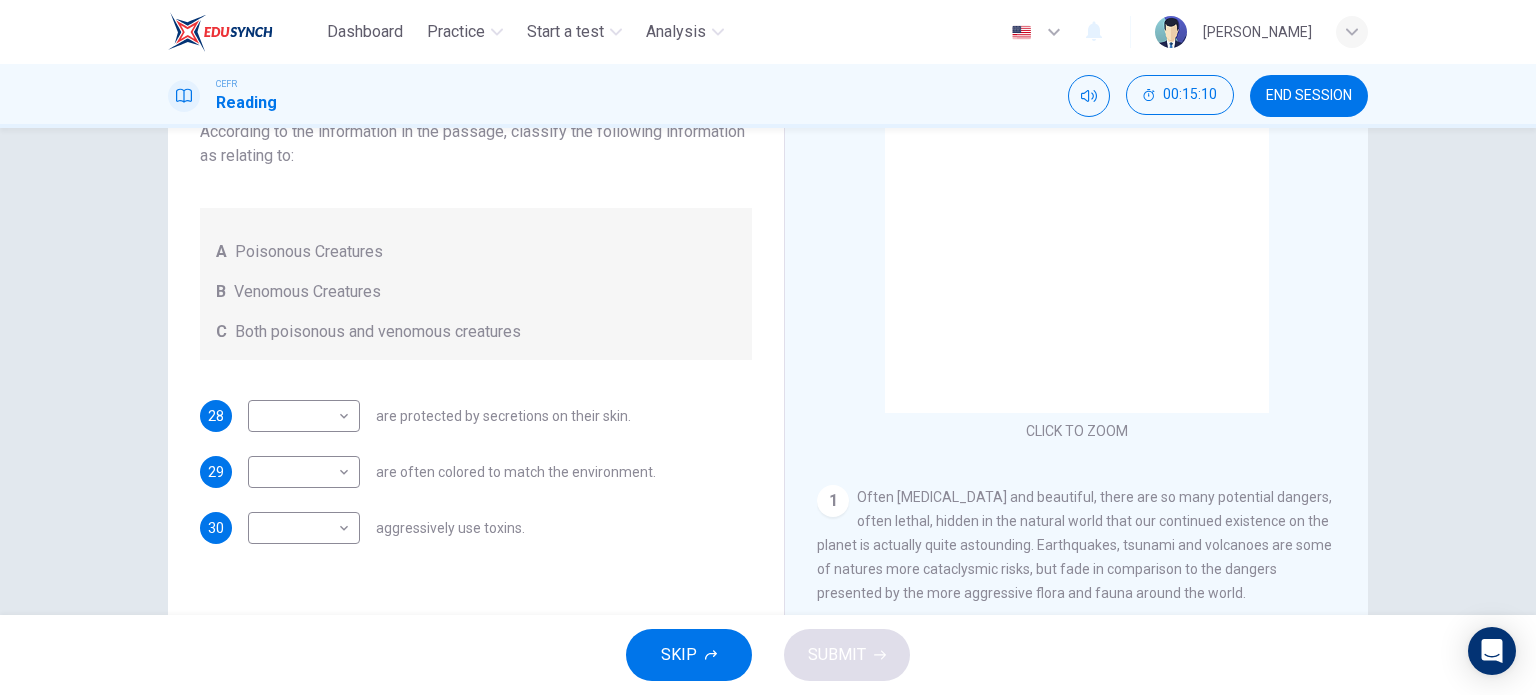 scroll, scrollTop: 288, scrollLeft: 0, axis: vertical 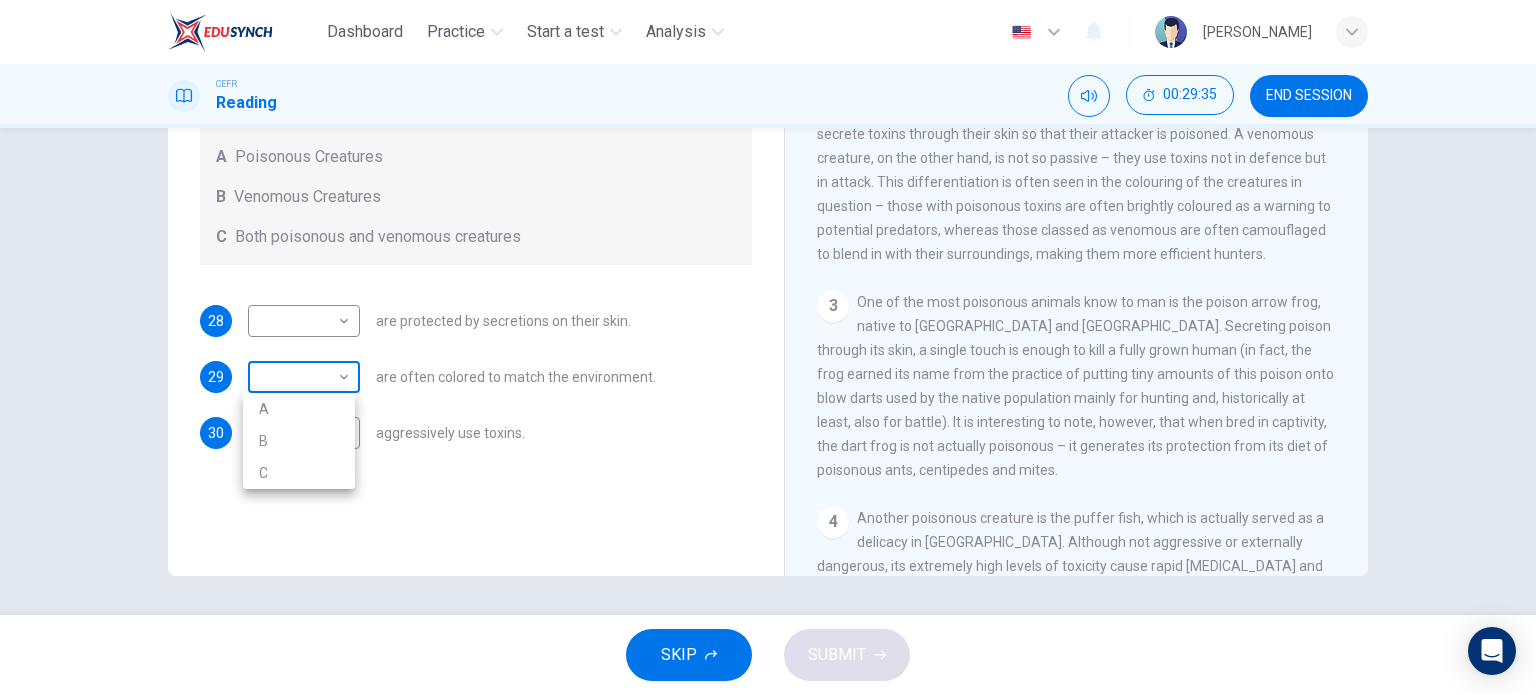 click on "Dashboard Practice Start a test Analysis English en ​ NURULAIN BINTI ROHAIZAT CEFR Reading 00:29:35 END SESSION Questions 28 - 30 Write the correct letter,  A ,  B  or  C  in the boxes below.
According to the information in the passage, classify the following information
as relating to: A Poisonous Creatures B Venomous Creatures C Both poisonous and venomous creatures 28 ​ ​ are protected by secretions on their skin. 29 ​ ​ are often colored to match the environment. 30 ​ ​ aggressively use toxins. Poisonous Animals CLICK TO ZOOM Click to Zoom 1 Often benign and beautiful, there are so many potential dangers, often lethal, hidden in the natural world that our continued existence on the planet is actually quite astounding. Earthquakes, tsunami and volcanoes are some of natures more cataclysmic risks, but fade in comparison to the dangers presented by the more aggressive flora and fauna around the world. 2 3 4 5 6 SKIP SUBMIT EduSynch - Online Language Proficiency Testing
Dashboard 2025 A" at bounding box center [768, 347] 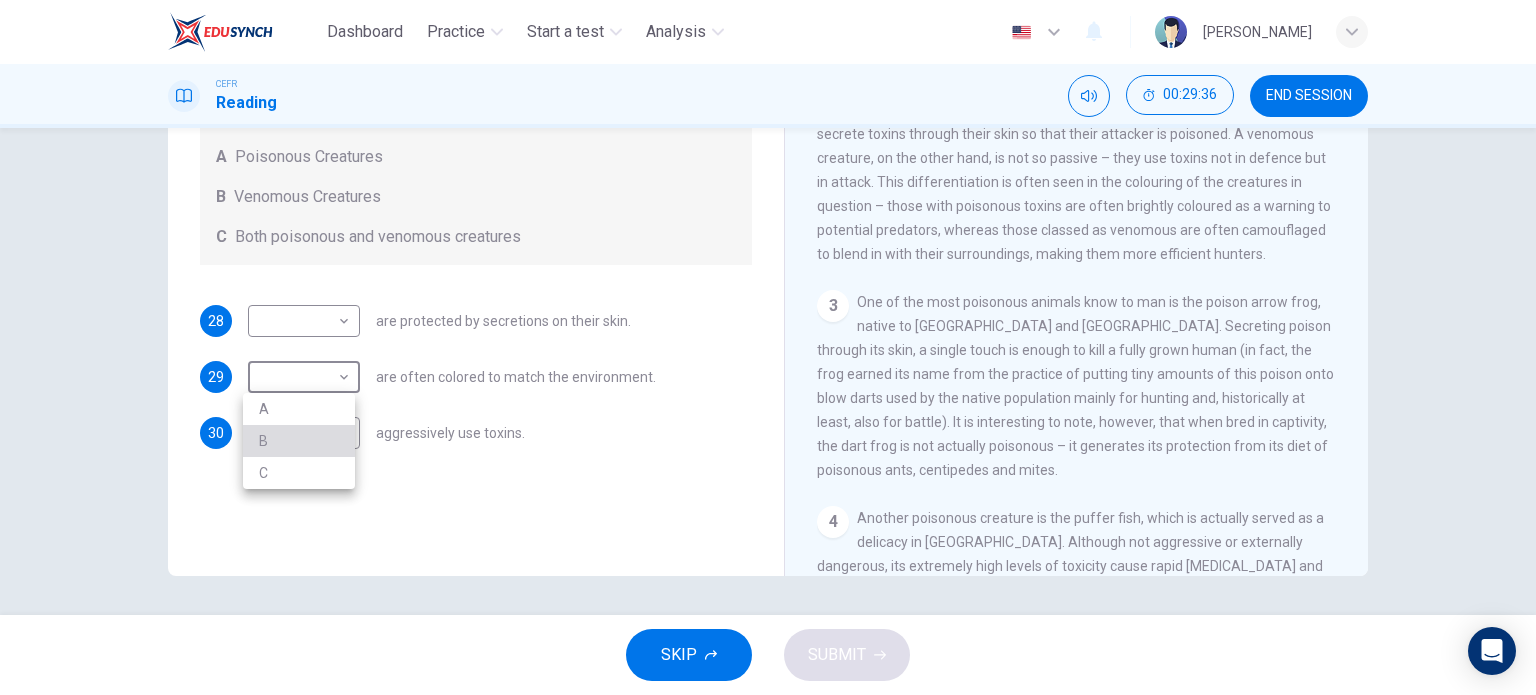 click on "B" at bounding box center (299, 441) 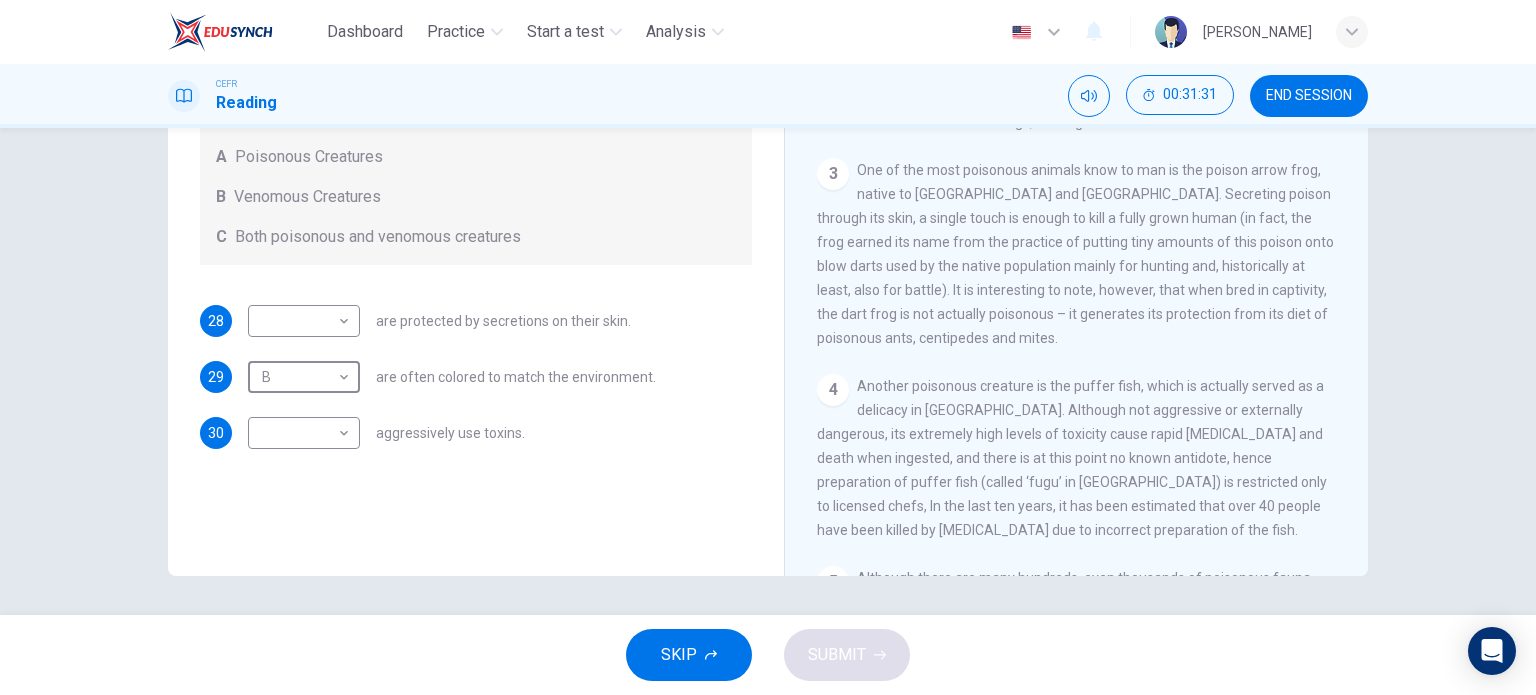 scroll, scrollTop: 639, scrollLeft: 0, axis: vertical 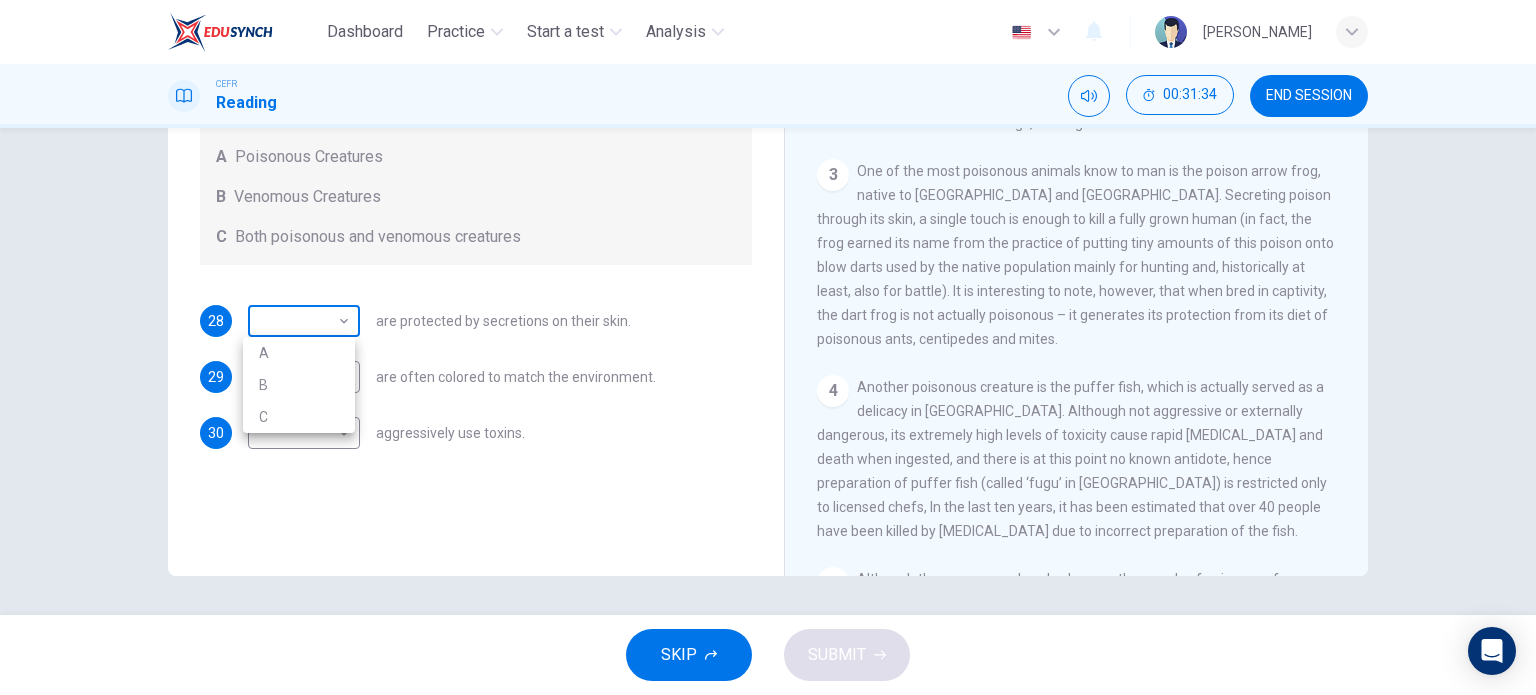 click on "Dashboard Practice Start a test Analysis English en ​ NURULAIN BINTI ROHAIZAT CEFR Reading 00:31:34 END SESSION Questions 28 - 30 Write the correct letter,  A ,  B  or  C  in the boxes below.
According to the information in the passage, classify the following information
as relating to: A Poisonous Creatures B Venomous Creatures C Both poisonous and venomous creatures 28 ​ ​ are protected by secretions on their skin. 29 B B ​ are often colored to match the environment. 30 ​ ​ aggressively use toxins. Poisonous Animals CLICK TO ZOOM Click to Zoom 1 Often benign and beautiful, there are so many potential dangers, often lethal, hidden in the natural world that our continued existence on the planet is actually quite astounding. Earthquakes, tsunami and volcanoes are some of natures more cataclysmic risks, but fade in comparison to the dangers presented by the more aggressive flora and fauna around the world. 2 3 4 5 6 SKIP SUBMIT EduSynch - Online Language Proficiency Testing
Dashboard 2025 A" at bounding box center [768, 347] 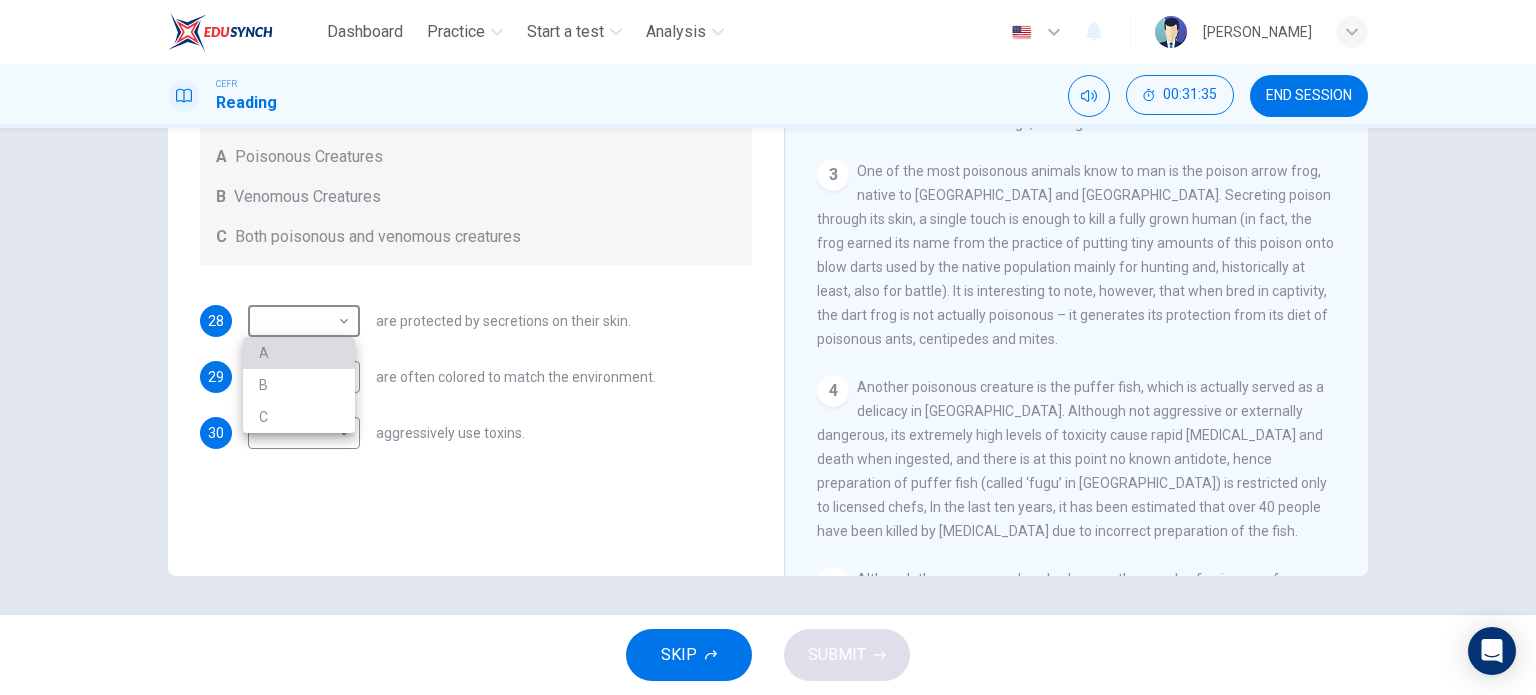 click on "A" at bounding box center [299, 353] 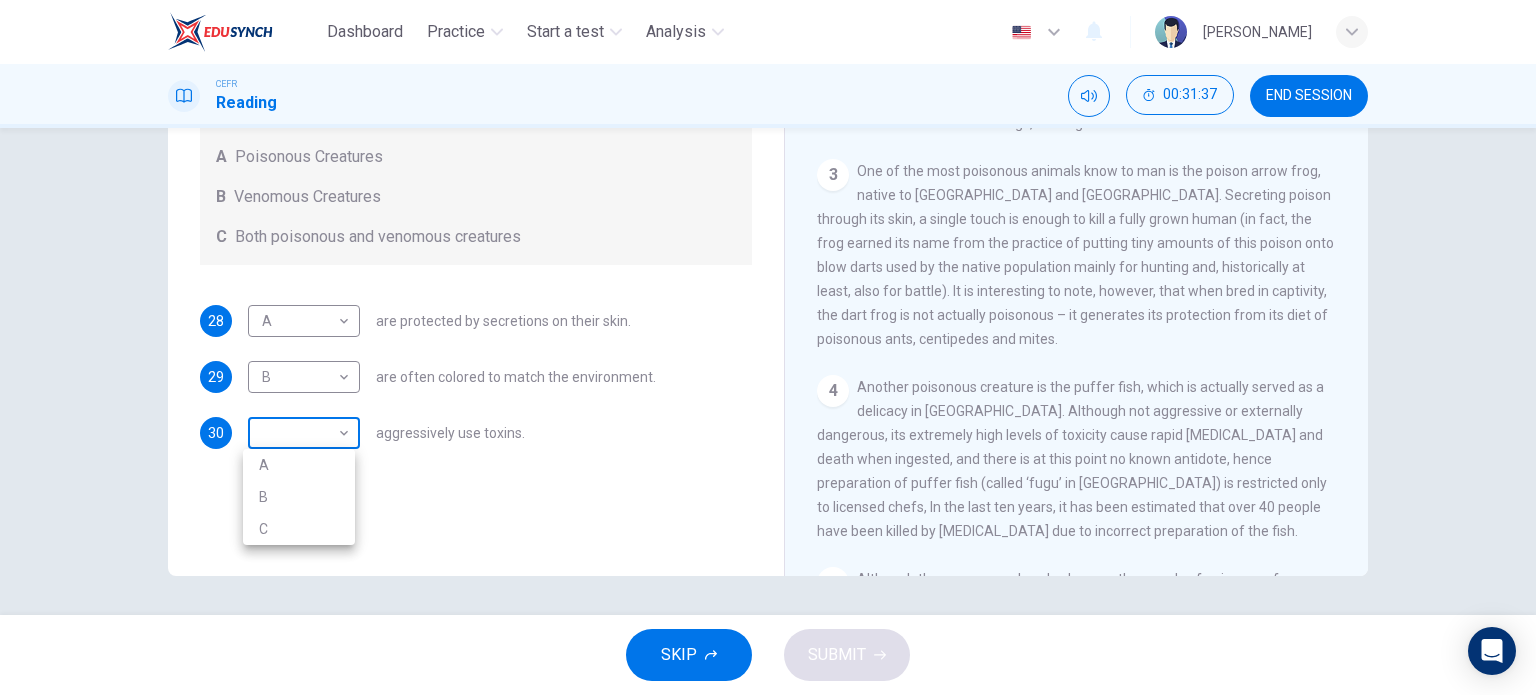 click on "Dashboard Practice Start a test Analysis English en ​ NURULAIN BINTI ROHAIZAT CEFR Reading 00:31:37 END SESSION Questions 28 - 30 Write the correct letter,  A ,  B  or  C  in the boxes below.
According to the information in the passage, classify the following information
as relating to: A Poisonous Creatures B Venomous Creatures C Both poisonous and venomous creatures 28 A A ​ are protected by secretions on their skin. 29 B B ​ are often colored to match the environment. 30 ​ ​ aggressively use toxins. Poisonous Animals CLICK TO ZOOM Click to Zoom 1 Often benign and beautiful, there are so many potential dangers, often lethal, hidden in the natural world that our continued existence on the planet is actually quite astounding. Earthquakes, tsunami and volcanoes are some of natures more cataclysmic risks, but fade in comparison to the dangers presented by the more aggressive flora and fauna around the world. 2 3 4 5 6 SKIP SUBMIT EduSynch - Online Language Proficiency Testing
Dashboard 2025 A" at bounding box center (768, 347) 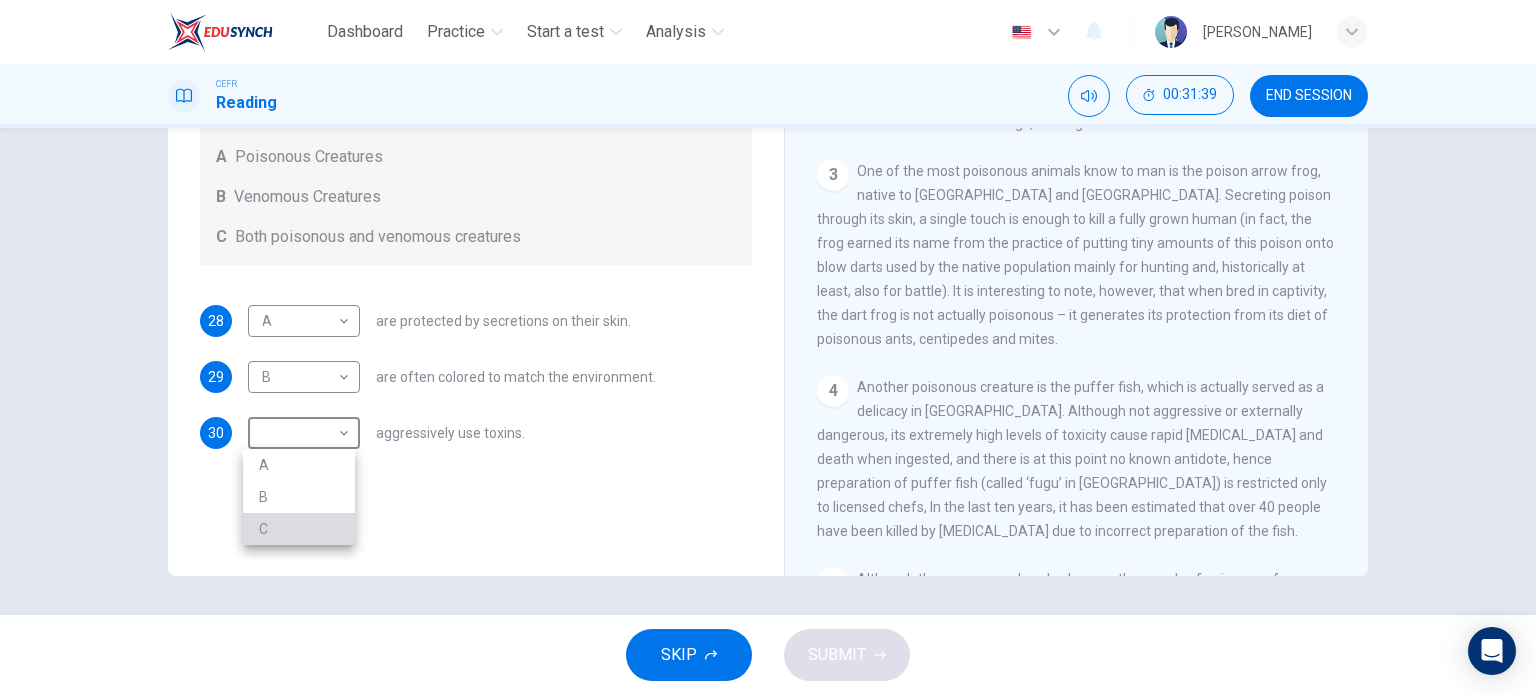 click on "C" at bounding box center (299, 529) 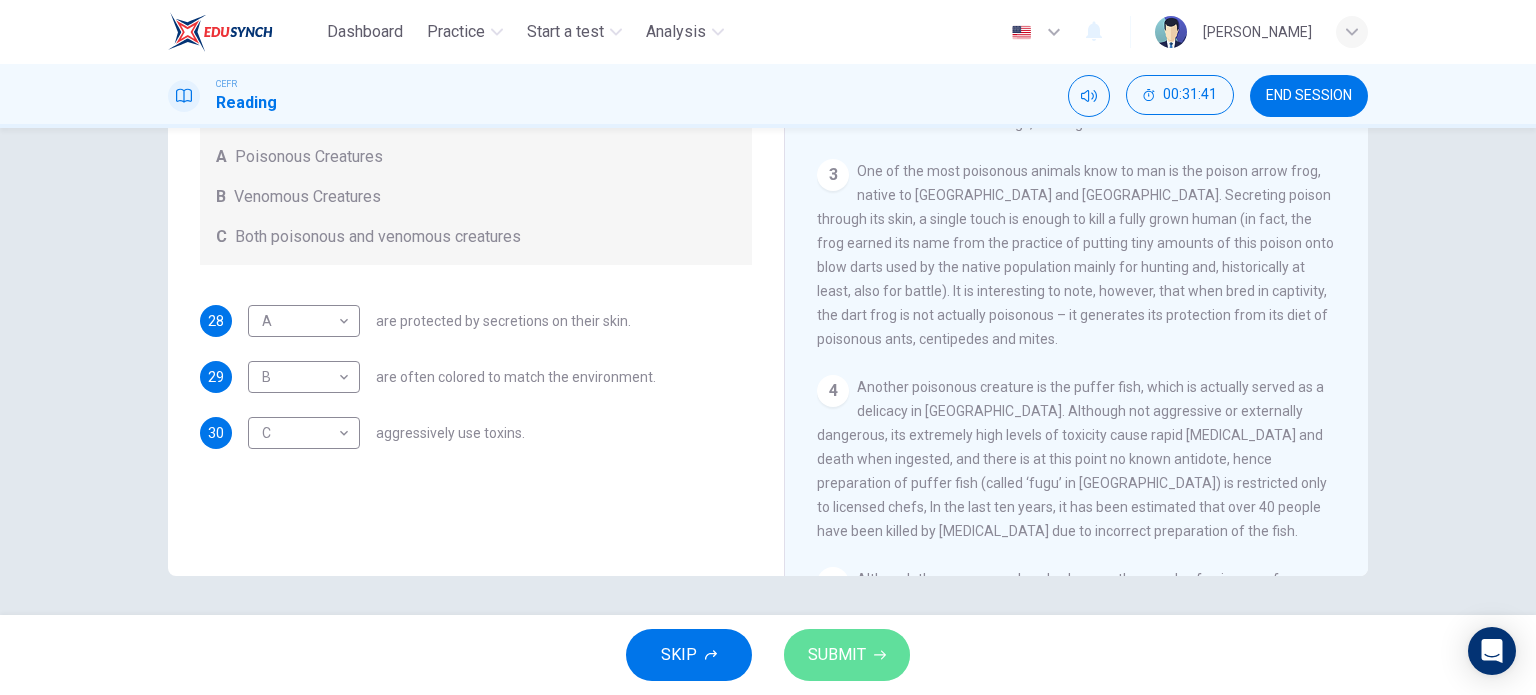 click on "SUBMIT" at bounding box center [837, 655] 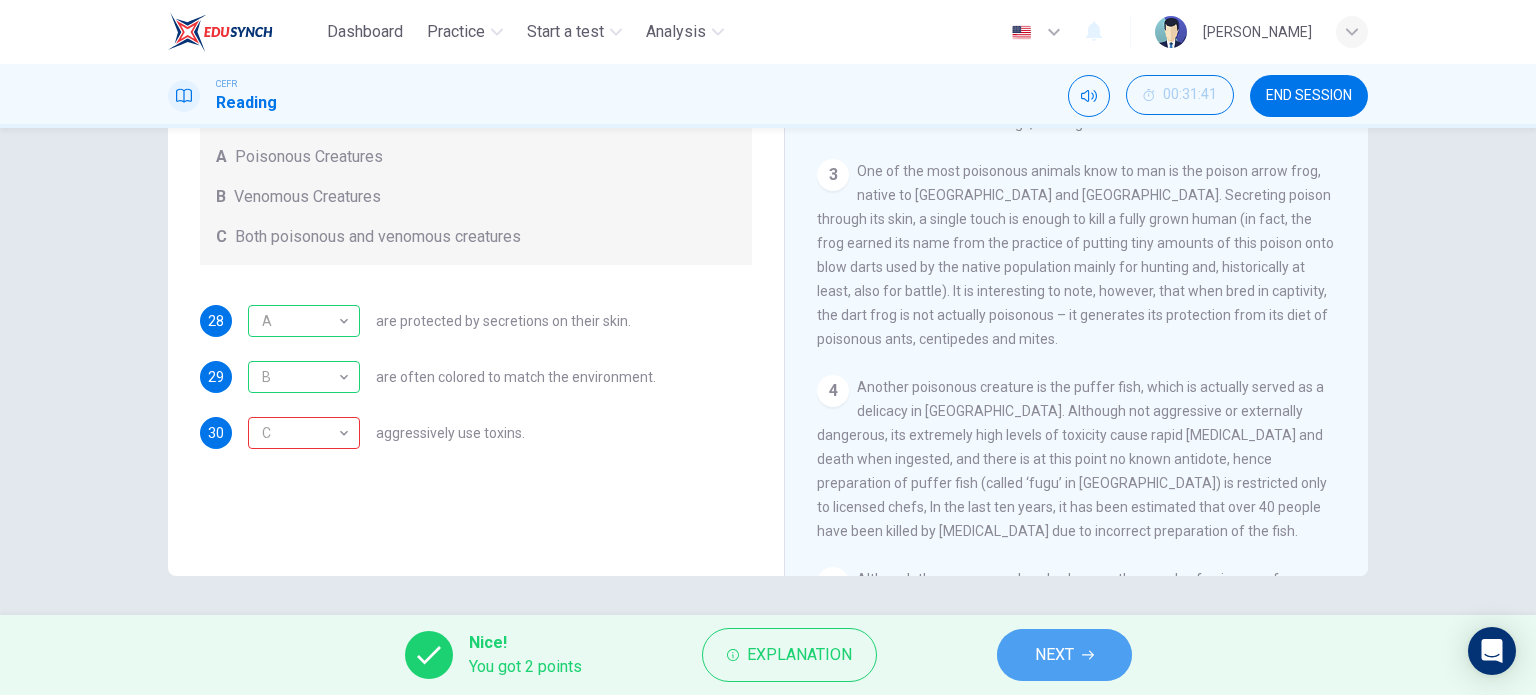 click 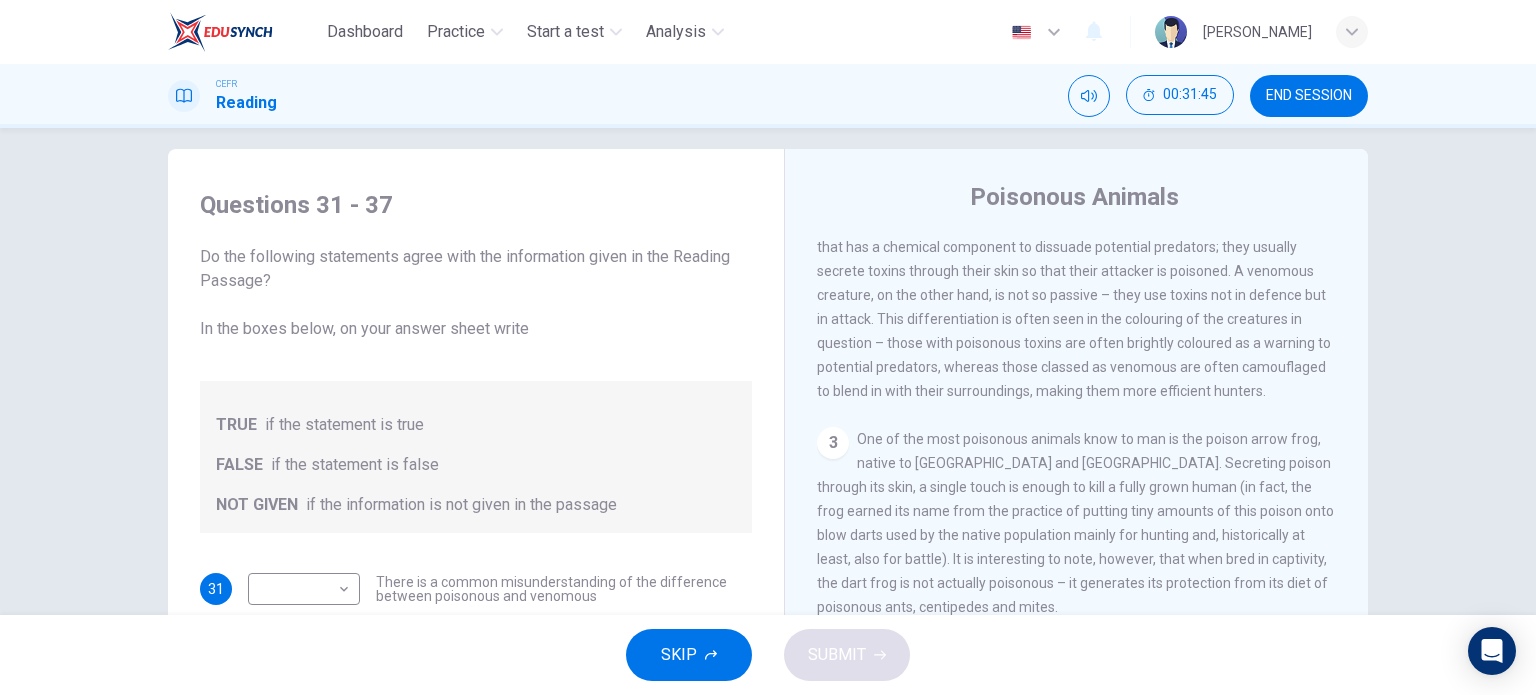 scroll, scrollTop: 0, scrollLeft: 0, axis: both 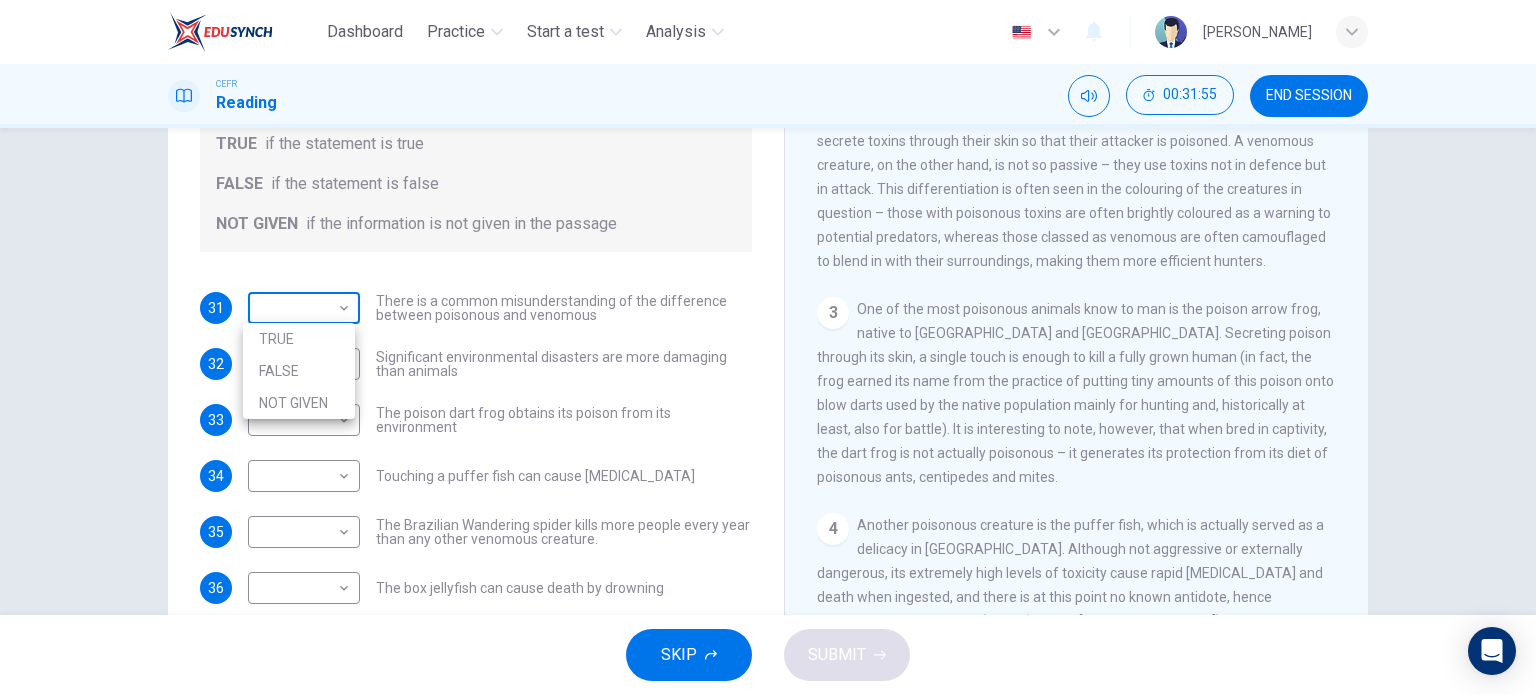 click on "Dashboard Practice Start a test Analysis English en ​ NURULAIN BINTI ROHAIZAT CEFR Reading 00:31:55 END SESSION Questions 31 - 37 Do the following statements agree with the information given in the Reading Passage?
In the boxes below, on your answer sheet write TRUE if the statement is true FALSE if the statement is false NOT GIVEN if the information is not given in the passage 31 ​ ​ There is a common misunderstanding of the difference between poisonous and venomous 32 ​ ​ Significant environmental disasters are more damaging than animals 33 ​ ​ The poison dart frog obtains its poison from its environment 34 ​ ​ Touching a puffer fish can cause paralysis 35 ​ ​ The Brazilian Wandering spider kills more people every year than any other venomous creature. 36 ​ ​ The box jellyfish can cause death by drowning 37 ​ ​ The tentacles on a box jellyfish are used for movement Poisonous Animals CLICK TO ZOOM Click to Zoom 1 2 3 4 5 6 SKIP SUBMIT
Dashboard Practice Start a test" at bounding box center (768, 347) 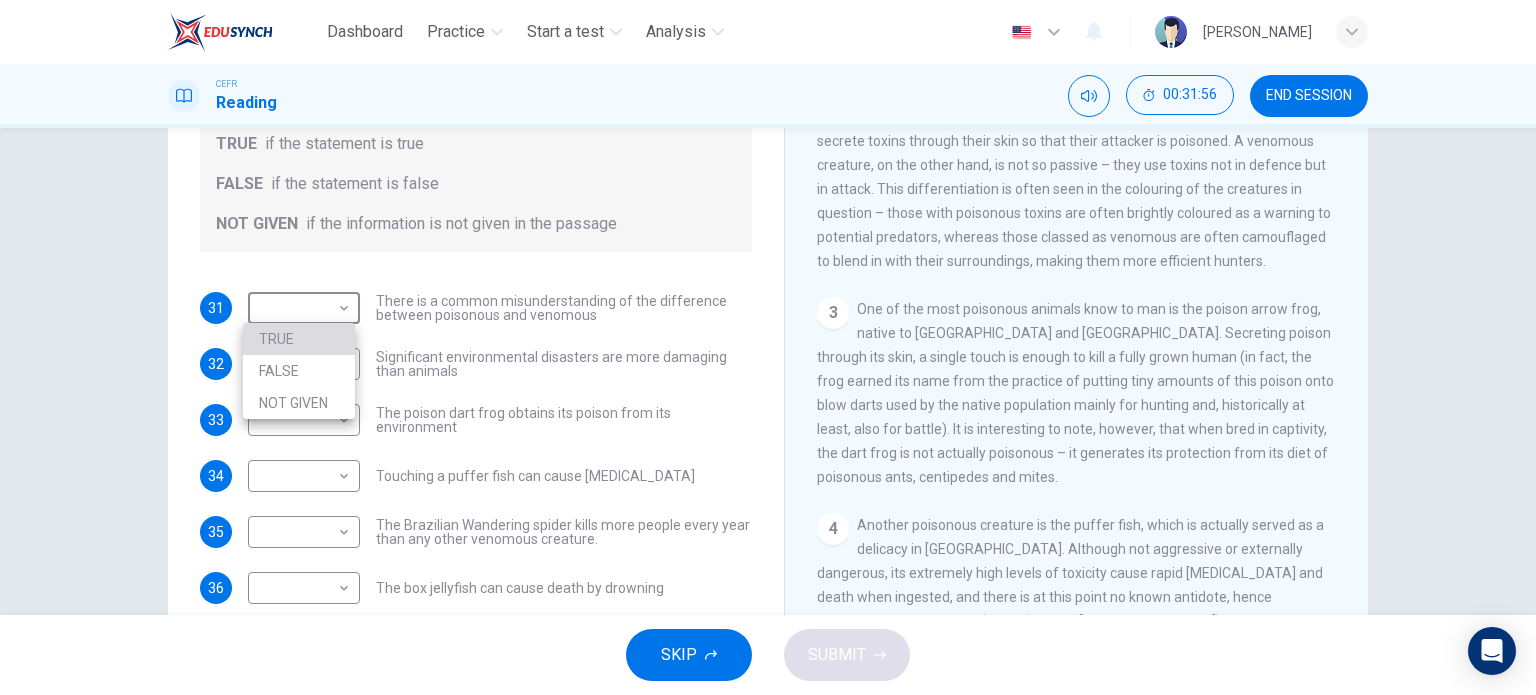 click on "TRUE" at bounding box center [299, 339] 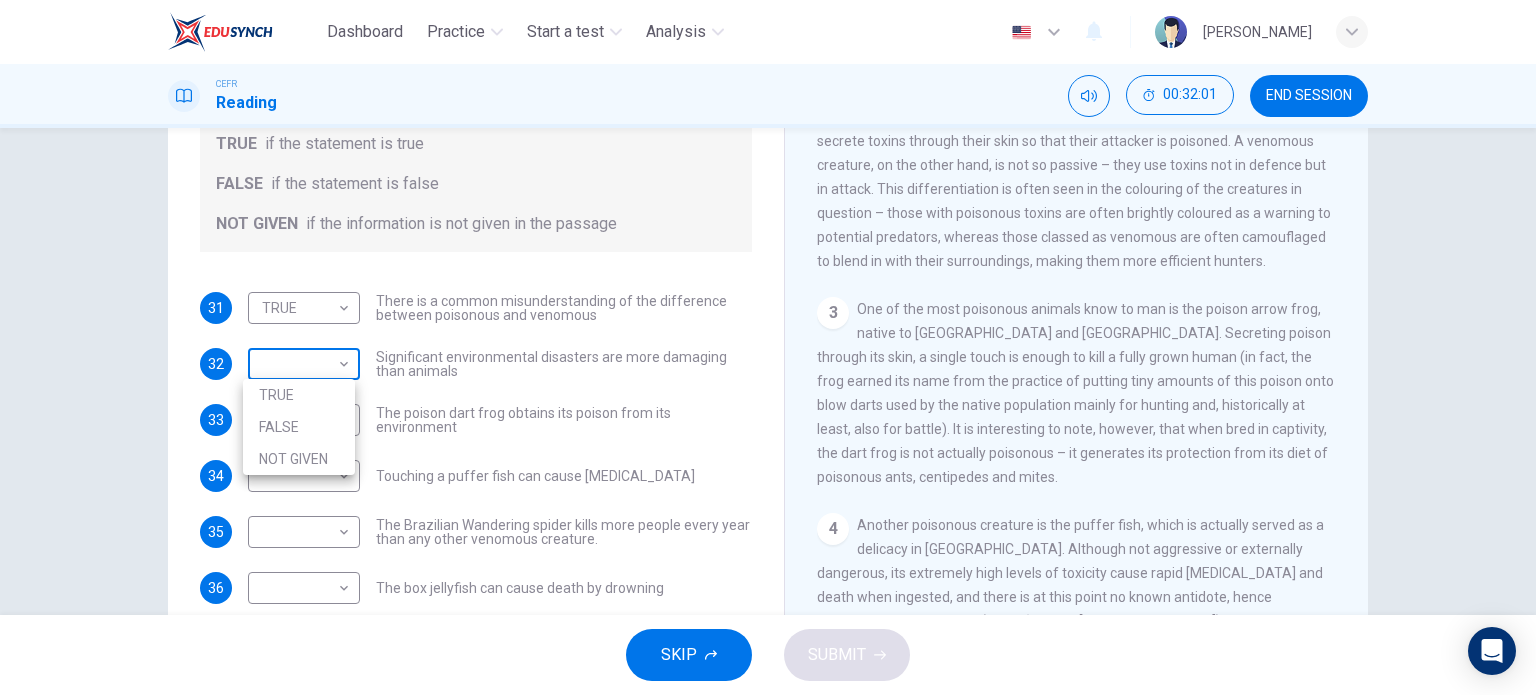 click on "Dashboard Practice Start a test Analysis English en ​ NURULAIN BINTI ROHAIZAT CEFR Reading 00:32:01 END SESSION Questions 31 - 37 Do the following statements agree with the information given in the Reading Passage?
In the boxes below, on your answer sheet write TRUE if the statement is true FALSE if the statement is false NOT GIVEN if the information is not given in the passage 31 TRUE TRUE ​ There is a common misunderstanding of the difference between poisonous and venomous 32 ​ ​ Significant environmental disasters are more damaging than animals 33 ​ ​ The poison dart frog obtains its poison from its environment 34 ​ ​ Touching a puffer fish can cause paralysis 35 ​ ​ The Brazilian Wandering spider kills more people every year than any other venomous creature. 36 ​ ​ The box jellyfish can cause death by drowning 37 ​ ​ The tentacles on a box jellyfish are used for movement Poisonous Animals CLICK TO ZOOM Click to Zoom 1 2 3 4 5 6 SKIP SUBMIT
Dashboard Practice Analysis" at bounding box center (768, 347) 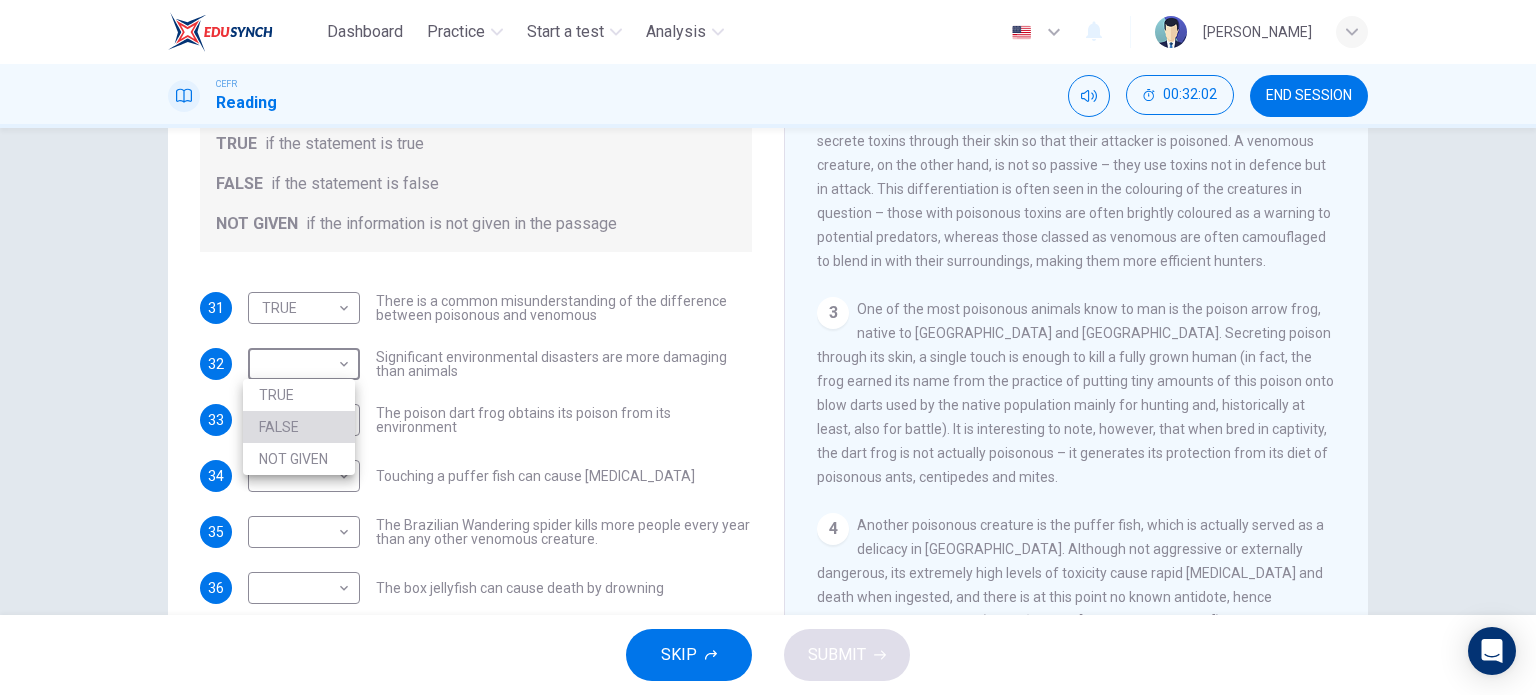 click on "FALSE" at bounding box center [299, 427] 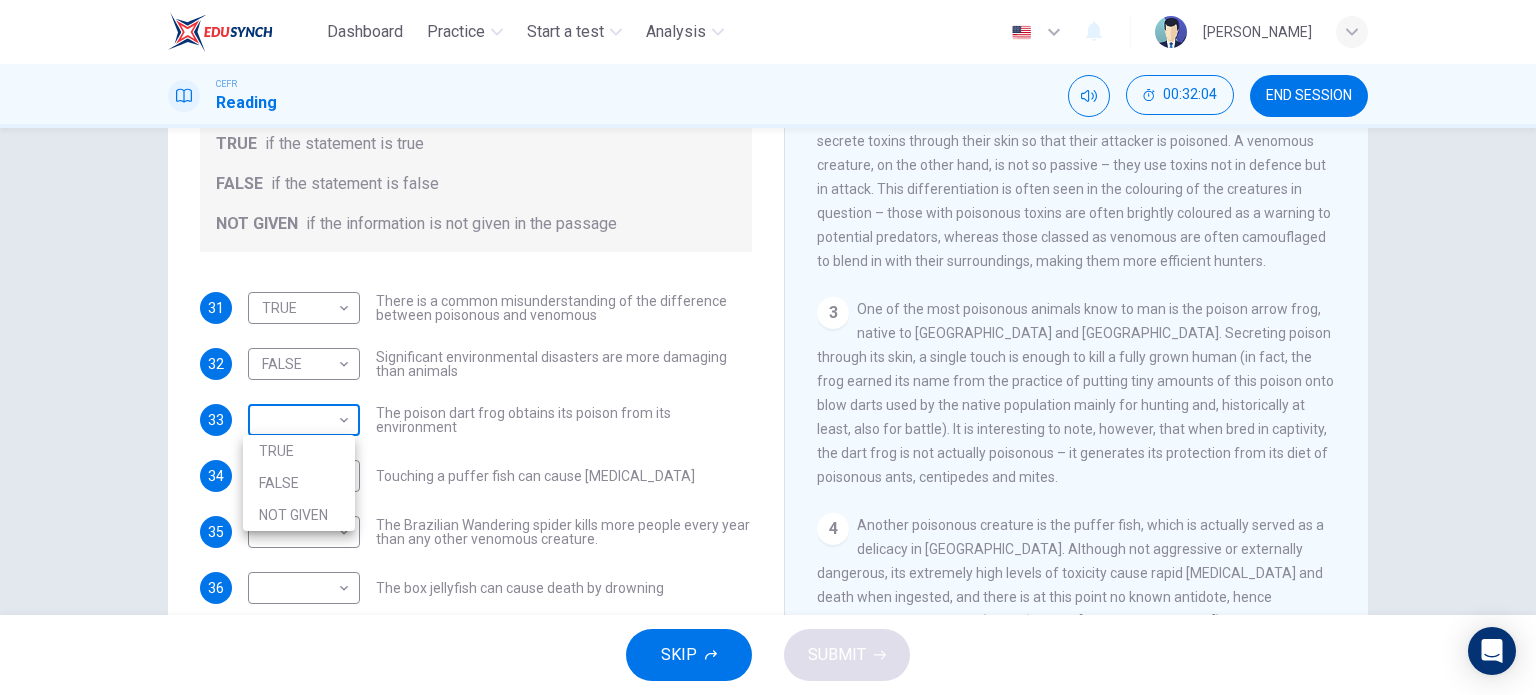 click on "Dashboard Practice Start a test Analysis English en ​ NURULAIN BINTI ROHAIZAT CEFR Reading 00:32:04 END SESSION Questions 31 - 37 Do the following statements agree with the information given in the Reading Passage?
In the boxes below, on your answer sheet write TRUE if the statement is true FALSE if the statement is false NOT GIVEN if the information is not given in the passage 31 TRUE TRUE ​ There is a common misunderstanding of the difference between poisonous and venomous 32 FALSE FALSE ​ Significant environmental disasters are more damaging than animals 33 ​ ​ The poison dart frog obtains its poison from its environment 34 ​ ​ Touching a puffer fish can cause paralysis 35 ​ ​ The Brazilian Wandering spider kills more people every year than any other venomous creature. 36 ​ ​ The box jellyfish can cause death by drowning 37 ​ ​ The tentacles on a box jellyfish are used for movement Poisonous Animals CLICK TO ZOOM Click to Zoom 1 2 3 4 5 6 SKIP SUBMIT
Dashboard Practice" at bounding box center [768, 347] 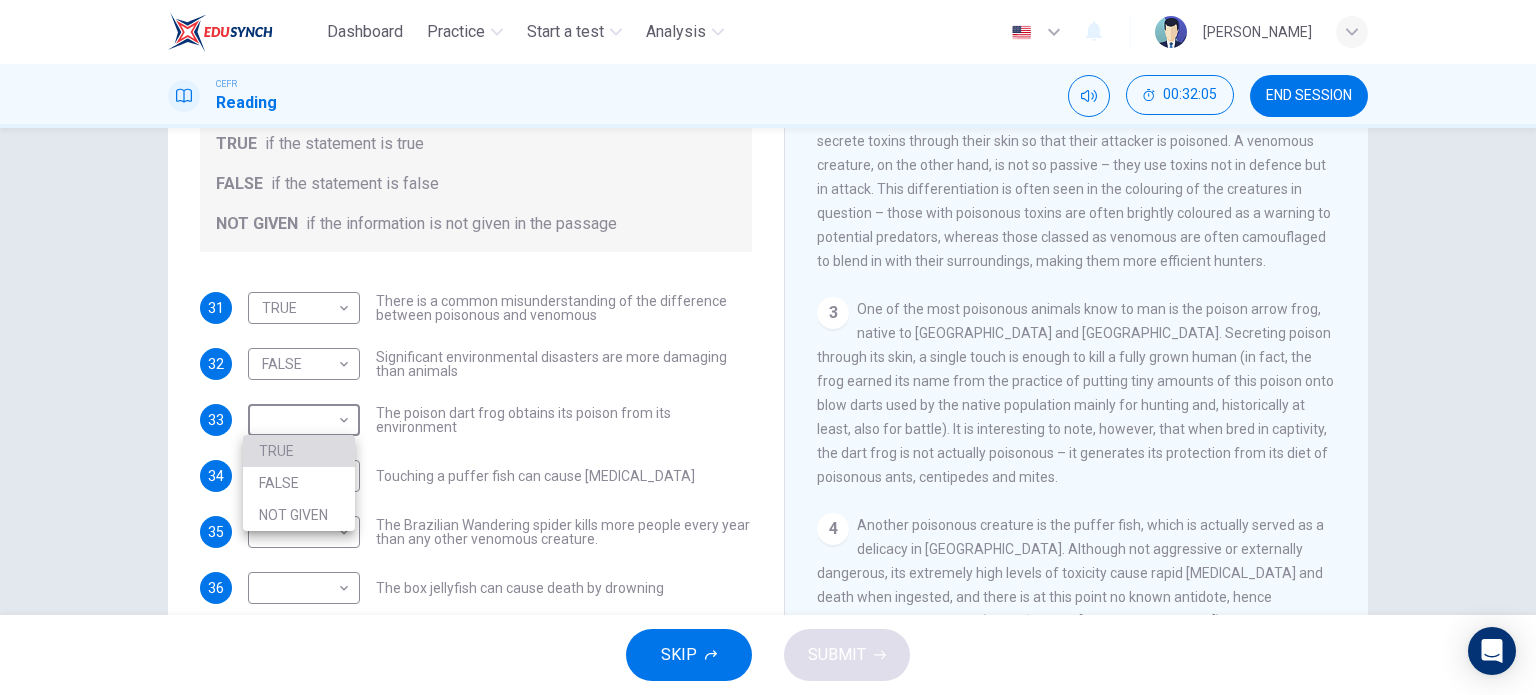 click on "TRUE" at bounding box center [299, 451] 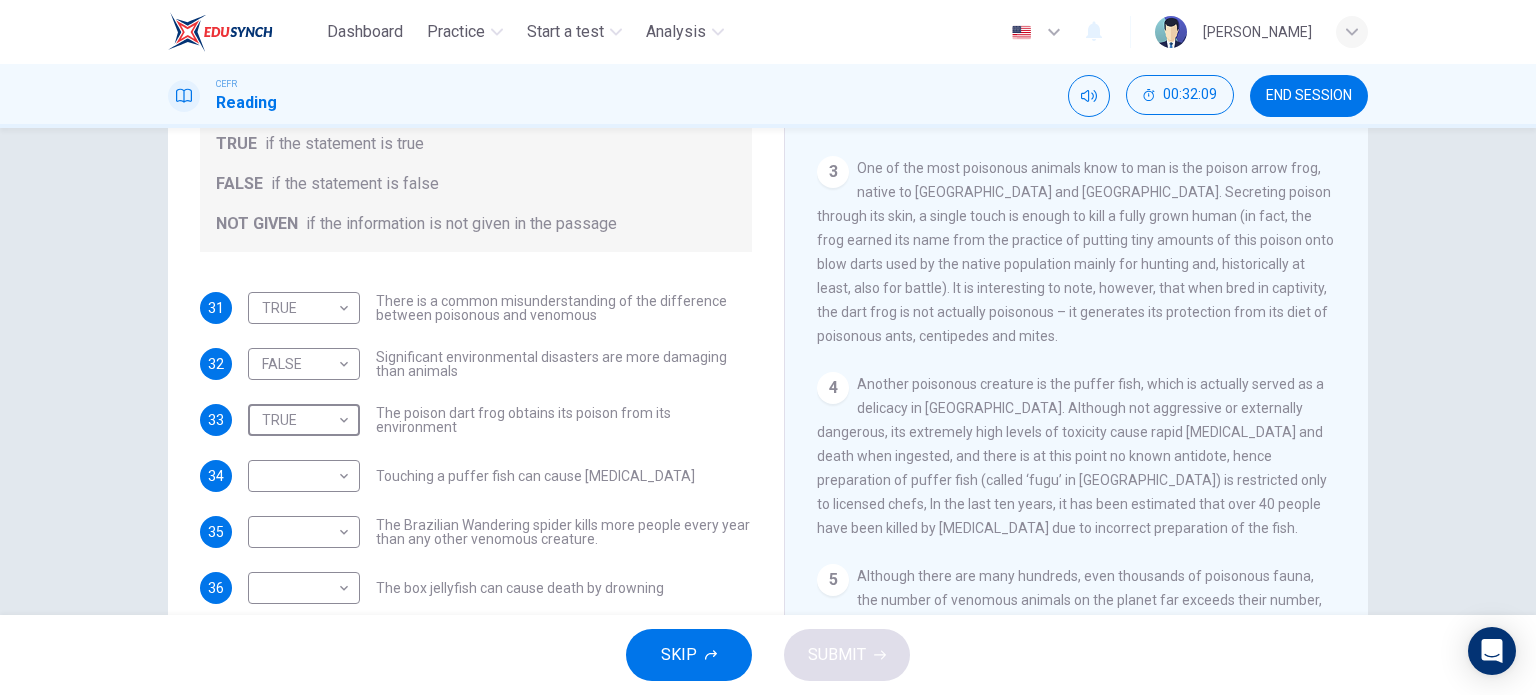 scroll, scrollTop: 767, scrollLeft: 0, axis: vertical 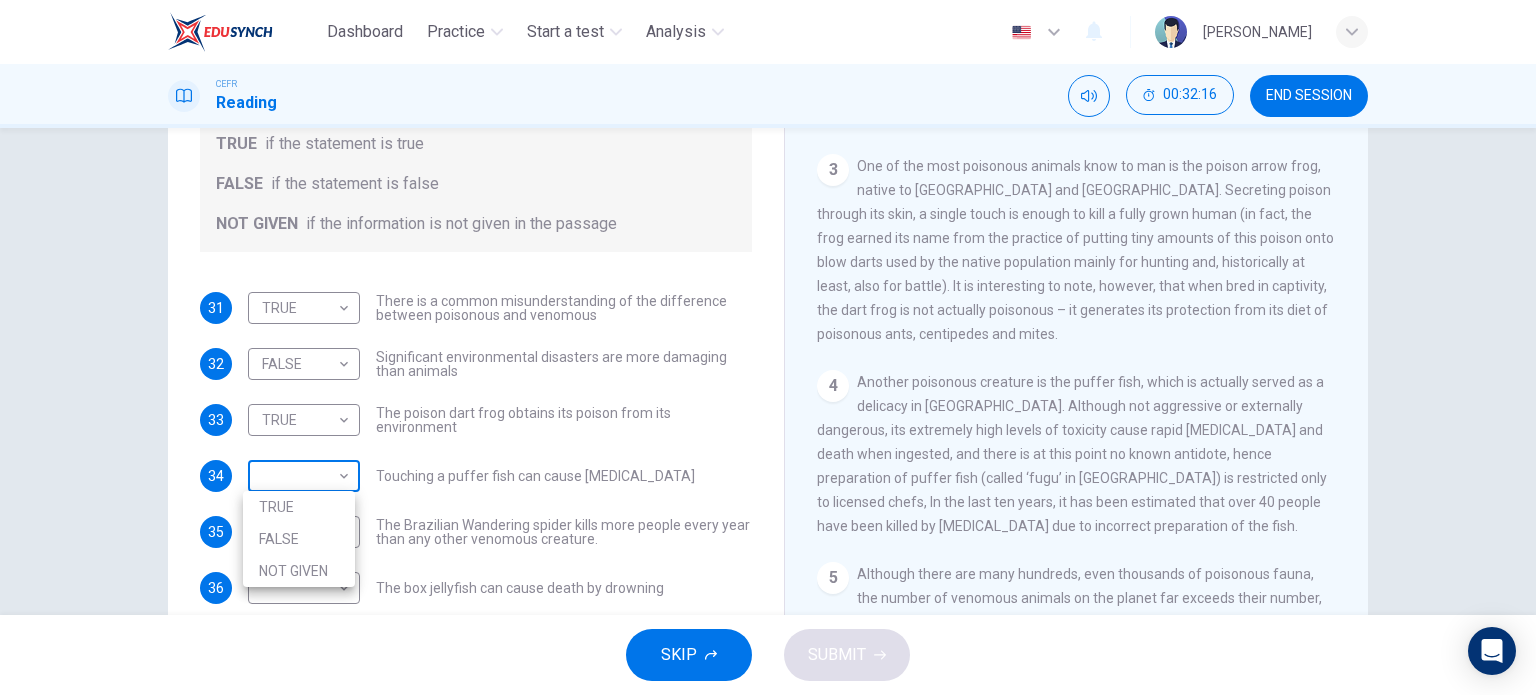 click on "Dashboard Practice Start a test Analysis English en ​ NURULAIN BINTI ROHAIZAT CEFR Reading 00:32:16 END SESSION Questions 31 - 37 Do the following statements agree with the information given in the Reading Passage?
In the boxes below, on your answer sheet write TRUE if the statement is true FALSE if the statement is false NOT GIVEN if the information is not given in the passage 31 TRUE TRUE ​ There is a common misunderstanding of the difference between poisonous and venomous 32 FALSE FALSE ​ Significant environmental disasters are more damaging than animals 33 TRUE TRUE ​ The poison dart frog obtains its poison from its environment 34 ​ ​ Touching a puffer fish can cause paralysis 35 ​ ​ The Brazilian Wandering spider kills more people every year than any other venomous creature. 36 ​ ​ The box jellyfish can cause death by drowning 37 ​ ​ The tentacles on a box jellyfish are used for movement Poisonous Animals CLICK TO ZOOM Click to Zoom 1 2 3 4 5 6 SKIP SUBMIT
Dashboard 2025" at bounding box center [768, 347] 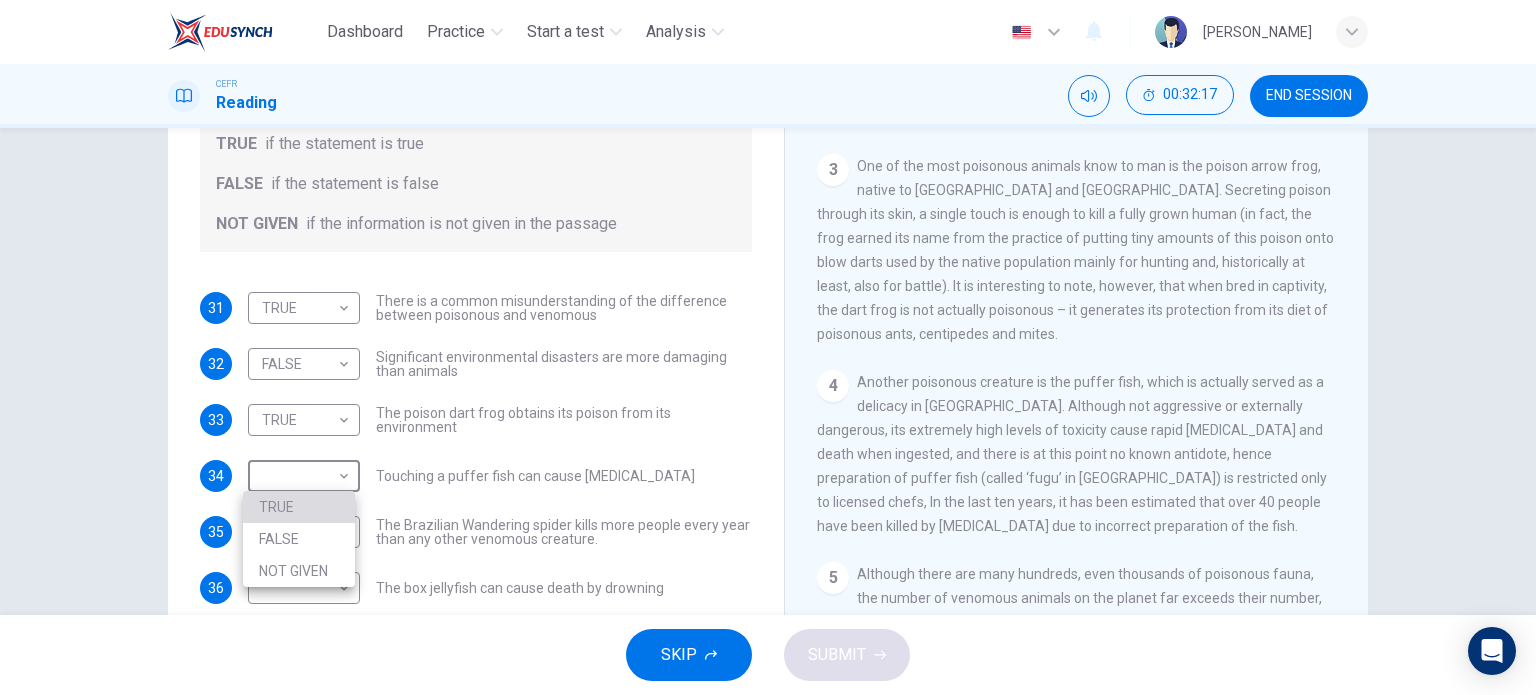 click on "TRUE" at bounding box center (299, 507) 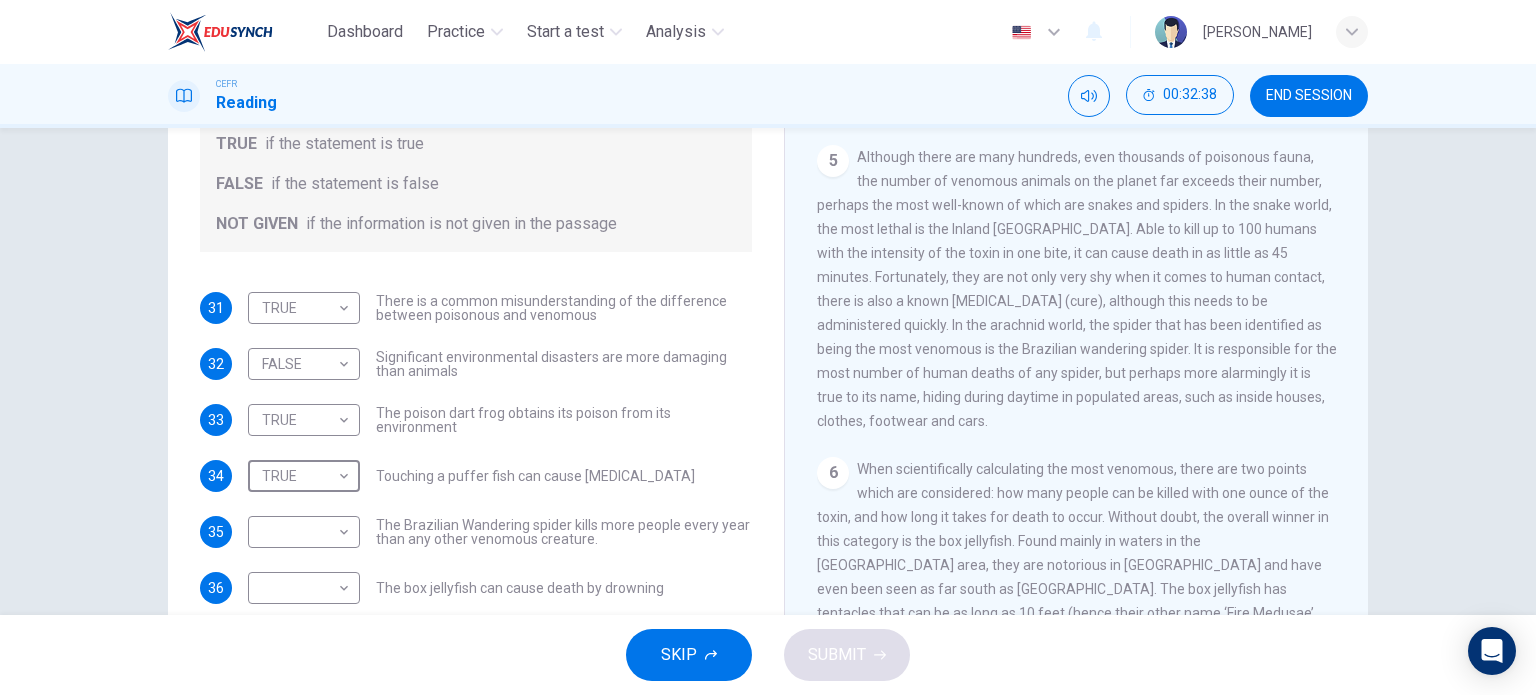scroll, scrollTop: 1185, scrollLeft: 0, axis: vertical 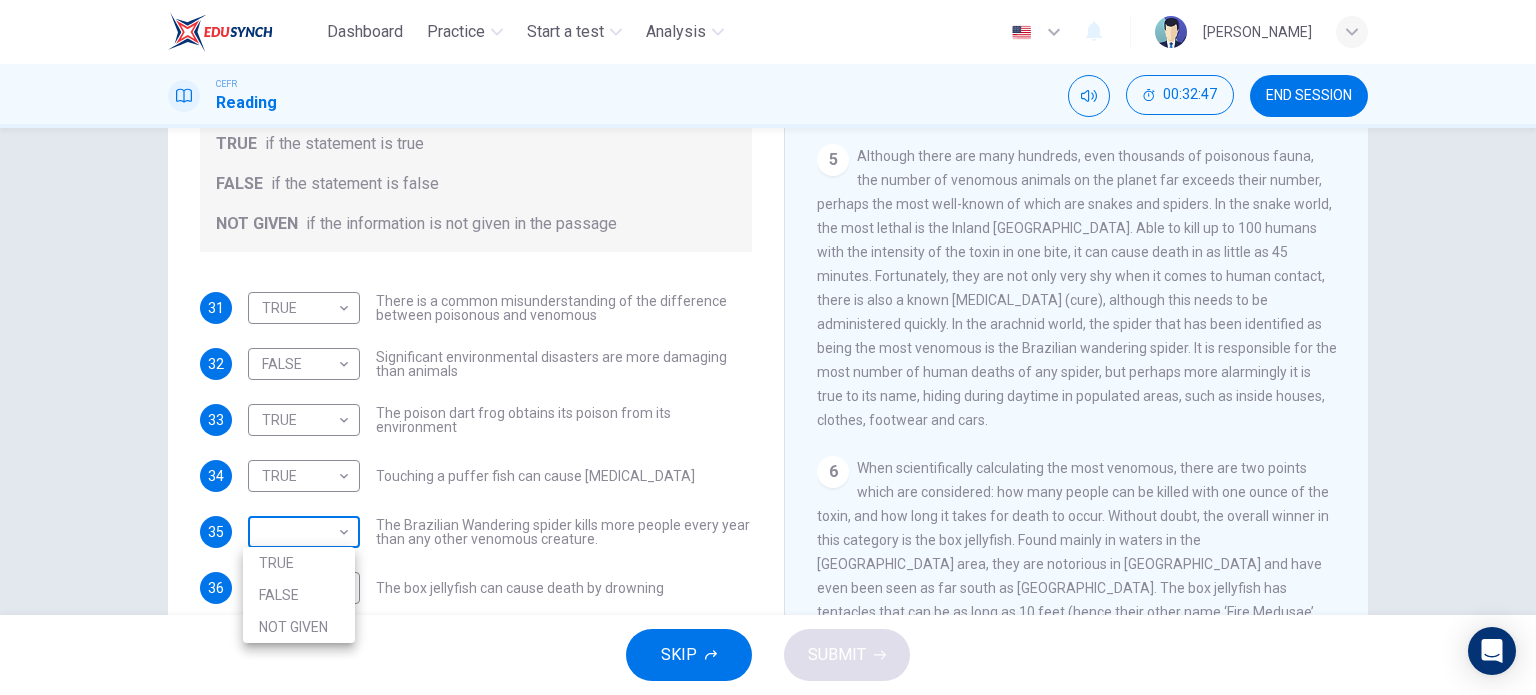 click on "Dashboard Practice Start a test Analysis English en ​ NURULAIN BINTI ROHAIZAT CEFR Reading 00:32:47 END SESSION Questions 31 - 37 Do the following statements agree with the information given in the Reading Passage?
In the boxes below, on your answer sheet write TRUE if the statement is true FALSE if the statement is false NOT GIVEN if the information is not given in the passage 31 TRUE TRUE ​ There is a common misunderstanding of the difference between poisonous and venomous 32 FALSE FALSE ​ Significant environmental disasters are more damaging than animals 33 TRUE TRUE ​ The poison dart frog obtains its poison from its environment 34 TRUE TRUE ​ Touching a puffer fish can cause paralysis 35 ​ ​ The Brazilian Wandering spider kills more people every year than any other venomous creature. 36 ​ ​ The box jellyfish can cause death by drowning 37 ​ ​ The tentacles on a box jellyfish are used for movement Poisonous Animals CLICK TO ZOOM Click to Zoom 1 2 3 4 5 6 SKIP SUBMIT
Dashboard" at bounding box center (768, 347) 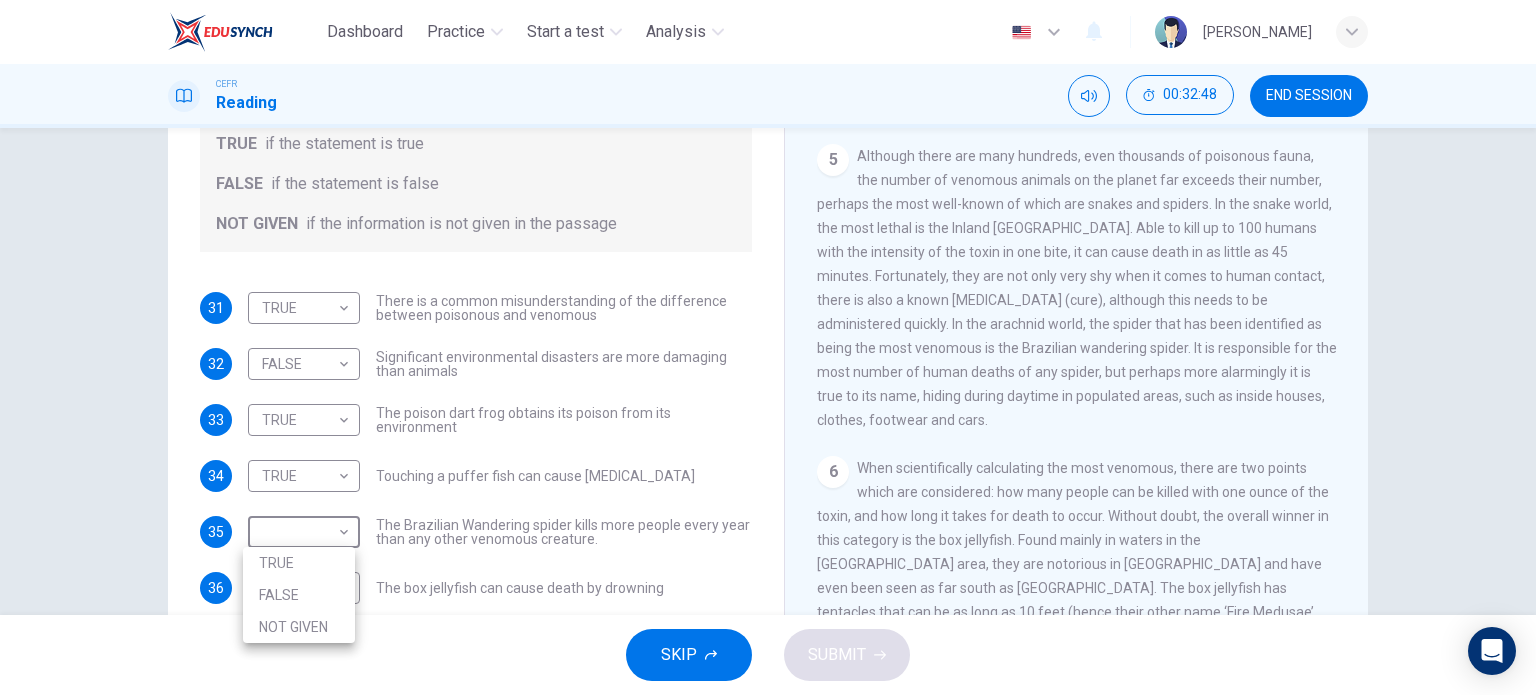click on "TRUE" at bounding box center [299, 563] 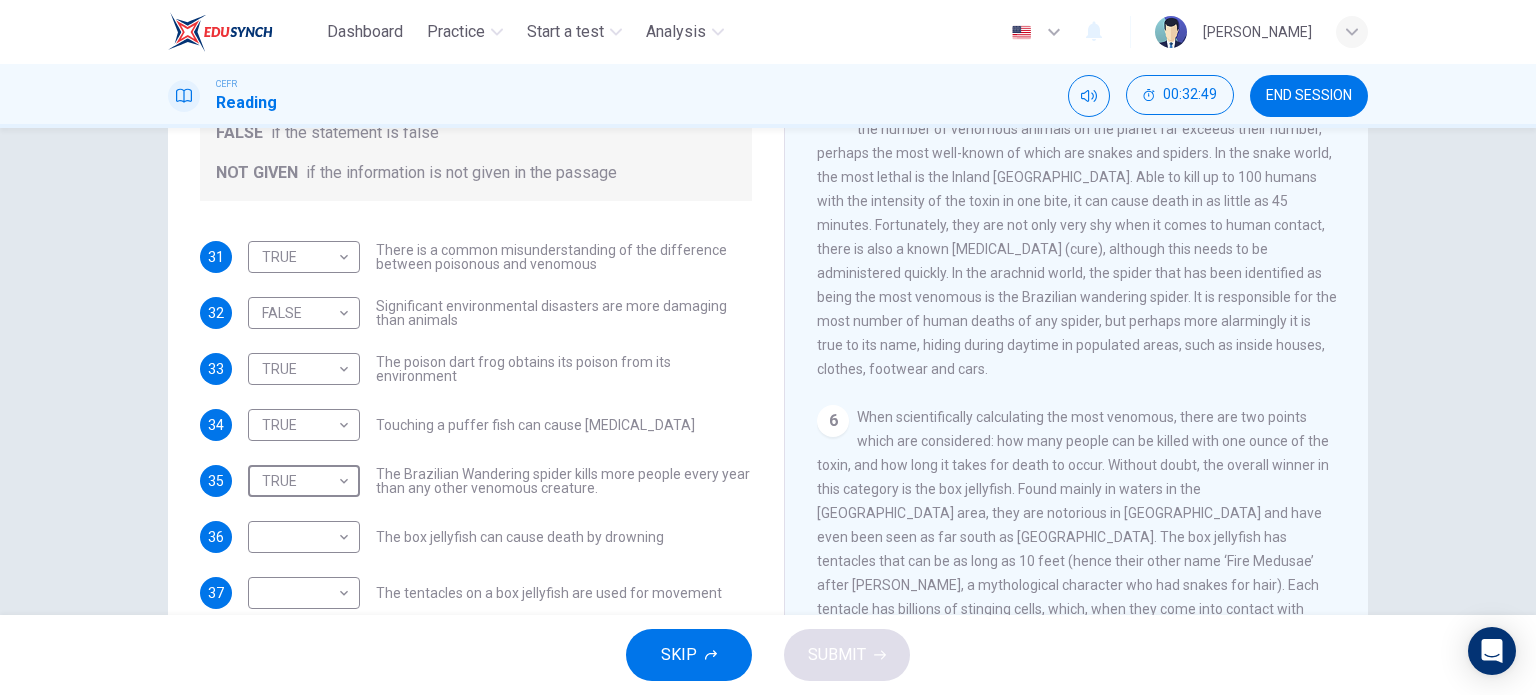 scroll, scrollTop: 216, scrollLeft: 0, axis: vertical 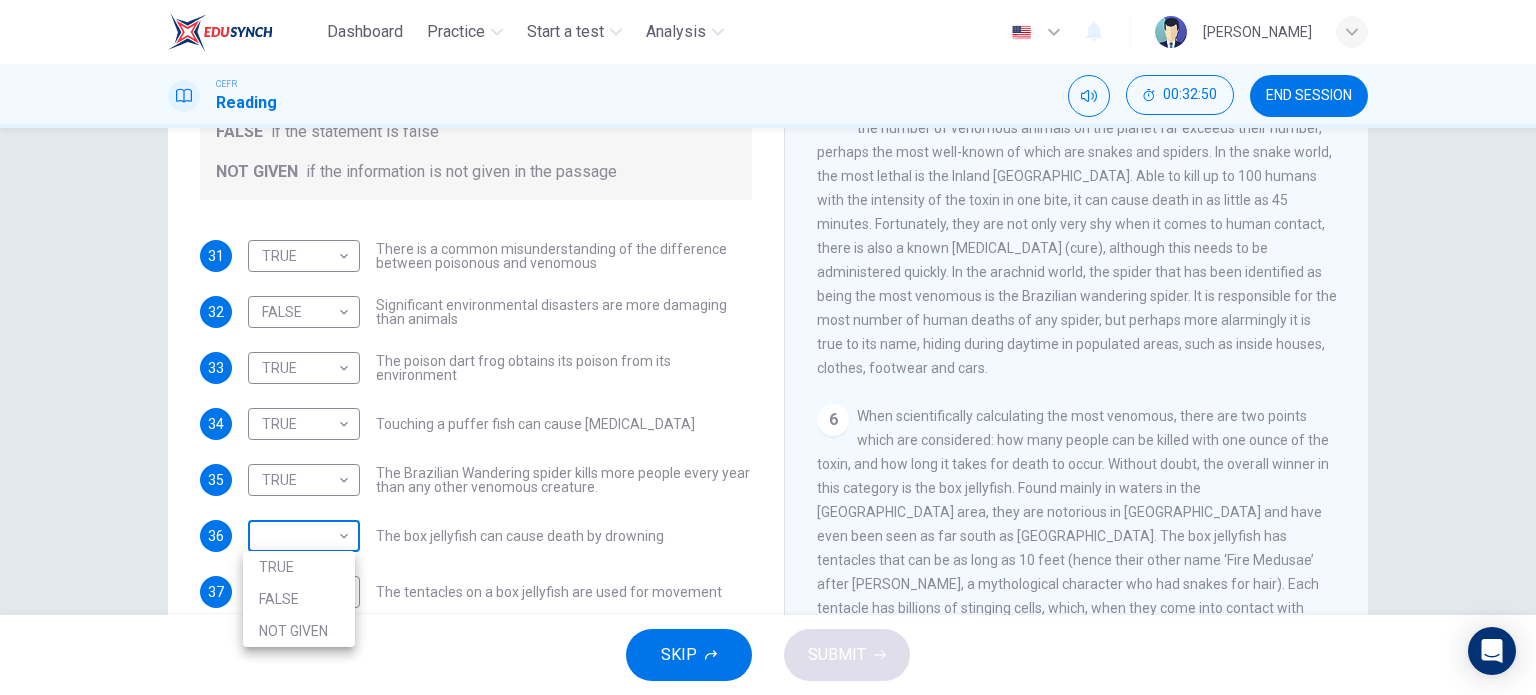 click on "Dashboard Practice Start a test Analysis English en ​ NURULAIN BINTI ROHAIZAT CEFR Reading 00:32:50 END SESSION Questions 31 - 37 Do the following statements agree with the information given in the Reading Passage?
In the boxes below, on your answer sheet write TRUE if the statement is true FALSE if the statement is false NOT GIVEN if the information is not given in the passage 31 TRUE TRUE ​ There is a common misunderstanding of the difference between poisonous and venomous 32 FALSE FALSE ​ Significant environmental disasters are more damaging than animals 33 TRUE TRUE ​ The poison dart frog obtains its poison from its environment 34 TRUE TRUE ​ Touching a puffer fish can cause paralysis 35 TRUE TRUE ​ The Brazilian Wandering spider kills more people every year than any other venomous creature. 36 ​ ​ The box jellyfish can cause death by drowning 37 ​ ​ The tentacles on a box jellyfish are used for movement Poisonous Animals CLICK TO ZOOM Click to Zoom 1 2 3 4 5 6 SKIP SUBMIT" at bounding box center [768, 347] 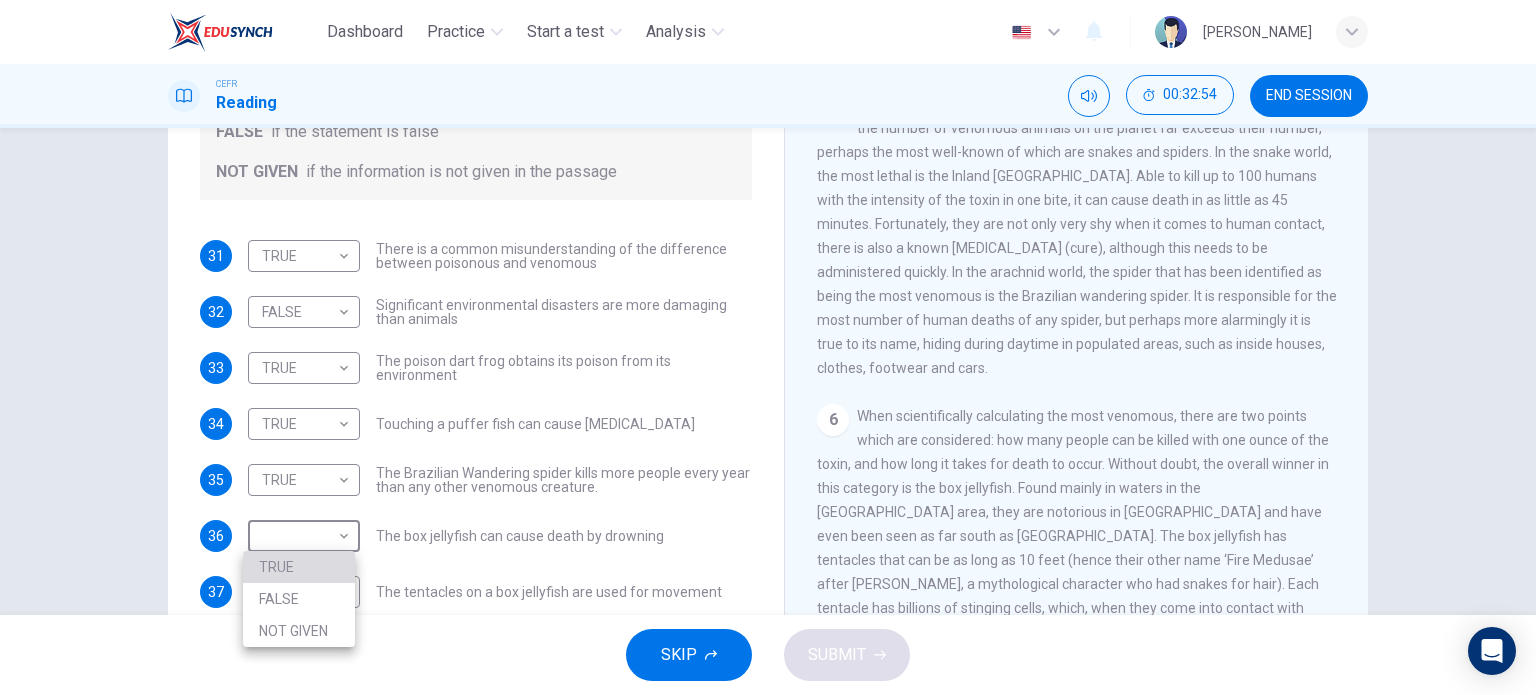 click on "TRUE" at bounding box center [299, 567] 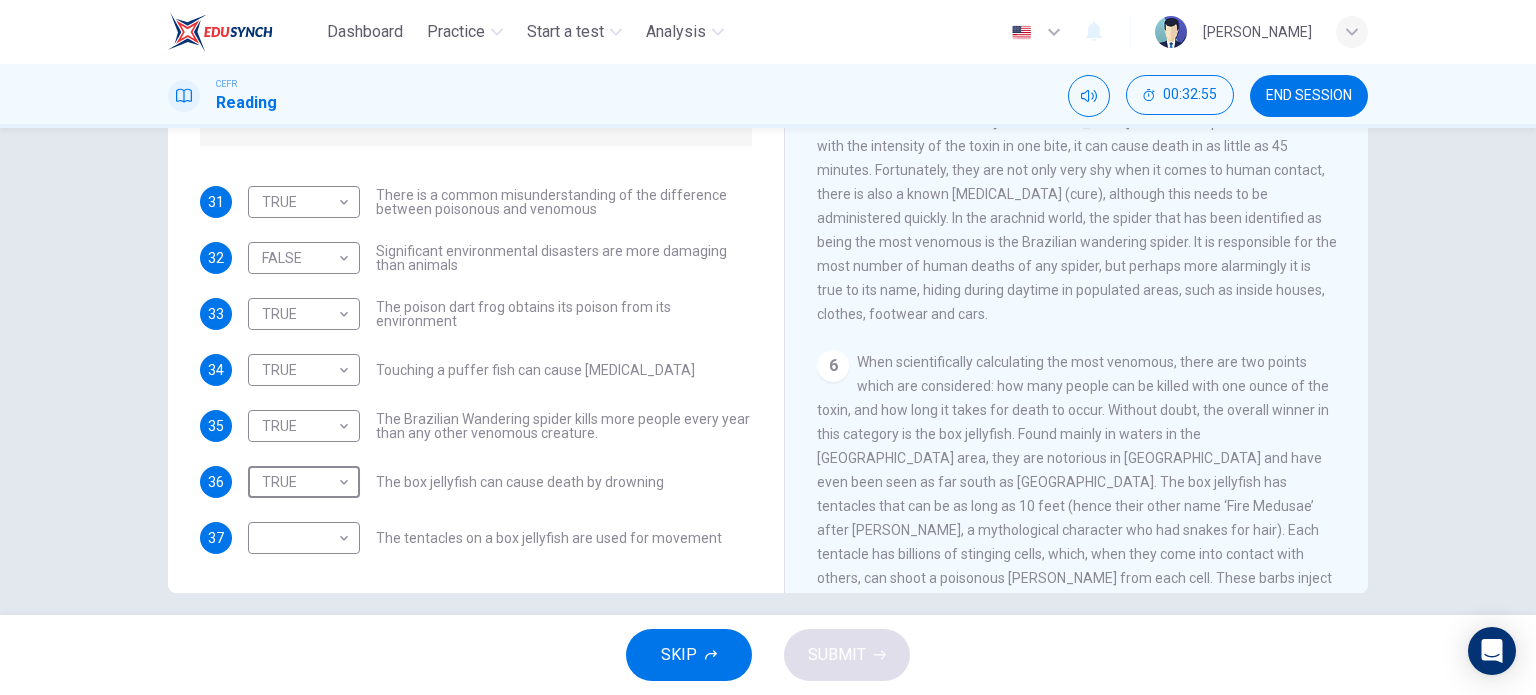 scroll, scrollTop: 288, scrollLeft: 0, axis: vertical 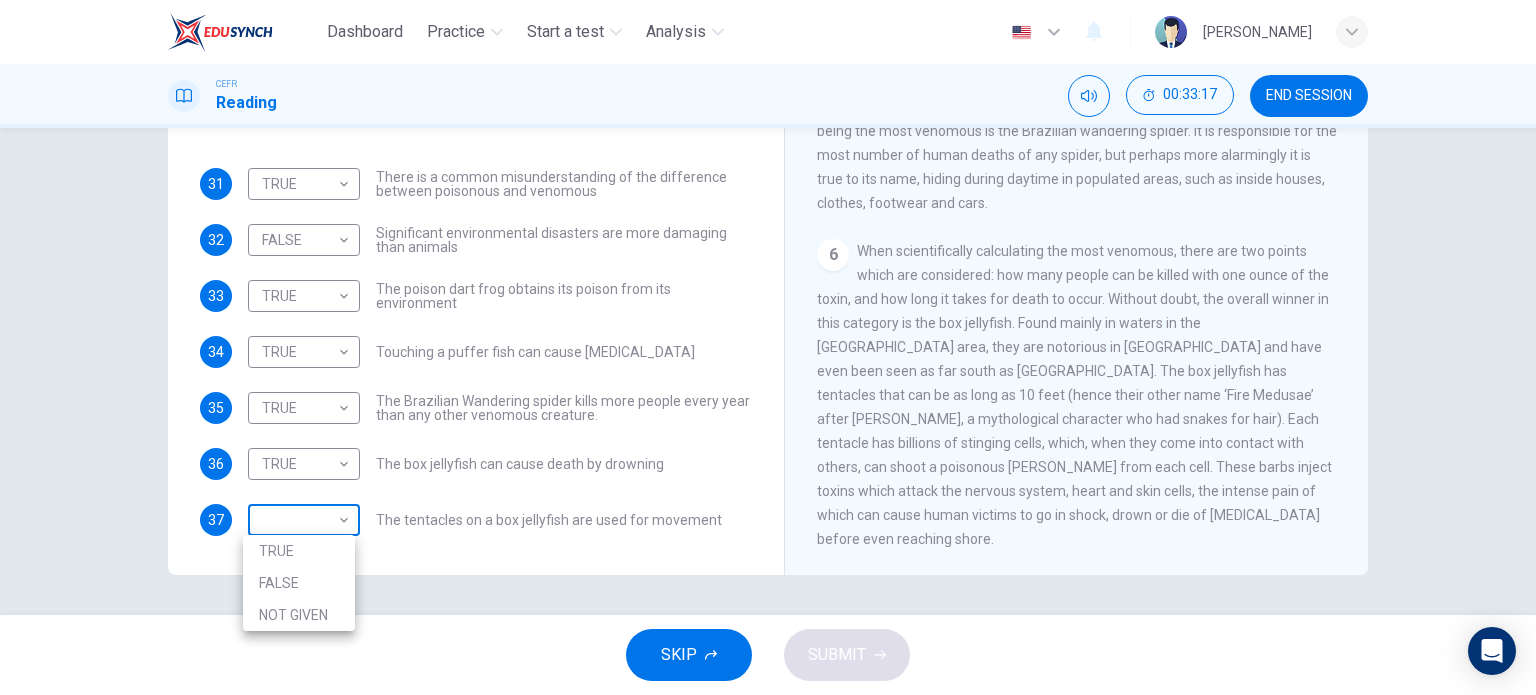 click on "Dashboard Practice Start a test Analysis English en ​ NURULAIN BINTI ROHAIZAT CEFR Reading 00:33:17 END SESSION Questions 31 - 37 Do the following statements agree with the information given in the Reading Passage?
In the boxes below, on your answer sheet write TRUE if the statement is true FALSE if the statement is false NOT GIVEN if the information is not given in the passage 31 TRUE TRUE ​ There is a common misunderstanding of the difference between poisonous and venomous 32 FALSE FALSE ​ Significant environmental disasters are more damaging than animals 33 TRUE TRUE ​ The poison dart frog obtains its poison from its environment 34 TRUE TRUE ​ Touching a puffer fish can cause paralysis 35 TRUE TRUE ​ The Brazilian Wandering spider kills more people every year than any other venomous creature. 36 TRUE TRUE ​ The box jellyfish can cause death by drowning 37 ​ ​ The tentacles on a box jellyfish are used for movement Poisonous Animals CLICK TO ZOOM Click to Zoom 1 2 3 4 5 6 SKIP SUBMIT" at bounding box center [768, 347] 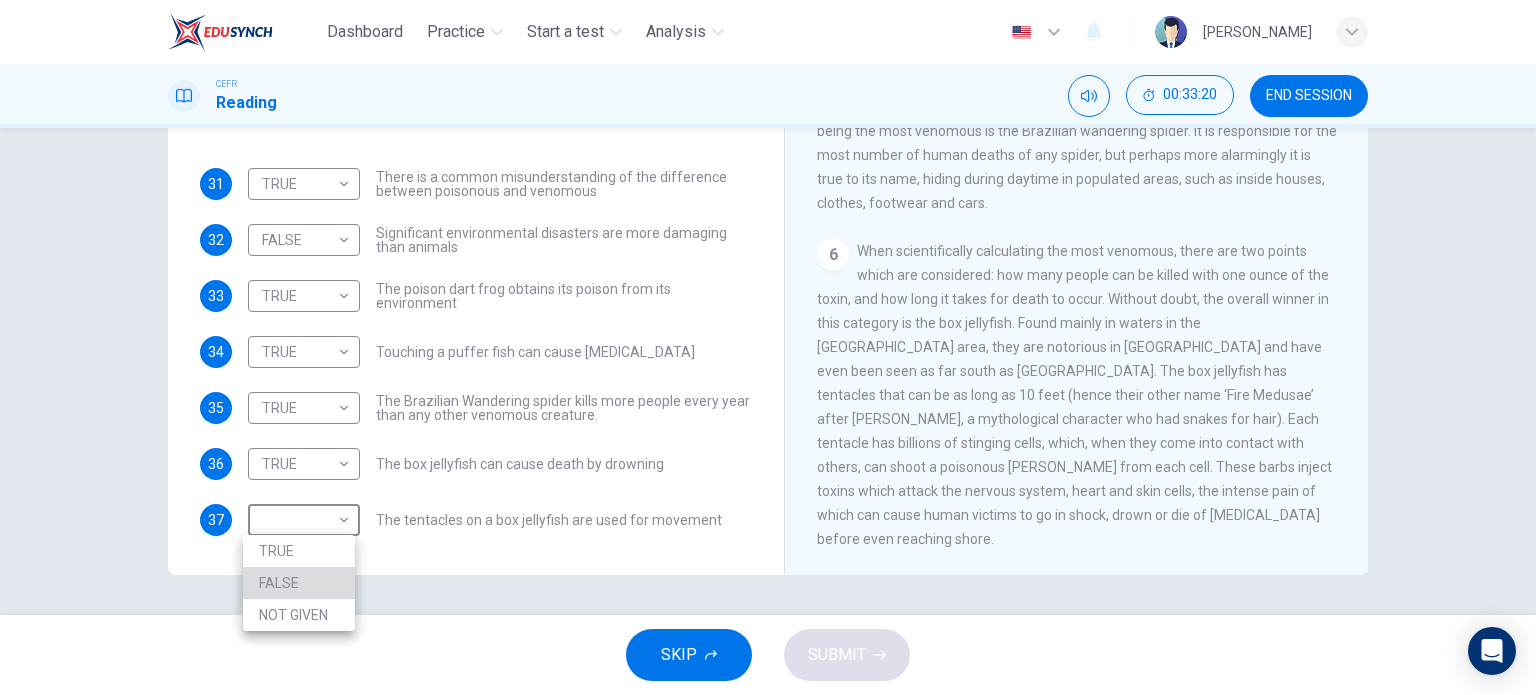 click on "FALSE" at bounding box center (299, 583) 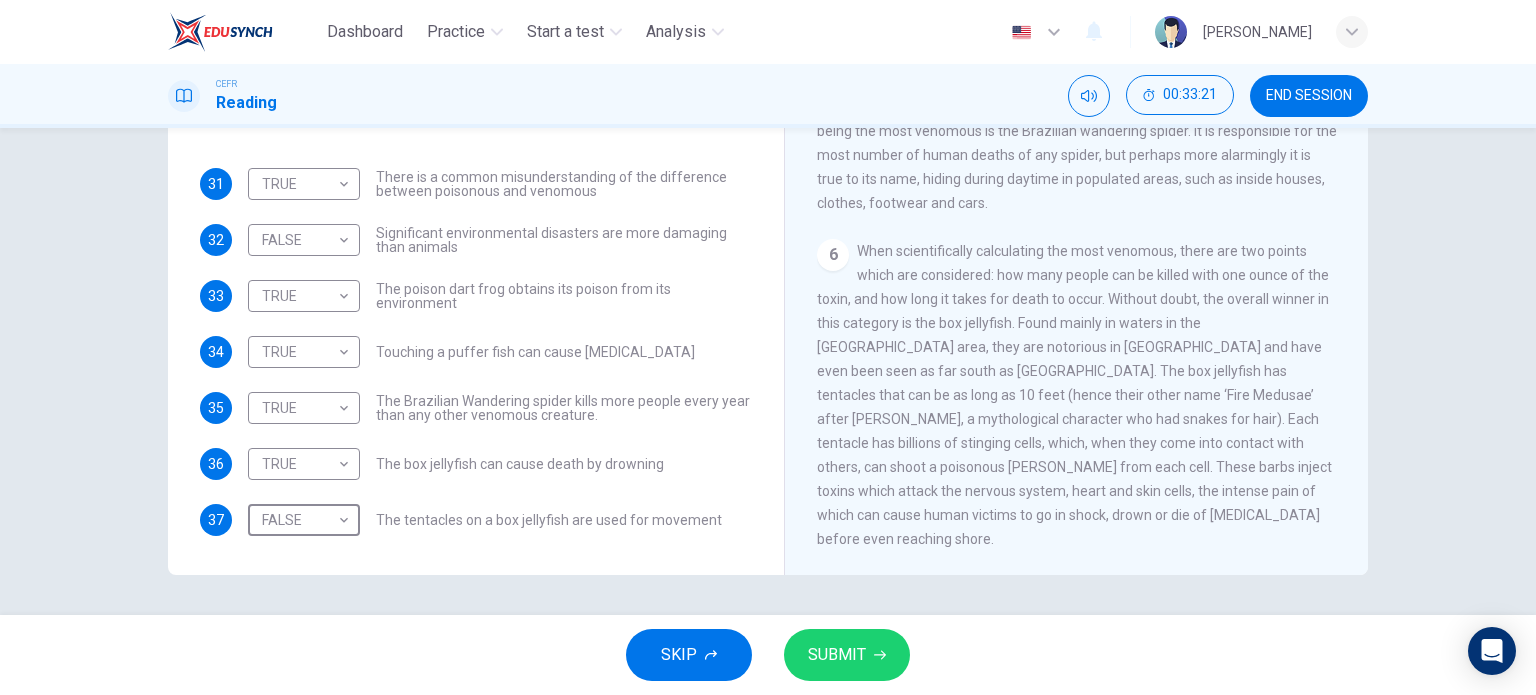 click on "SUBMIT" at bounding box center [837, 655] 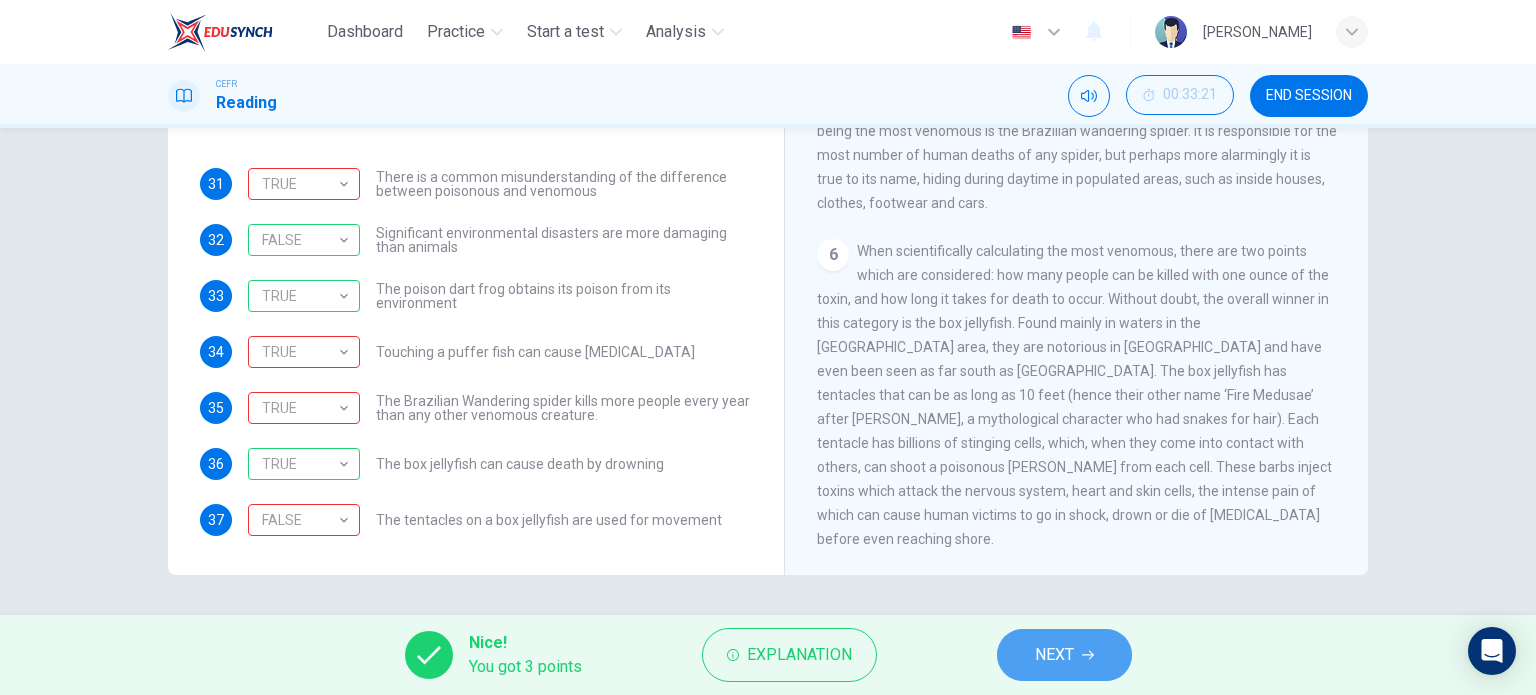 click on "NEXT" at bounding box center (1064, 655) 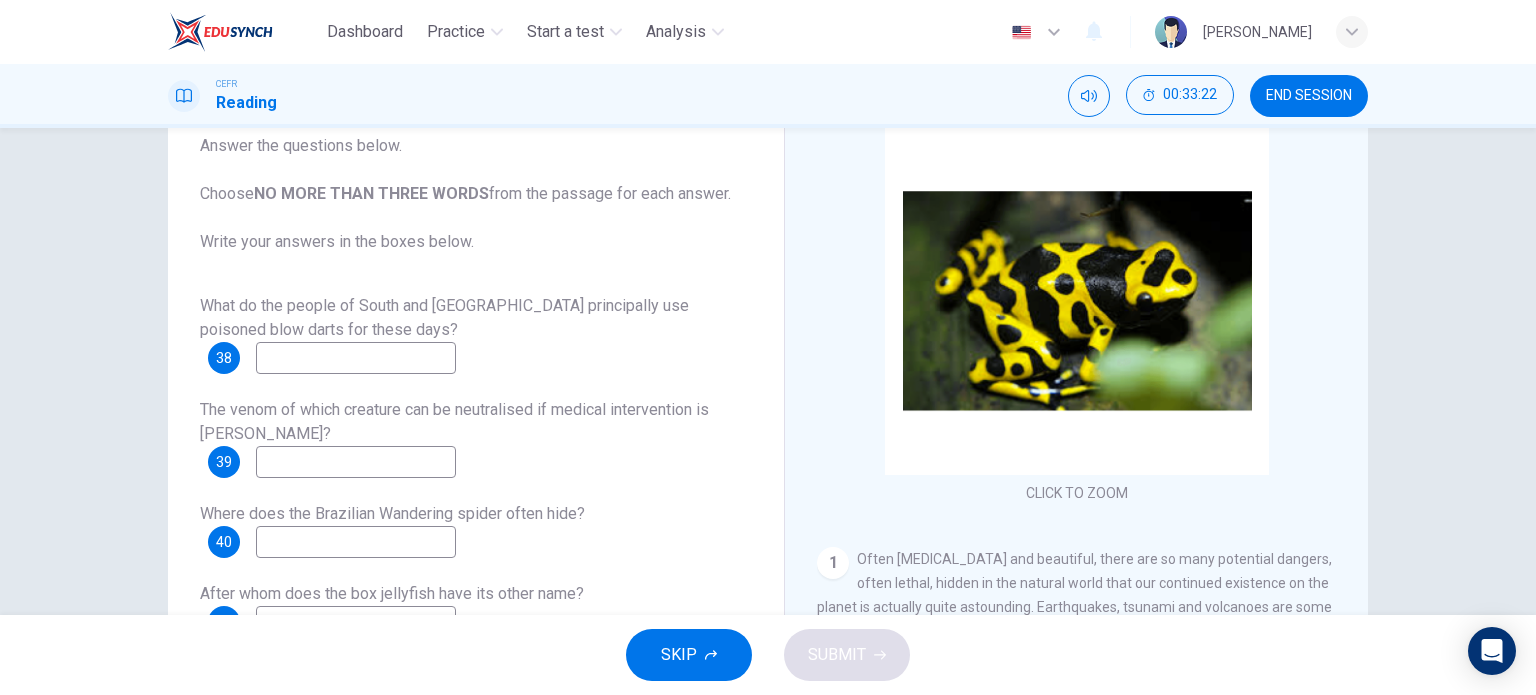 scroll, scrollTop: 128, scrollLeft: 0, axis: vertical 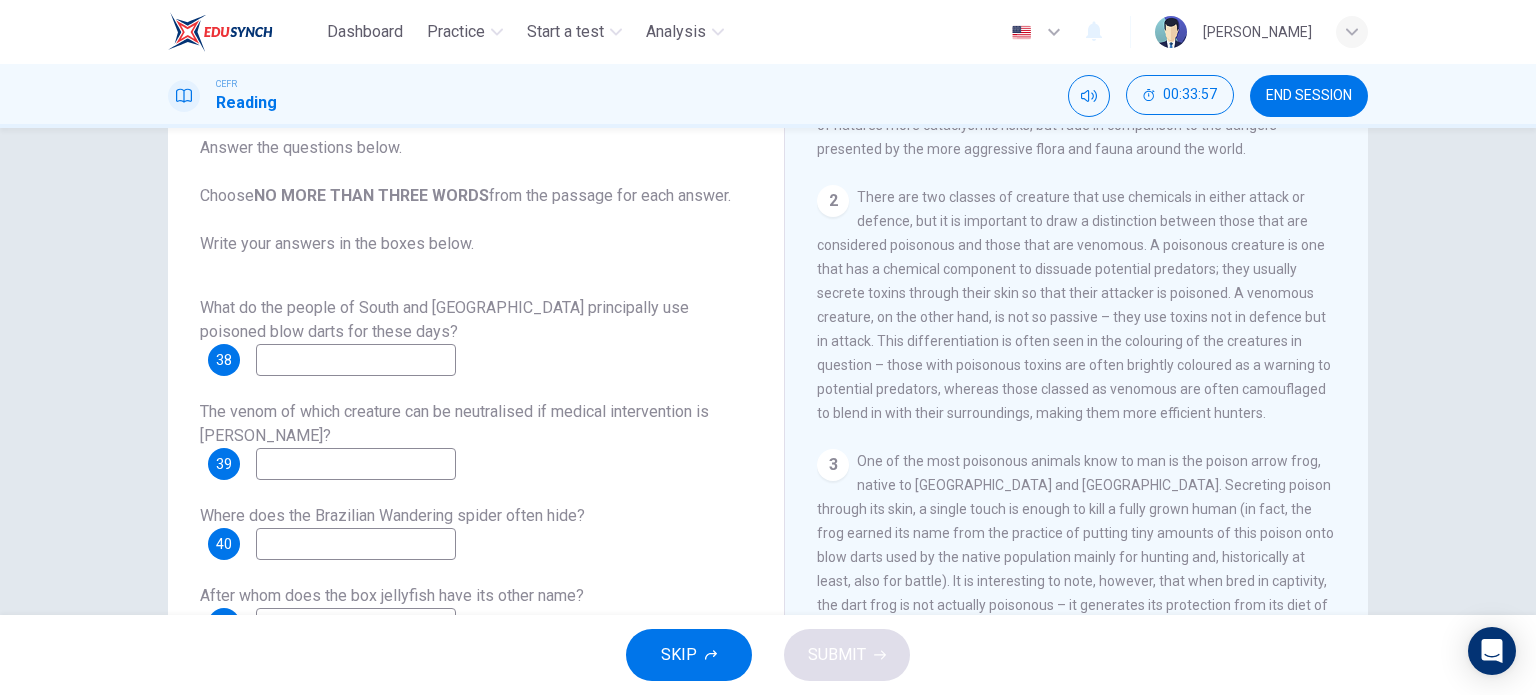 click at bounding box center (356, 360) 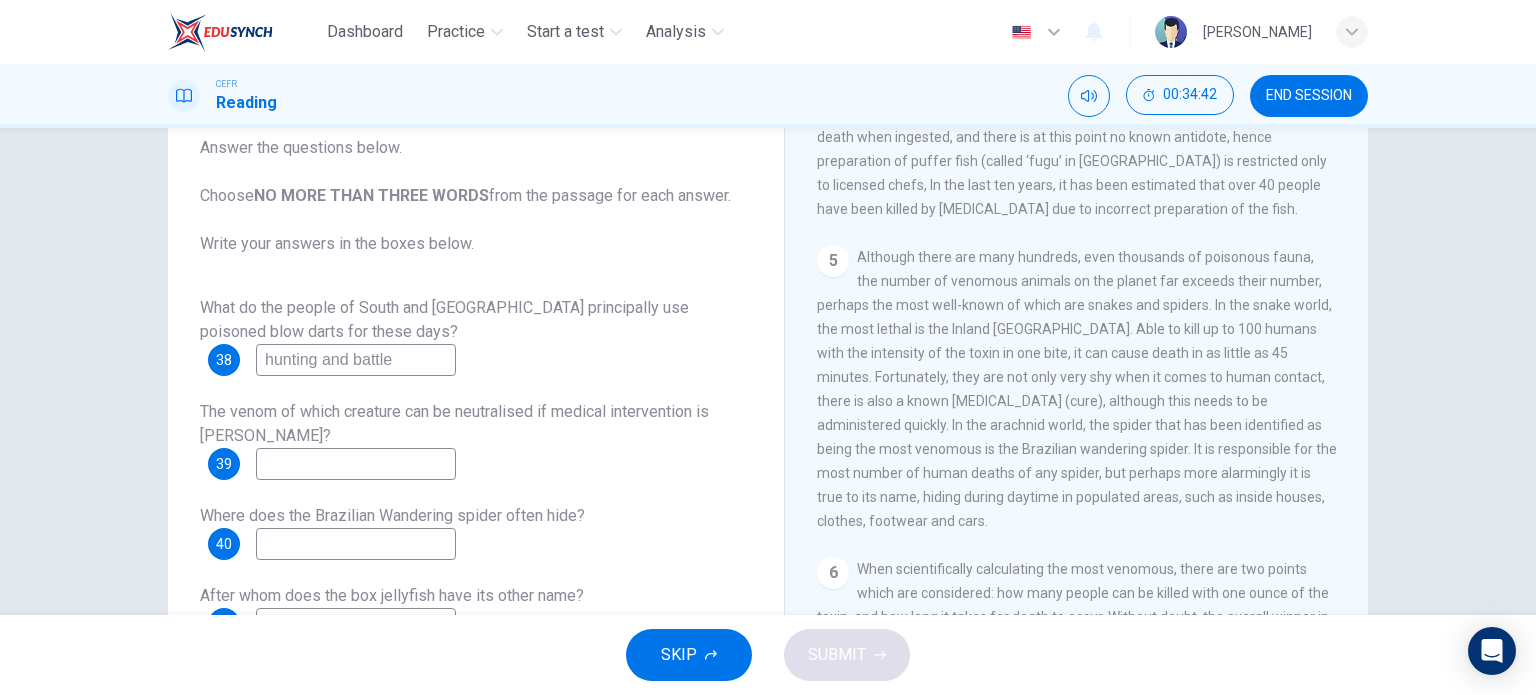 scroll, scrollTop: 1128, scrollLeft: 0, axis: vertical 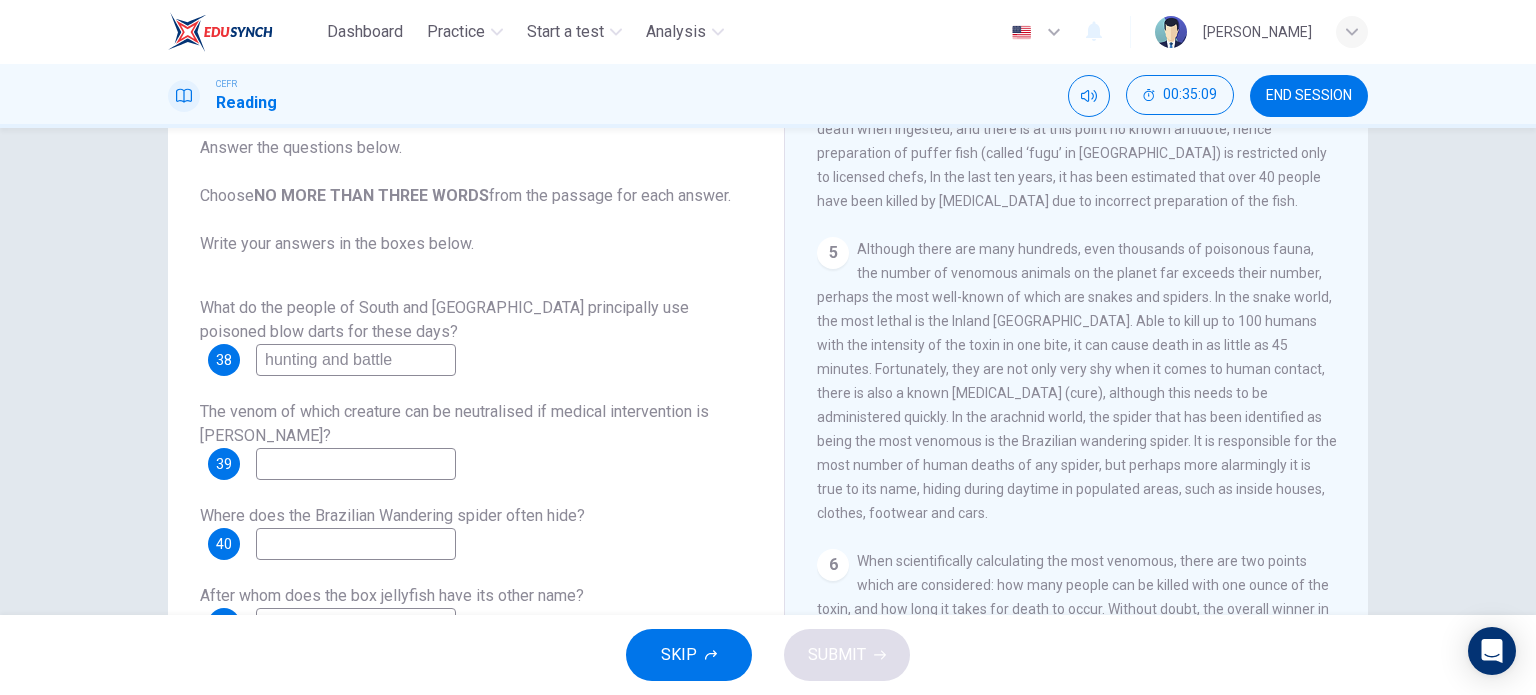 type on "hunting and battle" 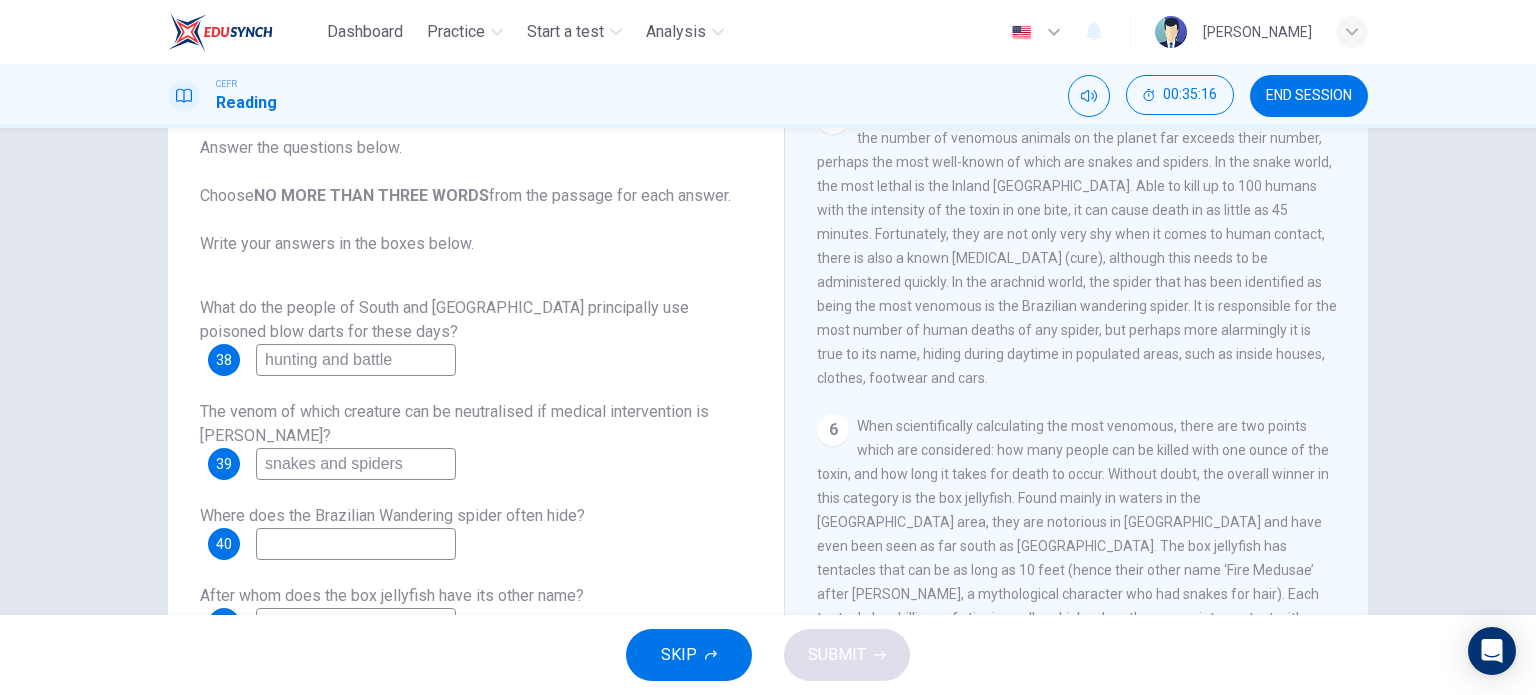 scroll, scrollTop: 1272, scrollLeft: 0, axis: vertical 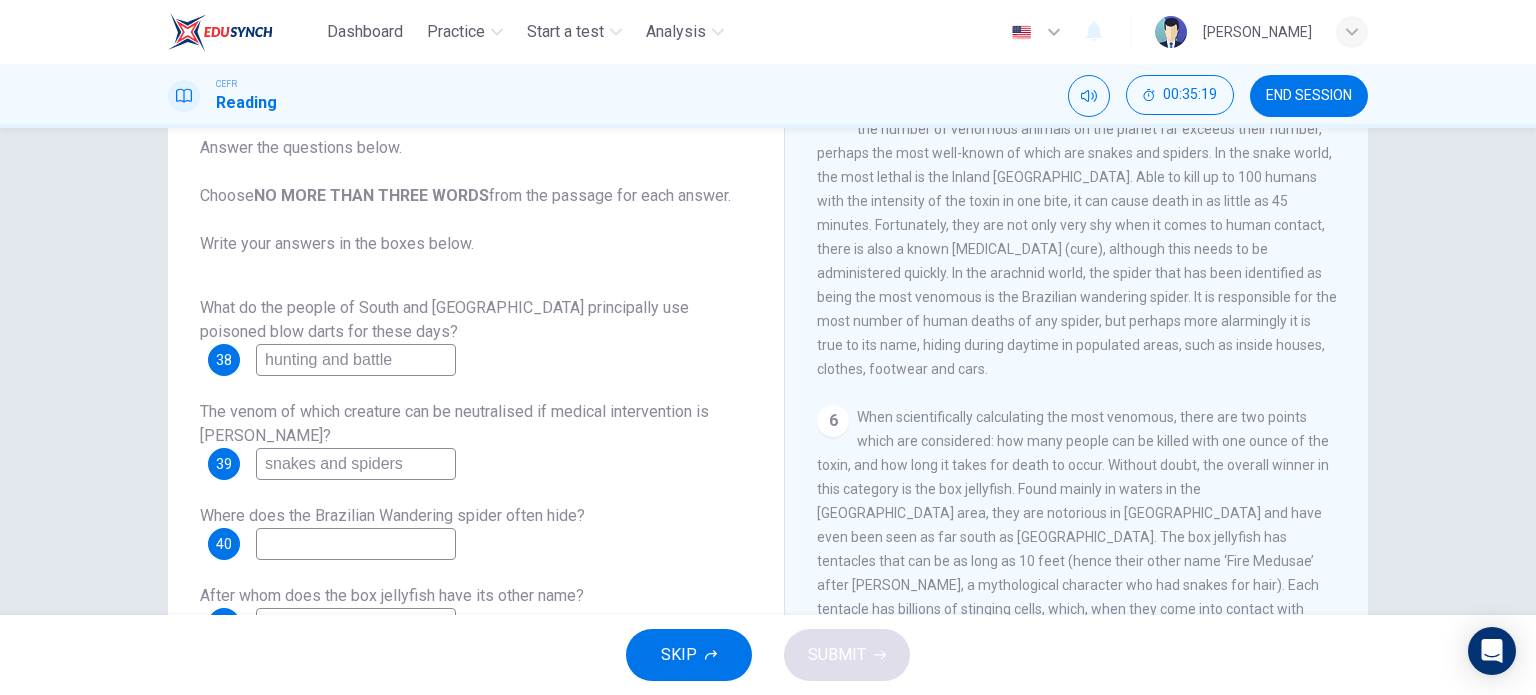type on "snakes and spiders" 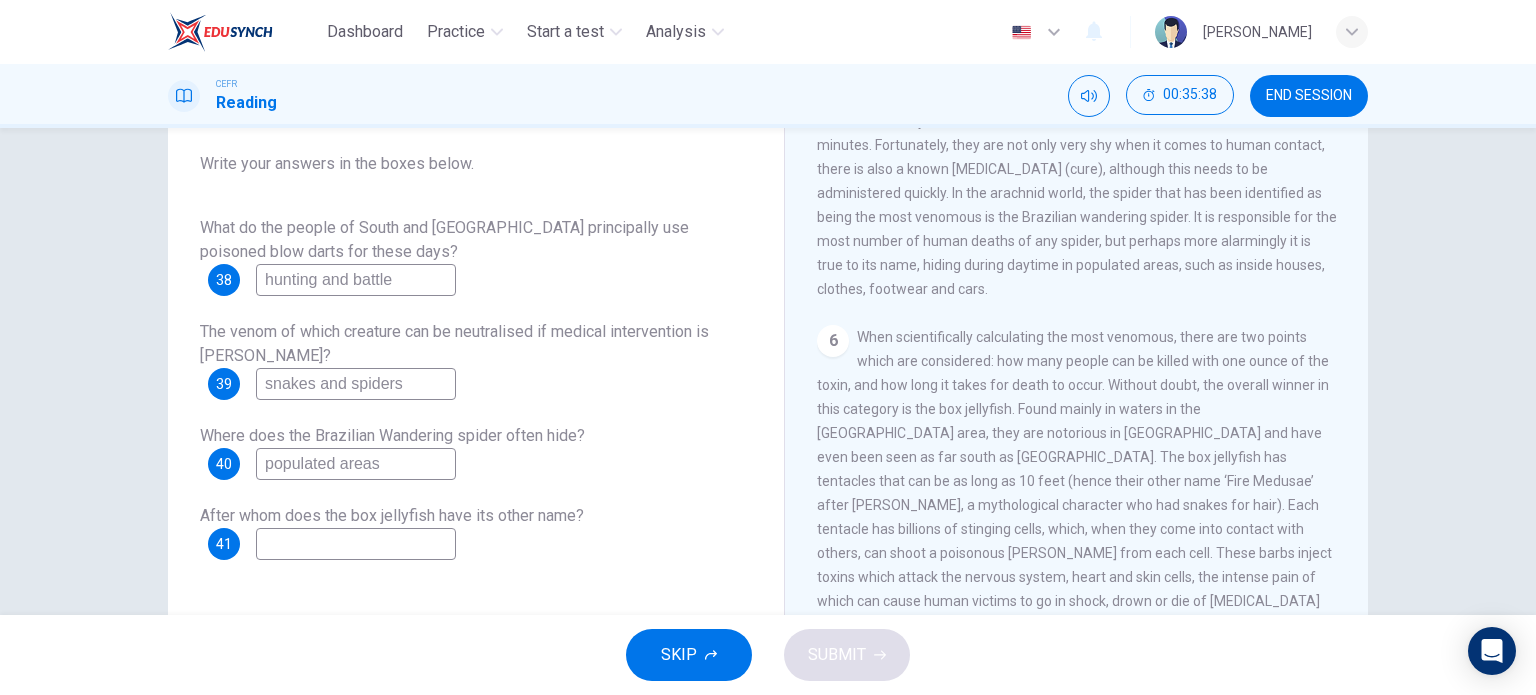 scroll, scrollTop: 258, scrollLeft: 0, axis: vertical 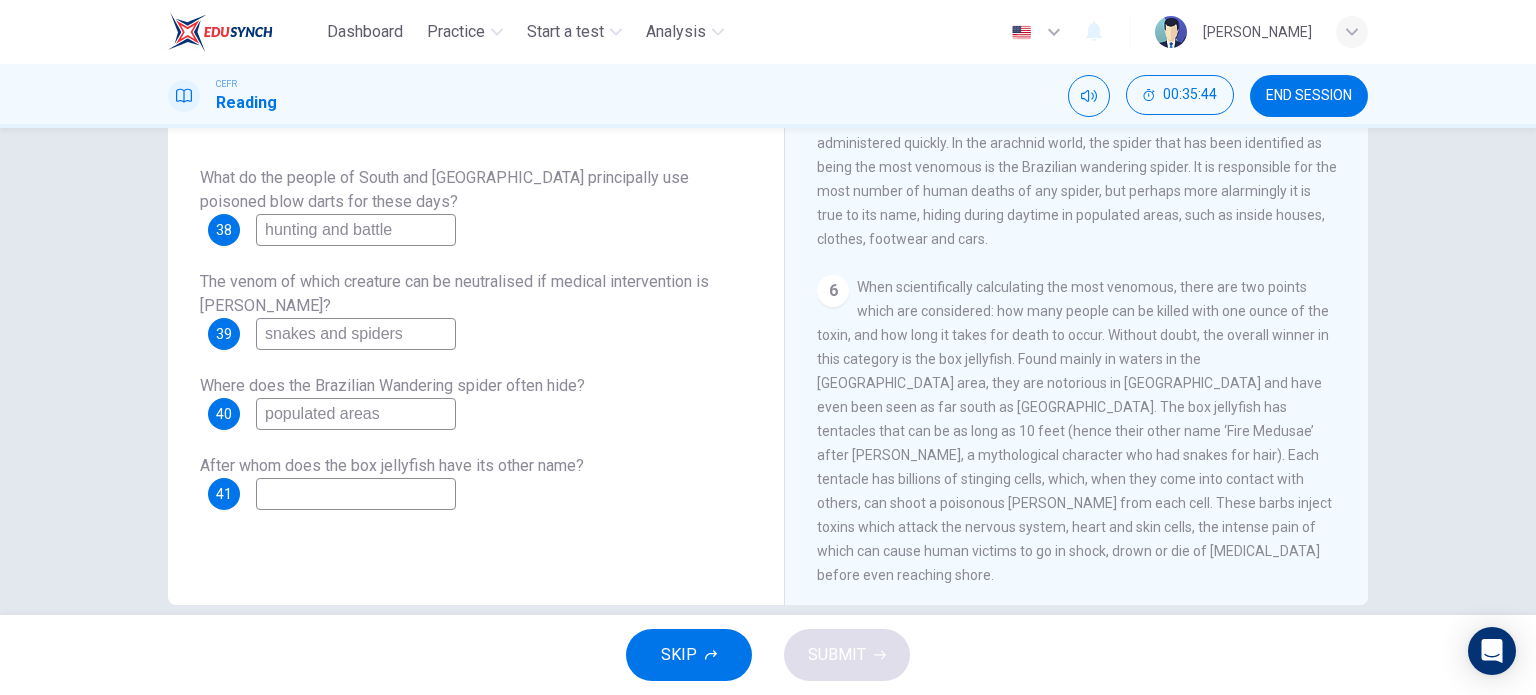 type on "populated areas" 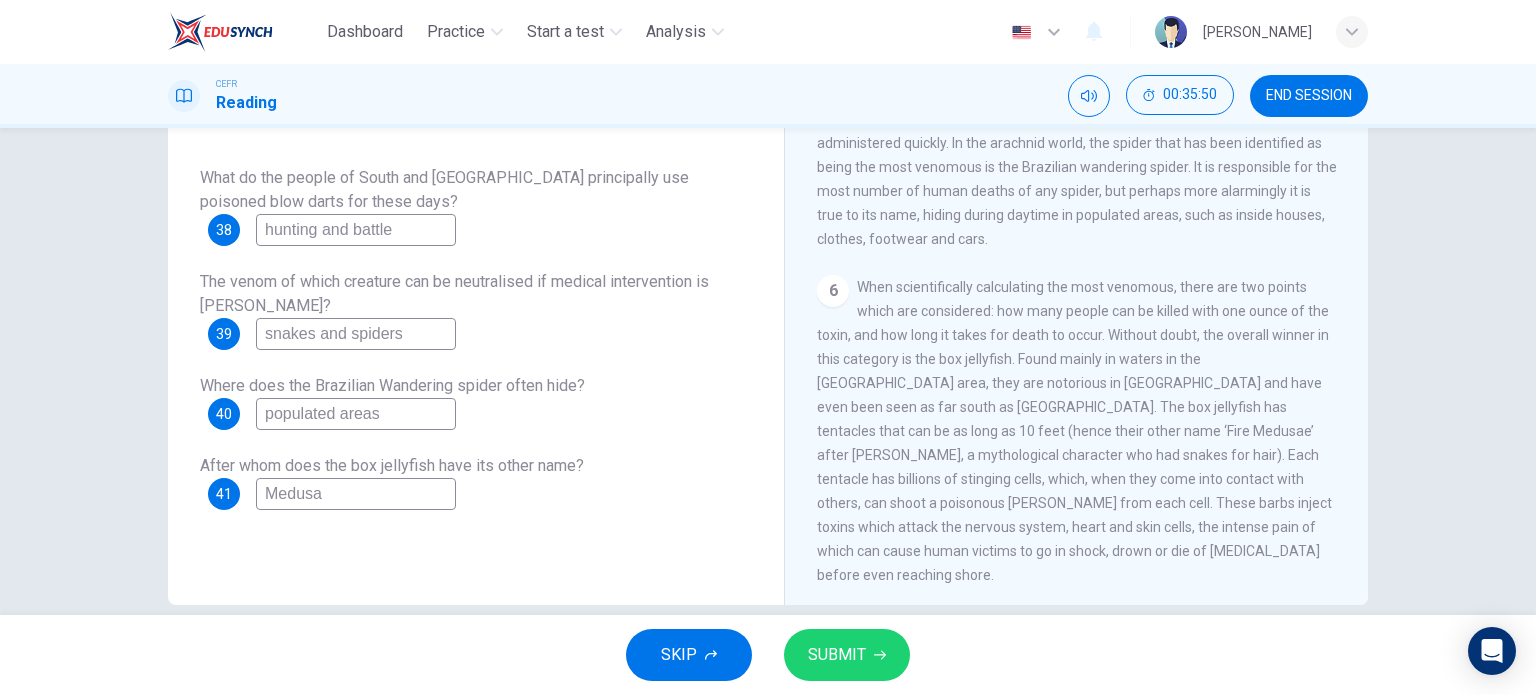 type on "Medusa" 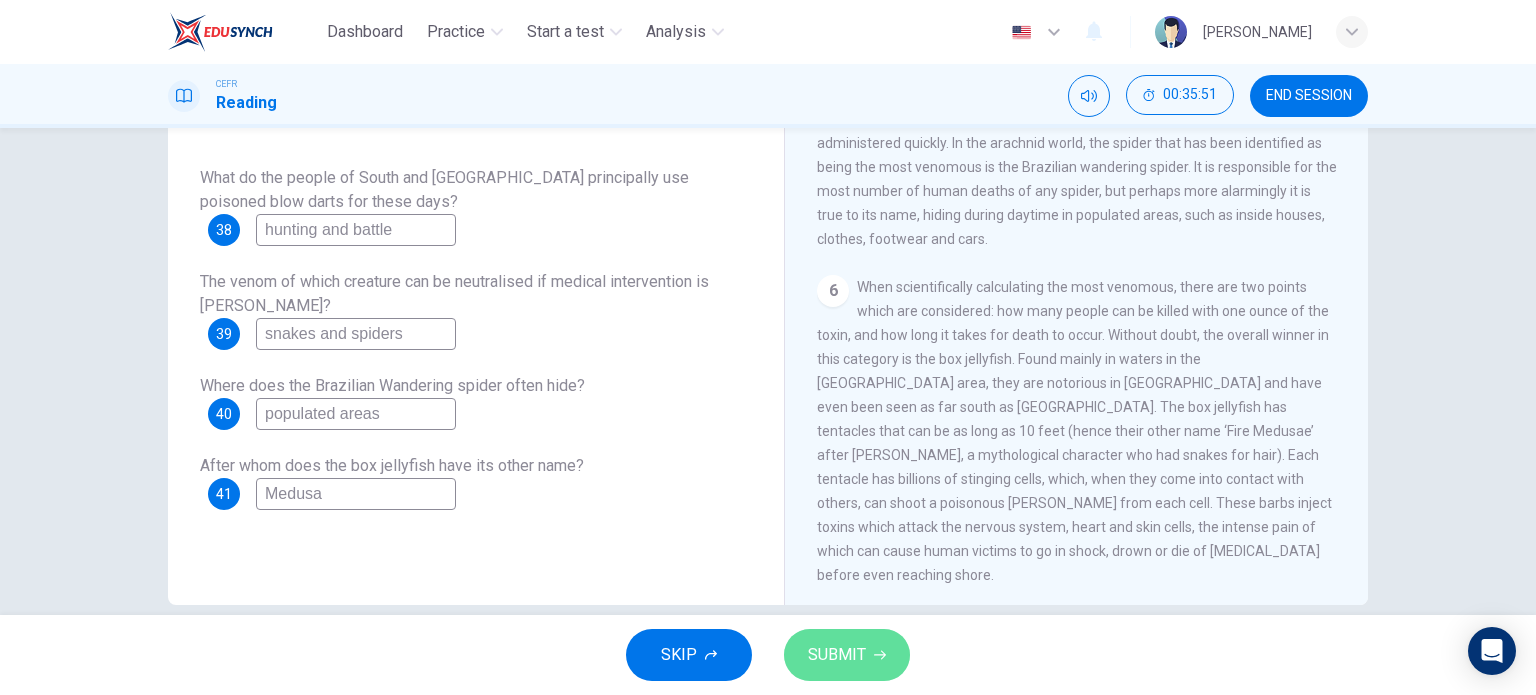 click on "SUBMIT" at bounding box center (847, 655) 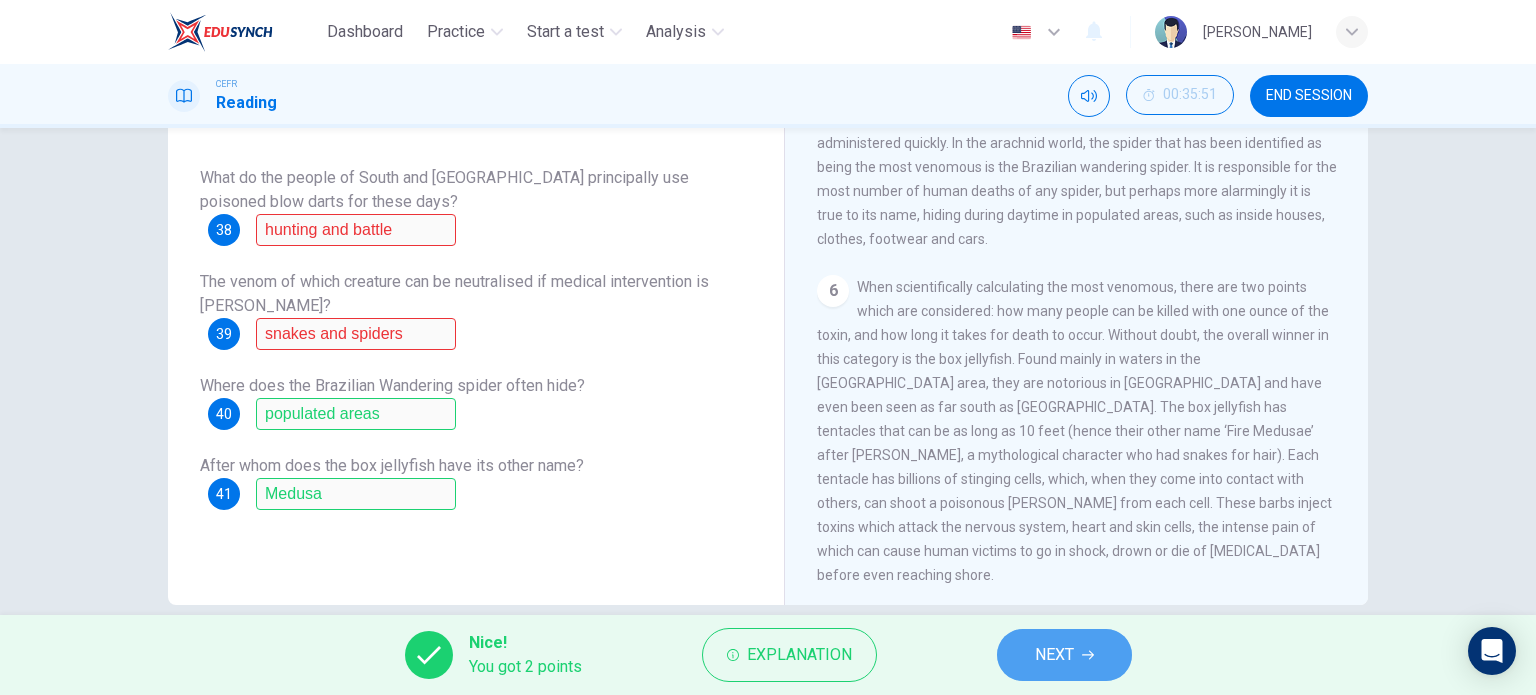 click 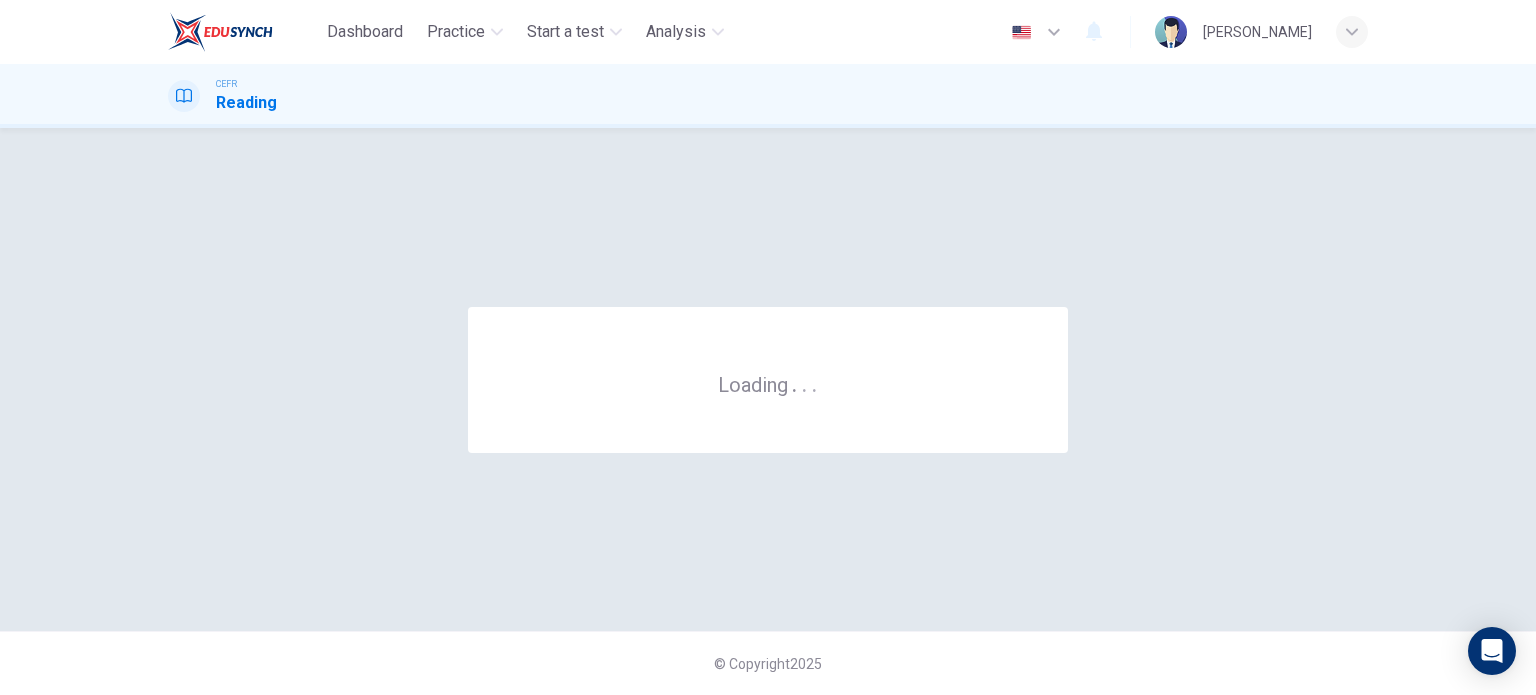 scroll, scrollTop: 0, scrollLeft: 0, axis: both 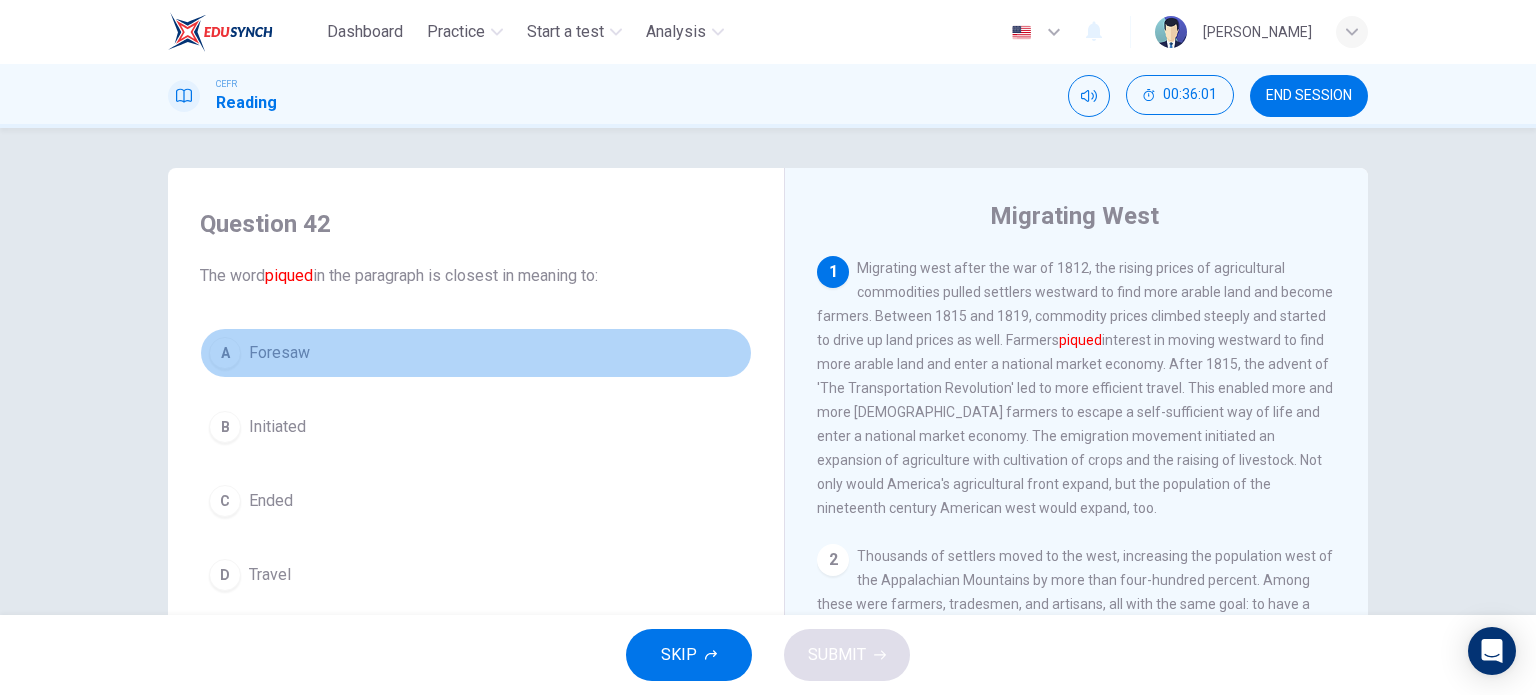 click on "A Foresaw" at bounding box center (476, 353) 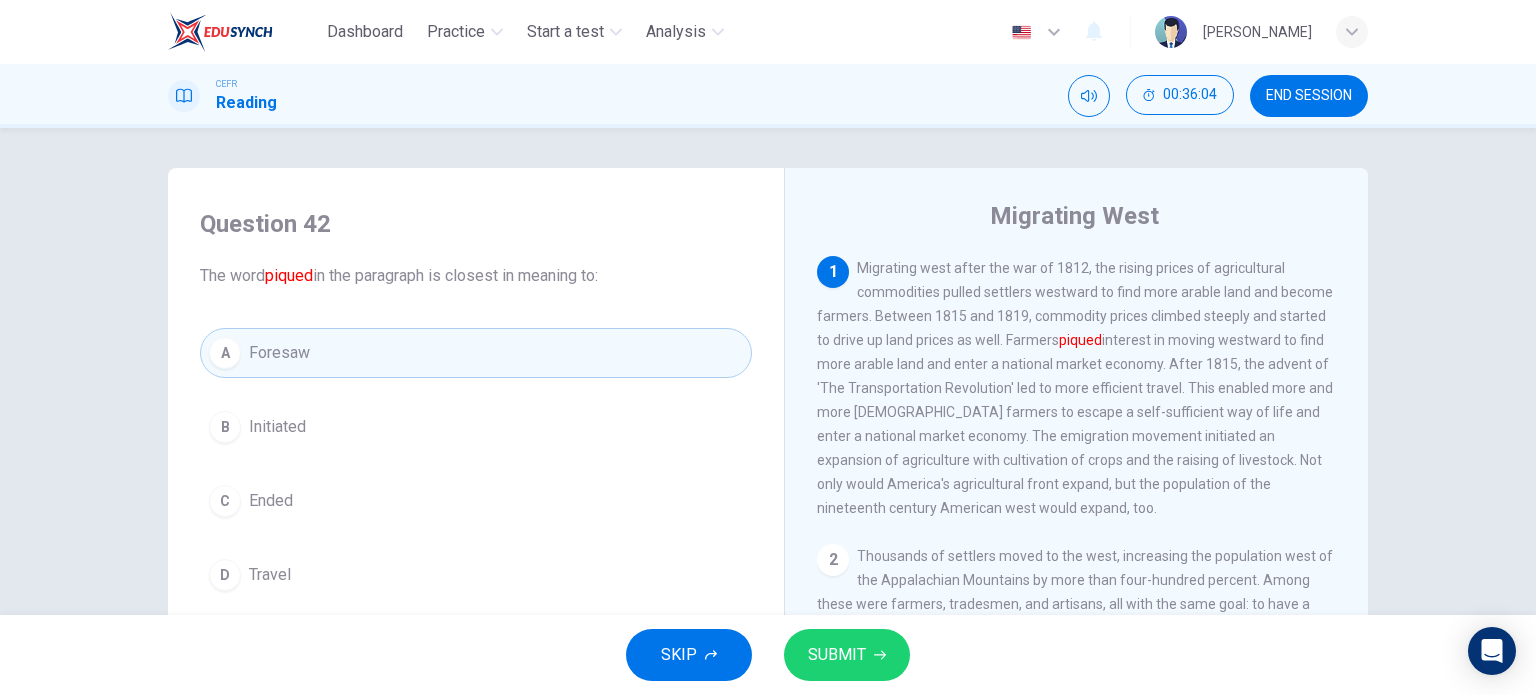 click on "SUBMIT" at bounding box center (837, 655) 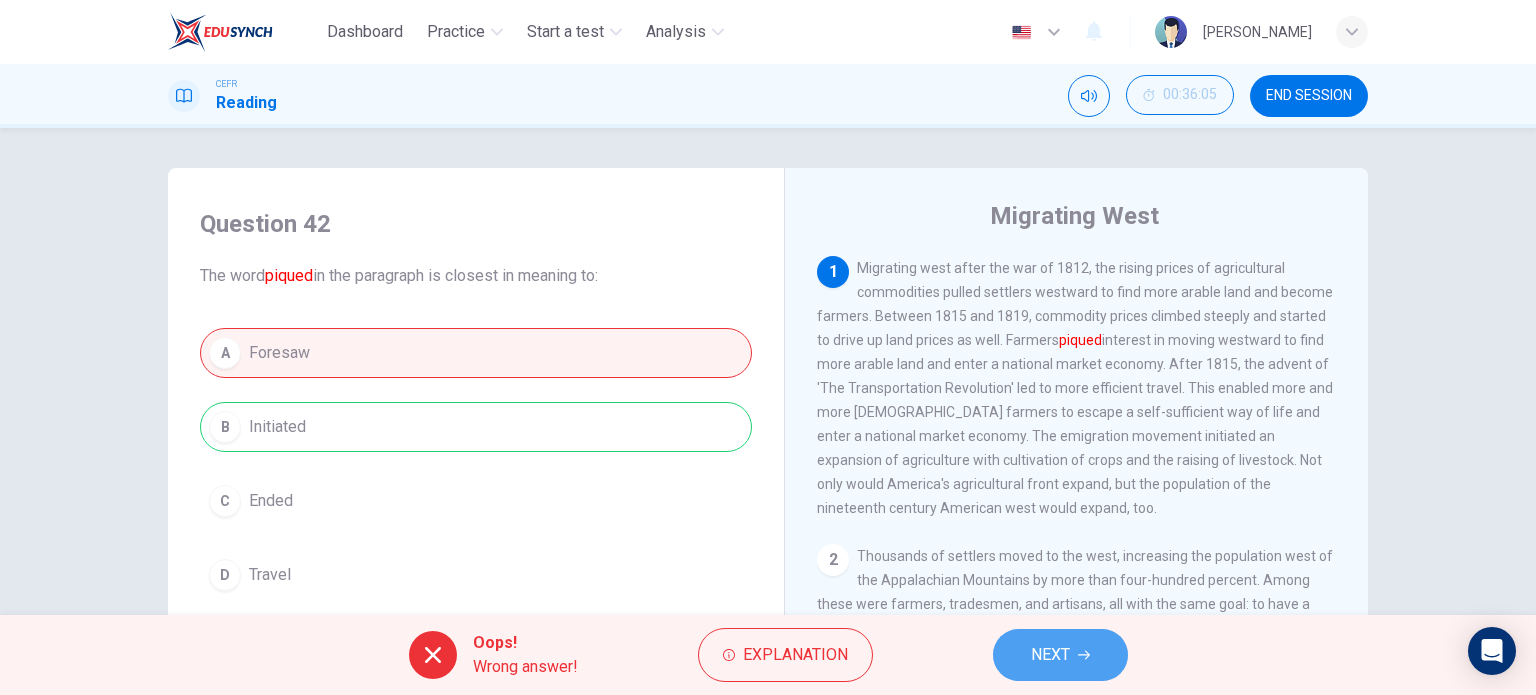 click on "NEXT" at bounding box center (1050, 655) 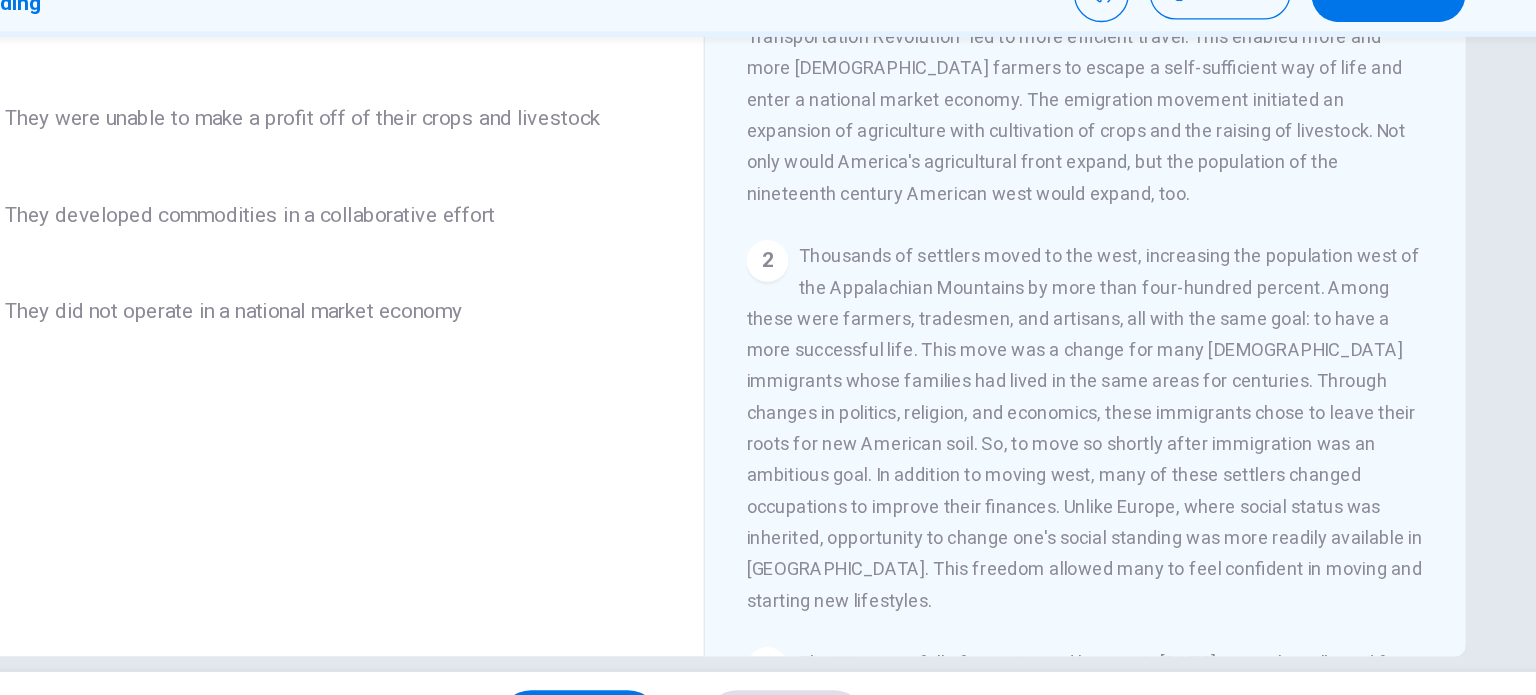 scroll, scrollTop: 288, scrollLeft: 0, axis: vertical 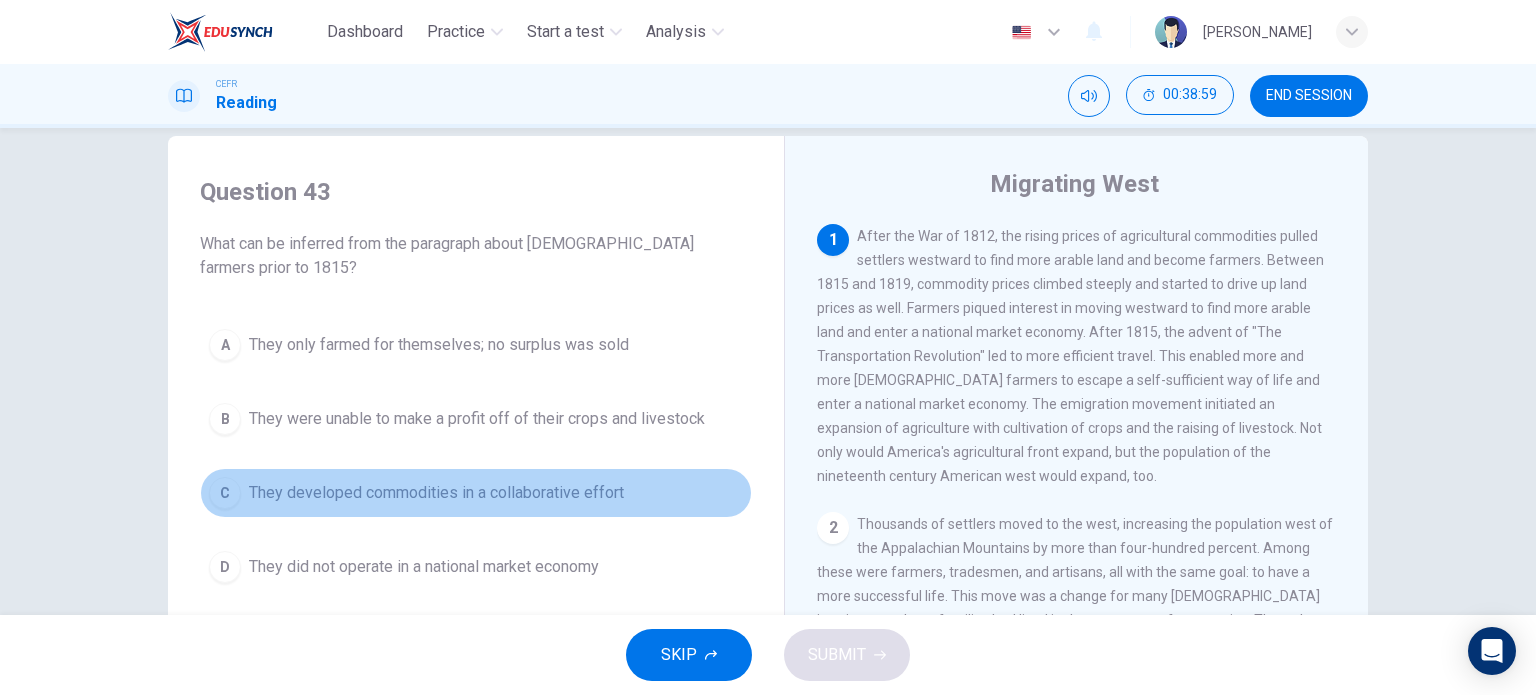 click on "They developed commodities in a collaborative effort" at bounding box center (436, 493) 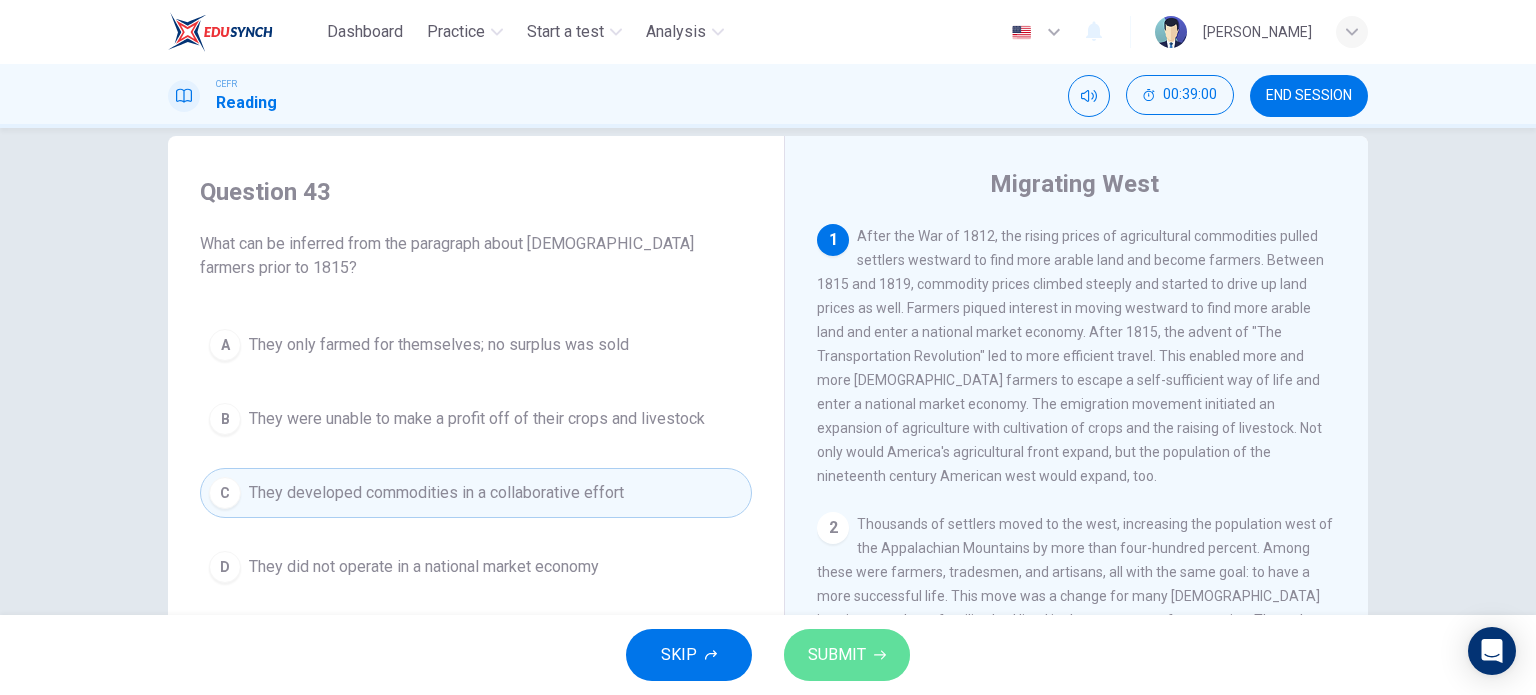 click on "SUBMIT" at bounding box center (837, 655) 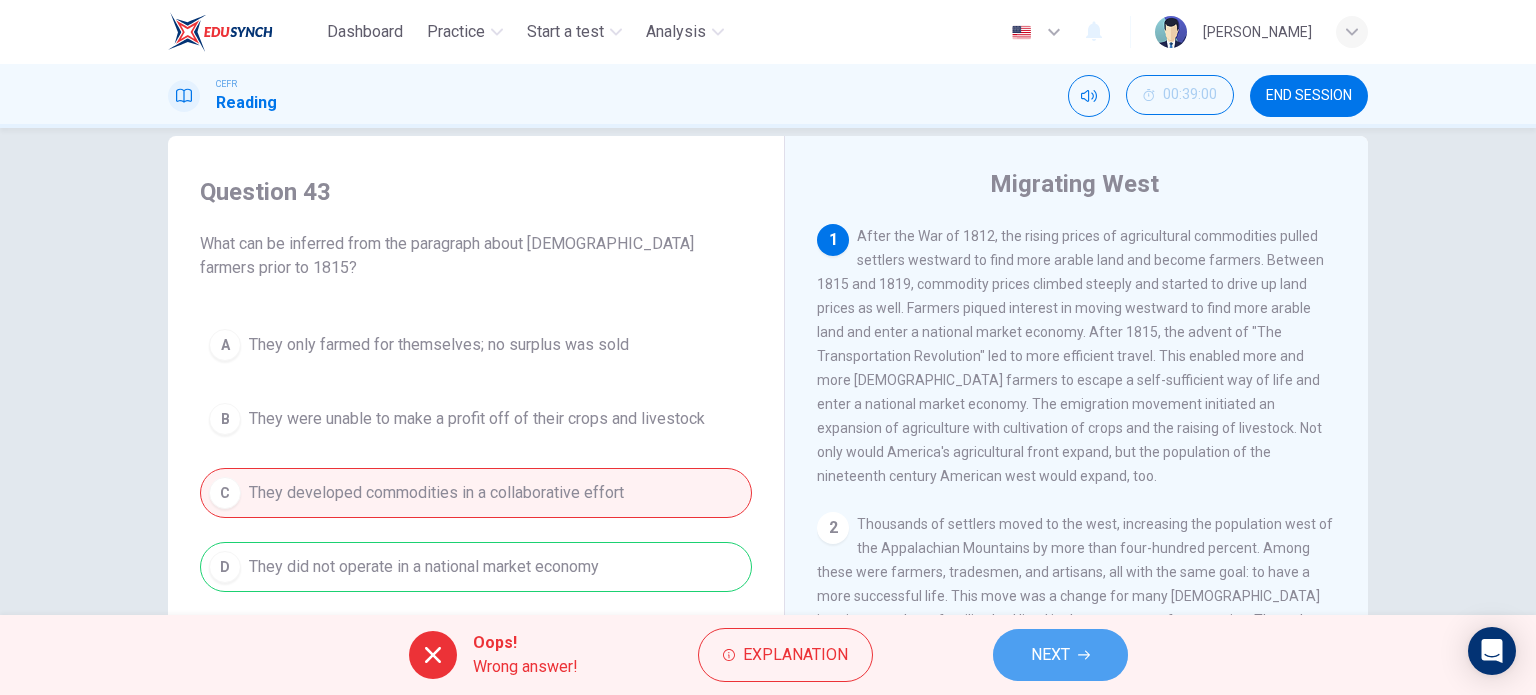 click on "NEXT" at bounding box center [1060, 655] 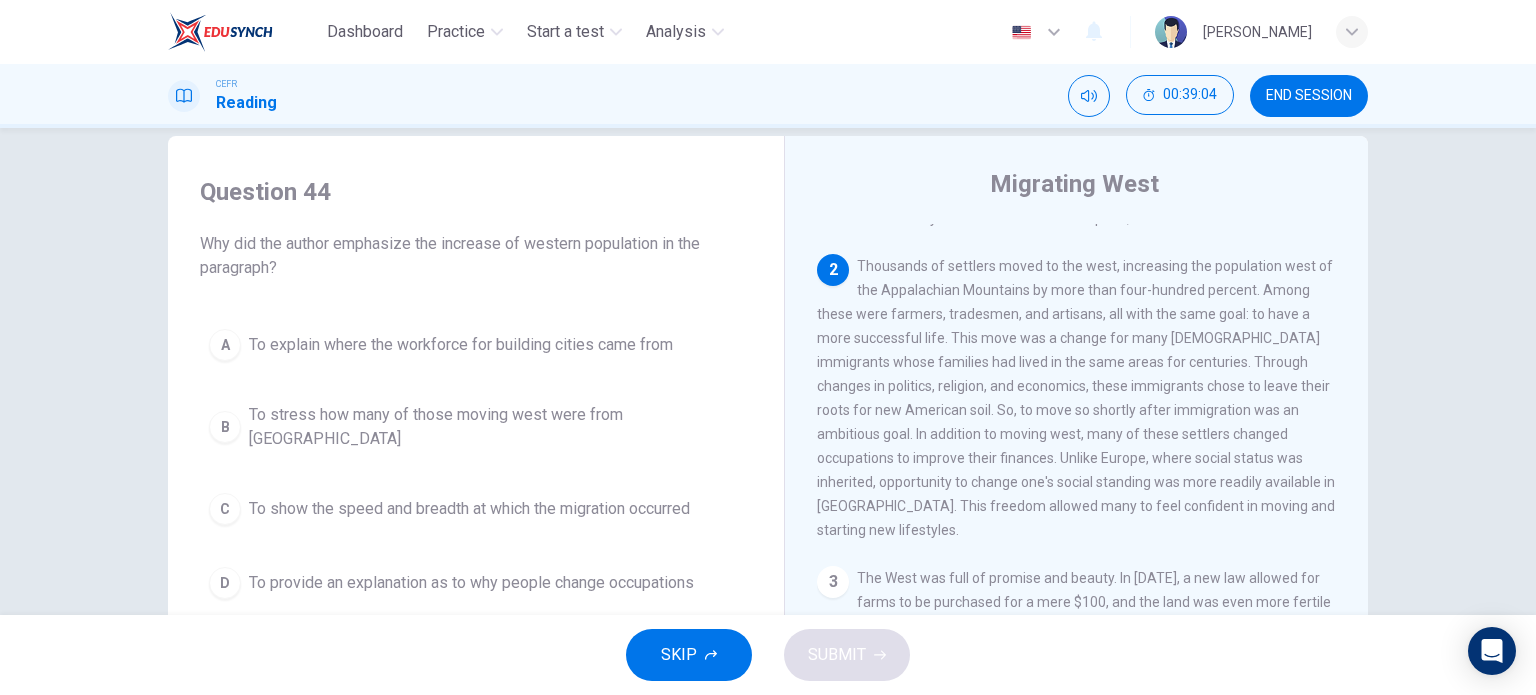 scroll, scrollTop: 259, scrollLeft: 0, axis: vertical 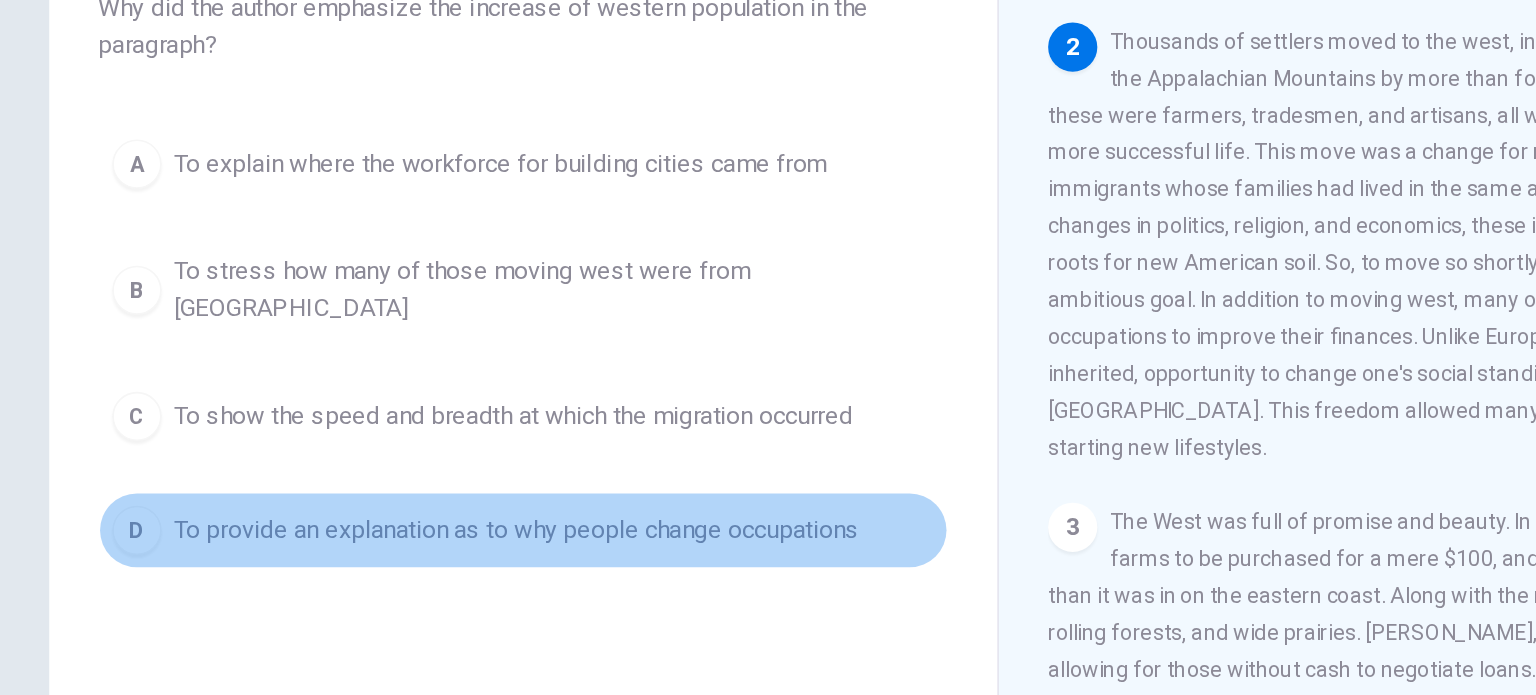click on "To provide an explanation as to why people change occupations" at bounding box center (471, 499) 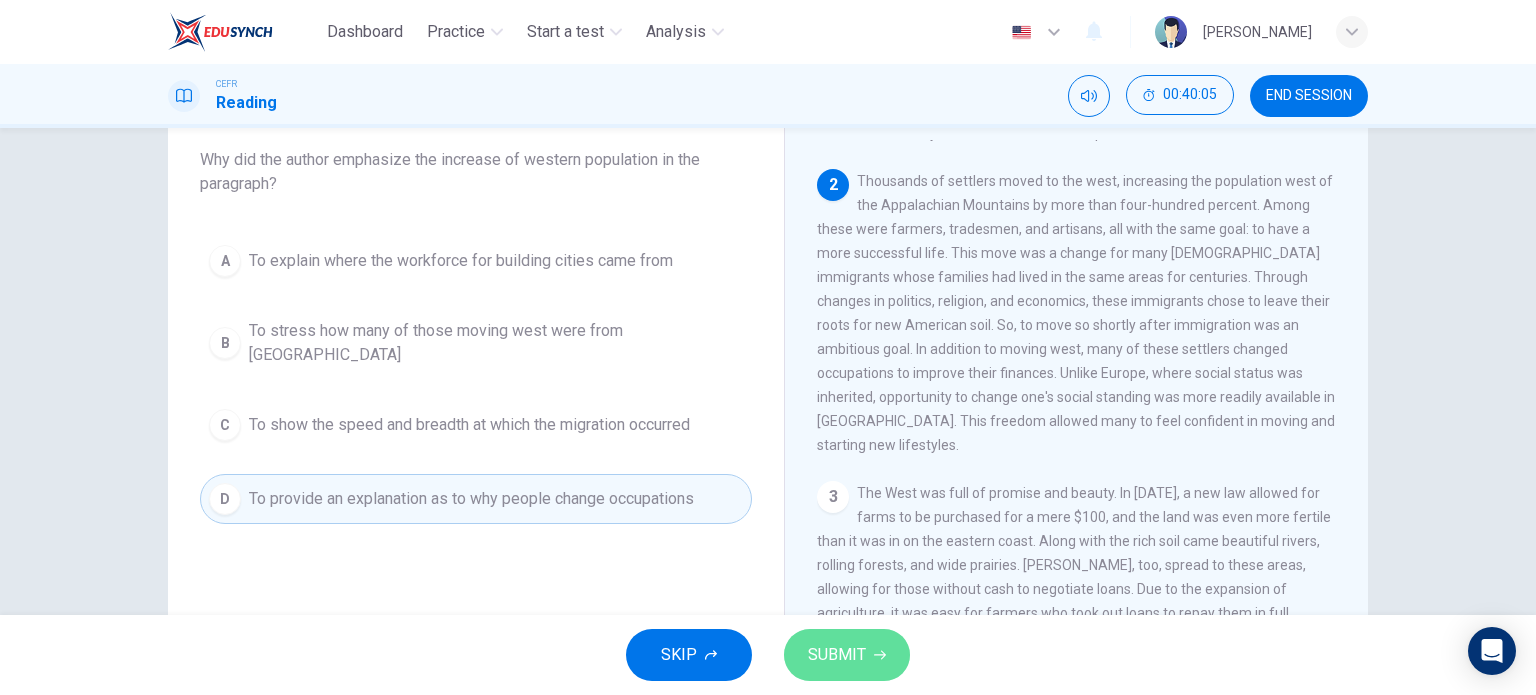 click on "SUBMIT" at bounding box center [837, 655] 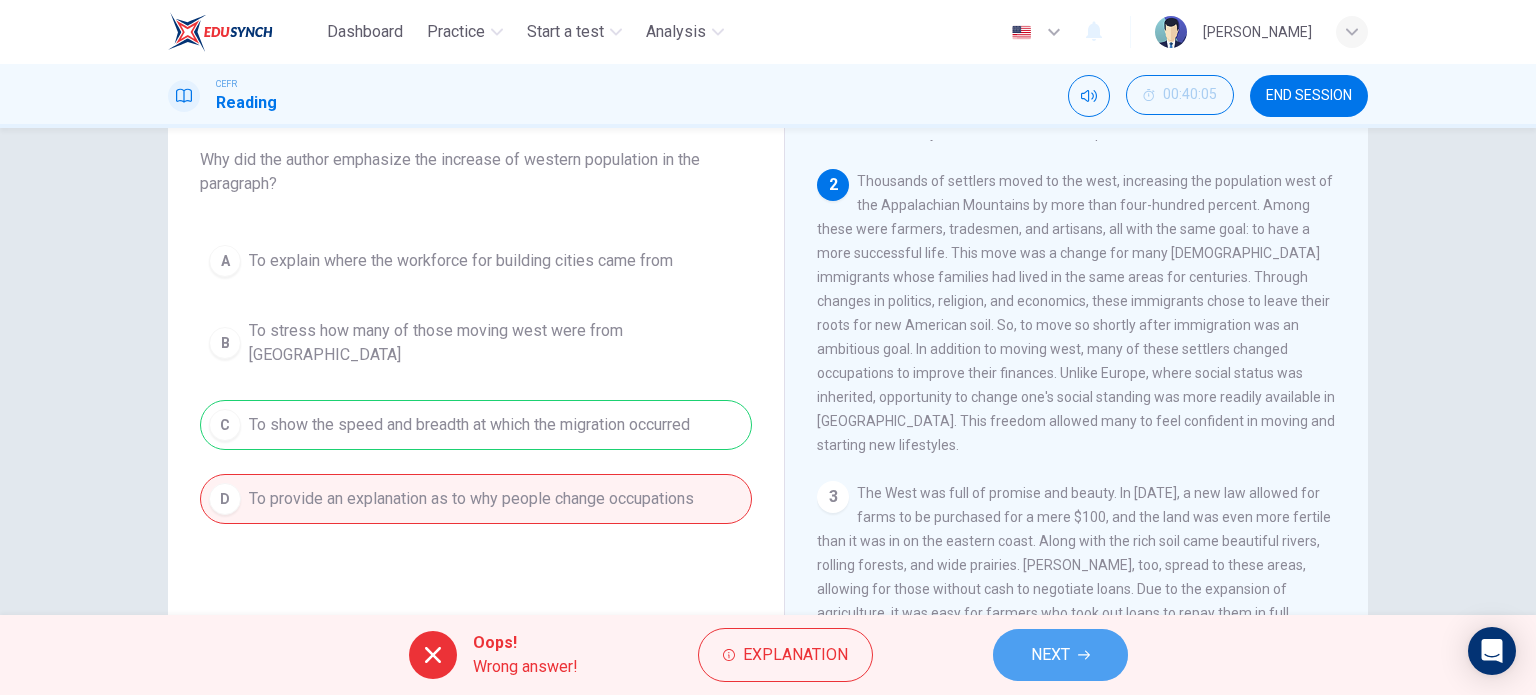 click on "NEXT" at bounding box center [1050, 655] 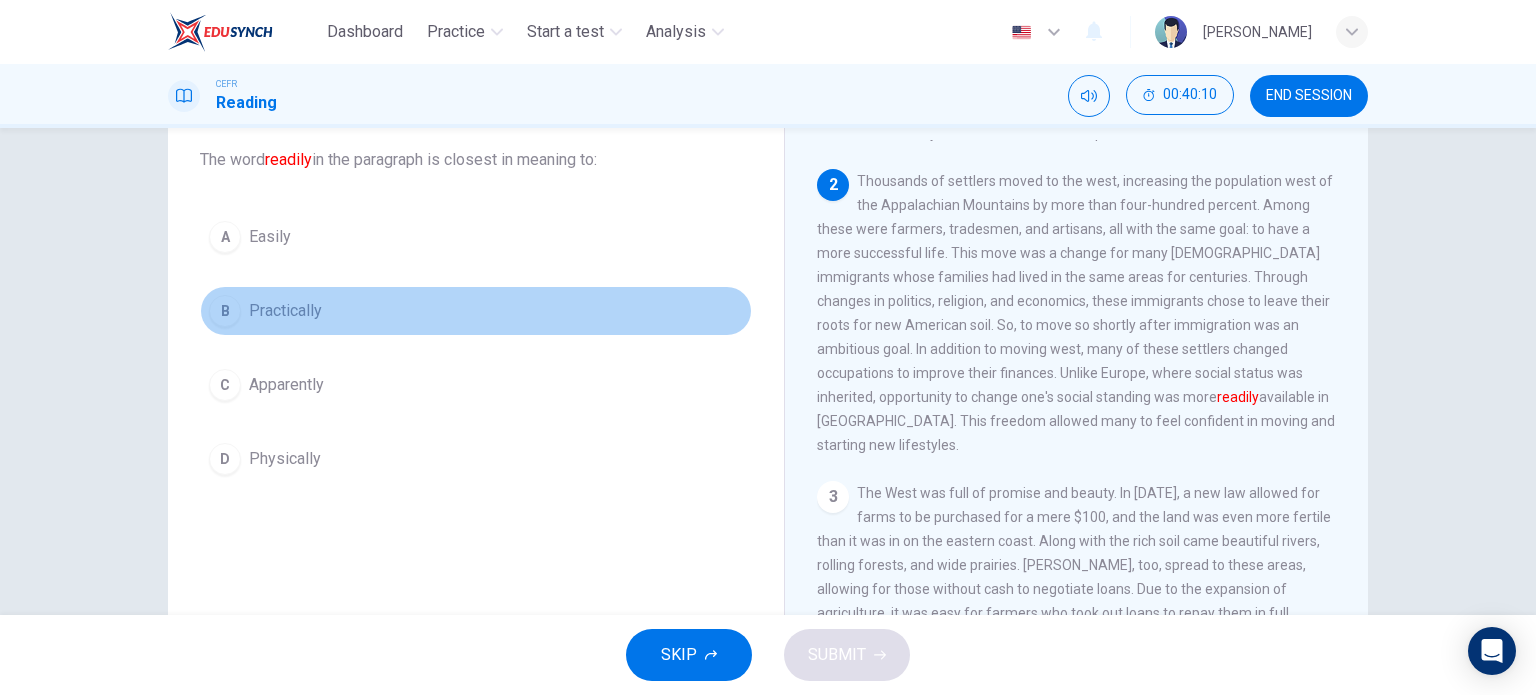 click on "B Practically" at bounding box center [476, 311] 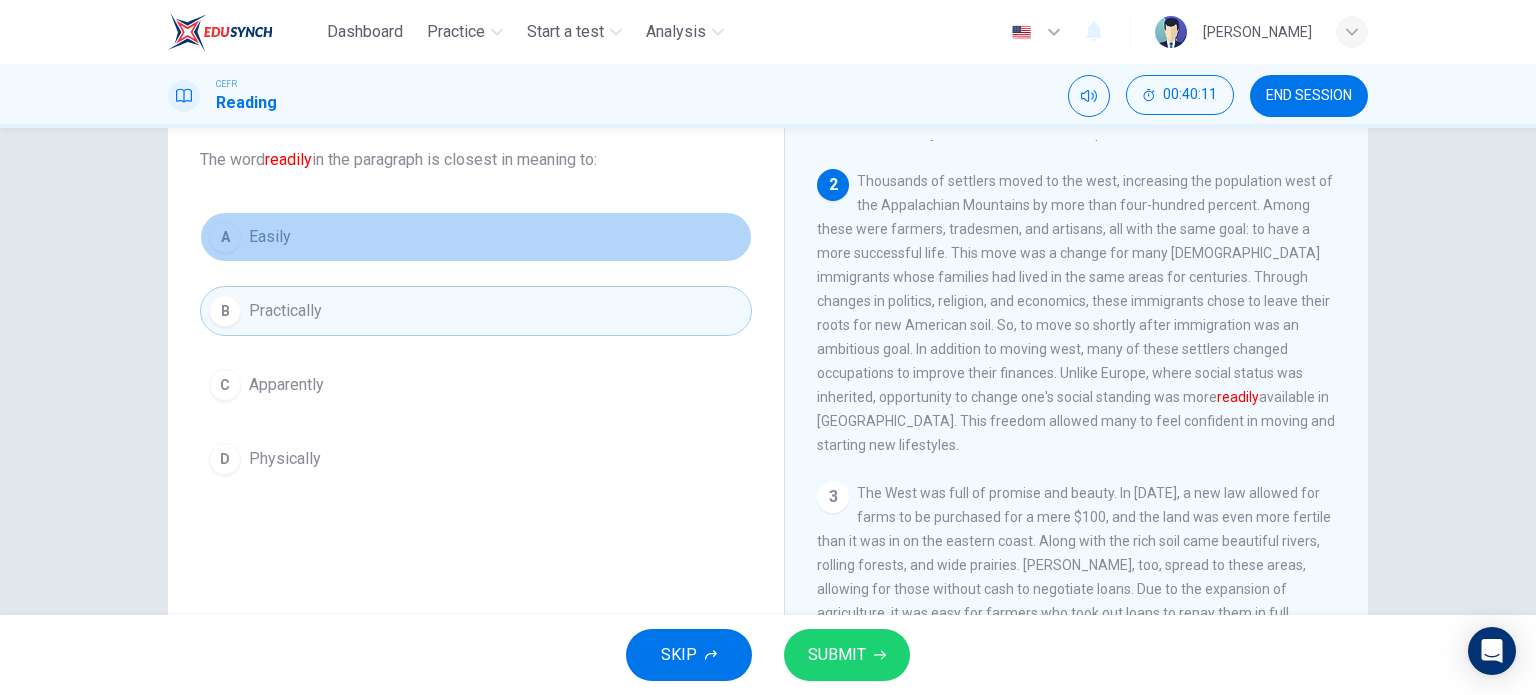 click on "A Easily" at bounding box center [476, 237] 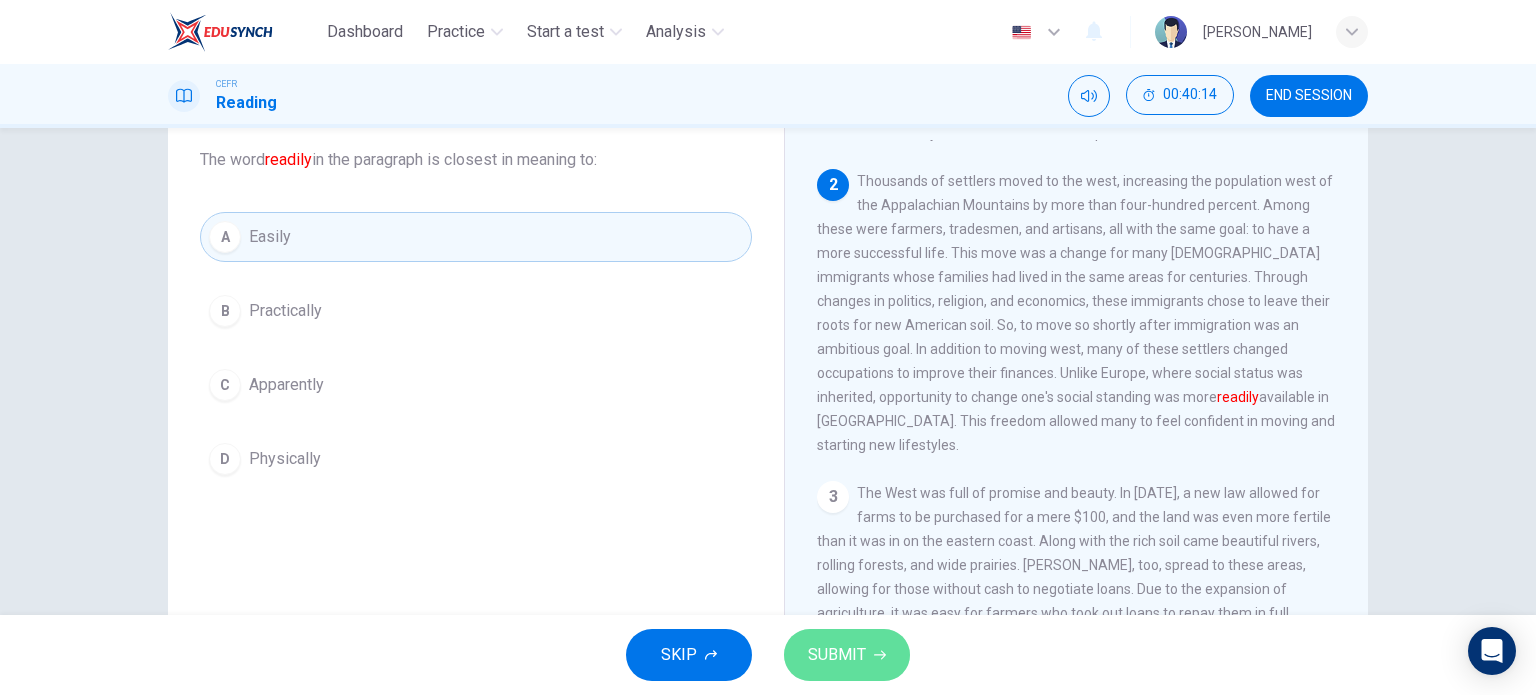 click on "SUBMIT" at bounding box center (847, 655) 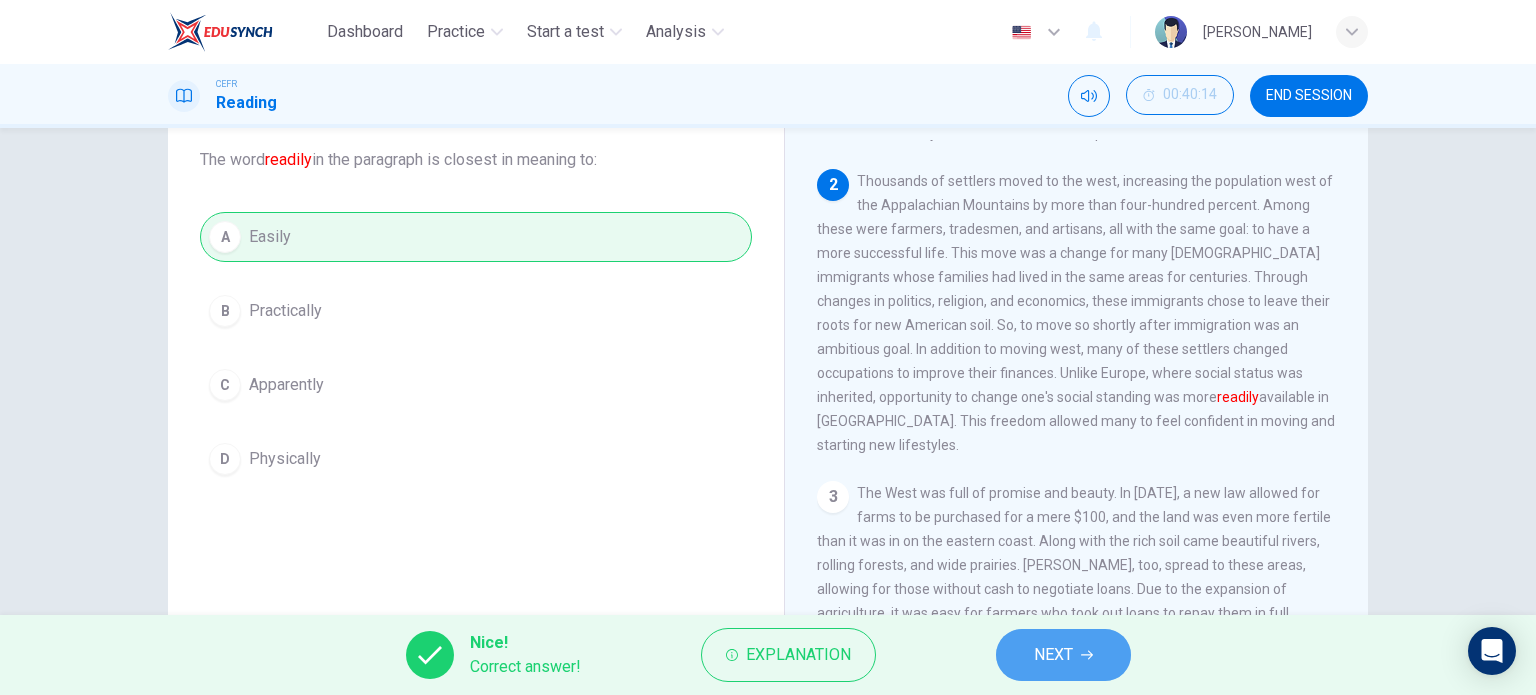 click on "NEXT" at bounding box center (1053, 655) 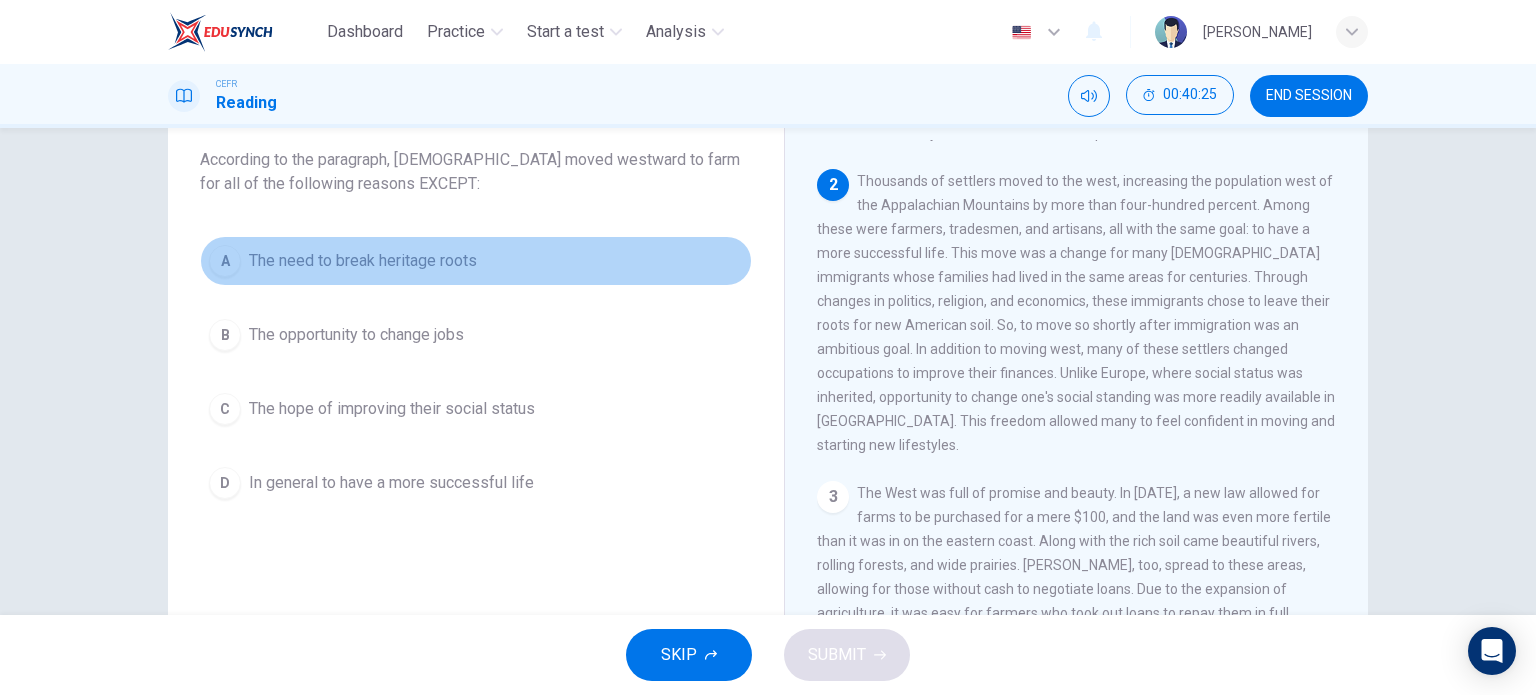 click on "A The need to break heritage roots" at bounding box center (476, 261) 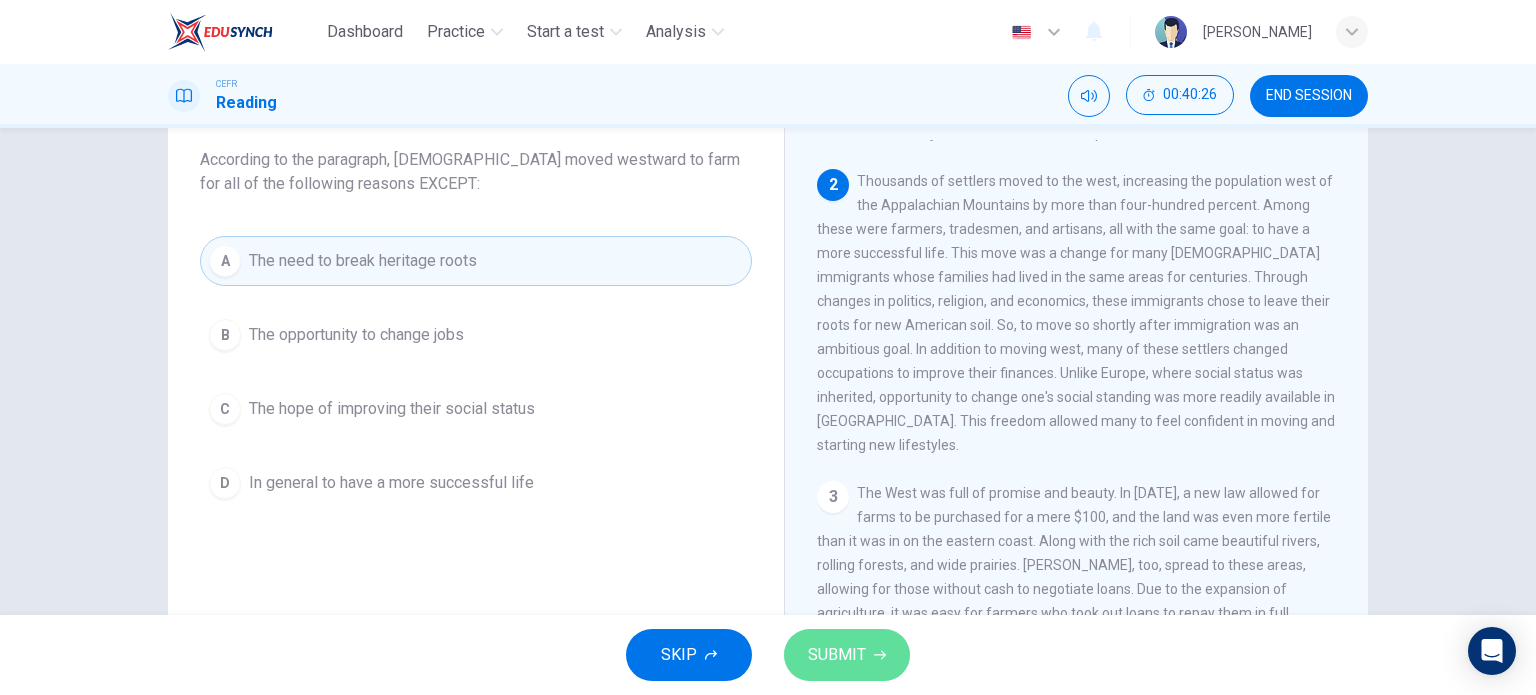 click on "SUBMIT" at bounding box center [837, 655] 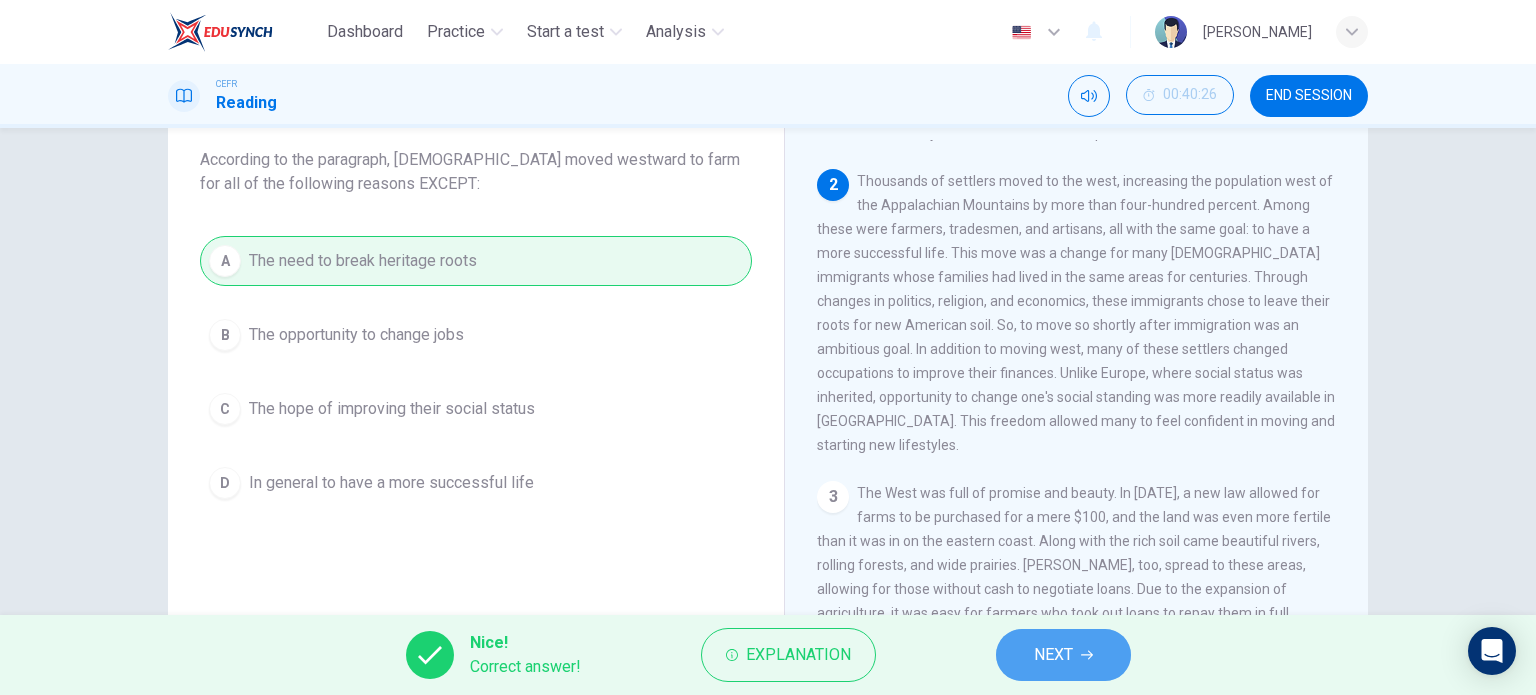 click on "NEXT" at bounding box center (1053, 655) 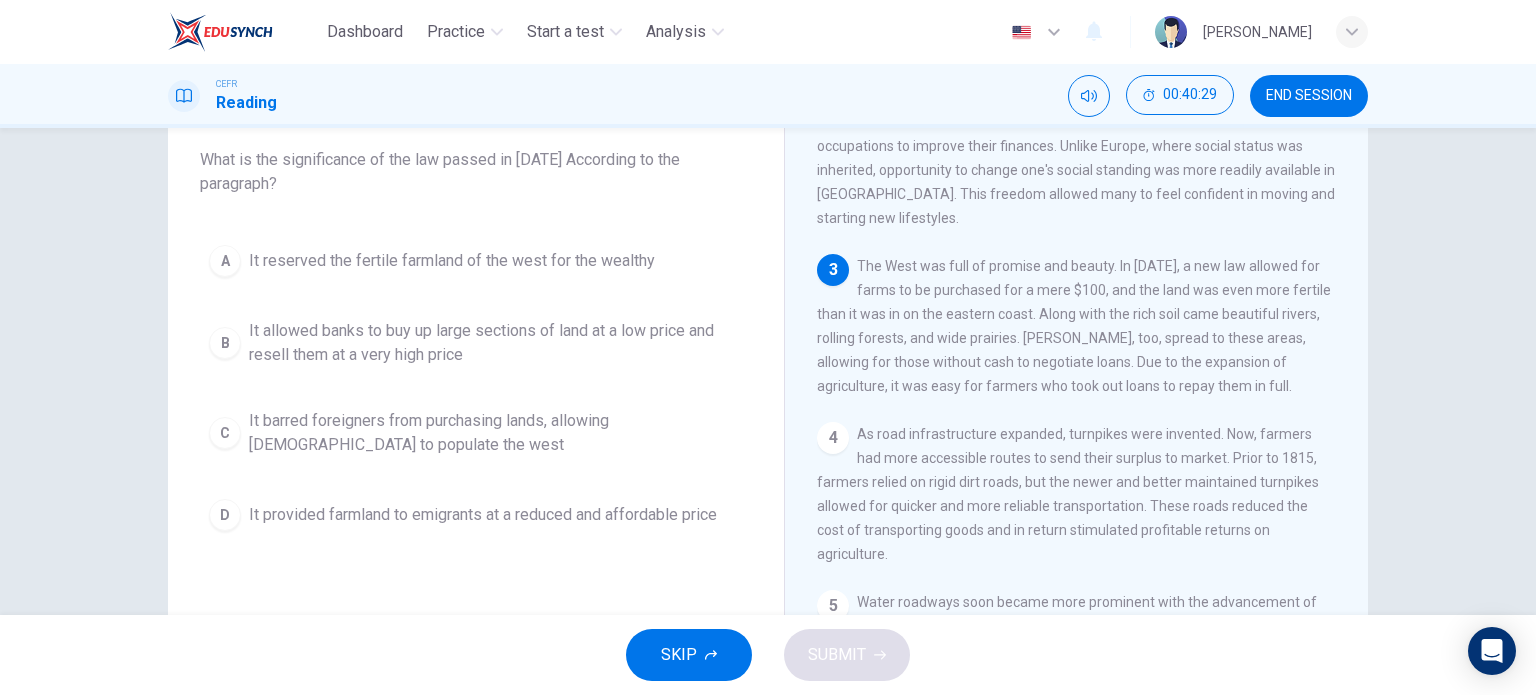 scroll, scrollTop: 487, scrollLeft: 0, axis: vertical 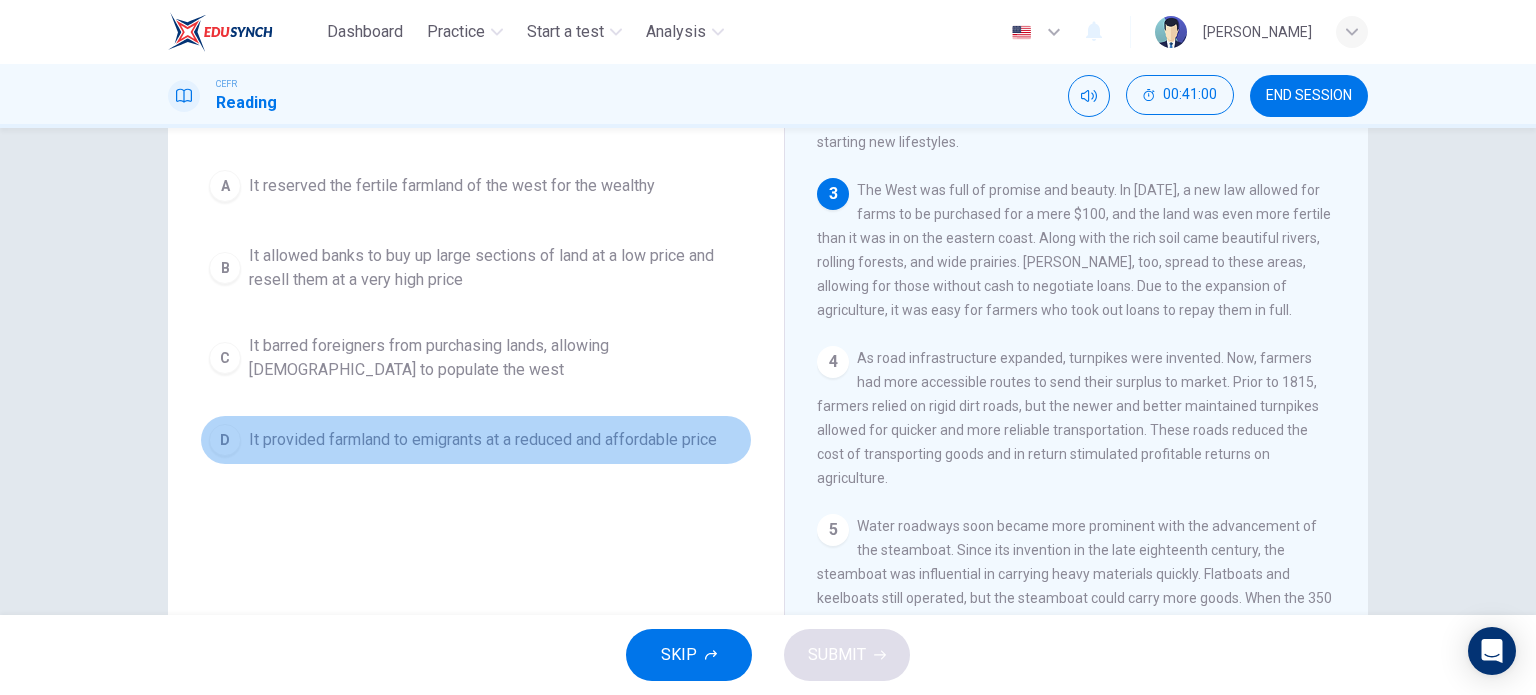 click on "It provided farmland to emigrants at a reduced and affordable price" at bounding box center [483, 440] 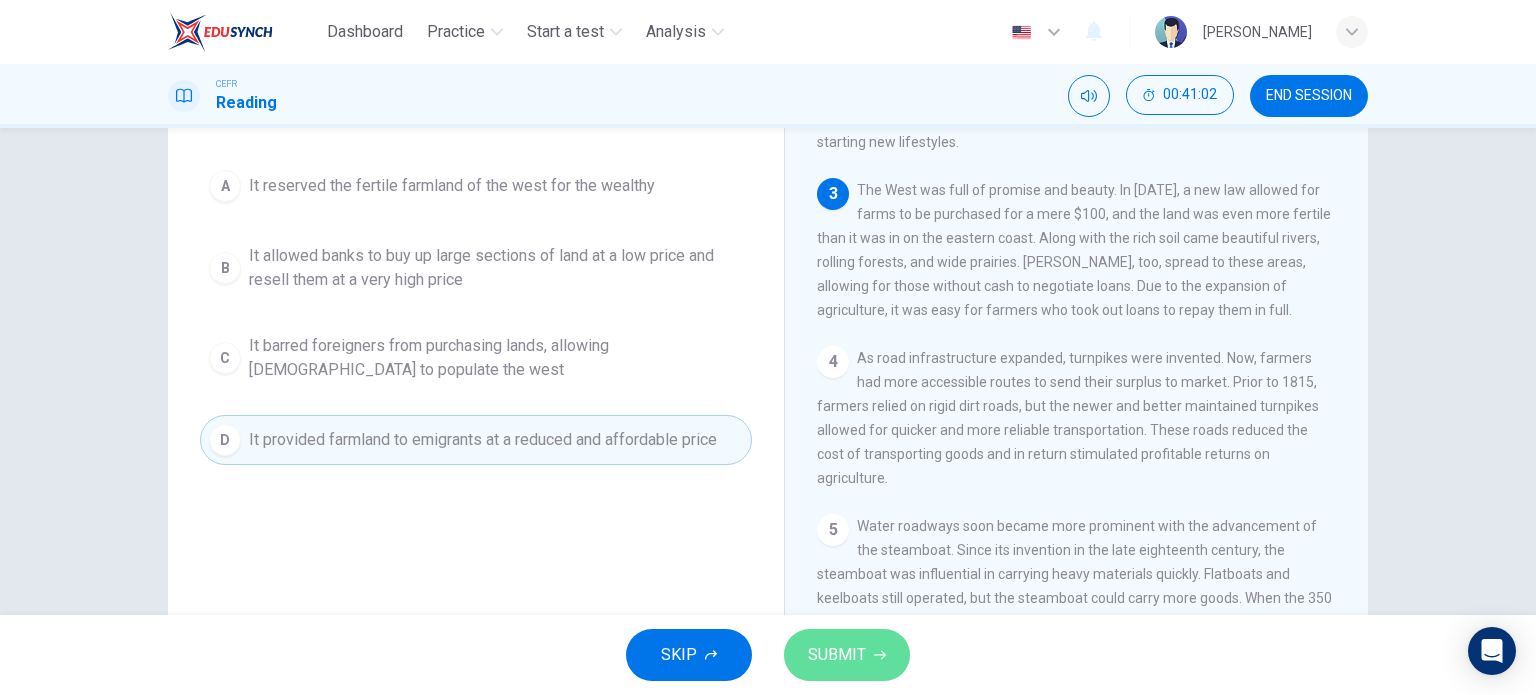 click 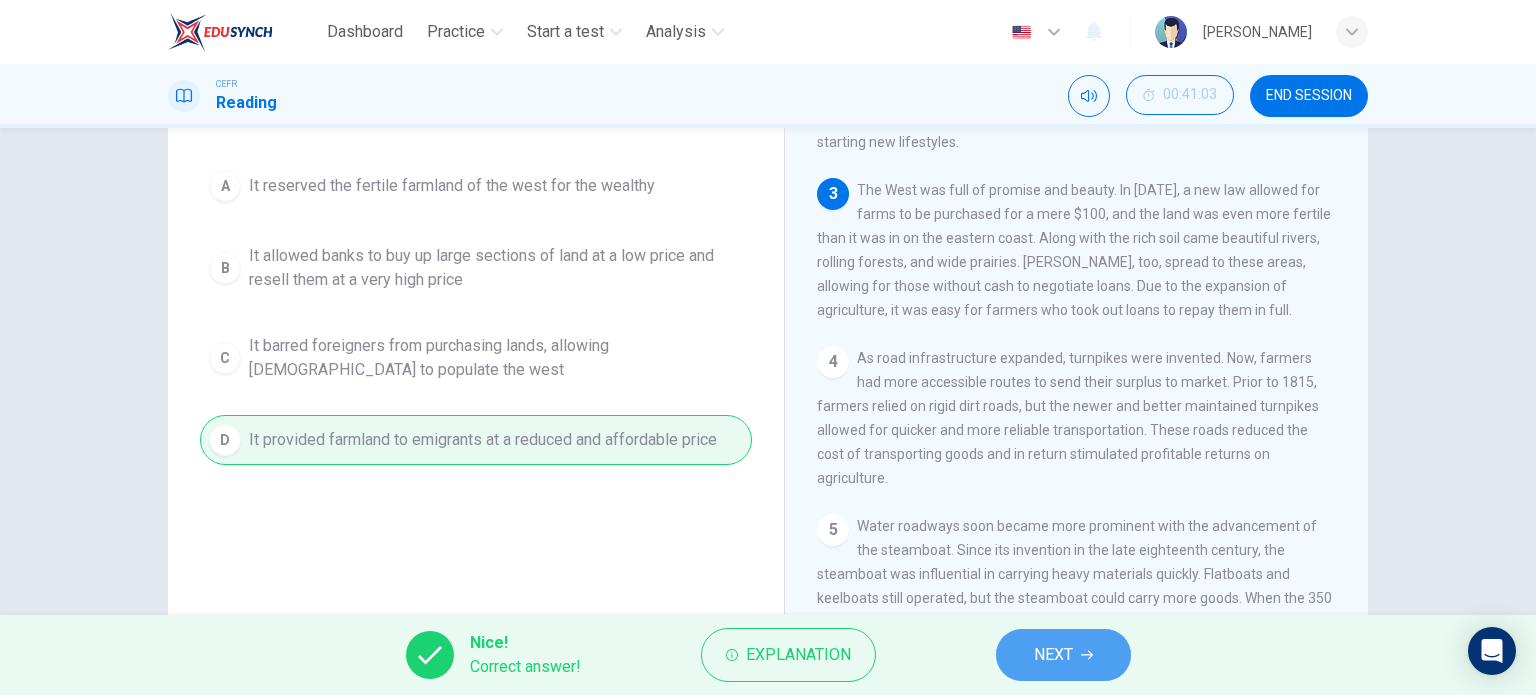 click on "NEXT" at bounding box center (1053, 655) 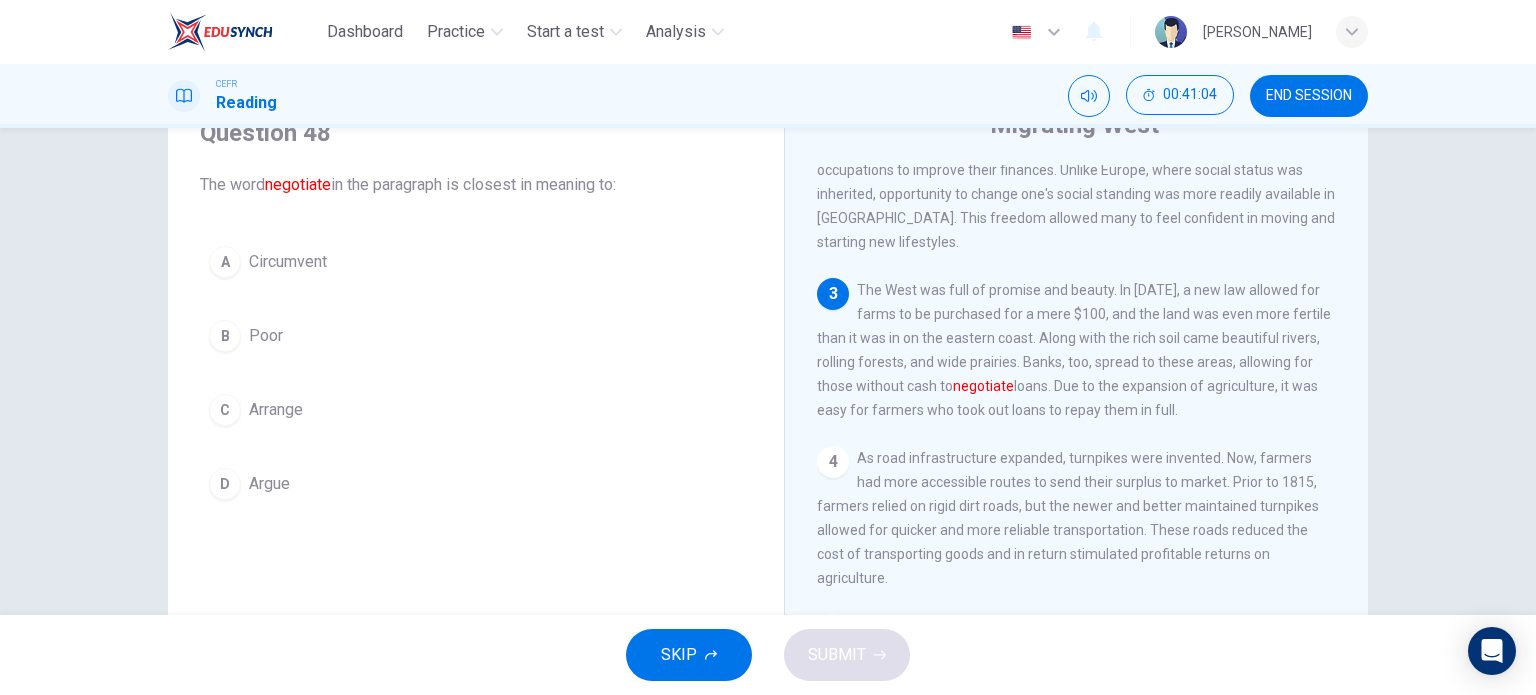 scroll, scrollTop: 96, scrollLeft: 0, axis: vertical 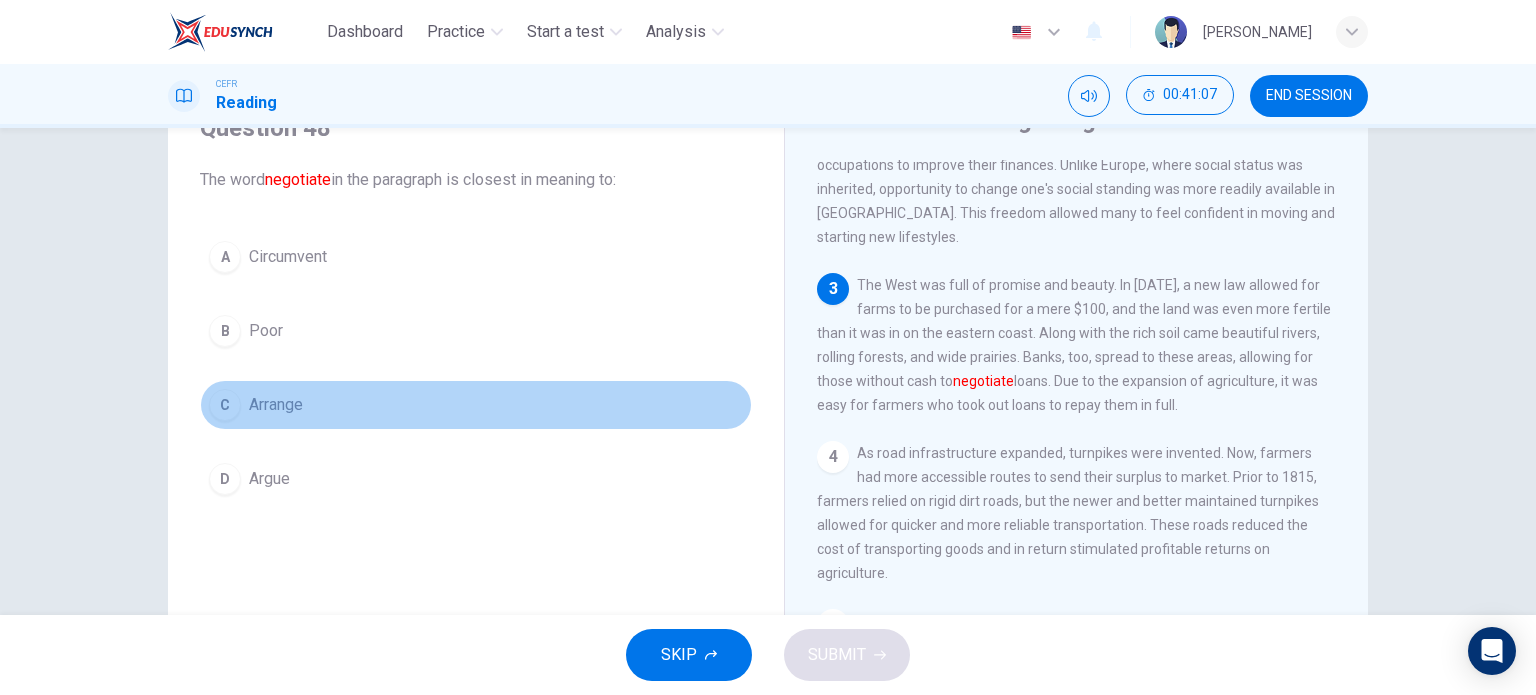 click on "Arrange" at bounding box center [276, 405] 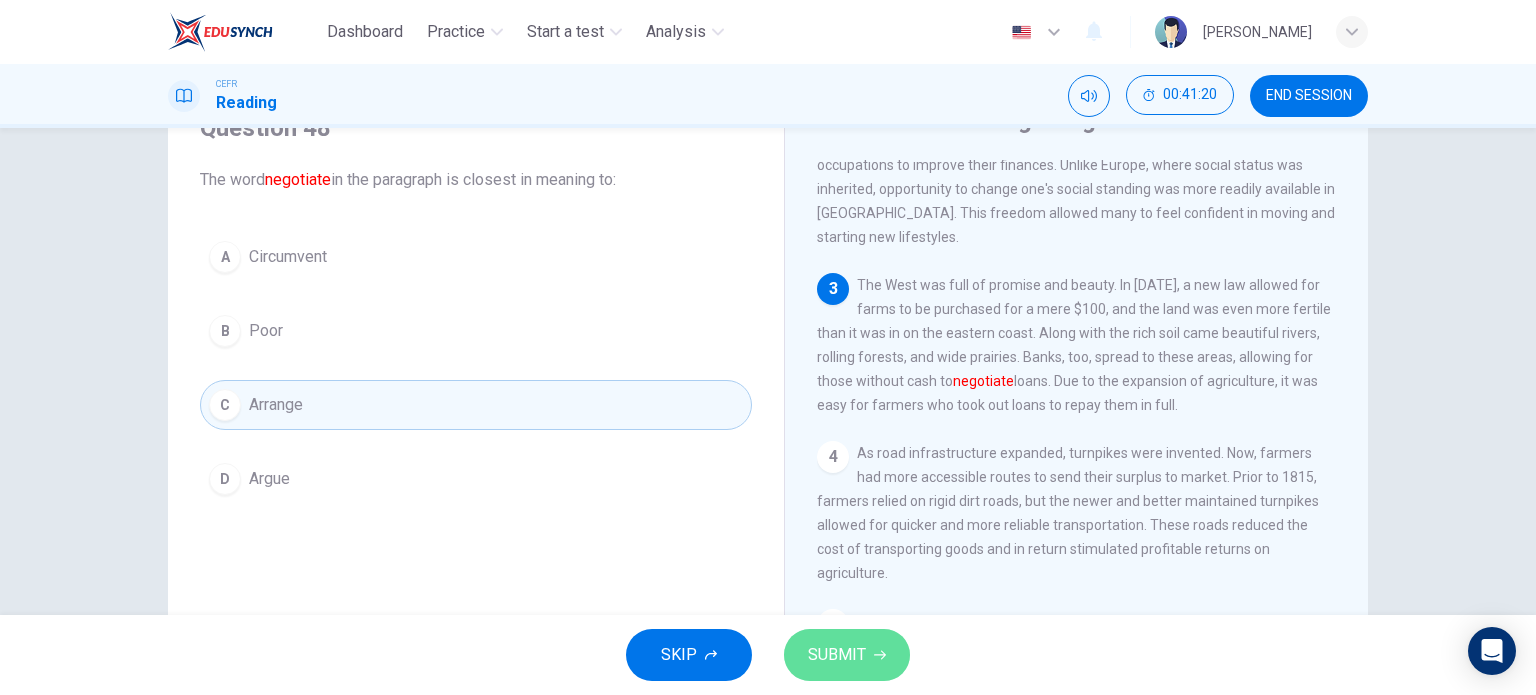 click on "SUBMIT" at bounding box center (837, 655) 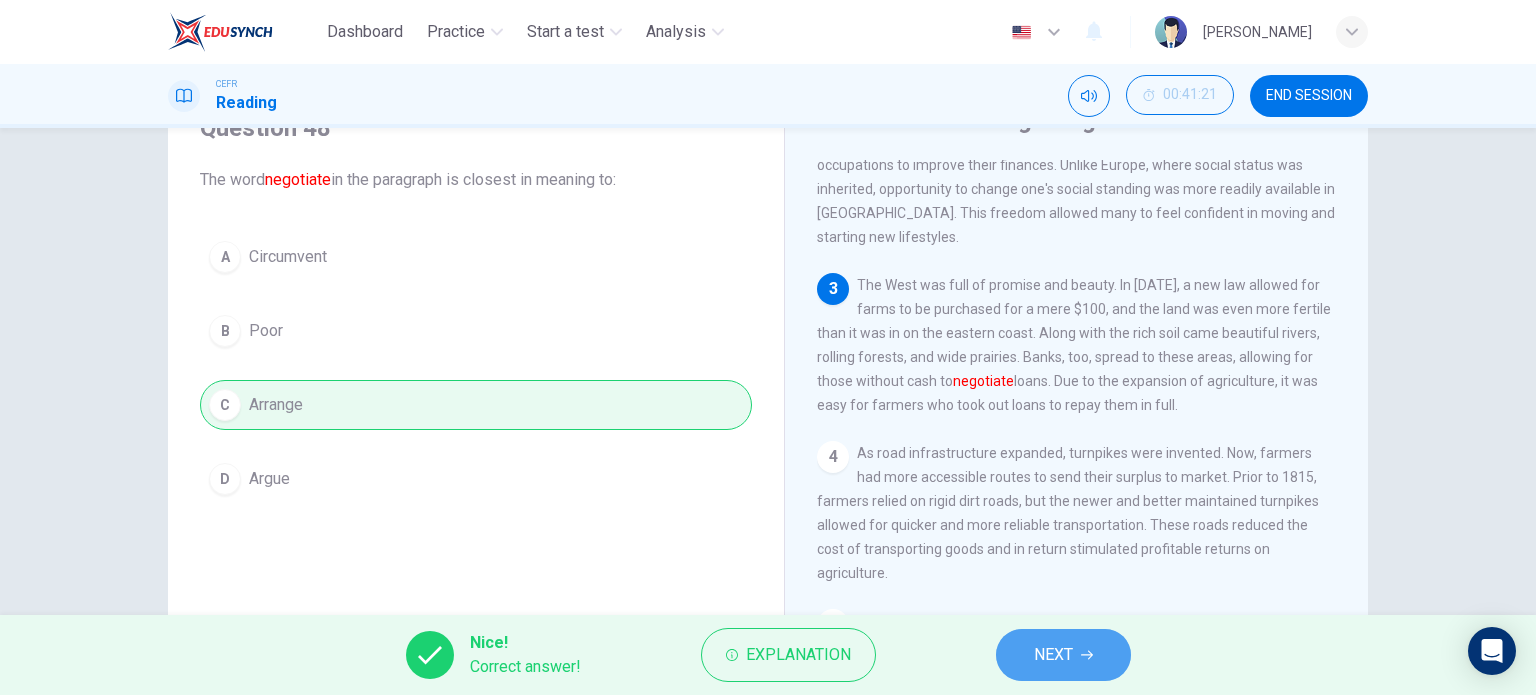 click on "NEXT" at bounding box center (1063, 655) 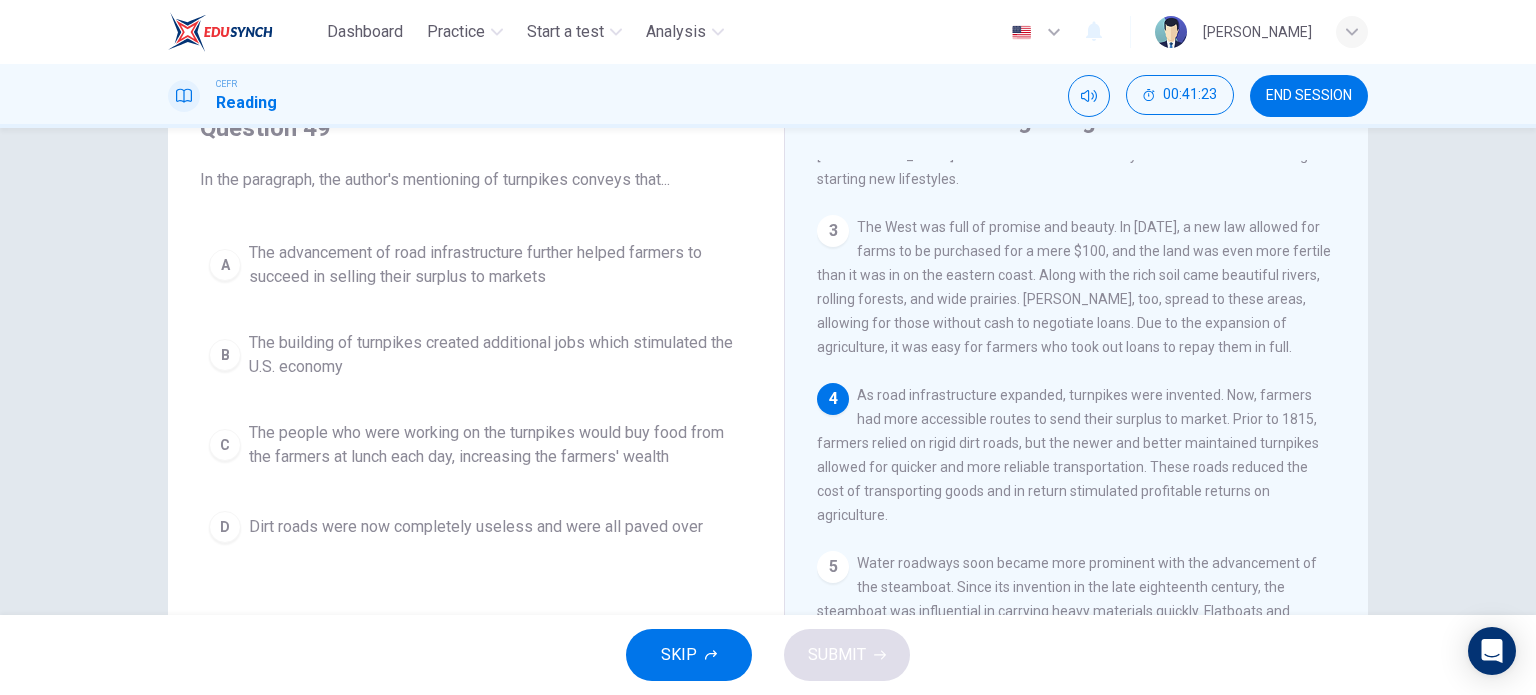 scroll, scrollTop: 579, scrollLeft: 0, axis: vertical 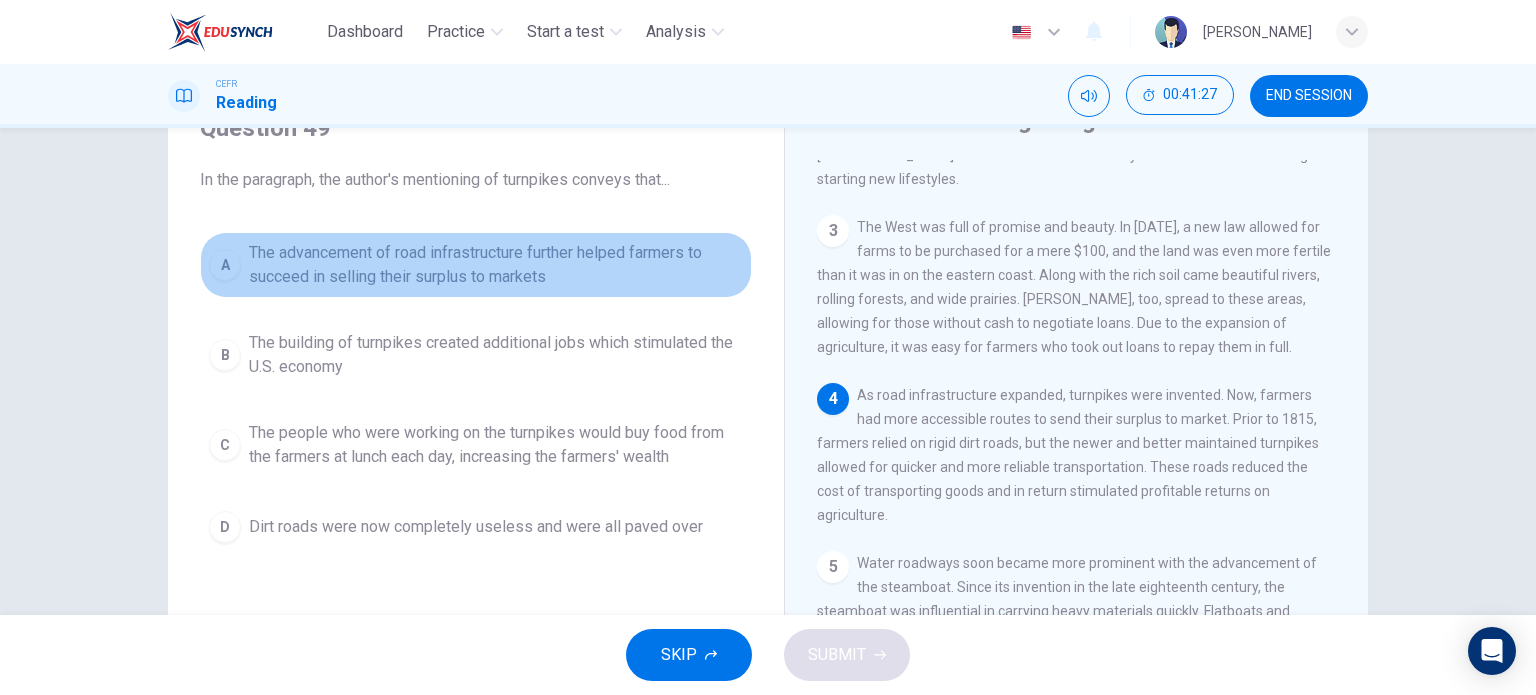 click on "The advancement of road infrastructure further helped farmers to succeed in selling their surplus to markets" at bounding box center [496, 265] 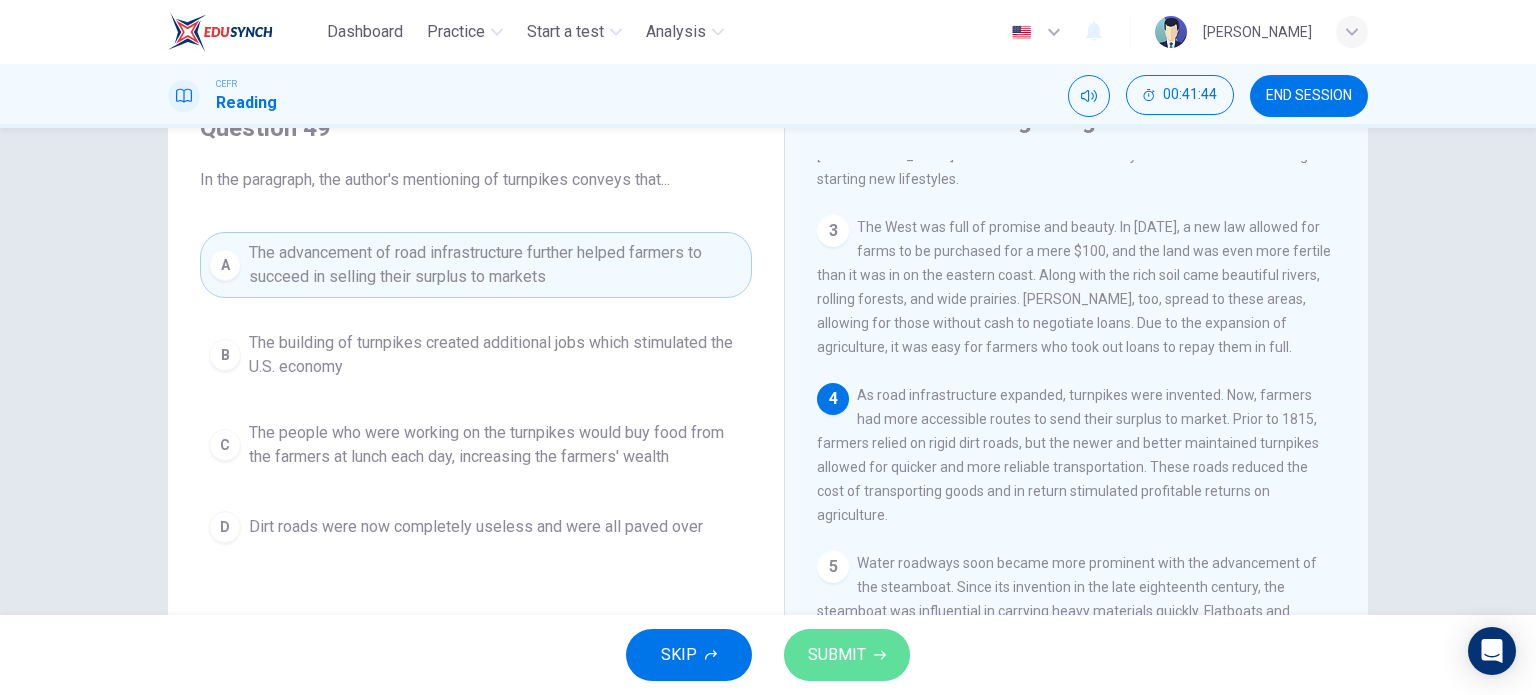 click on "SUBMIT" at bounding box center (847, 655) 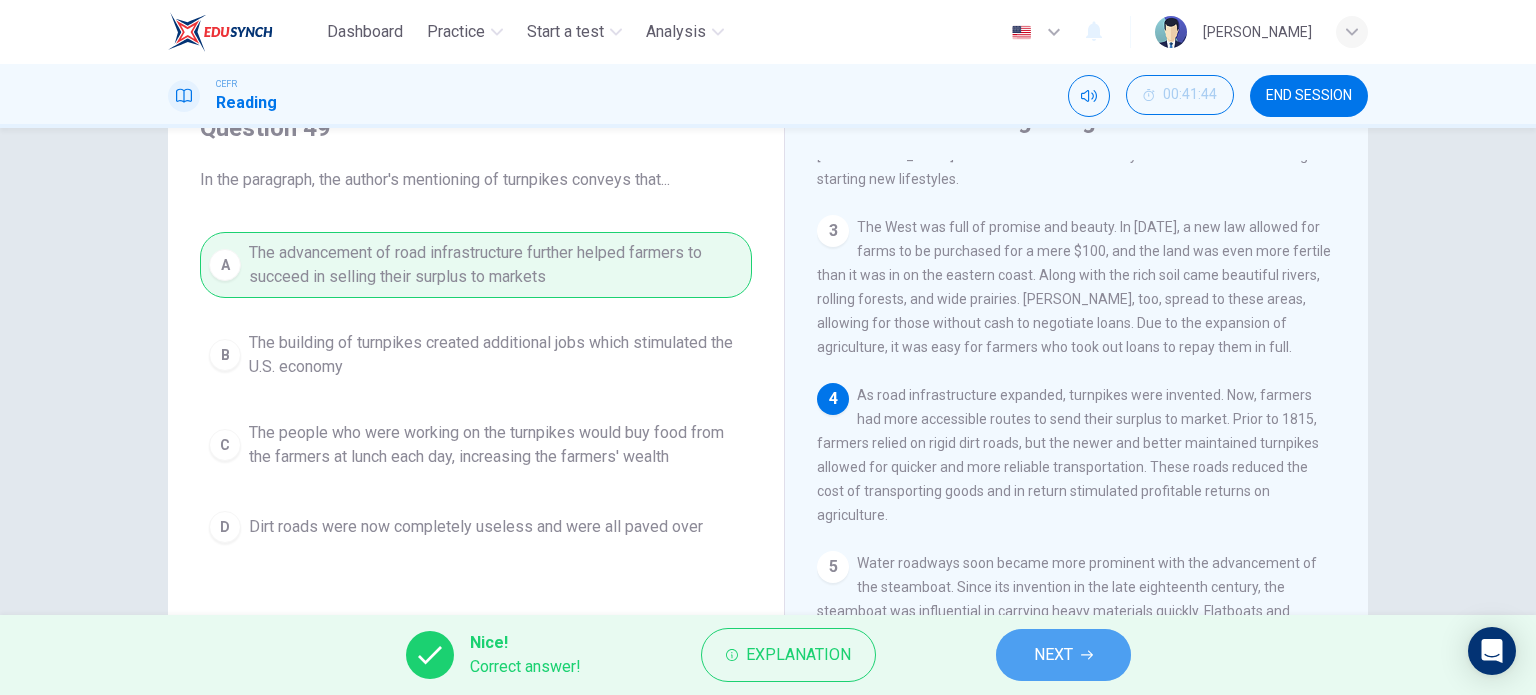 click on "NEXT" at bounding box center (1063, 655) 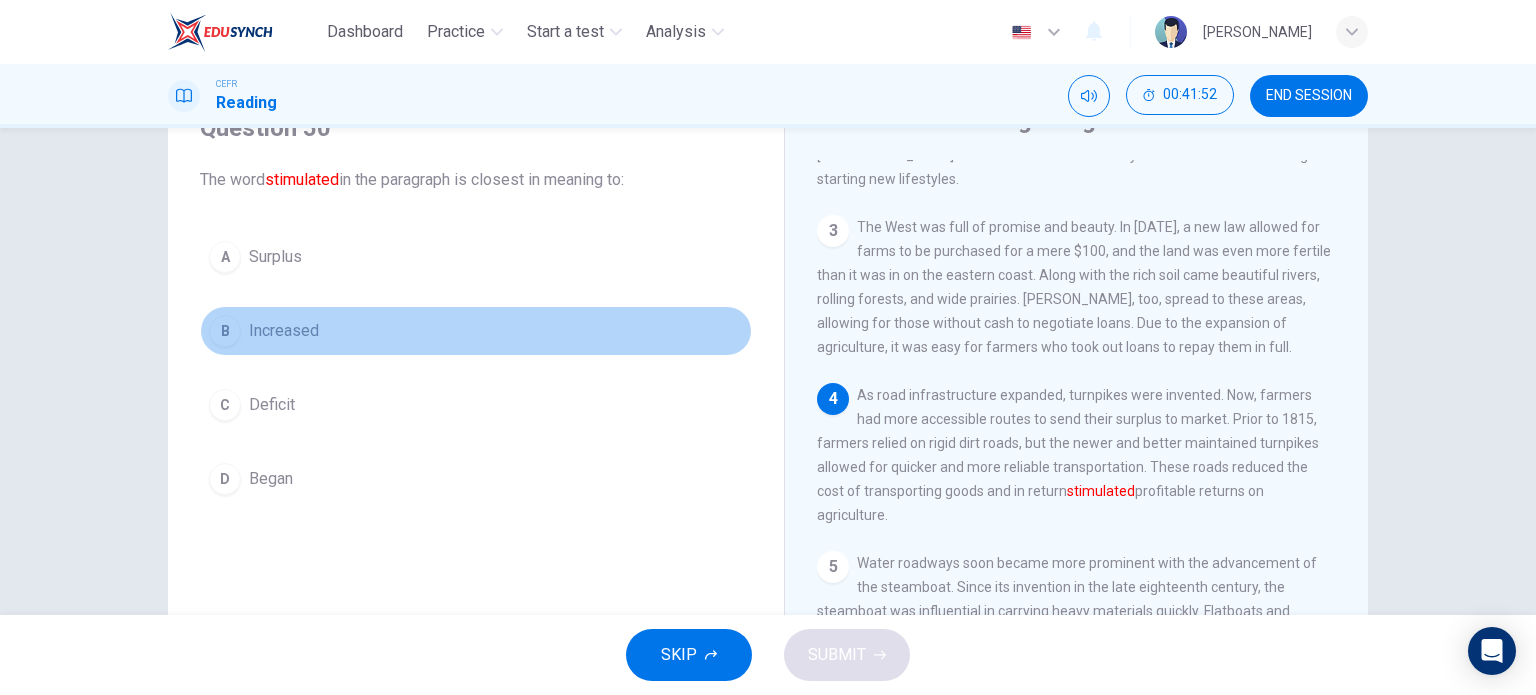 click on "Increased" at bounding box center (284, 331) 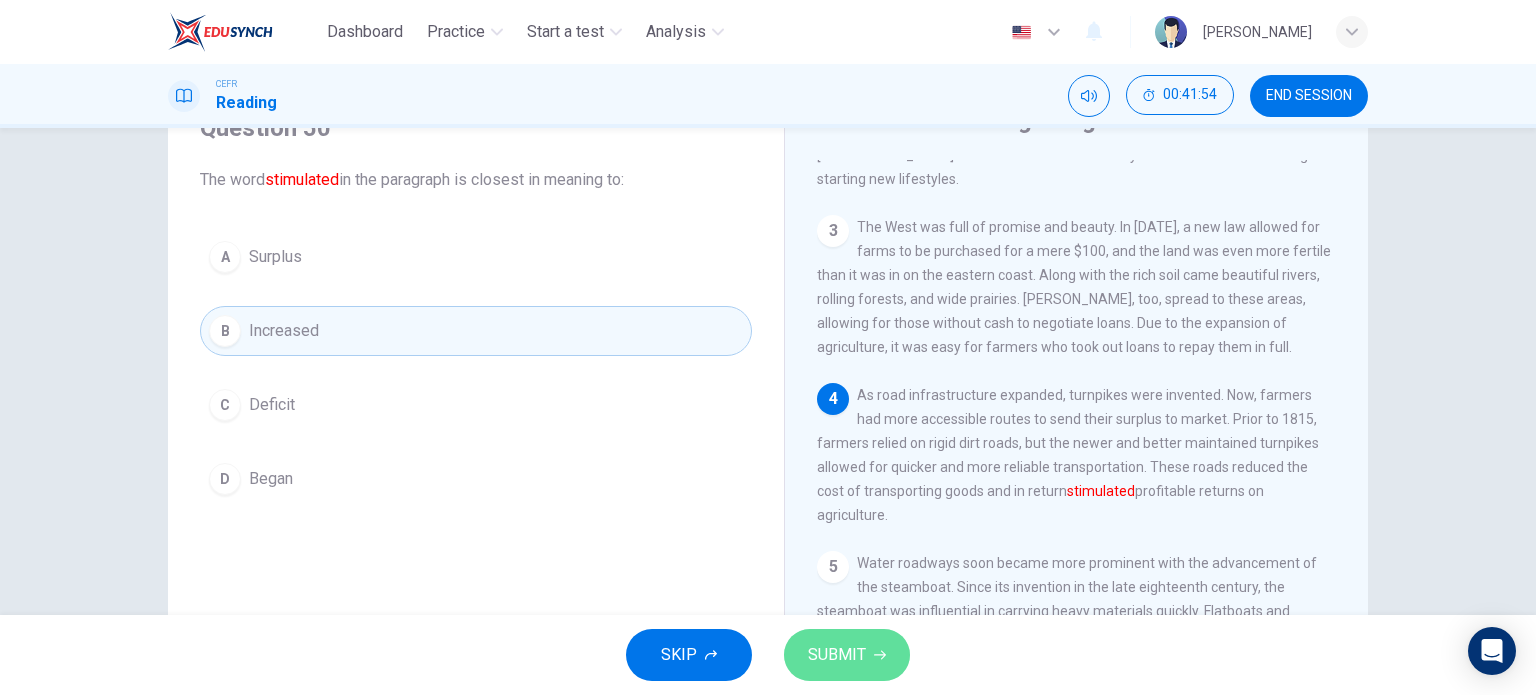 click on "SUBMIT" at bounding box center (837, 655) 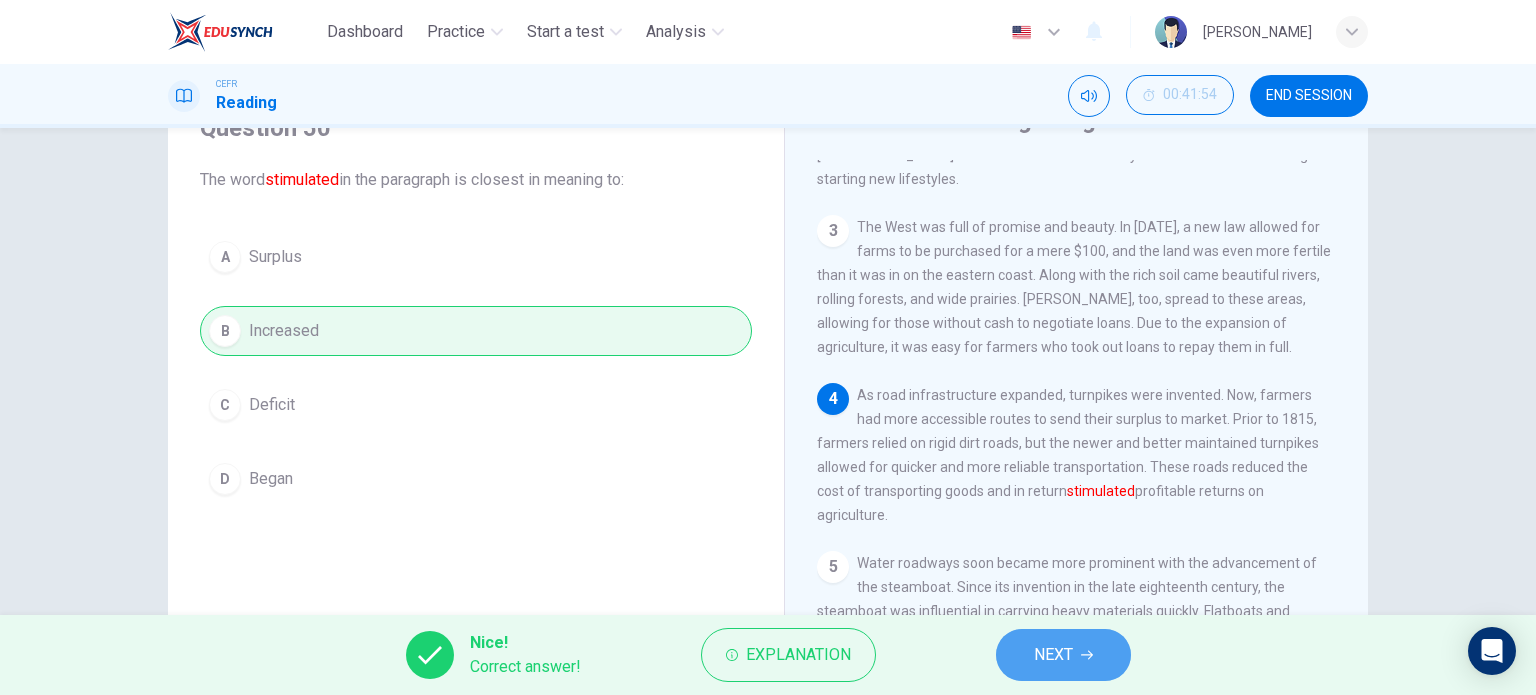 click on "NEXT" at bounding box center [1063, 655] 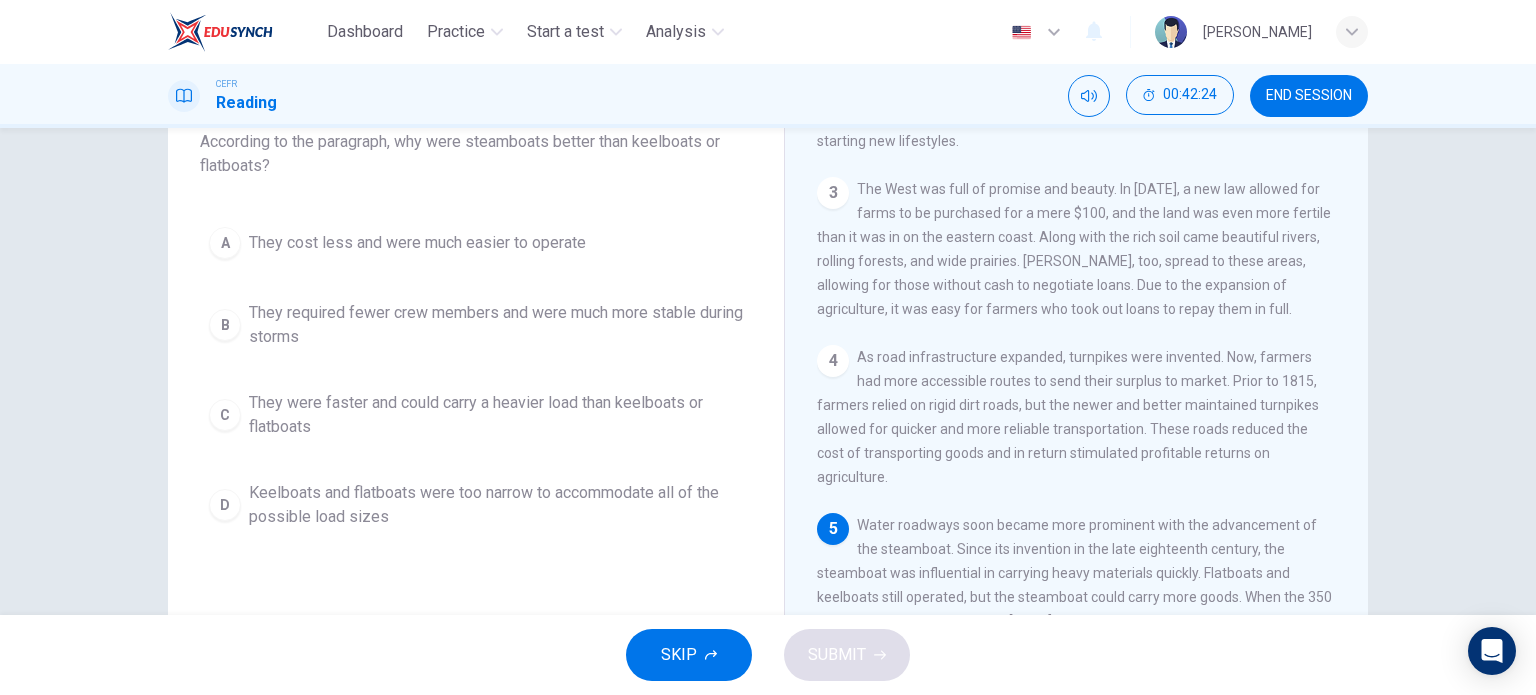 scroll, scrollTop: 132, scrollLeft: 0, axis: vertical 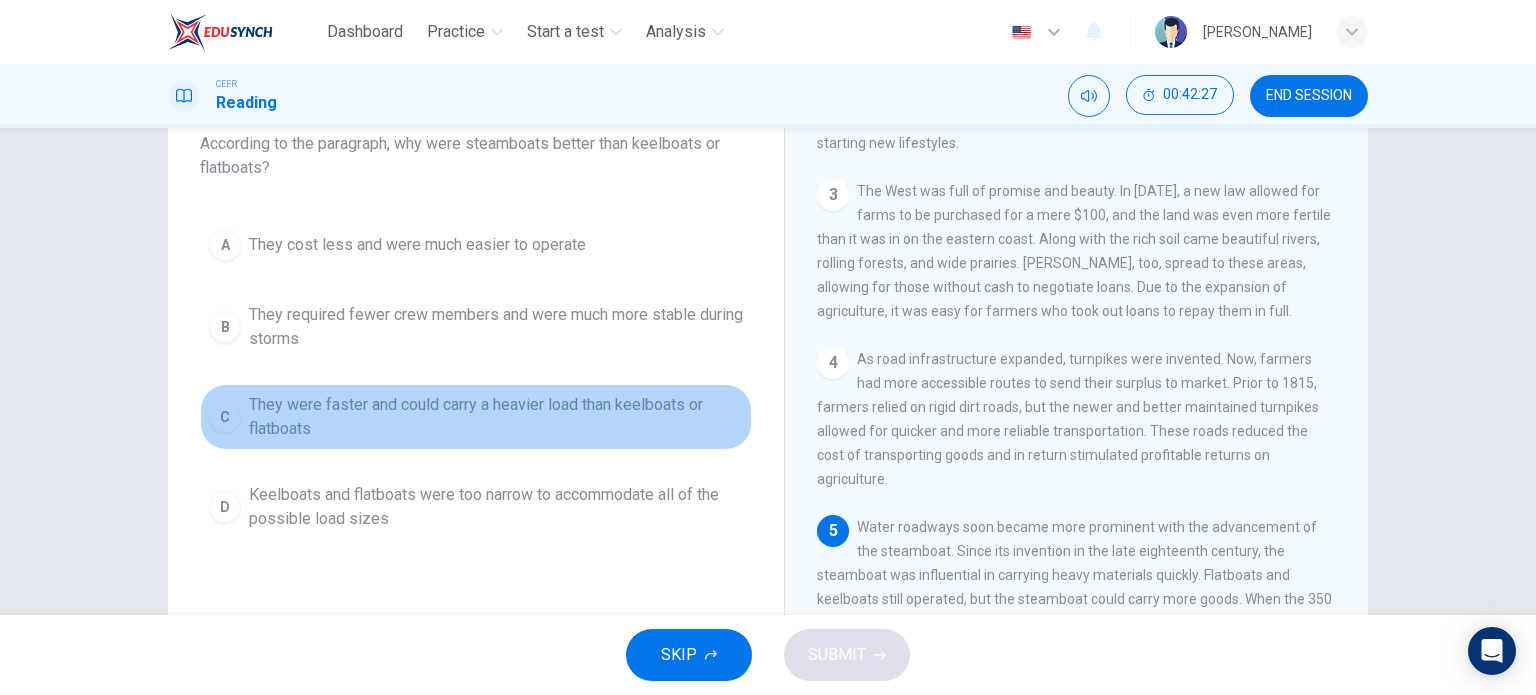 click on "They were faster and could carry a heavier load than keelboats or flatboats" at bounding box center [496, 417] 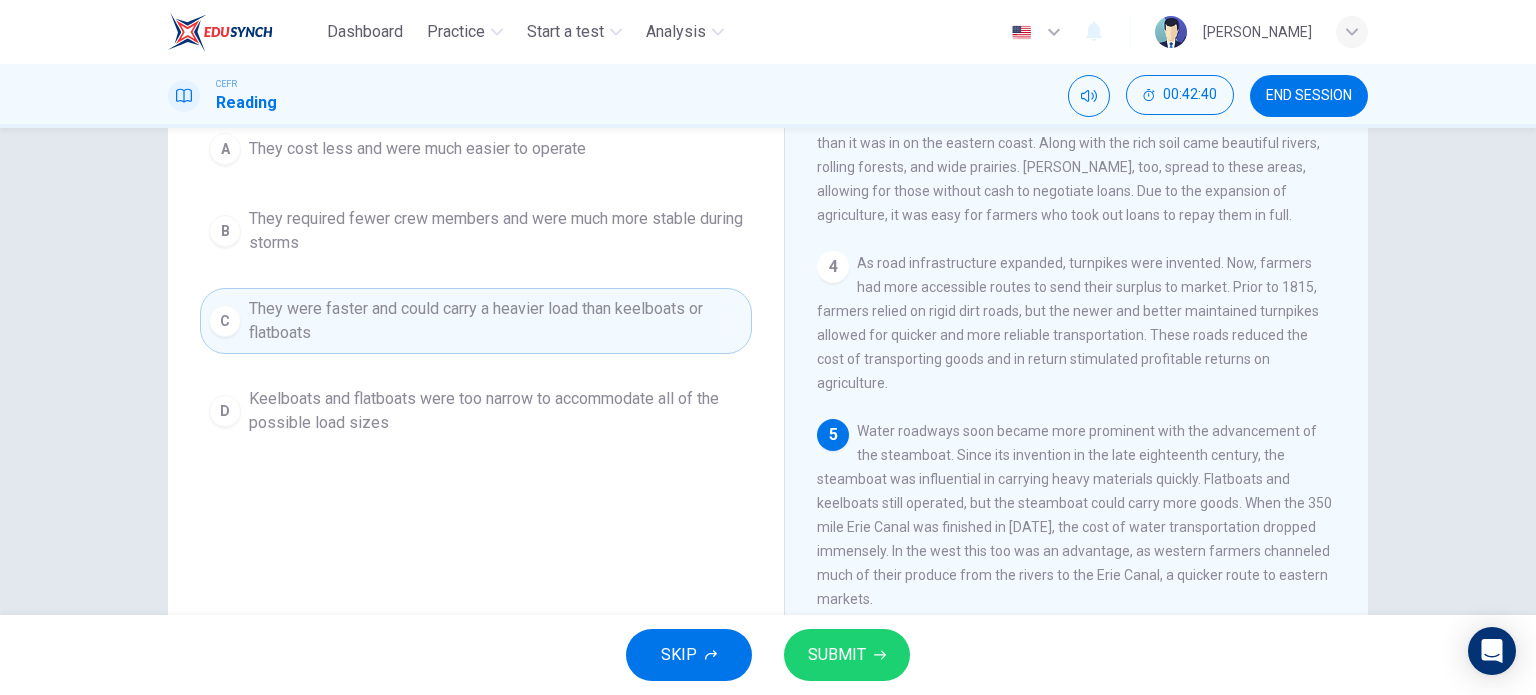 scroll, scrollTop: 232, scrollLeft: 0, axis: vertical 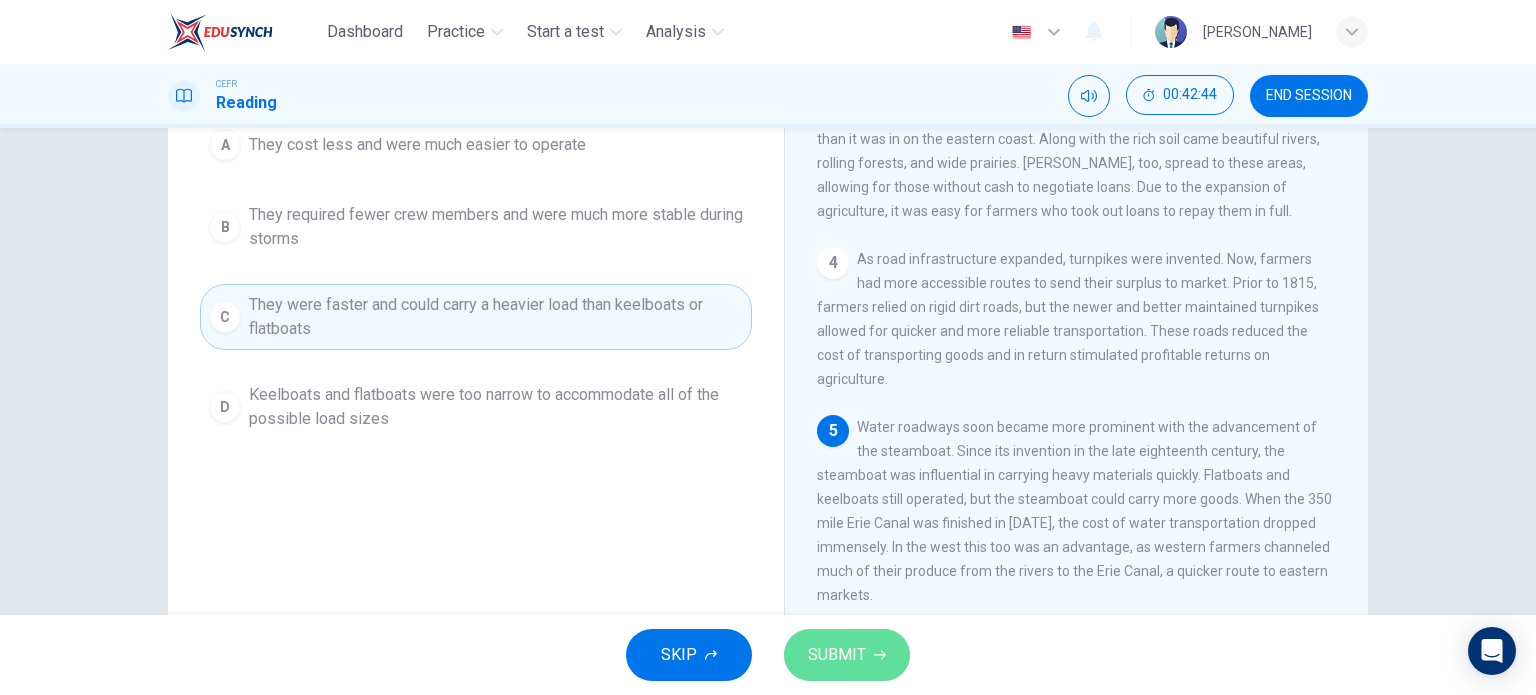 click on "SUBMIT" at bounding box center (847, 655) 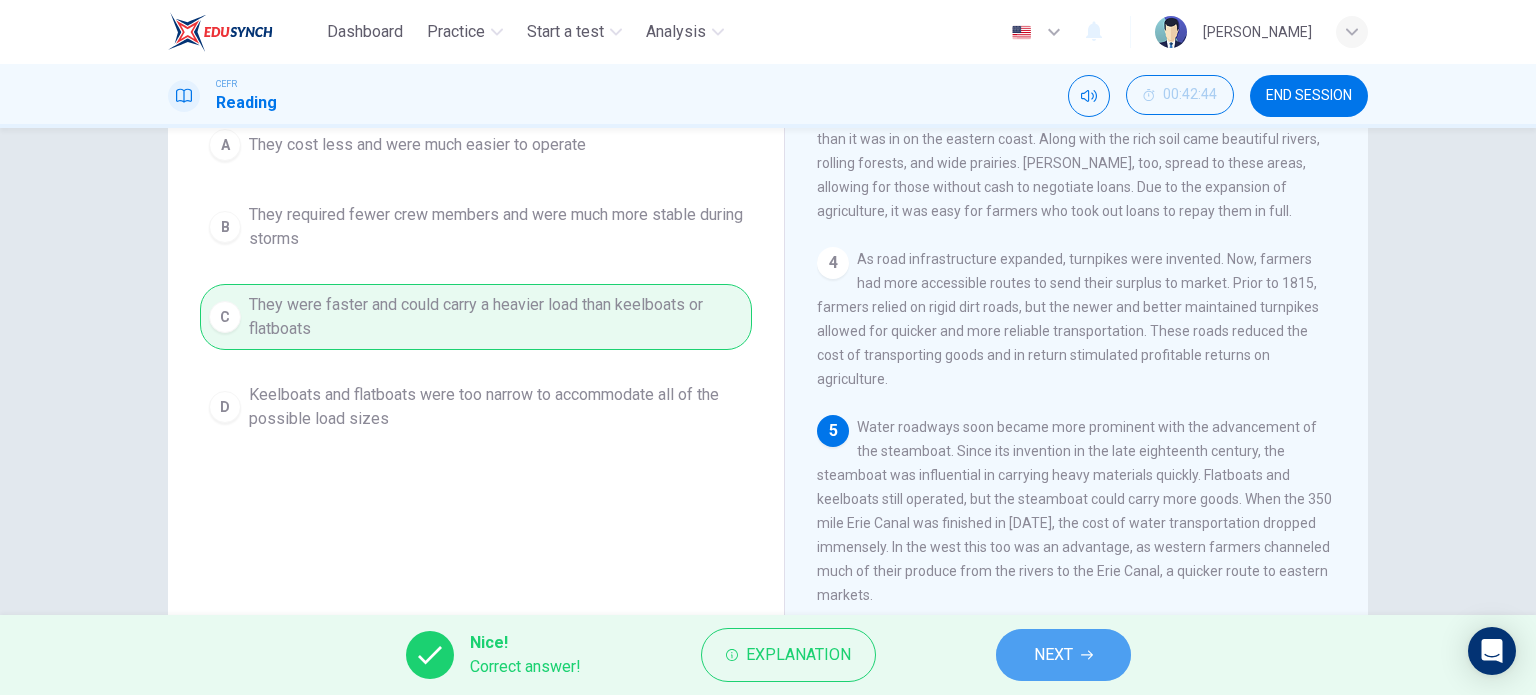 click on "NEXT" at bounding box center [1063, 655] 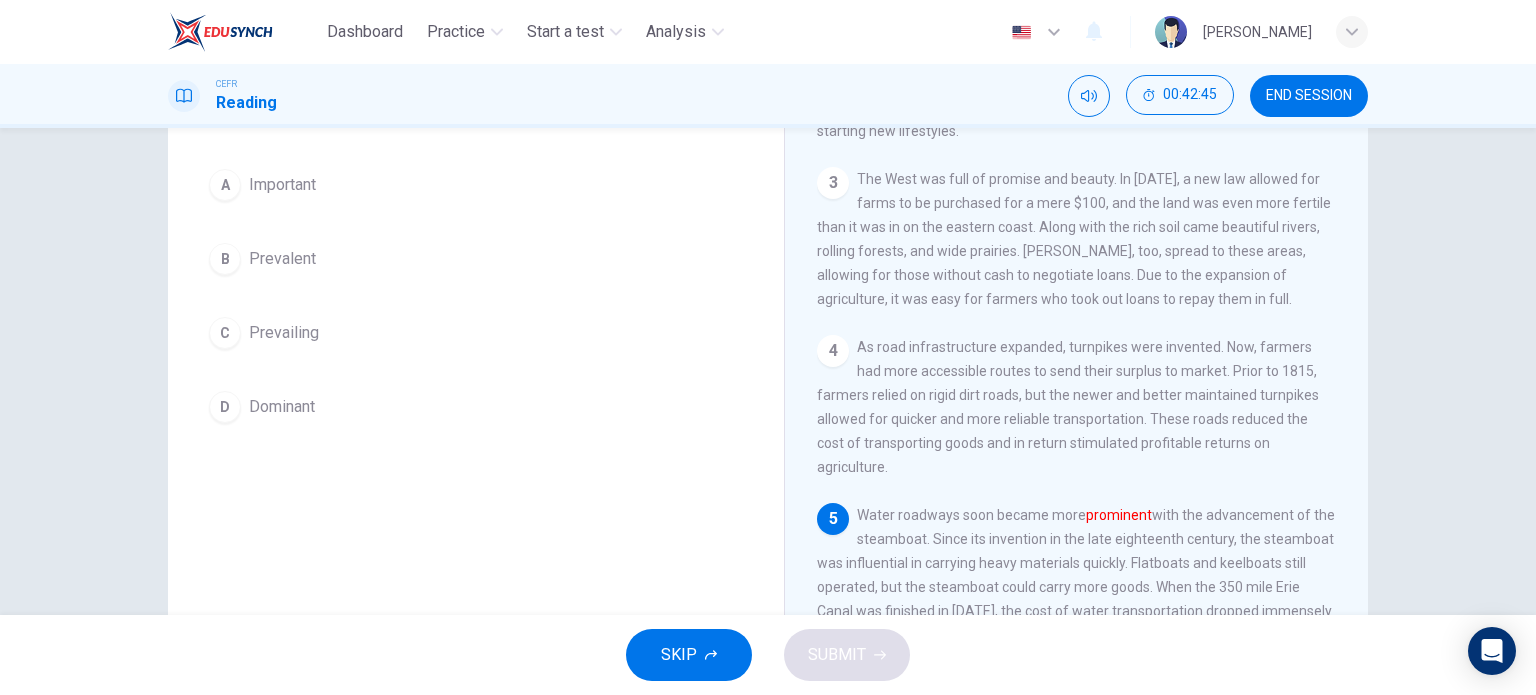 scroll, scrollTop: 172, scrollLeft: 0, axis: vertical 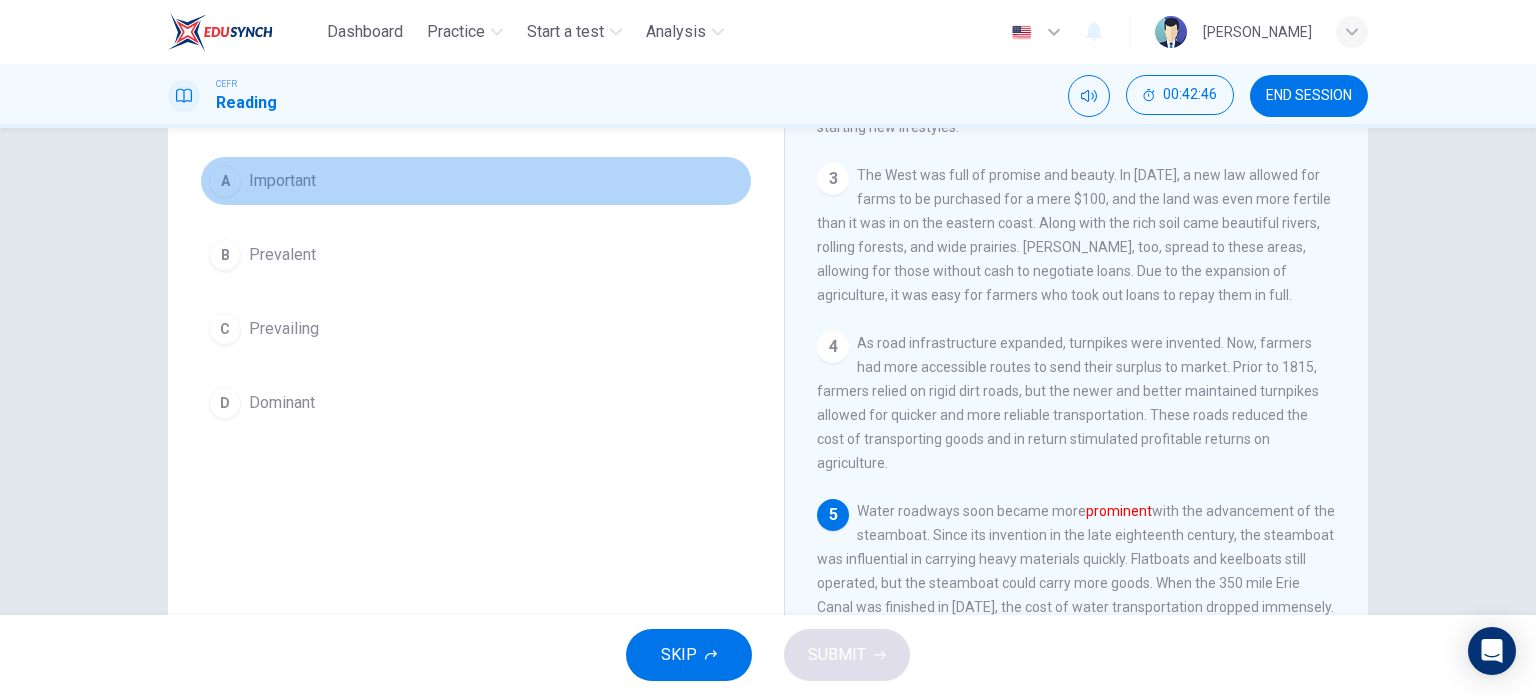 click on "A Important" at bounding box center (476, 181) 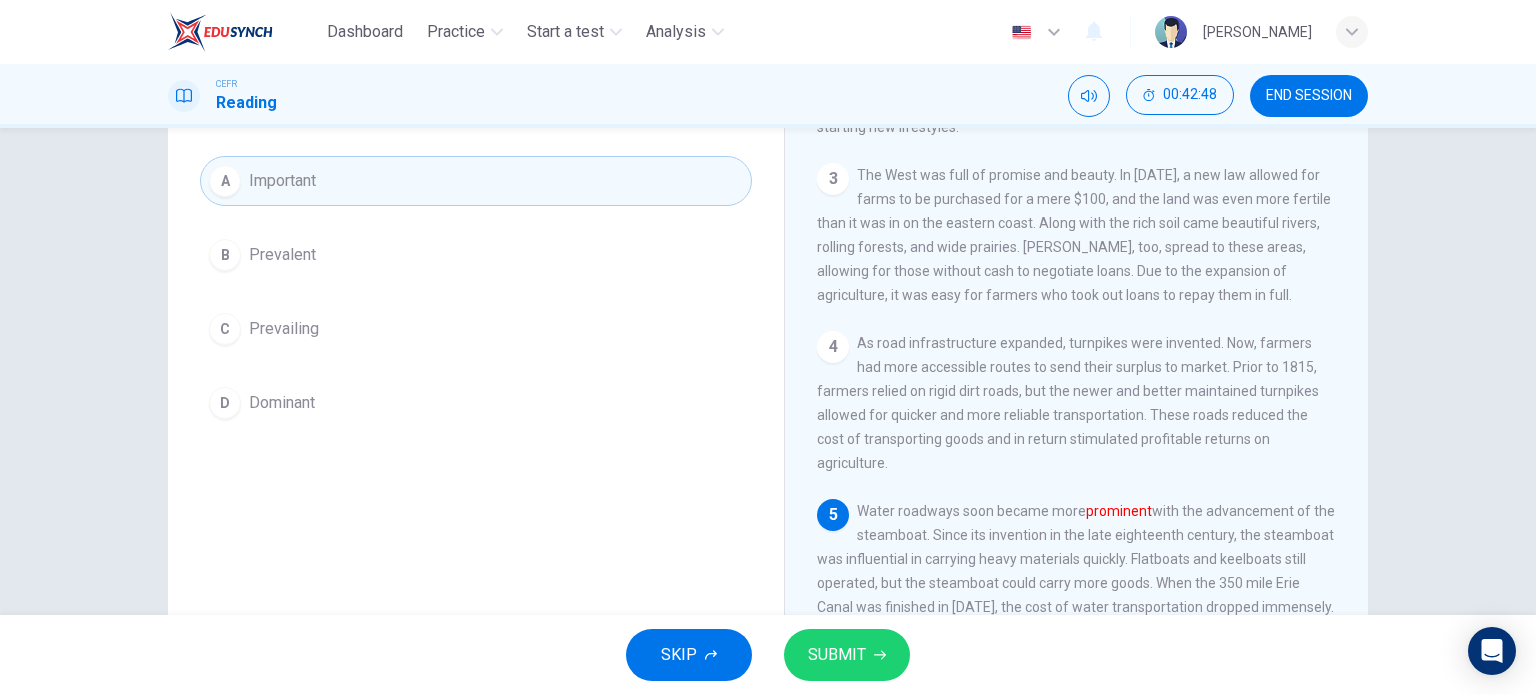 scroll, scrollTop: 184, scrollLeft: 0, axis: vertical 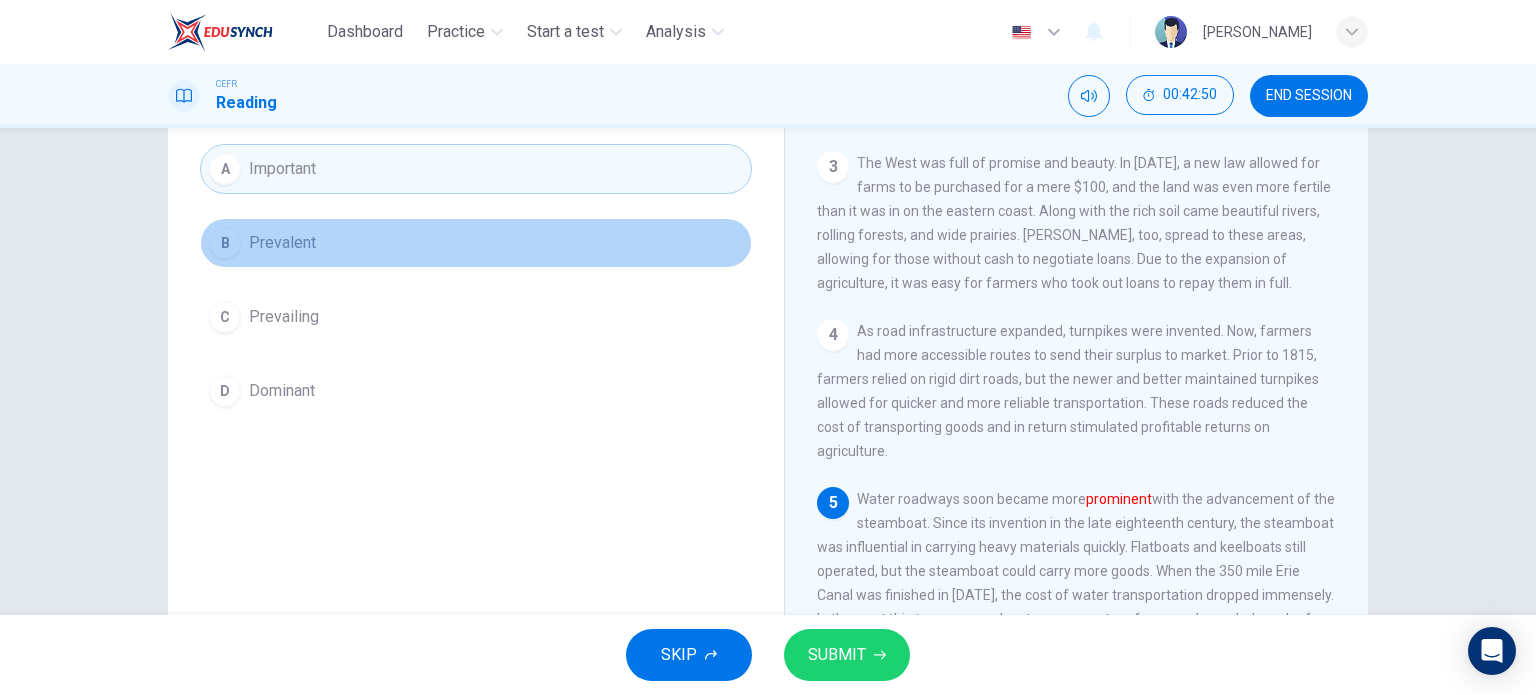 click on "B Prevalent" at bounding box center [476, 243] 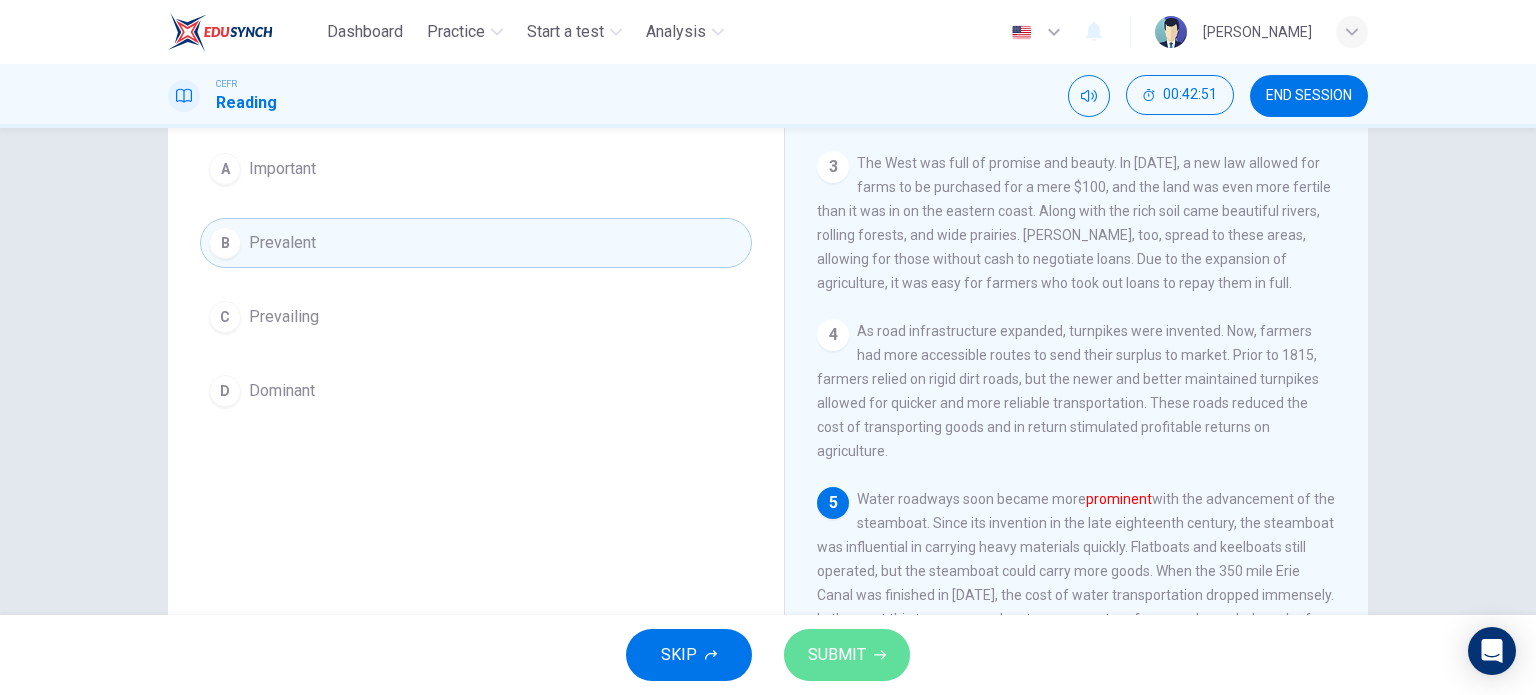 click on "SUBMIT" at bounding box center [837, 655] 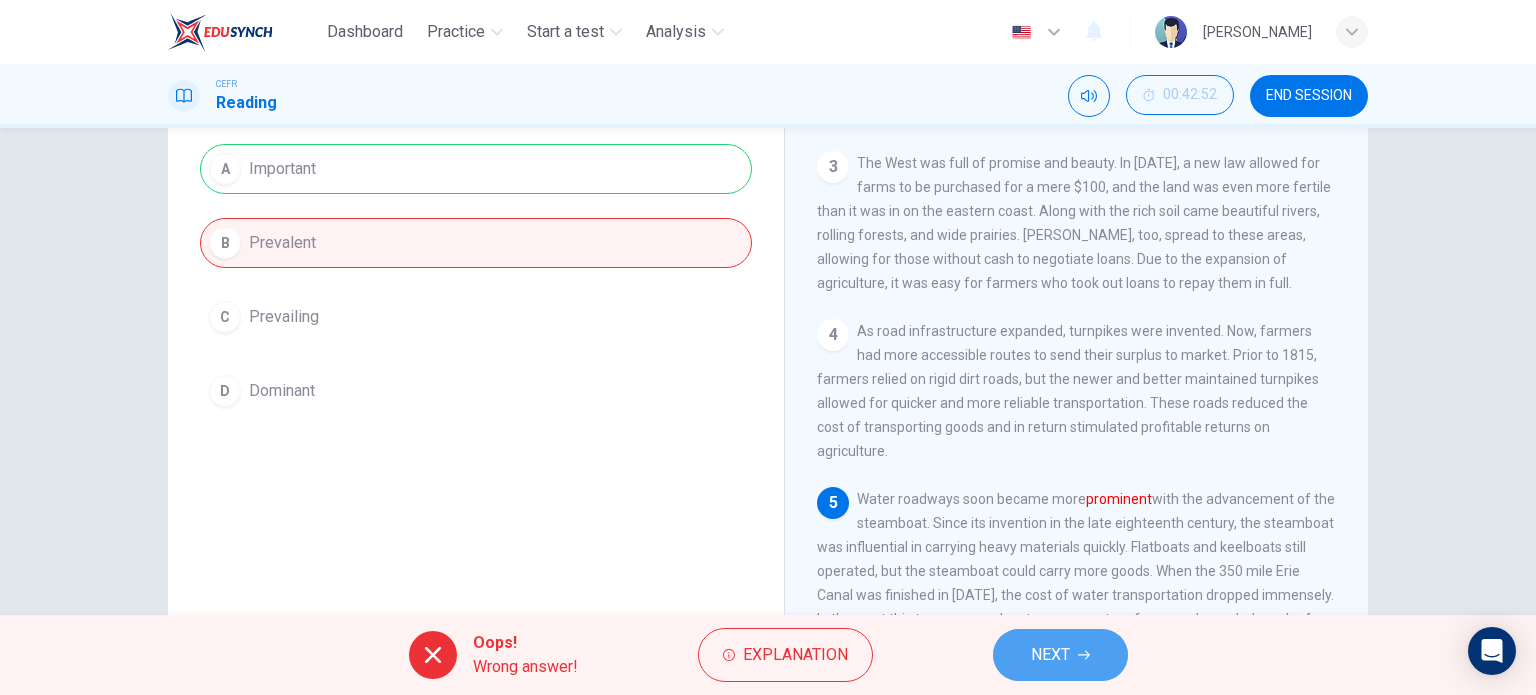 click on "NEXT" at bounding box center (1060, 655) 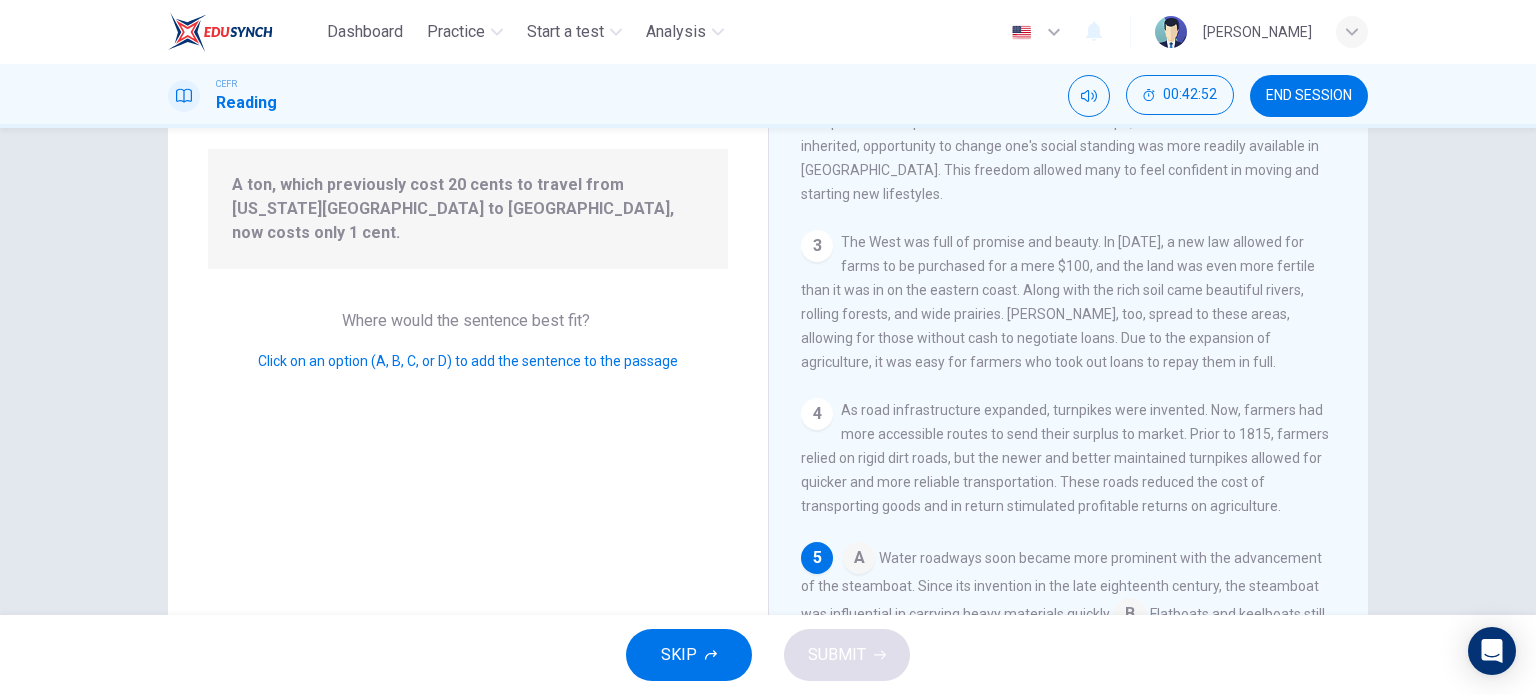 scroll, scrollTop: 562, scrollLeft: 0, axis: vertical 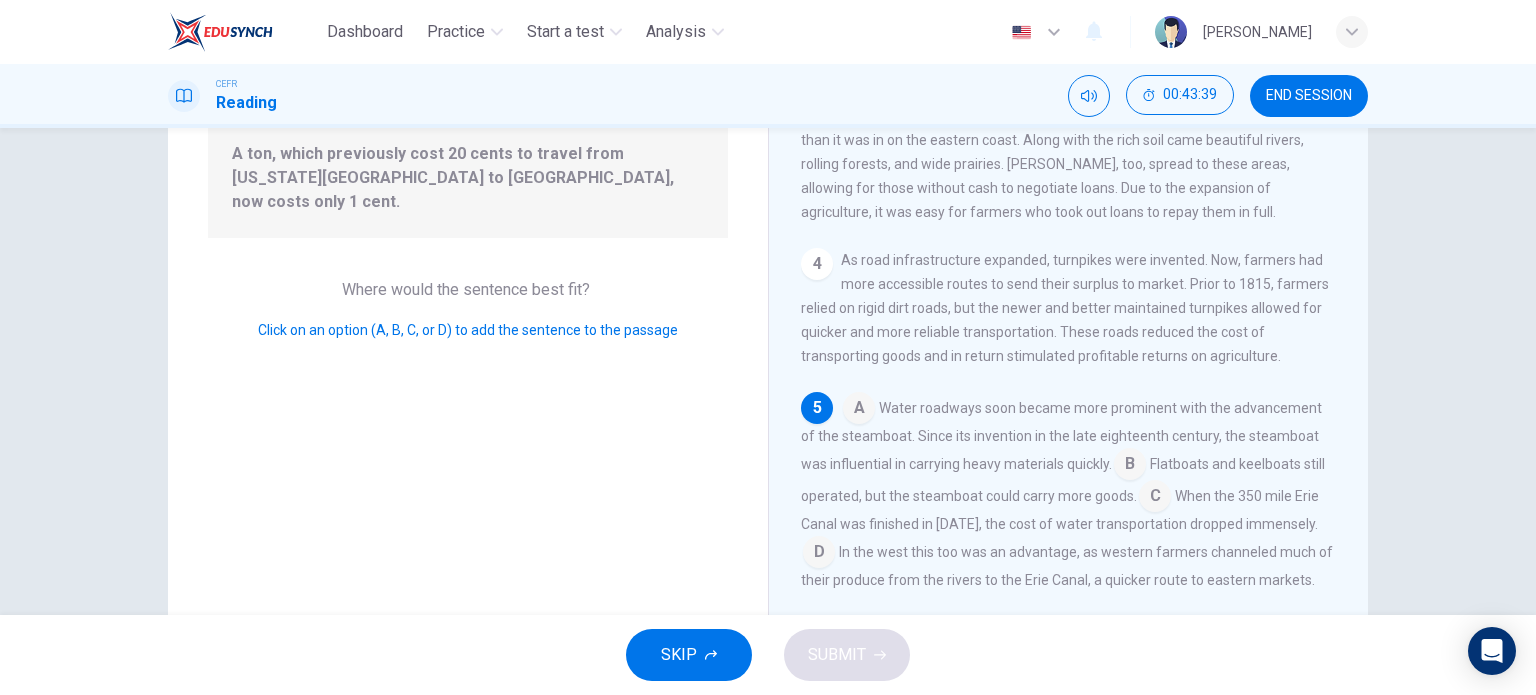 click at bounding box center (819, 554) 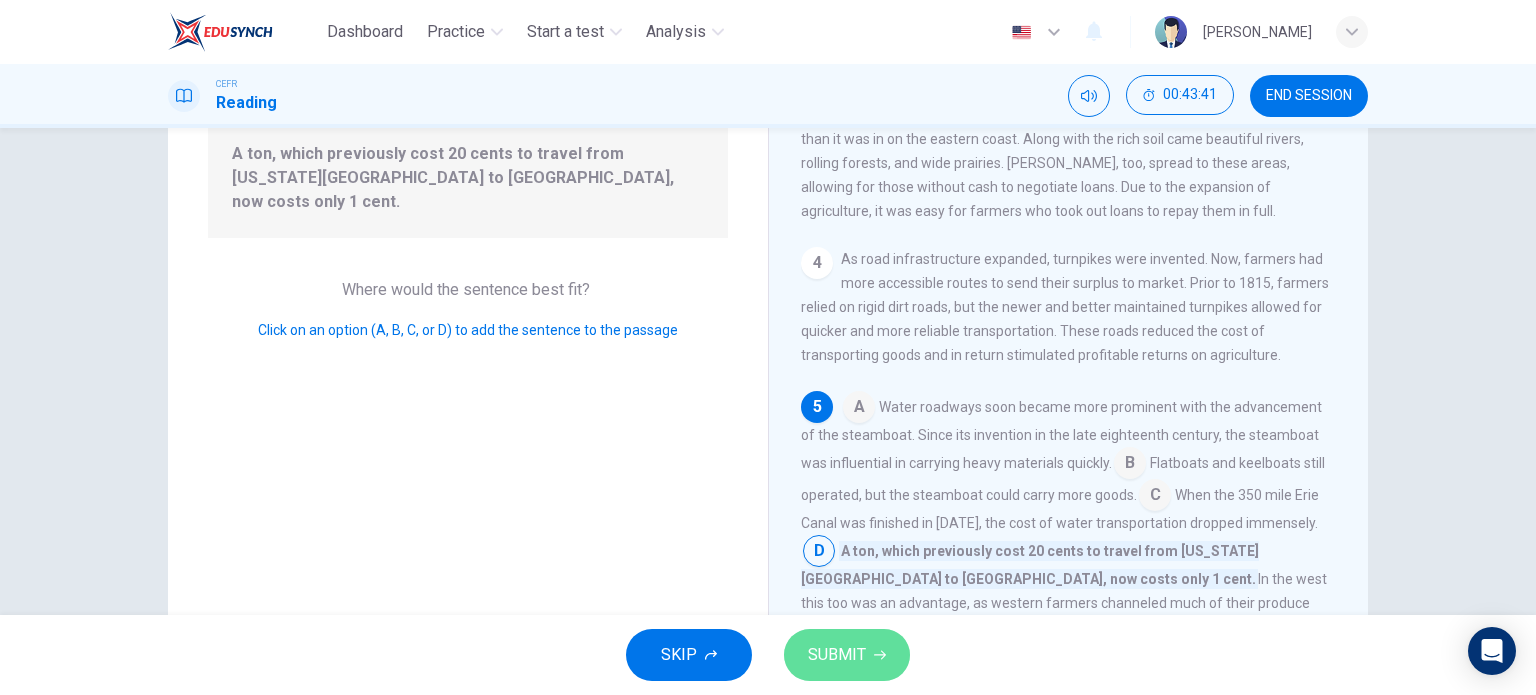 click on "SUBMIT" at bounding box center [847, 655] 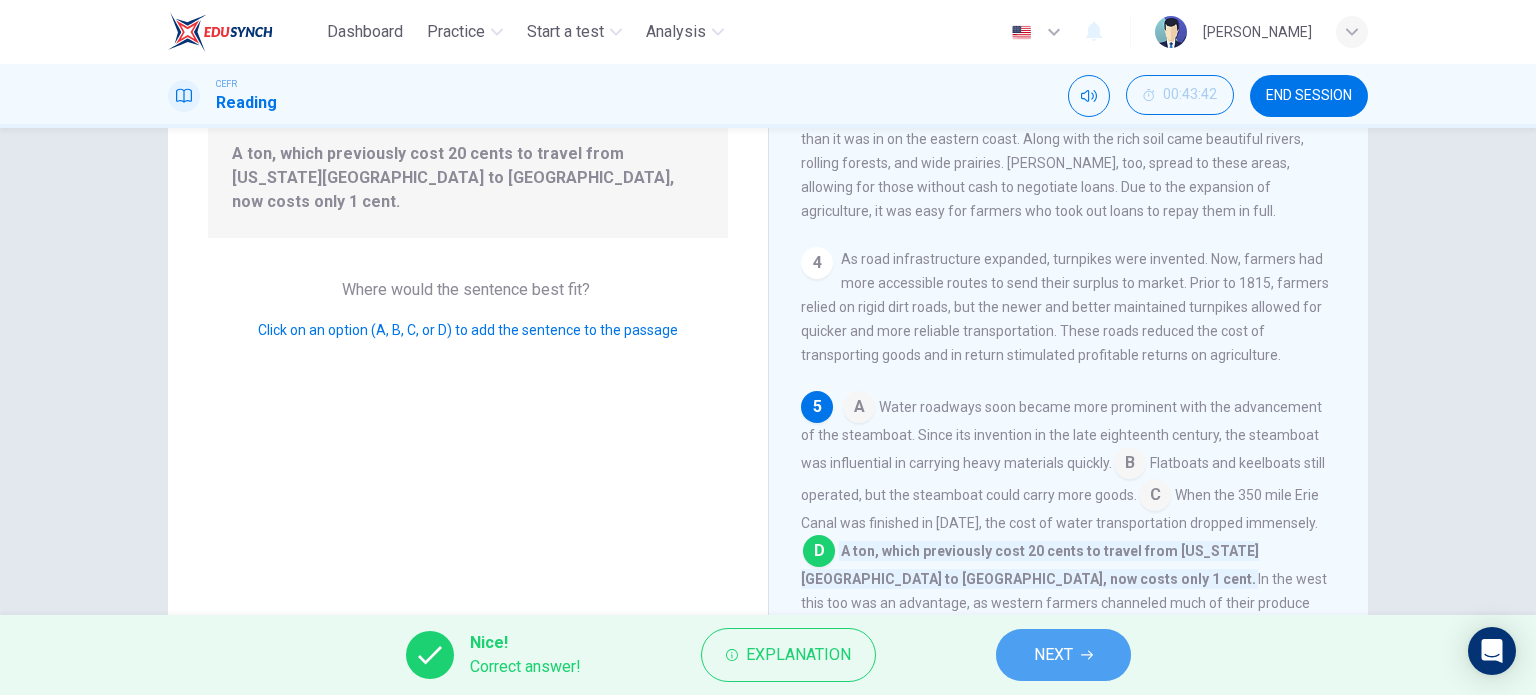 click on "NEXT" at bounding box center [1053, 655] 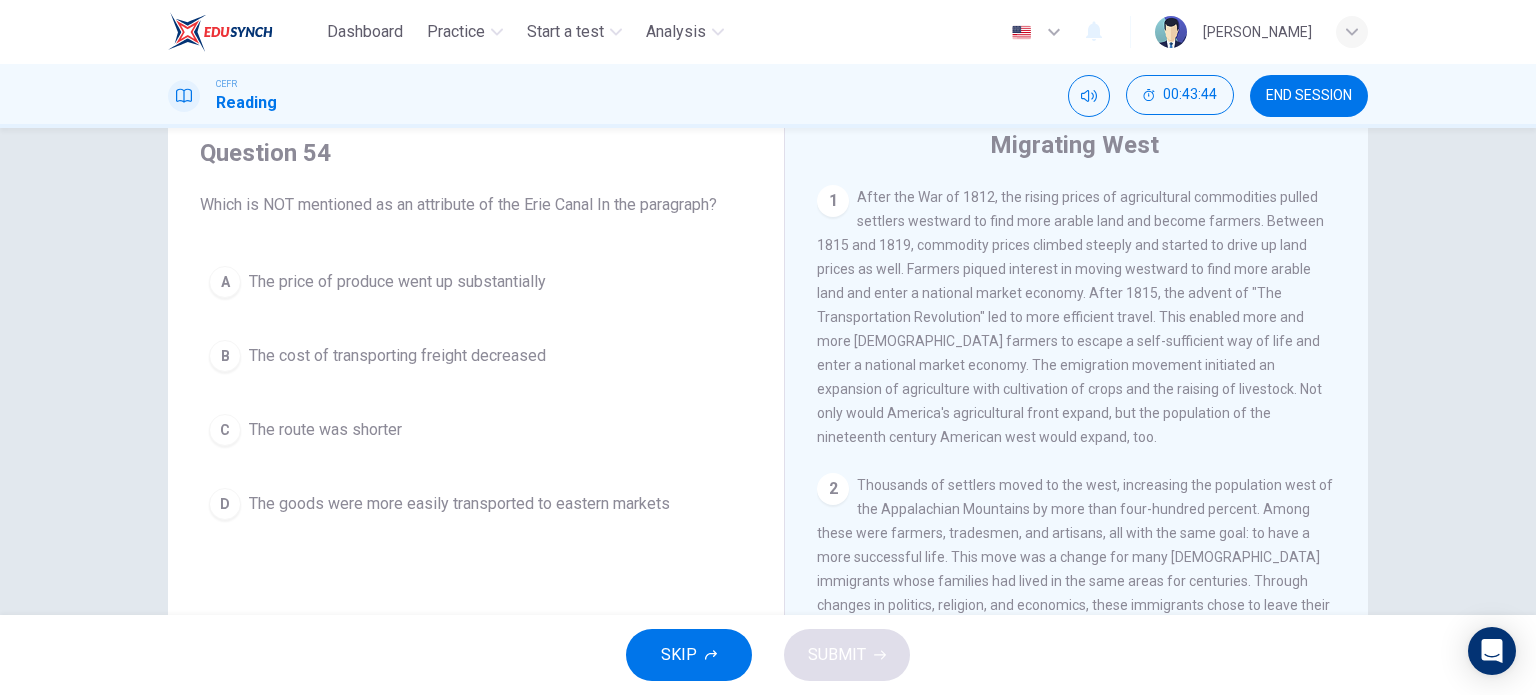 scroll, scrollTop: 72, scrollLeft: 0, axis: vertical 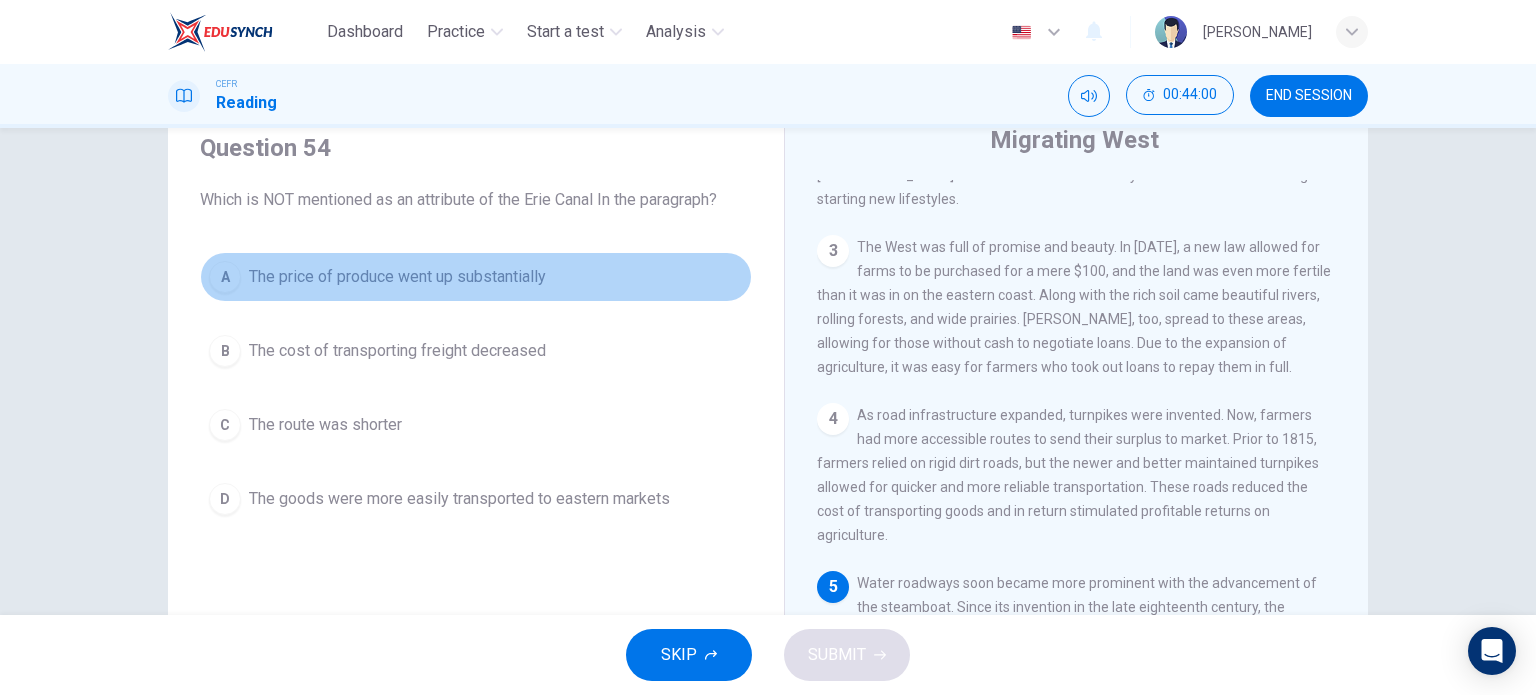 click on "The price of produce went up substantially" at bounding box center [397, 277] 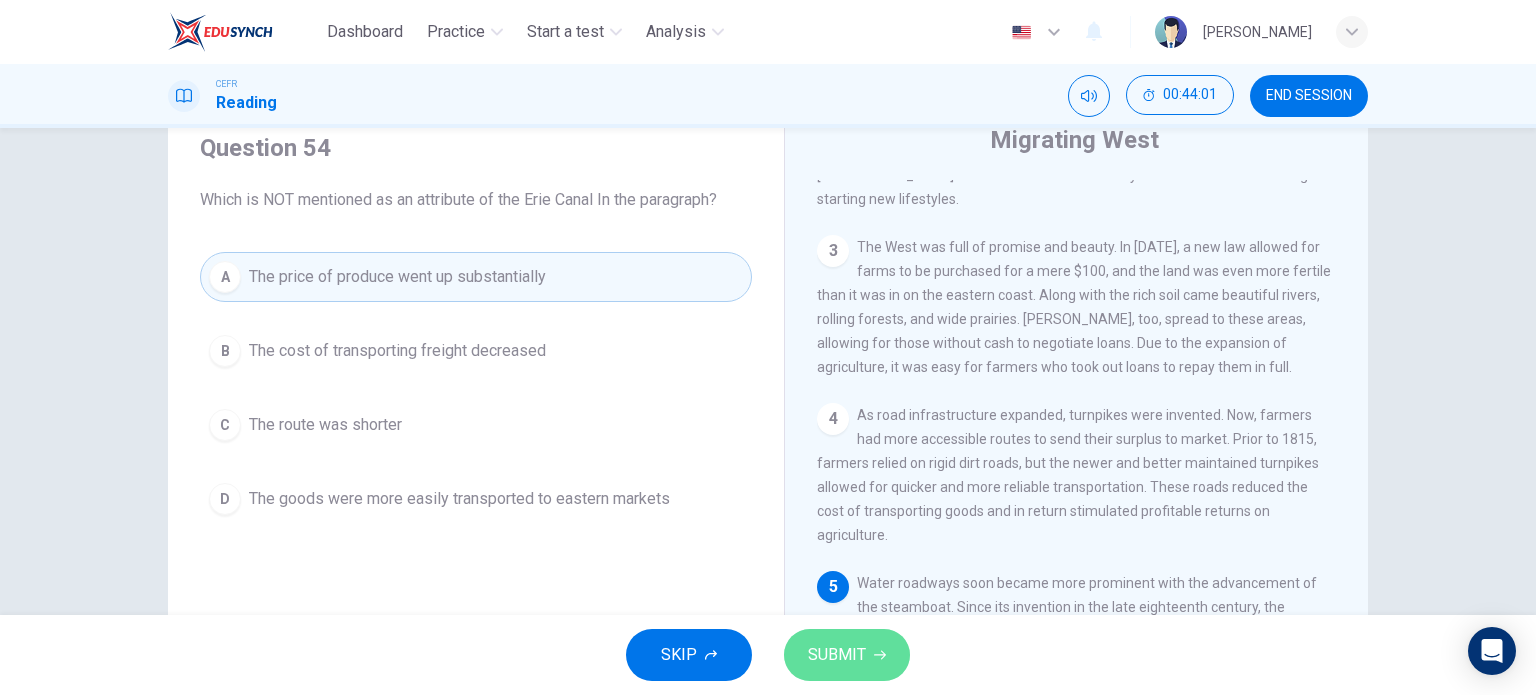 click on "SUBMIT" at bounding box center (837, 655) 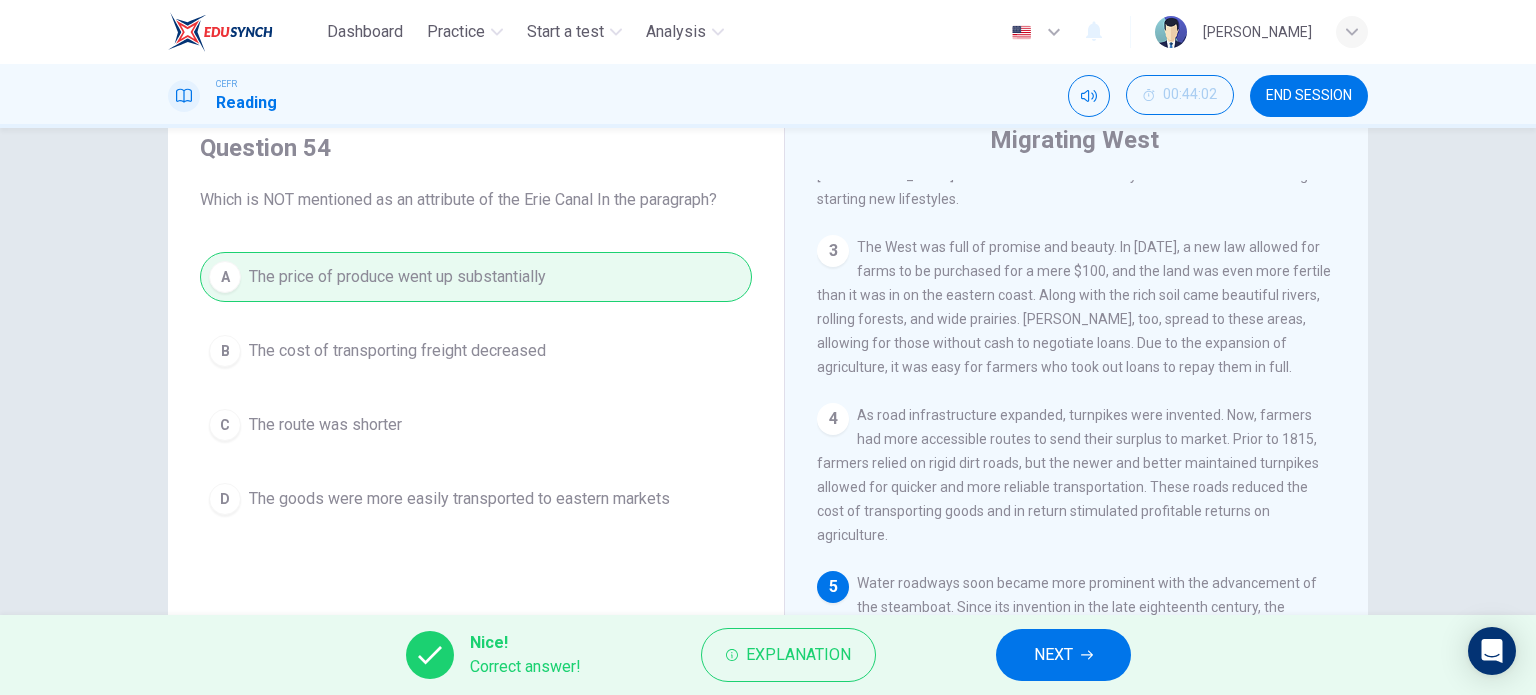 click on "NEXT" at bounding box center [1053, 655] 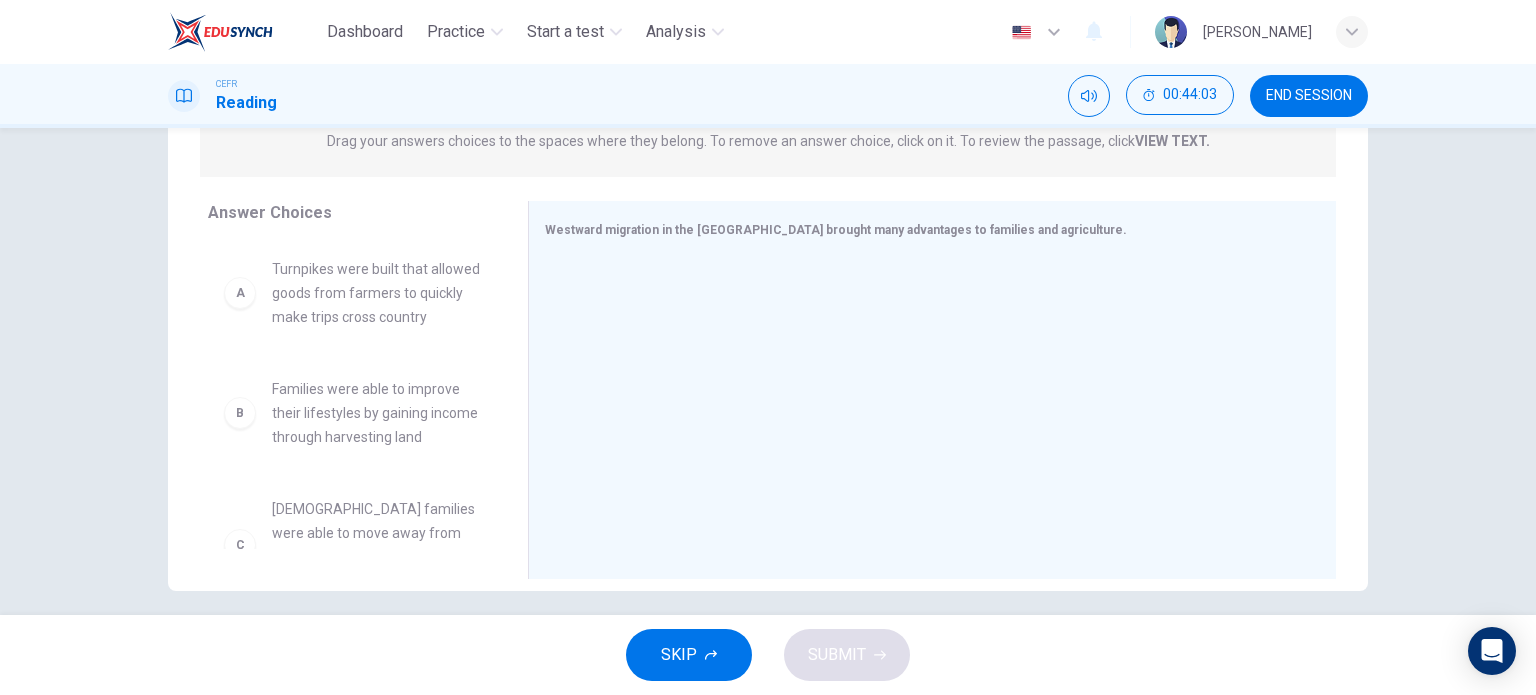 scroll, scrollTop: 286, scrollLeft: 0, axis: vertical 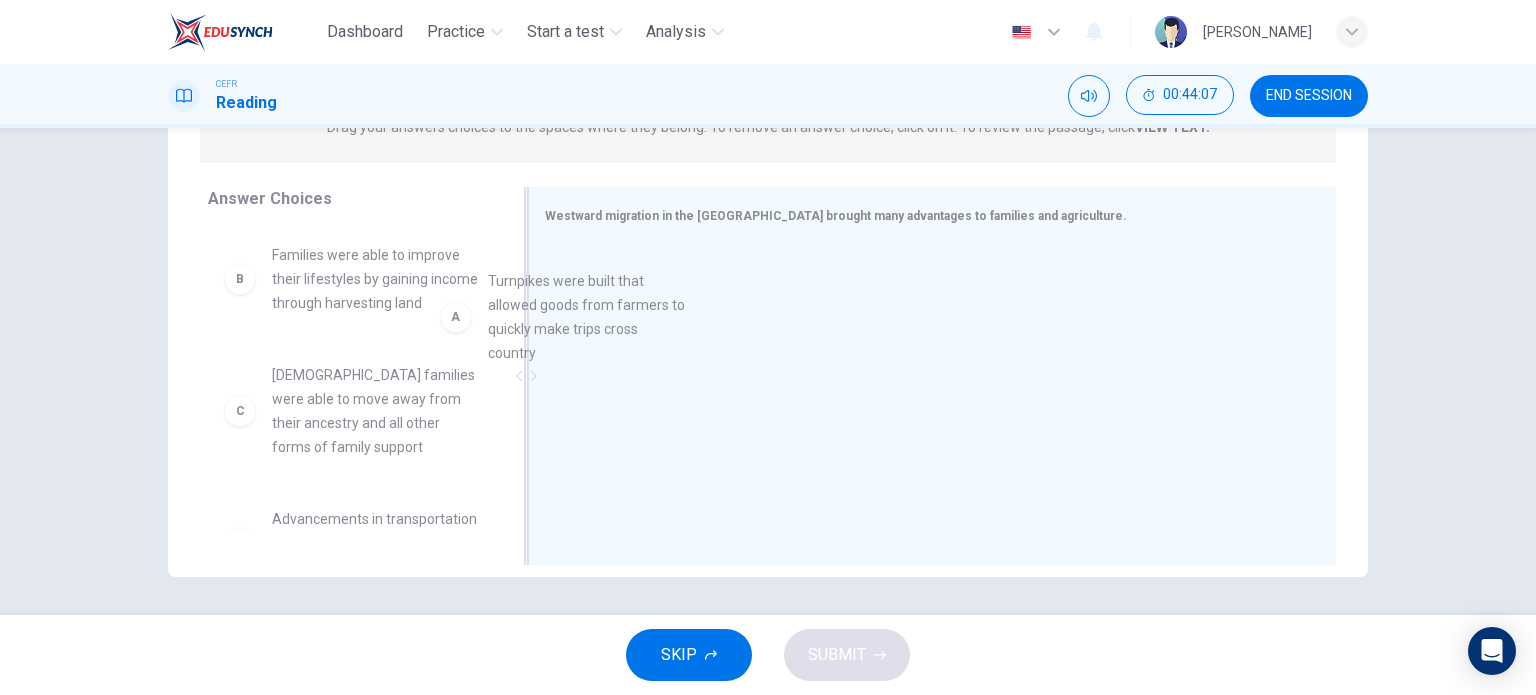 drag, startPoint x: 364, startPoint y: 317, endPoint x: 678, endPoint y: 347, distance: 315.42987 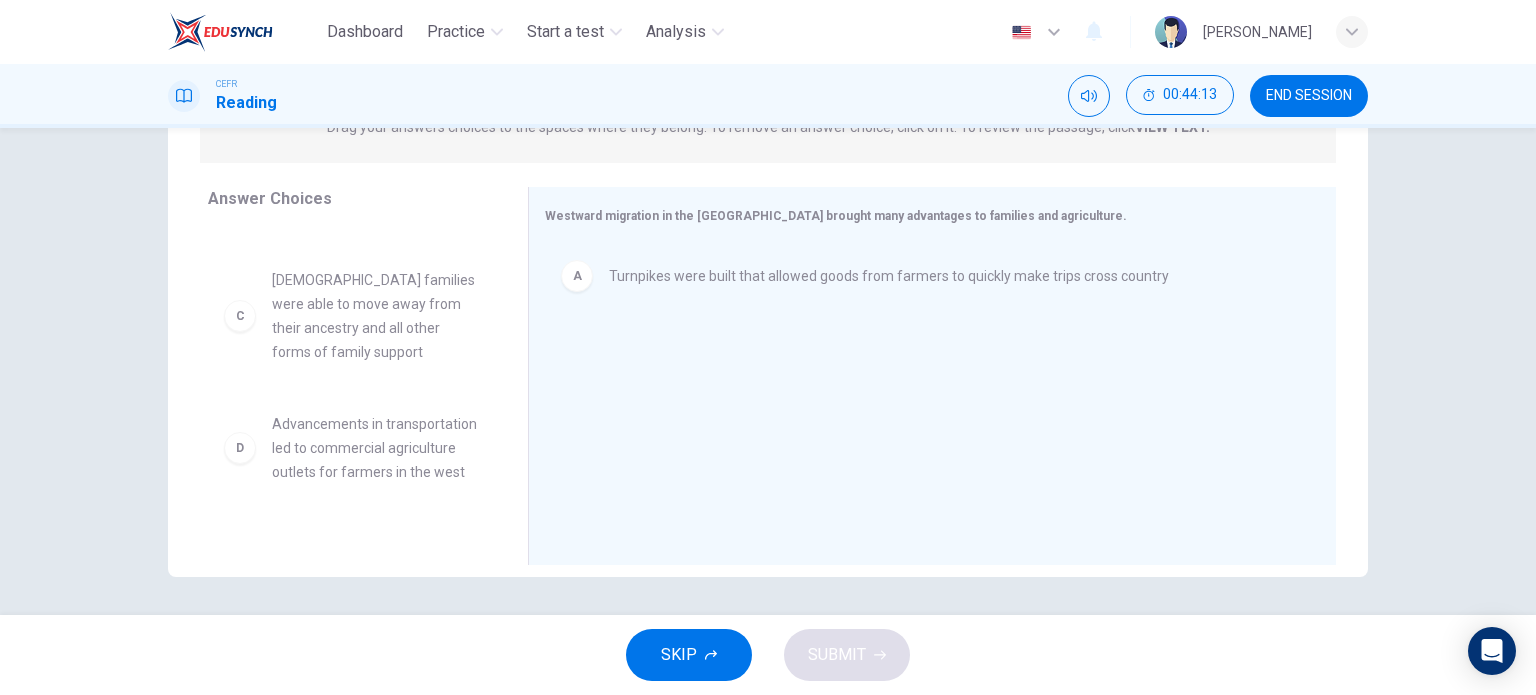 scroll, scrollTop: 160, scrollLeft: 0, axis: vertical 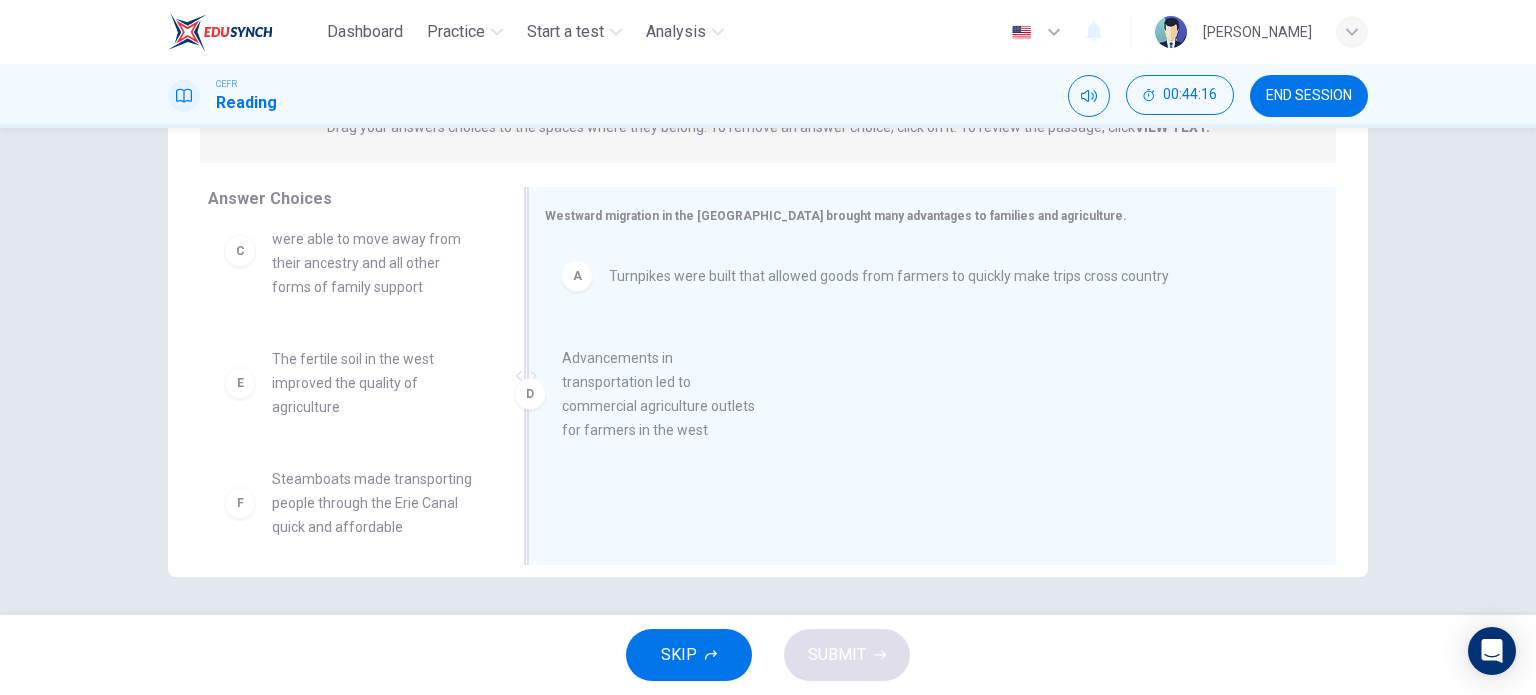 drag, startPoint x: 358, startPoint y: 423, endPoint x: 687, endPoint y: 422, distance: 329.00153 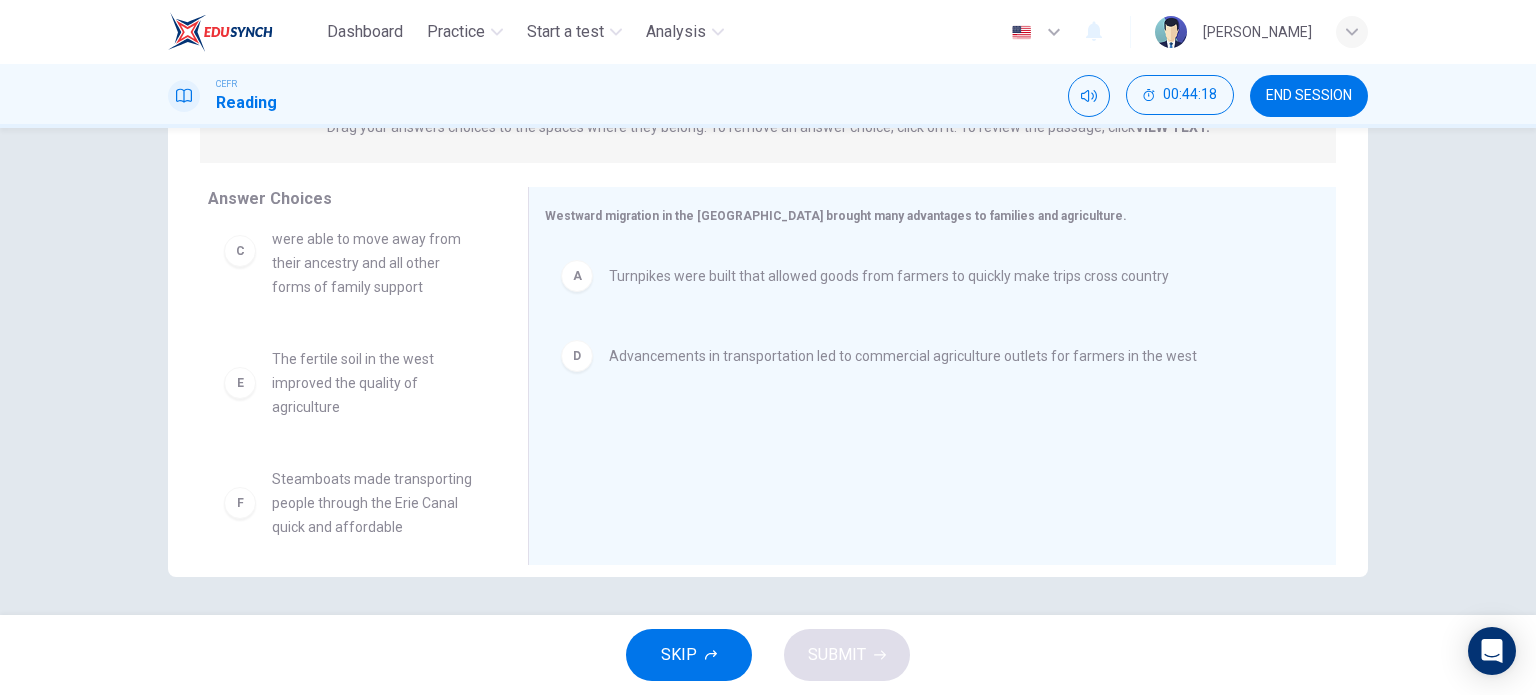 scroll, scrollTop: 180, scrollLeft: 0, axis: vertical 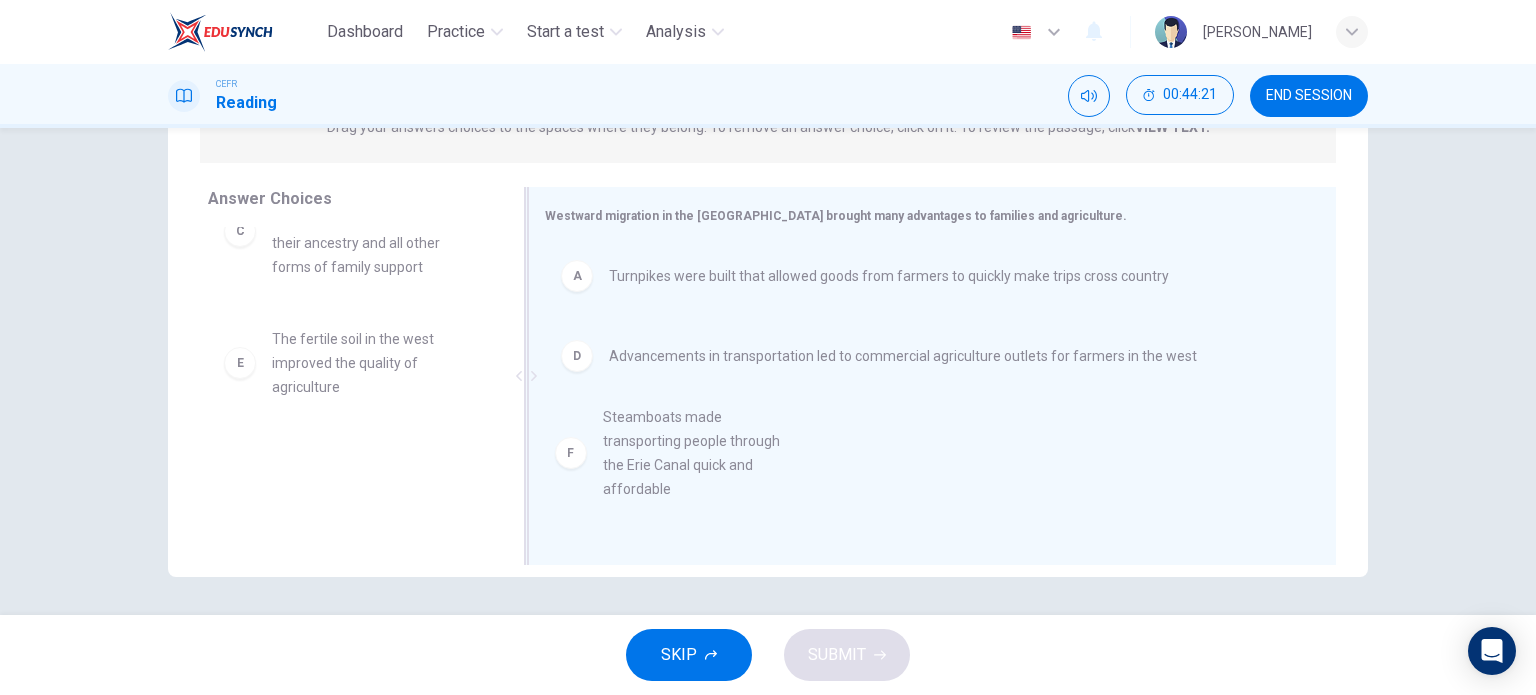 drag, startPoint x: 383, startPoint y: 519, endPoint x: 737, endPoint y: 474, distance: 356.8487 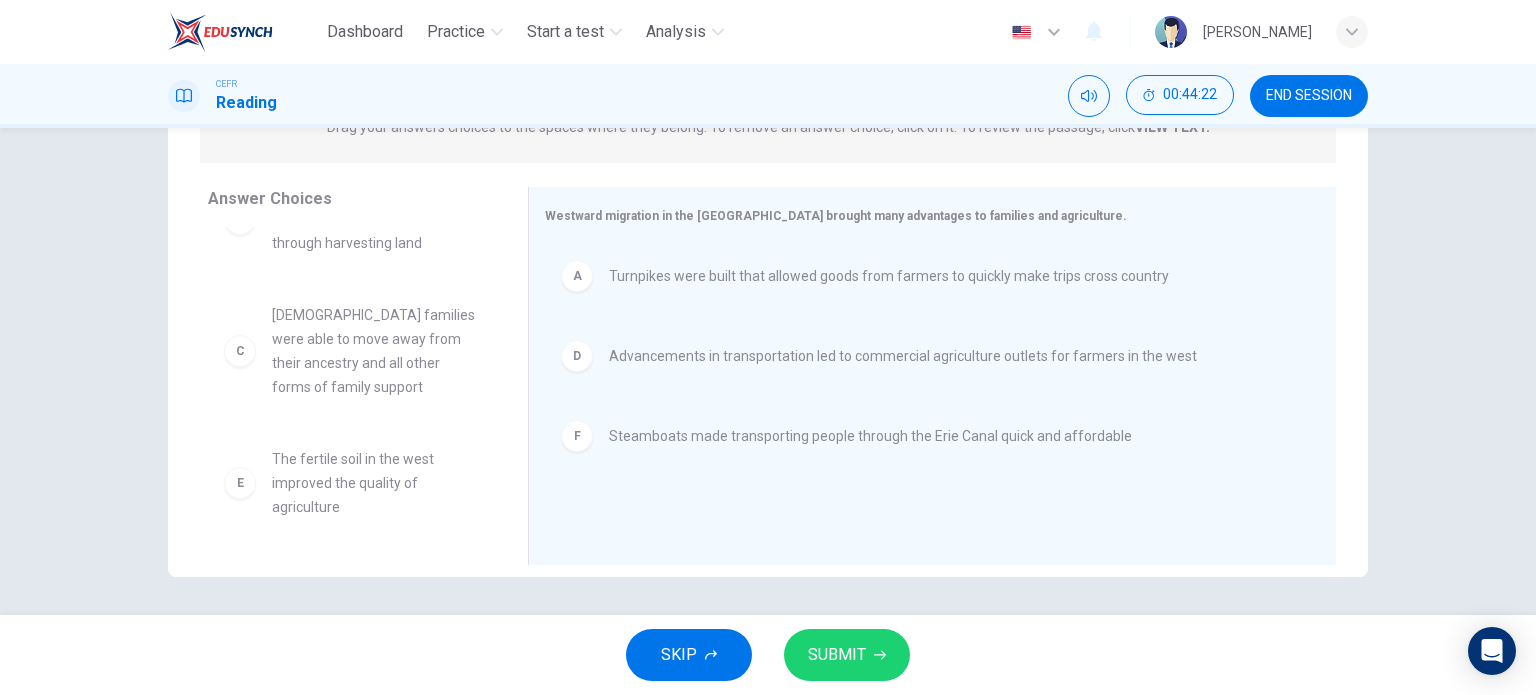 scroll, scrollTop: 60, scrollLeft: 0, axis: vertical 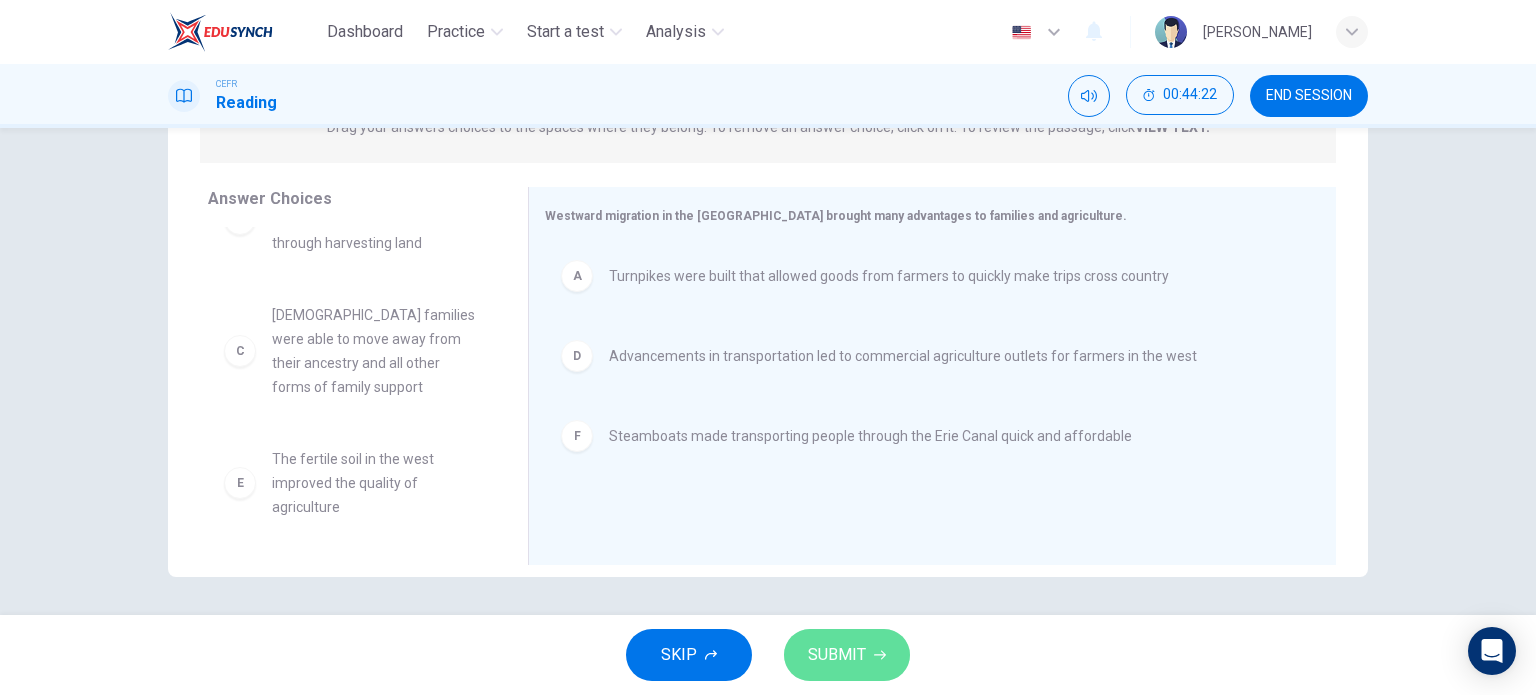 click on "SUBMIT" at bounding box center [847, 655] 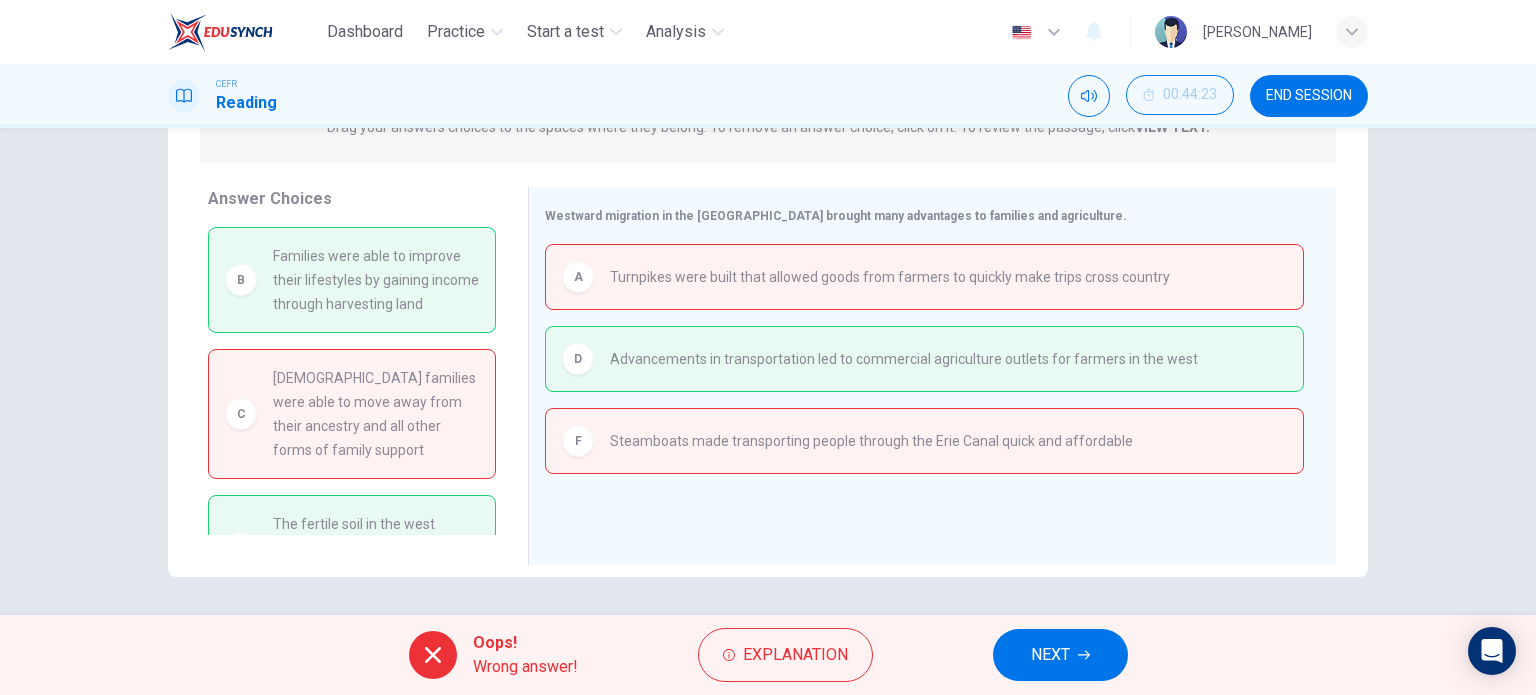 scroll, scrollTop: 88, scrollLeft: 0, axis: vertical 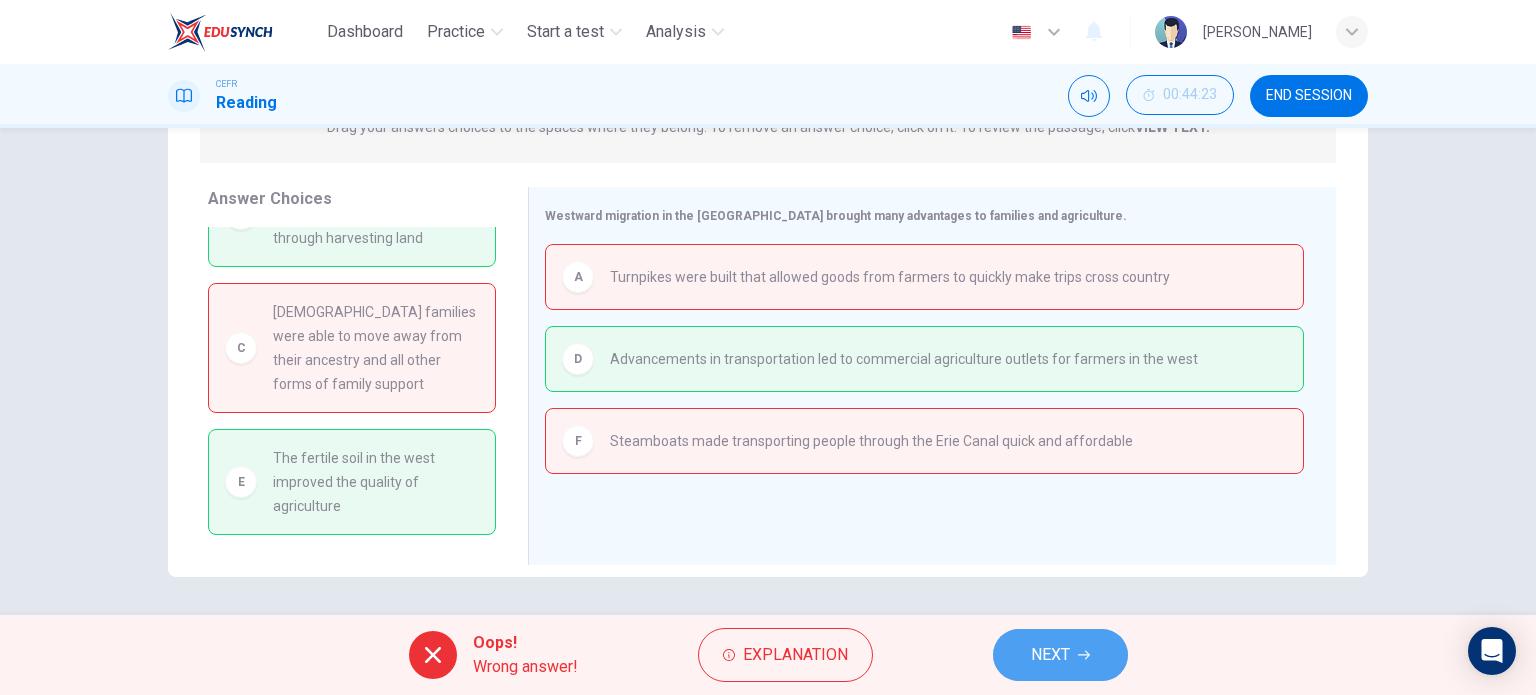 click on "NEXT" at bounding box center (1050, 655) 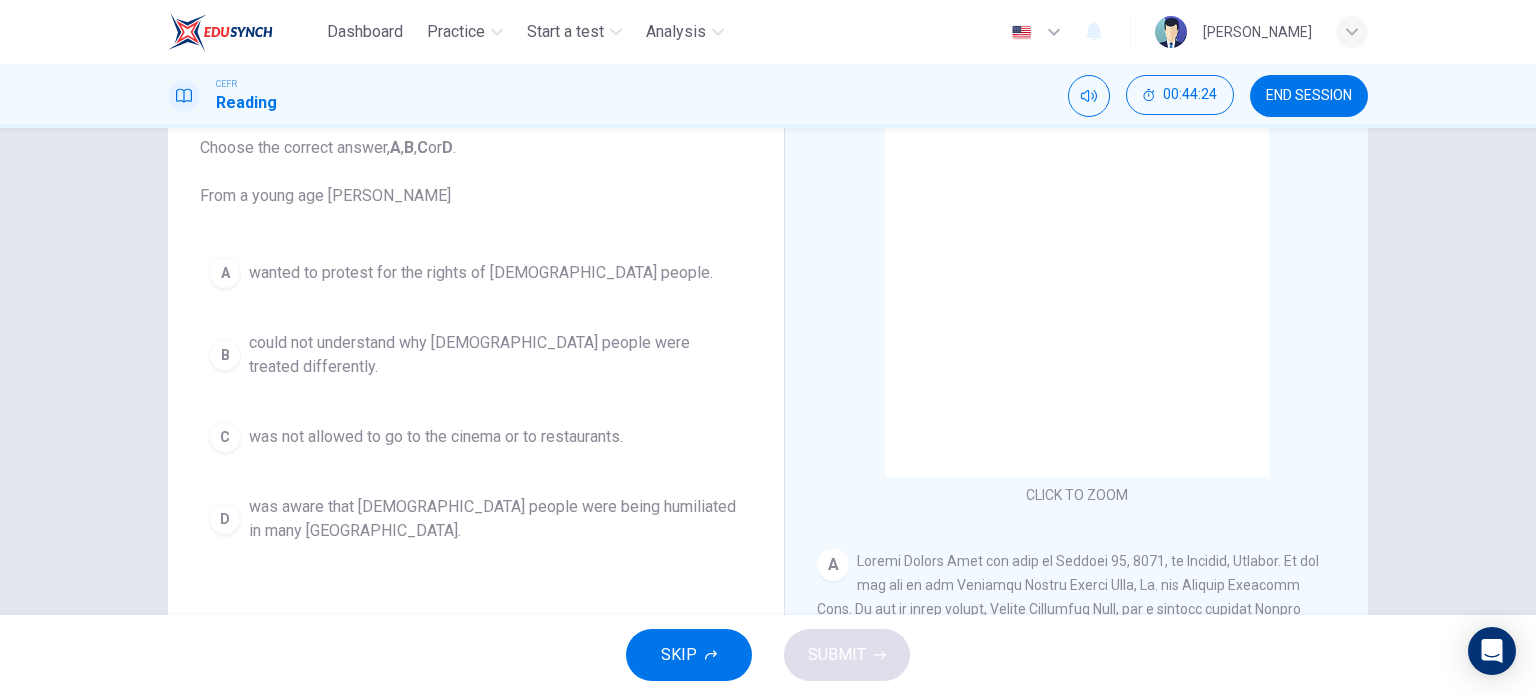 scroll, scrollTop: 159, scrollLeft: 0, axis: vertical 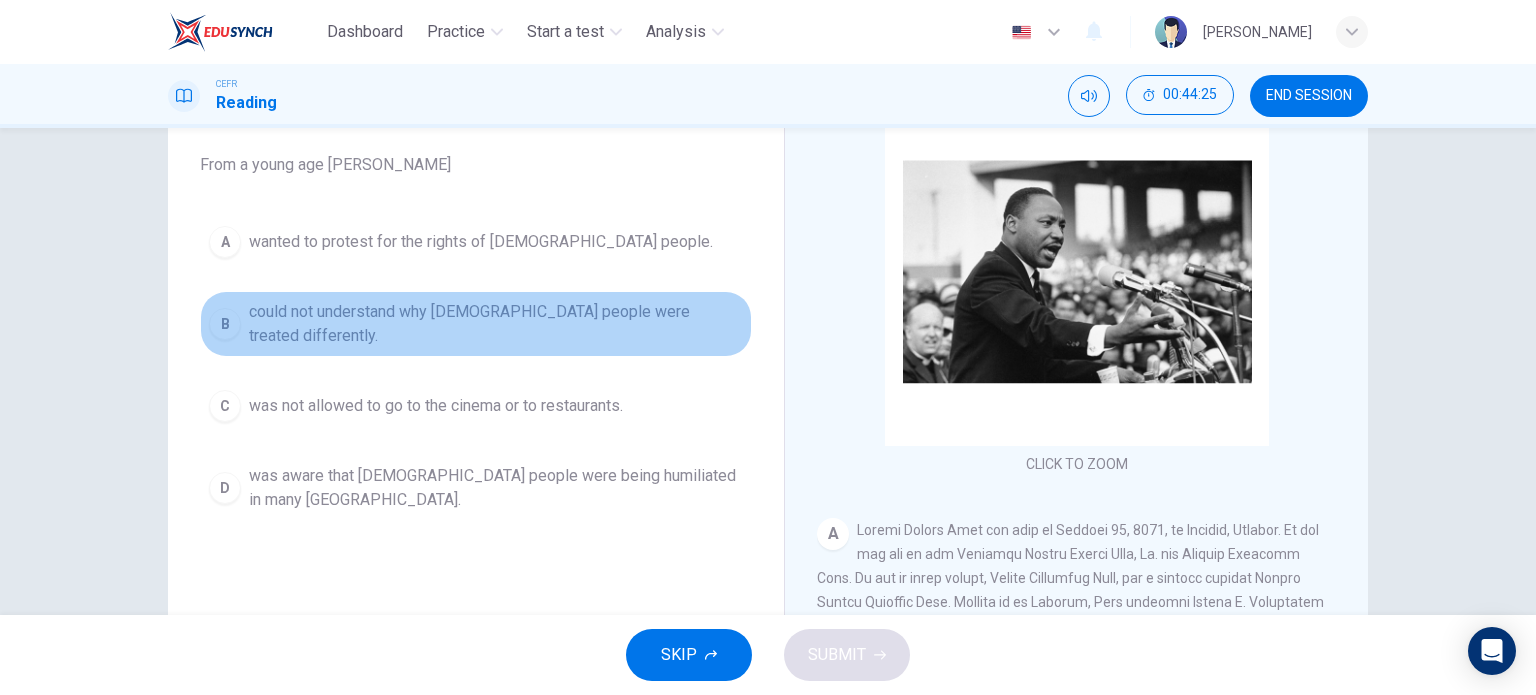 click on "B could not understand why black people were treated differently." at bounding box center (476, 324) 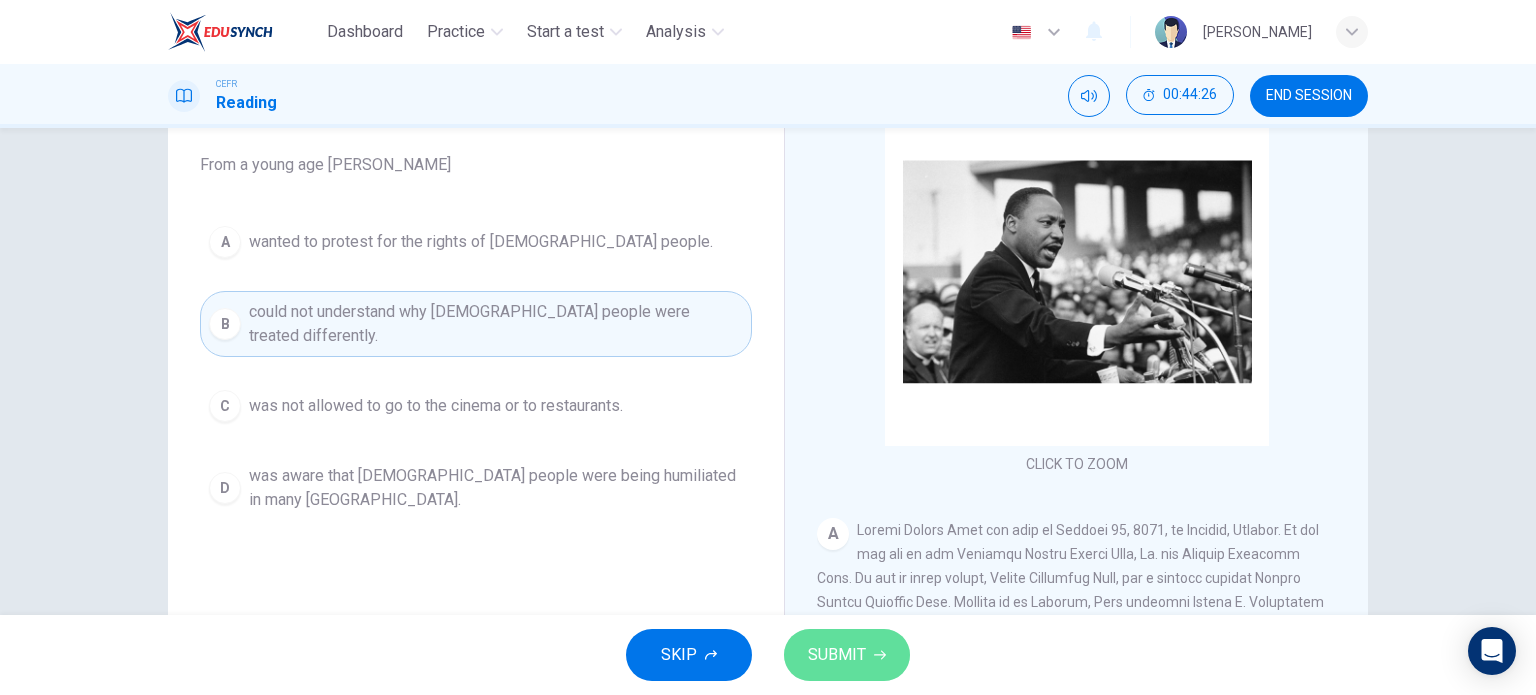 click on "SUBMIT" at bounding box center [847, 655] 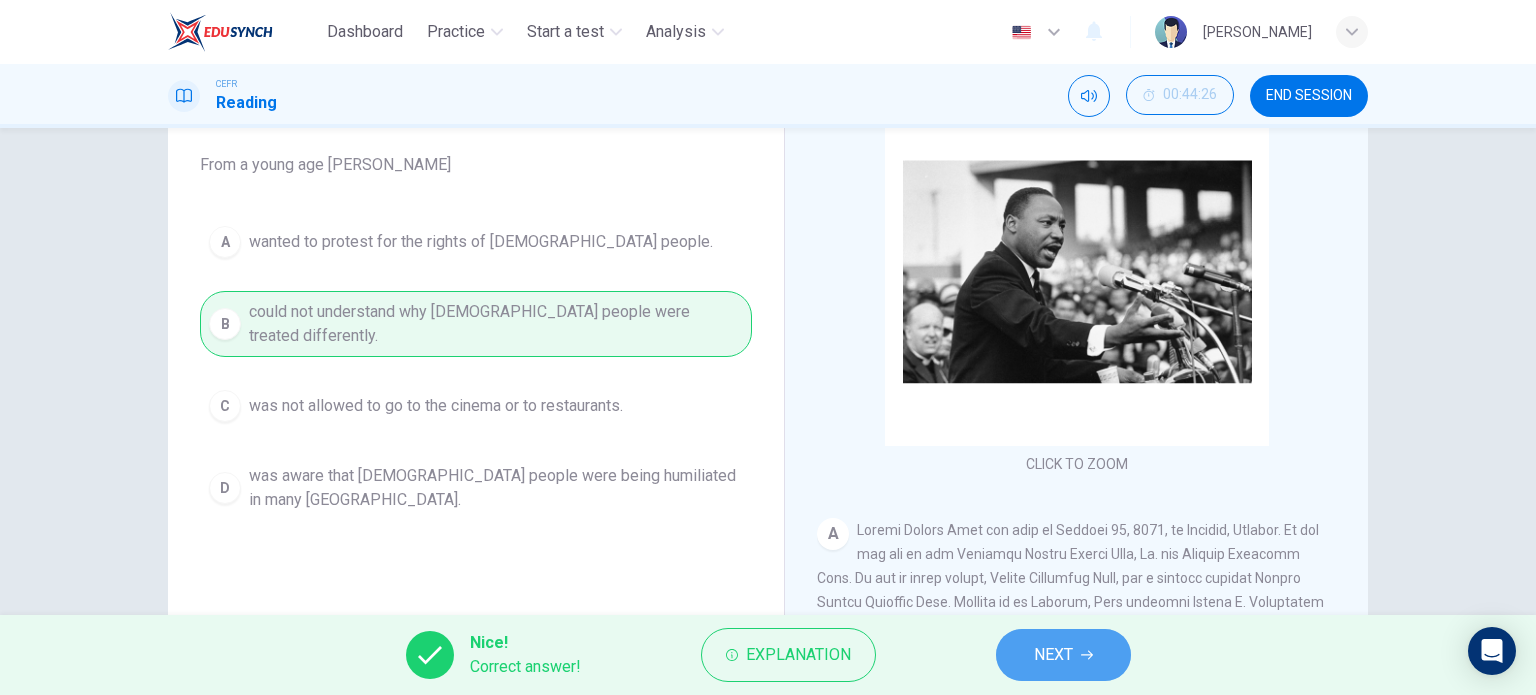 click on "NEXT" at bounding box center [1063, 655] 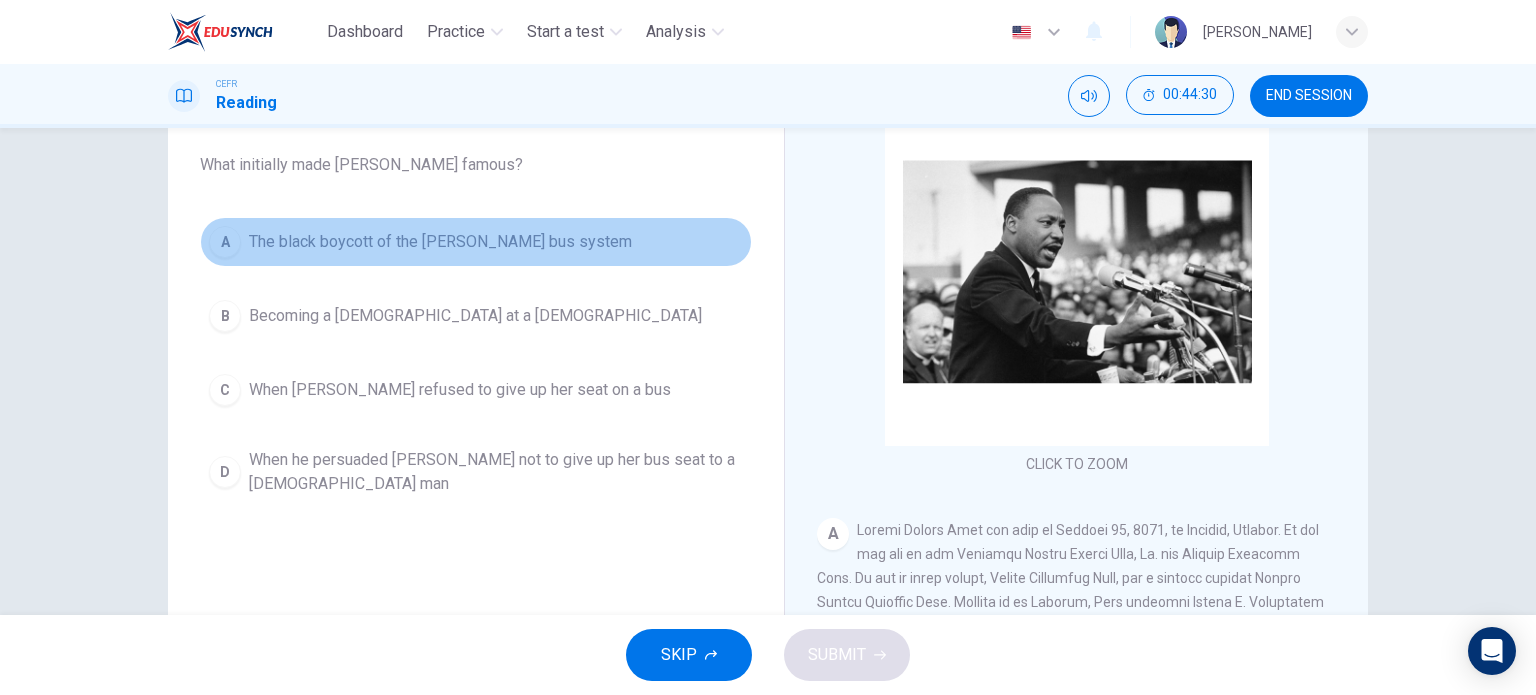 click on "The black boycott of the Montgomery bus system" at bounding box center (440, 242) 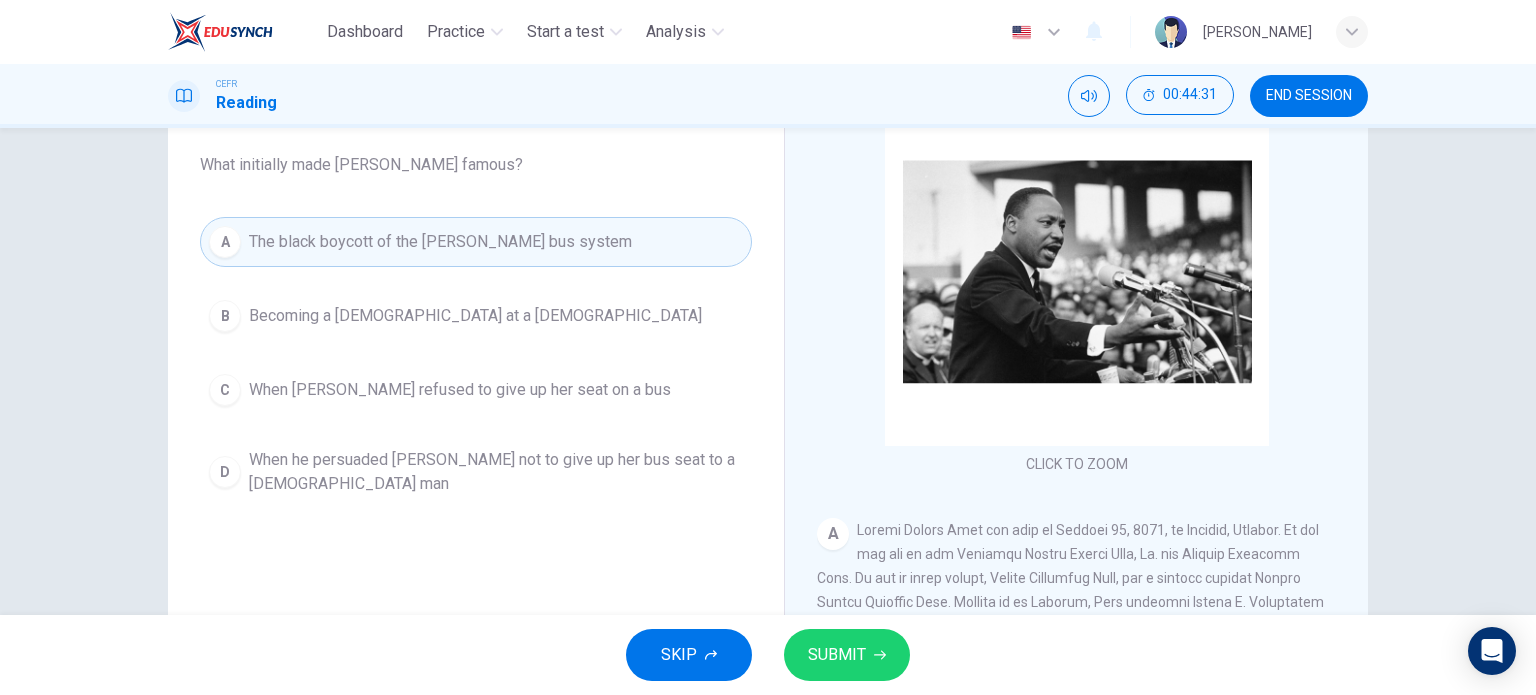 click on "SUBMIT" at bounding box center (847, 655) 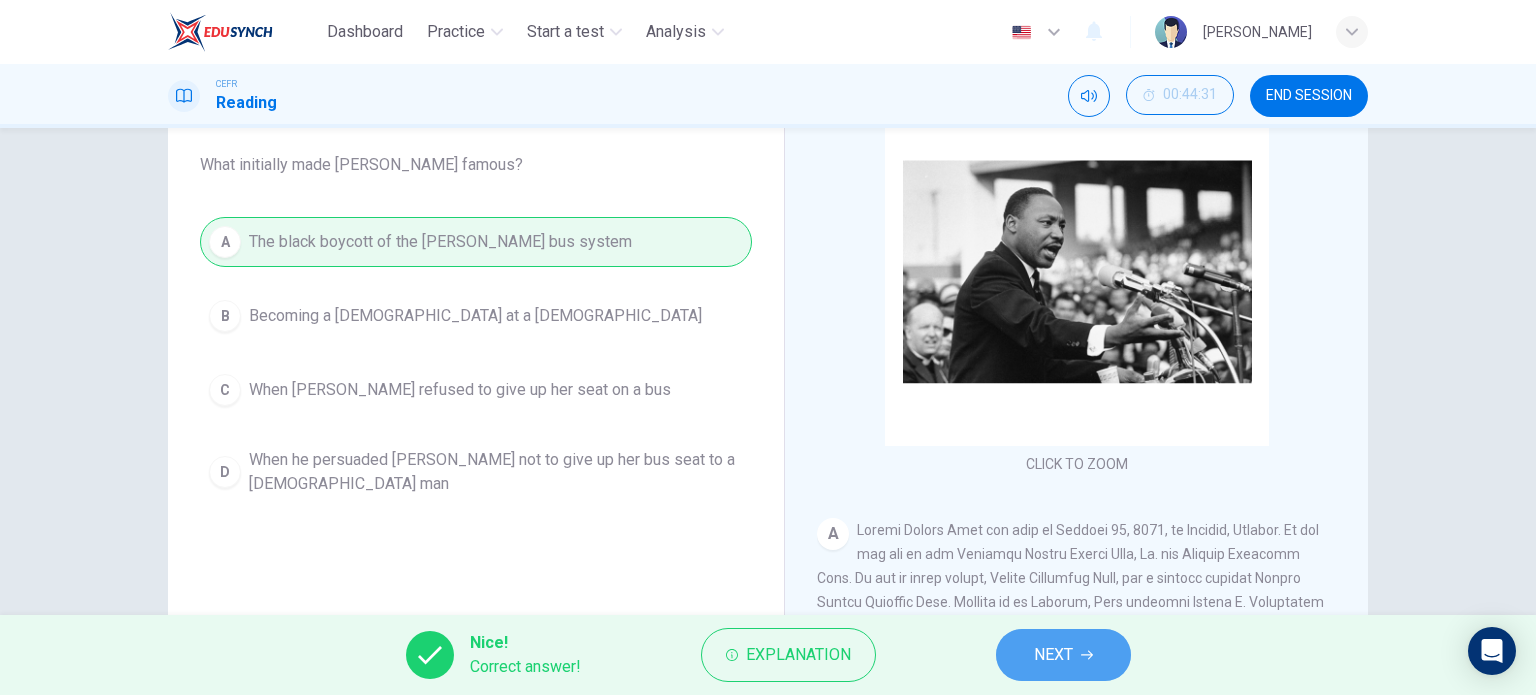 click on "NEXT" at bounding box center [1063, 655] 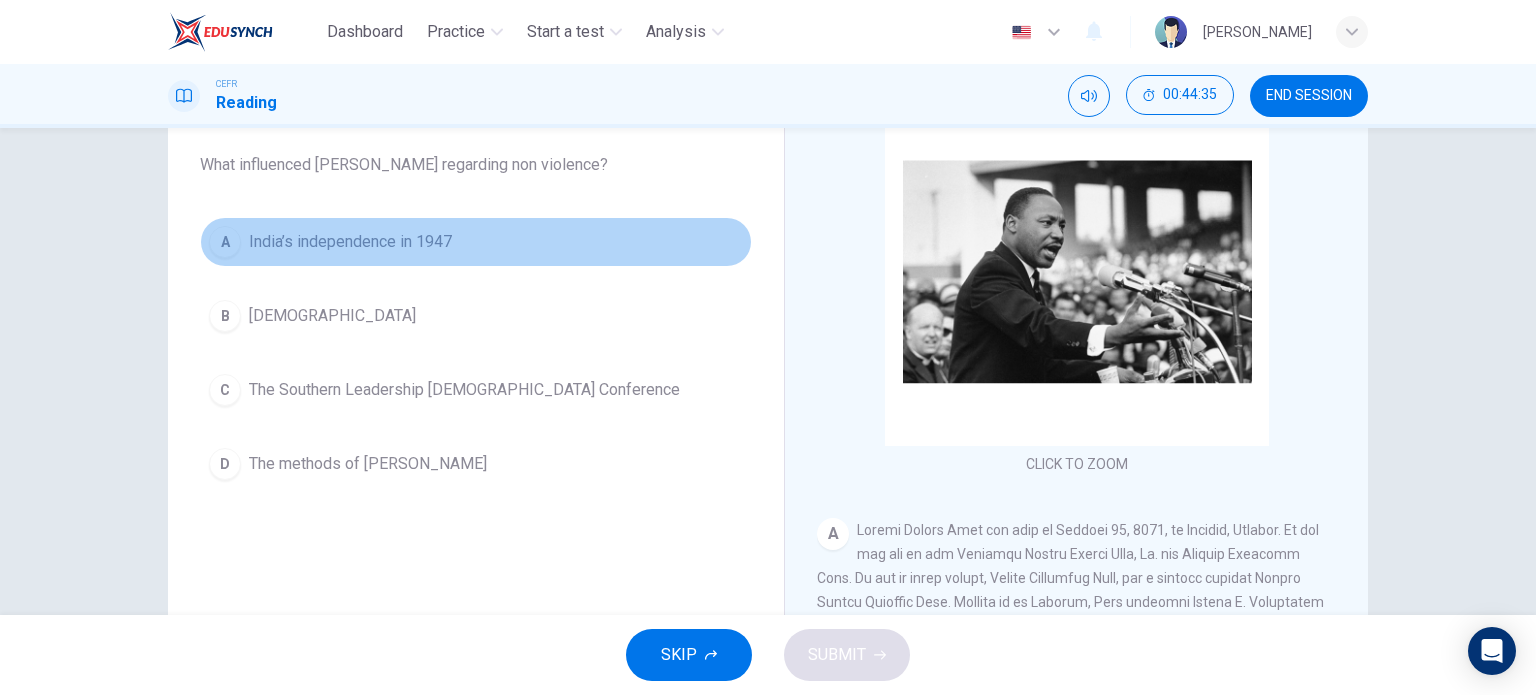 click on "India’s independence in 1947" at bounding box center (350, 242) 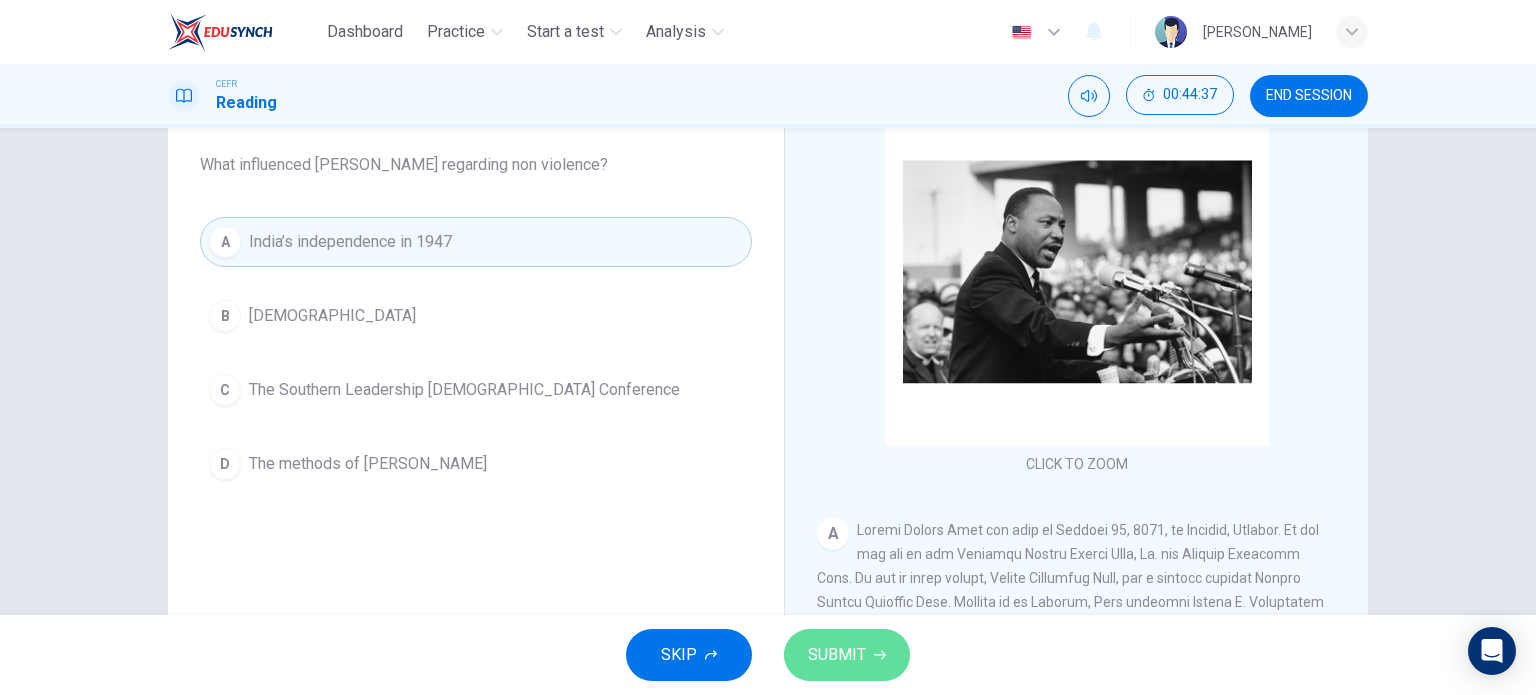 click on "SUBMIT" at bounding box center (847, 655) 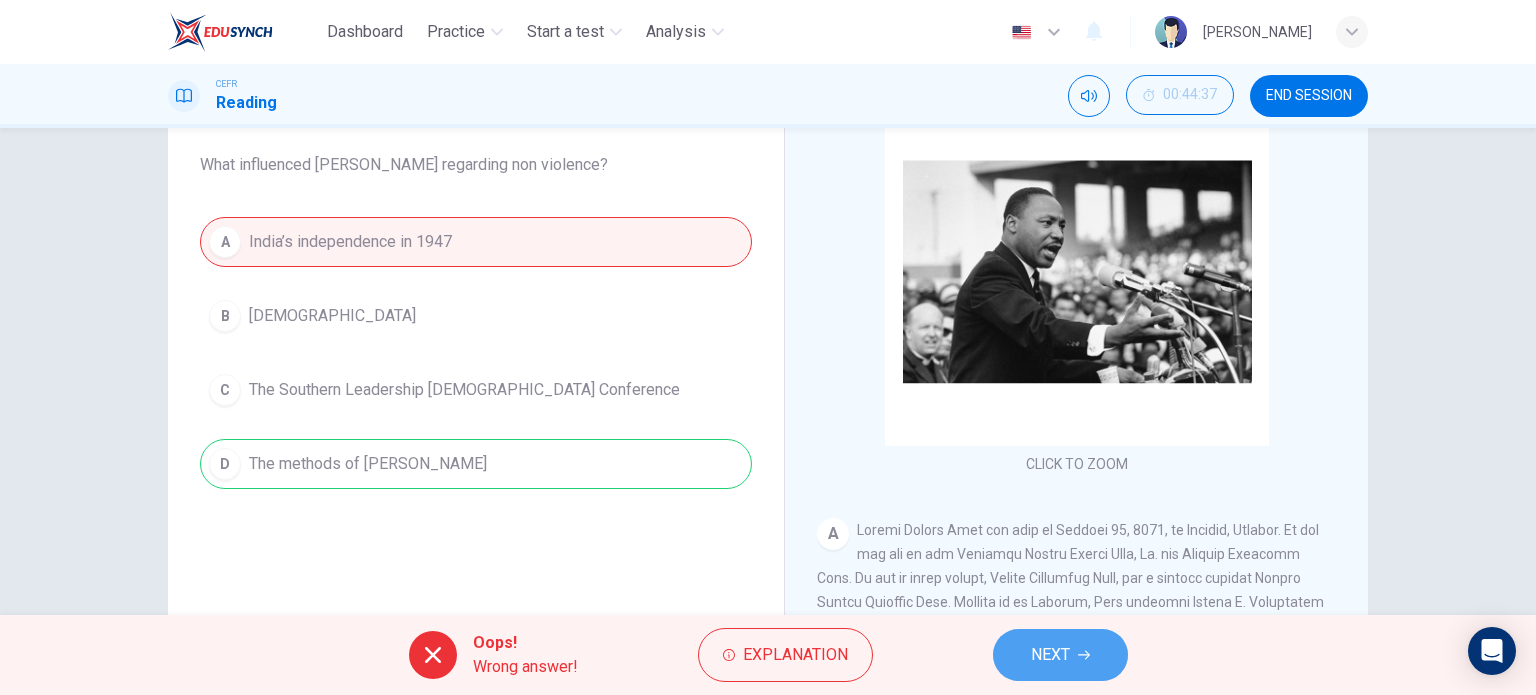 click on "NEXT" at bounding box center (1060, 655) 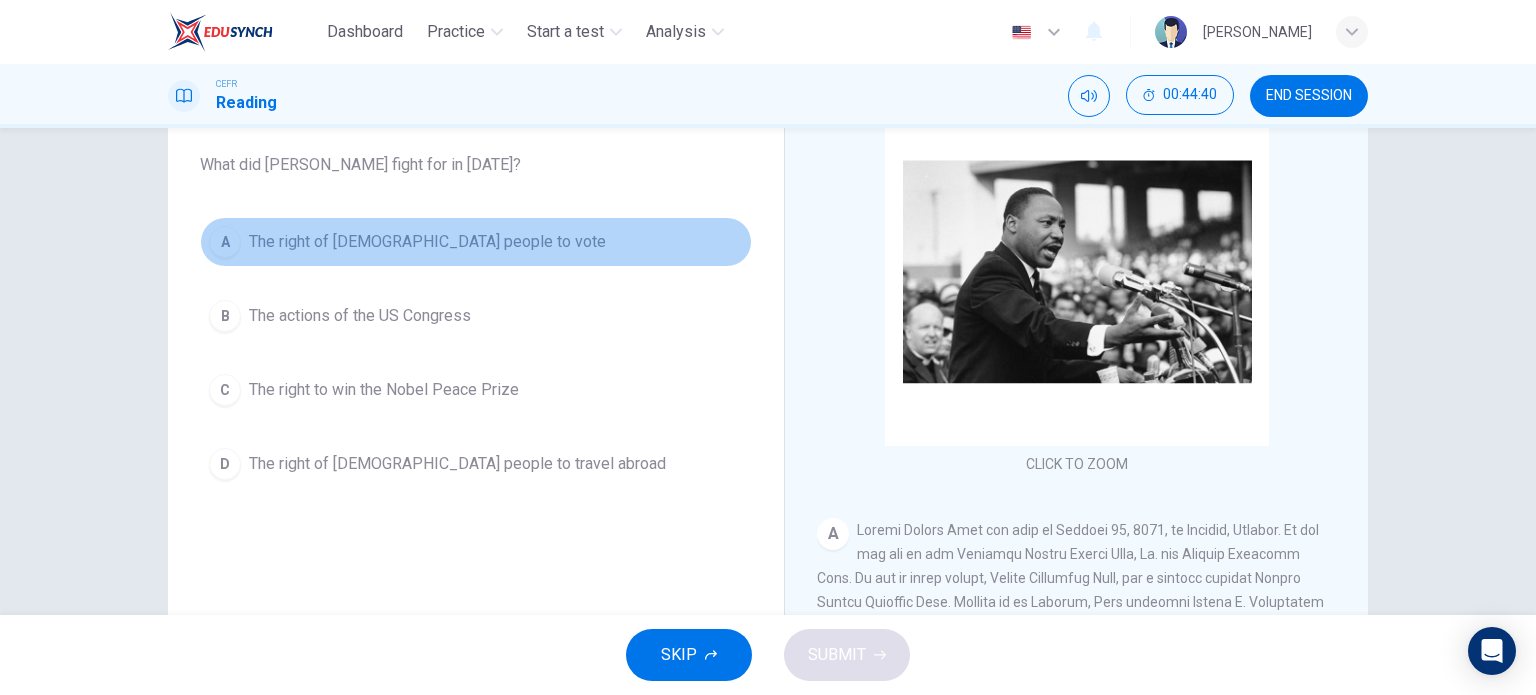 click on "The right of black people to vote" at bounding box center (427, 242) 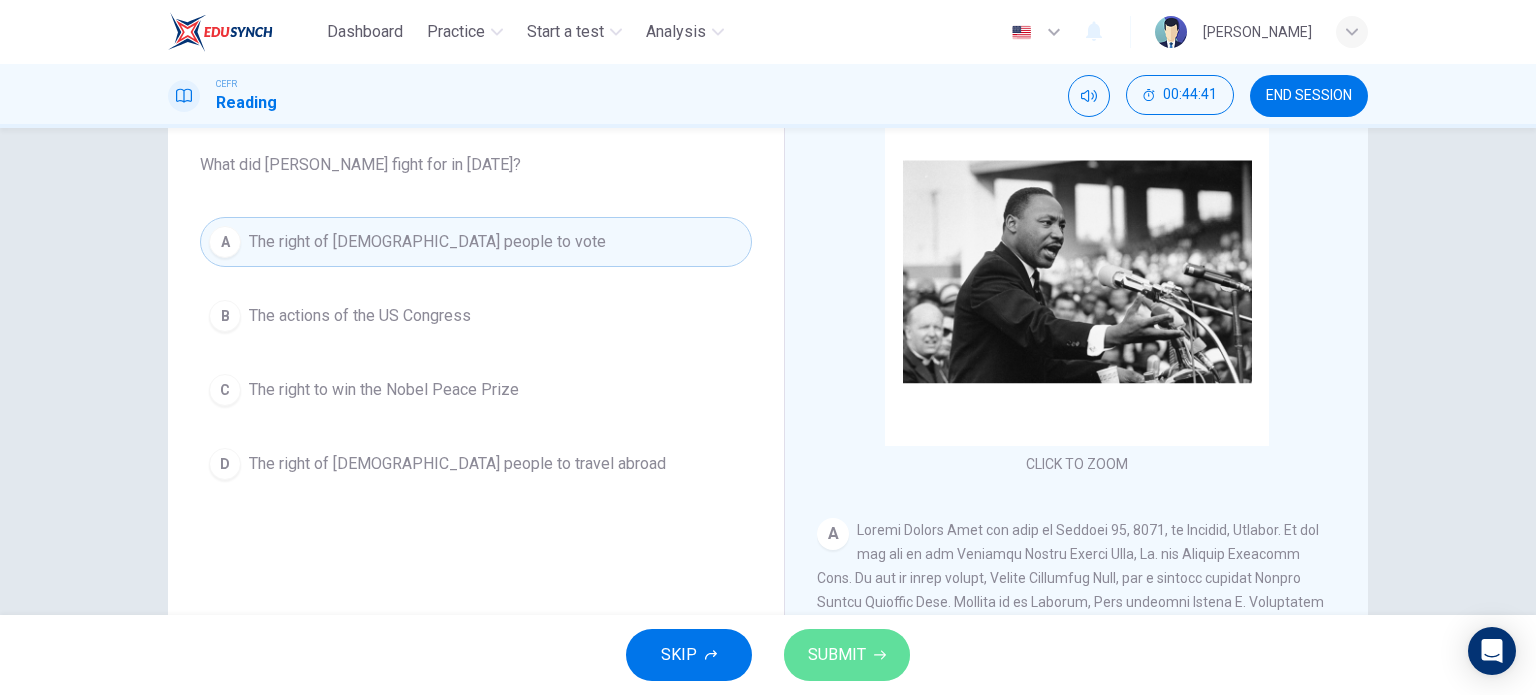 click on "SUBMIT" at bounding box center (837, 655) 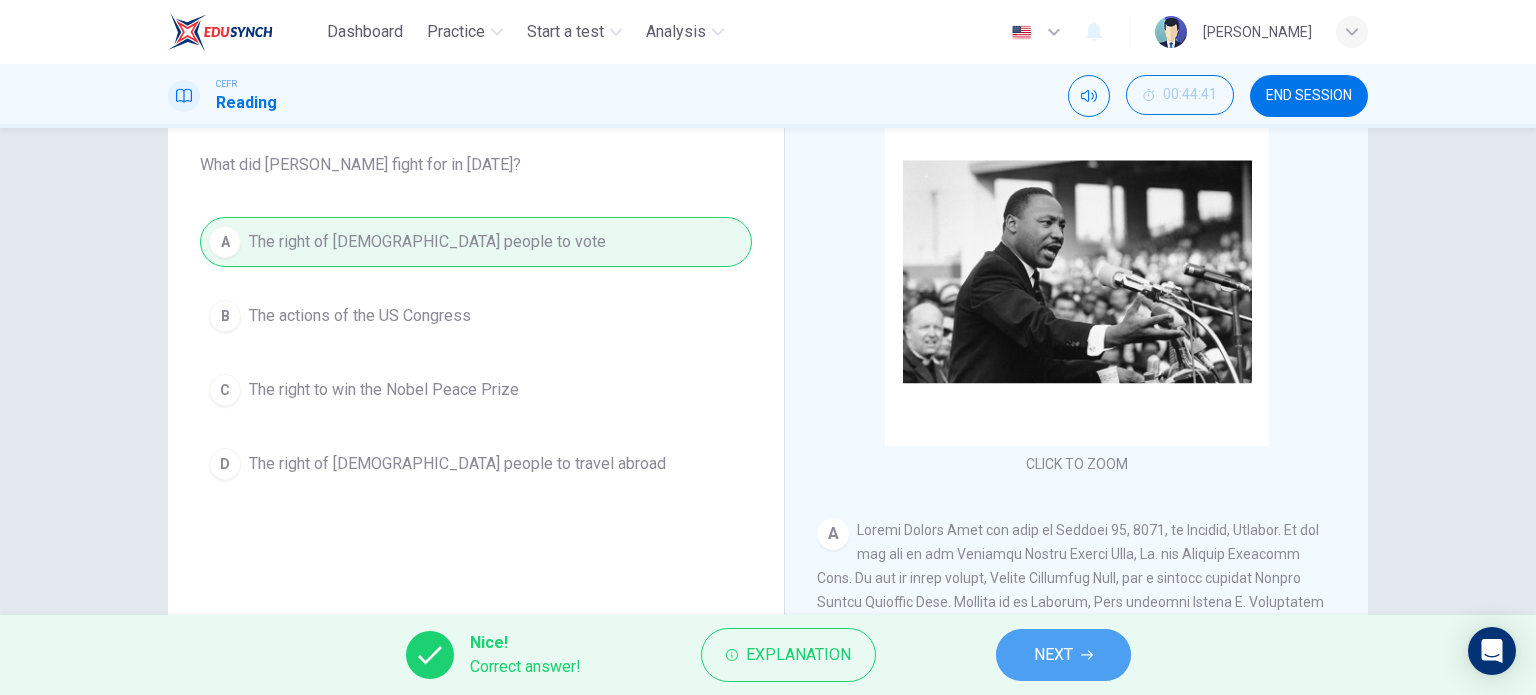 click on "NEXT" at bounding box center [1063, 655] 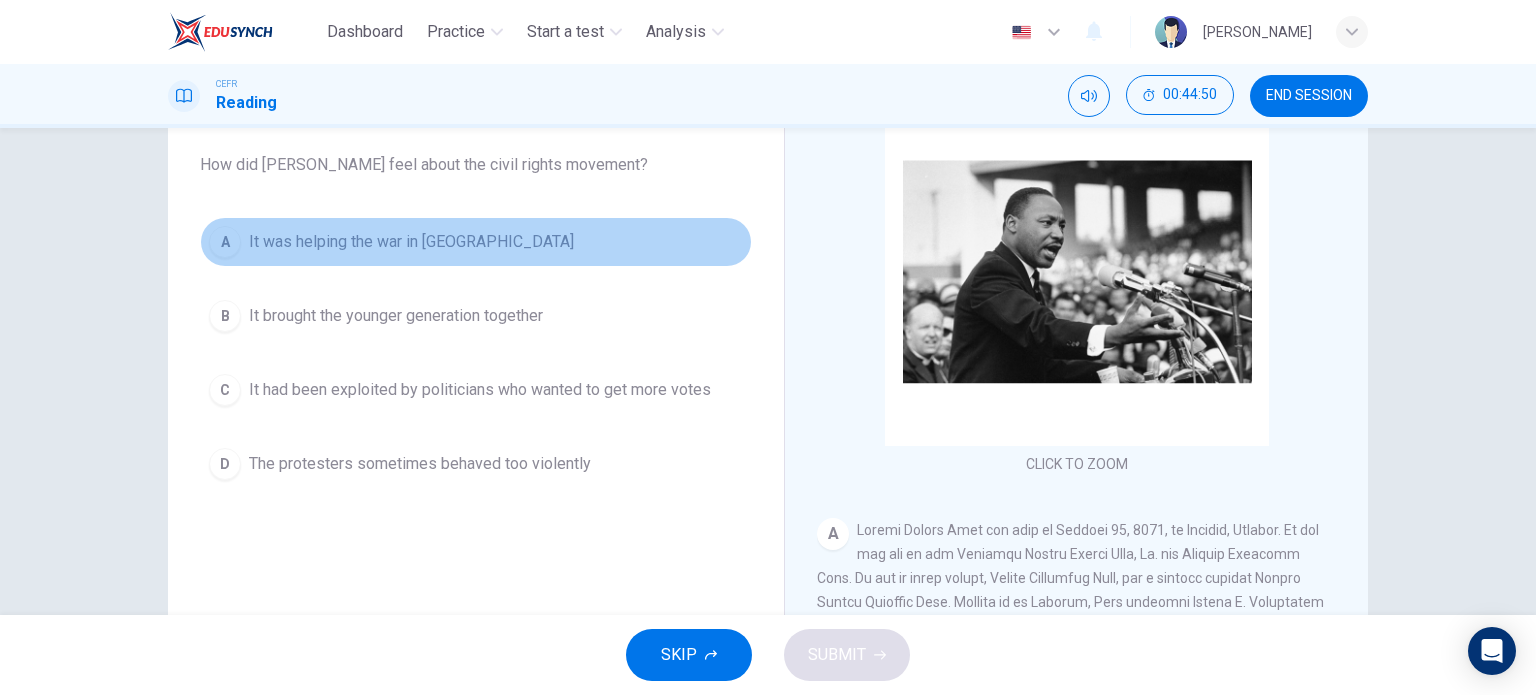 click on "A It was helping the war in Vietnam" at bounding box center [476, 242] 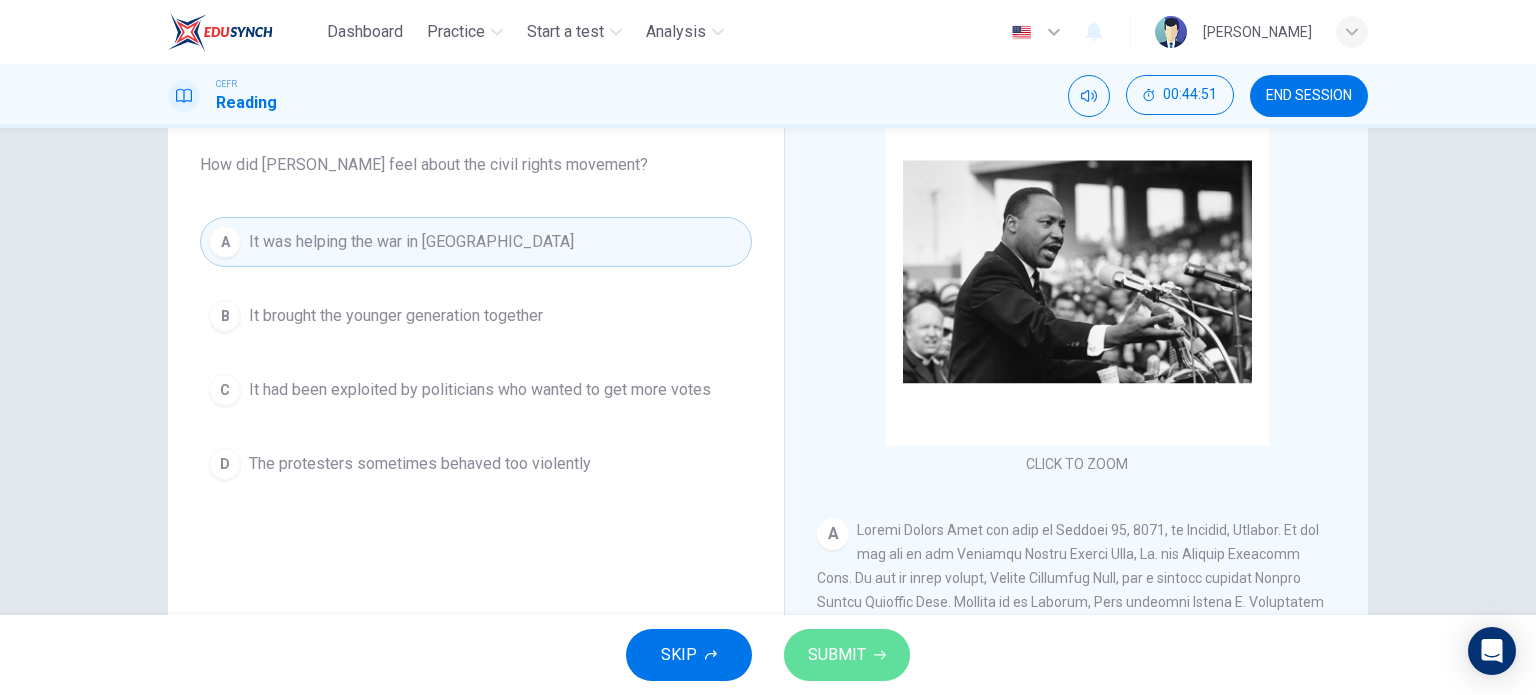 click on "SUBMIT" at bounding box center (847, 655) 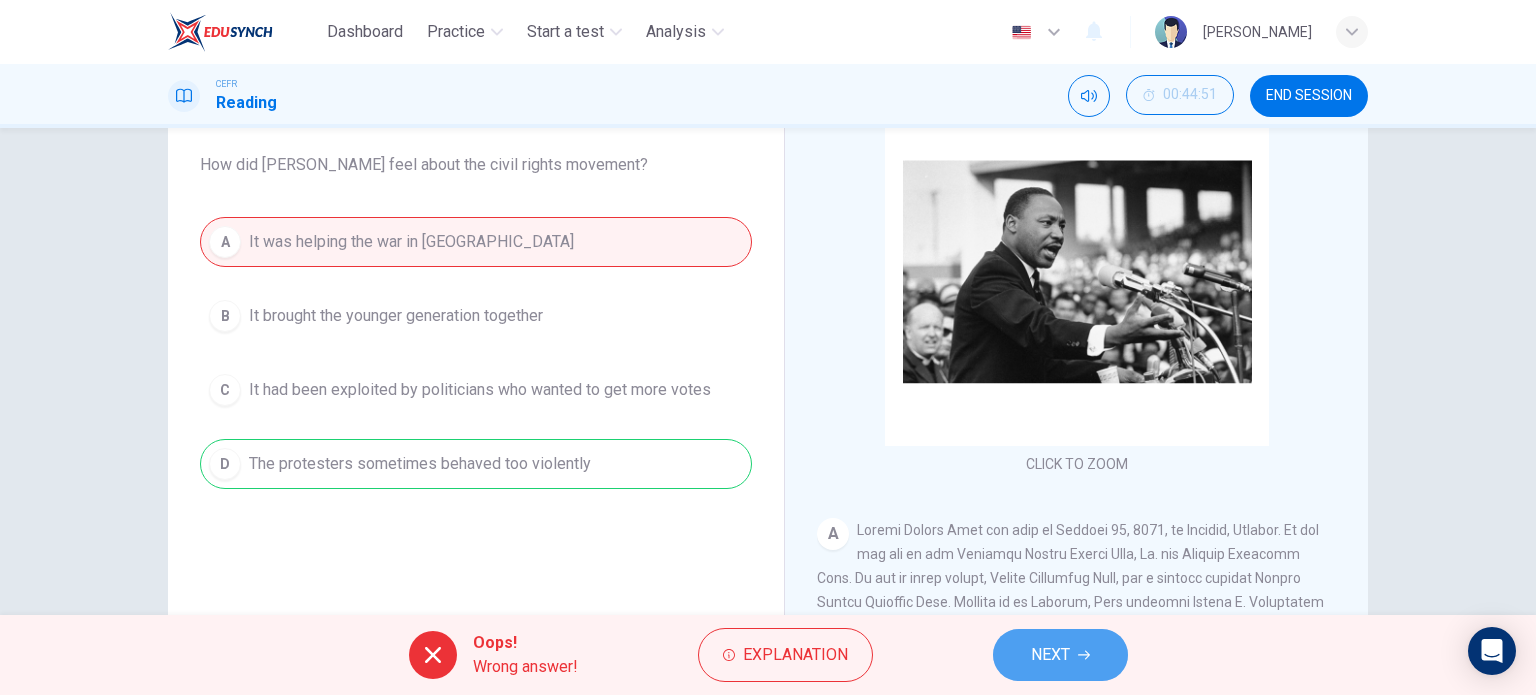 click on "NEXT" at bounding box center [1050, 655] 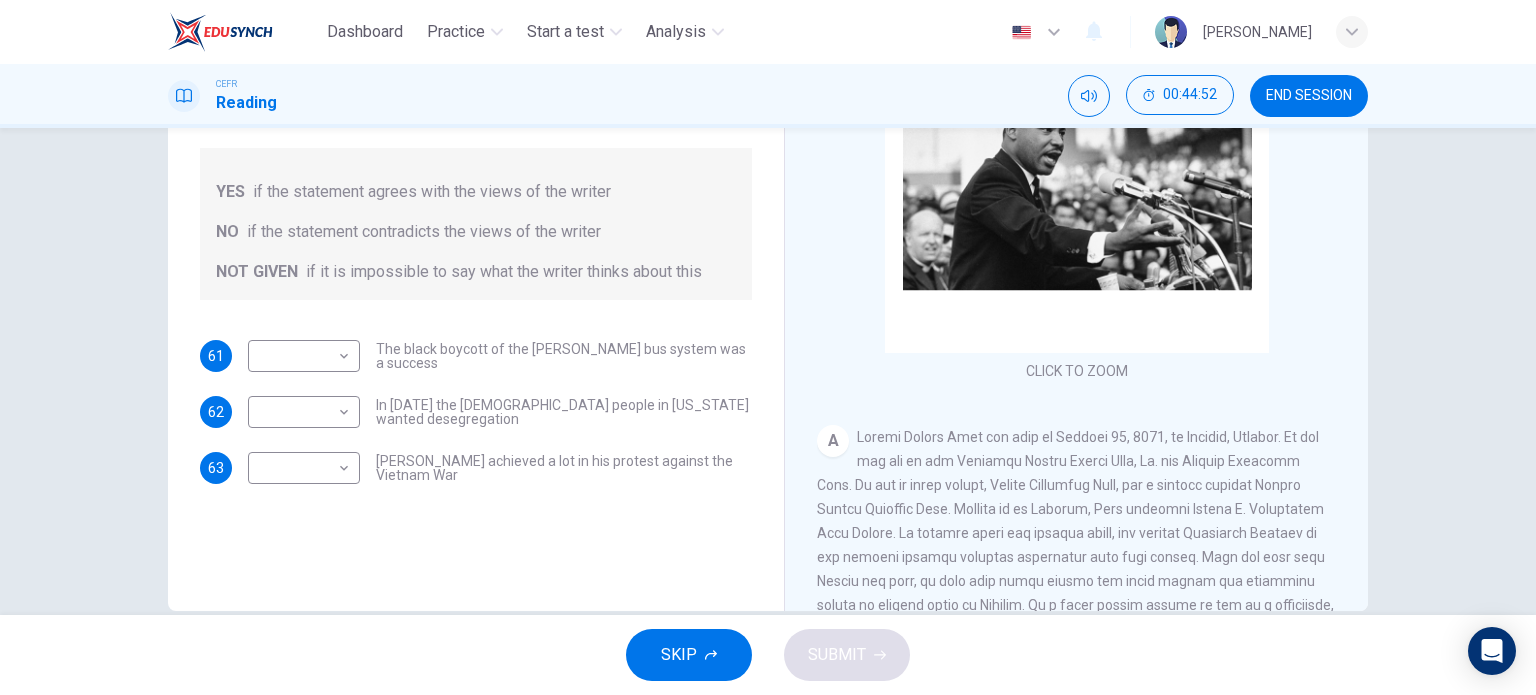 scroll, scrollTop: 268, scrollLeft: 0, axis: vertical 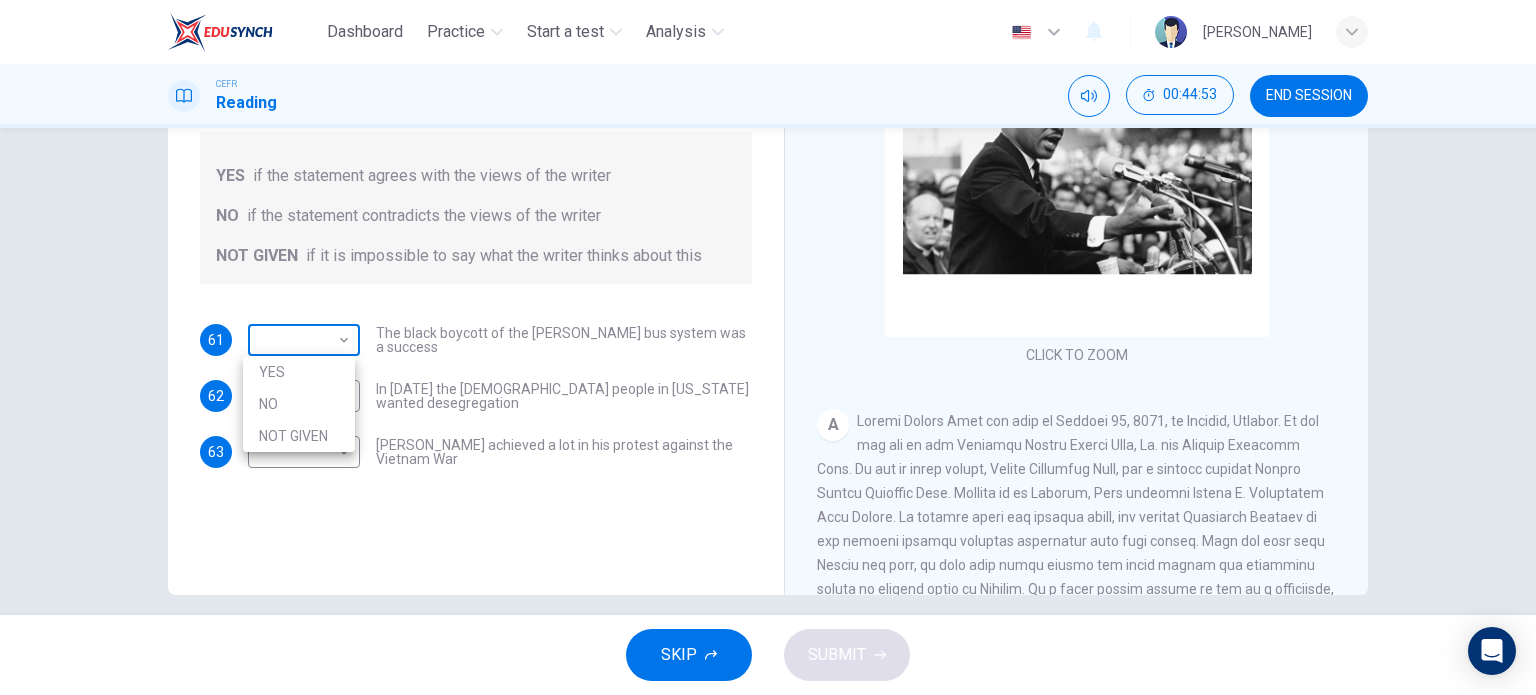 click on "Dashboard Practice Start a test Analysis English en ​ NURULAIN BINTI ROHAIZAT CEFR Reading 00:44:53 END SESSION Questions 61 - 63 Do the following statements agree with the information given in the Reading Passage? In the space below, write YES if the statement agrees with the views of the writer NO if the statement contradicts the views of the writer NOT GIVEN if it is impossible to say what the writer thinks about this 61 ​ ​ The black boycott of the Montgomery bus system was a success 62 ​ ​ In 1963 the white people in Alabama wanted desegregation 63 ​ ​ Martin Luther King achieved a lot in his protest against the Vietnam War Martin Luther King CLICK TO ZOOM Click to Zoom A B C D E F SKIP SUBMIT EduSynch - Online Language Proficiency Testing
Dashboard Practice Start a test Analysis Notifications © Copyright  2025 YES NO NOT GIVEN" at bounding box center (768, 347) 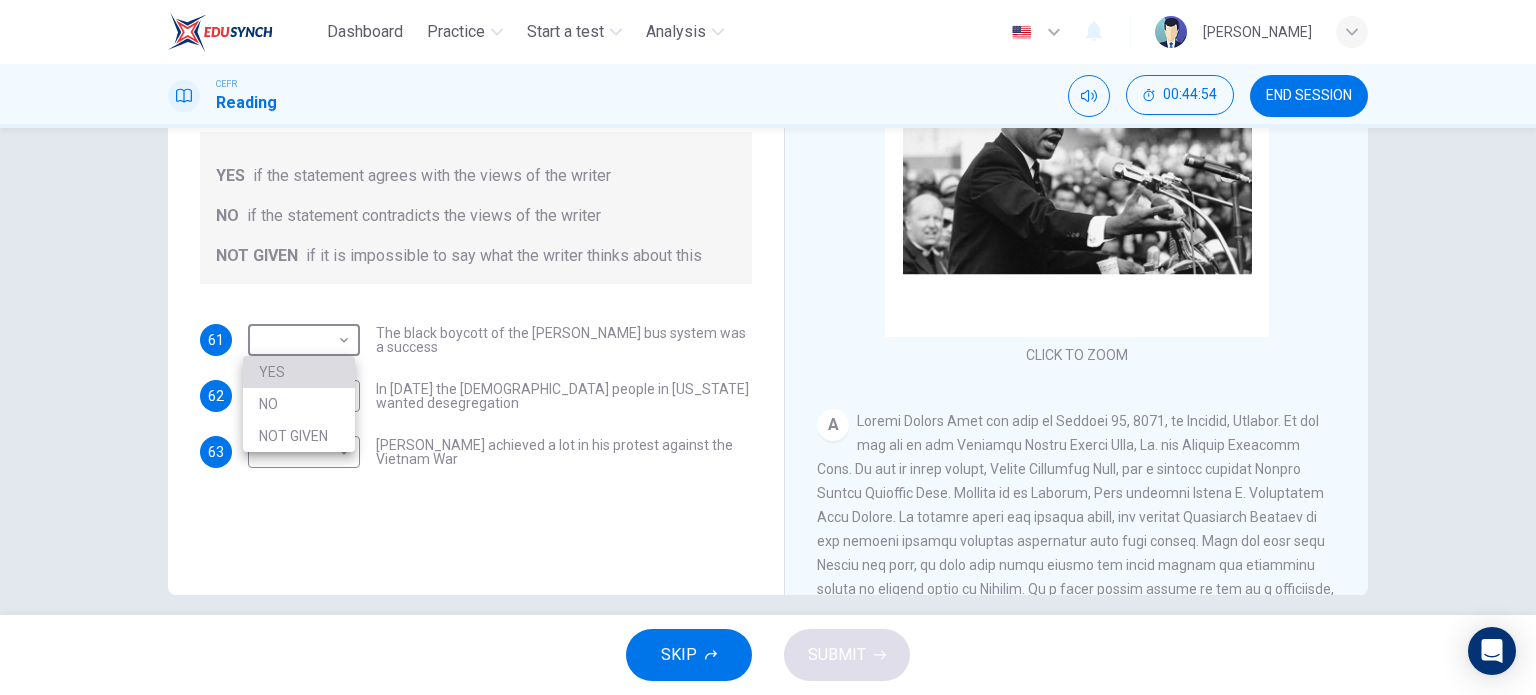 click on "YES" at bounding box center [299, 372] 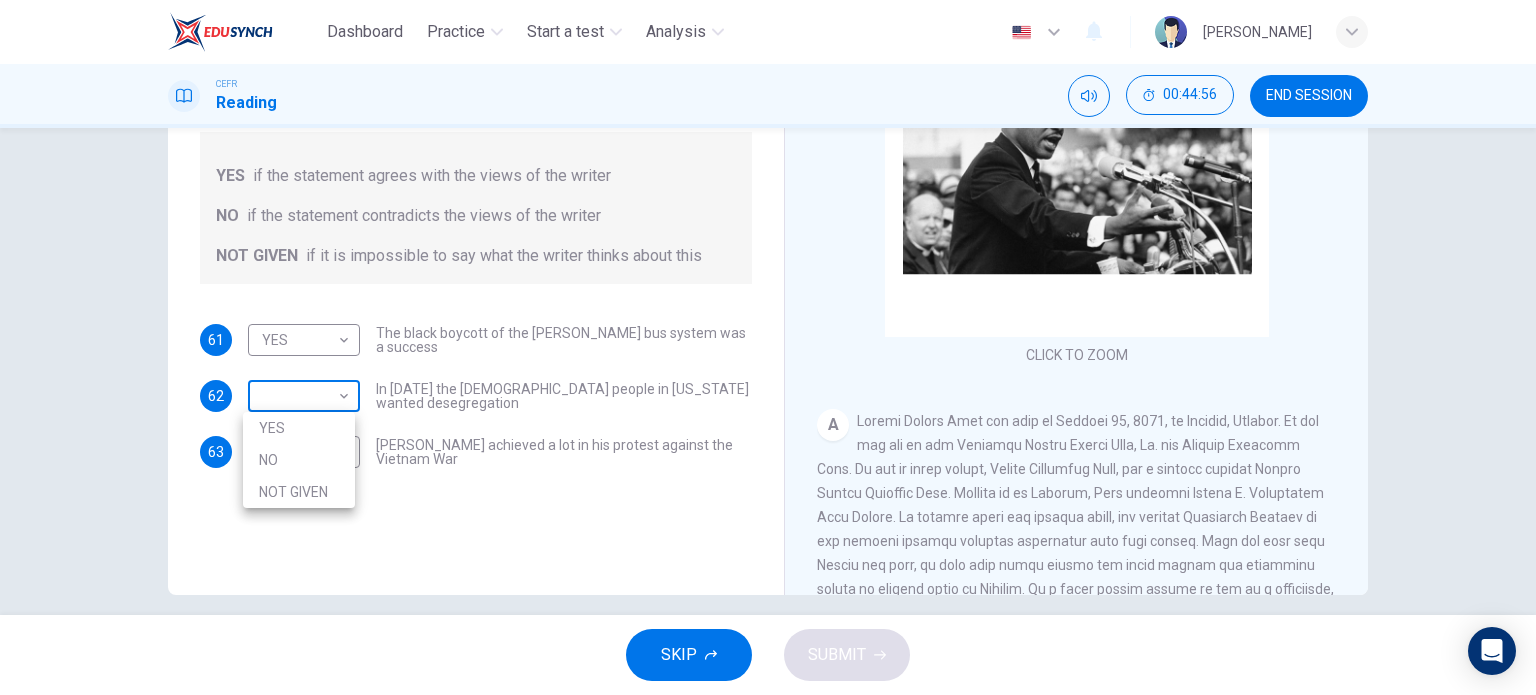 click on "Dashboard Practice Start a test Analysis English en ​ NURULAIN BINTI ROHAIZAT CEFR Reading 00:44:56 END SESSION Questions 61 - 63 Do the following statements agree with the information given in the Reading Passage? In the space below, write YES if the statement agrees with the views of the writer NO if the statement contradicts the views of the writer NOT GIVEN if it is impossible to say what the writer thinks about this 61 YES YES ​ The black boycott of the Montgomery bus system was a success 62 ​ ​ In 1963 the white people in Alabama wanted desegregation 63 ​ ​ Martin Luther King achieved a lot in his protest against the Vietnam War Martin Luther King CLICK TO ZOOM Click to Zoom A B C D E F SKIP SUBMIT EduSynch - Online Language Proficiency Testing
Dashboard Practice Start a test Analysis Notifications © Copyright  2025 YES NO NOT GIVEN" at bounding box center (768, 347) 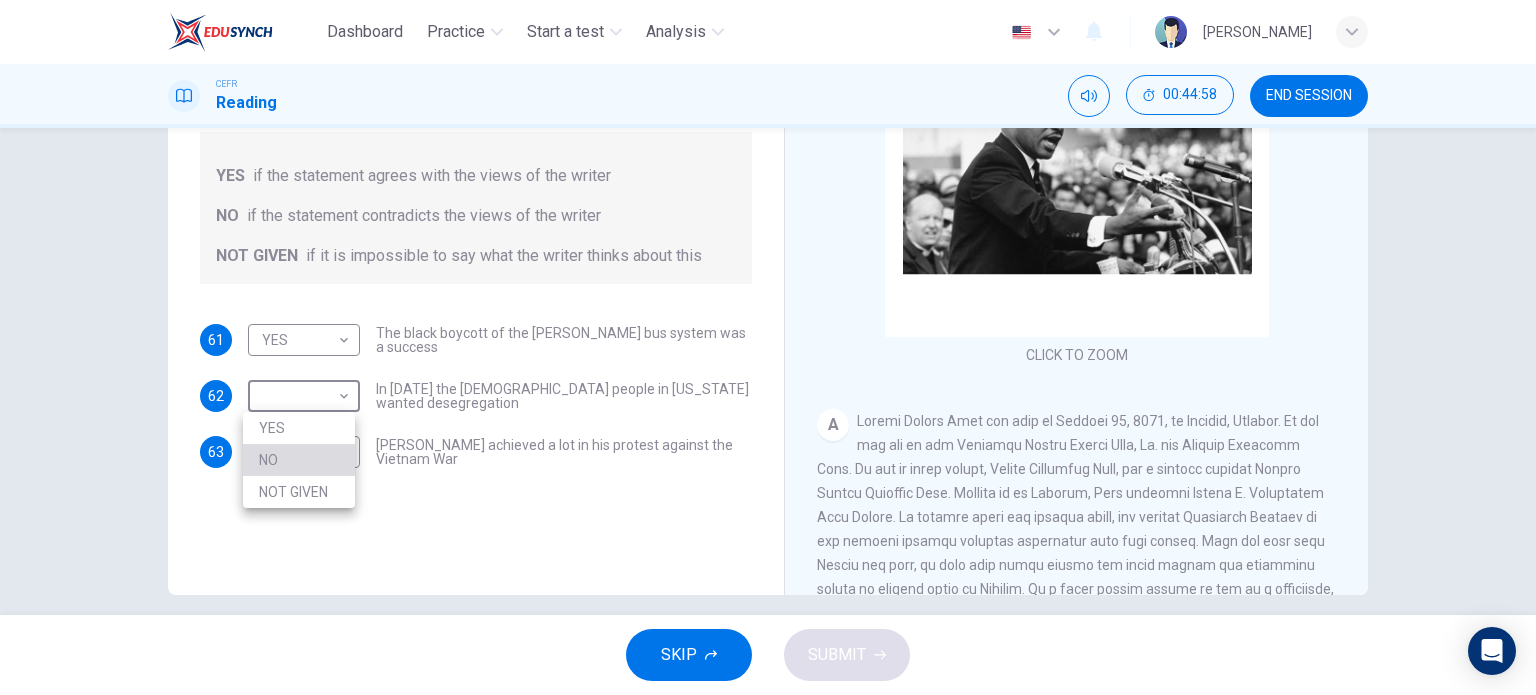 click on "NO" at bounding box center [299, 460] 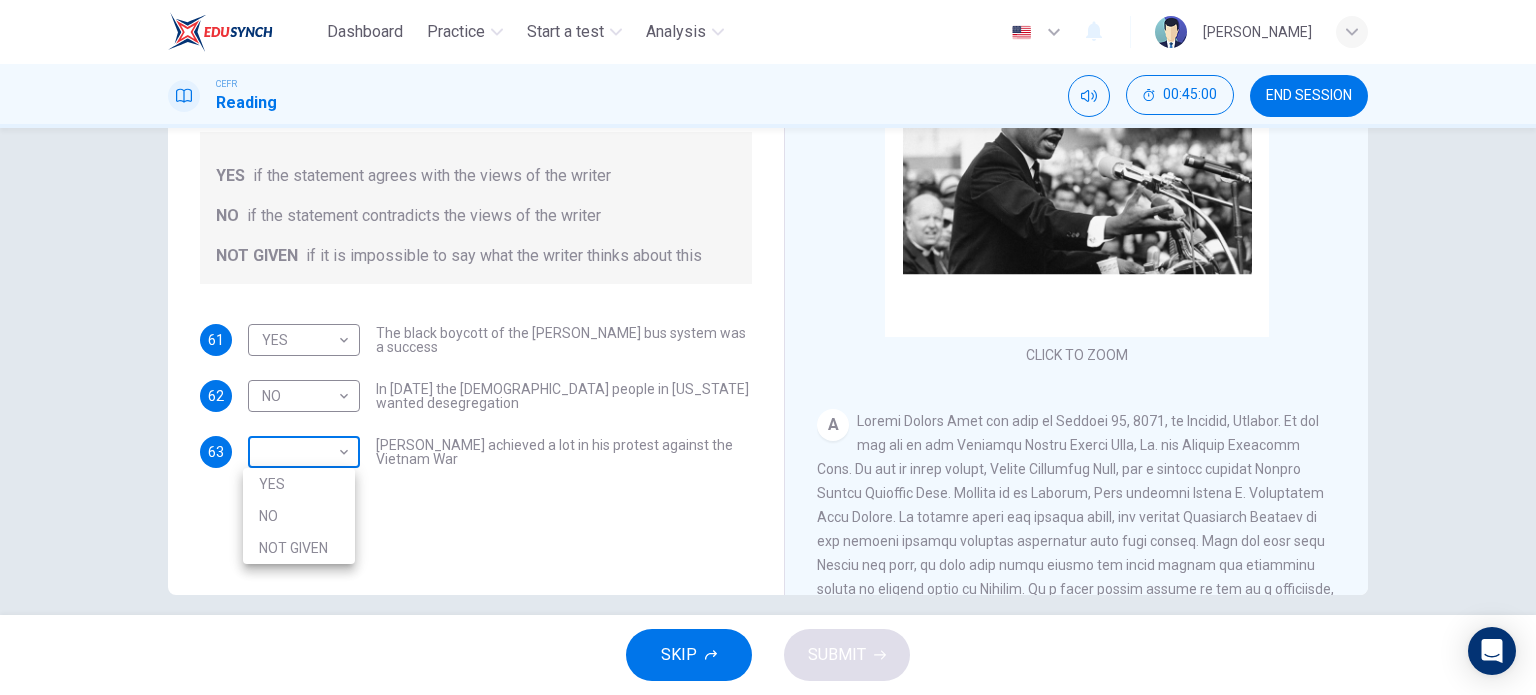 click on "Dashboard Practice Start a test Analysis English en ​ NURULAIN BINTI ROHAIZAT CEFR Reading 00:45:00 END SESSION Questions 61 - 63 Do the following statements agree with the information given in the Reading Passage? In the space below, write YES if the statement agrees with the views of the writer NO if the statement contradicts the views of the writer NOT GIVEN if it is impossible to say what the writer thinks about this 61 YES YES ​ The black boycott of the Montgomery bus system was a success 62 NO NO ​ In 1963 the white people in Alabama wanted desegregation 63 ​ ​ Martin Luther King achieved a lot in his protest against the Vietnam War Martin Luther King CLICK TO ZOOM Click to Zoom A B C D E F SKIP SUBMIT EduSynch - Online Language Proficiency Testing
Dashboard Practice Start a test Analysis Notifications © Copyright  2025 YES NO NOT GIVEN" at bounding box center [768, 347] 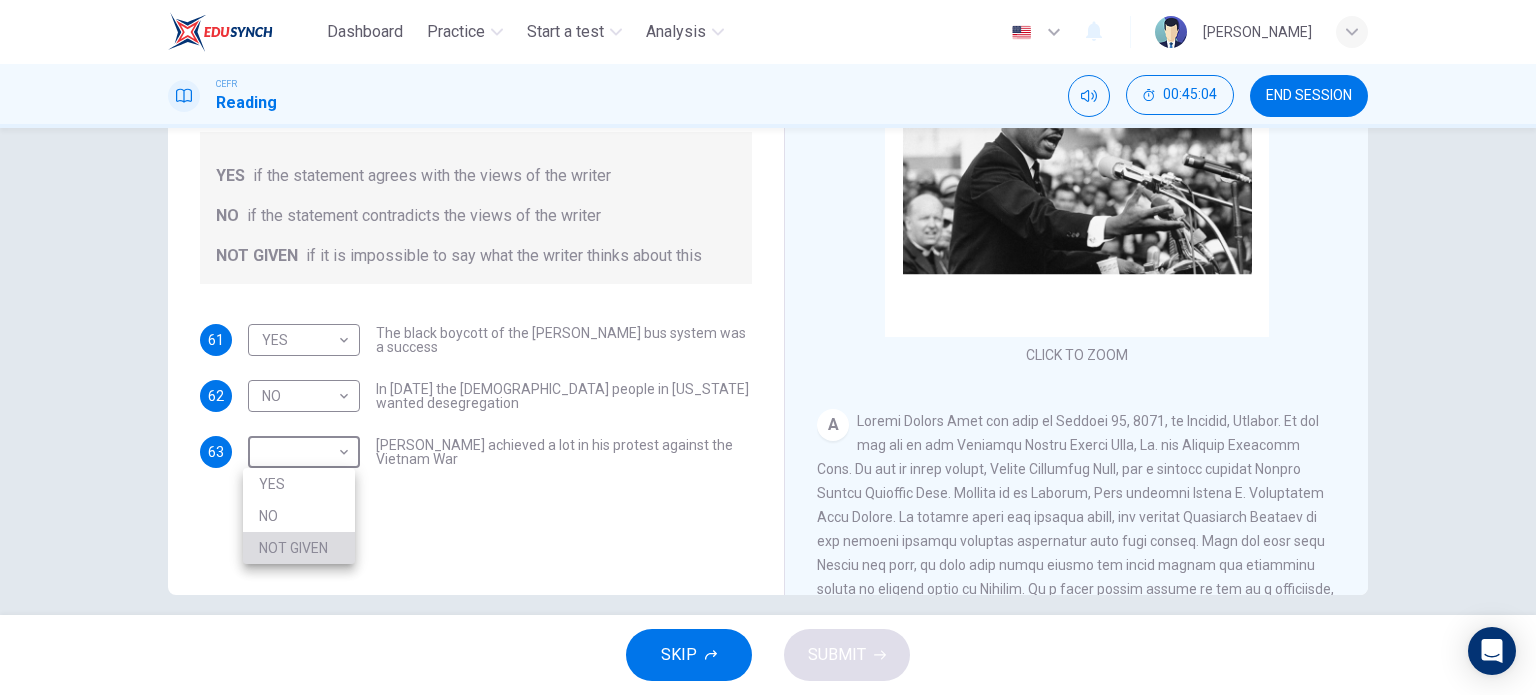 click on "NOT GIVEN" at bounding box center (299, 548) 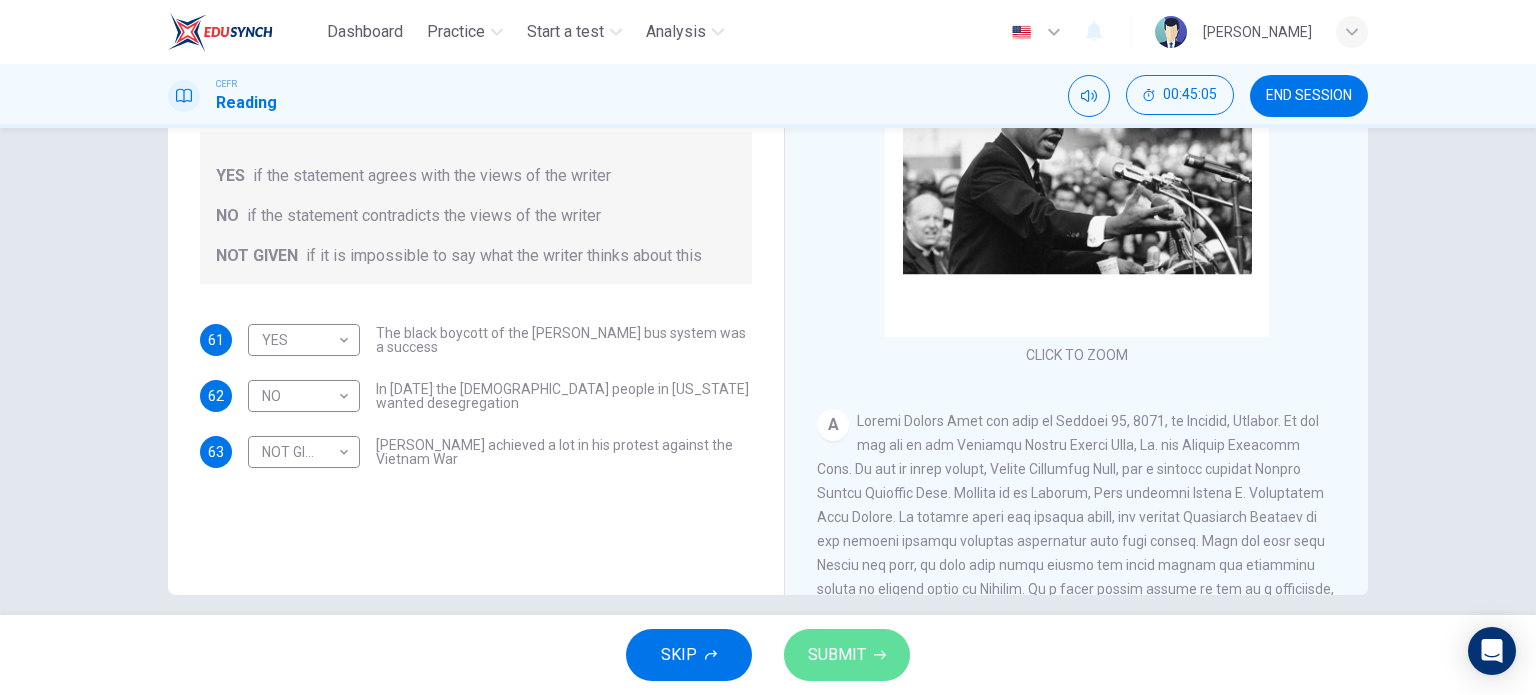 click on "SUBMIT" at bounding box center (837, 655) 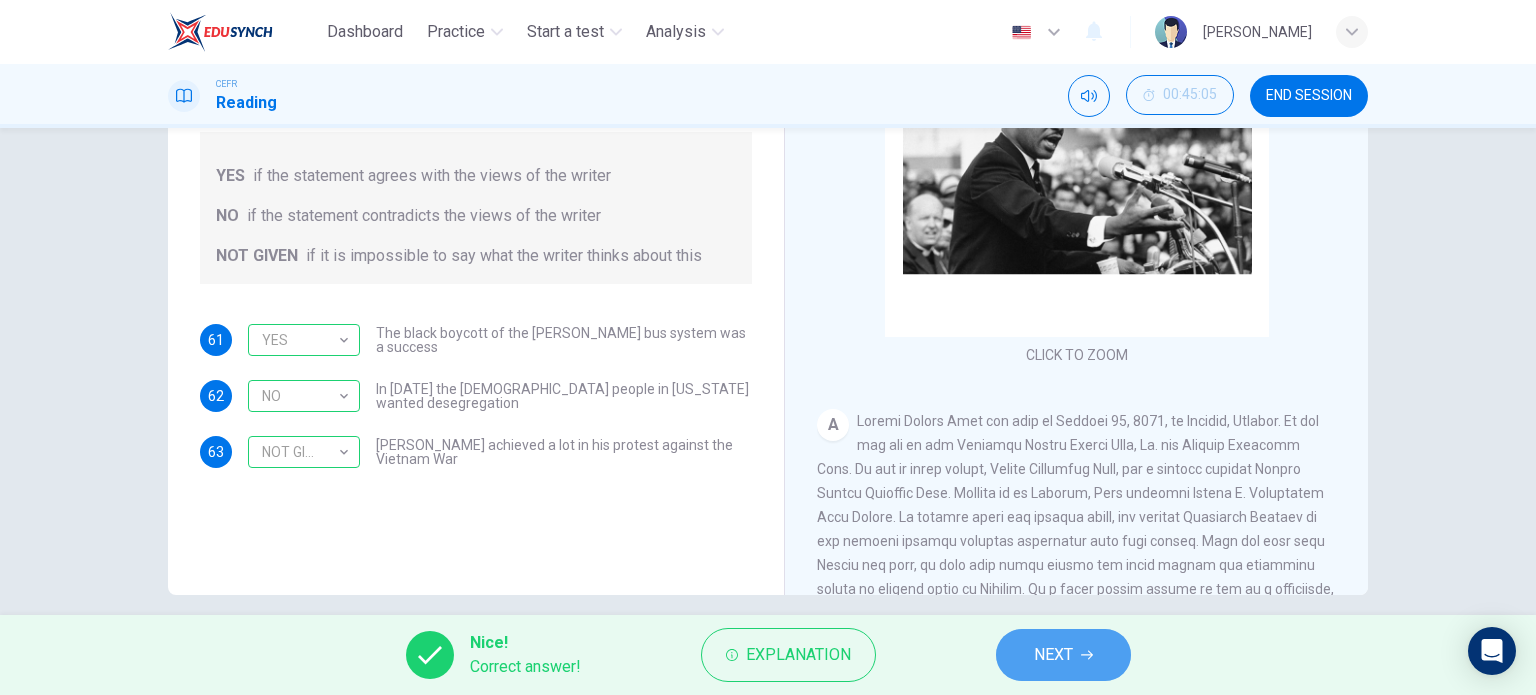 click on "NEXT" at bounding box center (1053, 655) 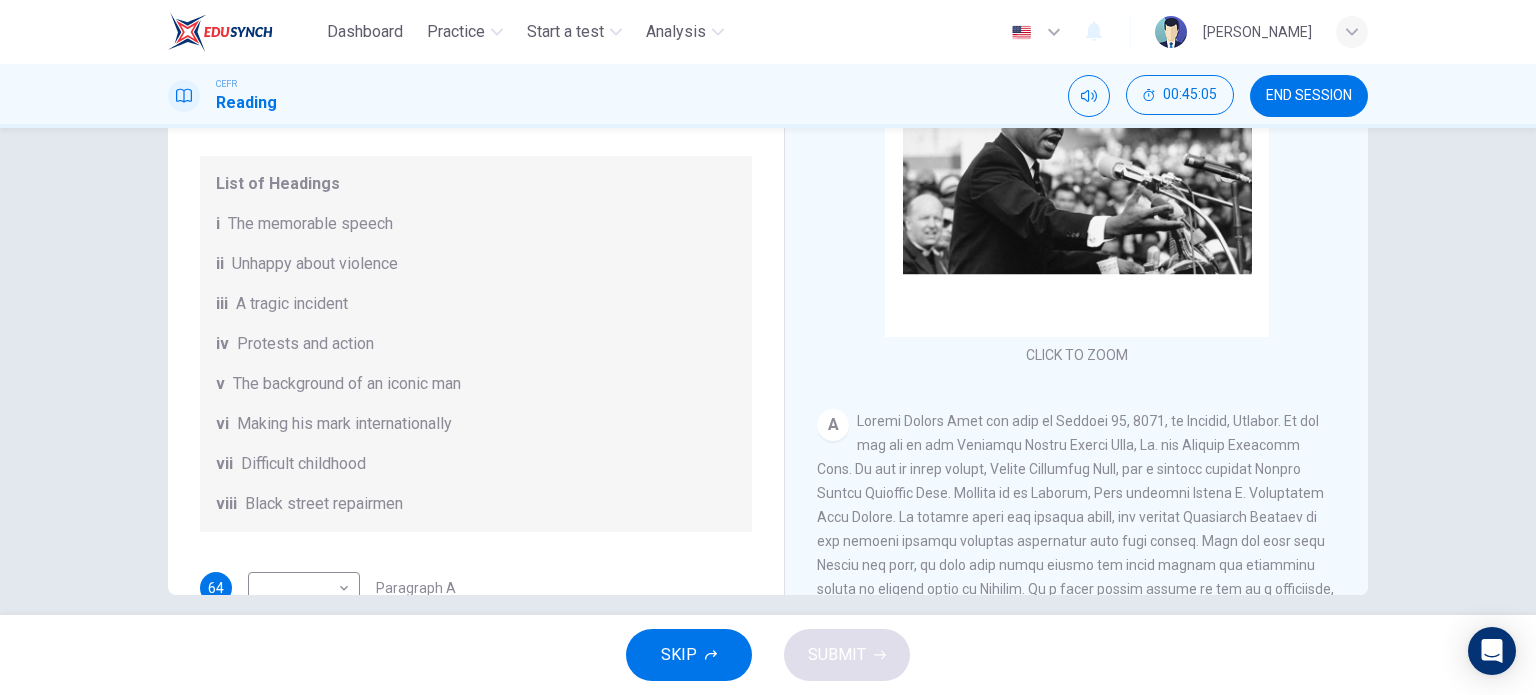 scroll, scrollTop: 288, scrollLeft: 0, axis: vertical 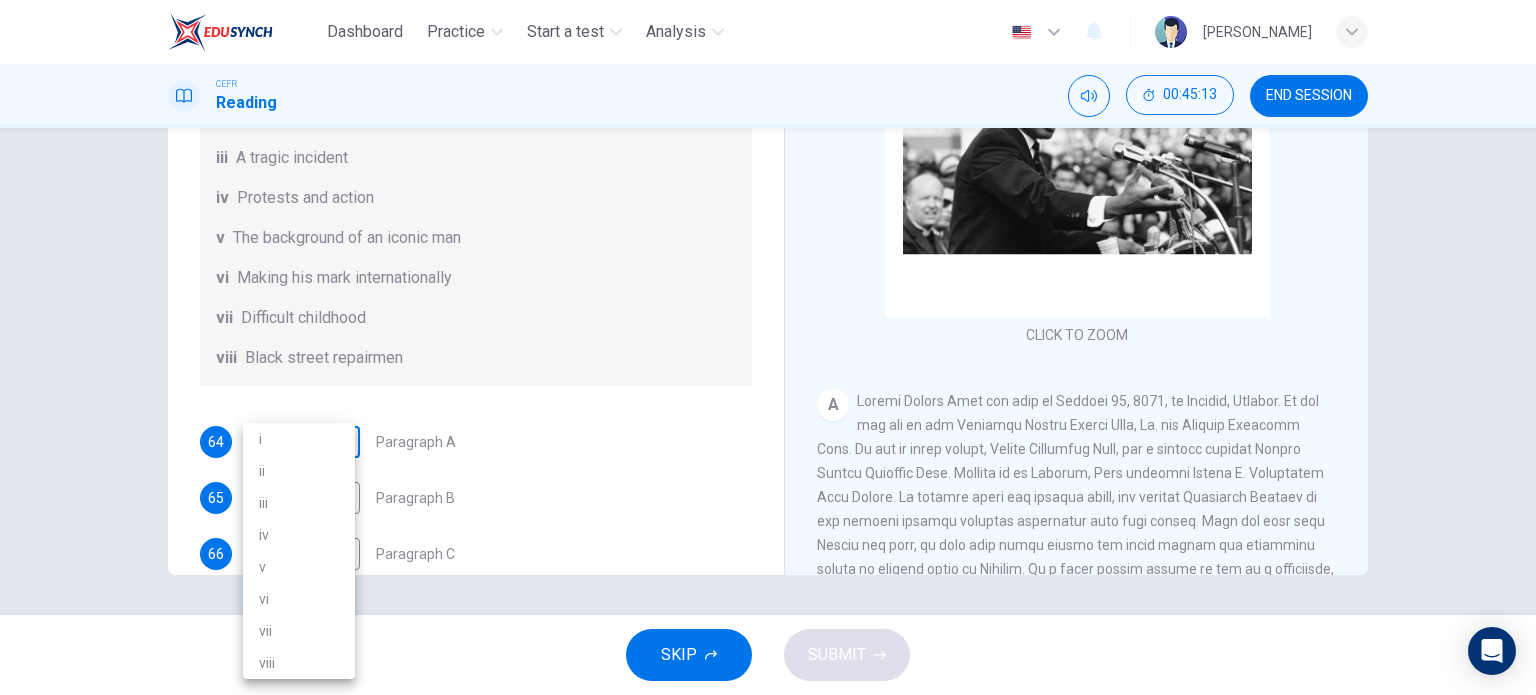 click on "Dashboard Practice Start a test Analysis English en ​ NURULAIN BINTI ROHAIZAT CEFR Reading 00:45:13 END SESSION Questions 64 - 69 The Reading Passage has 6 paragraphs.
Choose the correct heading for each paragraph  A – F , from the list of headings.
Write the correct number,  i – viii , in the spaces below. List of Headings i The memorable speech ii Unhappy about violence iii A tragic incident iv Protests and action v The background of an iconic man vi Making his mark internationally vii Difficult childhood viii Black street repairmen 64 ​ ​ Paragraph A 65 ​ ​ Paragraph B 66 ​ ​ Paragraph C 67 ​ ​ Paragraph D 68 ​ ​ Paragraph E 69 ​ ​ Paragraph F Martin Luther King CLICK TO ZOOM Click to Zoom A B C D E F SKIP SUBMIT EduSynch - Online Language Proficiency Testing
Dashboard Practice Start a test Analysis Notifications © Copyright  2025 i ii iii iv v vi vii viii" at bounding box center [768, 347] 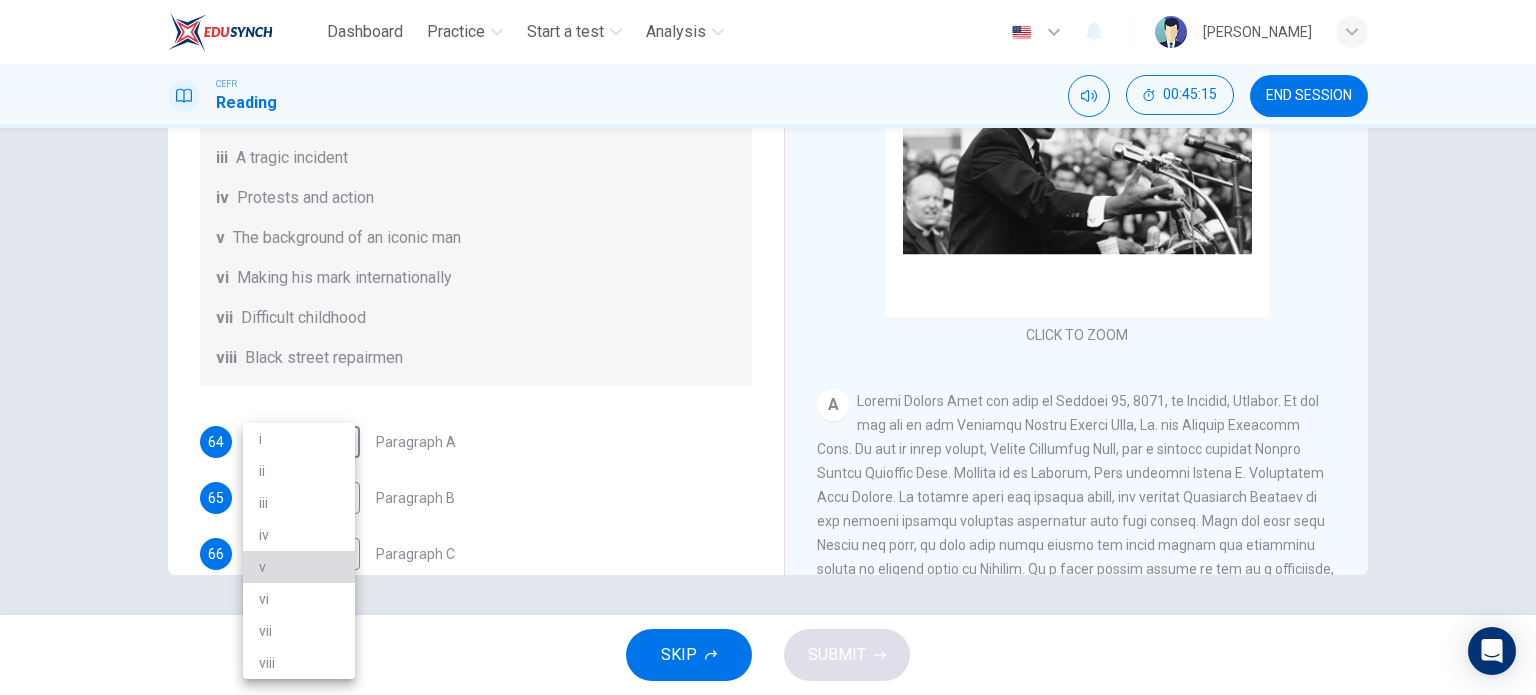 click on "v" at bounding box center [299, 567] 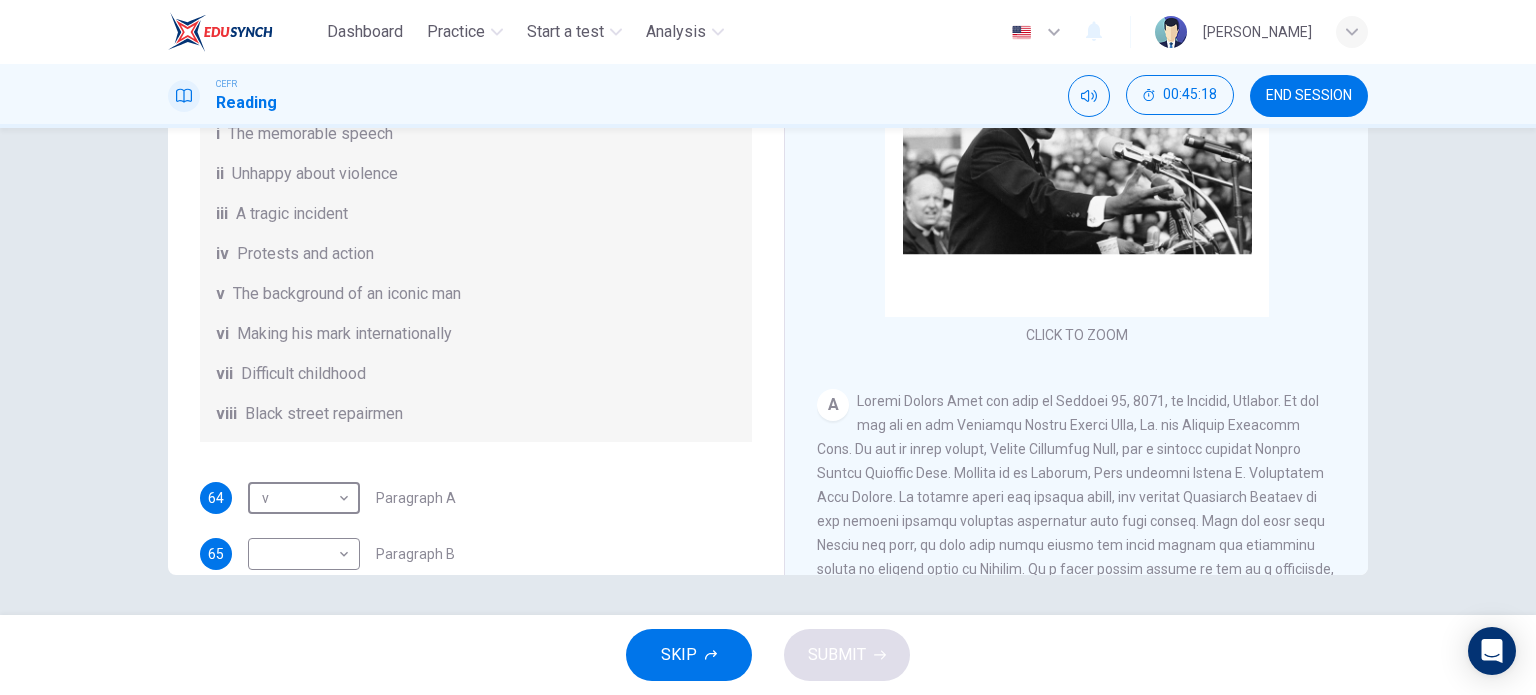 scroll, scrollTop: 68, scrollLeft: 0, axis: vertical 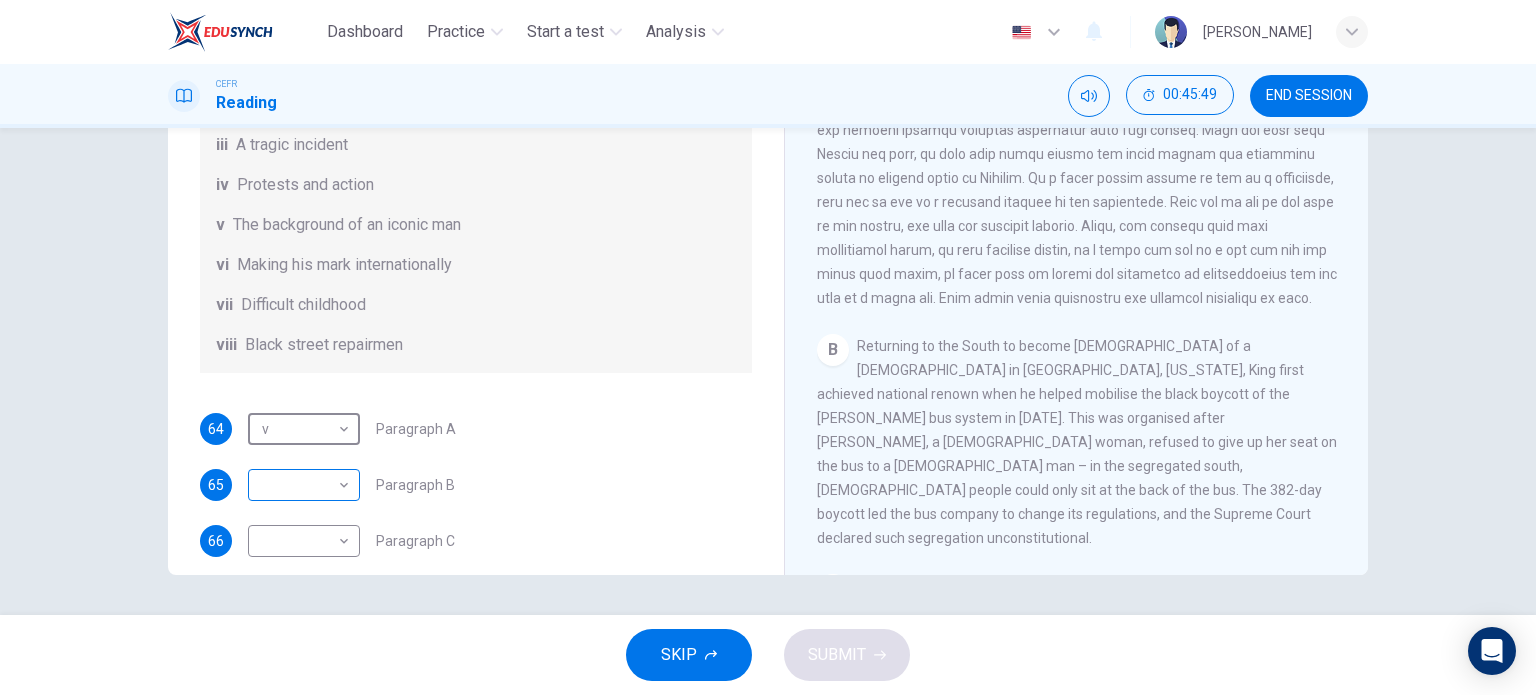 click on "Dashboard Practice Start a test Analysis English en ​ NURULAIN BINTI ROHAIZAT CEFR Reading 00:45:49 END SESSION Questions 64 - 69 The Reading Passage has 6 paragraphs.
Choose the correct heading for each paragraph  A – F , from the list of headings.
Write the correct number,  i – viii , in the spaces below. List of Headings i The memorable speech ii Unhappy about violence iii A tragic incident iv Protests and action v The background of an iconic man vi Making his mark internationally vii Difficult childhood viii Black street repairmen 64 v v ​ Paragraph A 65 ​ ​ Paragraph B 66 ​ ​ Paragraph C 67 ​ ​ Paragraph D 68 ​ ​ Paragraph E 69 ​ ​ Paragraph F Martin Luther King CLICK TO ZOOM Click to Zoom A B C D E F SKIP SUBMIT EduSynch - Online Language Proficiency Testing
Dashboard Practice Start a test Analysis Notifications © Copyright  2025" at bounding box center [768, 347] 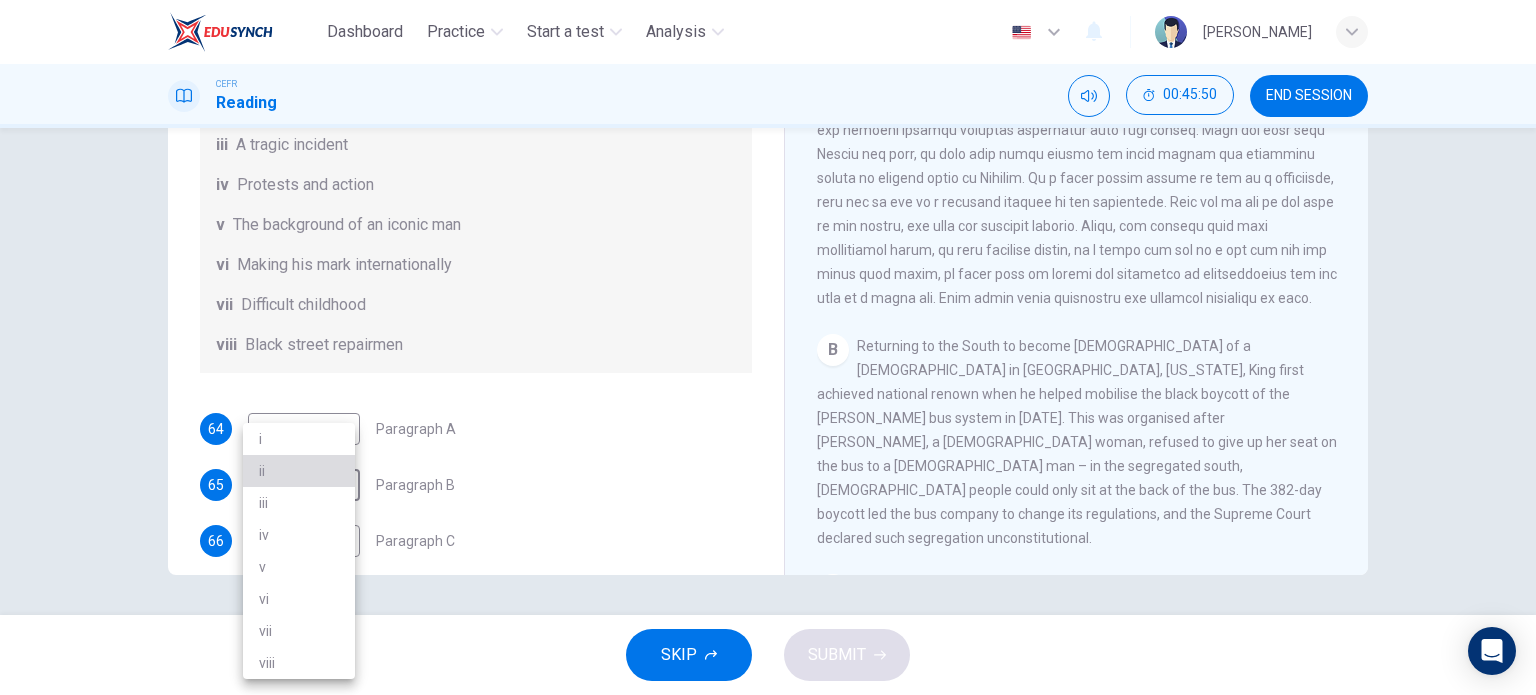click on "ii" at bounding box center [299, 471] 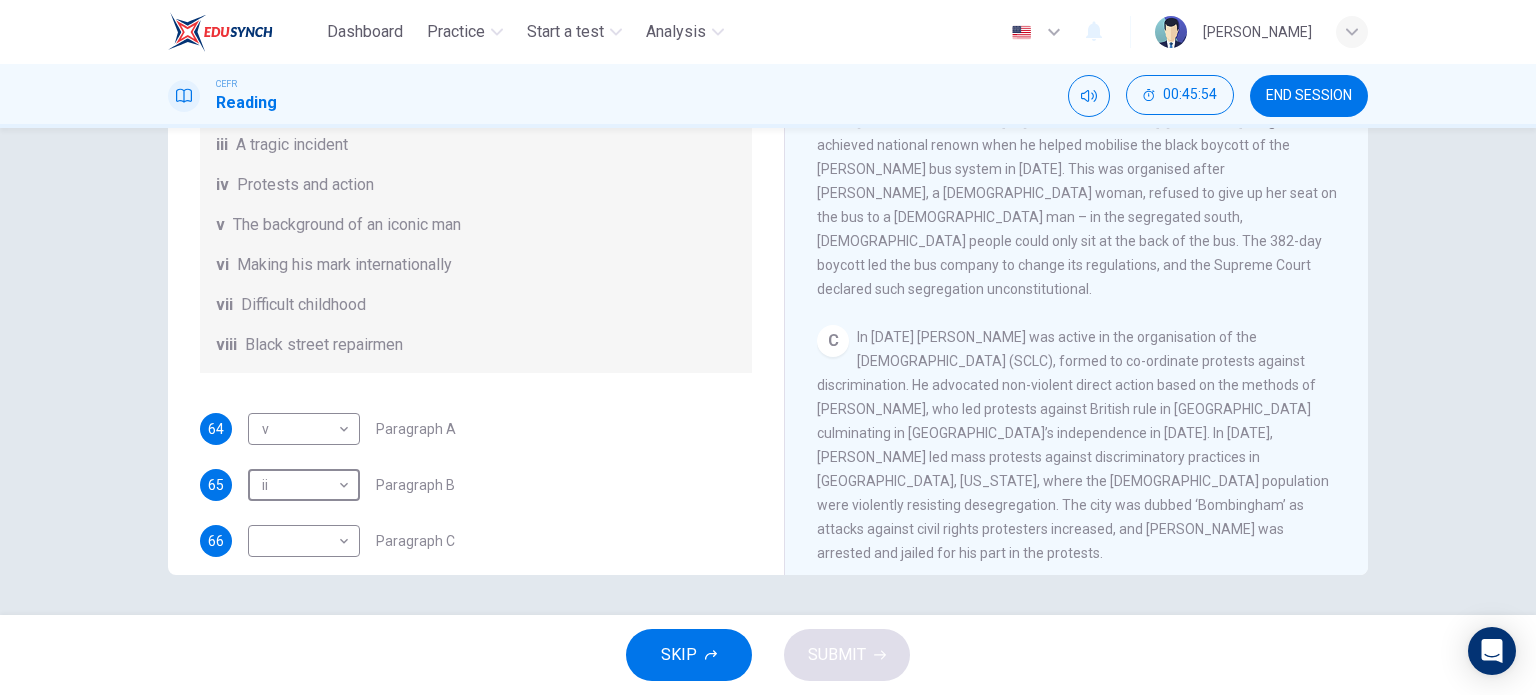 scroll, scrollTop: 640, scrollLeft: 0, axis: vertical 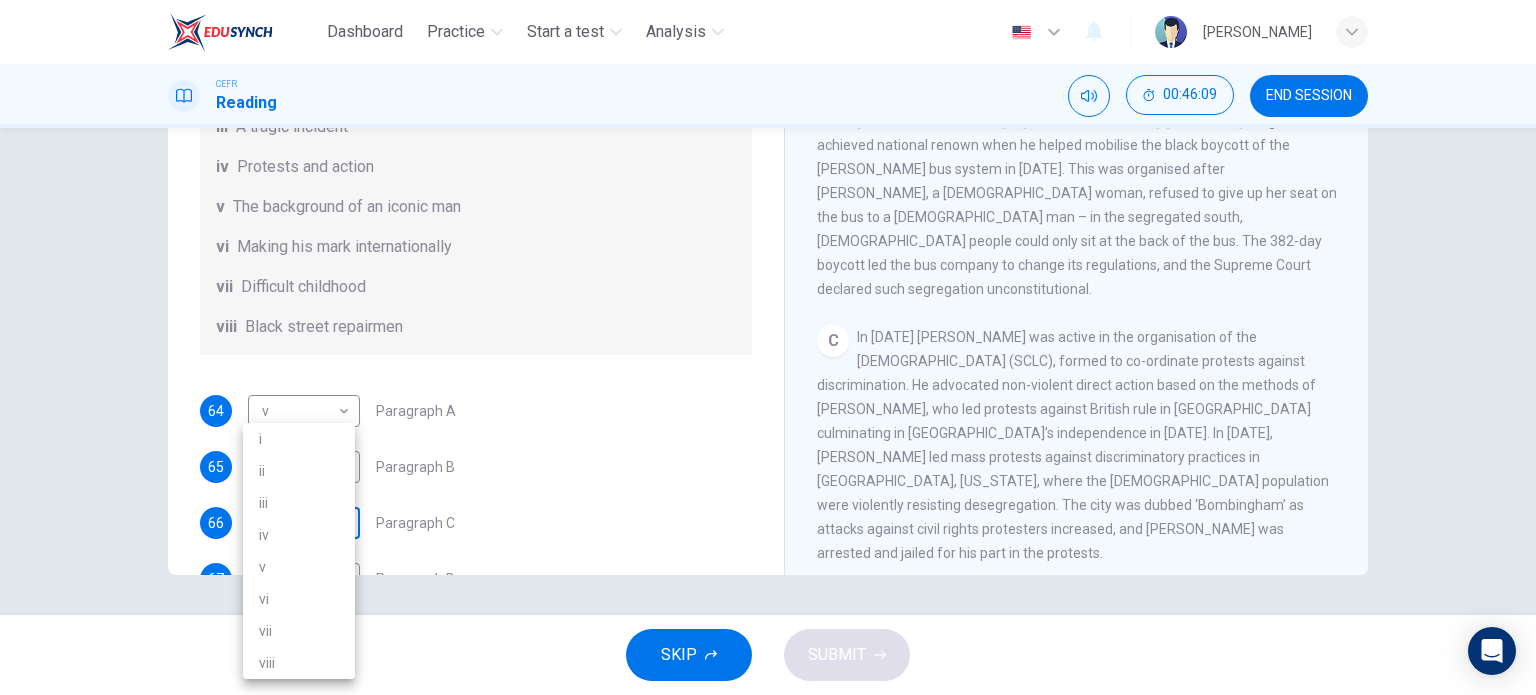 click on "Dashboard Practice Start a test Analysis English en ​ NURULAIN BINTI ROHAIZAT CEFR Reading 00:46:09 END SESSION Questions 64 - 69 The Reading Passage has 6 paragraphs.
Choose the correct heading for each paragraph  A – F , from the list of headings.
Write the correct number,  i – viii , in the spaces below. List of Headings i The memorable speech ii Unhappy about violence iii A tragic incident iv Protests and action v The background of an iconic man vi Making his mark internationally vii Difficult childhood viii Black street repairmen 64 v v ​ Paragraph A 65 ii ii ​ Paragraph B 66 ​ ​ Paragraph C 67 ​ ​ Paragraph D 68 ​ ​ Paragraph E 69 ​ ​ Paragraph F Martin Luther King CLICK TO ZOOM Click to Zoom A B C D E F SKIP SUBMIT EduSynch - Online Language Proficiency Testing
Dashboard Practice Start a test Analysis Notifications © Copyright  2025 i ii iii iv v vi vii viii" at bounding box center (768, 347) 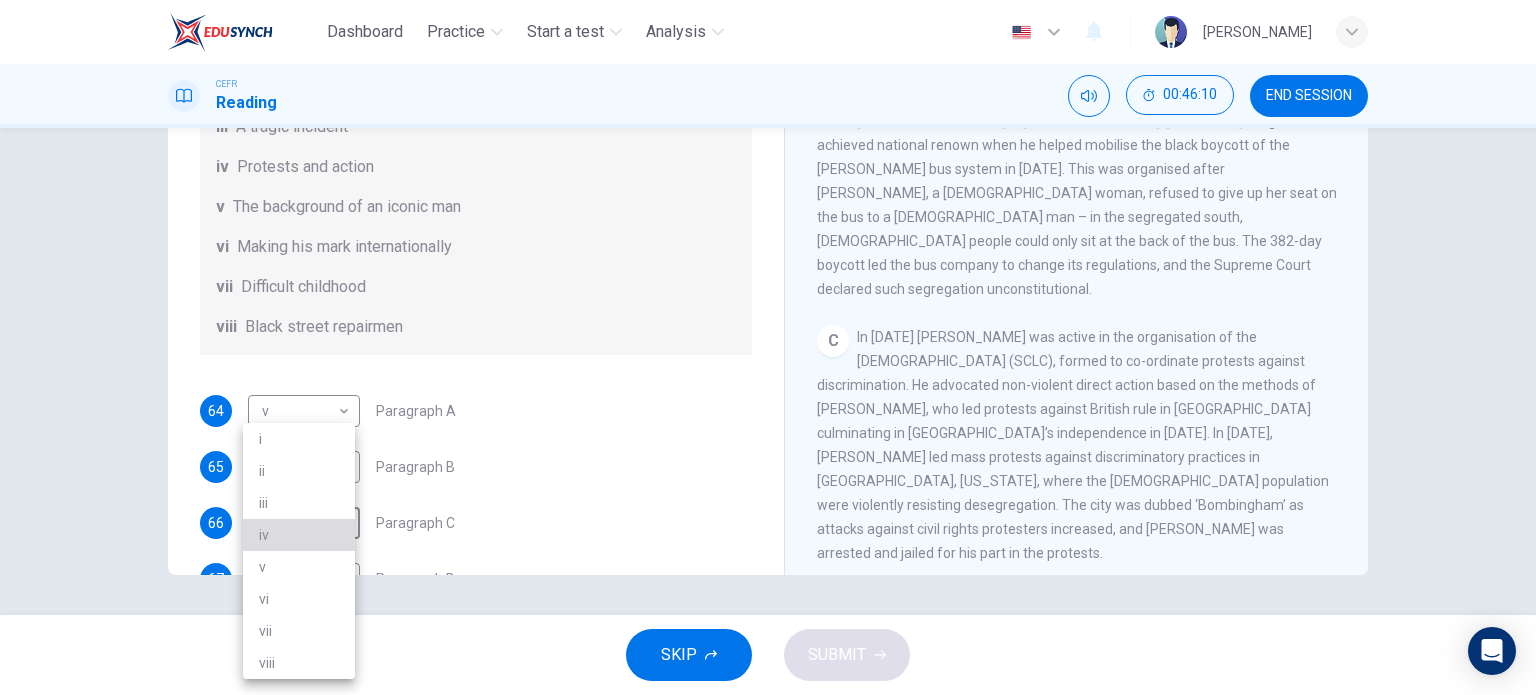 click on "iv" at bounding box center (299, 535) 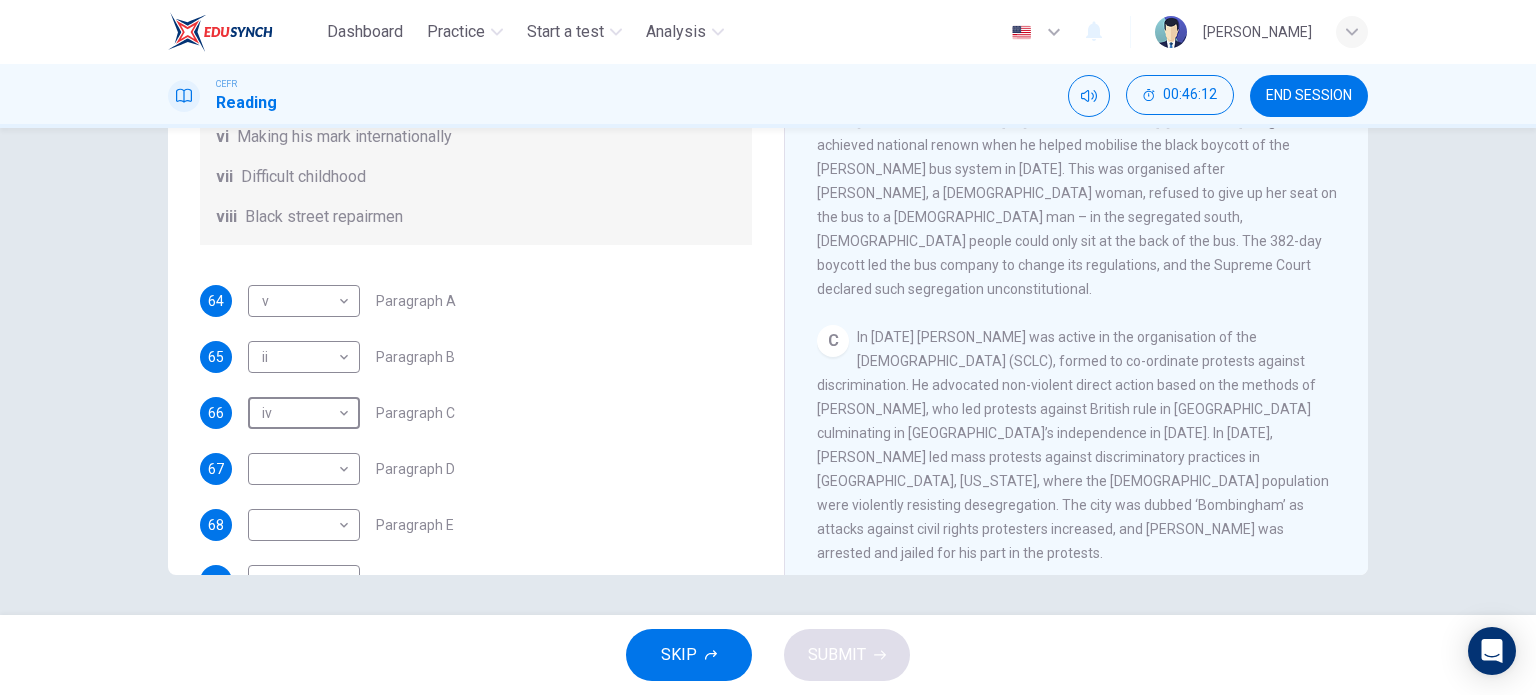 scroll, scrollTop: 282, scrollLeft: 0, axis: vertical 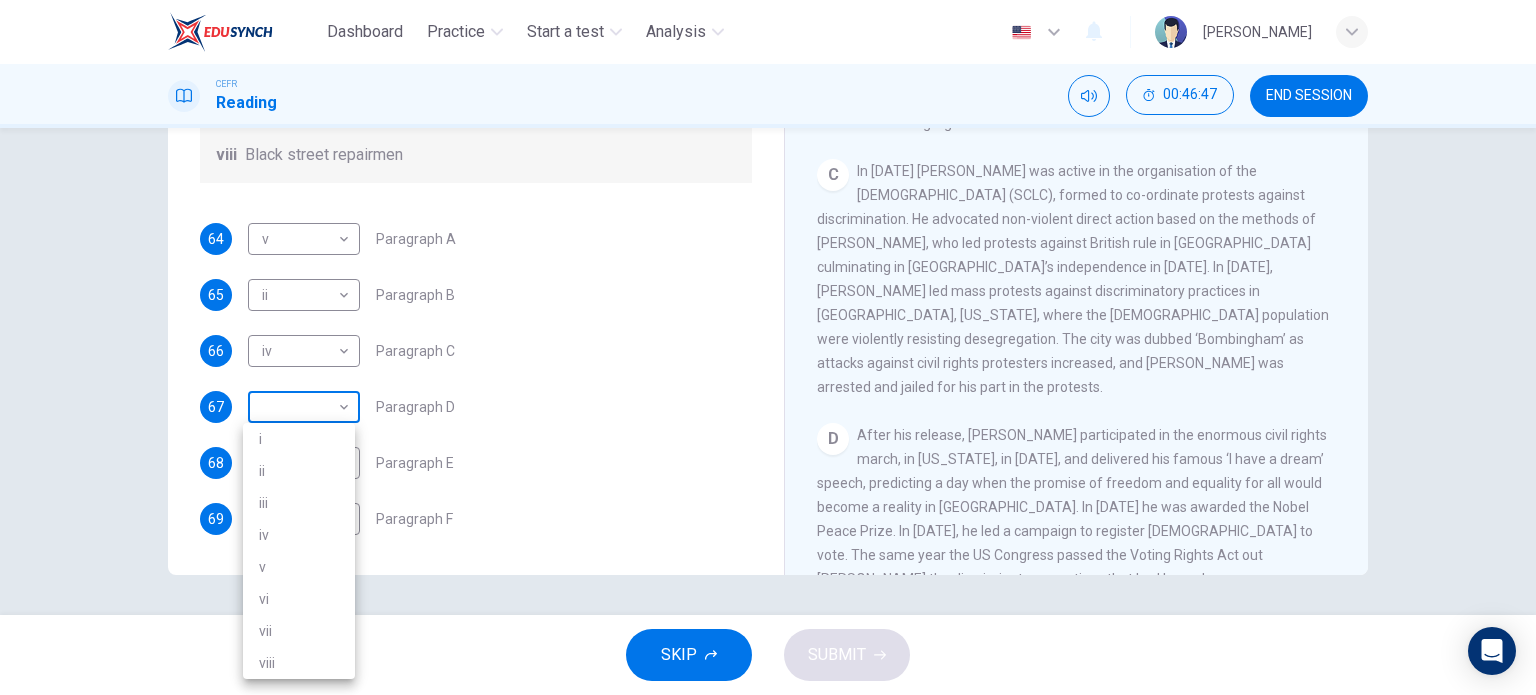 click on "Dashboard Practice Start a test Analysis English en ​ NURULAIN BINTI ROHAIZAT CEFR Reading 00:46:47 END SESSION Questions 64 - 69 The Reading Passage has 6 paragraphs.
Choose the correct heading for each paragraph  A – F , from the list of headings.
Write the correct number,  i – viii , in the spaces below. List of Headings i The memorable speech ii Unhappy about violence iii A tragic incident iv Protests and action v The background of an iconic man vi Making his mark internationally vii Difficult childhood viii Black street repairmen 64 v v ​ Paragraph A 65 ii ii ​ Paragraph B 66 iv iv ​ Paragraph C 67 ​ ​ Paragraph D 68 ​ ​ Paragraph E 69 ​ ​ Paragraph F Martin Luther King CLICK TO ZOOM Click to Zoom A B C D E F SKIP SUBMIT EduSynch - Online Language Proficiency Testing
Dashboard Practice Start a test Analysis Notifications © Copyright  2025 i ii iii iv v vi vii viii" at bounding box center (768, 347) 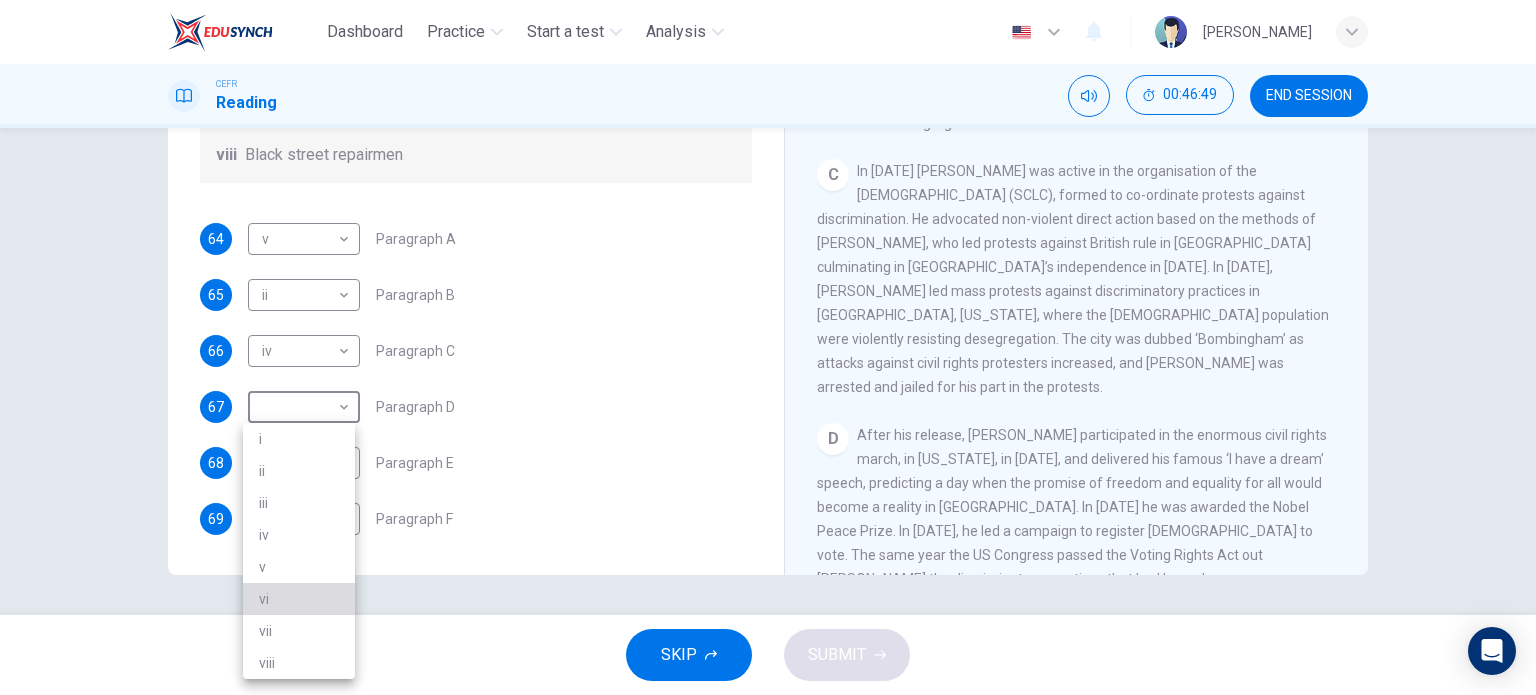 click on "vi" at bounding box center [299, 599] 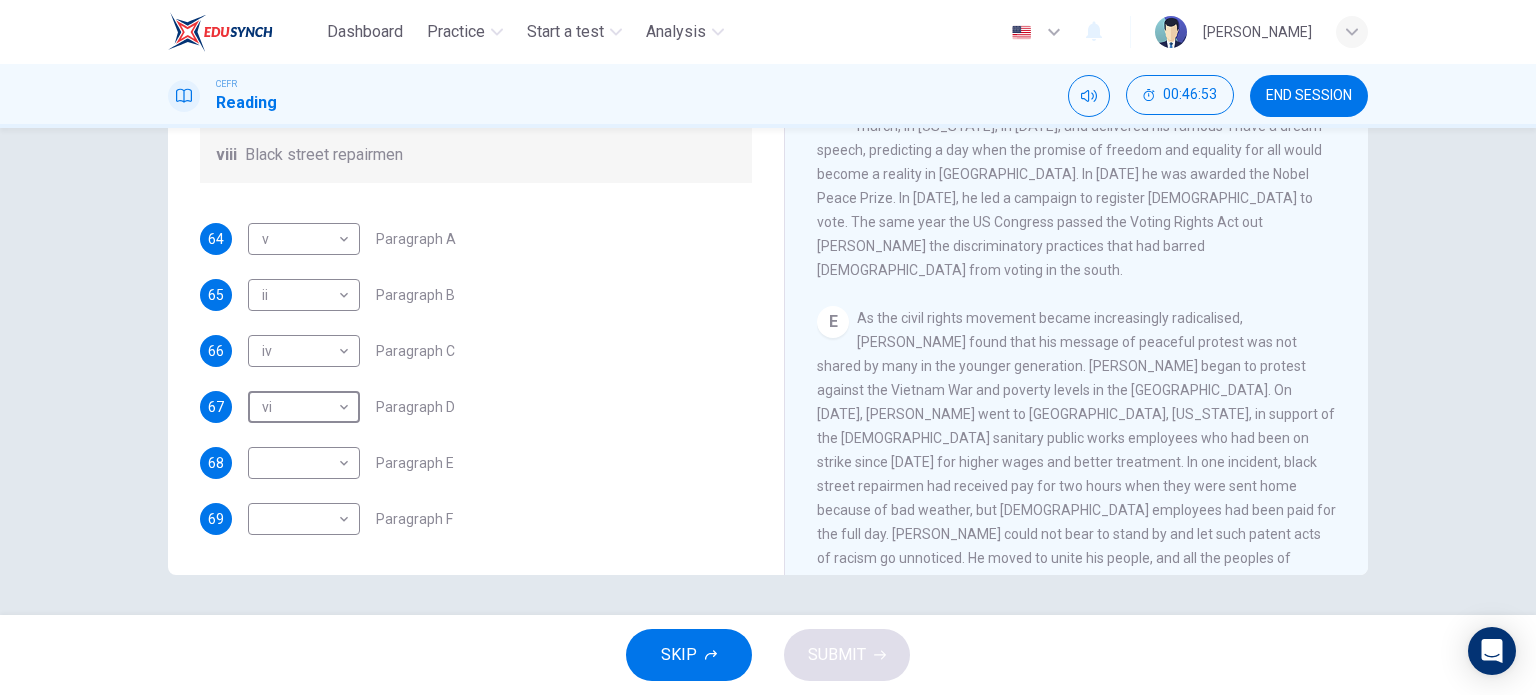 scroll, scrollTop: 1140, scrollLeft: 0, axis: vertical 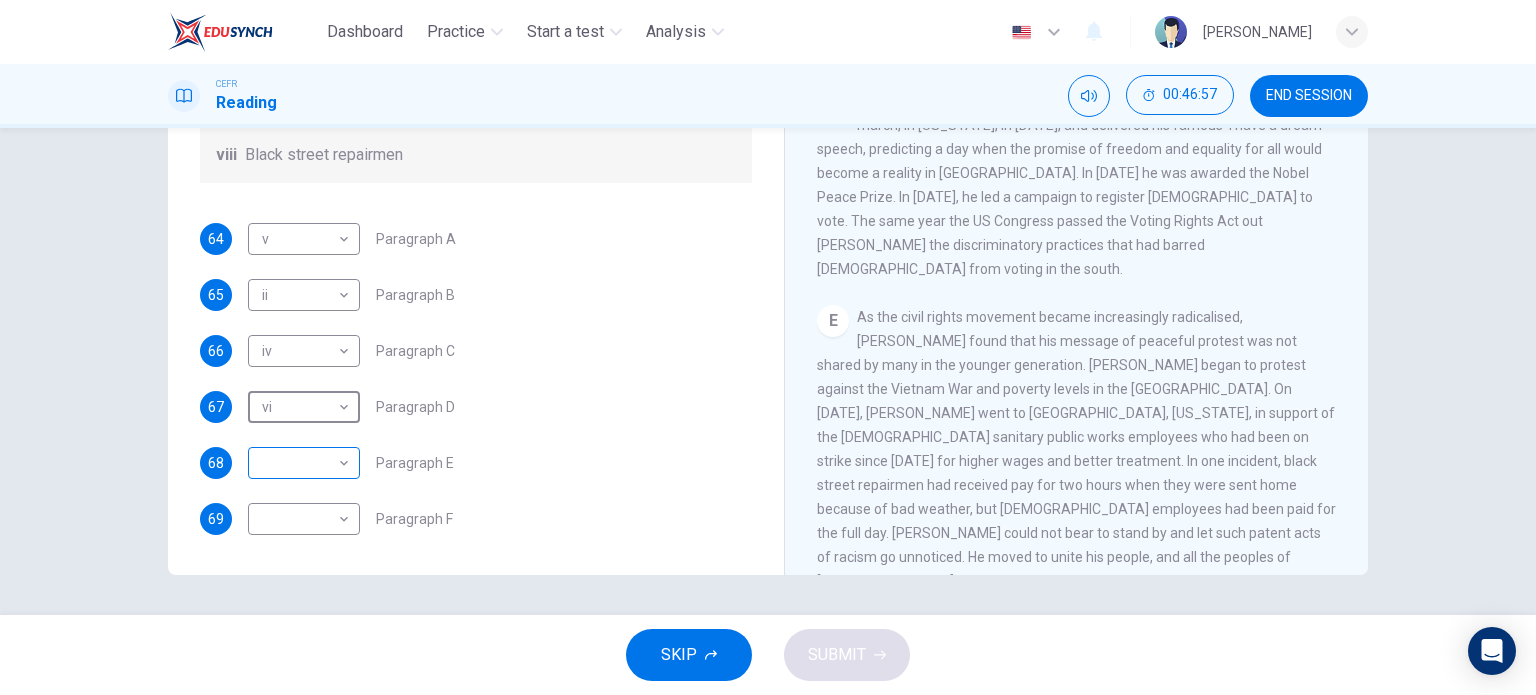 click on "Dashboard Practice Start a test Analysis English en ​ NURULAIN BINTI ROHAIZAT CEFR Reading 00:46:57 END SESSION Questions 64 - 69 The Reading Passage has 6 paragraphs.
Choose the correct heading for each paragraph  A – F , from the list of headings.
Write the correct number,  i – viii , in the spaces below. List of Headings i The memorable speech ii Unhappy about violence iii A tragic incident iv Protests and action v The background of an iconic man vi Making his mark internationally vii Difficult childhood viii Black street repairmen 64 v v ​ Paragraph A 65 ii ii ​ Paragraph B 66 iv iv ​ Paragraph C 67 vi vi ​ Paragraph D 68 ​ ​ Paragraph E 69 ​ ​ Paragraph F Martin Luther King CLICK TO ZOOM Click to Zoom A B C D E F SKIP SUBMIT EduSynch - Online Language Proficiency Testing
Dashboard Practice Start a test Analysis Notifications © Copyright  2025" at bounding box center [768, 347] 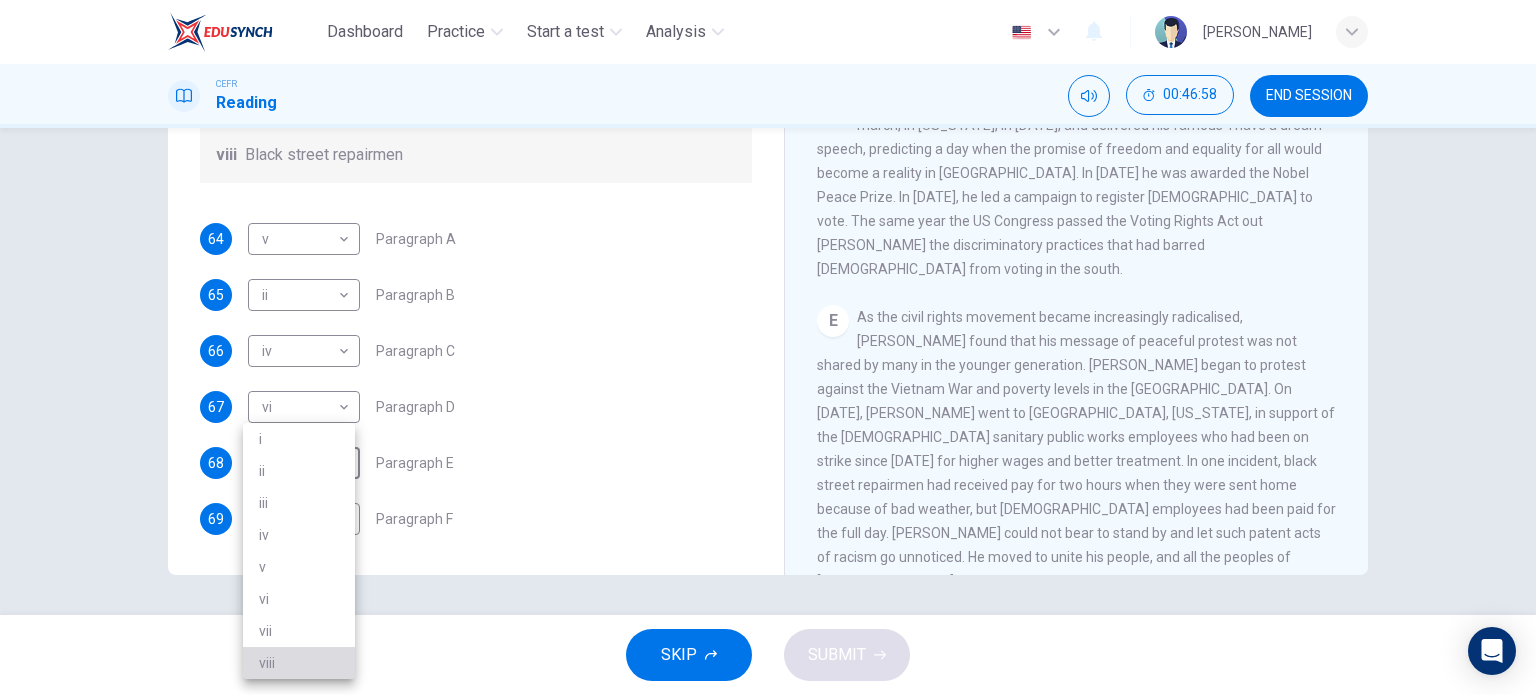 click on "viii" at bounding box center [299, 663] 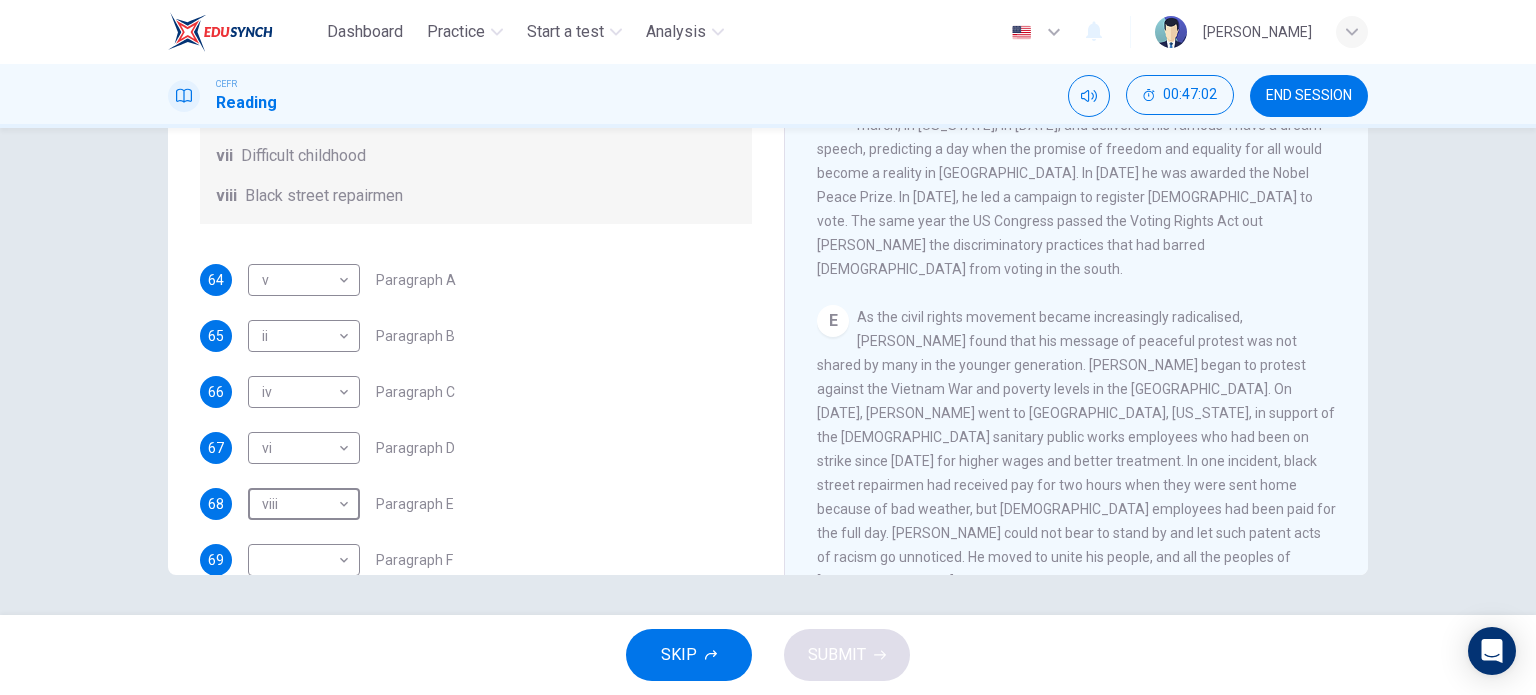 scroll, scrollTop: 352, scrollLeft: 0, axis: vertical 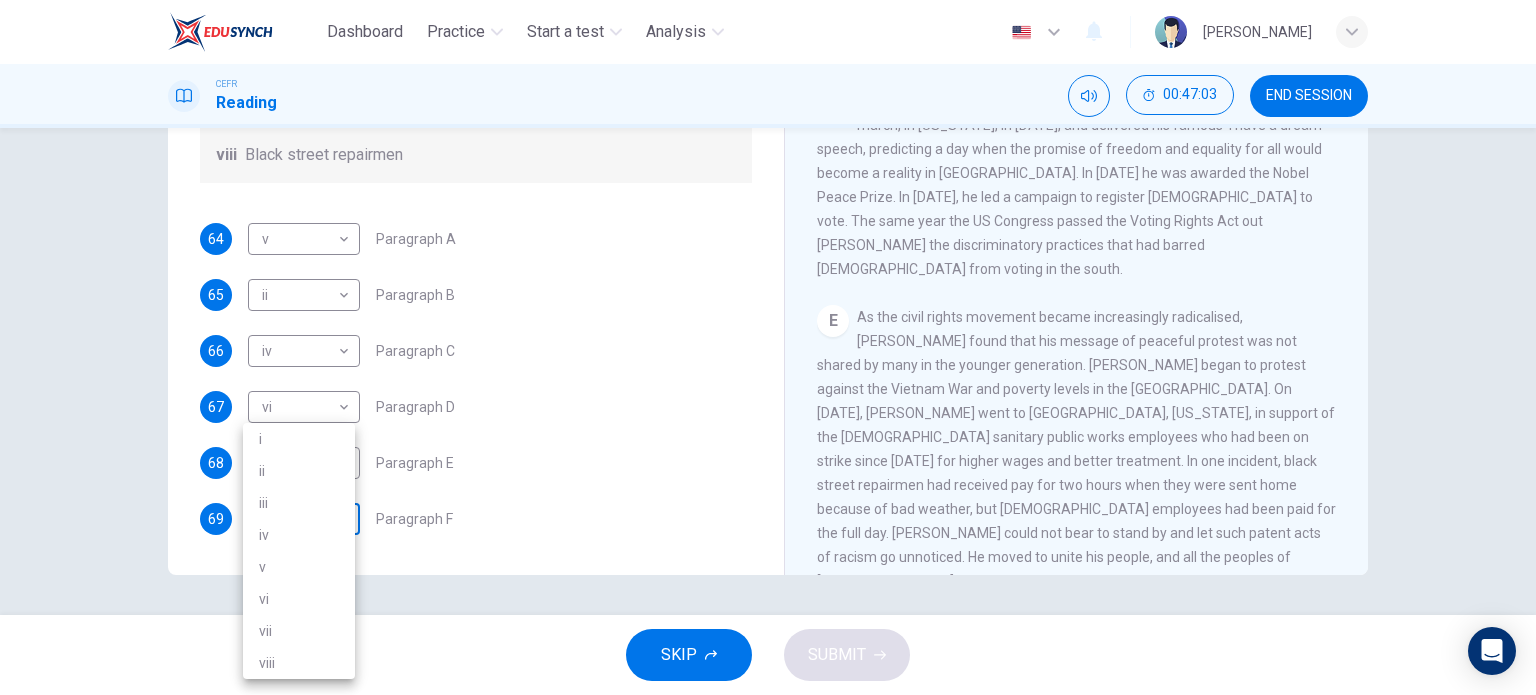 click on "Dashboard Practice Start a test Analysis English en ​ NURULAIN BINTI ROHAIZAT CEFR Reading 00:47:03 END SESSION Questions 64 - 69 The Reading Passage has 6 paragraphs.
Choose the correct heading for each paragraph  A – F , from the list of headings.
Write the correct number,  i – viii , in the spaces below. List of Headings i The memorable speech ii Unhappy about violence iii A tragic incident iv Protests and action v The background of an iconic man vi Making his mark internationally vii Difficult childhood viii Black street repairmen 64 v v ​ Paragraph A 65 ii ii ​ Paragraph B 66 iv iv ​ Paragraph C 67 vi vi ​ Paragraph D 68 viii viii ​ Paragraph E 69 ​ ​ Paragraph F Martin Luther King CLICK TO ZOOM Click to Zoom A B C D E F SKIP SUBMIT EduSynch - Online Language Proficiency Testing
Dashboard Practice Start a test Analysis Notifications © Copyright  2025 i ii iii iv v vi vii viii" at bounding box center [768, 347] 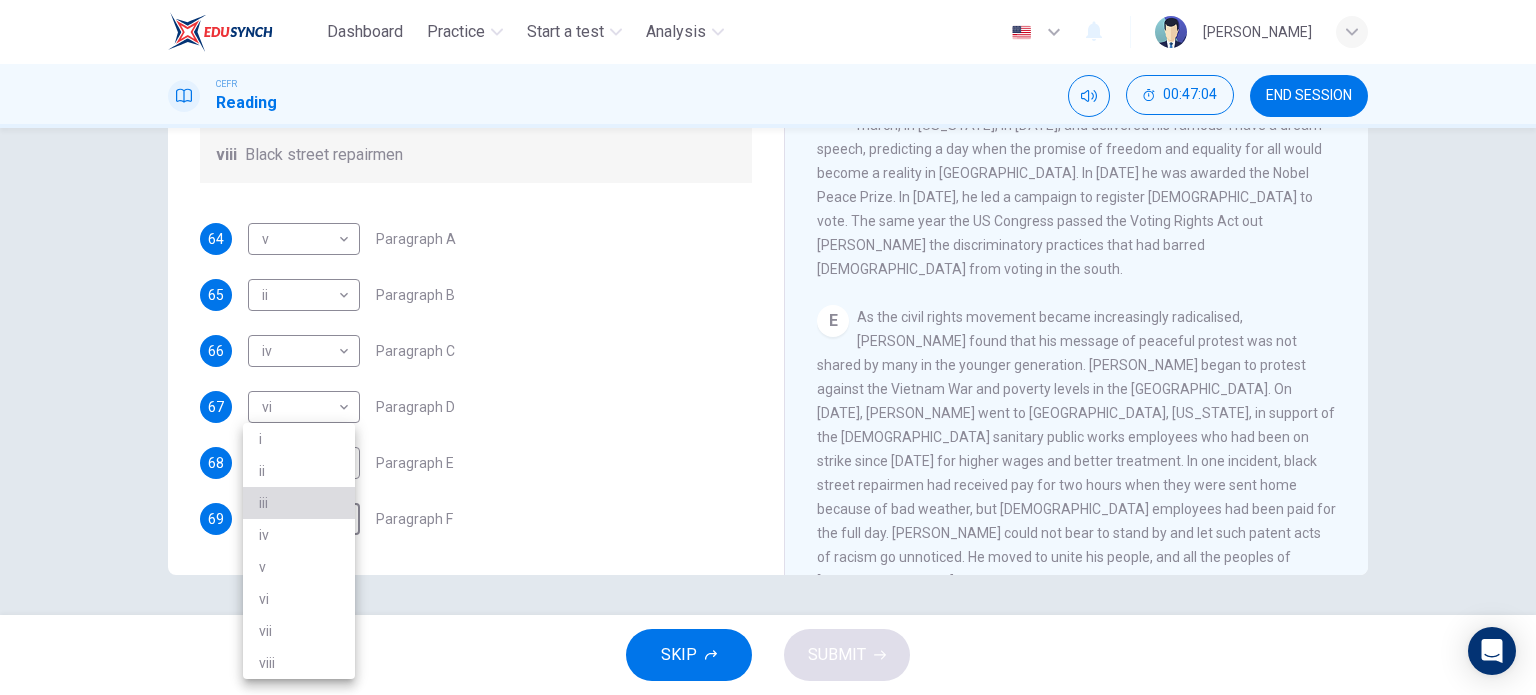 click on "iii" at bounding box center [299, 503] 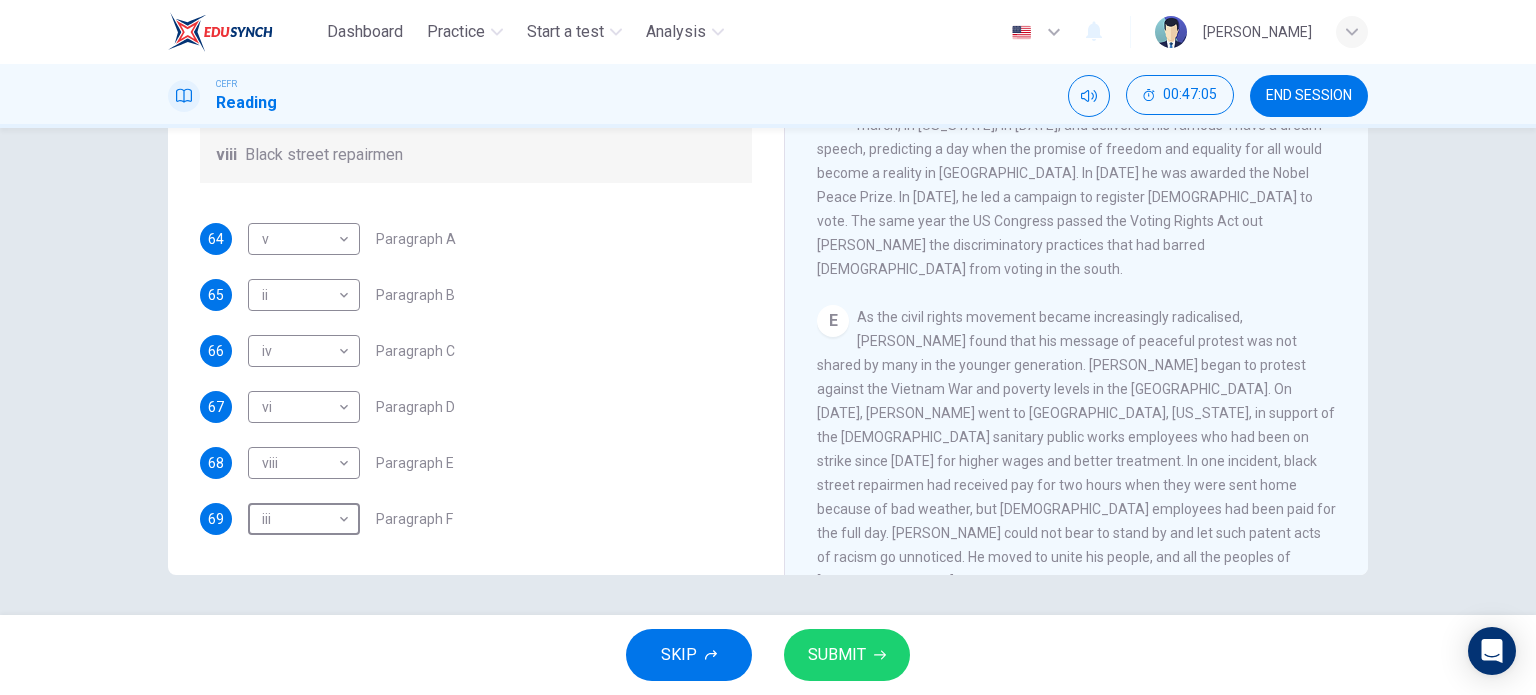 click on "SUBMIT" at bounding box center [837, 655] 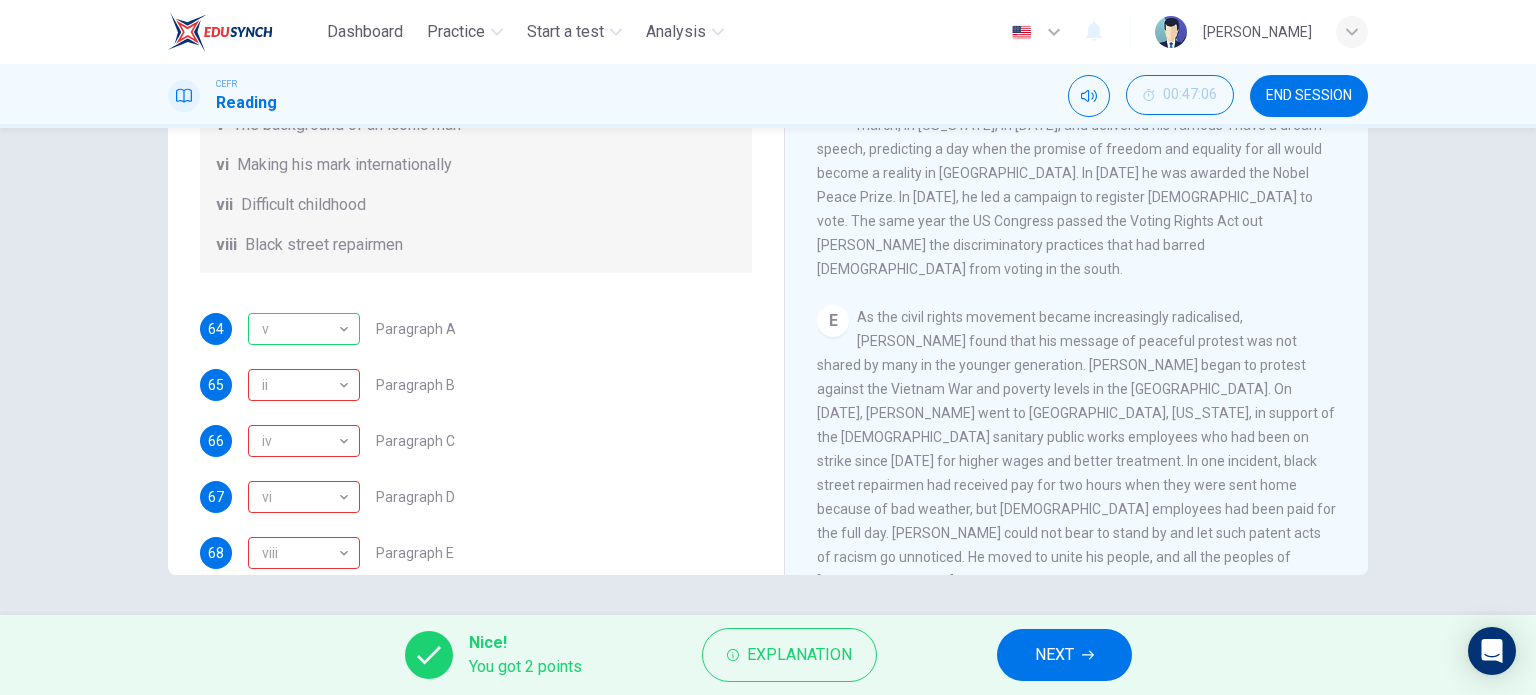 scroll, scrollTop: 352, scrollLeft: 0, axis: vertical 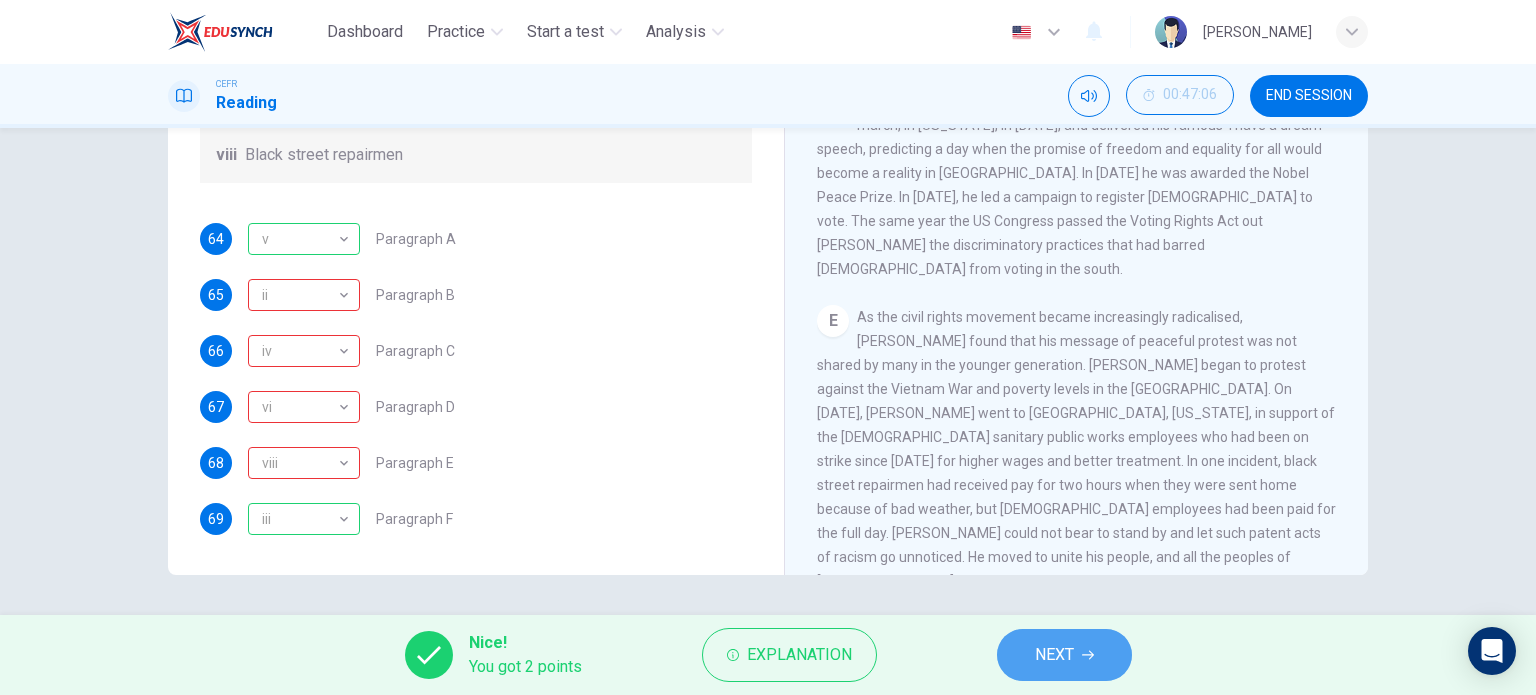 click on "NEXT" at bounding box center (1054, 655) 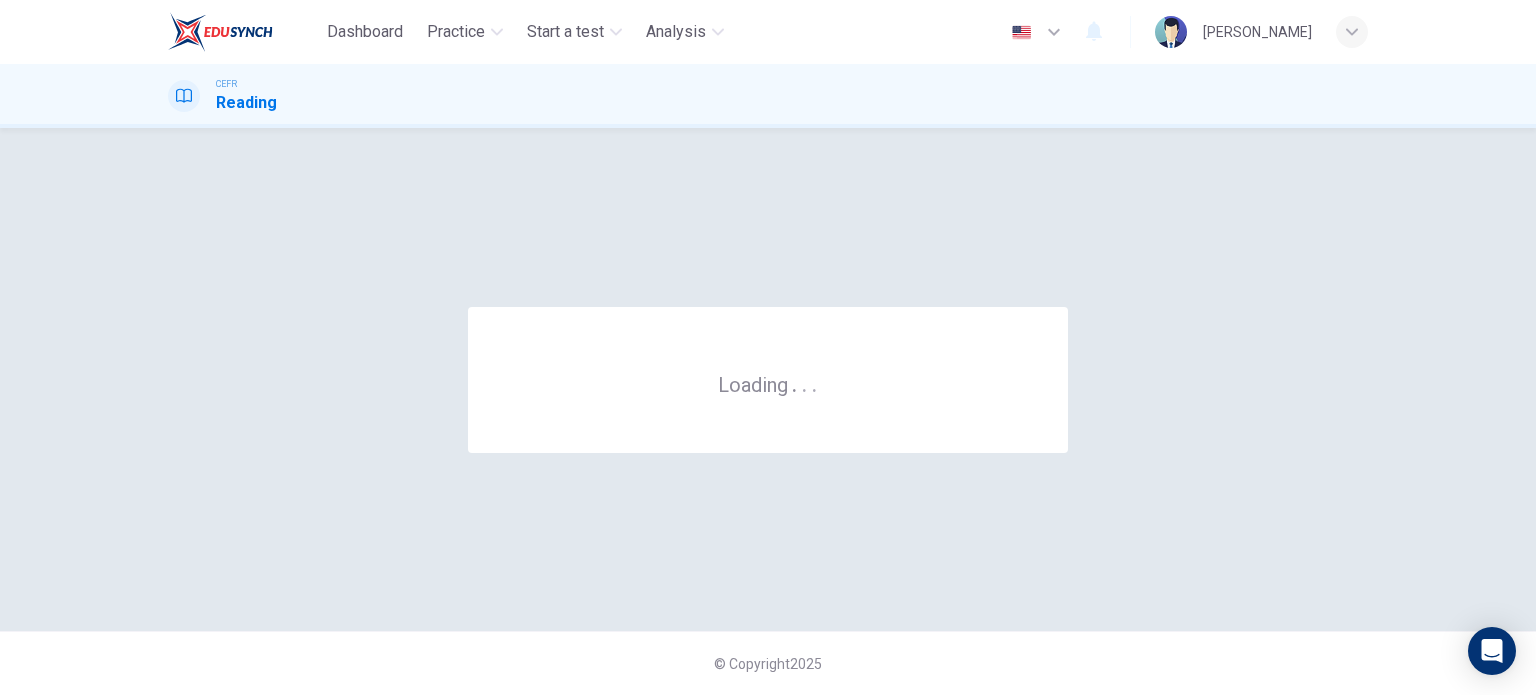 scroll, scrollTop: 0, scrollLeft: 0, axis: both 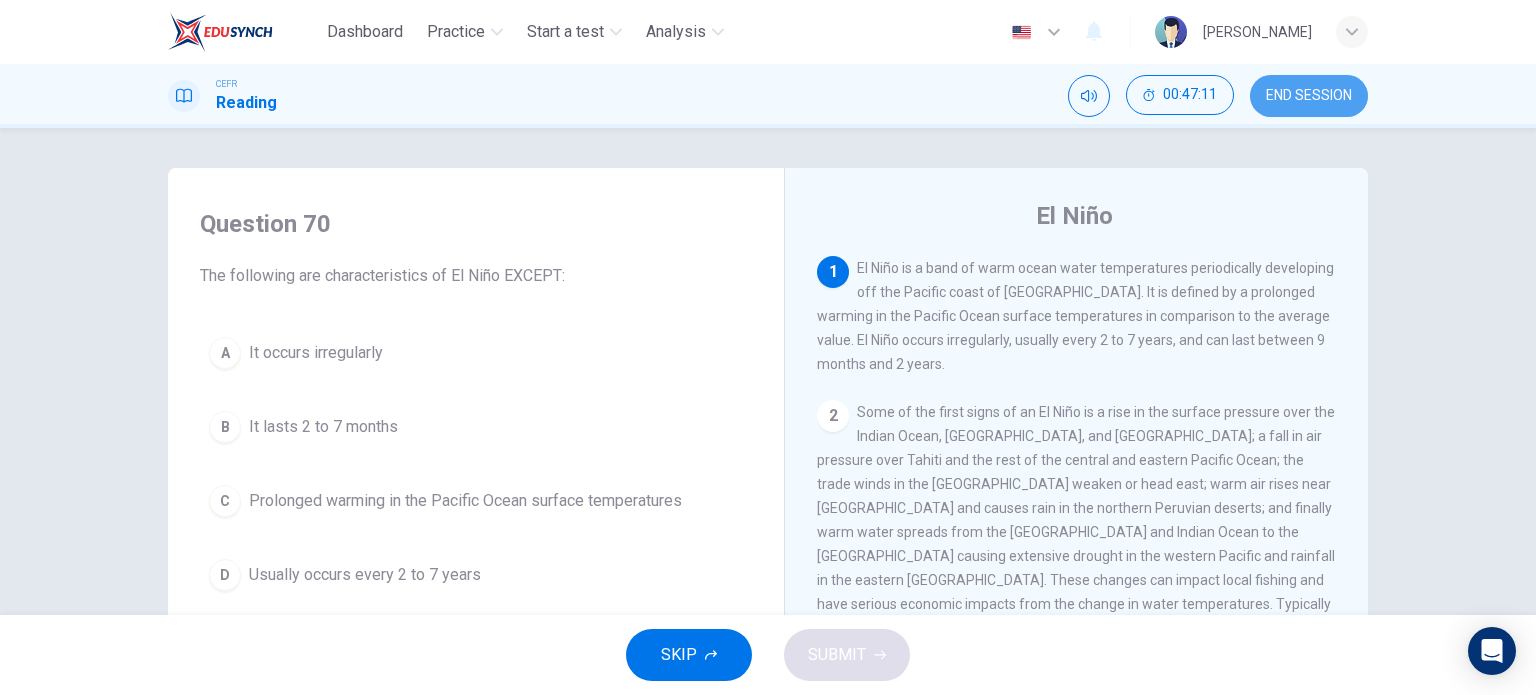click on "END SESSION" at bounding box center (1309, 96) 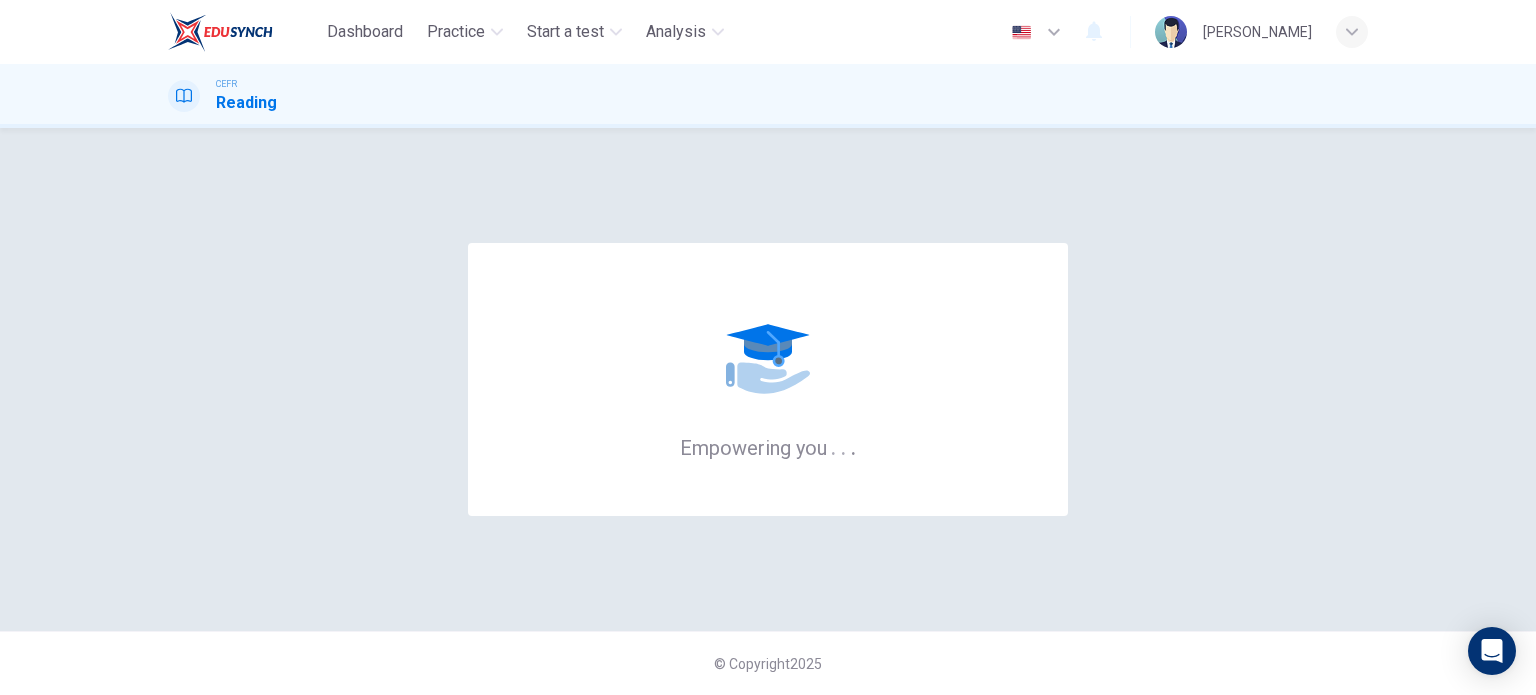 scroll, scrollTop: 0, scrollLeft: 0, axis: both 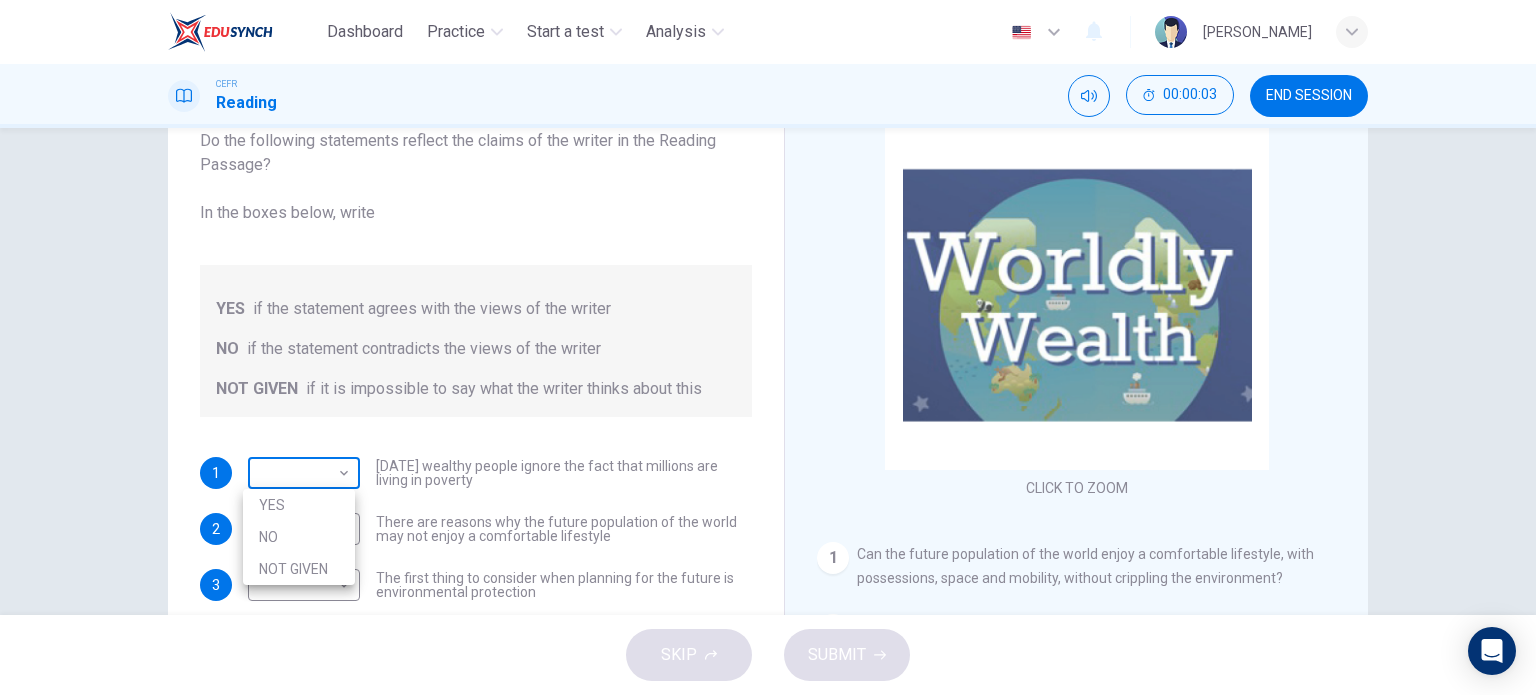 click on "Dashboard Practice Start a test Analysis English en ​ [PERSON_NAME] CEFR Reading 00:00:03 END SESSION Questions 1 - 6 Do the following statements reflect the claims of the writer in the [GEOGRAPHIC_DATA]?
In the boxes below, write YES if the statement agrees with the views of the writer NO if the statement contradicts the views of the writer NOT GIVEN if it is impossible to say what the writer thinks about this 1 ​ ​ [DATE] wealthy people ignore the fact that millions are living in poverty 2 ​ ​ There are reasons why the future population of the world may not enjoy a comfortable lifestyle 3 ​ ​ The first thing to consider when planning for the future is environmental protection 4 ​ ​ As manufactured goods get cheaper, people will benefit more from them 5 ​ ​ It may be possible to find new types of raw materials for use in the production of machinery 6 ​ ​ The rising prices of fossil fuels may bring some benefits Worldly Wealth CLICK TO ZOOM Click to Zoom 1 2 3 4 5 6 7 8 9" at bounding box center [768, 347] 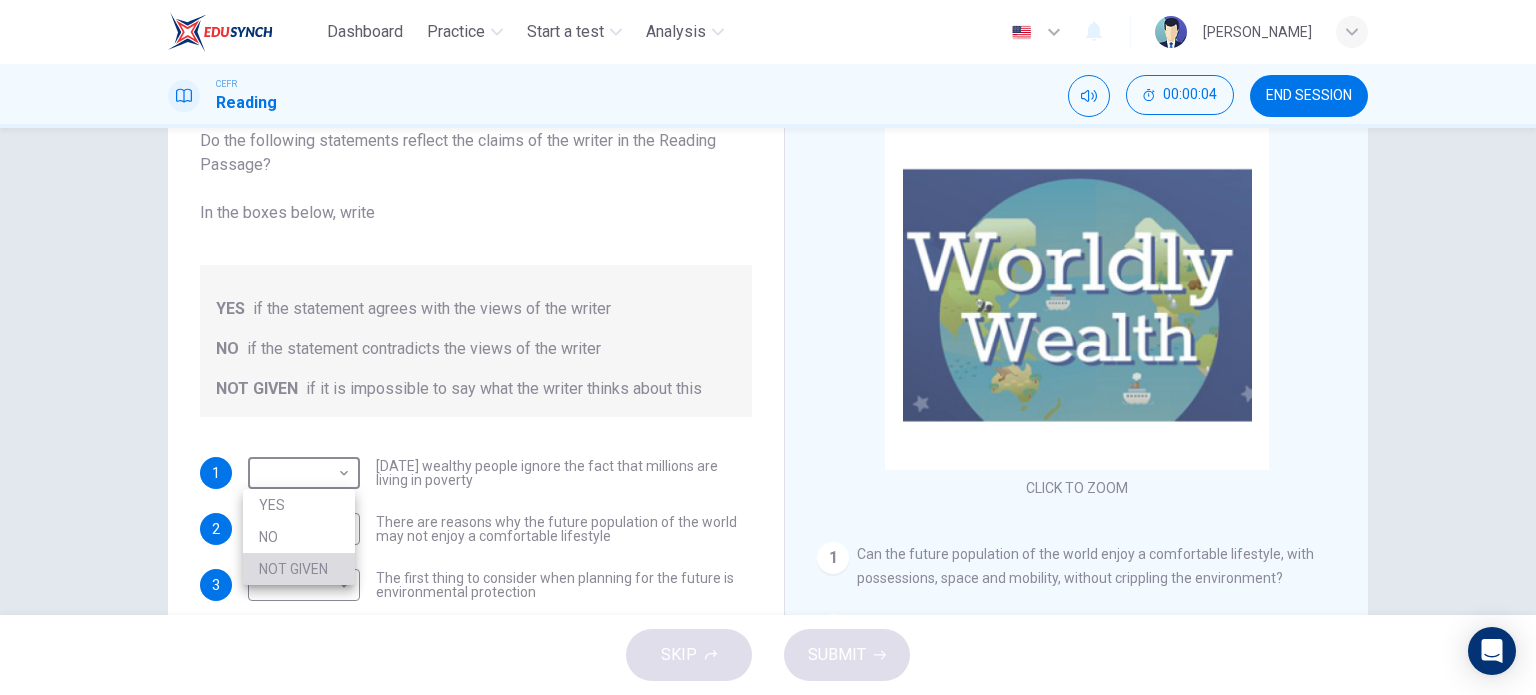 click on "NOT GIVEN" at bounding box center (299, 569) 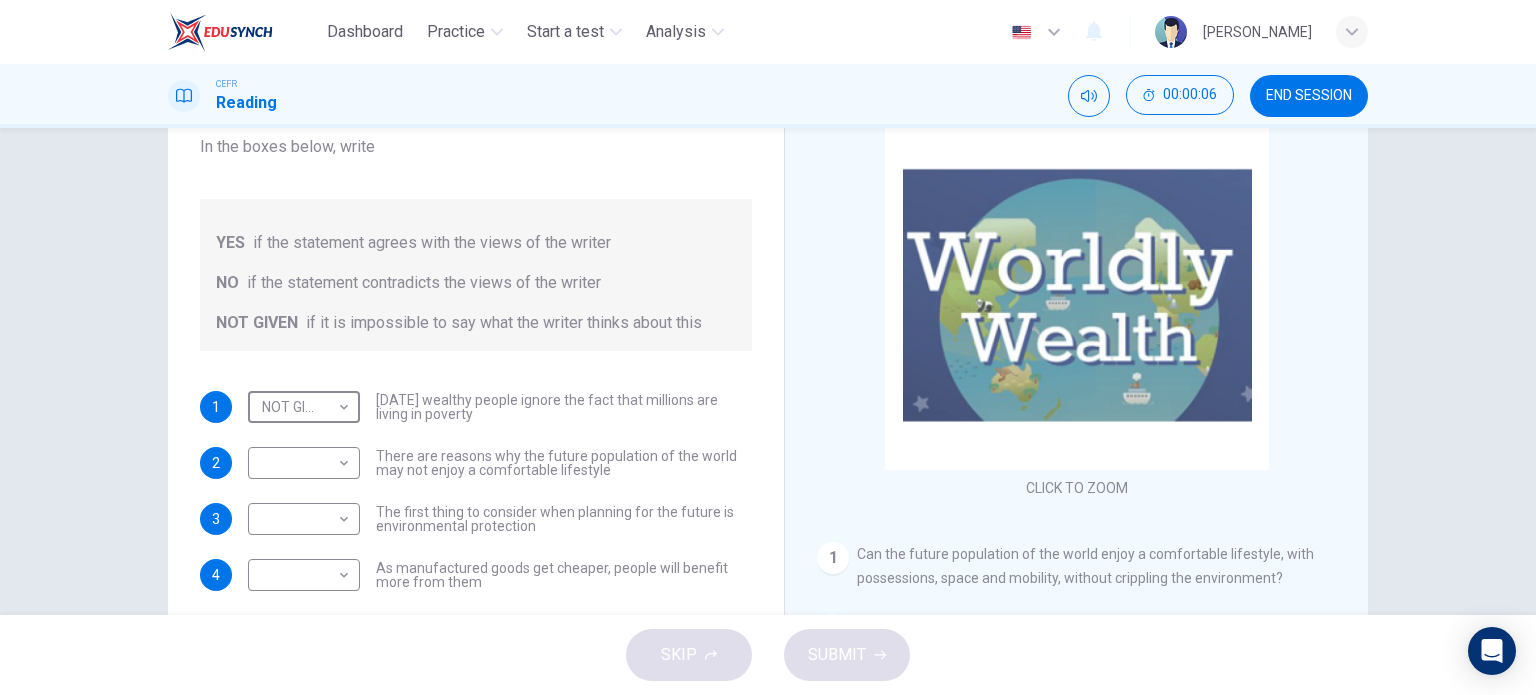 scroll, scrollTop: 67, scrollLeft: 0, axis: vertical 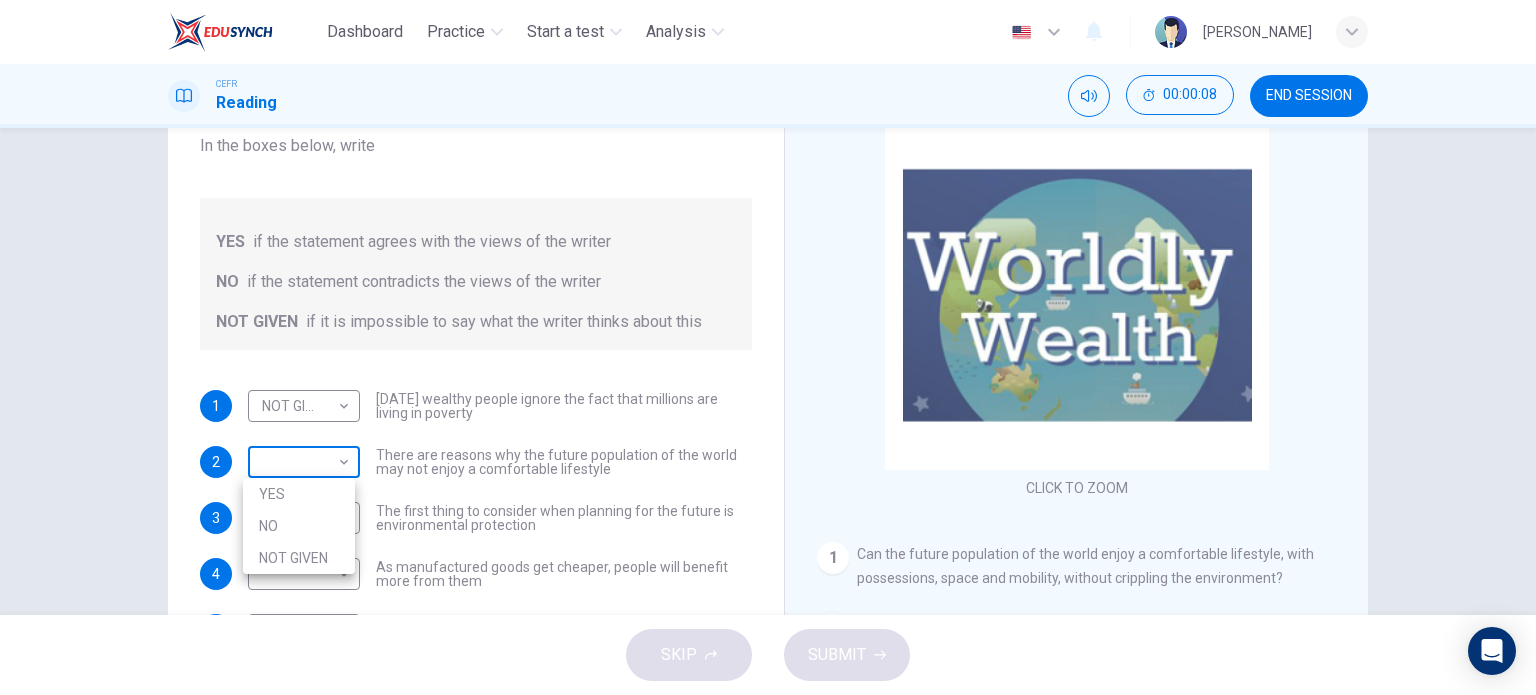 click on "Dashboard Practice Start a test Analysis English en ​ [PERSON_NAME] CEFR Reading 00:00:08 END SESSION Questions 1 - 6 Do the following statements reflect the claims of the writer in the [GEOGRAPHIC_DATA]?
In the boxes below, write YES if the statement agrees with the views of the writer NO if the statement contradicts the views of the writer NOT GIVEN if it is impossible to say what the writer thinks about this 1 NOT GIVEN NOT GIVEN ​ [DATE] wealthy people ignore the fact that millions are living in poverty 2 ​ ​ There are reasons why the future population of the world may not enjoy a comfortable lifestyle 3 ​ ​ The first thing to consider when planning for the future is environmental protection 4 ​ ​ As manufactured goods get cheaper, people will benefit more from them 5 ​ ​ It may be possible to find new types of raw materials for use in the production of machinery 6 ​ ​ The rising prices of fossil fuels may bring some benefits Worldly Wealth CLICK TO ZOOM Click to Zoom 1 2" at bounding box center (768, 347) 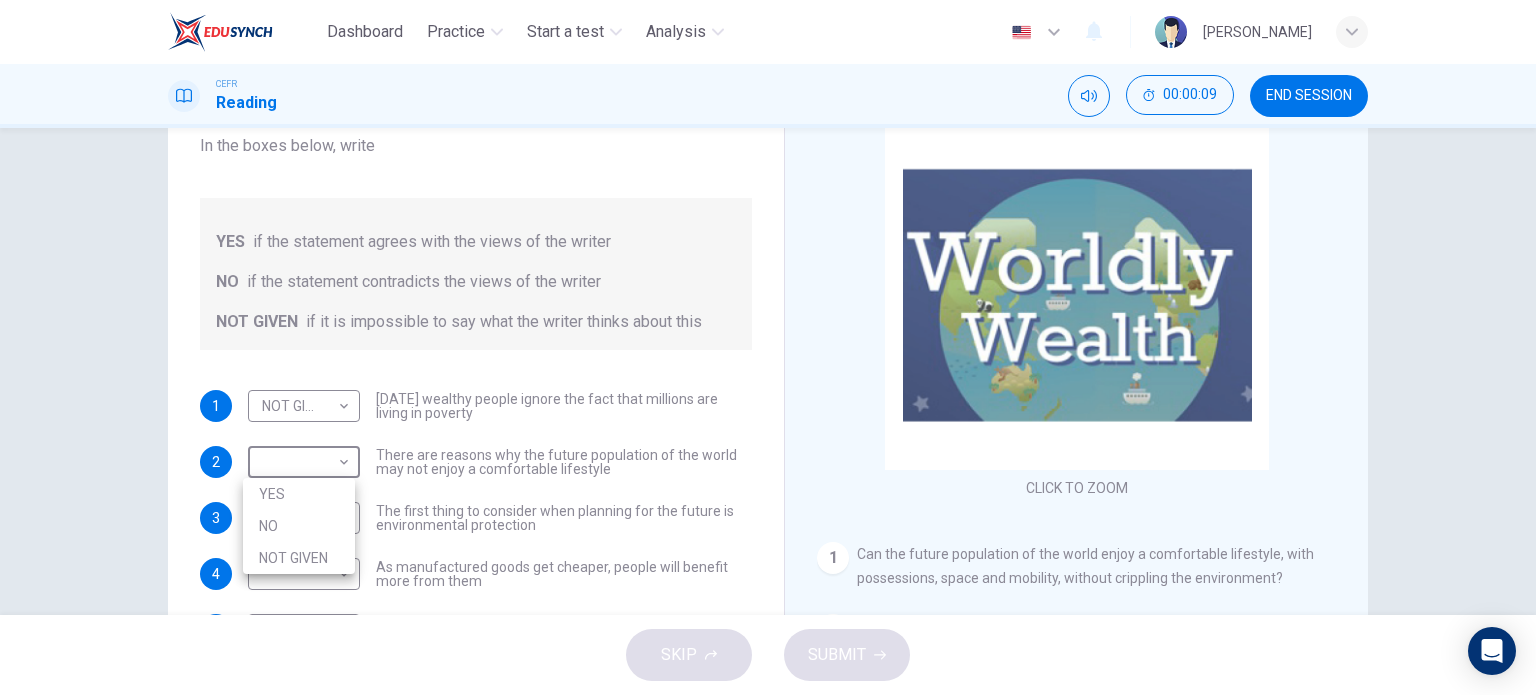 click on "NOT GIVEN" at bounding box center (299, 558) 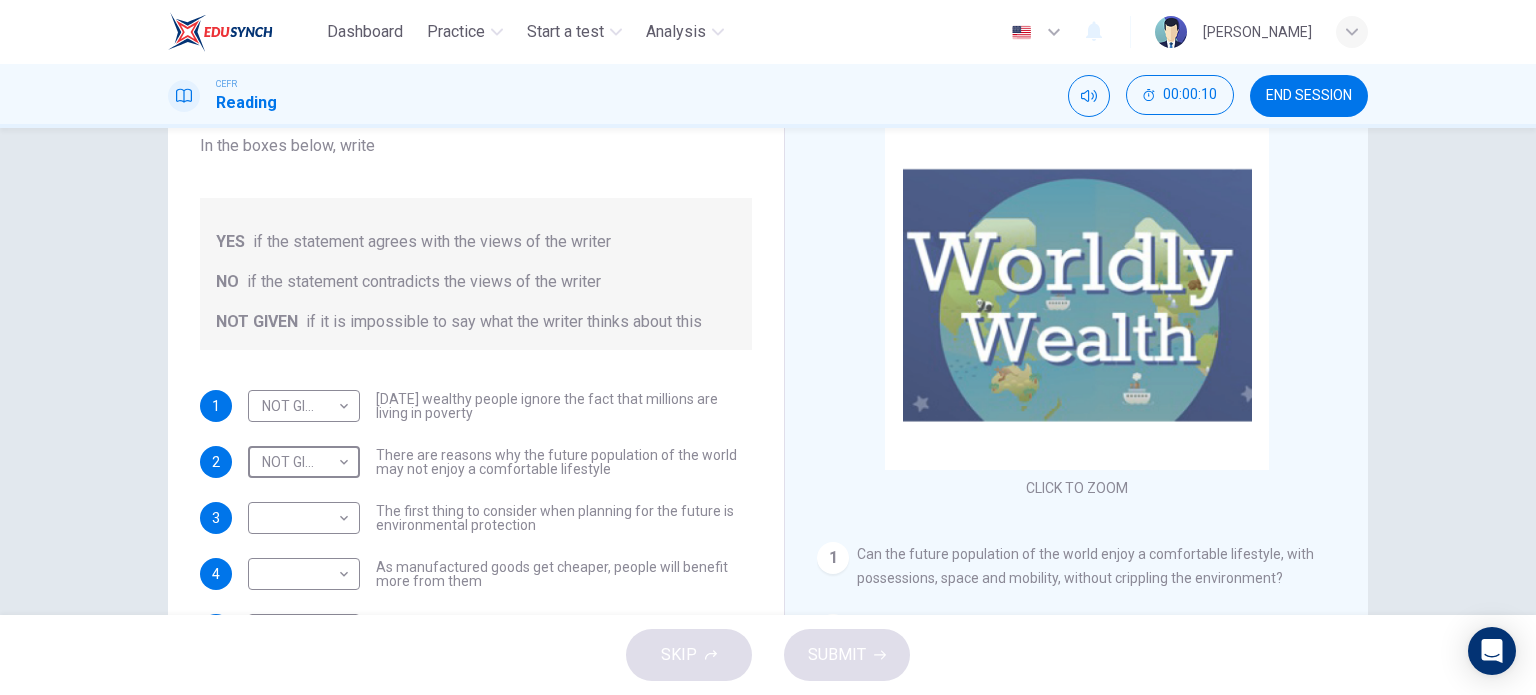 scroll, scrollTop: 80, scrollLeft: 0, axis: vertical 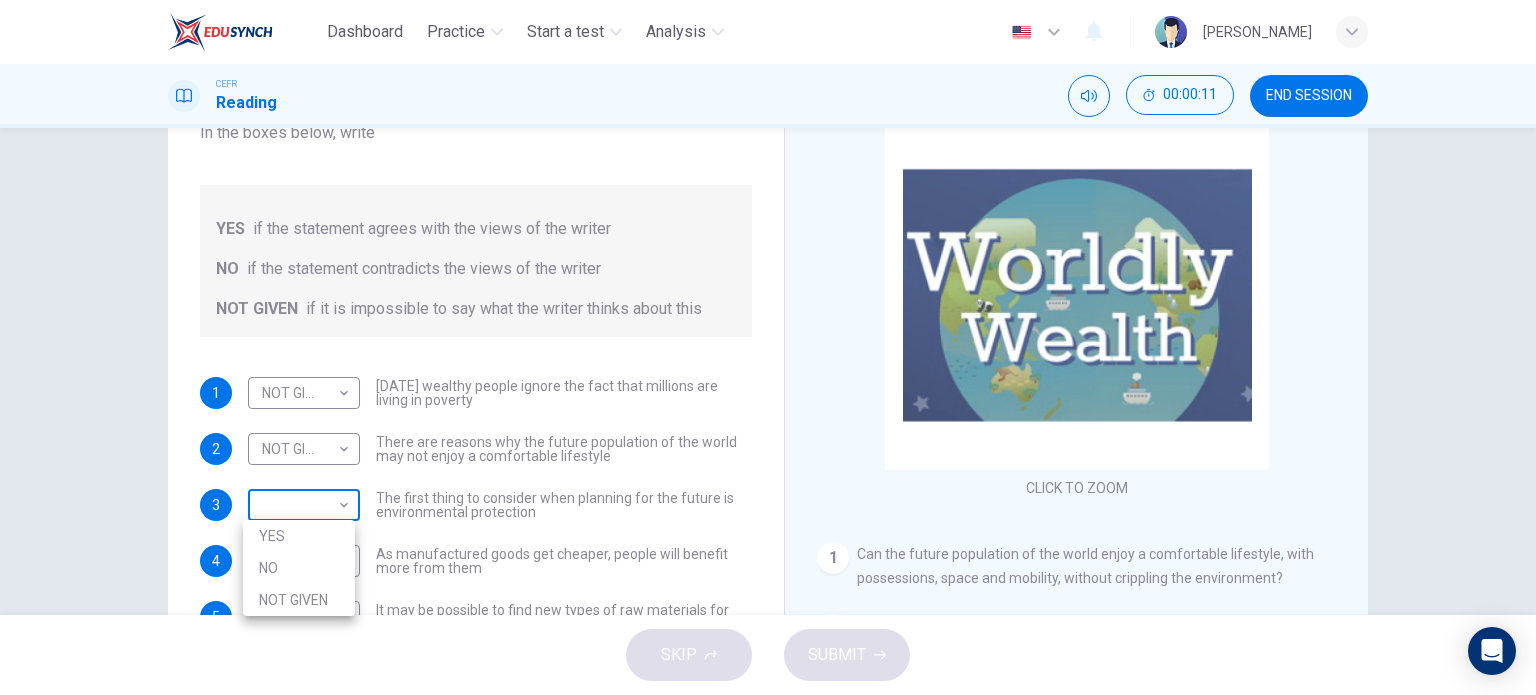 click on "Dashboard Practice Start a test Analysis English en ​ [PERSON_NAME] CEFR Reading 00:00:11 END SESSION Questions 1 - 6 Do the following statements reflect the claims of the writer in the [GEOGRAPHIC_DATA]?
In the boxes below, write YES if the statement agrees with the views of the writer NO if the statement contradicts the views of the writer NOT GIVEN if it is impossible to say what the writer thinks about this 1 NOT GIVEN NOT GIVEN ​ [DATE] wealthy people ignore the fact that millions are living in poverty 2 NOT GIVEN NOT GIVEN ​ There are reasons why the future population of the world may not enjoy a comfortable lifestyle 3 ​ ​ The first thing to consider when planning for the future is environmental protection 4 ​ ​ As manufactured goods get cheaper, people will benefit more from them 5 ​ ​ It may be possible to find new types of raw materials for use in the production of machinery 6 ​ ​ The rising prices of fossil fuels may bring some benefits Worldly Wealth CLICK TO ZOOM 1" at bounding box center [768, 347] 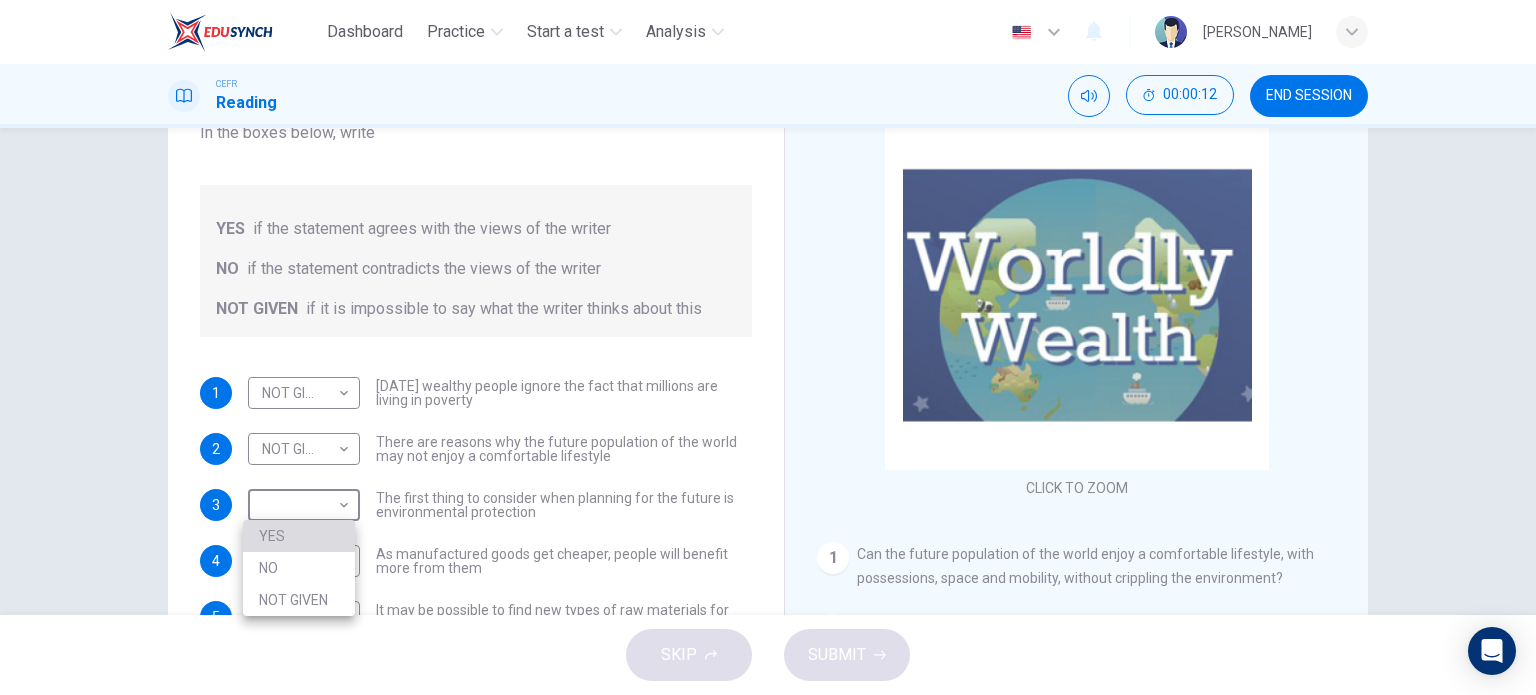 click on "YES" at bounding box center (299, 536) 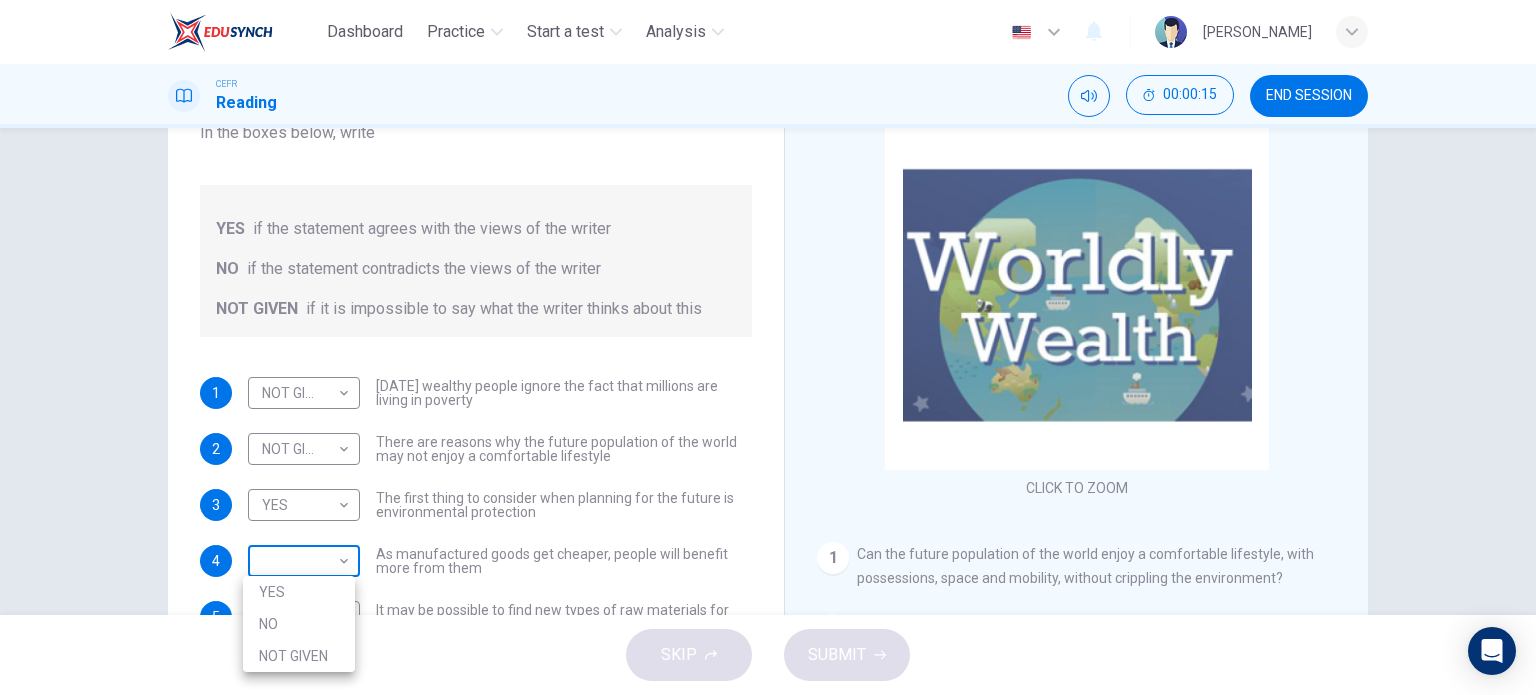 click on "Dashboard Practice Start a test Analysis English en ​ [PERSON_NAME] CEFR Reading 00:00:15 END SESSION Questions 1 - 6 Do the following statements reflect the claims of the writer in the [GEOGRAPHIC_DATA]?
In the boxes below, write YES if the statement agrees with the views of the writer NO if the statement contradicts the views of the writer NOT GIVEN if it is impossible to say what the writer thinks about this 1 NOT GIVEN NOT GIVEN ​ [DATE] wealthy people ignore the fact that millions are living in poverty 2 NOT GIVEN NOT GIVEN ​ There are reasons why the future population of the world may not enjoy a comfortable lifestyle 3 YES YES ​ The first thing to consider when planning for the future is environmental protection 4 ​ ​ As manufactured goods get cheaper, people will benefit more from them 5 ​ ​ It may be possible to find new types of raw materials for use in the production of machinery 6 ​ ​ The rising prices of fossil fuels may bring some benefits Worldly Wealth 1 2 3 4 5 6" at bounding box center [768, 347] 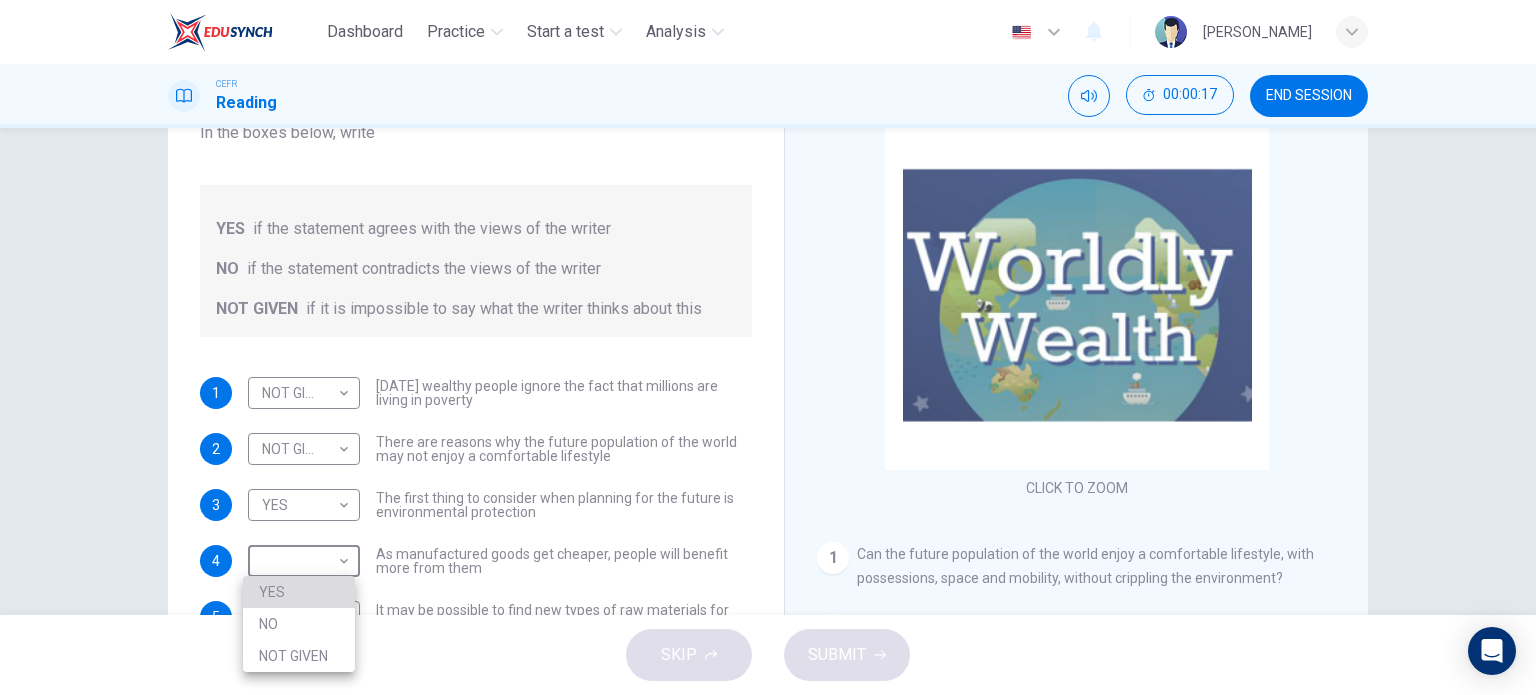 click on "YES" at bounding box center (299, 592) 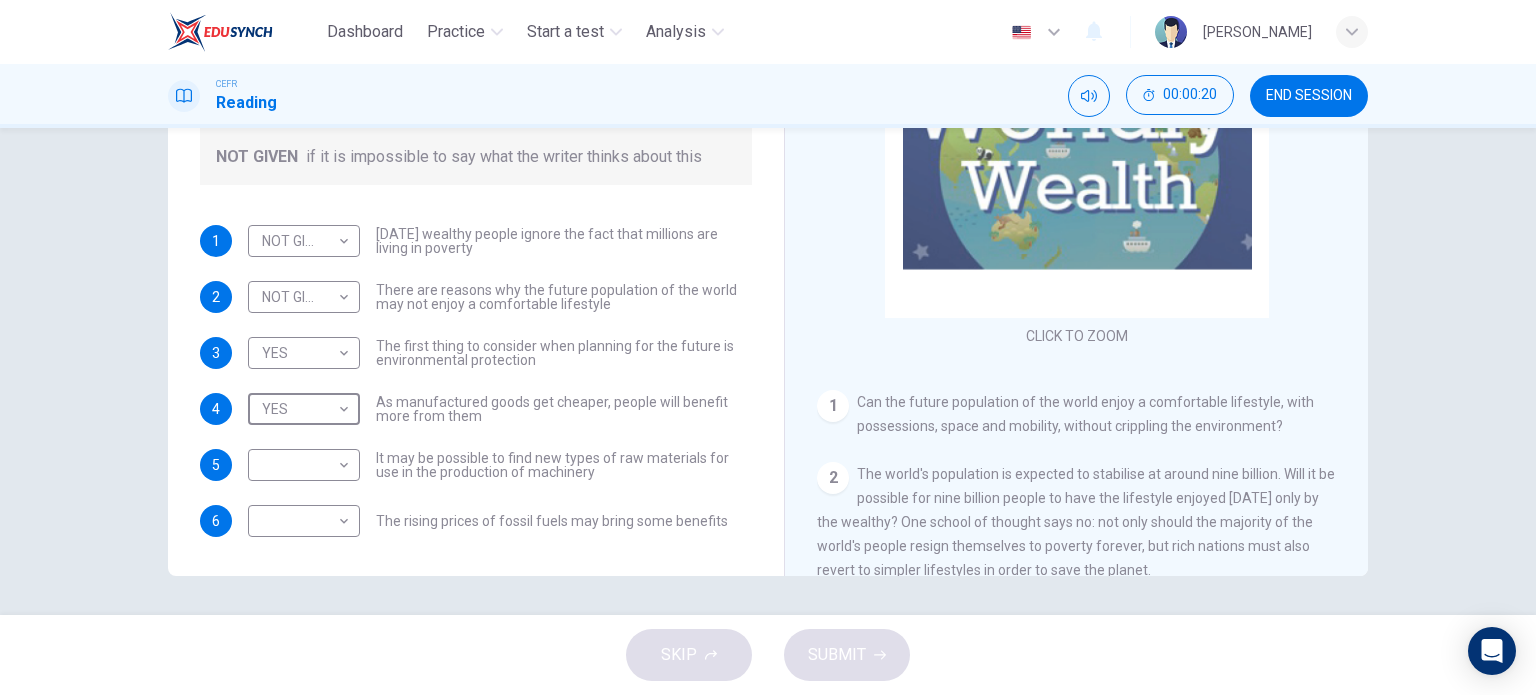 scroll, scrollTop: 288, scrollLeft: 0, axis: vertical 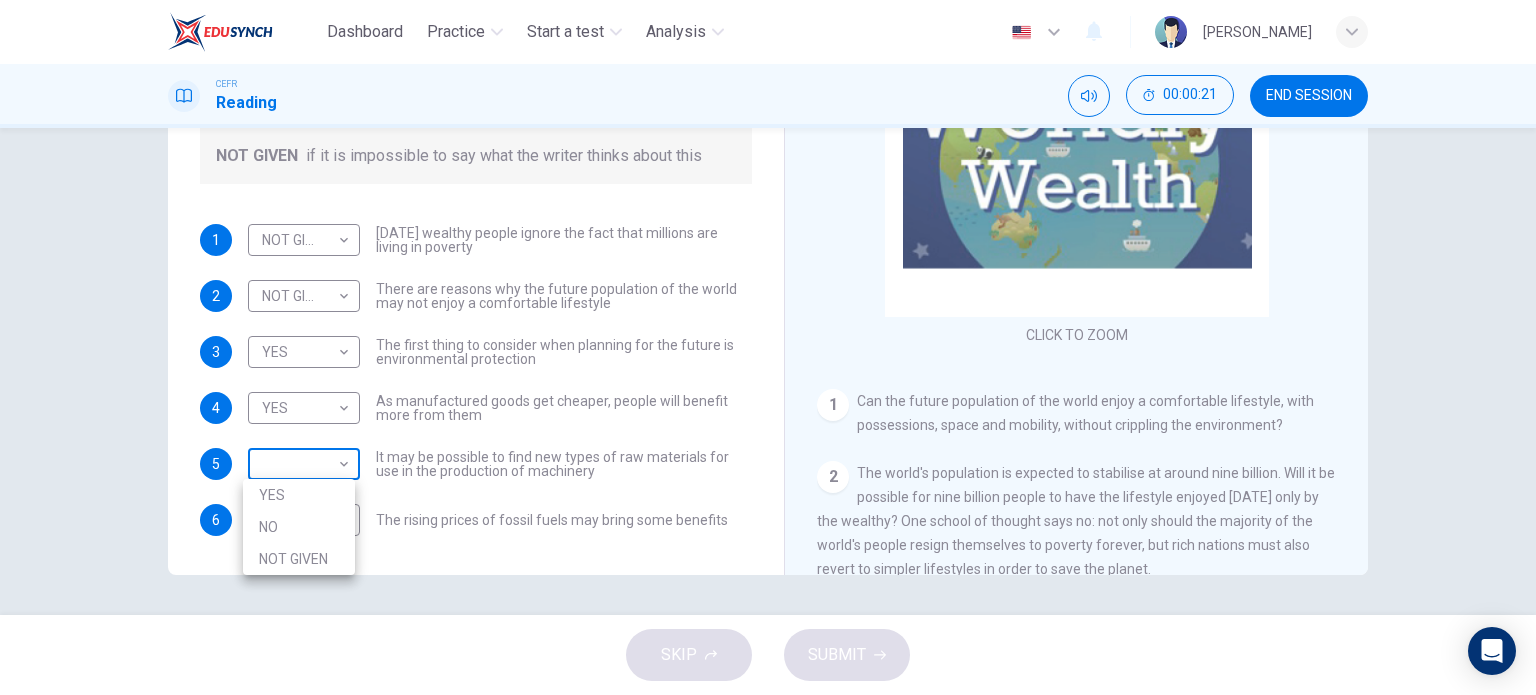 click on "Dashboard Practice Start a test Analysis English en ​ [PERSON_NAME] CEFR Reading 00:00:21 END SESSION Questions 1 - 6 Do the following statements reflect the claims of the writer in the [GEOGRAPHIC_DATA]?
In the boxes below, write YES if the statement agrees with the views of the writer NO if the statement contradicts the views of the writer NOT GIVEN if it is impossible to say what the writer thinks about this 1 NOT GIVEN NOT GIVEN ​ [DATE] wealthy people ignore the fact that millions are living in poverty 2 NOT GIVEN NOT GIVEN ​ There are reasons why the future population of the world may not enjoy a comfortable lifestyle 3 YES YES ​ The first thing to consider when planning for the future is environmental protection 4 YES YES ​ As manufactured goods get cheaper, people will benefit more from them 5 ​ ​ It may be possible to find new types of raw materials for use in the production of machinery 6 ​ ​ The rising prices of fossil fuels may bring some benefits Worldly Wealth 1 2 3 4" at bounding box center (768, 347) 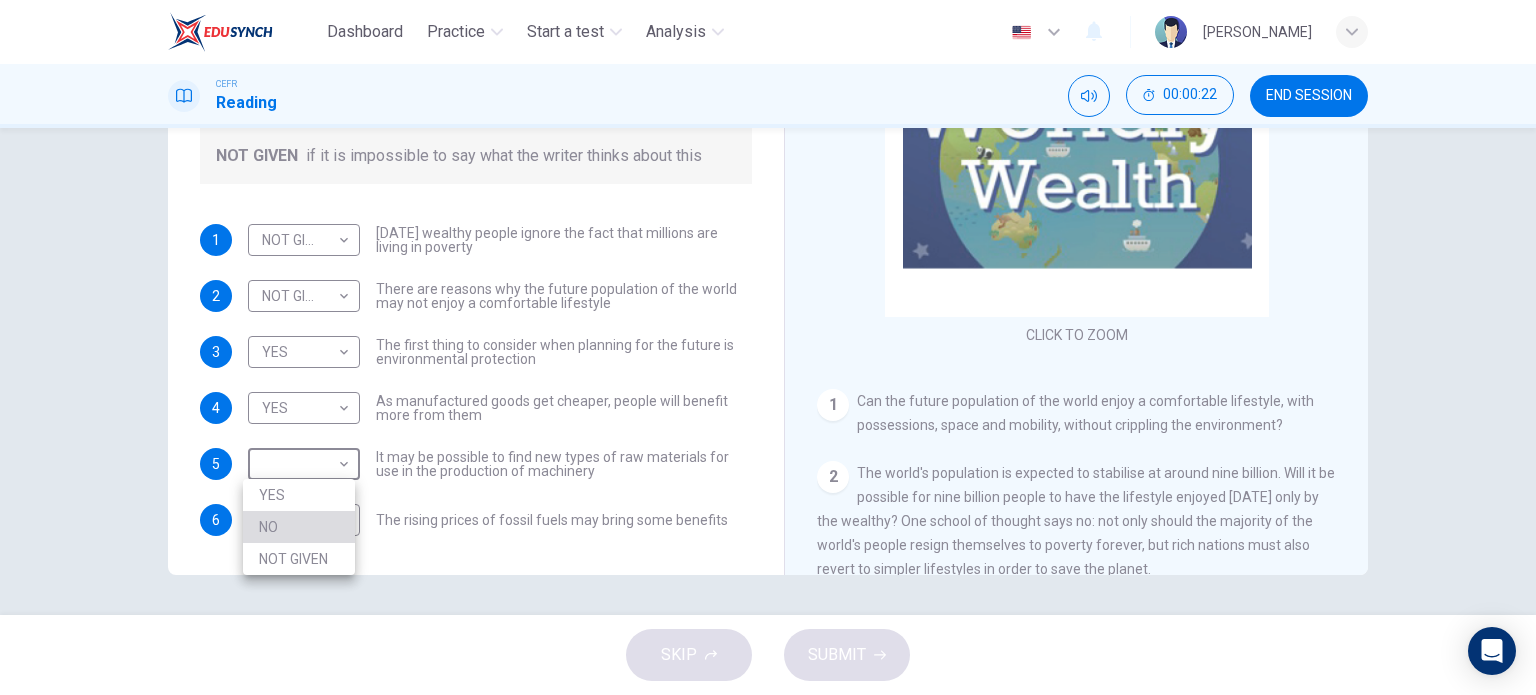 click on "NO" at bounding box center (299, 527) 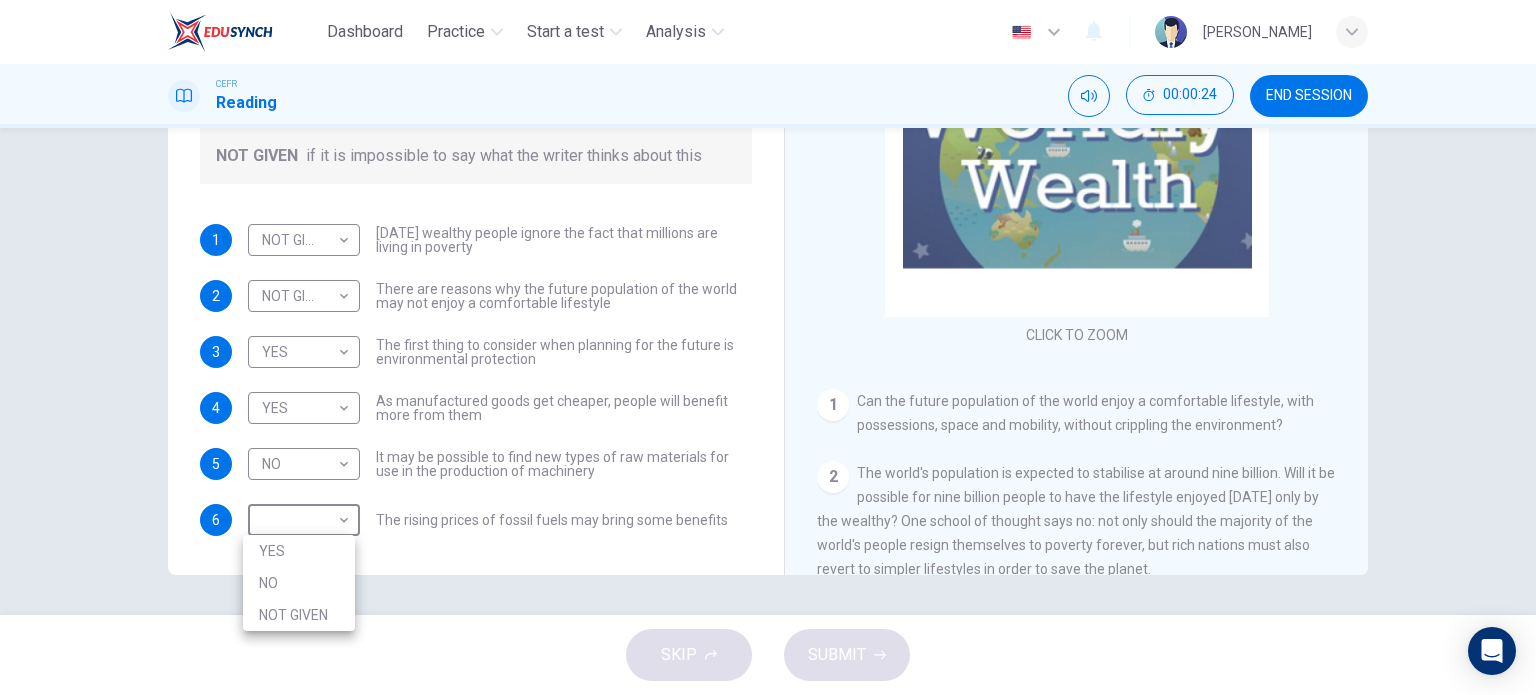 drag, startPoint x: 342, startPoint y: 519, endPoint x: 320, endPoint y: 578, distance: 62.968246 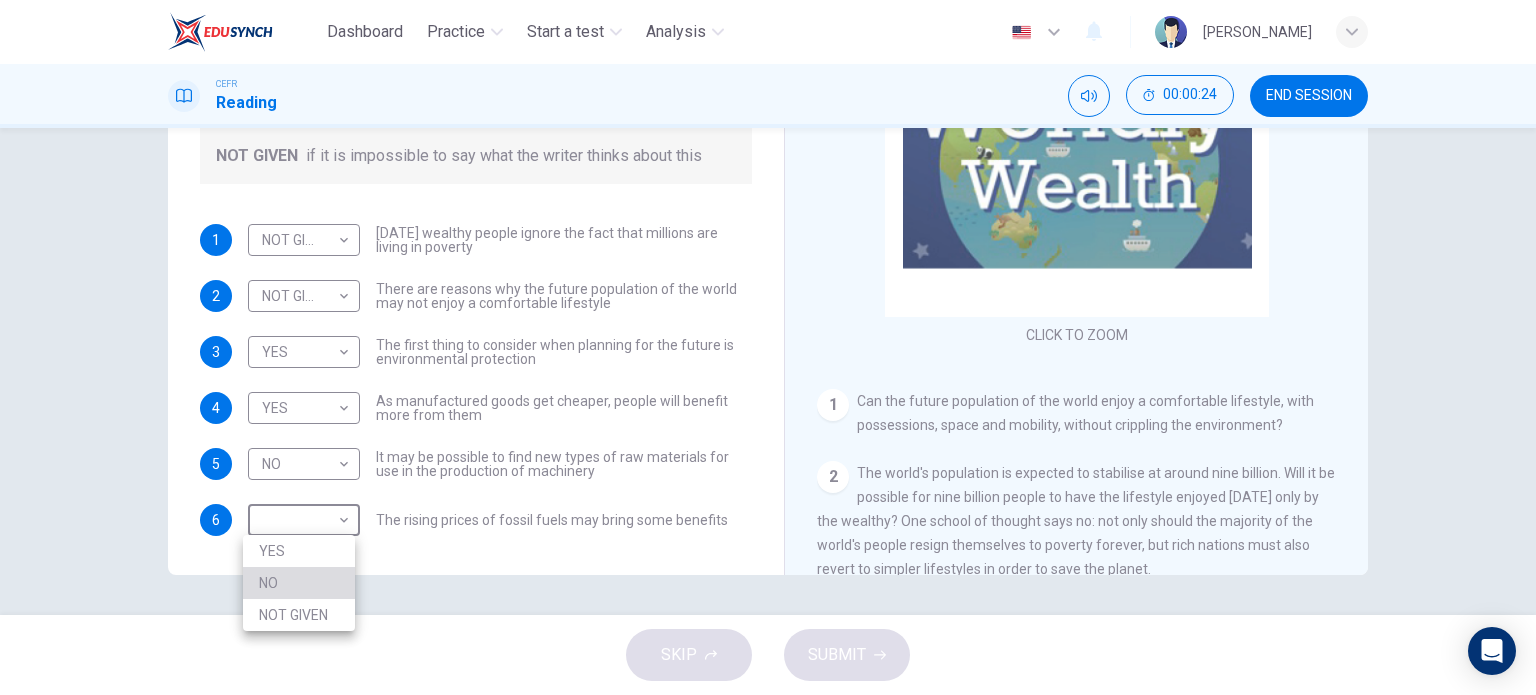 click on "NO" at bounding box center [299, 583] 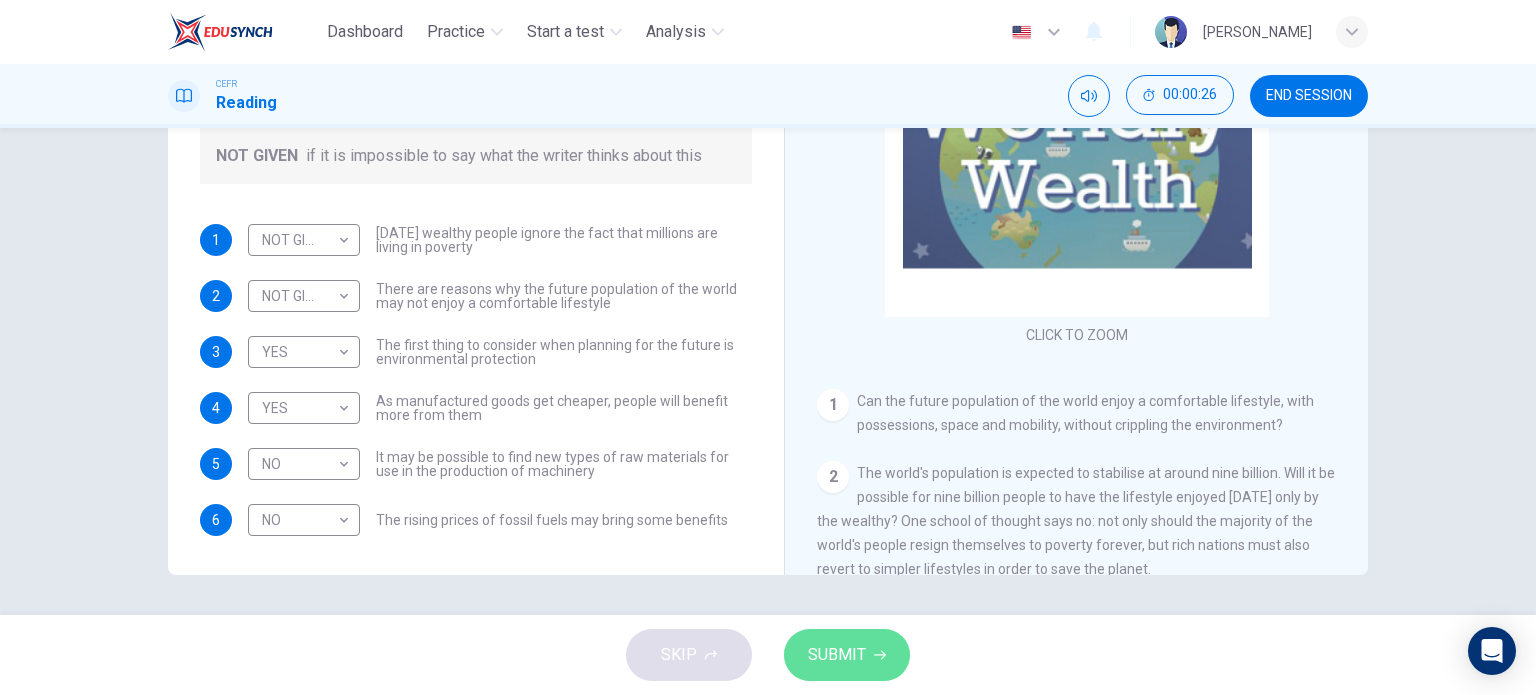 click 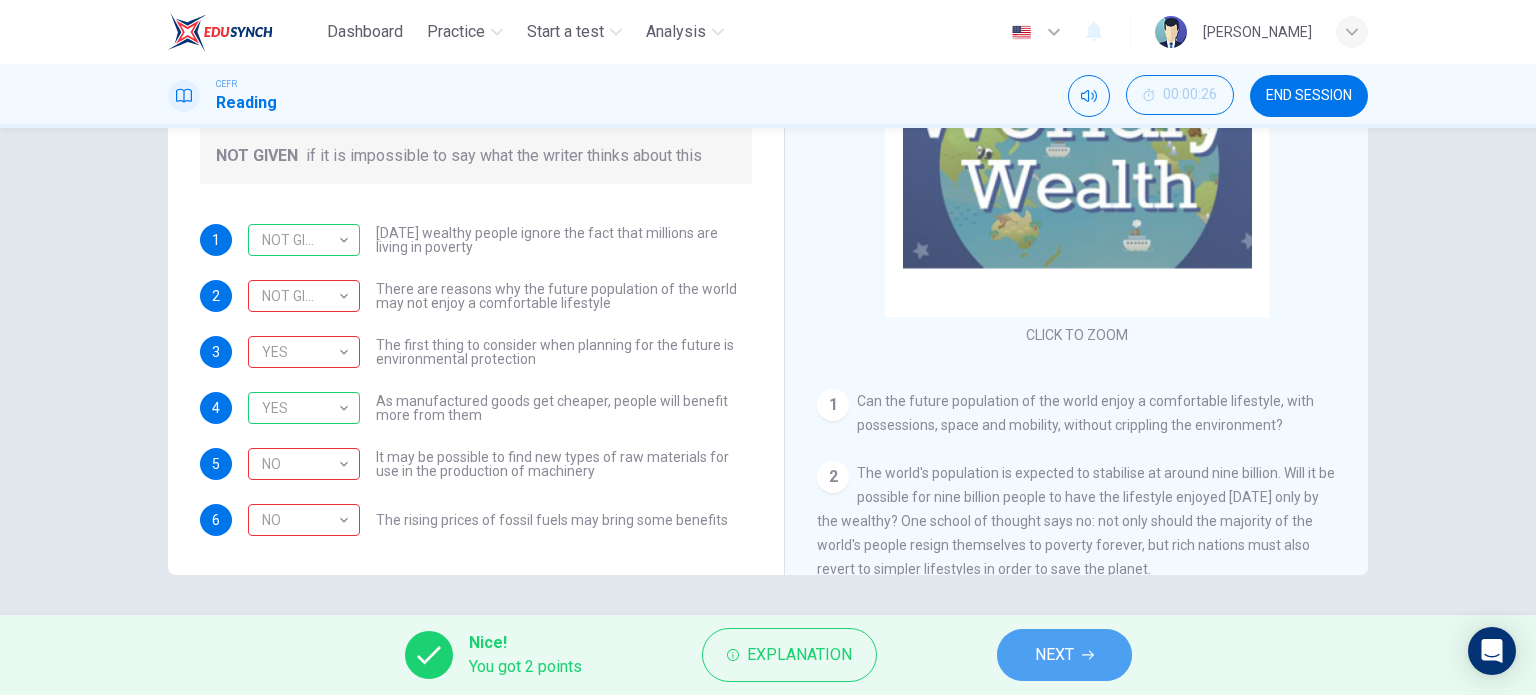 click on "NEXT" at bounding box center (1054, 655) 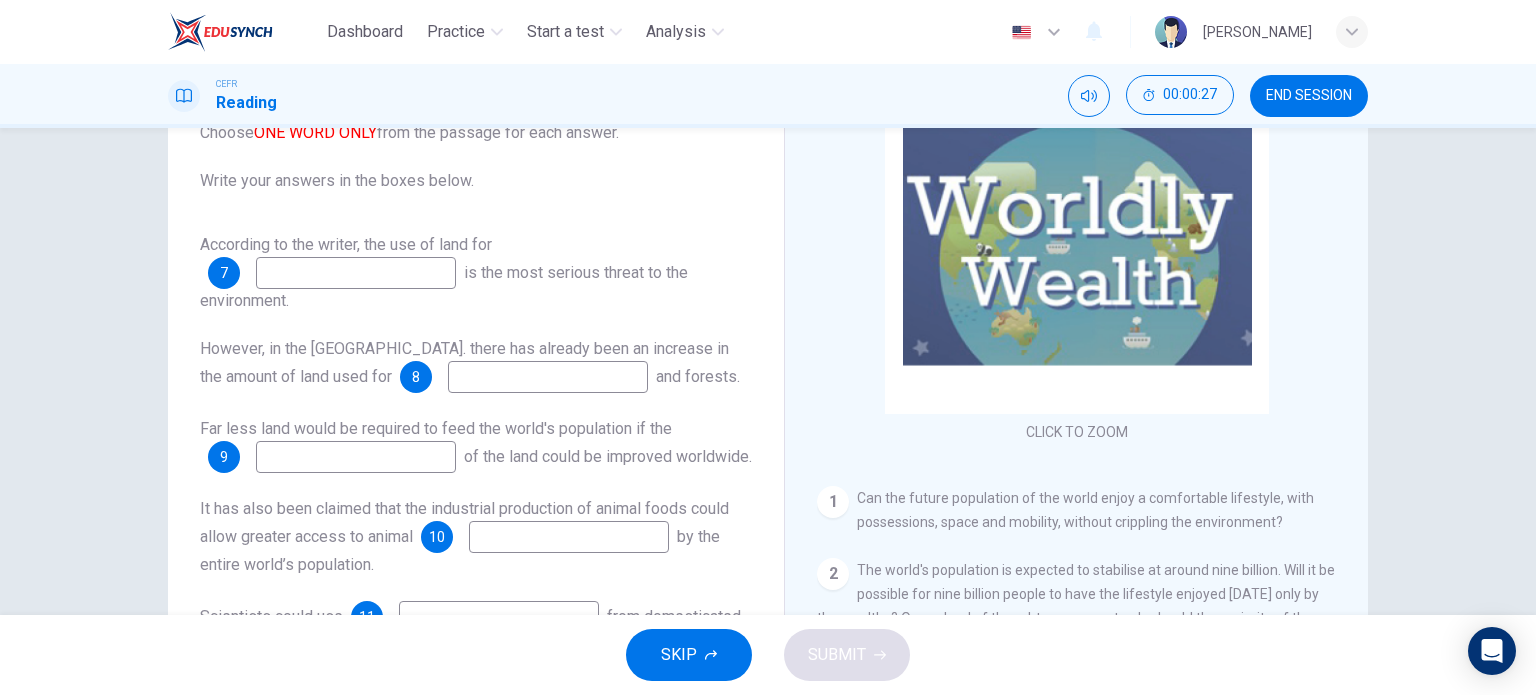 scroll, scrollTop: 184, scrollLeft: 0, axis: vertical 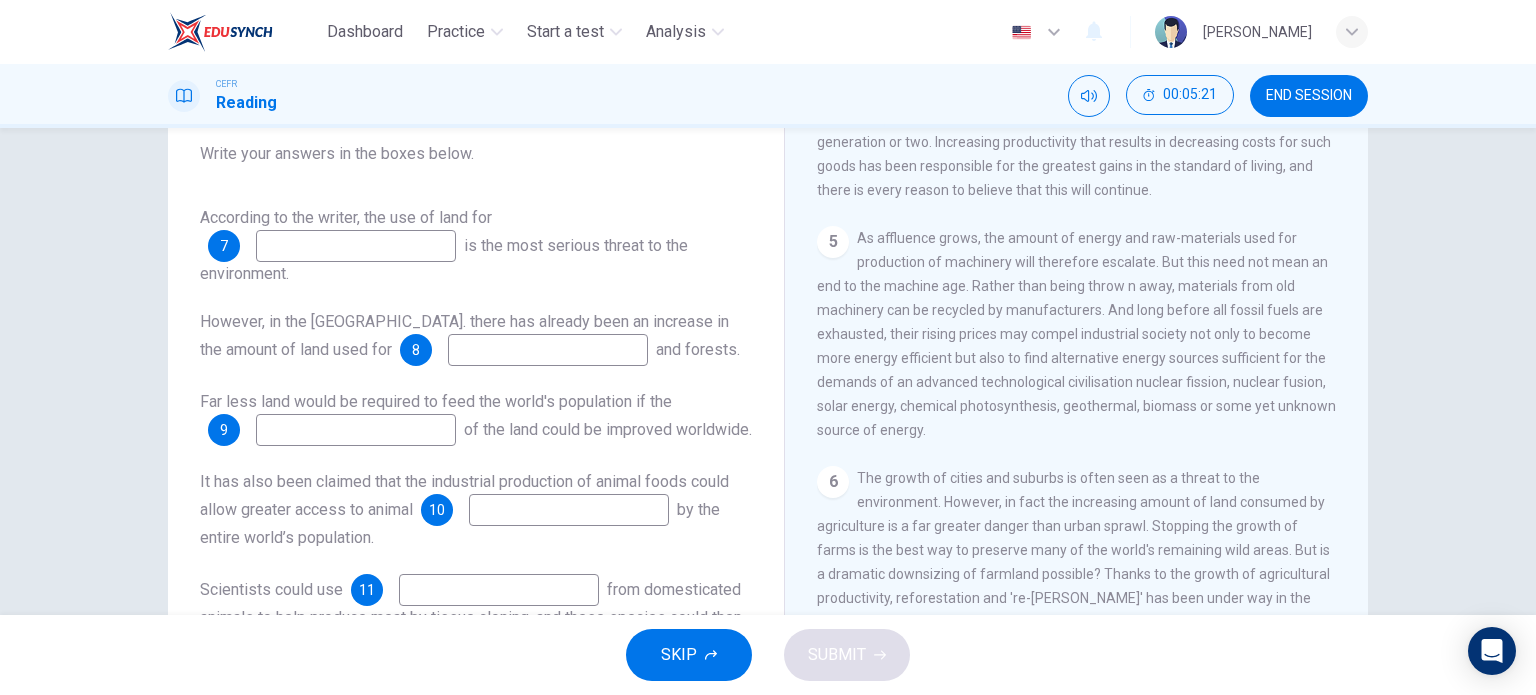 click at bounding box center (356, 246) 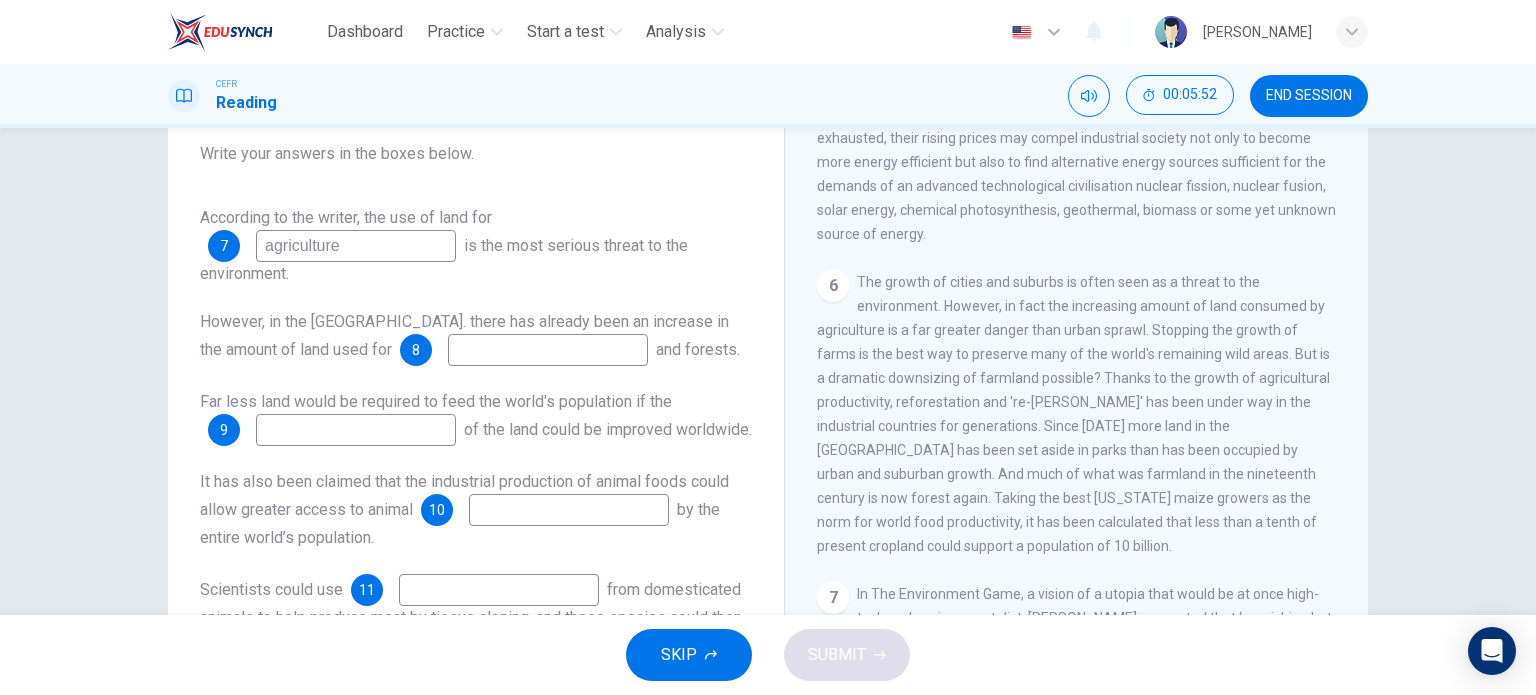 scroll, scrollTop: 1030, scrollLeft: 0, axis: vertical 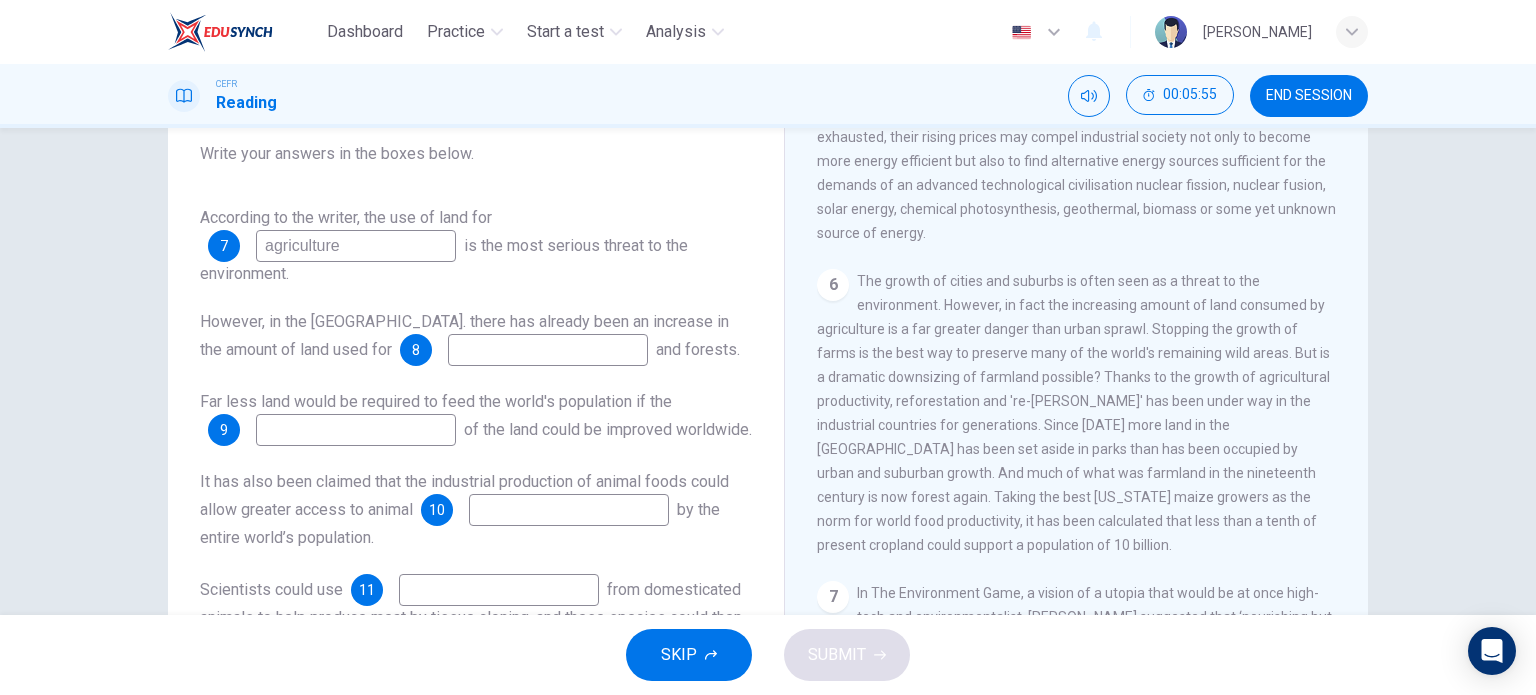 type on "agriculture" 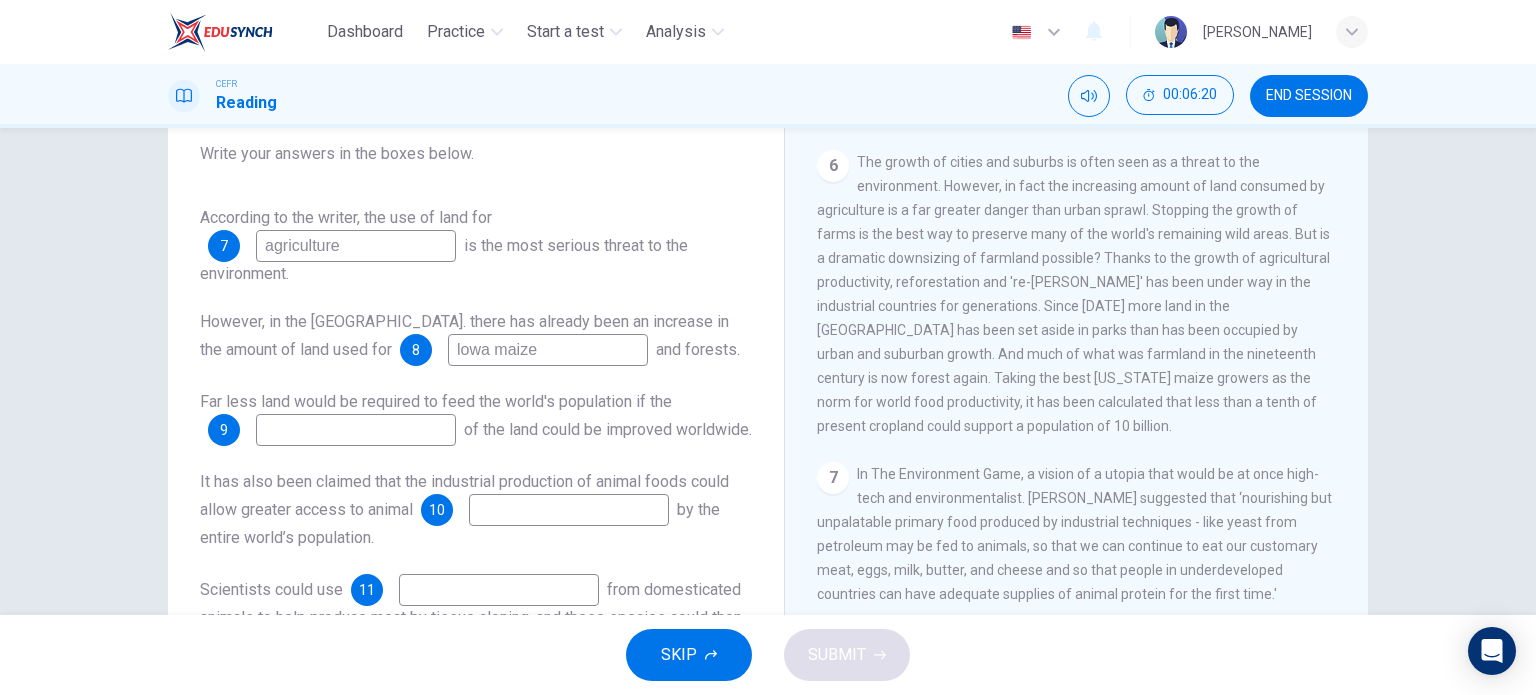 scroll, scrollTop: 1150, scrollLeft: 0, axis: vertical 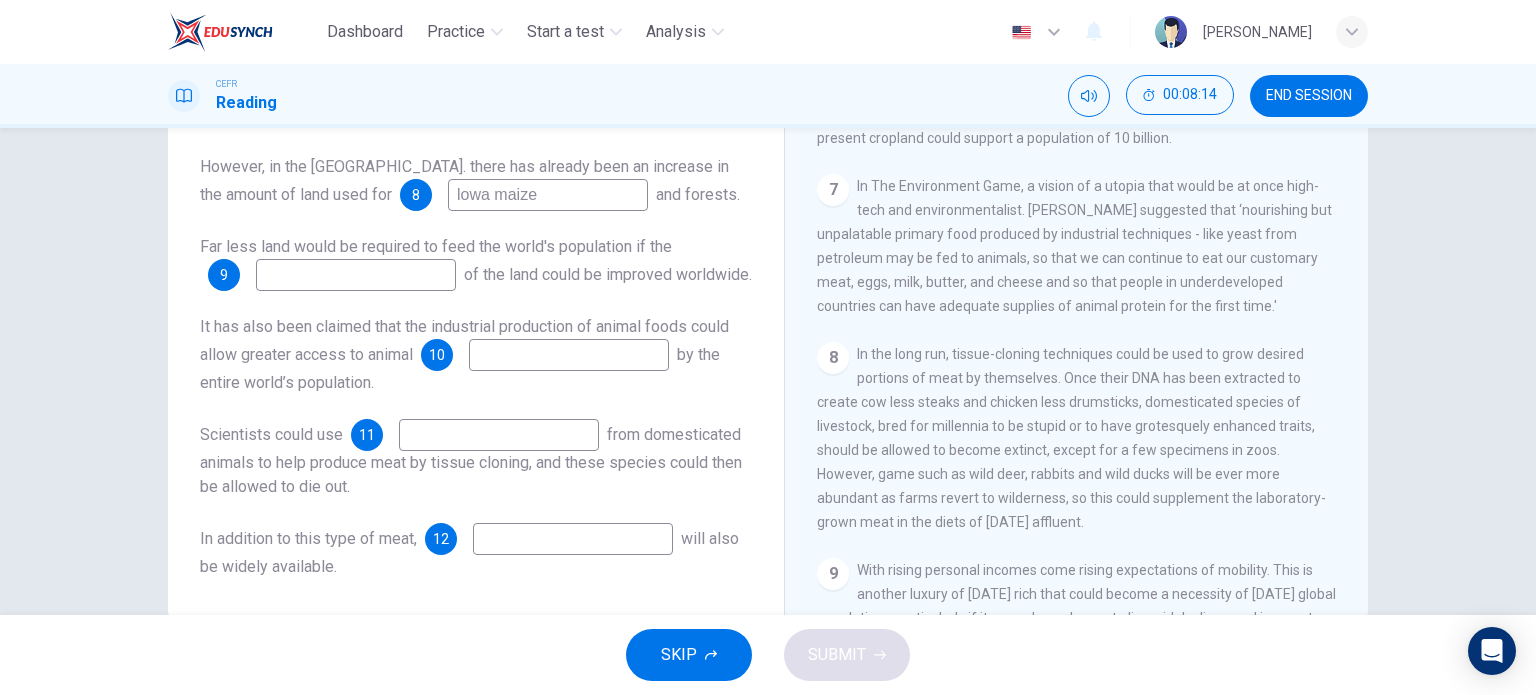 type on "lowa maize" 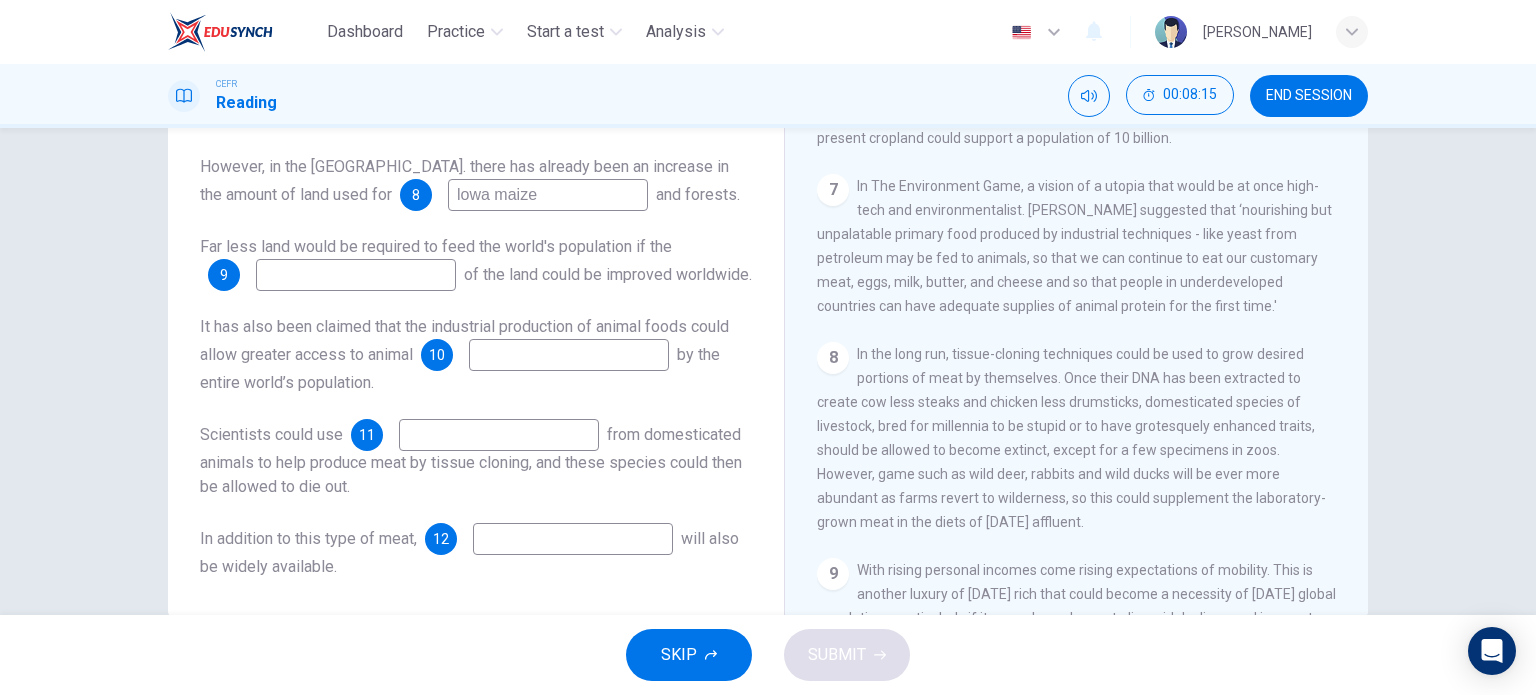 click at bounding box center [573, 539] 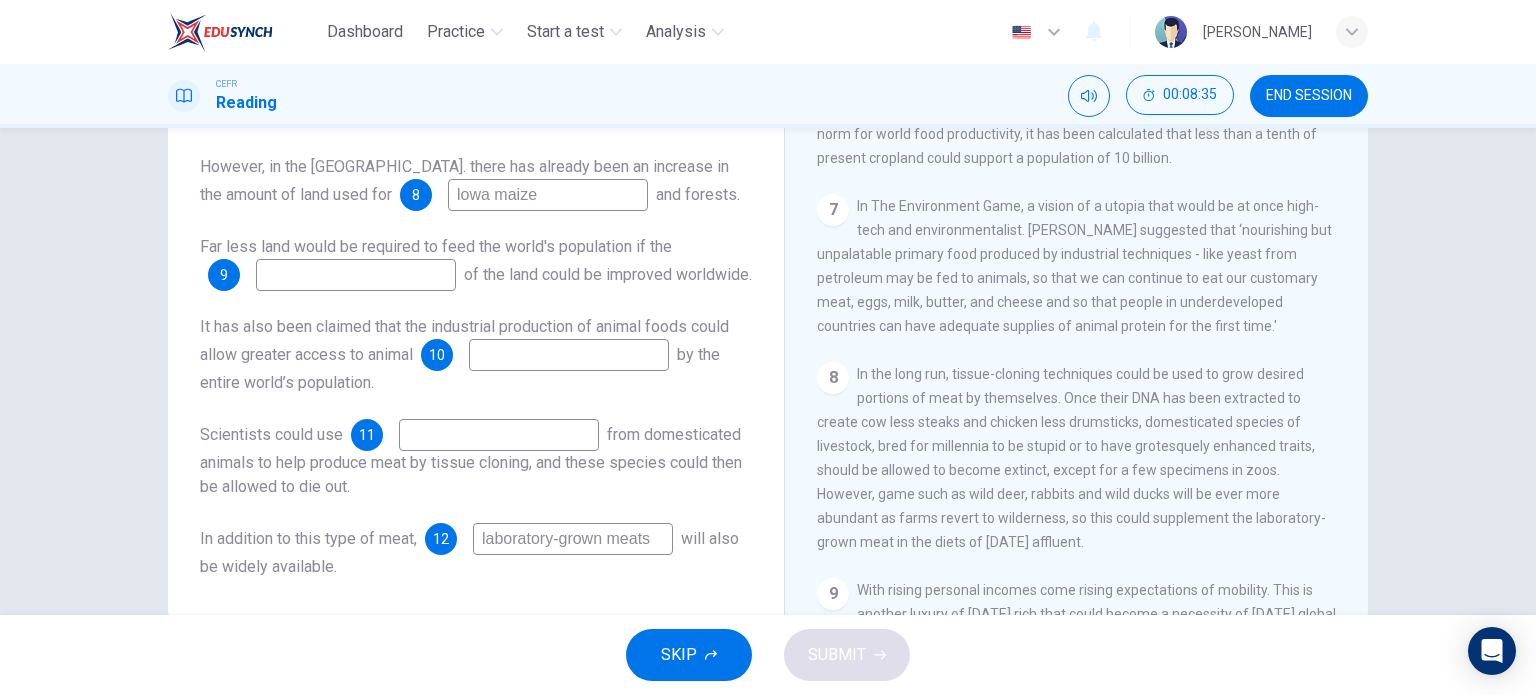 scroll, scrollTop: 1390, scrollLeft: 0, axis: vertical 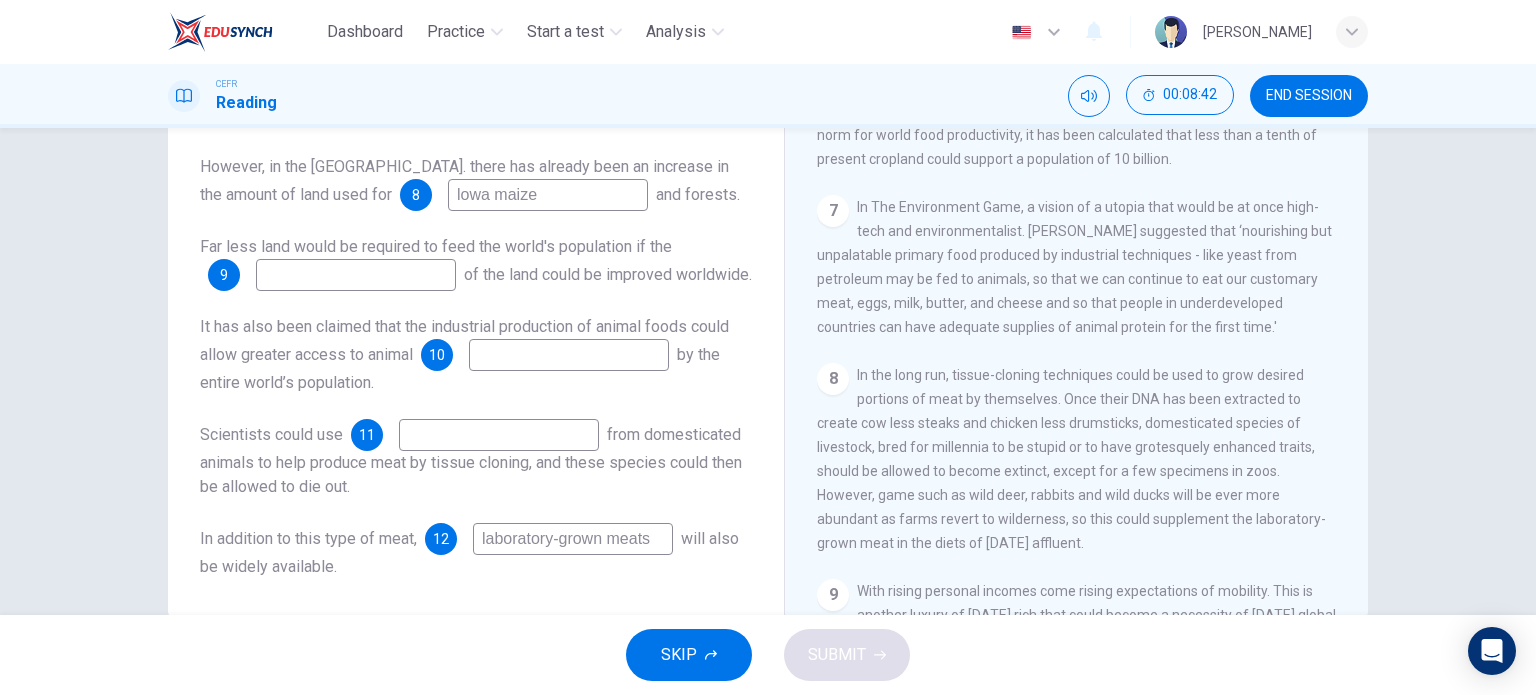 type on "laboratory-grown meats" 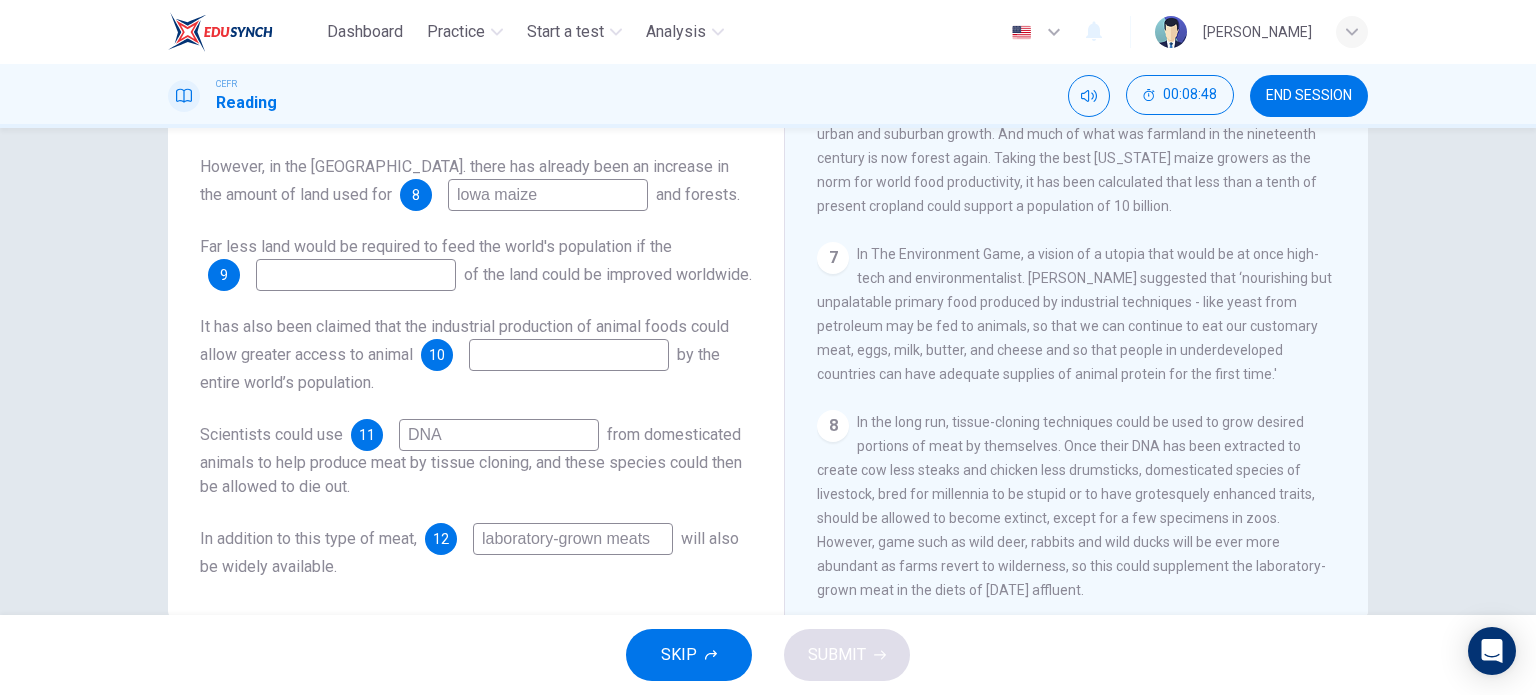 scroll, scrollTop: 1337, scrollLeft: 0, axis: vertical 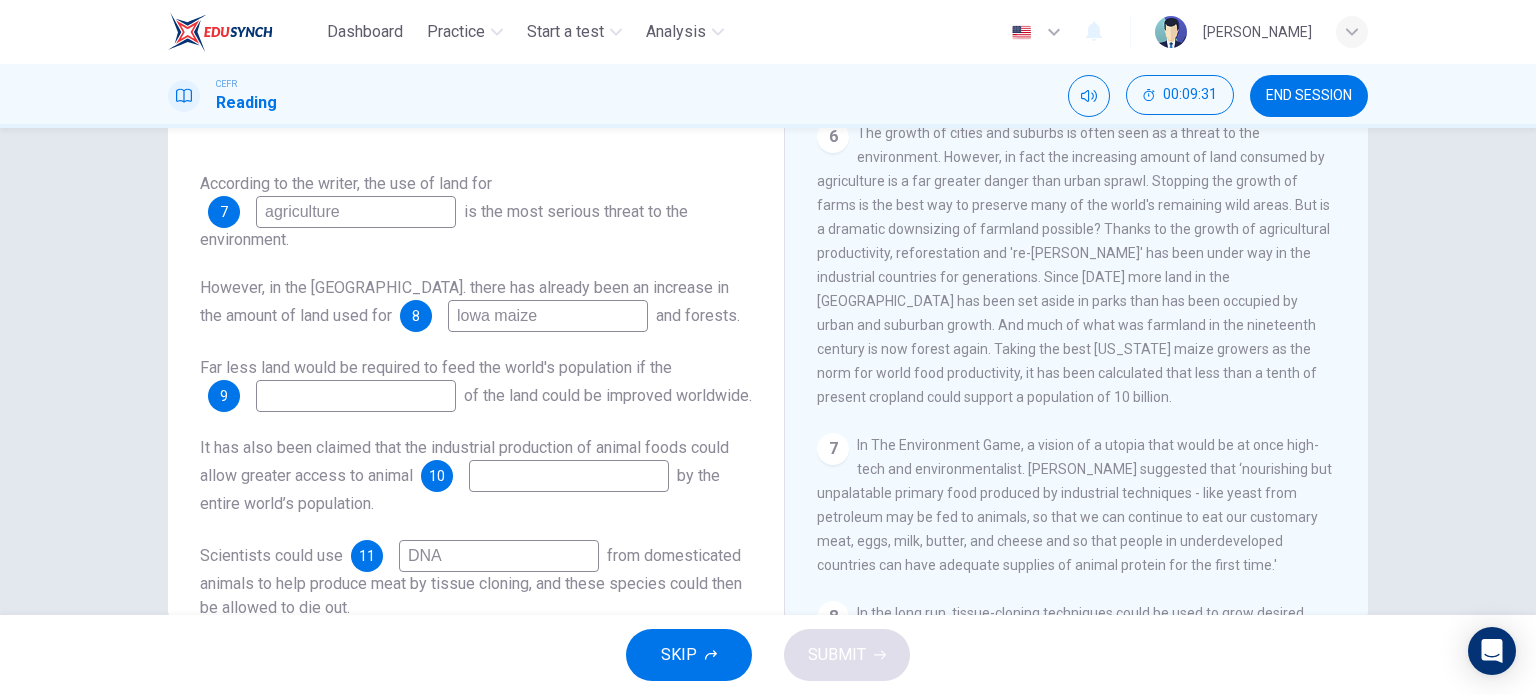 type on "DNA" 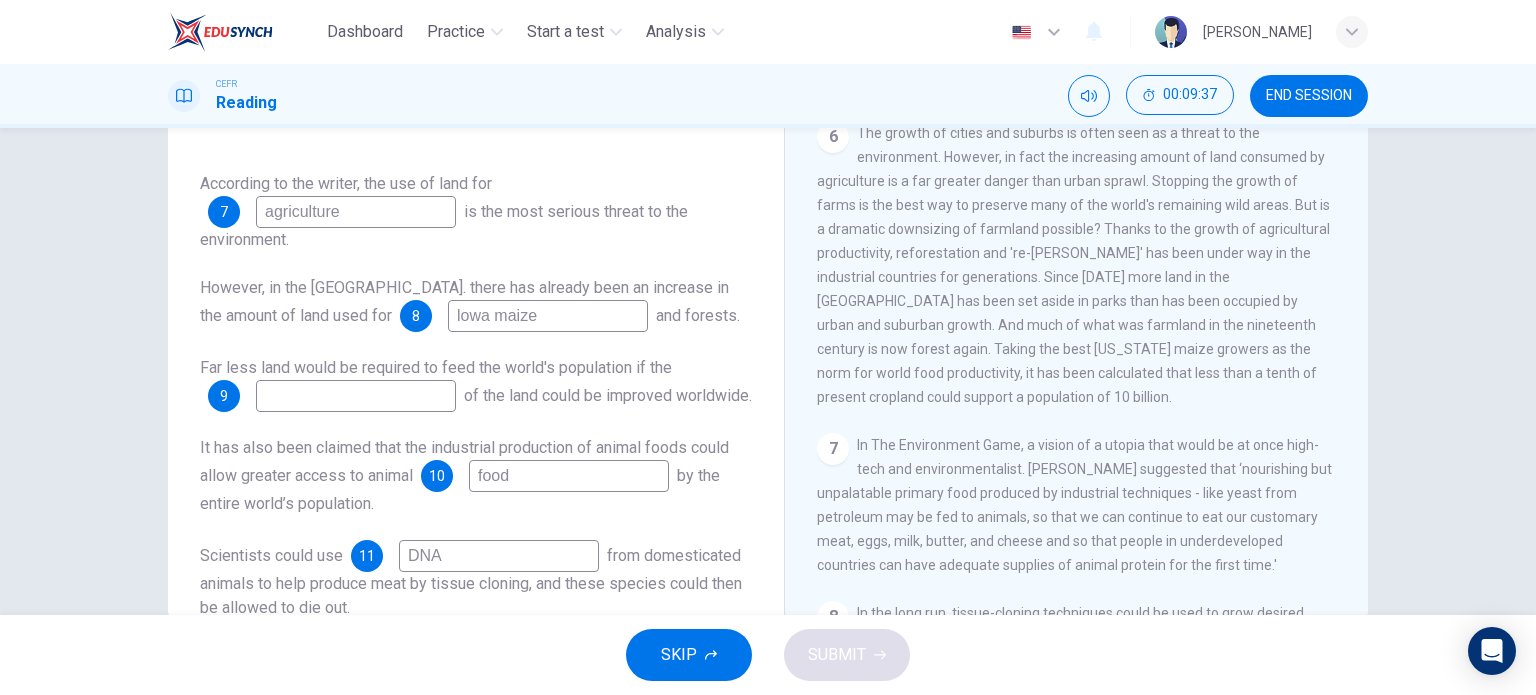 type on "food" 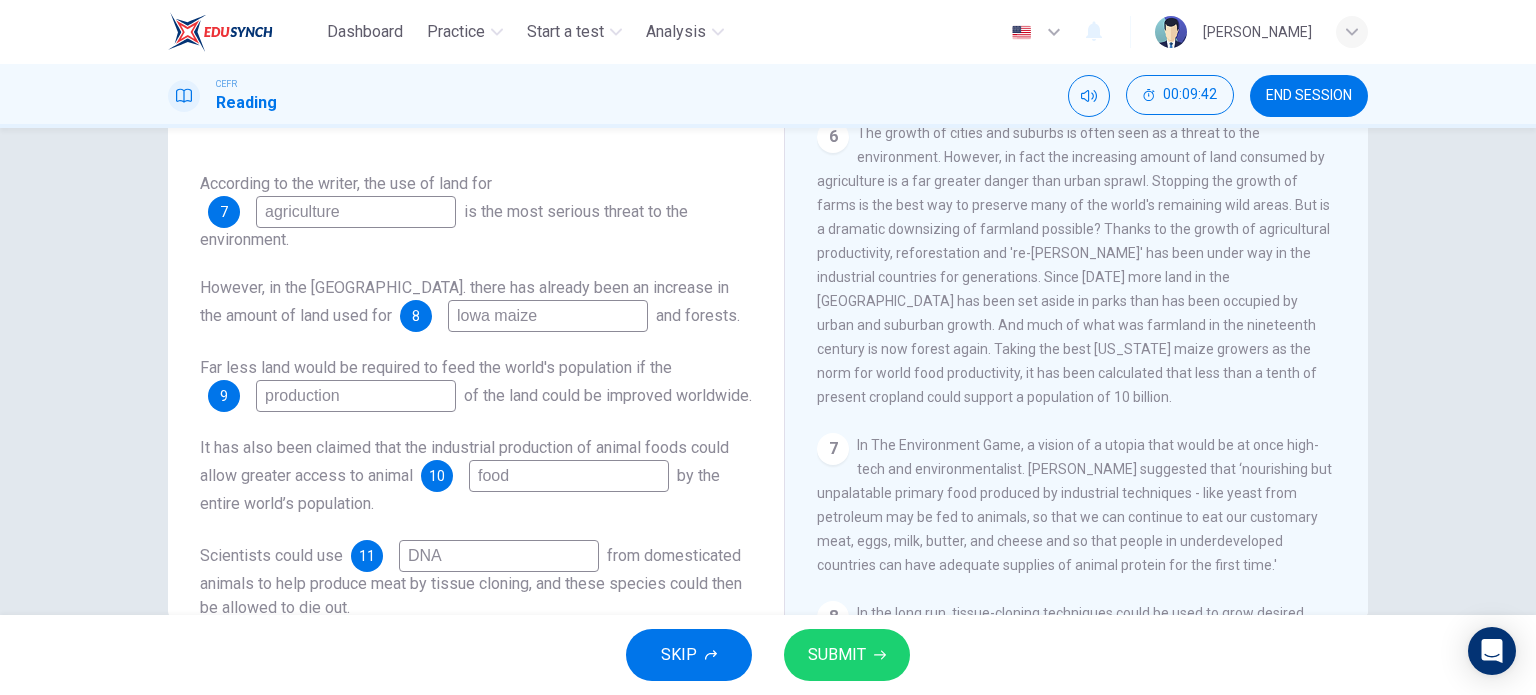 type on "production" 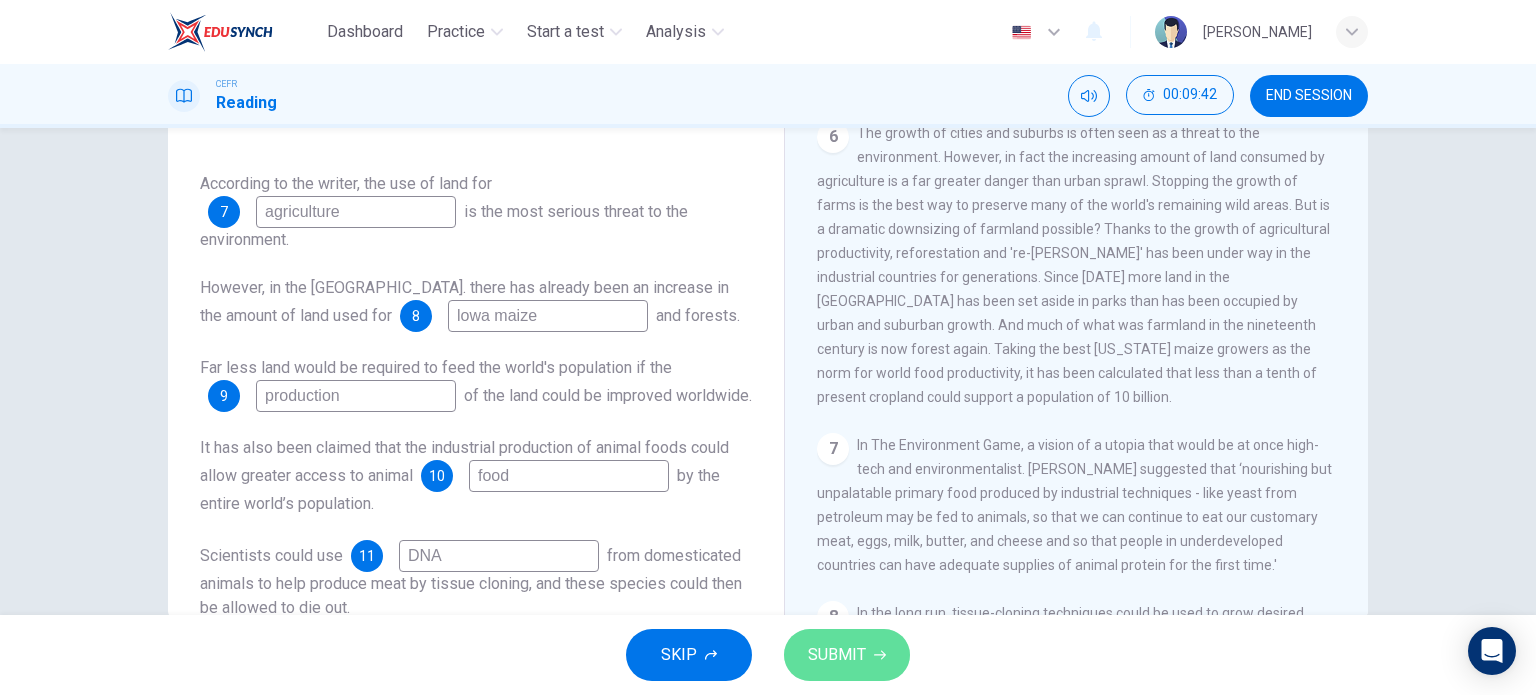click on "SUBMIT" at bounding box center [837, 655] 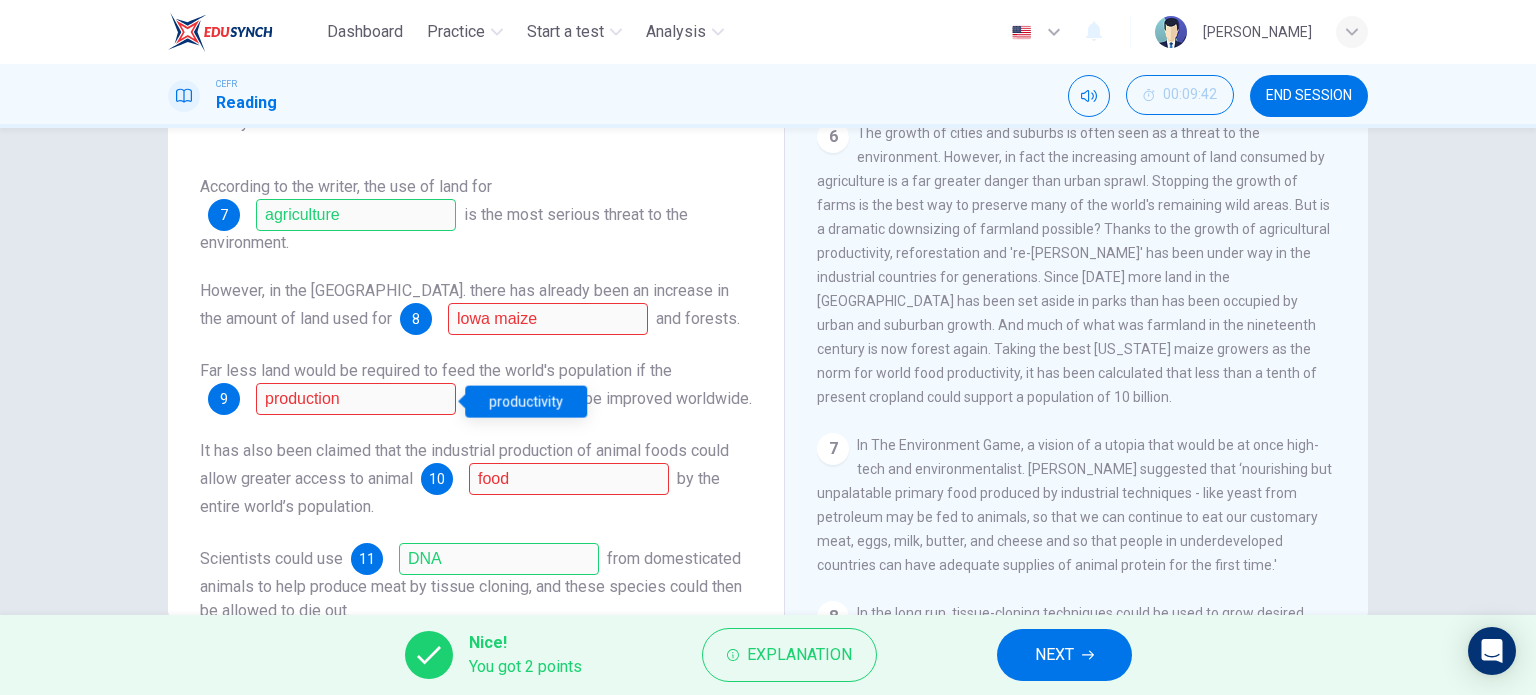 scroll, scrollTop: 1, scrollLeft: 0, axis: vertical 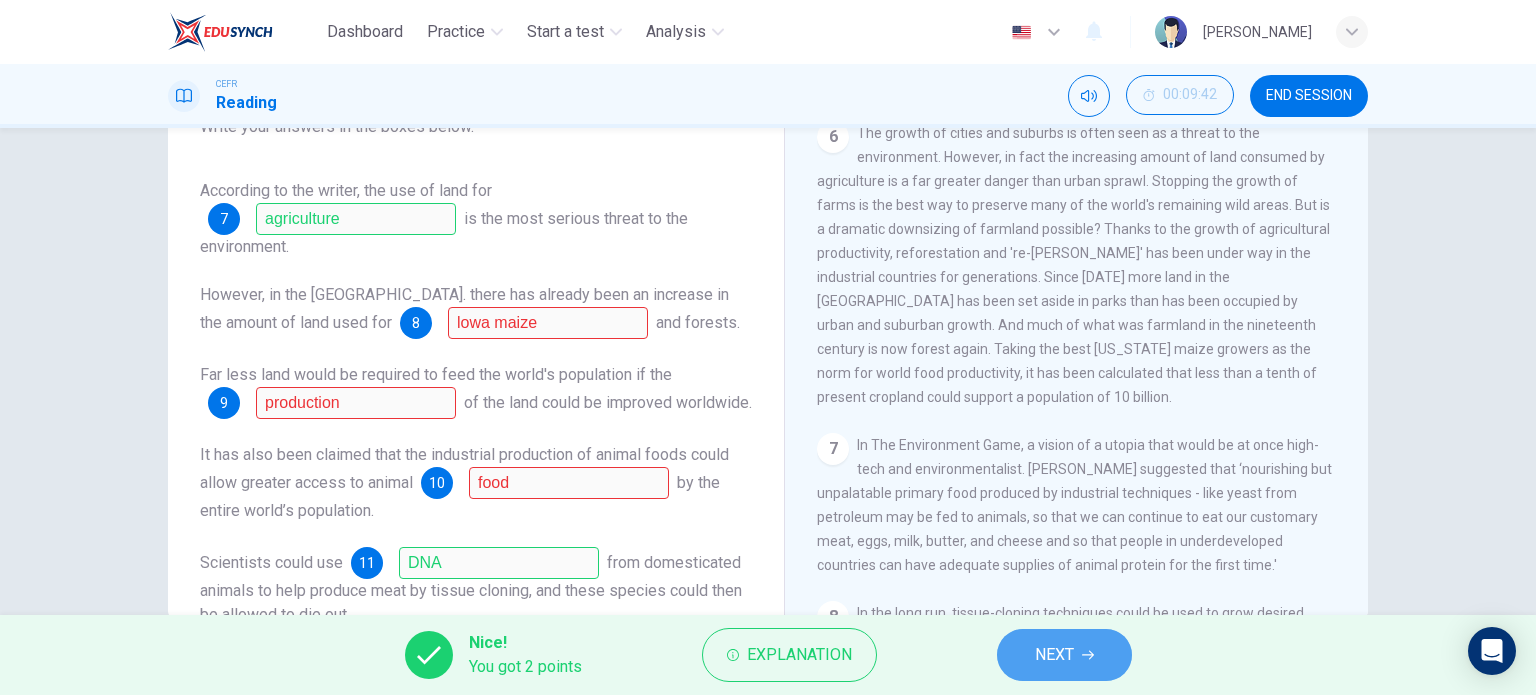 click on "NEXT" at bounding box center (1054, 655) 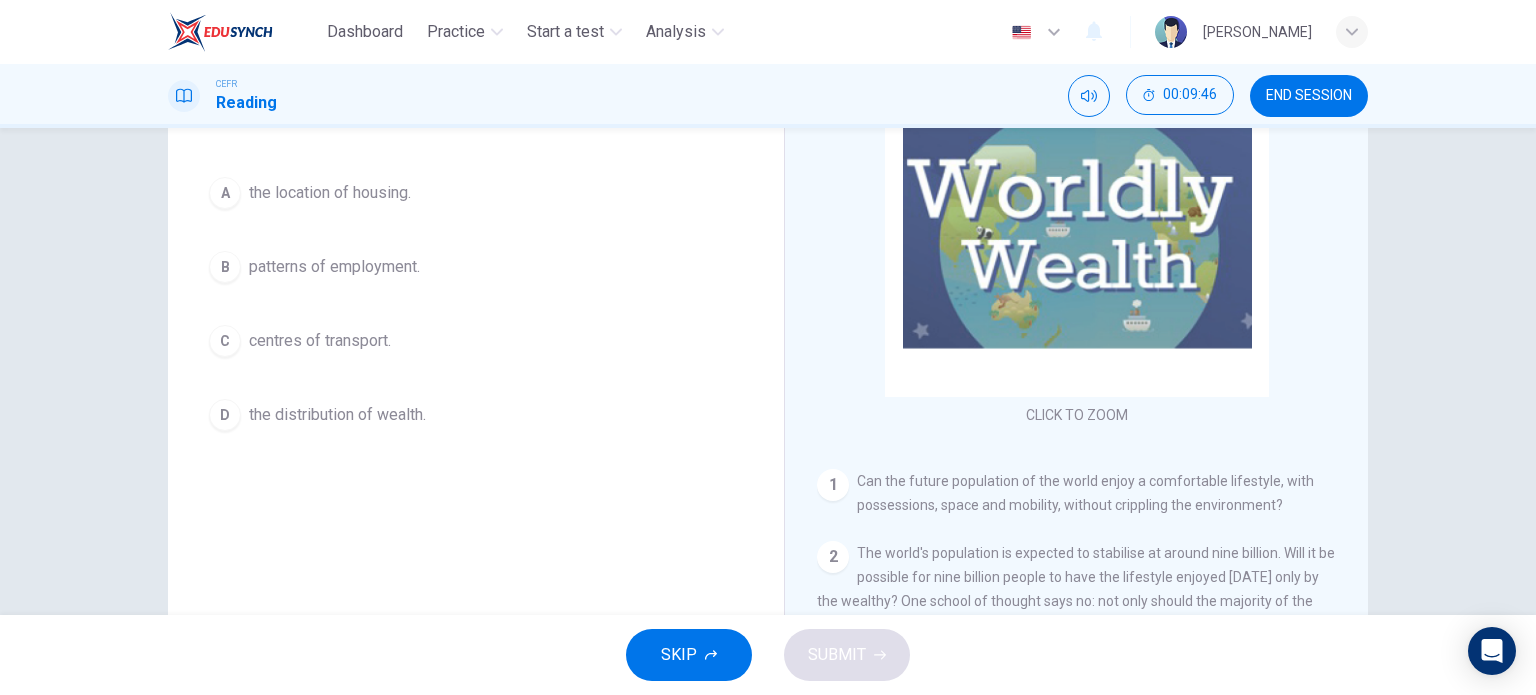 scroll, scrollTop: 228, scrollLeft: 0, axis: vertical 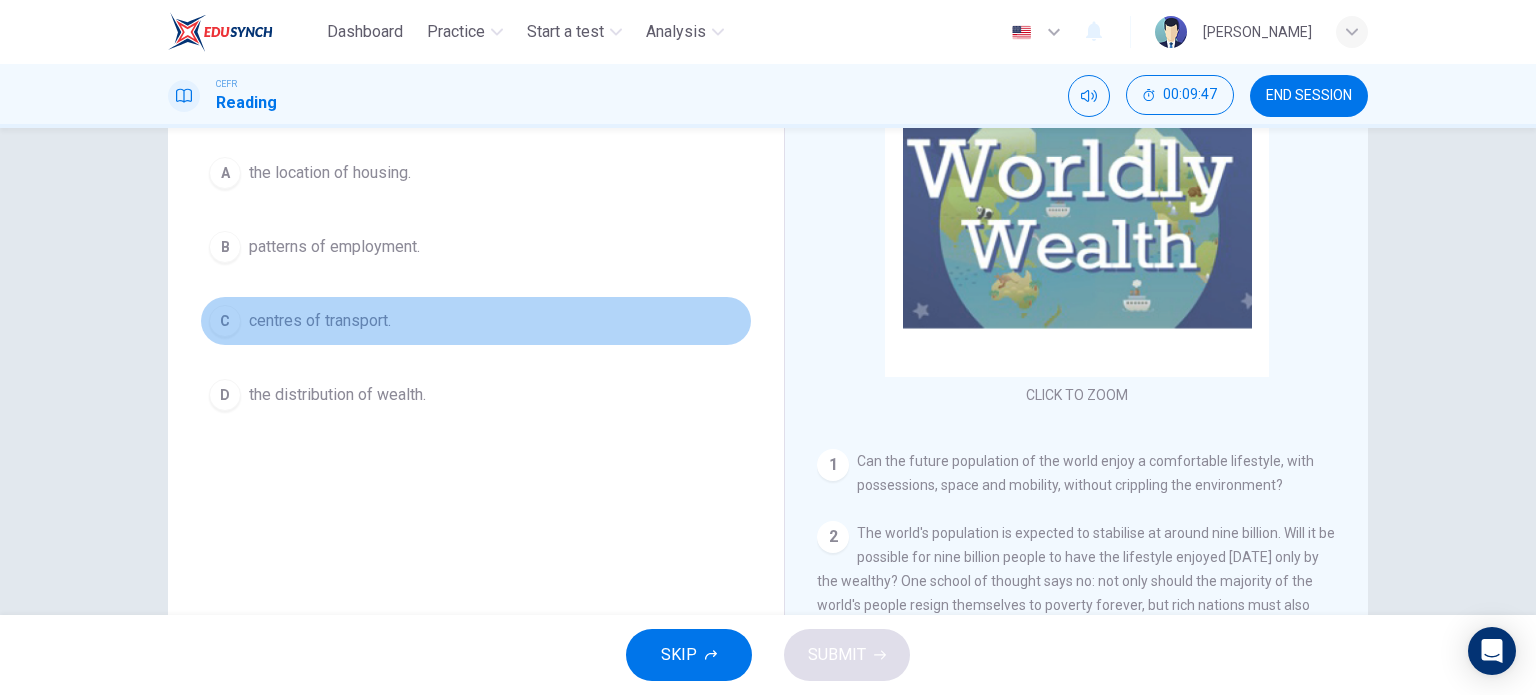 click on "centres of transport." at bounding box center [320, 321] 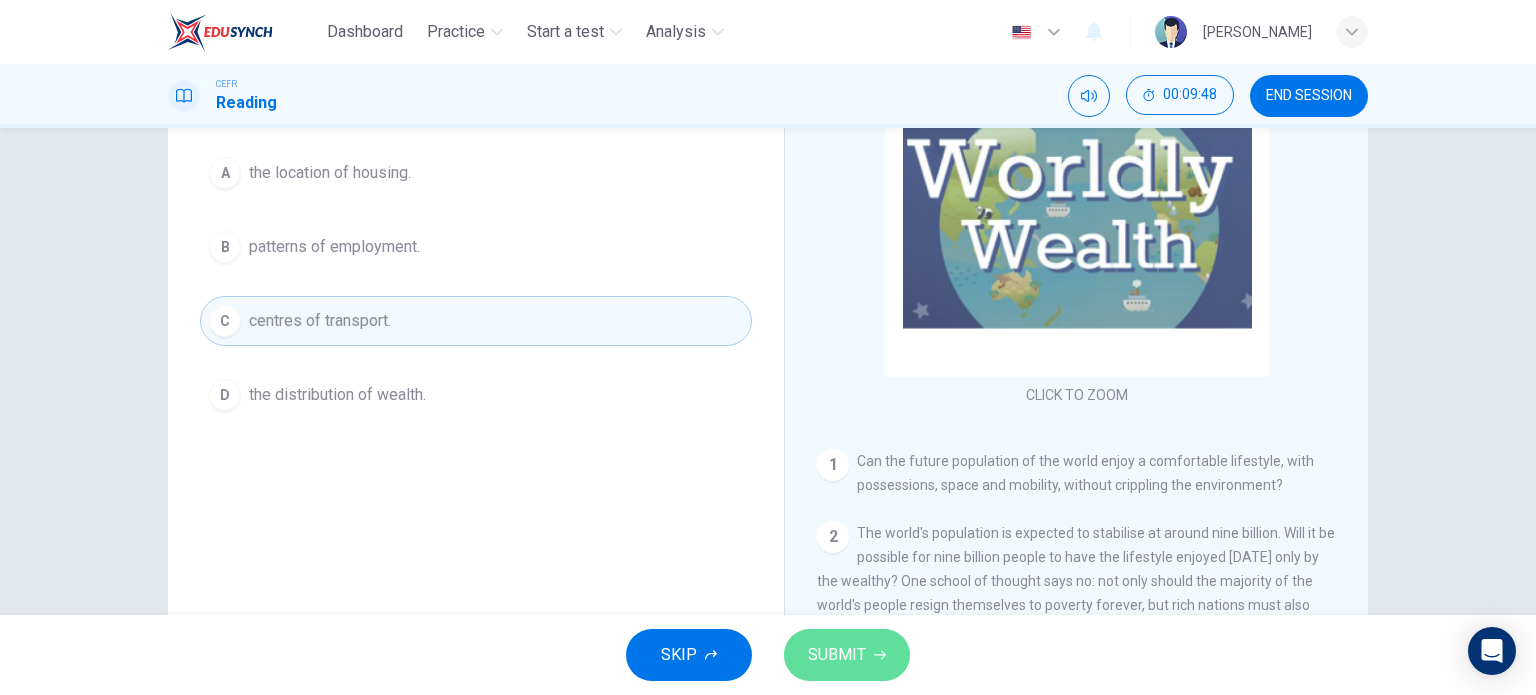 click on "SUBMIT" at bounding box center (837, 655) 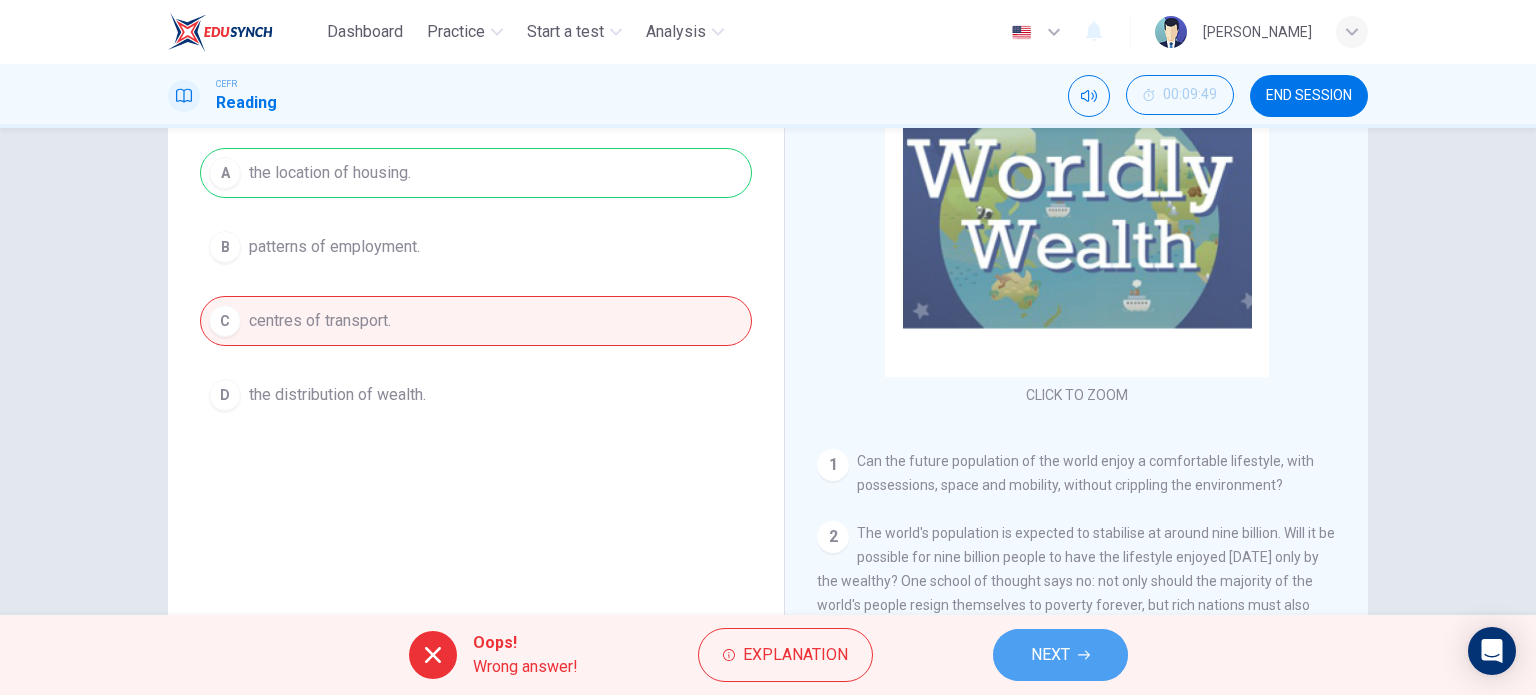 click on "NEXT" at bounding box center [1060, 655] 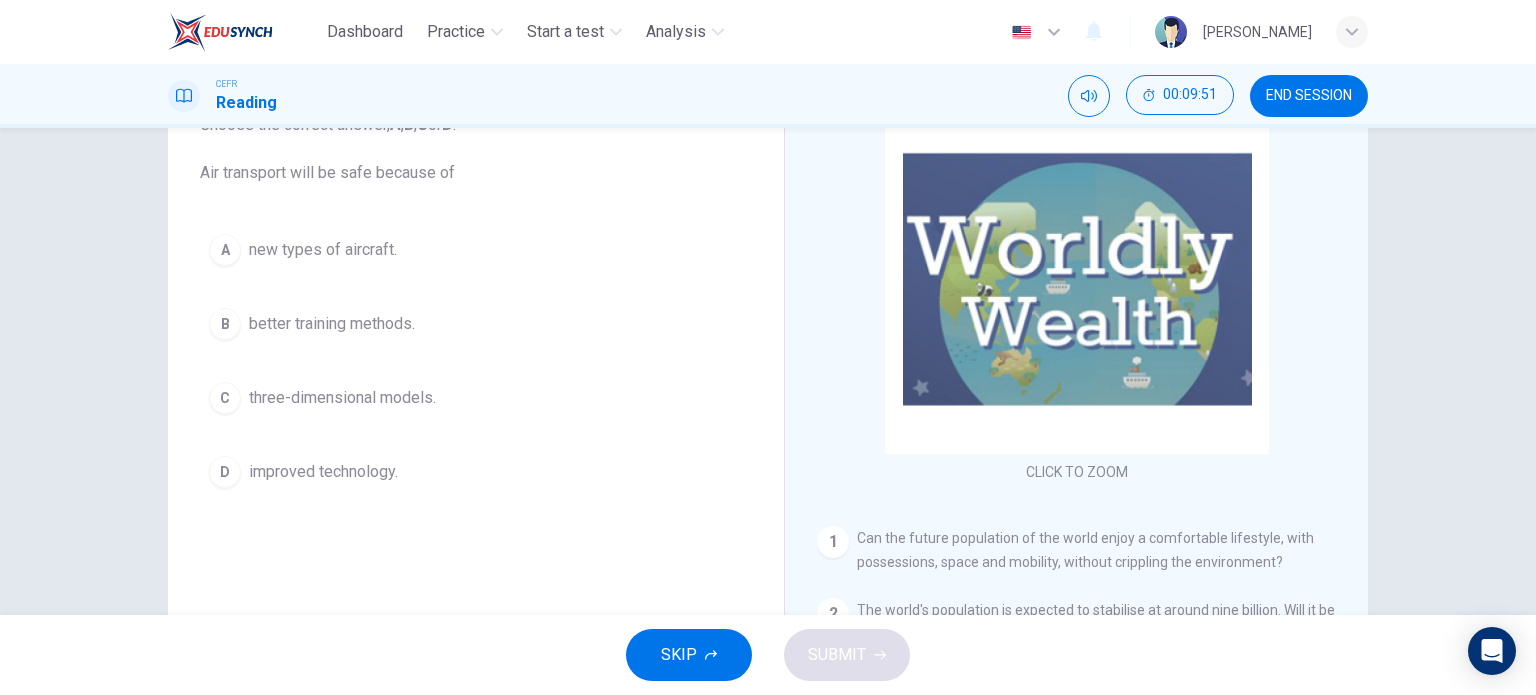 scroll, scrollTop: 176, scrollLeft: 0, axis: vertical 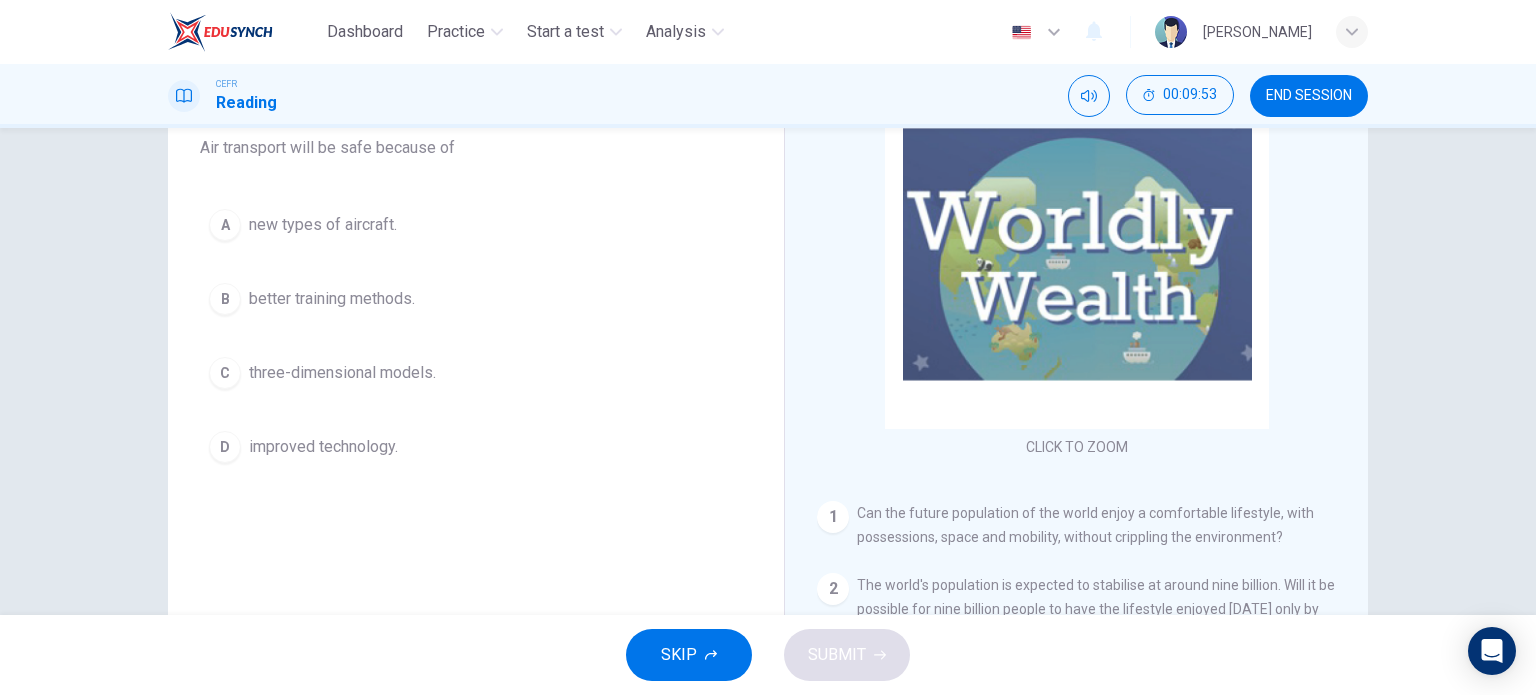 click on "D improved technology." at bounding box center [476, 447] 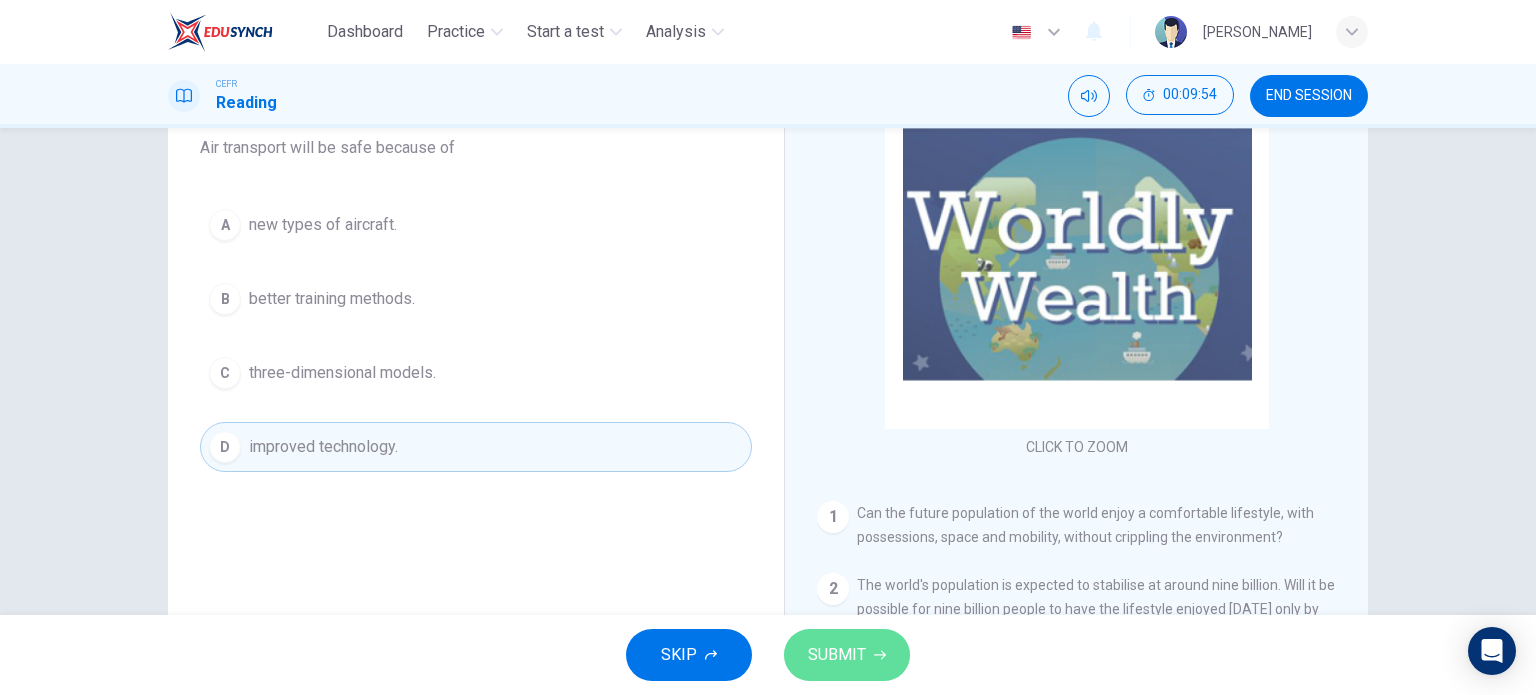 click on "SUBMIT" at bounding box center (837, 655) 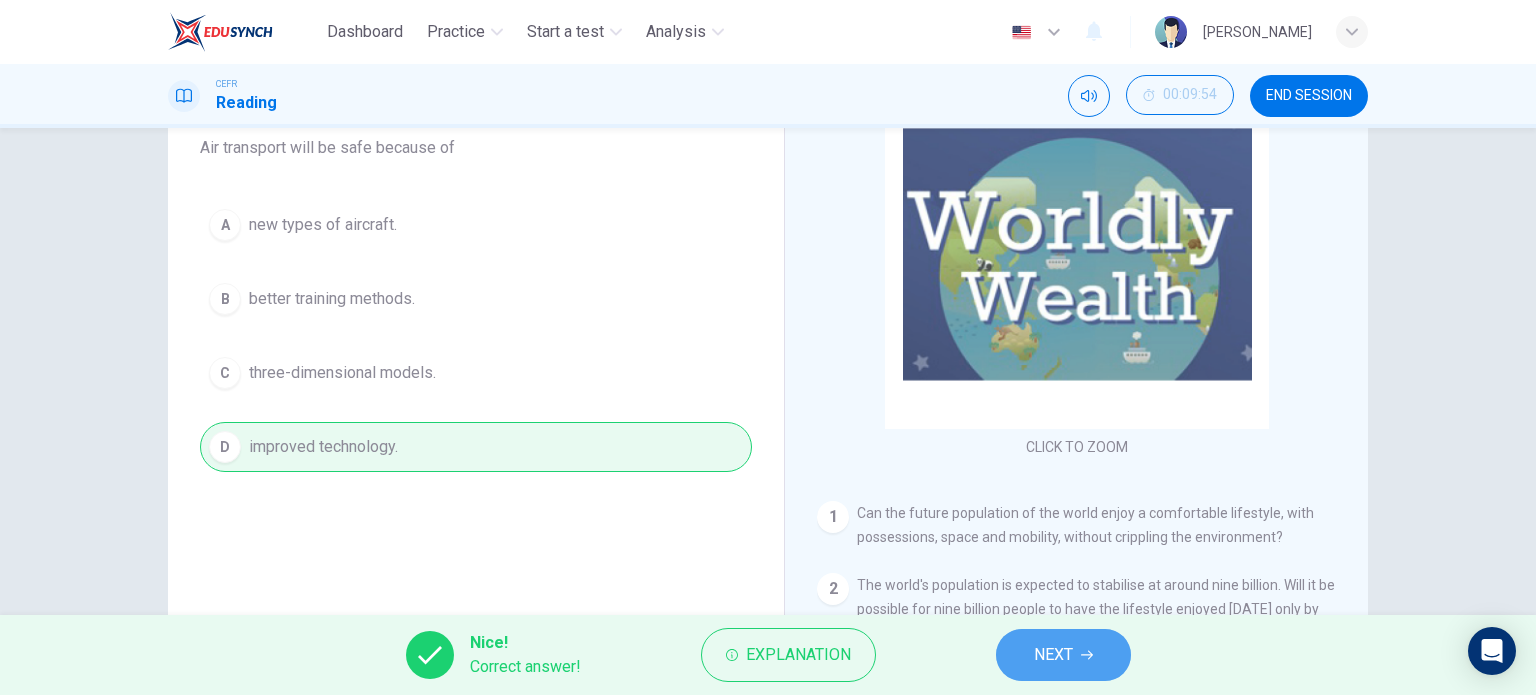 click on "NEXT" at bounding box center (1063, 655) 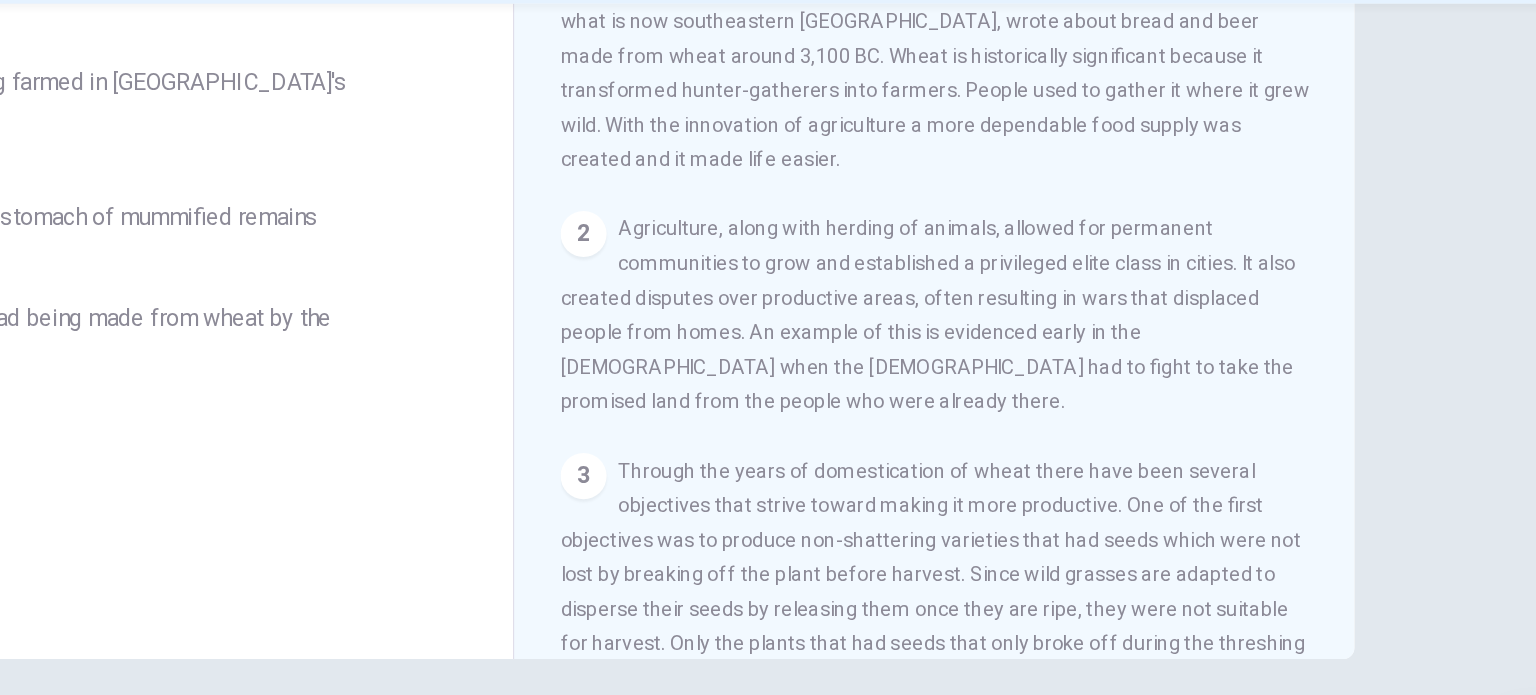 scroll, scrollTop: 288, scrollLeft: 0, axis: vertical 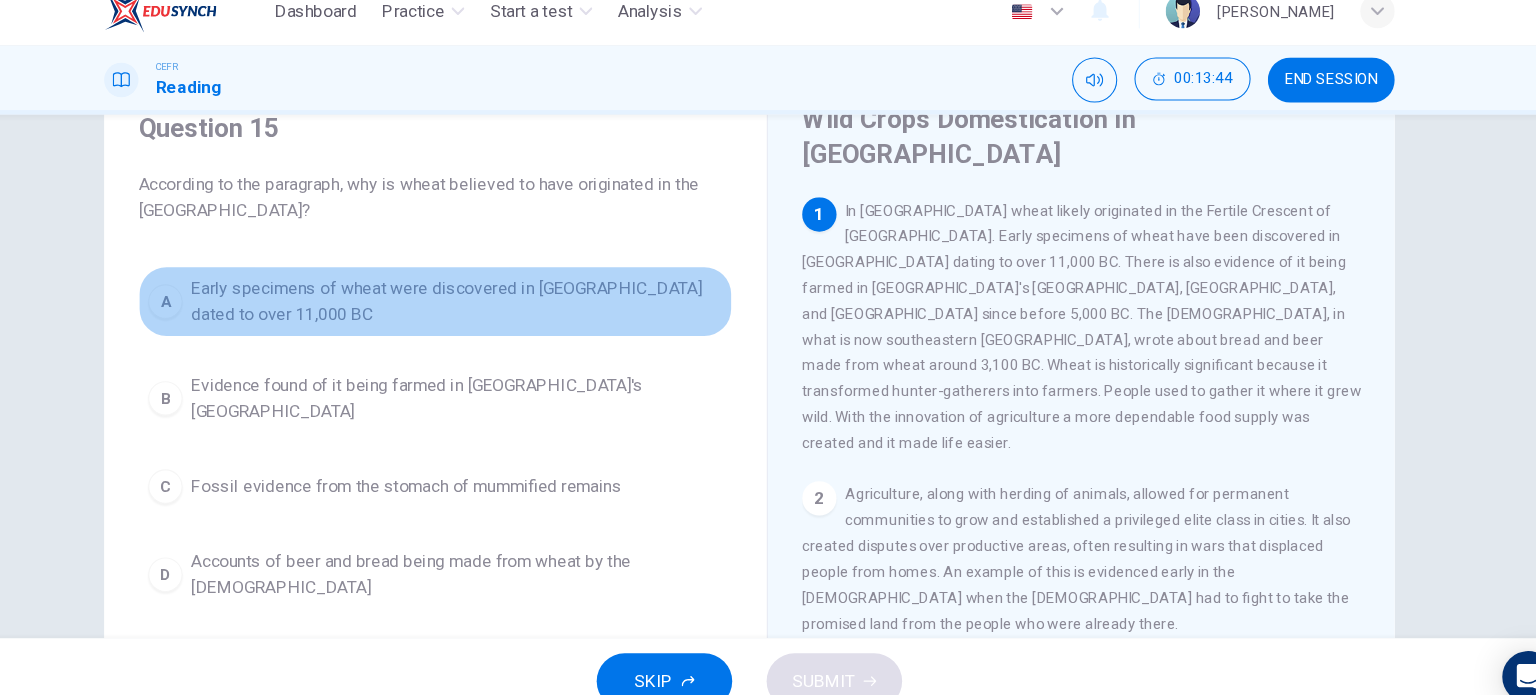 click on "Early specimens of wheat were discovered in [GEOGRAPHIC_DATA] dated to over 11,000 BC" at bounding box center [496, 302] 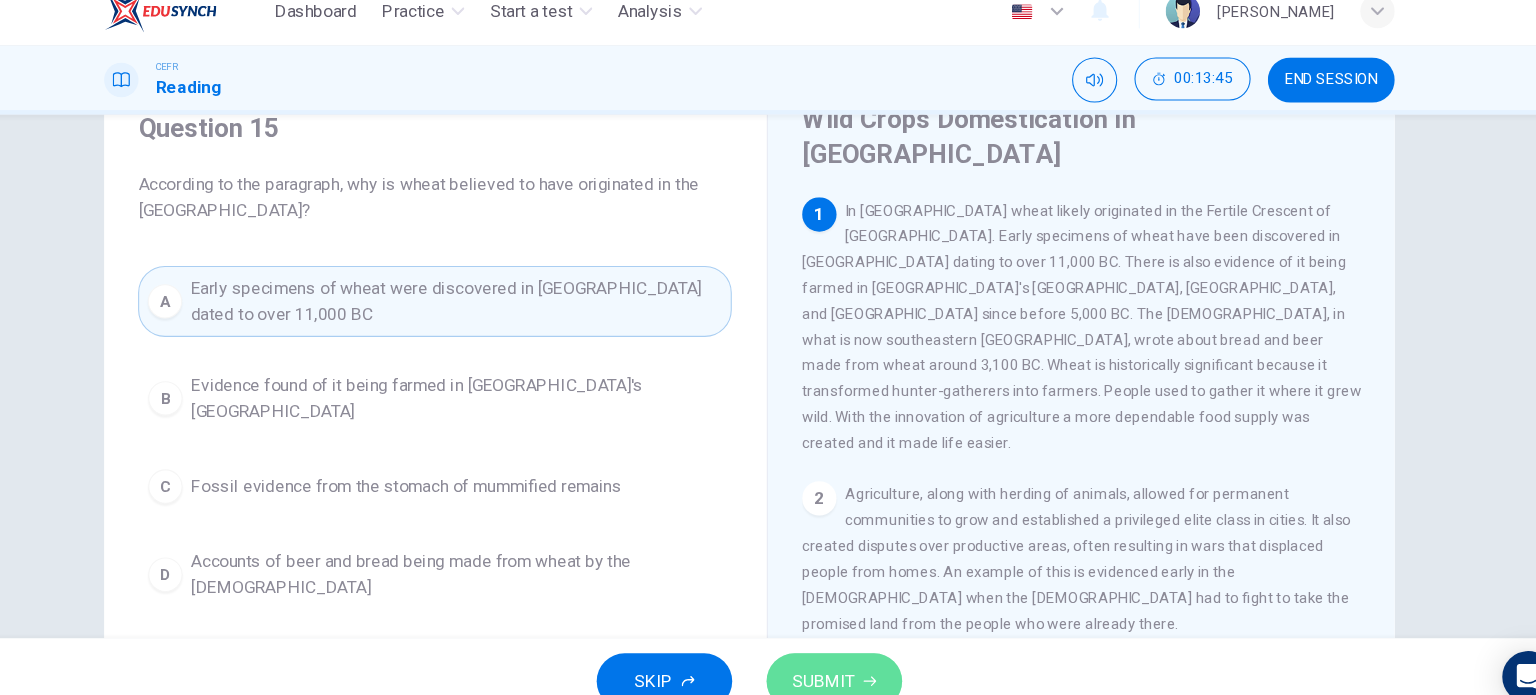 click on "SUBMIT" at bounding box center [837, 655] 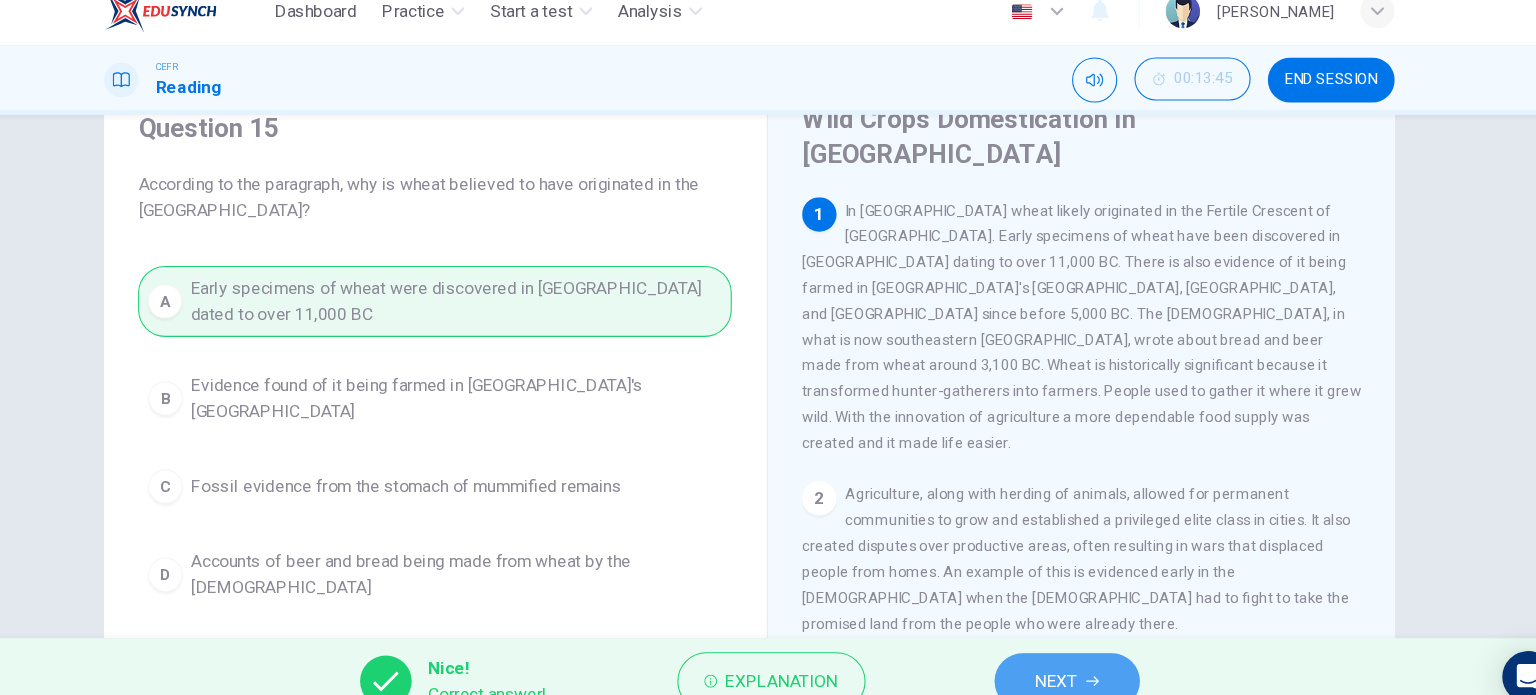 click on "NEXT" at bounding box center [1063, 655] 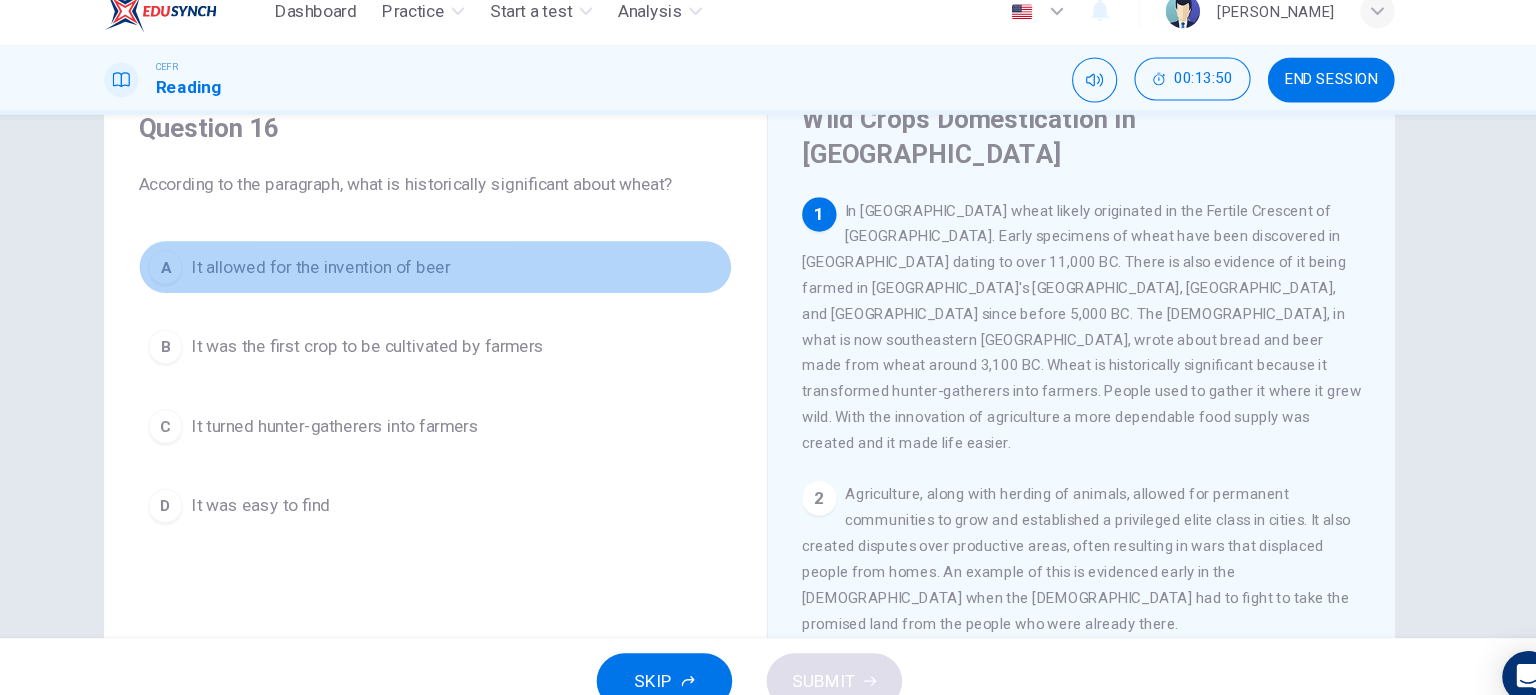 click on "A It allowed for the invention of beer" at bounding box center [476, 270] 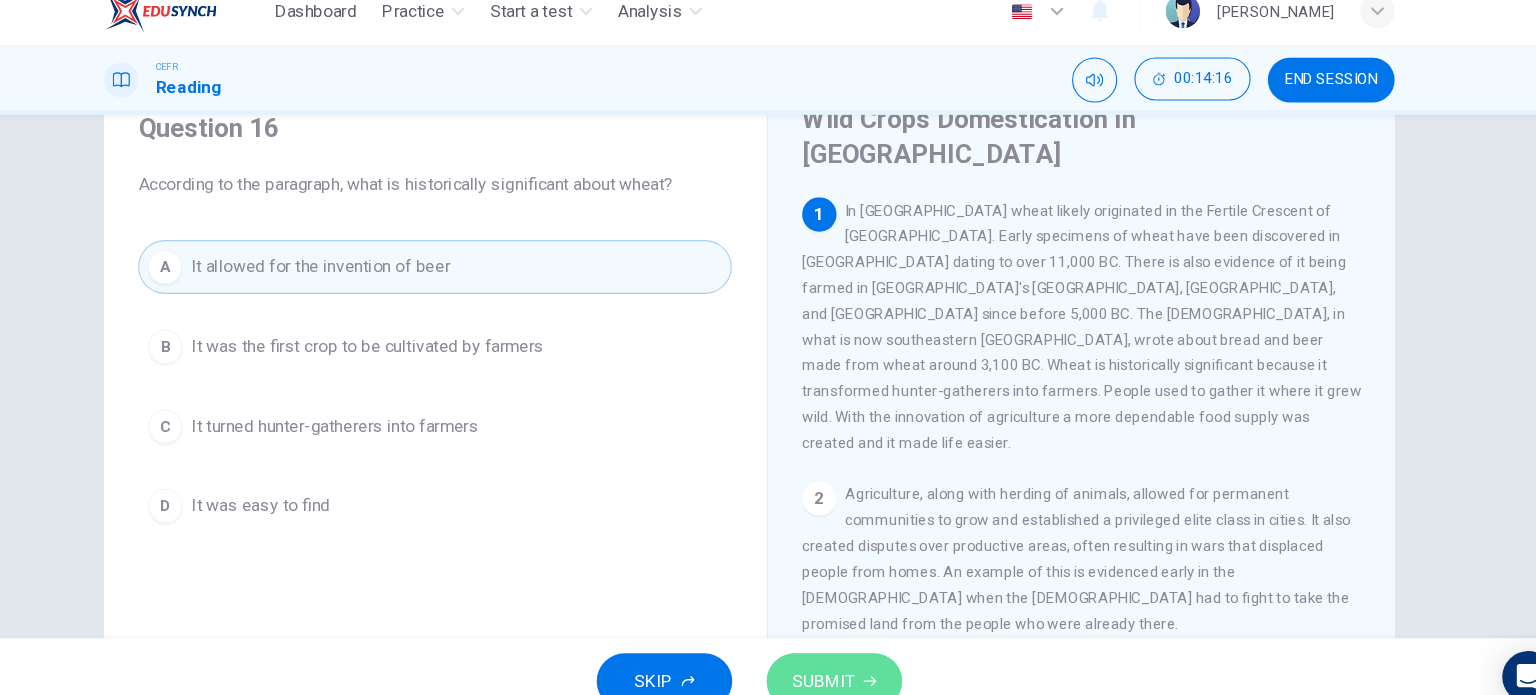 click on "SUBMIT" at bounding box center [837, 655] 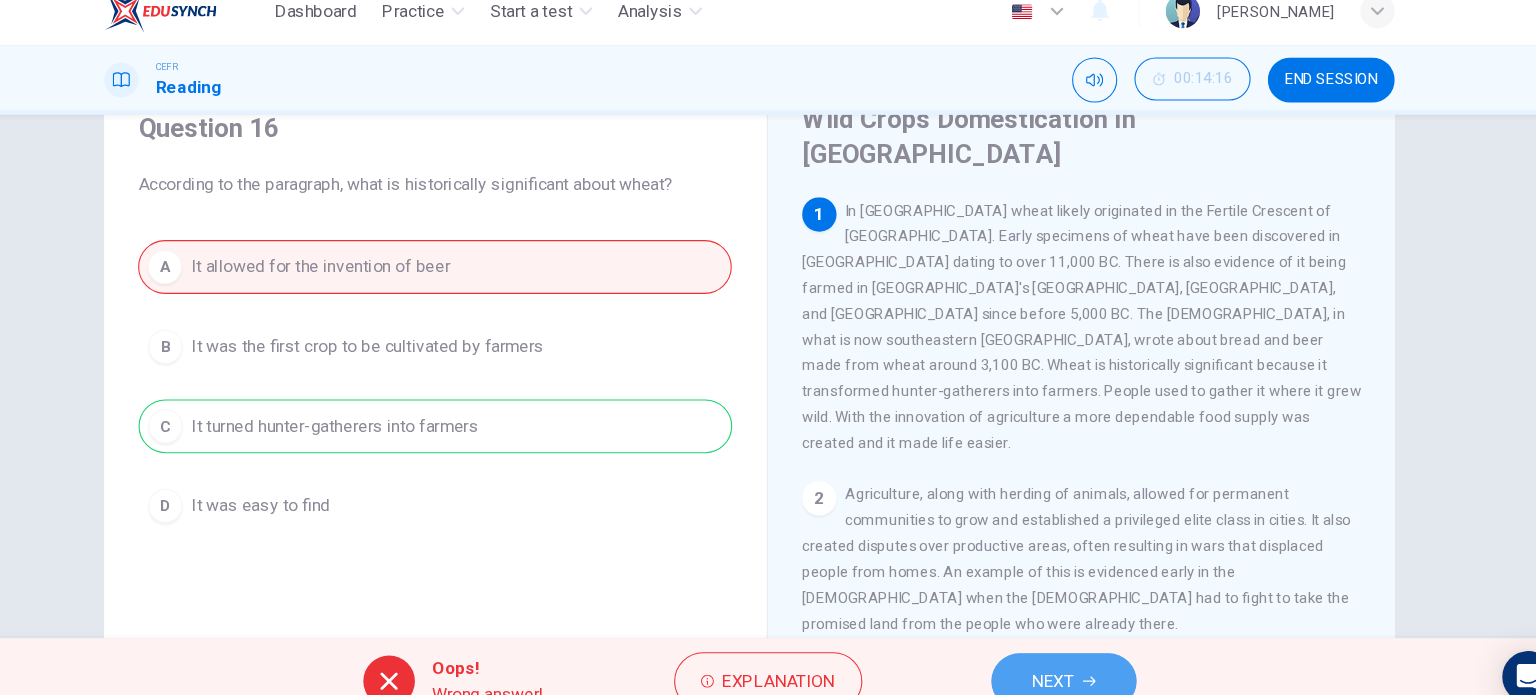 click on "NEXT" at bounding box center (1060, 655) 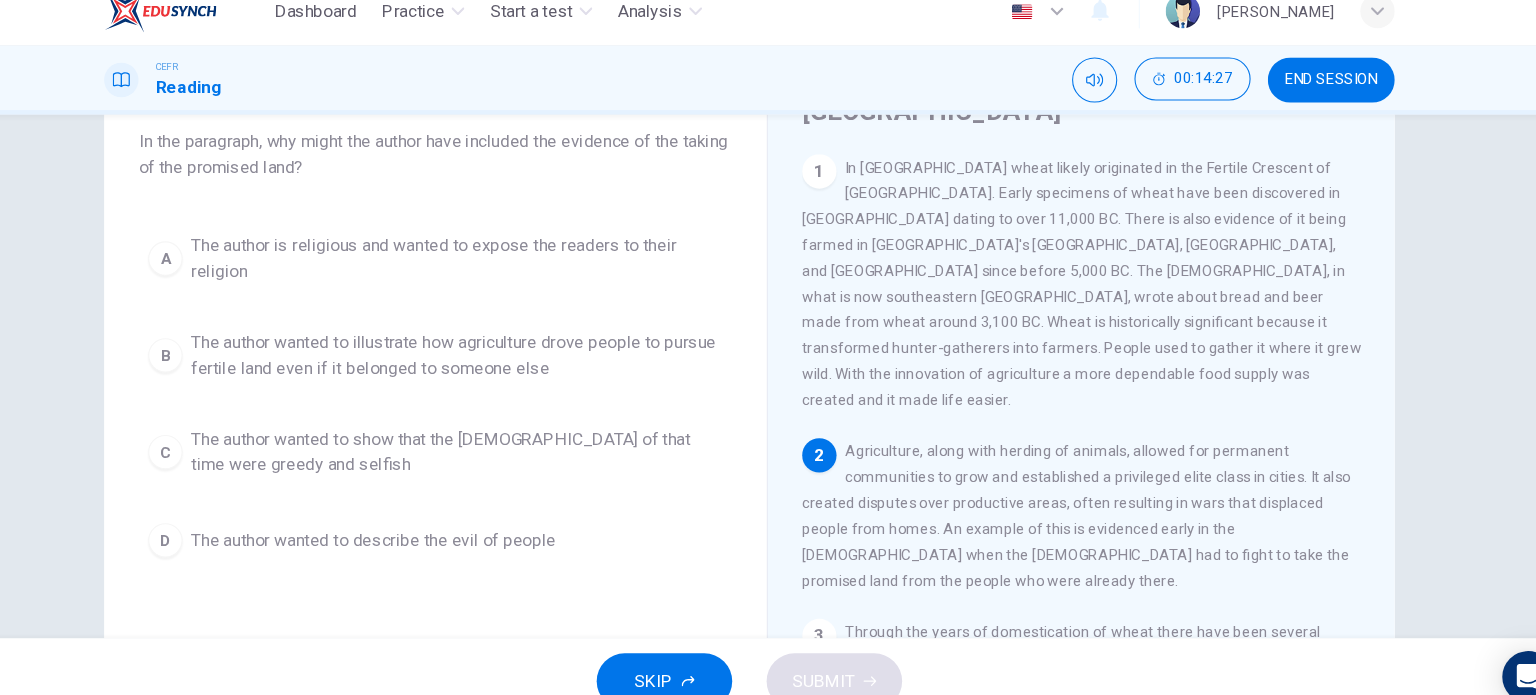 scroll, scrollTop: 124, scrollLeft: 0, axis: vertical 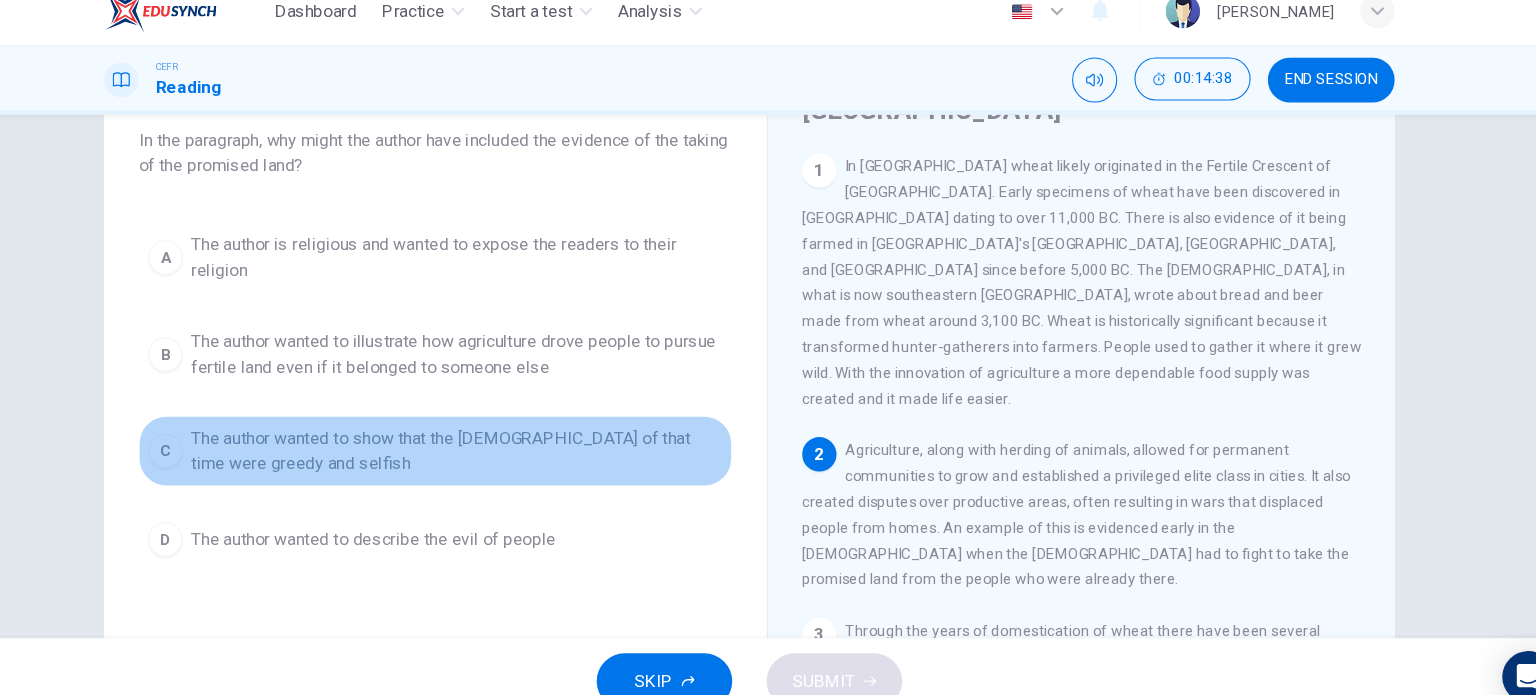 click on "The author wanted to show that the [DEMOGRAPHIC_DATA] of that time were greedy and selfish" at bounding box center [496, 441] 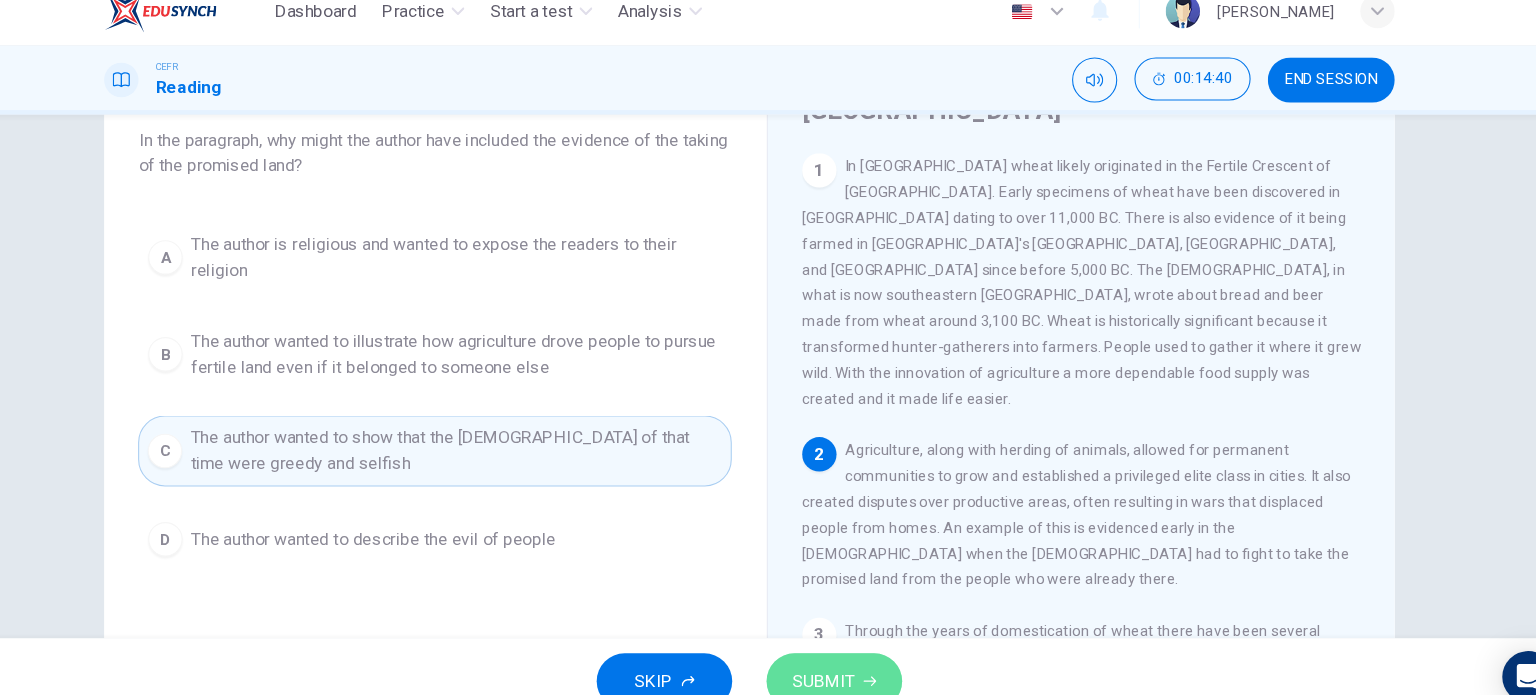 click on "SUBMIT" at bounding box center [847, 655] 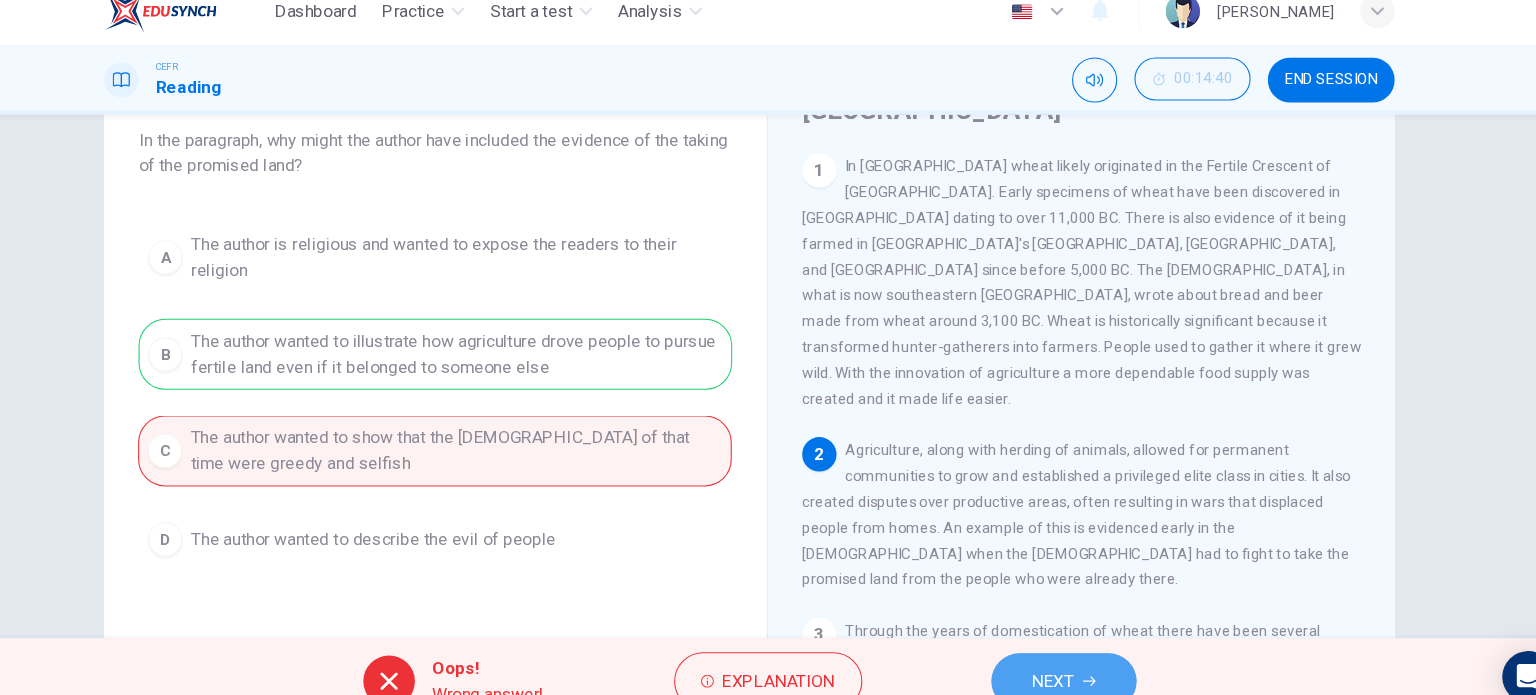 click on "NEXT" at bounding box center (1050, 655) 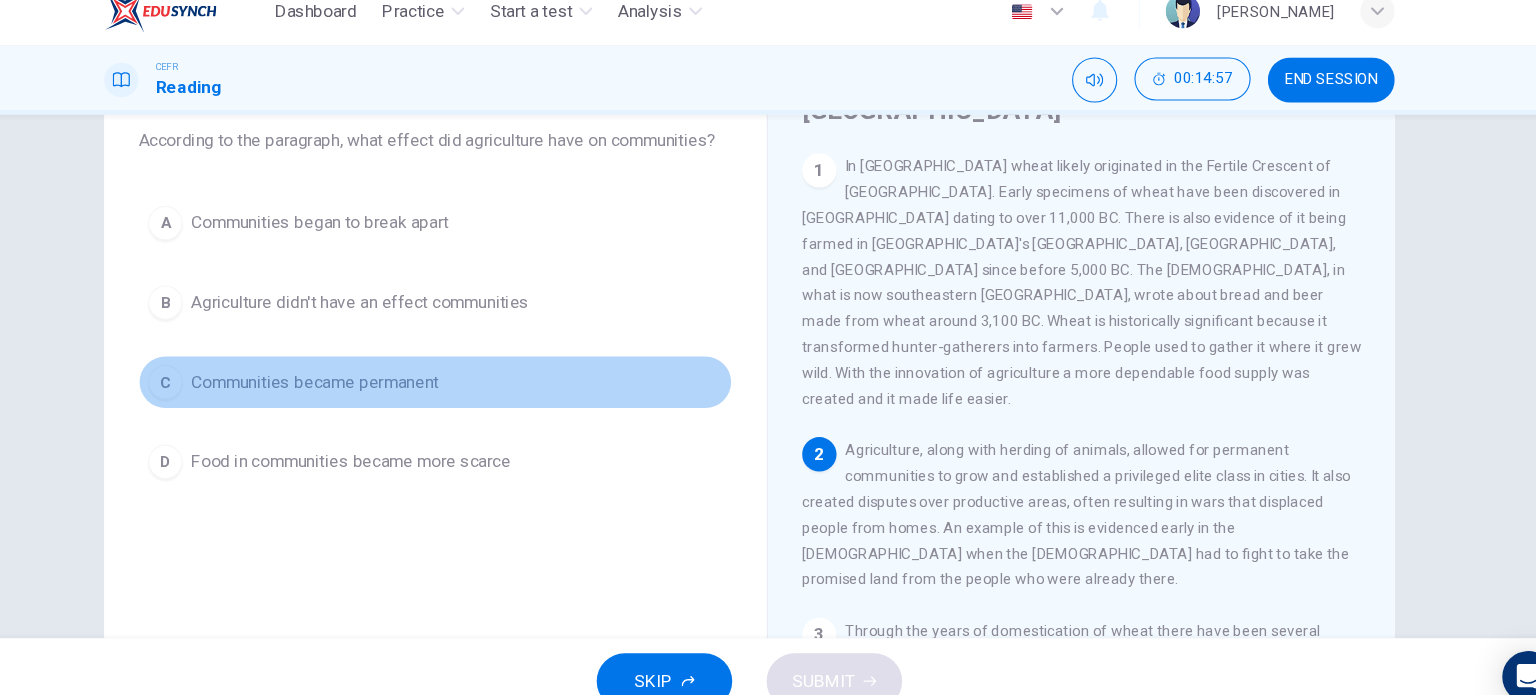 click on "C Communities became permanent" at bounding box center [476, 377] 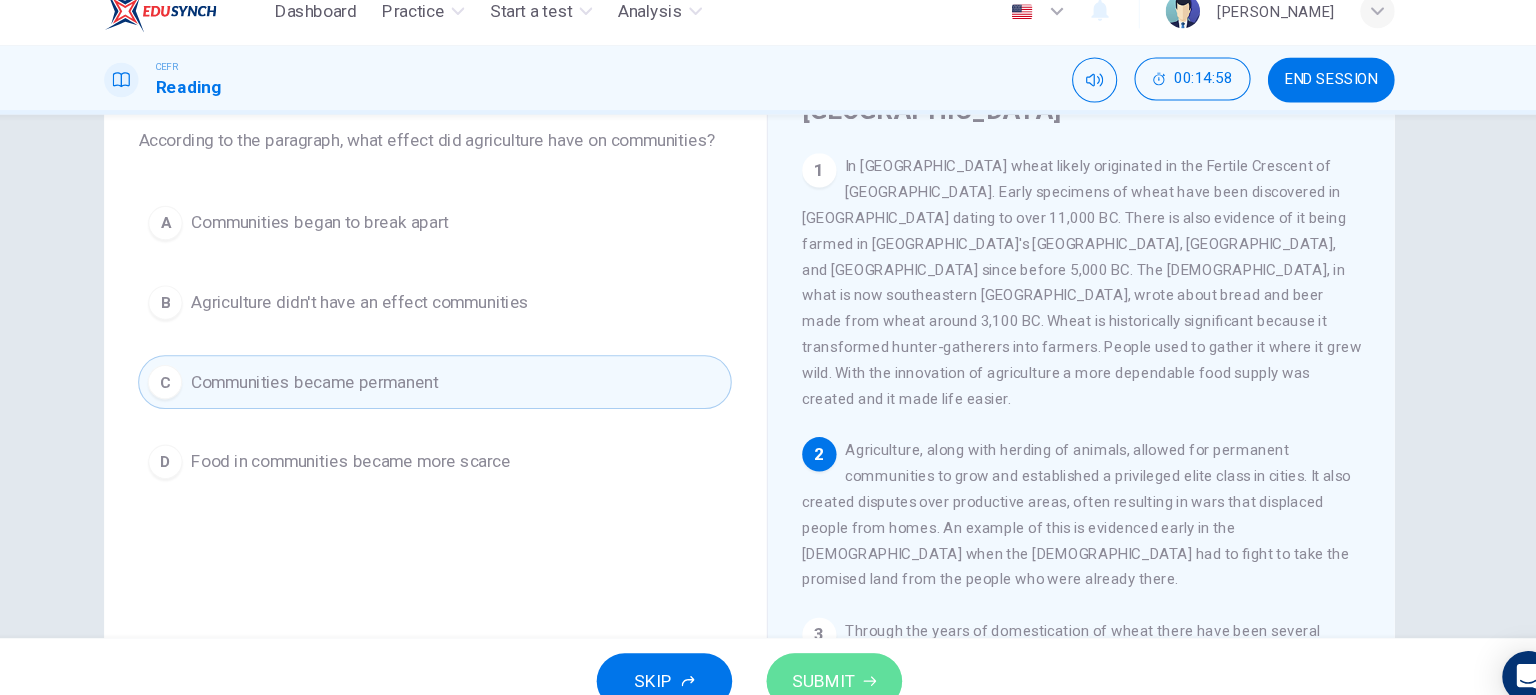 click on "SUBMIT" at bounding box center [847, 655] 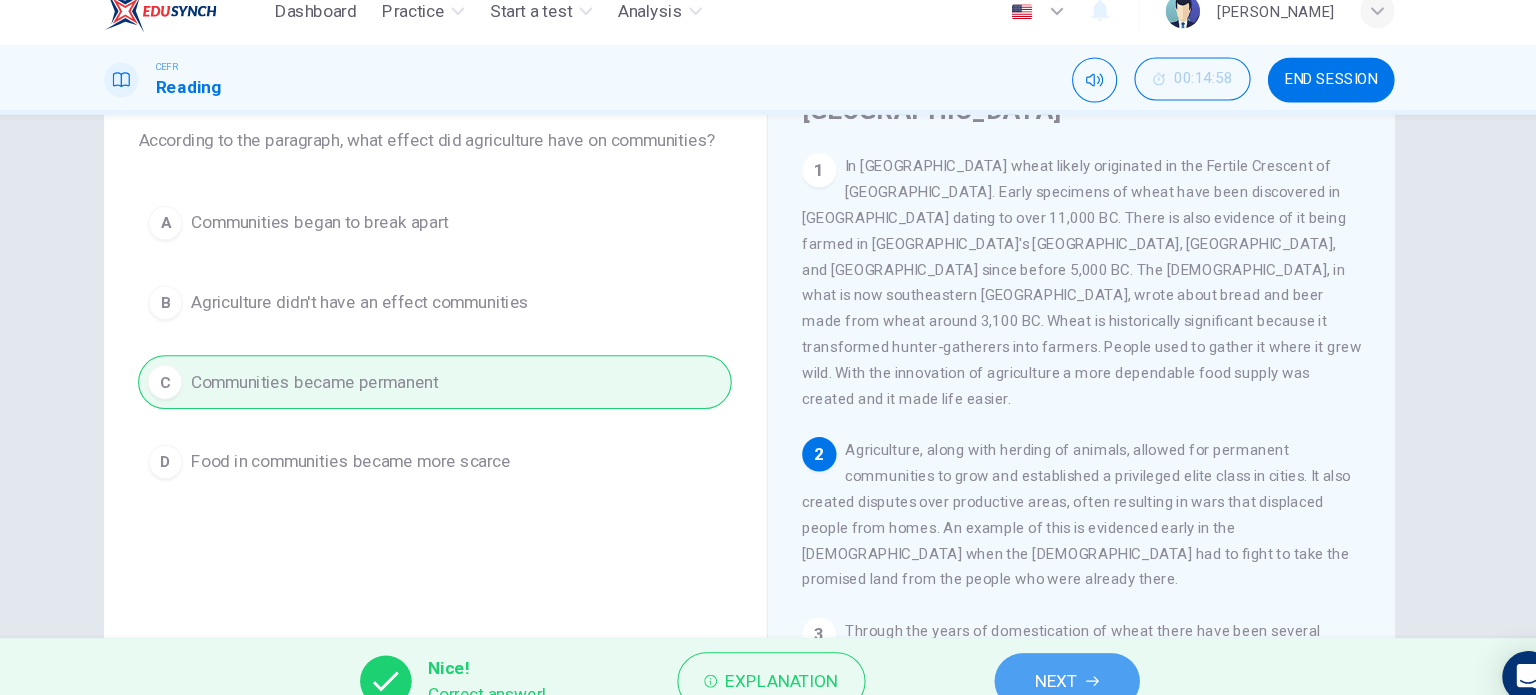 click on "NEXT" at bounding box center (1053, 655) 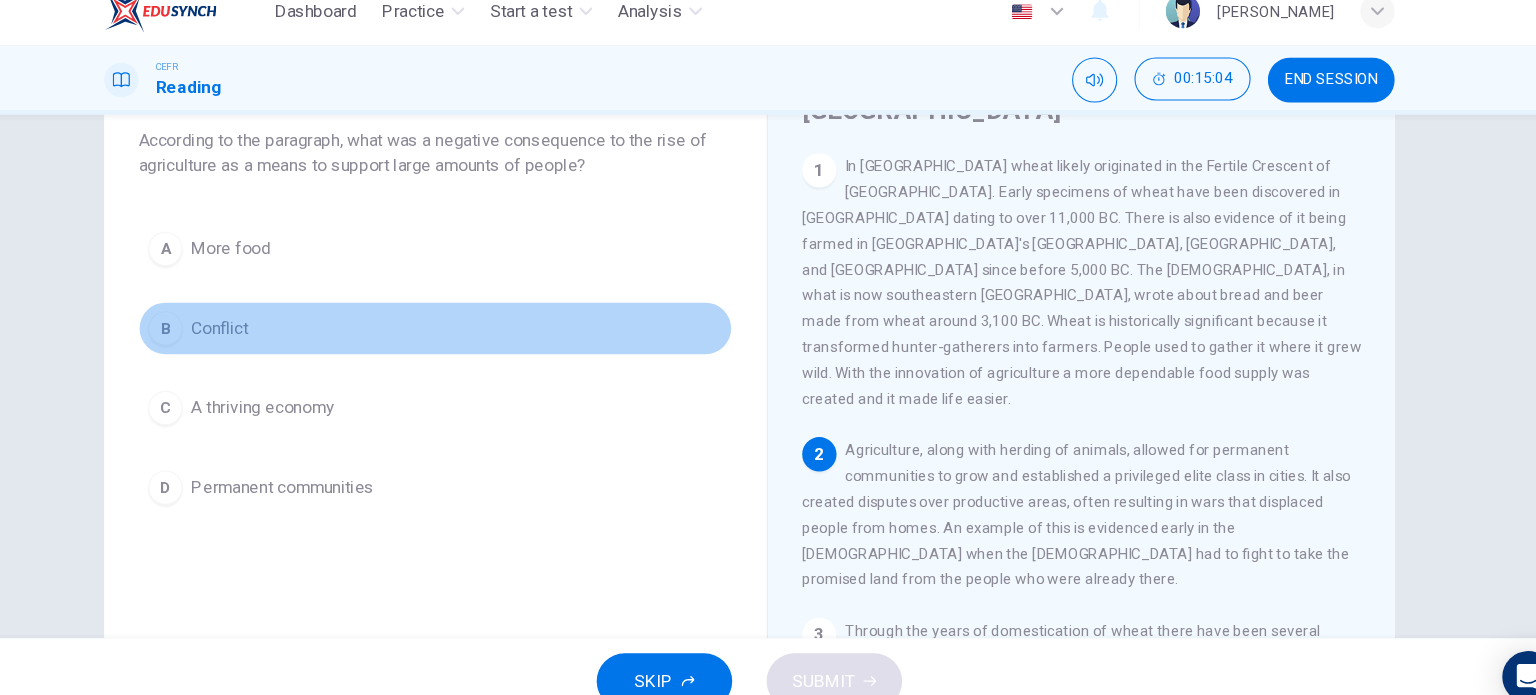 click on "B Conflict" at bounding box center (476, 327) 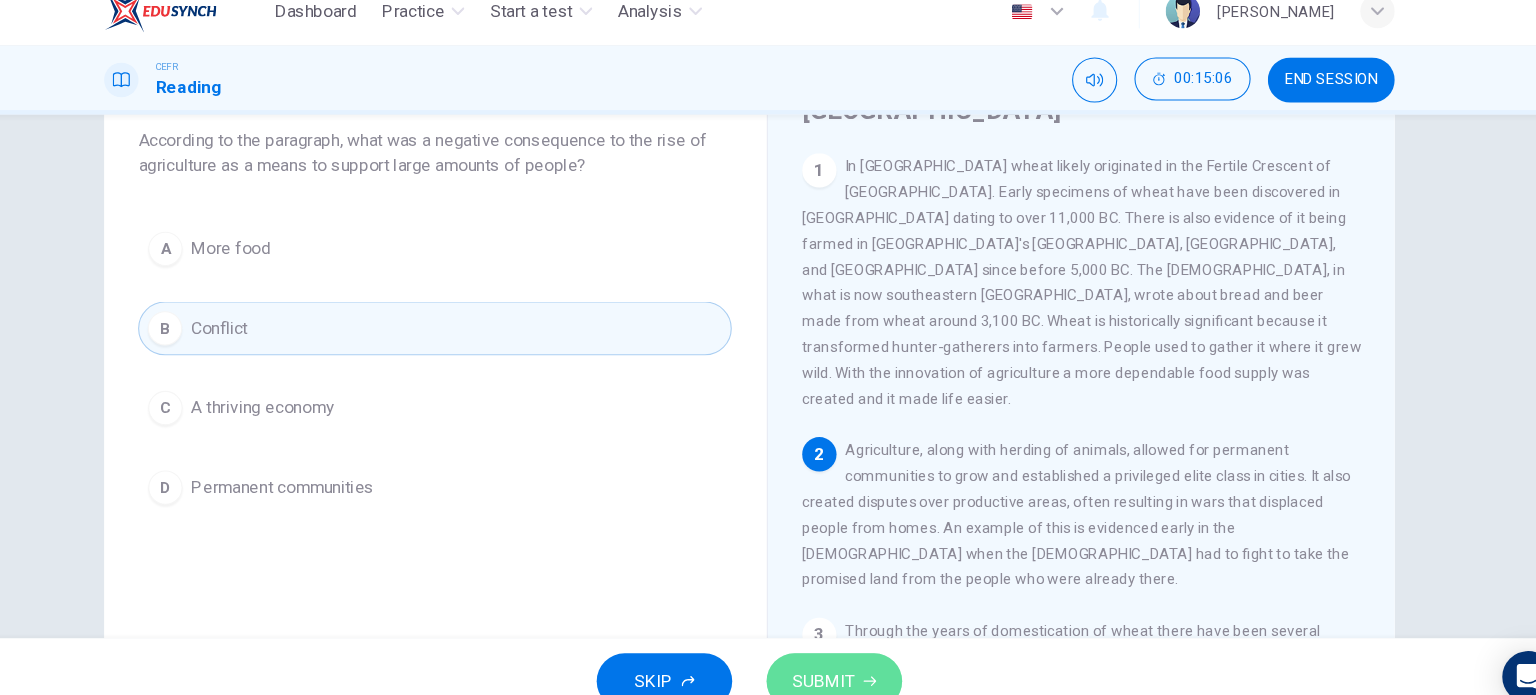 click on "SUBMIT" at bounding box center [847, 655] 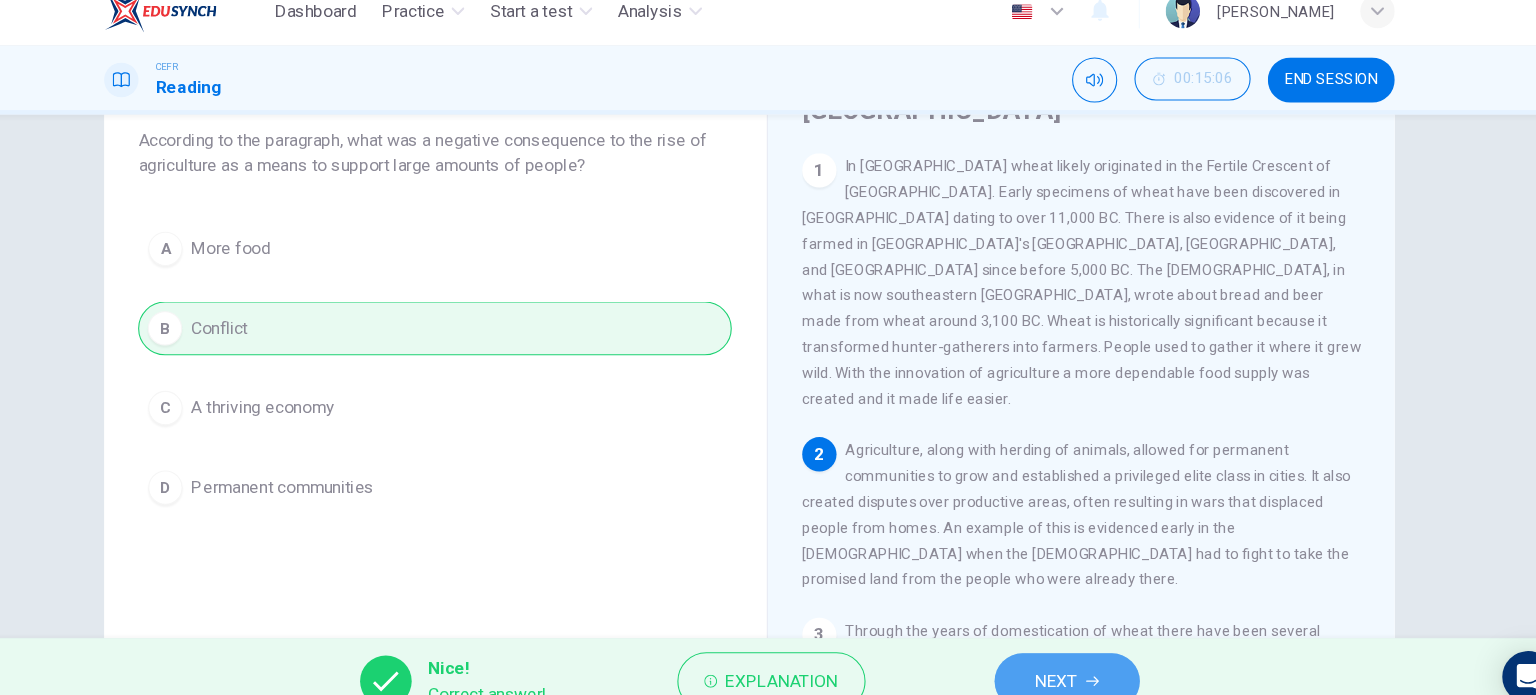 click on "NEXT" at bounding box center (1063, 655) 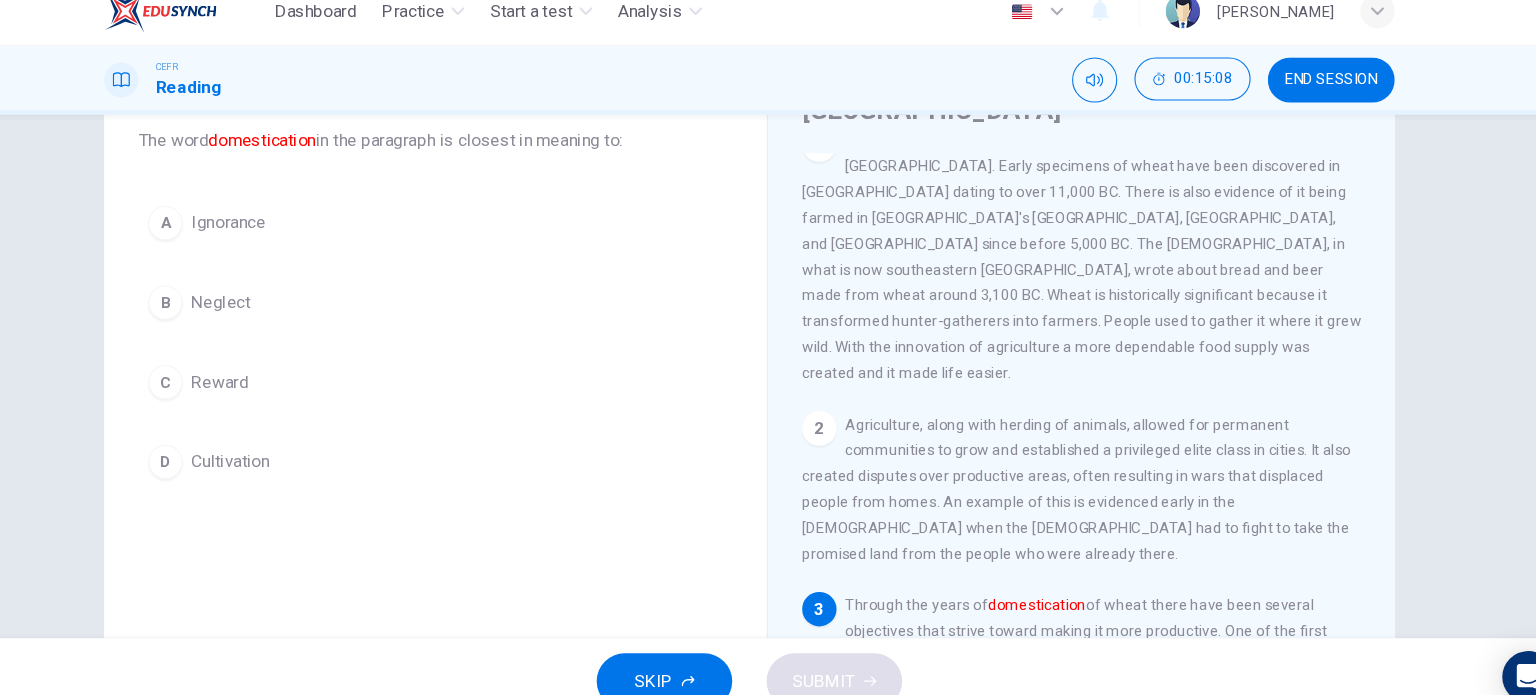 scroll, scrollTop: 29, scrollLeft: 0, axis: vertical 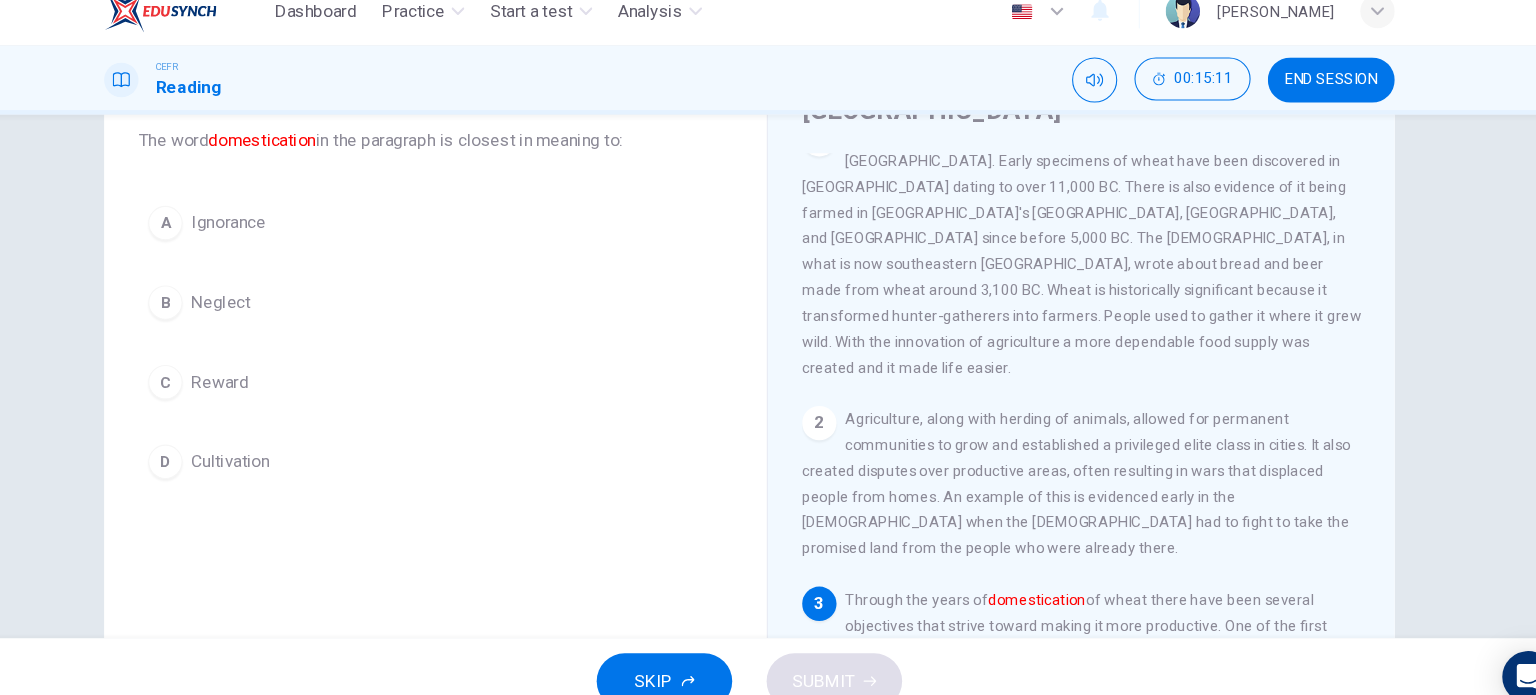 click on "D Cultivation" at bounding box center [476, 451] 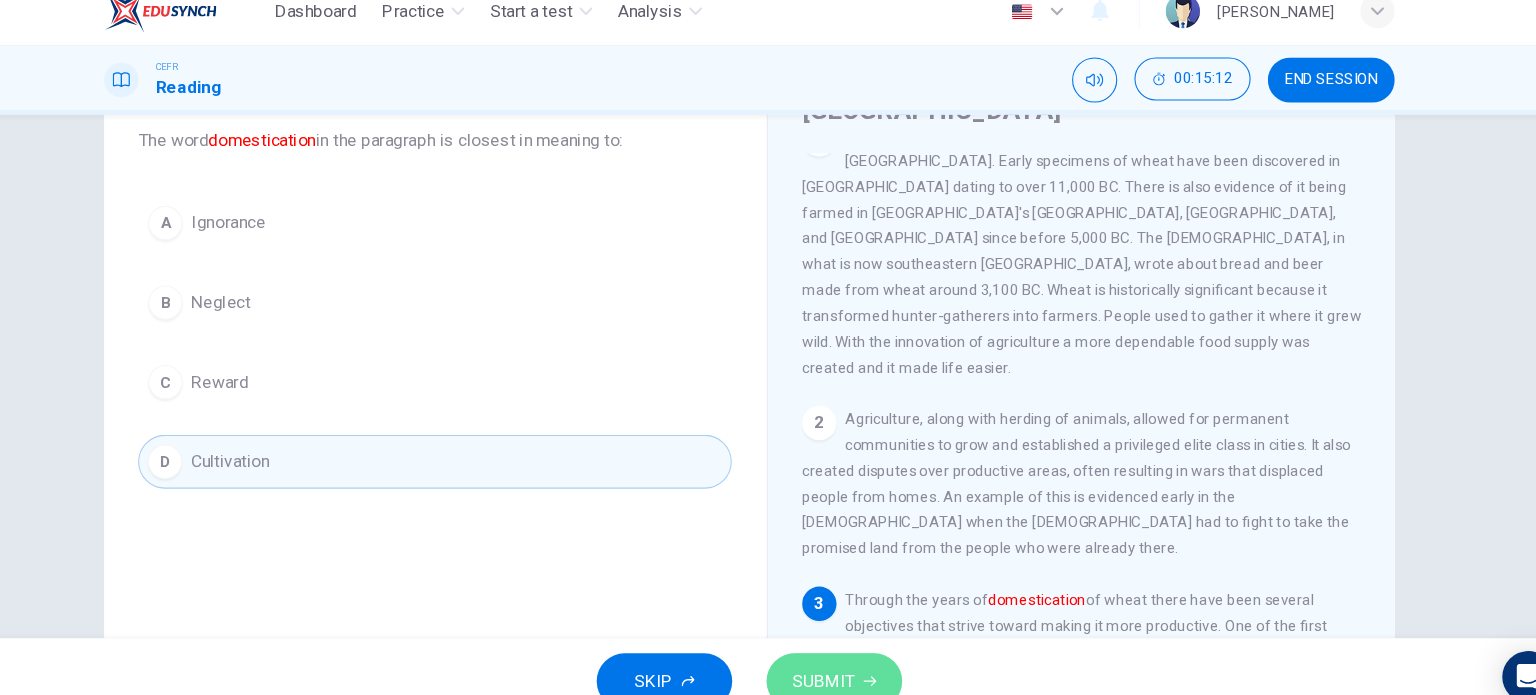 click on "SUBMIT" at bounding box center (837, 655) 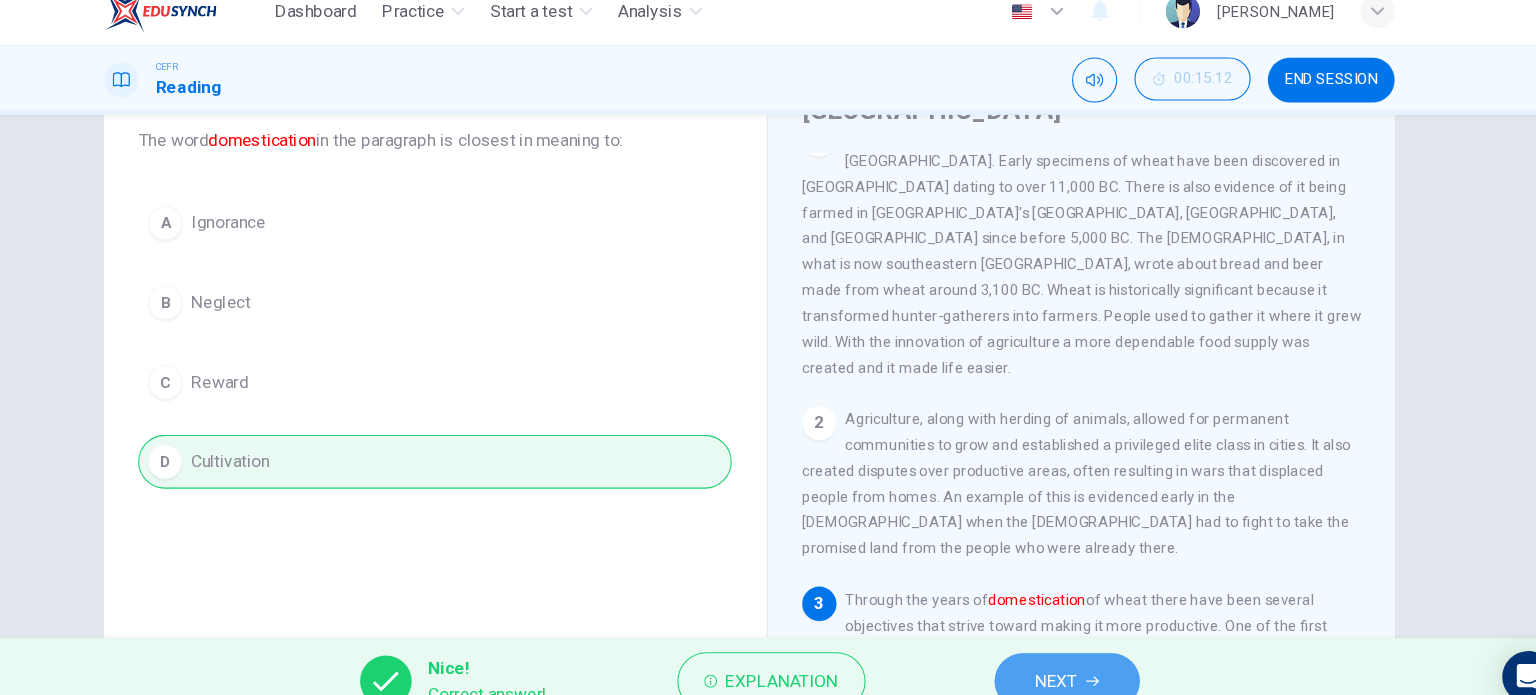 click on "NEXT" at bounding box center (1063, 655) 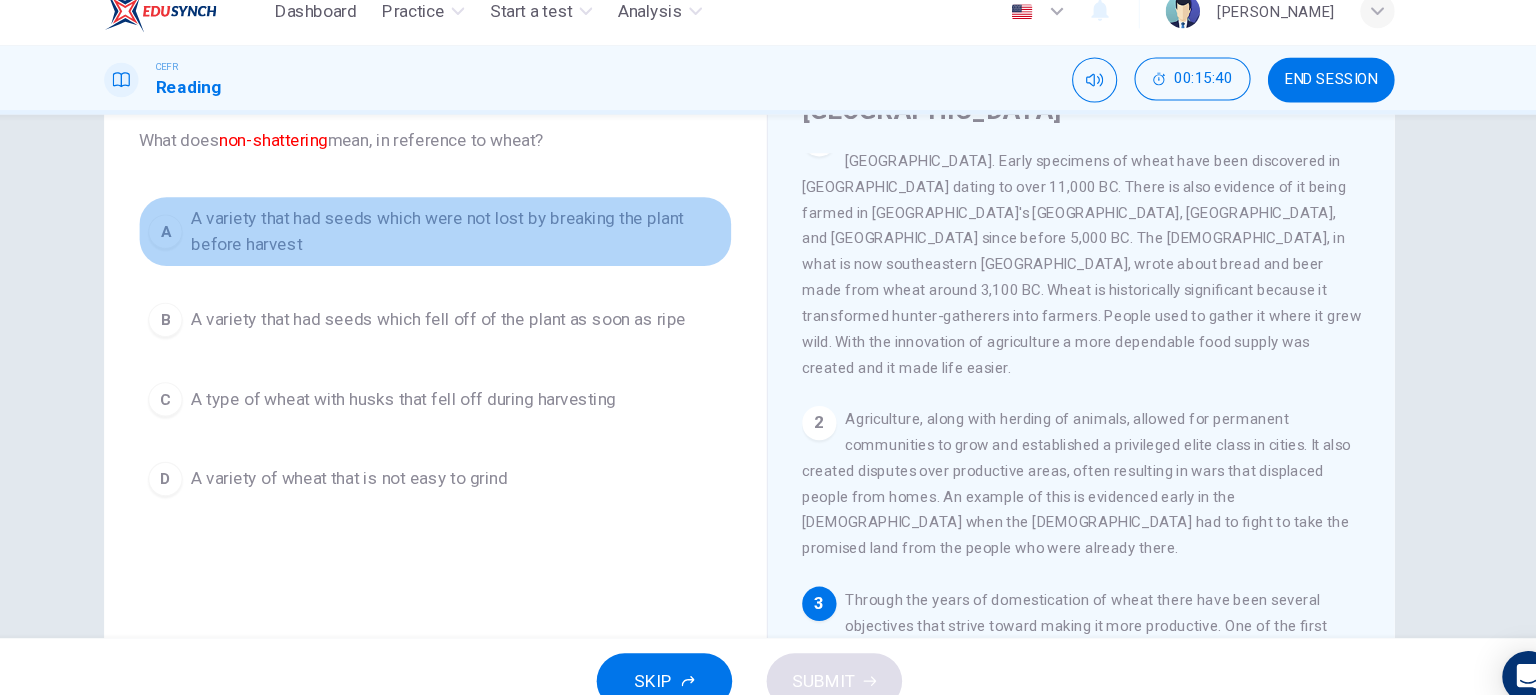 click on "A variety that had seeds which were not lost by breaking the plant before harvest" at bounding box center [496, 237] 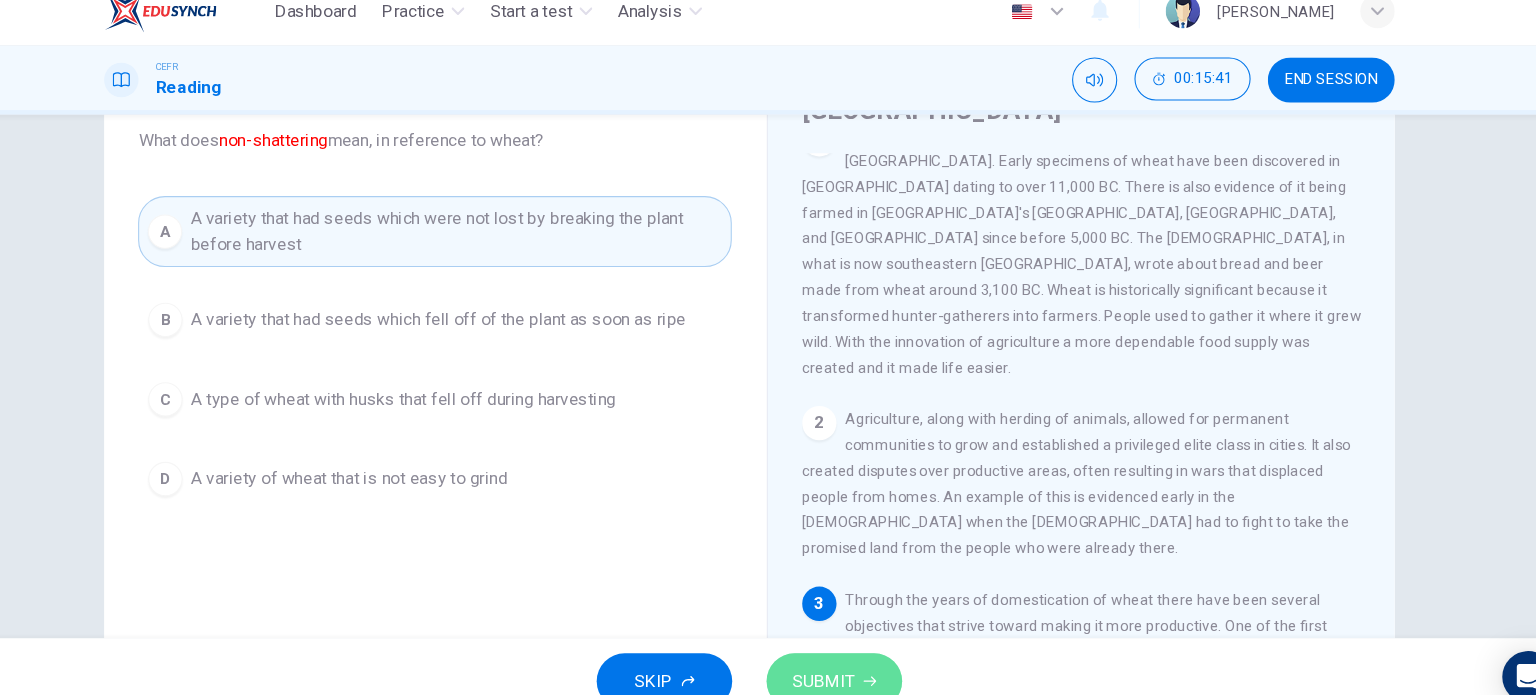 click on "SUBMIT" at bounding box center (837, 655) 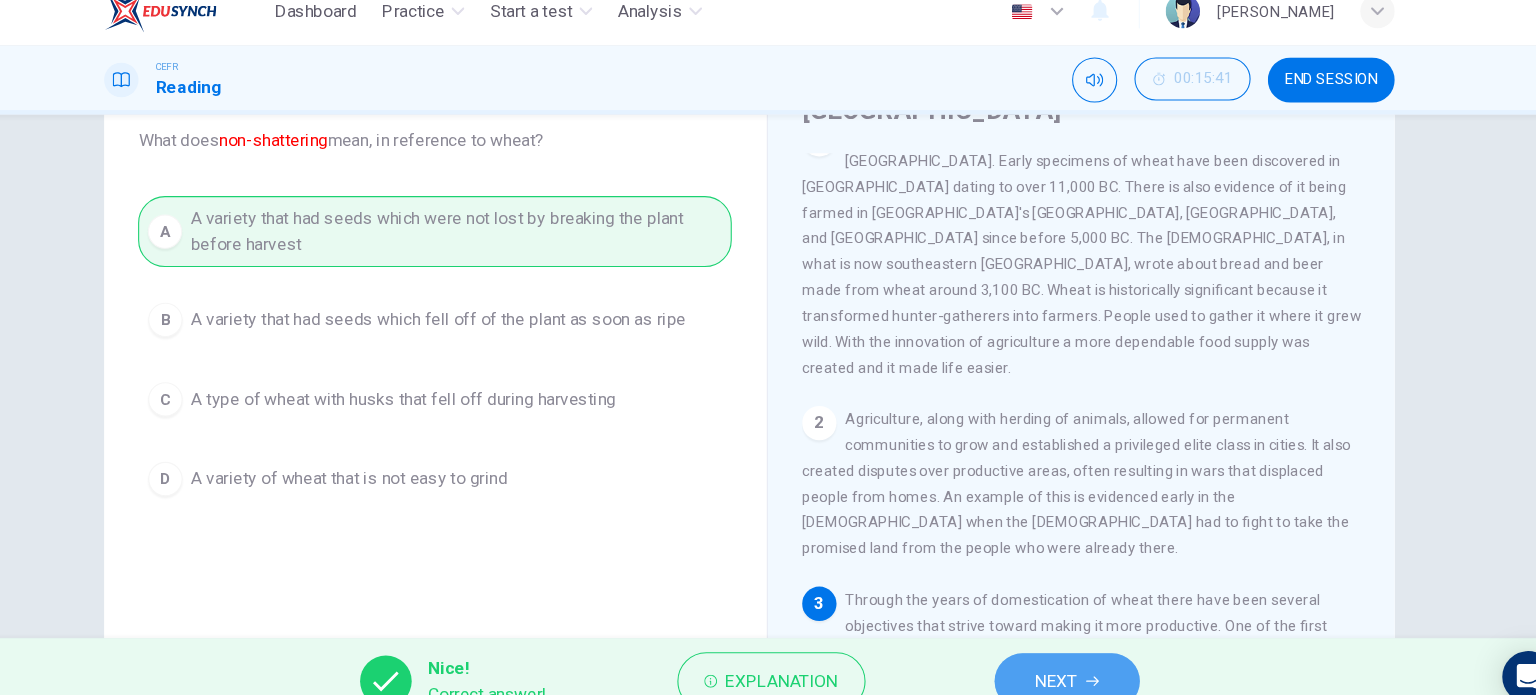 click on "NEXT" at bounding box center [1053, 655] 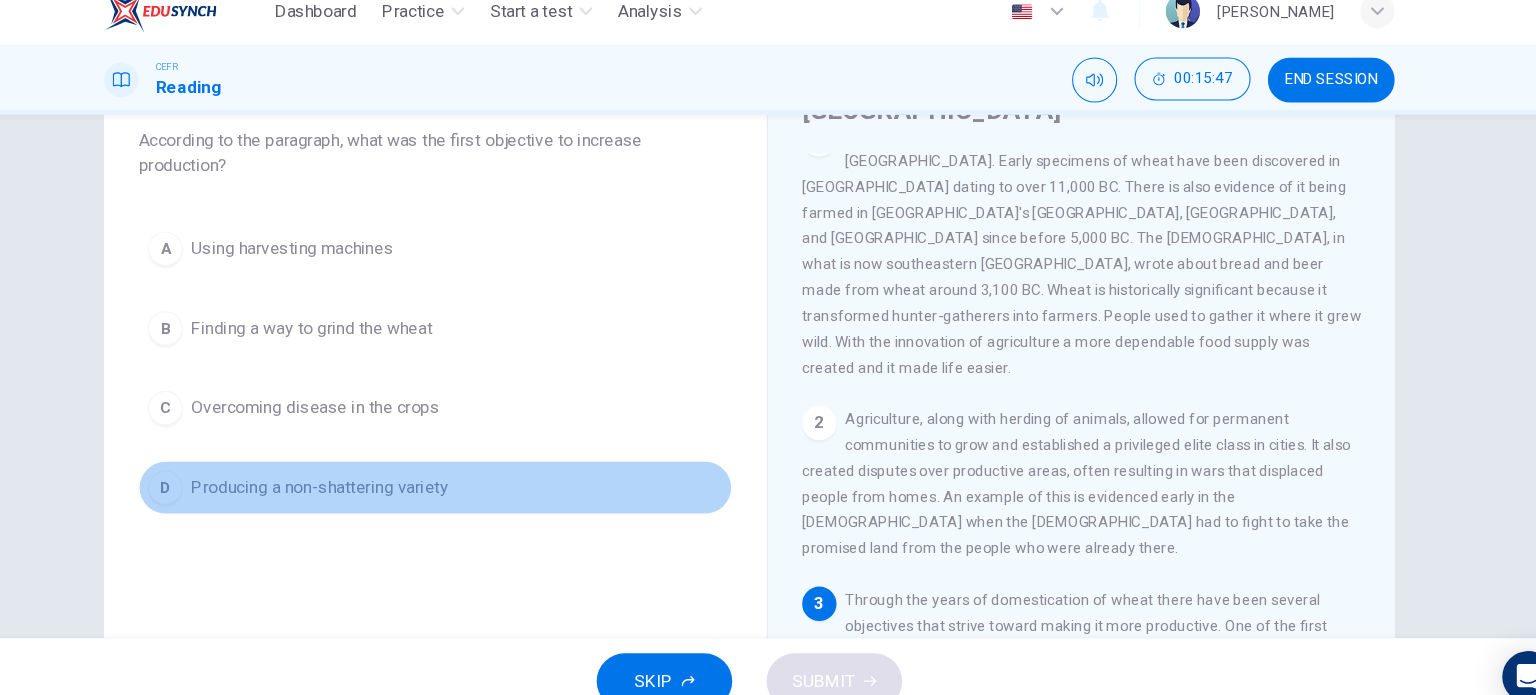 click on "D Producing a non-shattering variety" at bounding box center [476, 475] 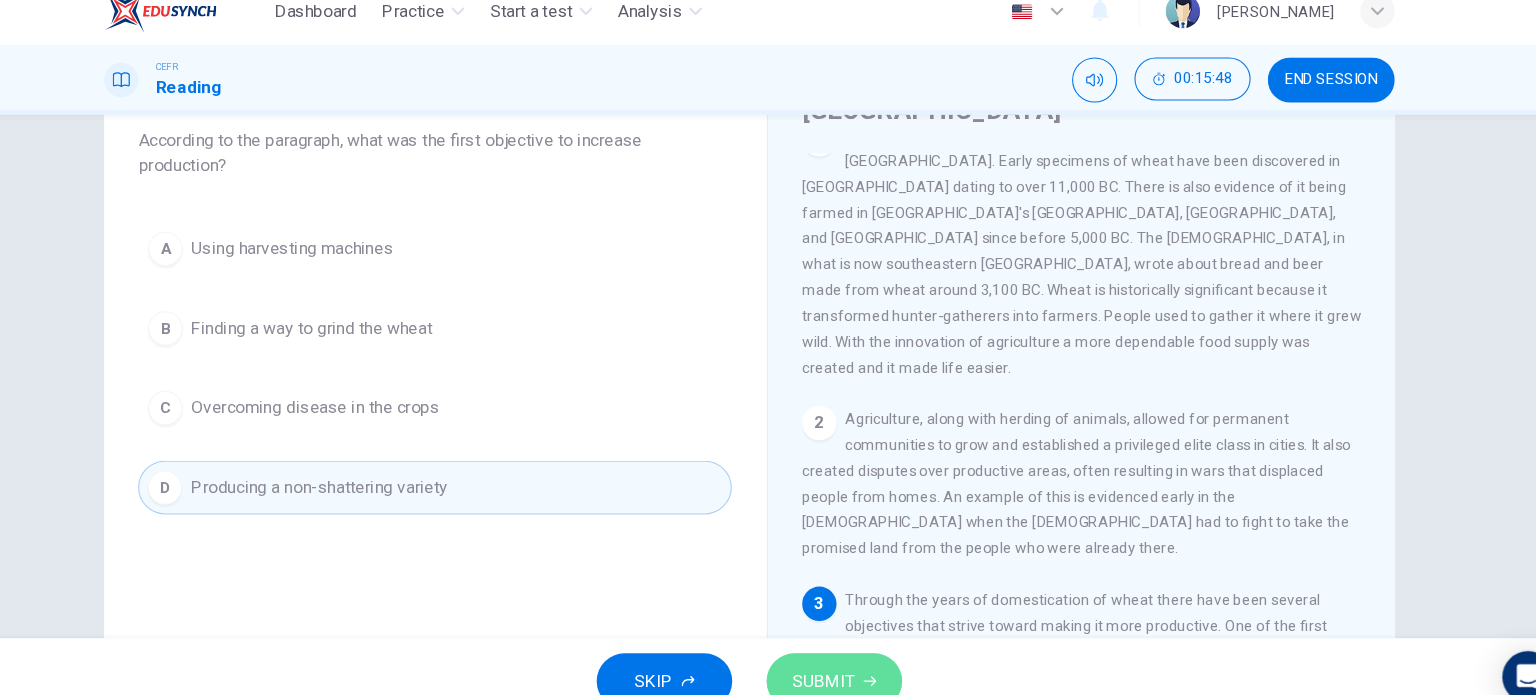 click on "SUBMIT" at bounding box center (837, 655) 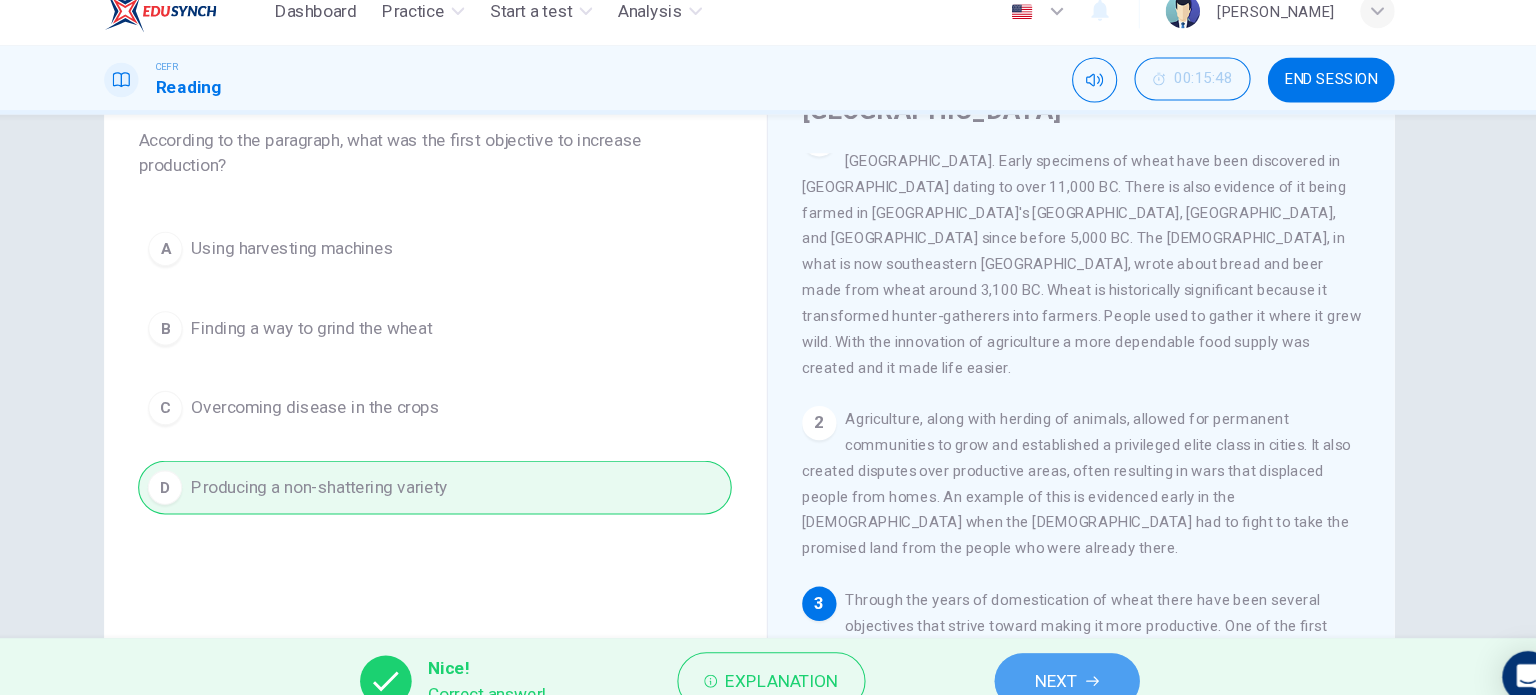 click on "NEXT" at bounding box center (1063, 655) 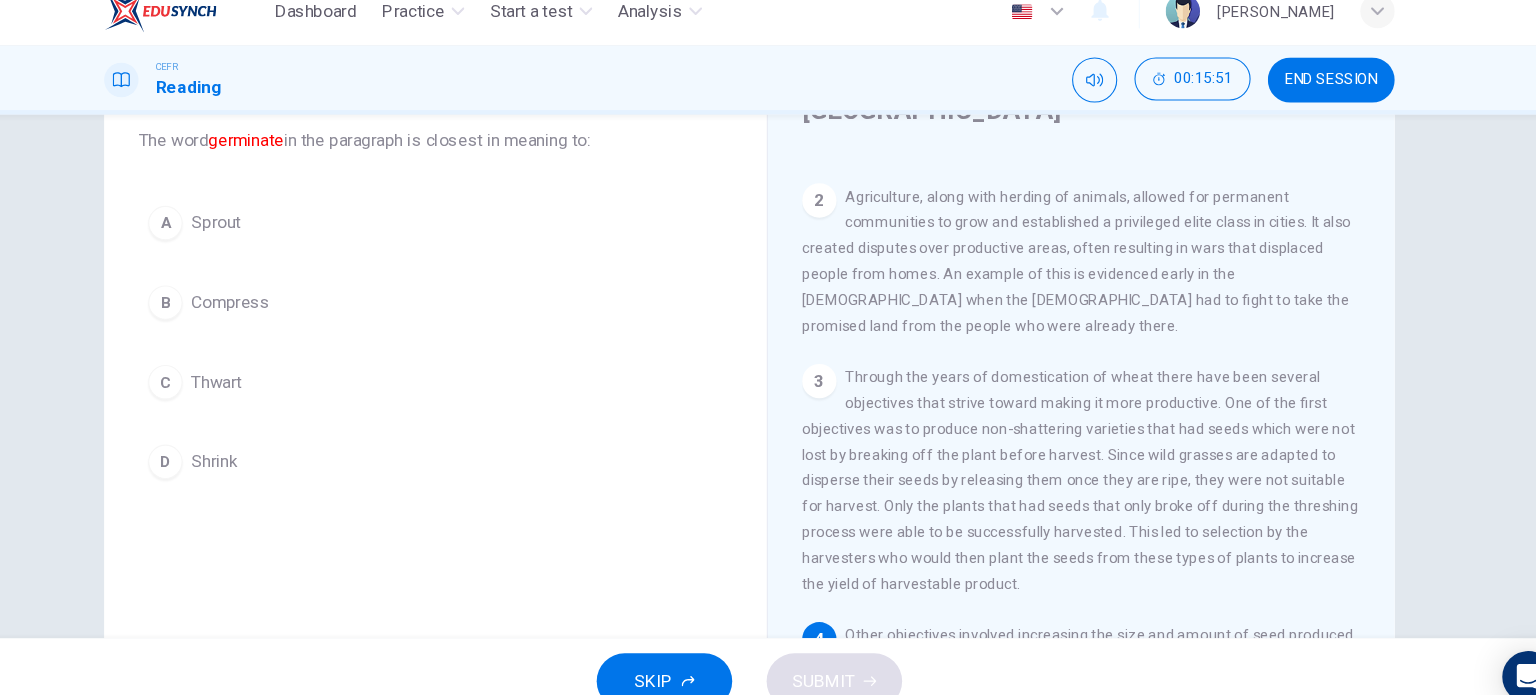 scroll, scrollTop: 405, scrollLeft: 0, axis: vertical 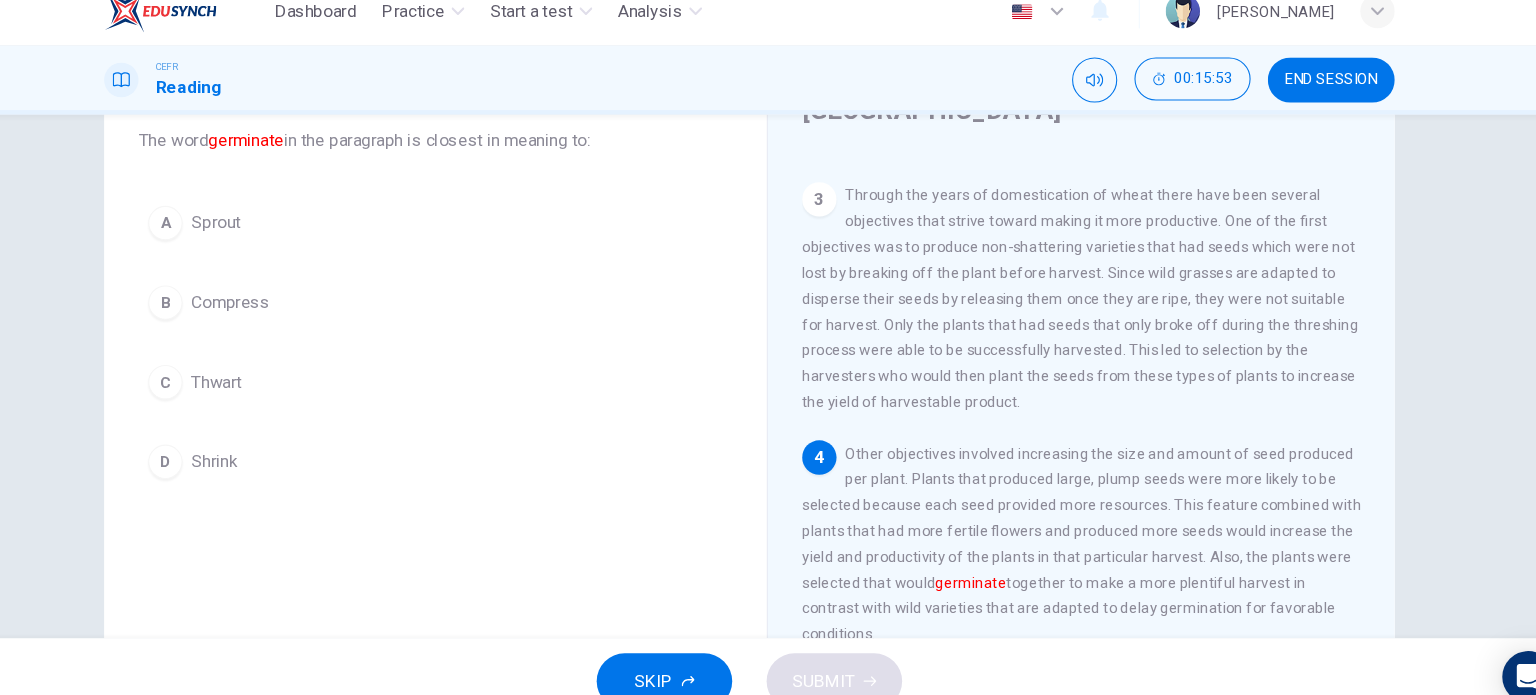 click on "A Sprout" at bounding box center [476, 229] 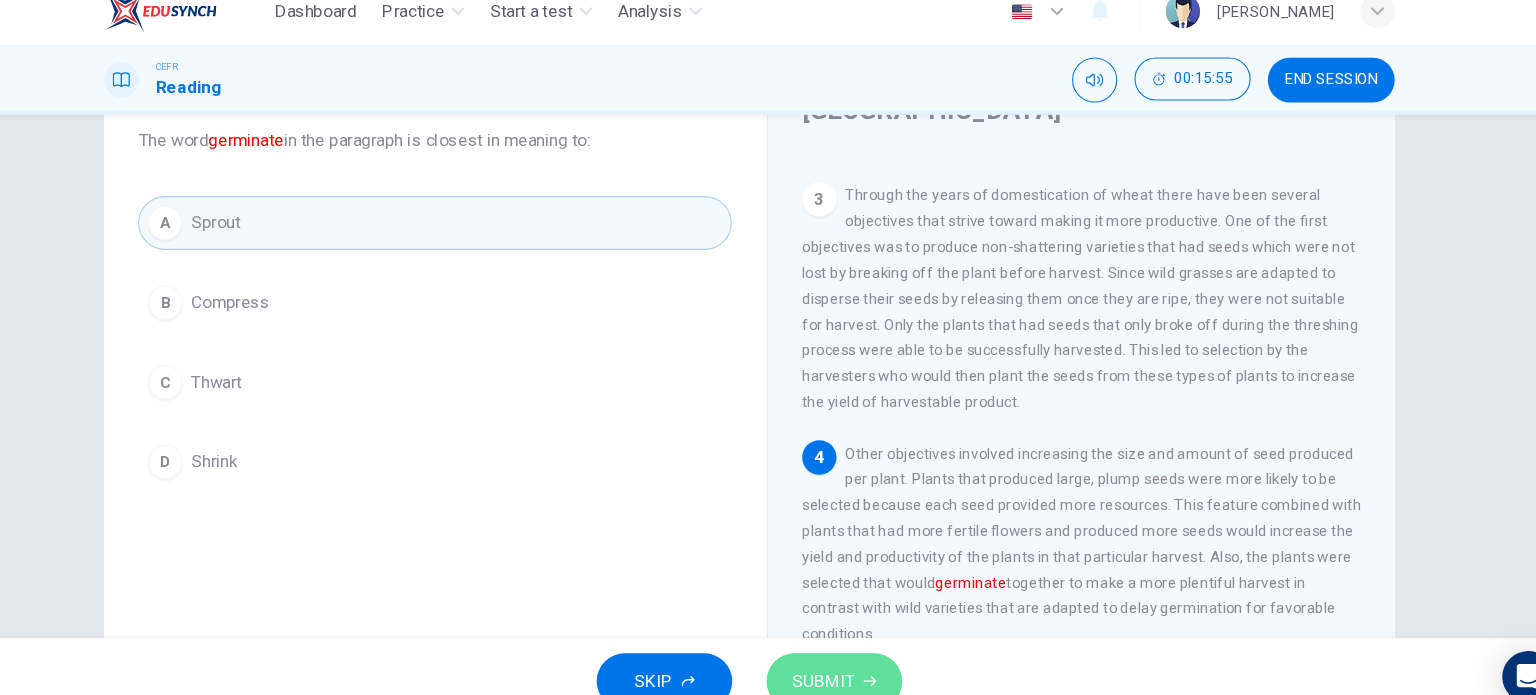click on "SUBMIT" at bounding box center (847, 655) 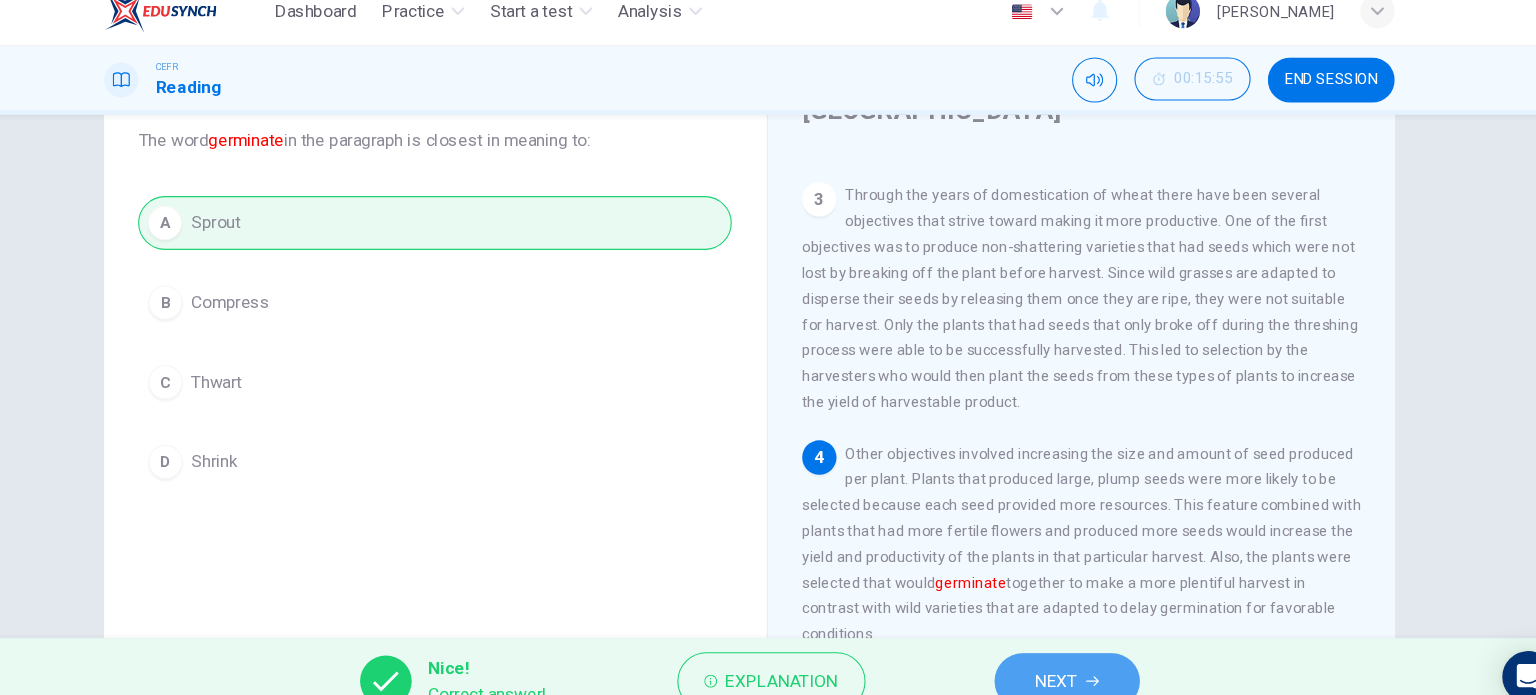 click on "NEXT" at bounding box center [1053, 655] 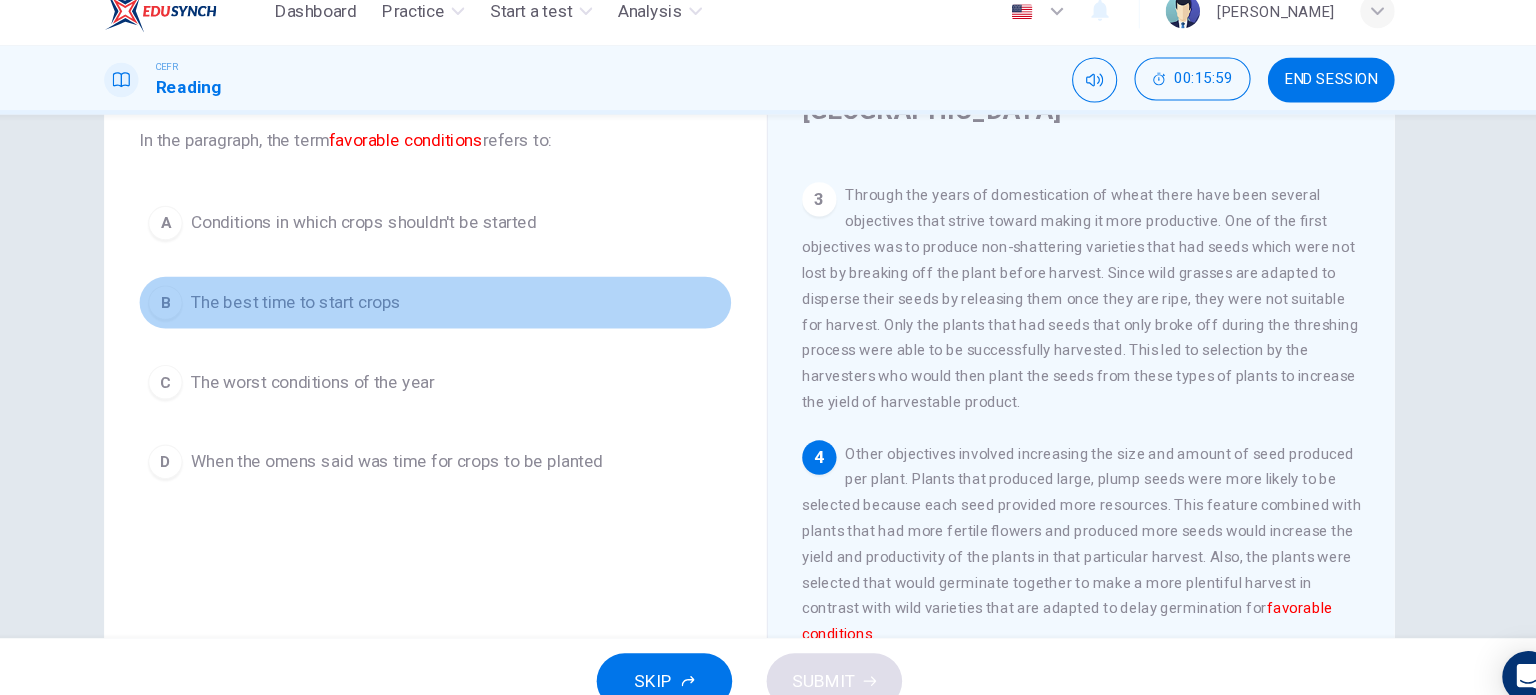 click on "The best time to start crops" at bounding box center (346, 303) 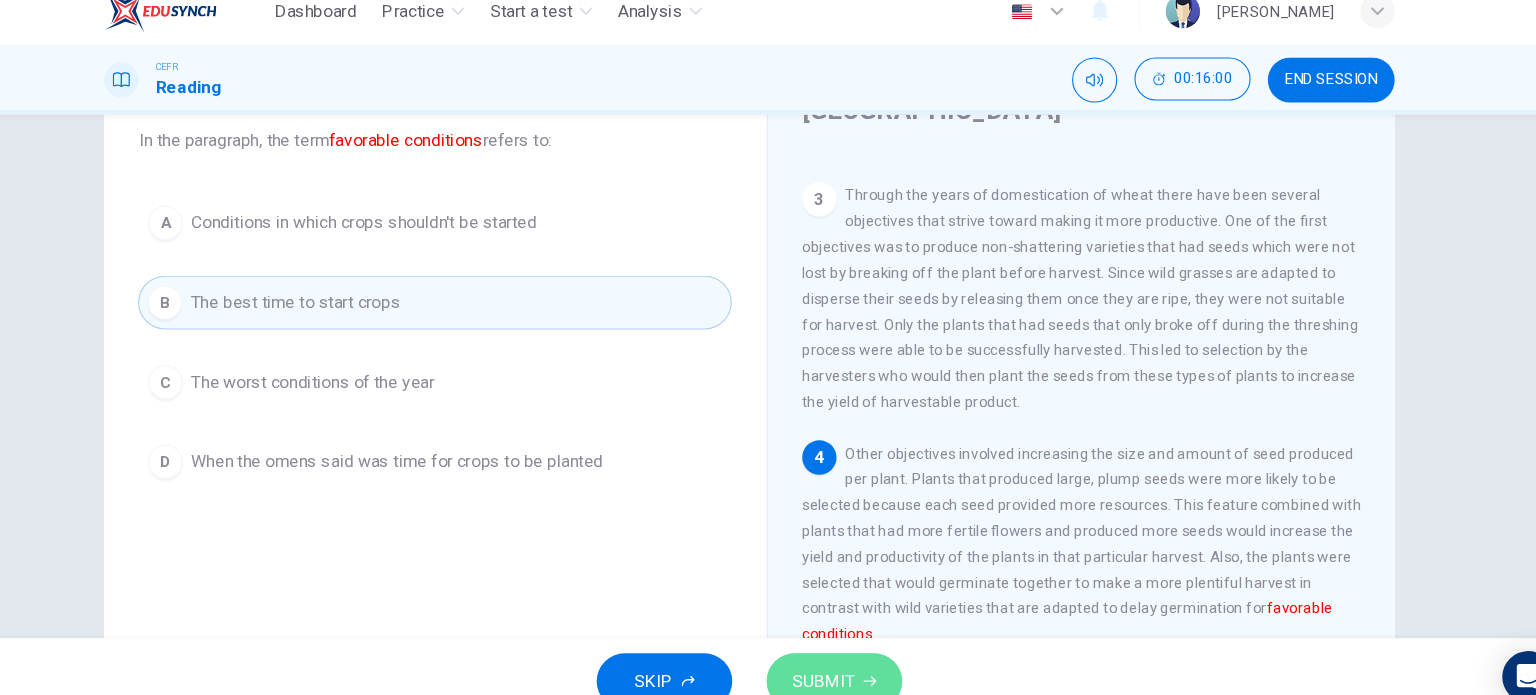 click on "SUBMIT" at bounding box center [847, 655] 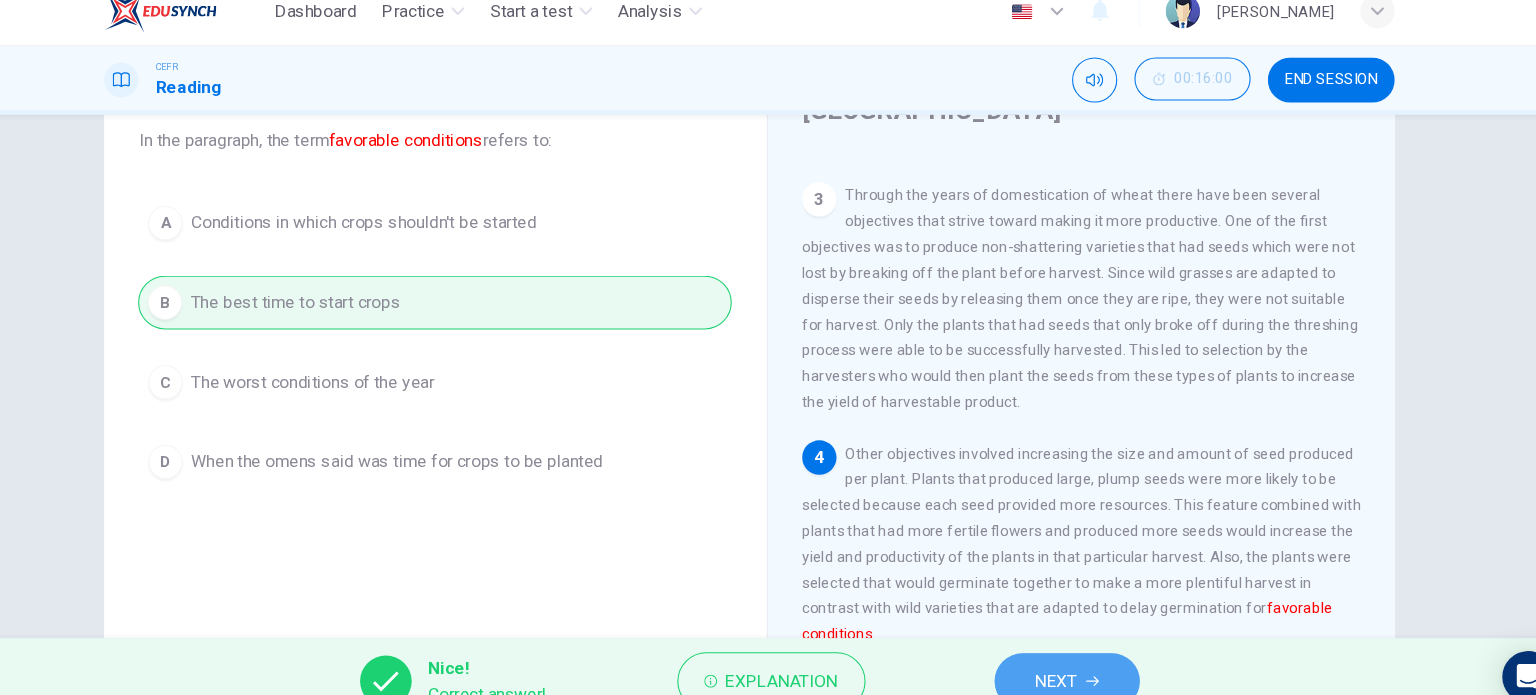 click on "NEXT" at bounding box center [1053, 655] 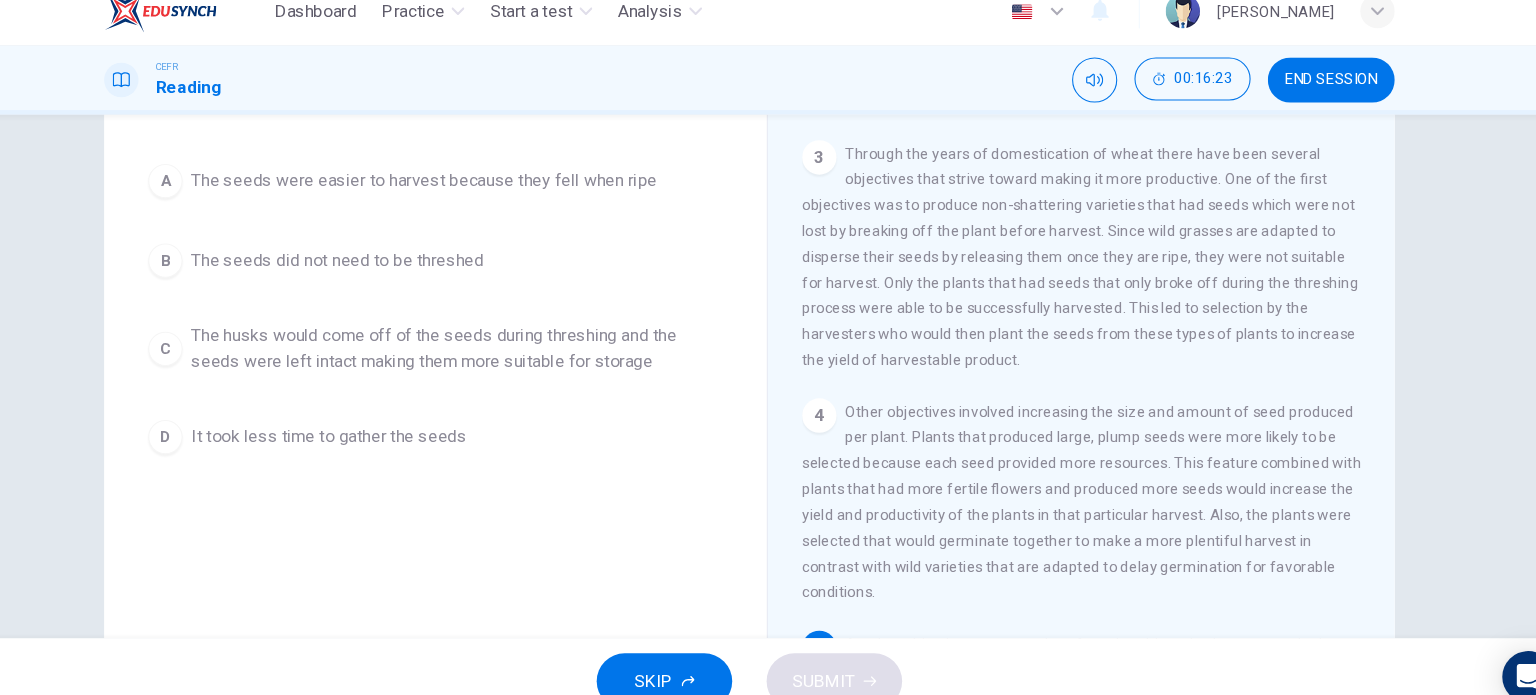 scroll, scrollTop: 162, scrollLeft: 0, axis: vertical 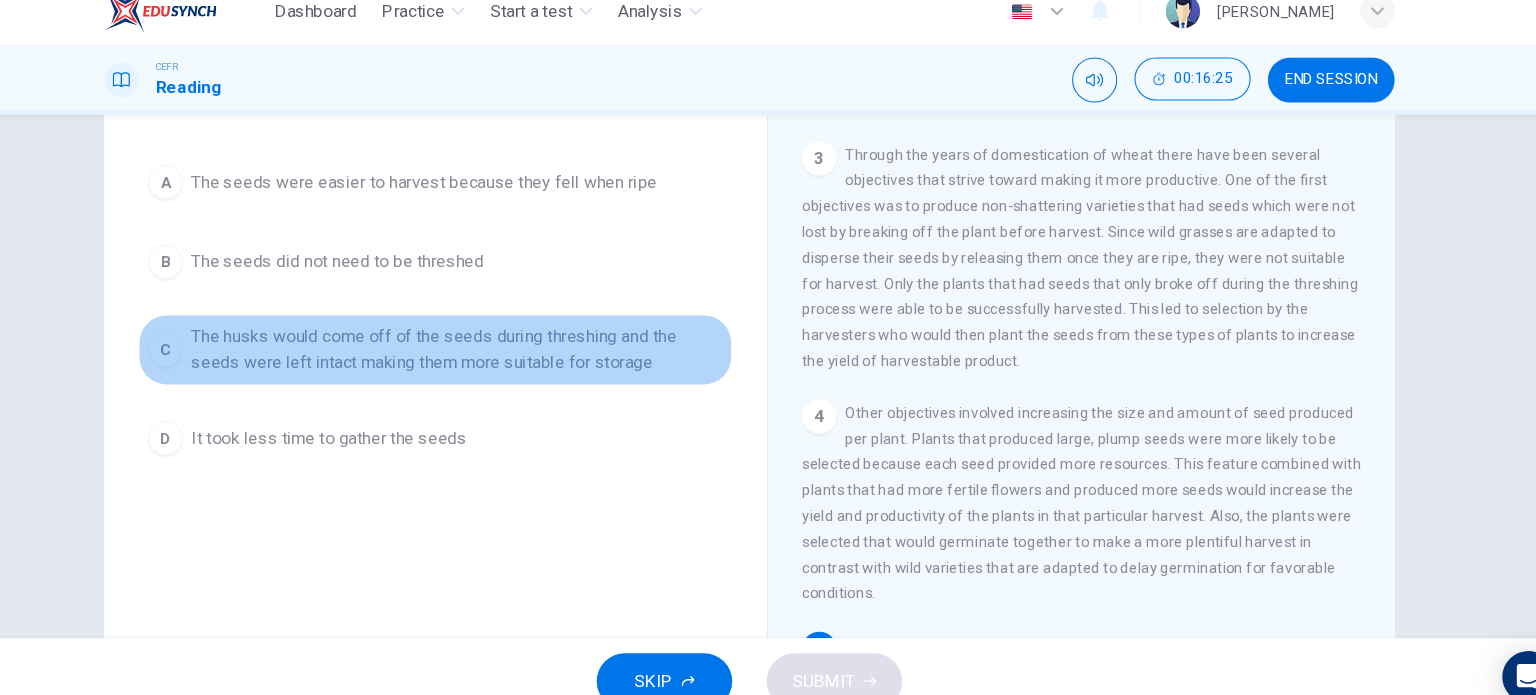 click on "The husks would come off of the seeds during threshing and the seeds were left intact making them more suitable for storage" at bounding box center [496, 347] 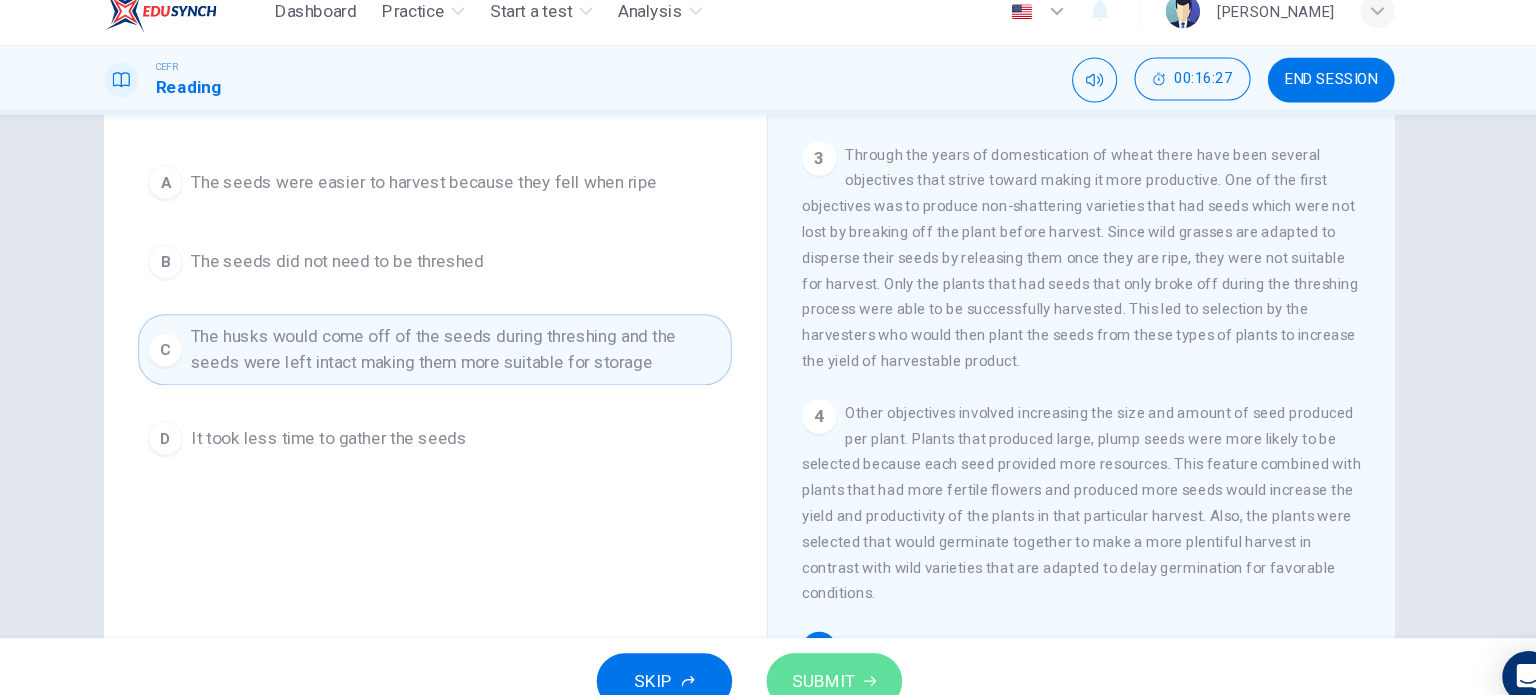 click on "SUBMIT" at bounding box center [837, 655] 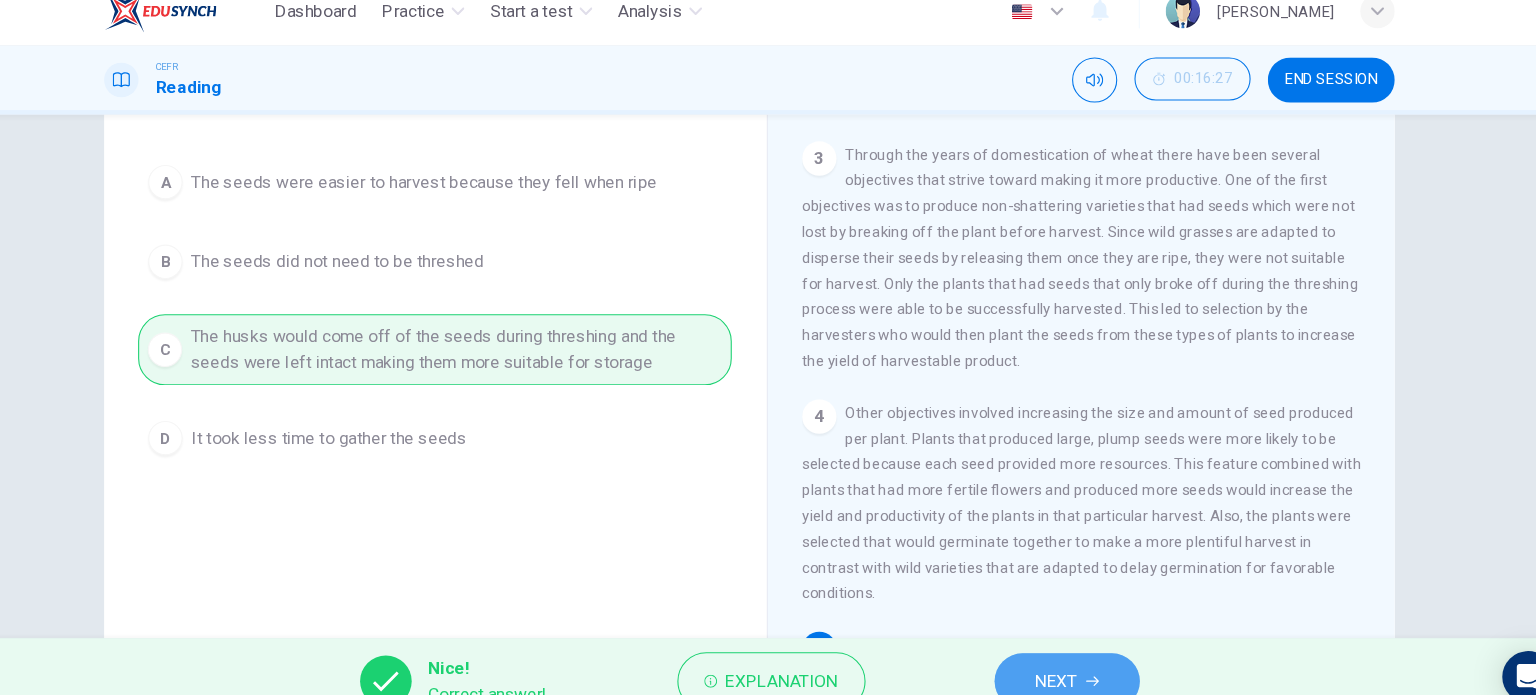 click on "NEXT" at bounding box center [1063, 655] 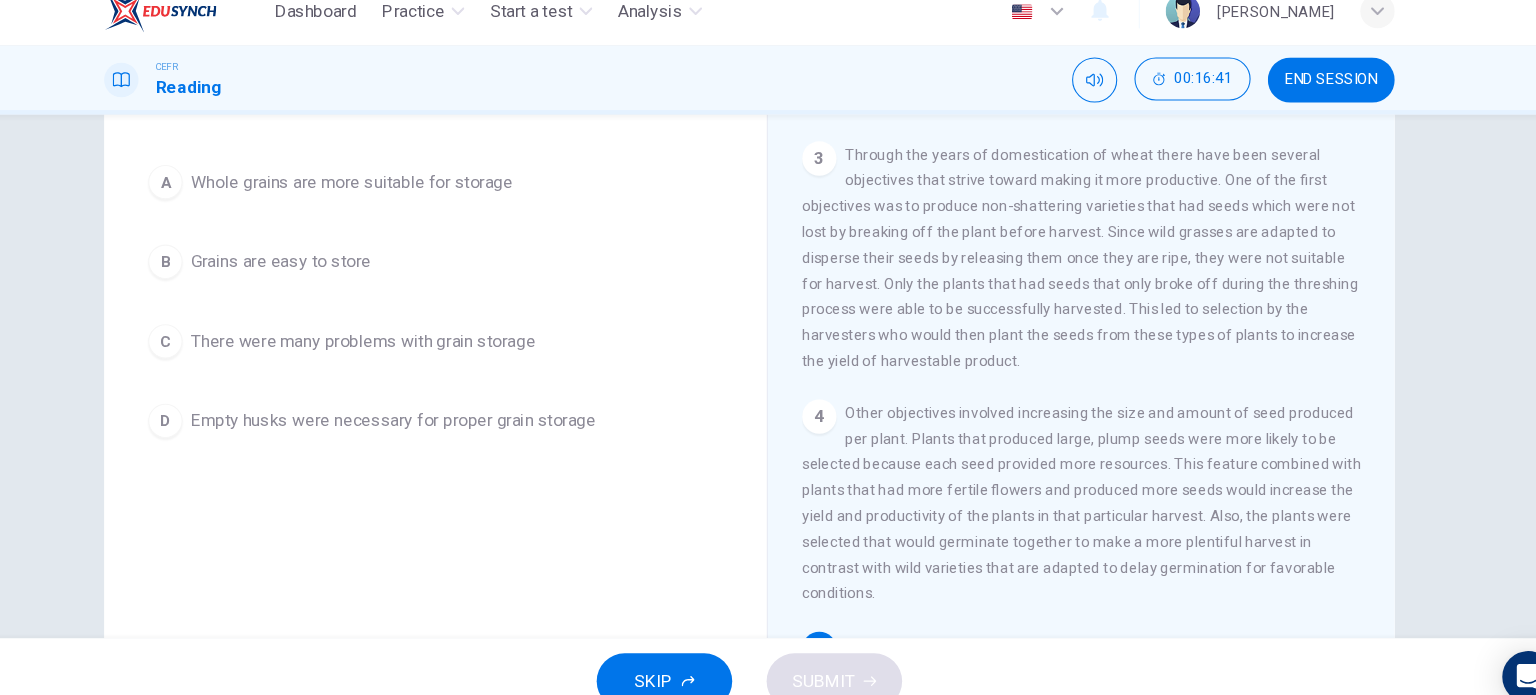scroll, scrollTop: 161, scrollLeft: 0, axis: vertical 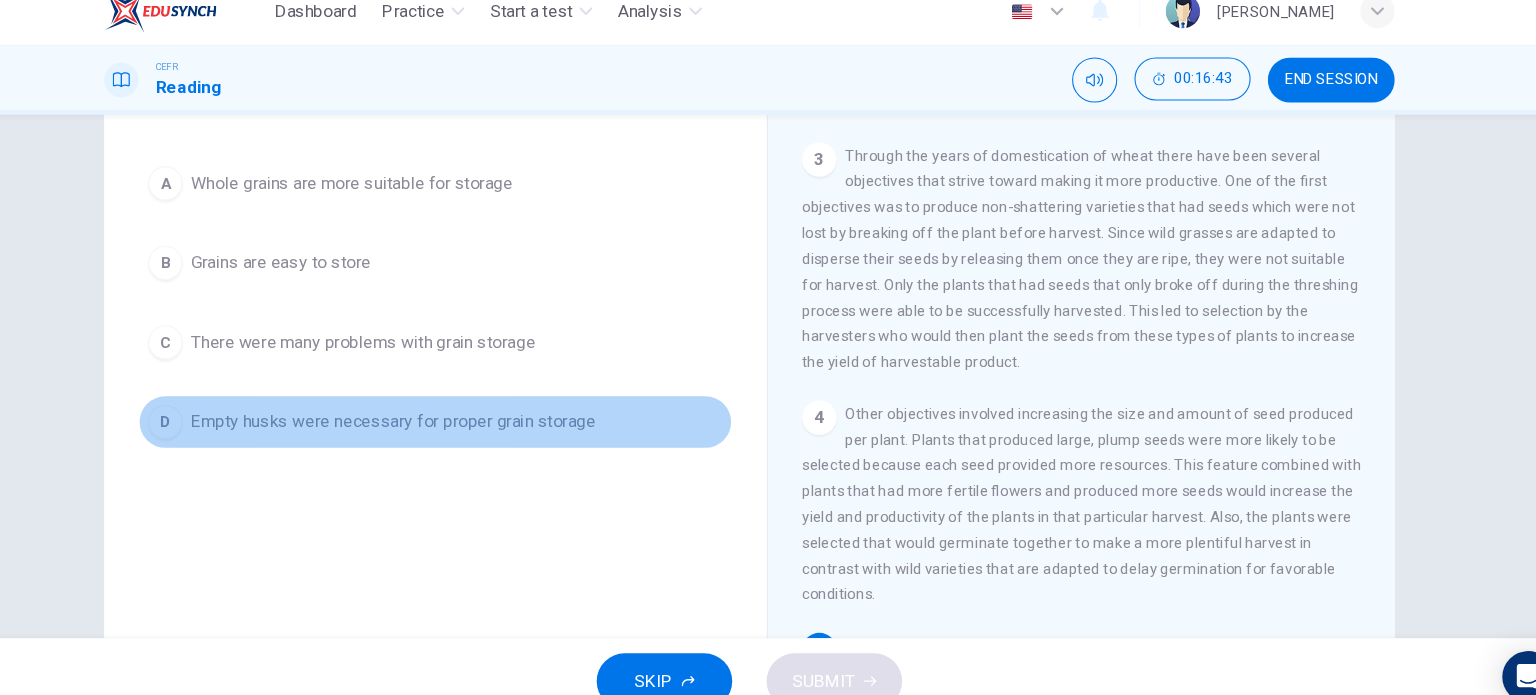 click on "Empty husks were necessary for proper grain storage" at bounding box center (437, 414) 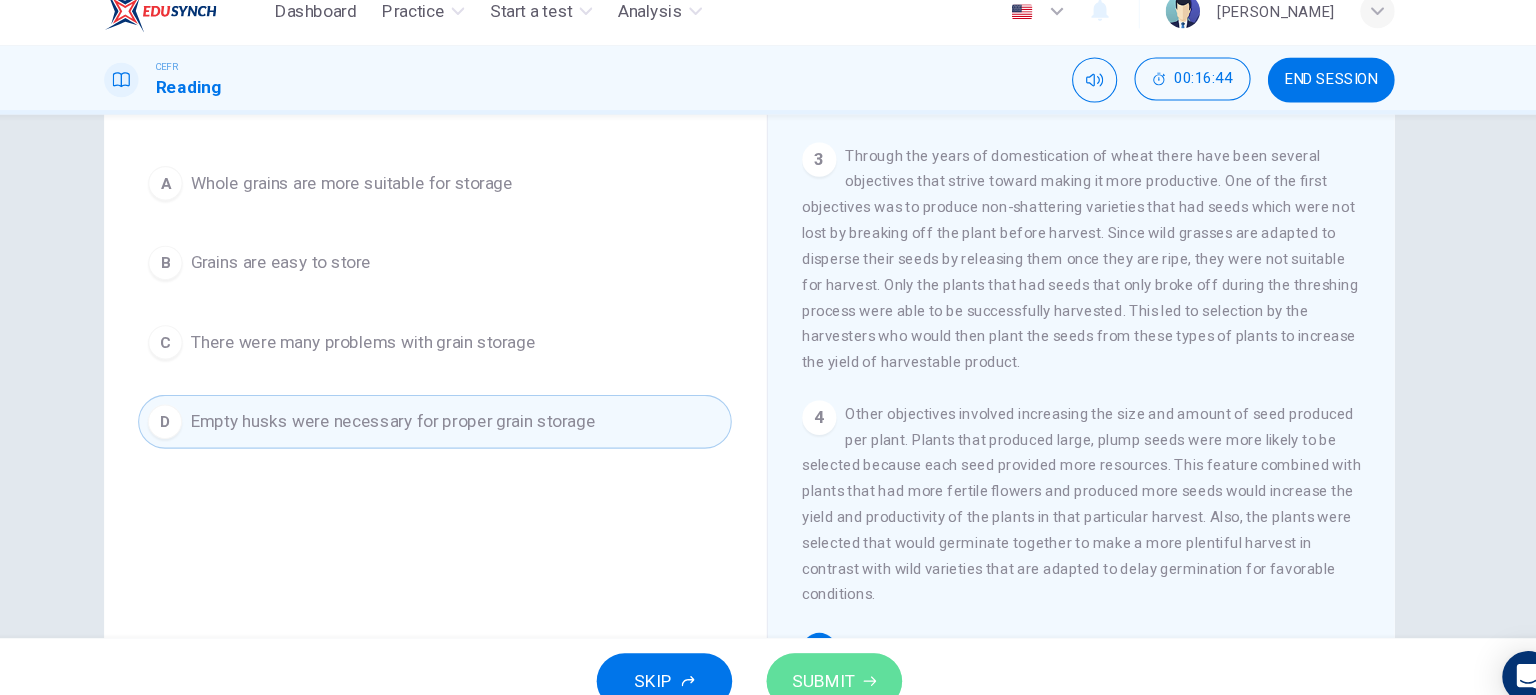 click on "SUBMIT" at bounding box center [837, 655] 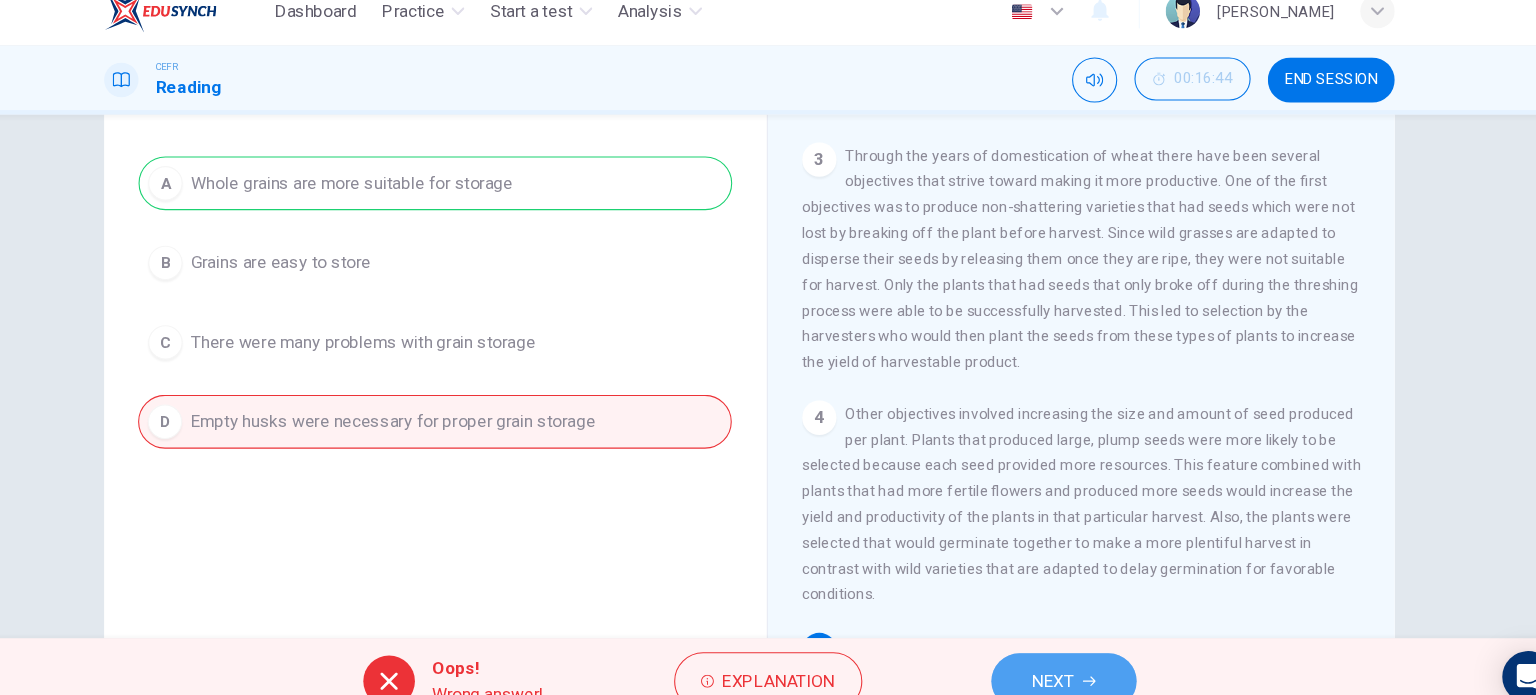 click on "NEXT" at bounding box center [1060, 655] 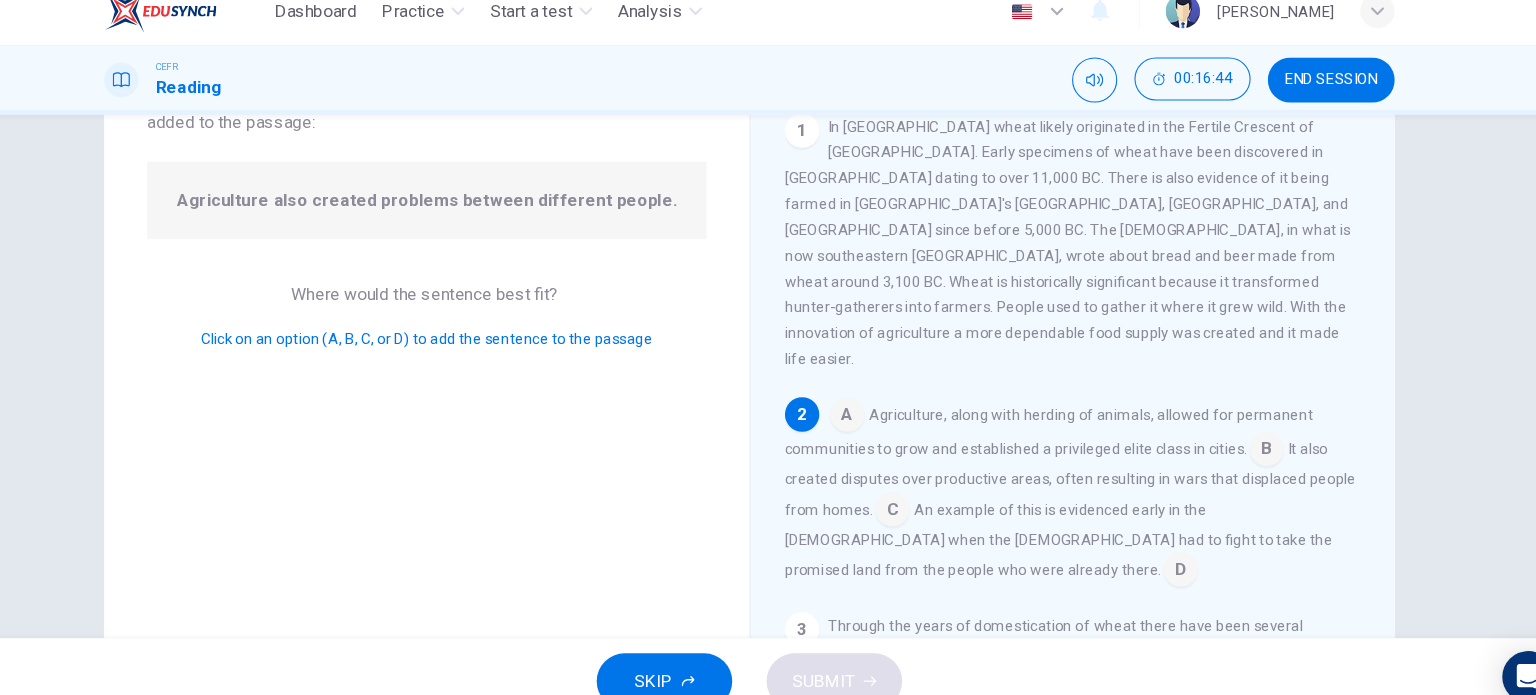 scroll, scrollTop: 23, scrollLeft: 0, axis: vertical 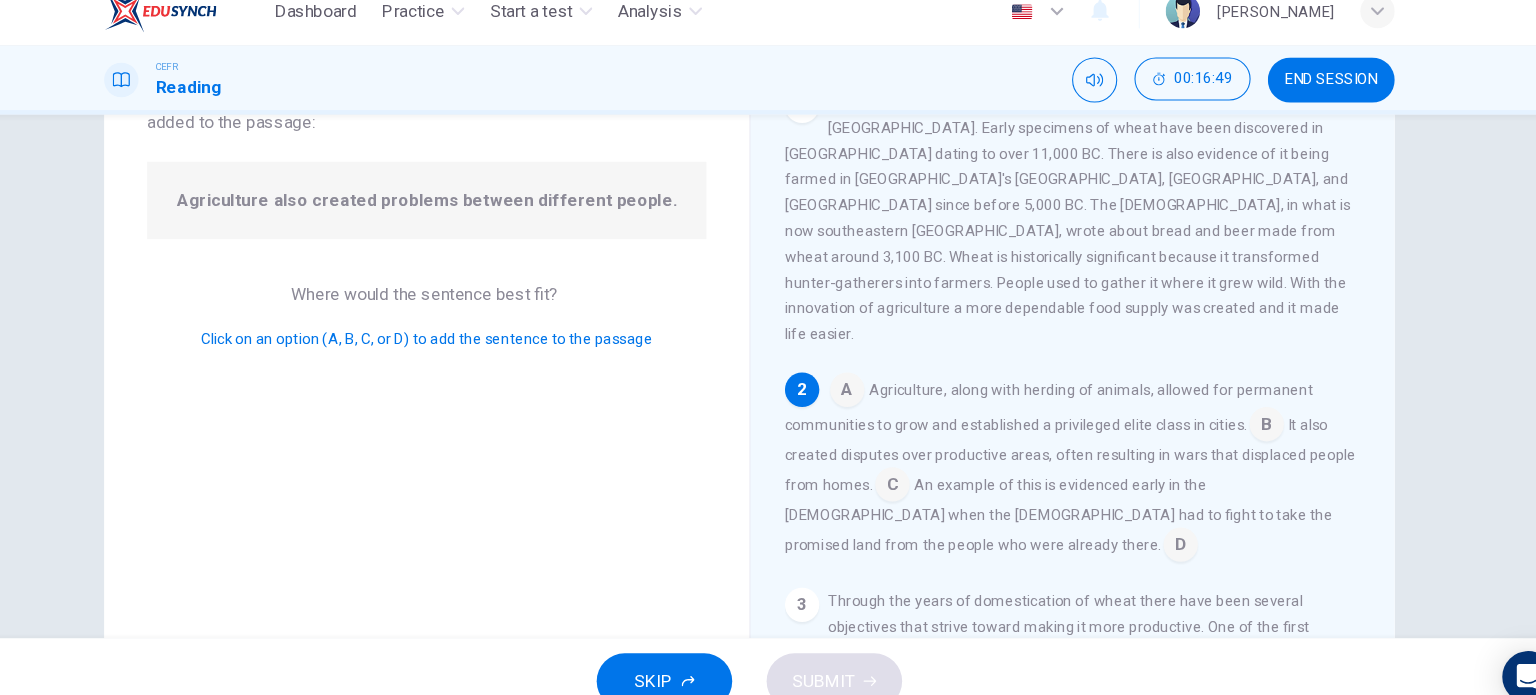 click at bounding box center (901, 474) 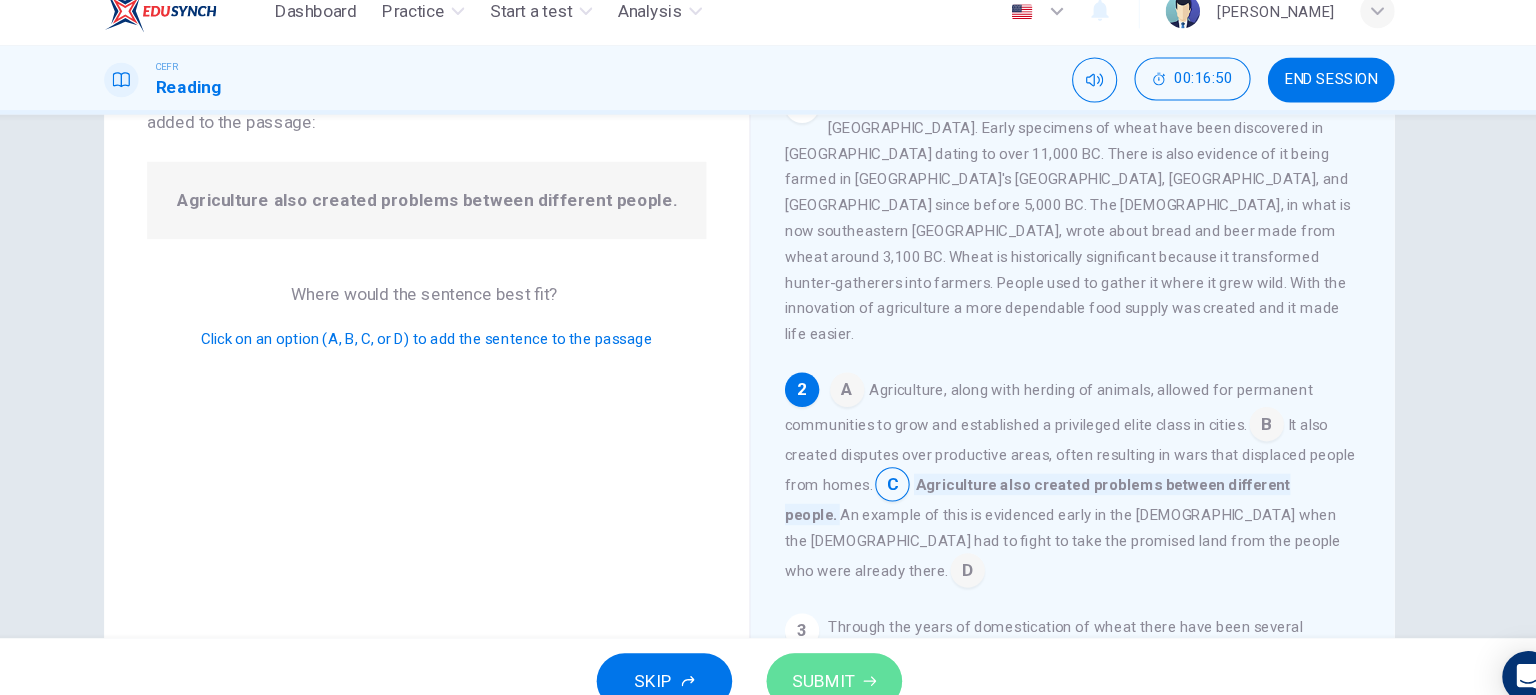 click on "SUBMIT" at bounding box center (847, 655) 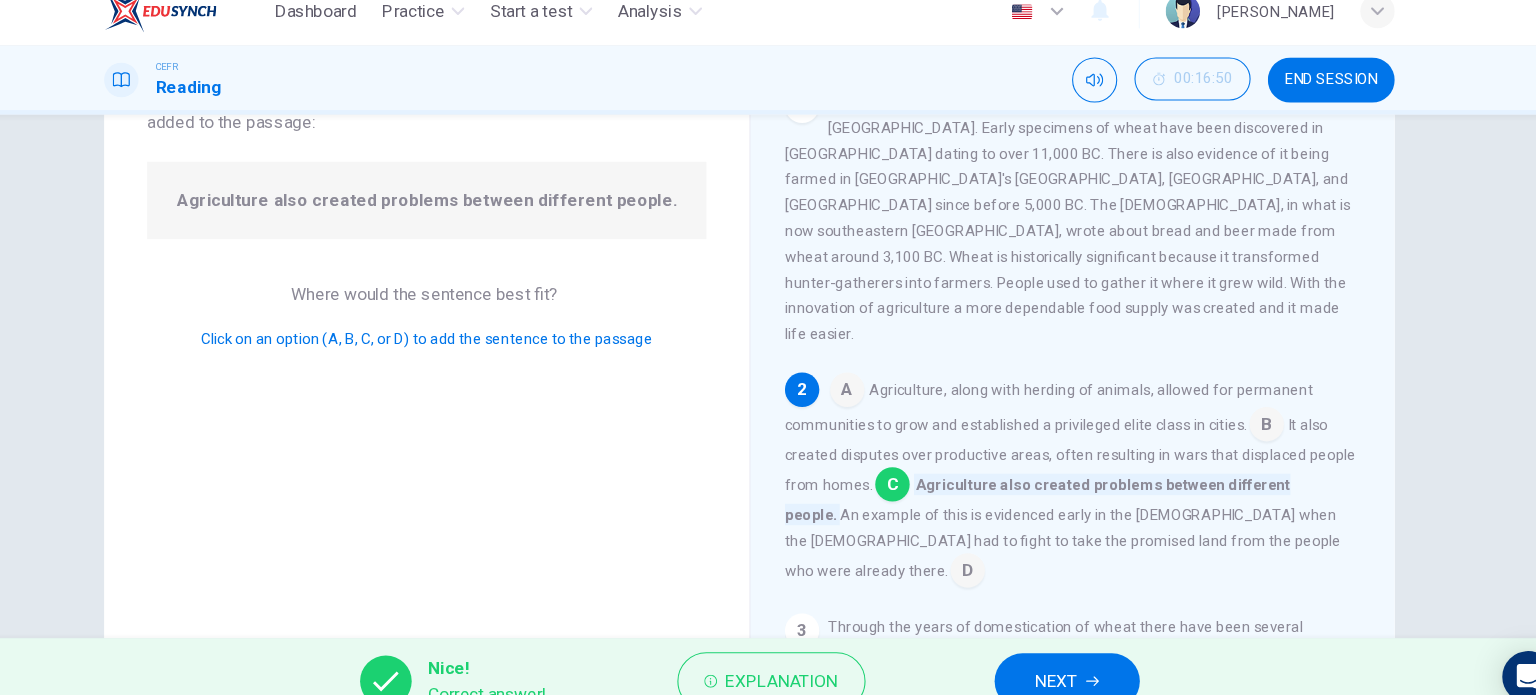 click on "NEXT" at bounding box center (1063, 655) 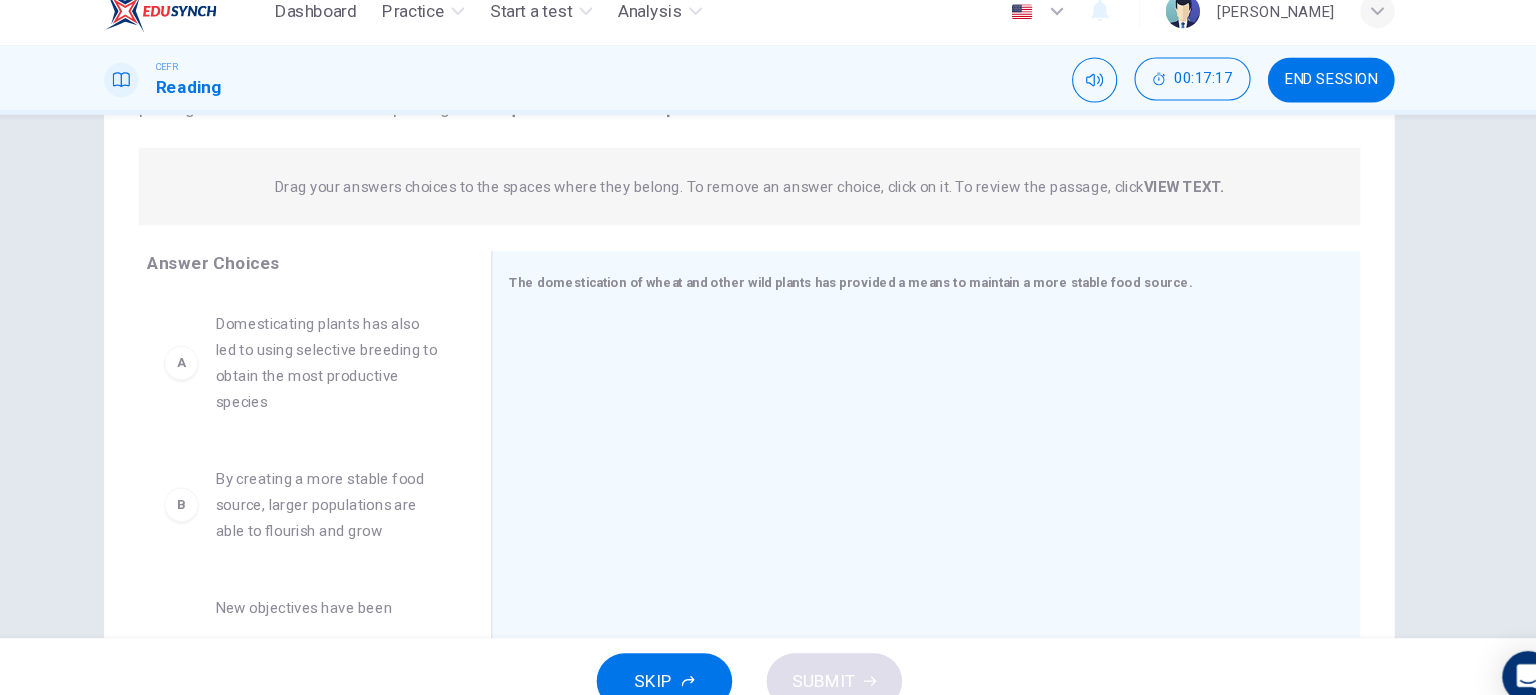 scroll, scrollTop: 219, scrollLeft: 0, axis: vertical 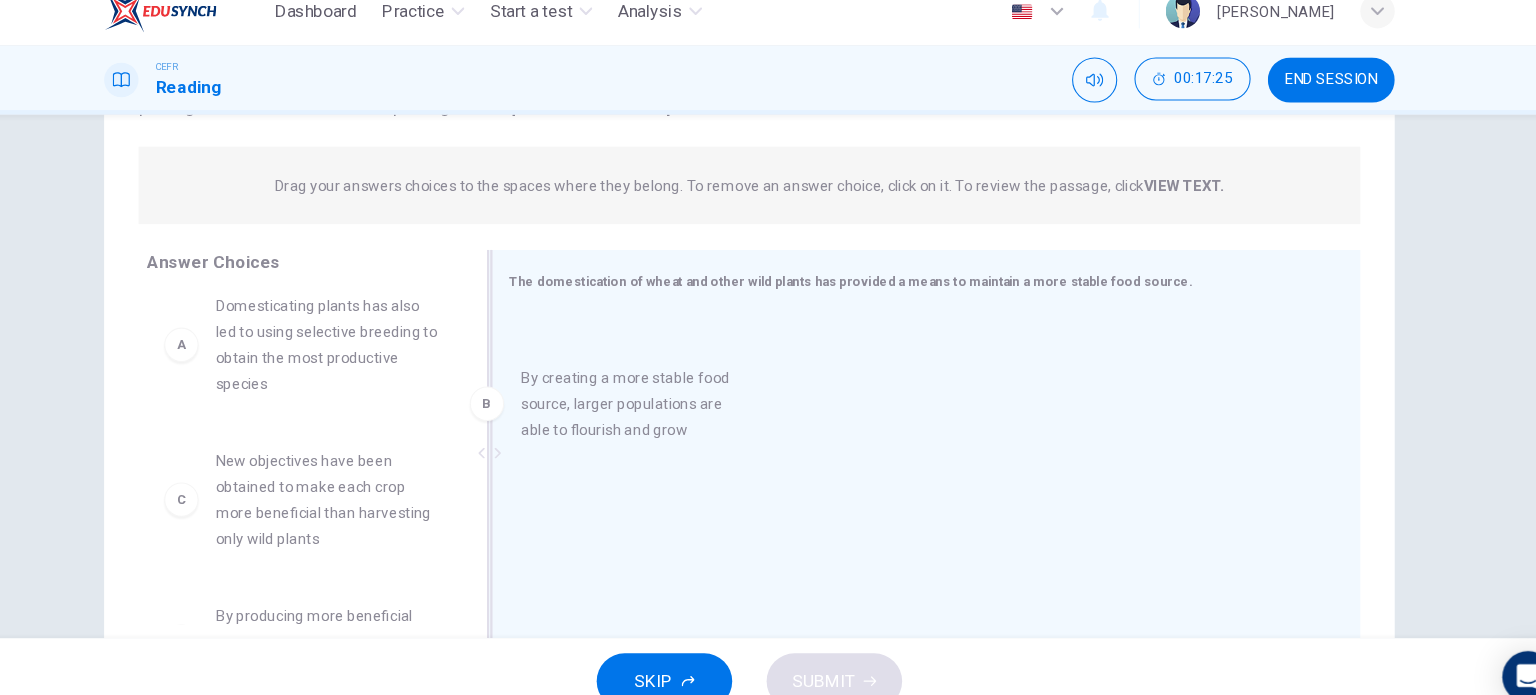drag, startPoint x: 360, startPoint y: 492, endPoint x: 683, endPoint y: 401, distance: 335.57413 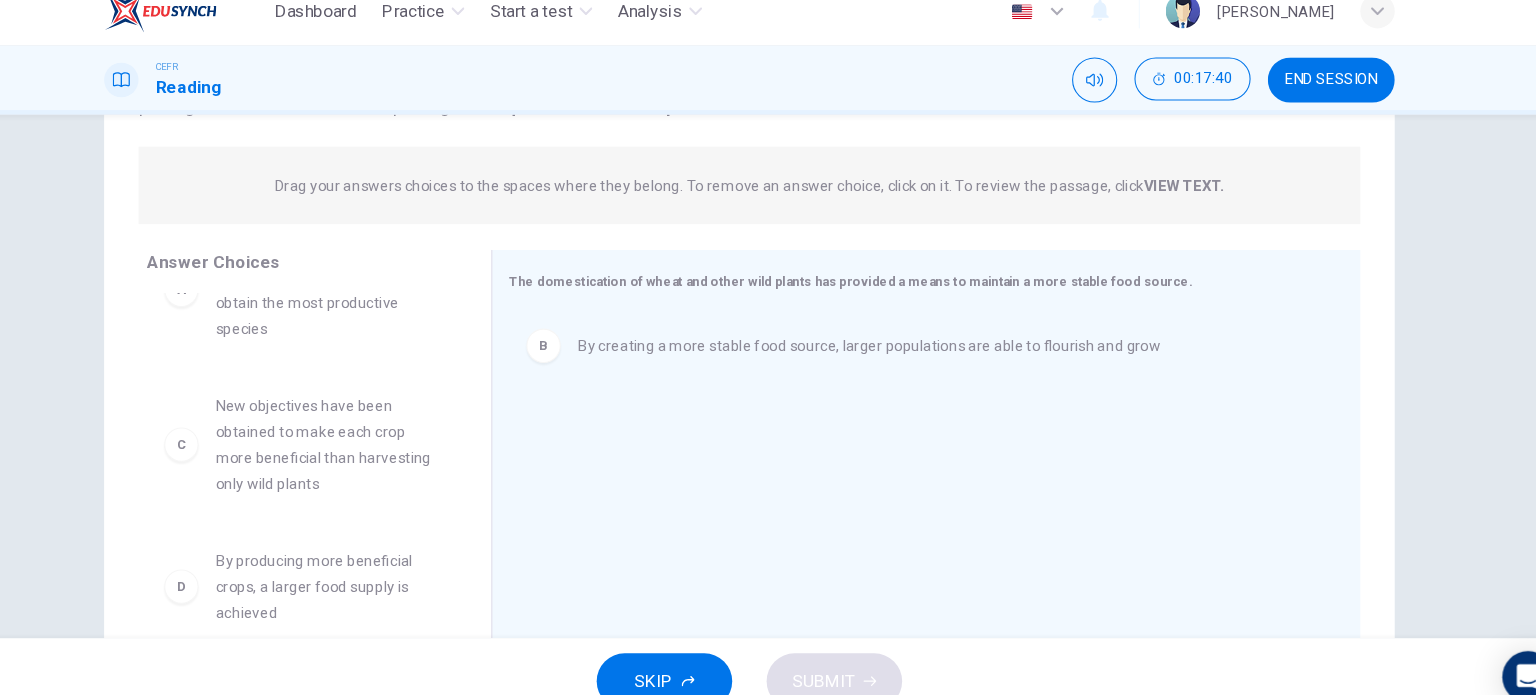 scroll, scrollTop: 0, scrollLeft: 0, axis: both 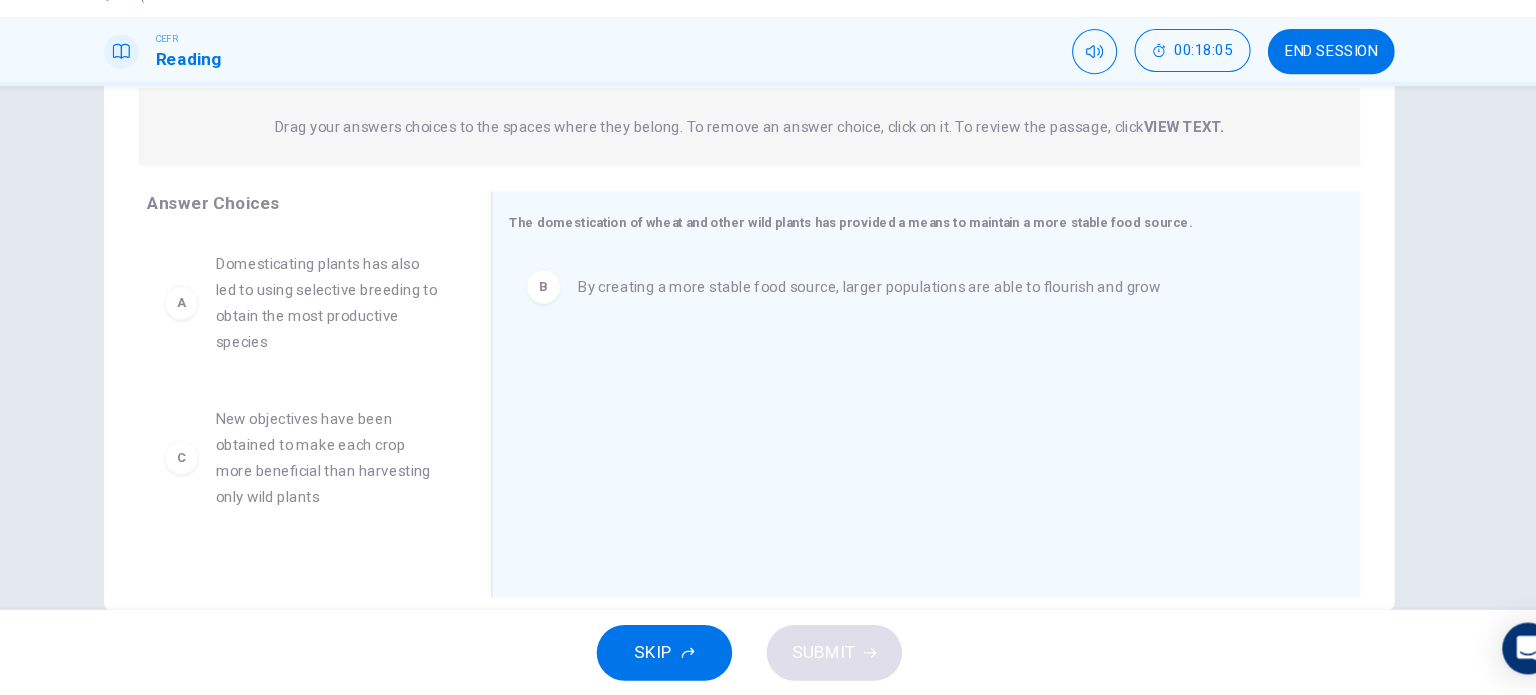 click on "A Domesticating plants has also led to using selective breeding to obtain the most productive species" at bounding box center (352, 330) 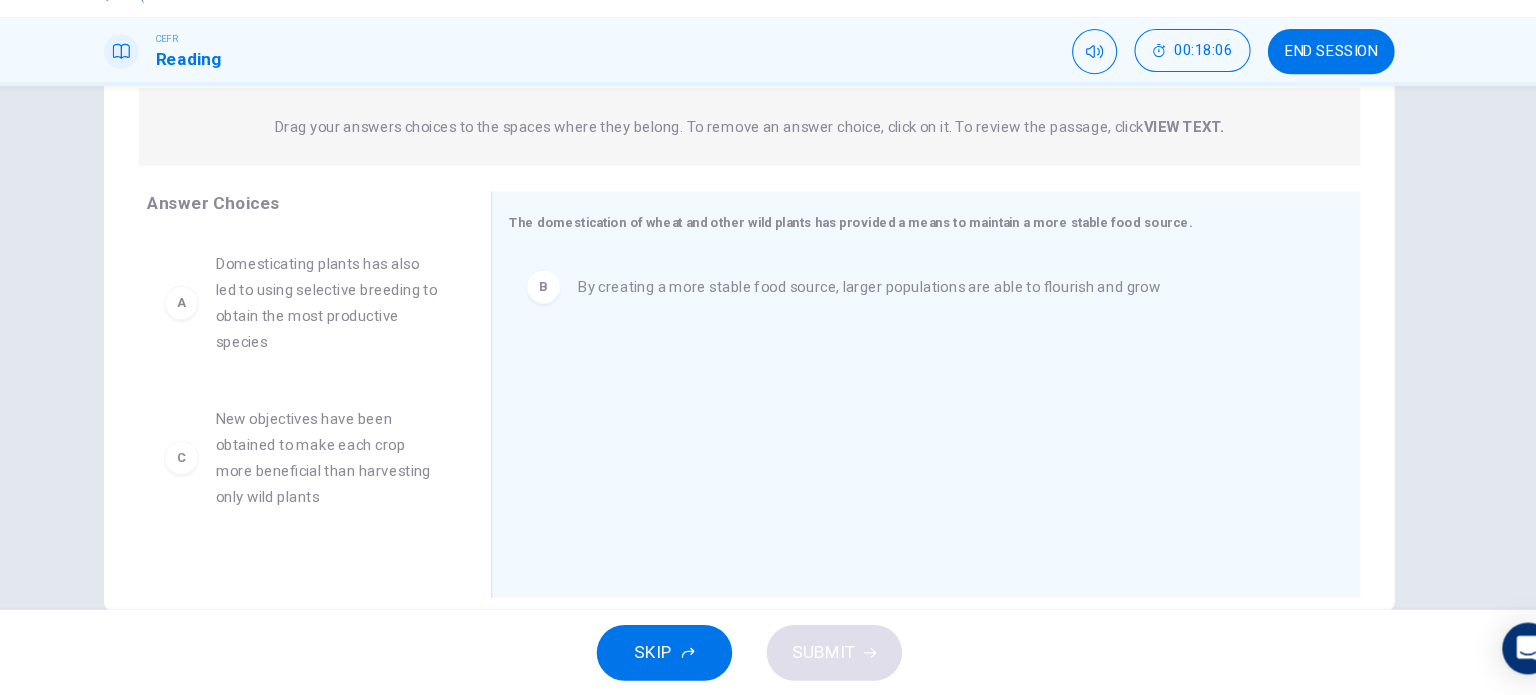 click on "A Domesticating plants has also led to using selective breeding to obtain the most productive species" at bounding box center [352, 330] 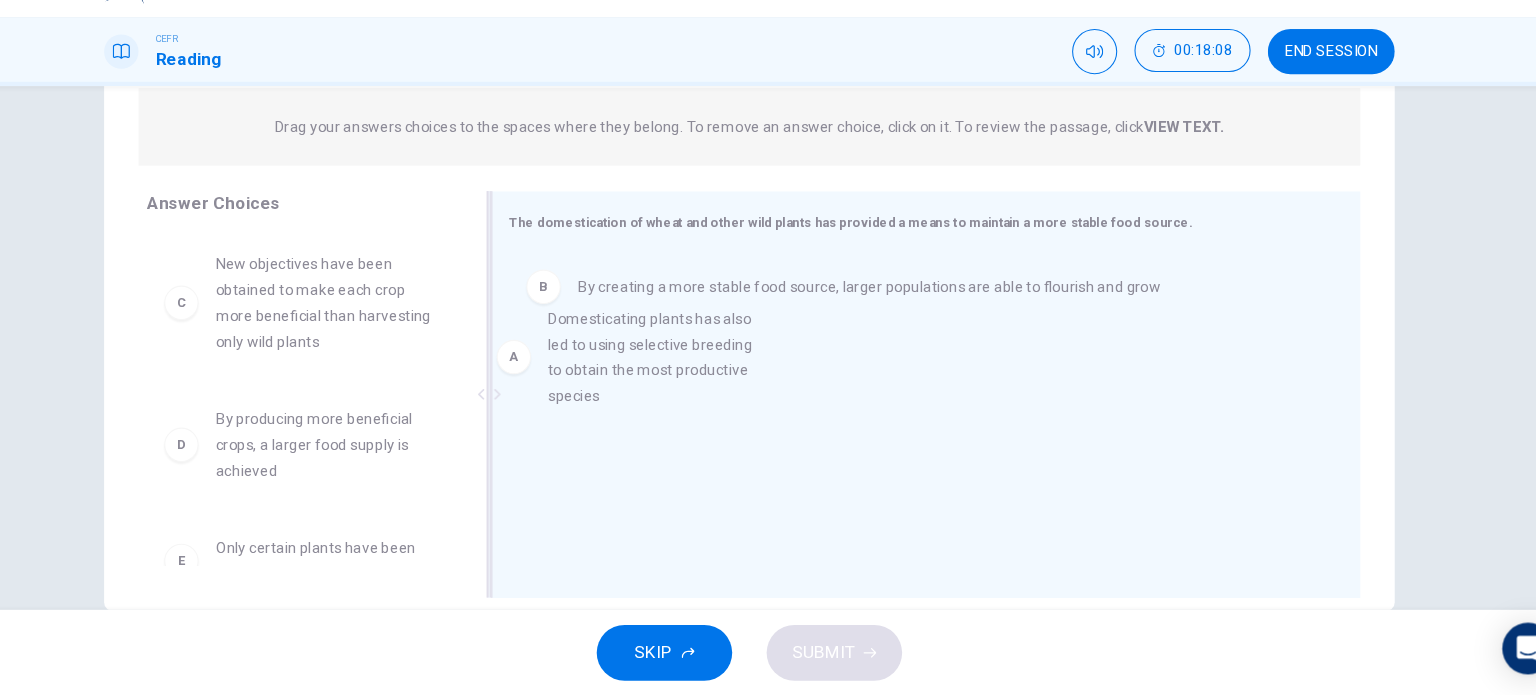 drag, startPoint x: 376, startPoint y: 381, endPoint x: 707, endPoint y: 427, distance: 334.1811 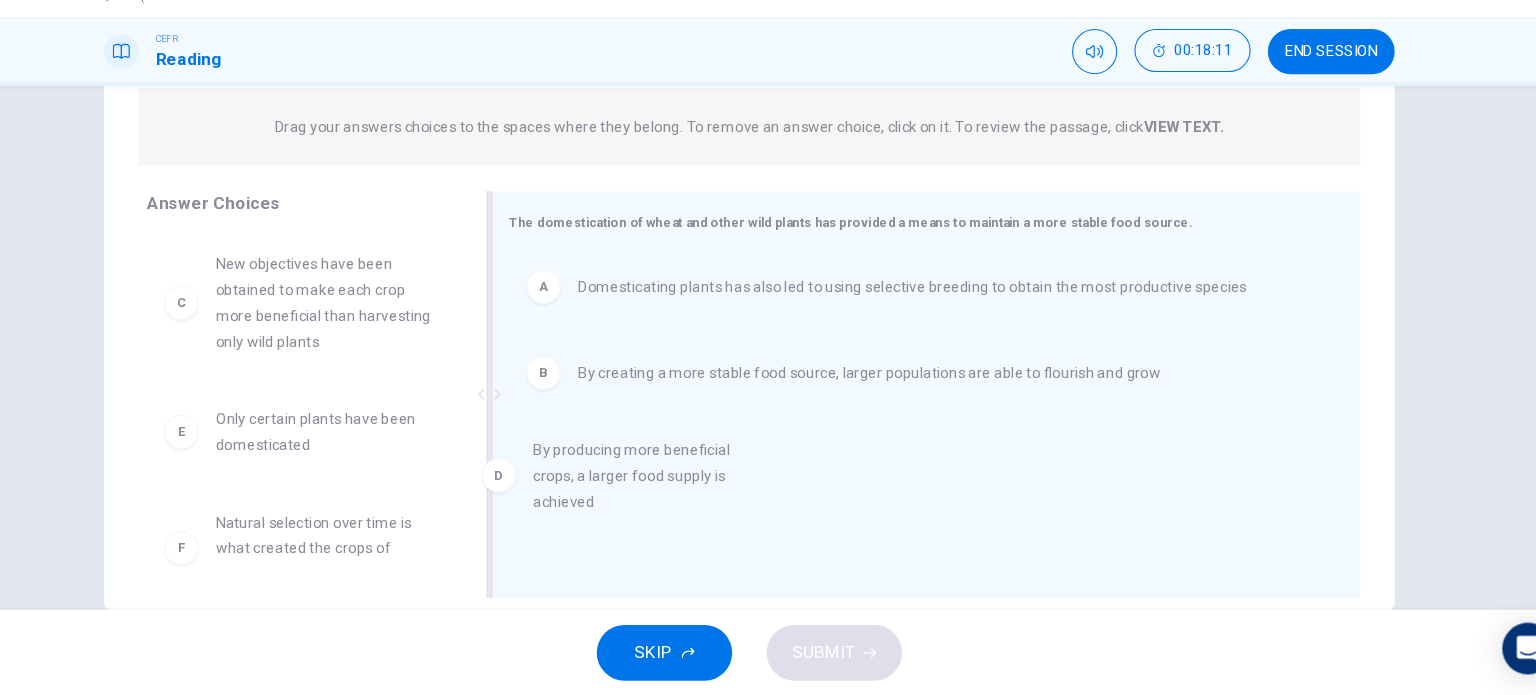 drag, startPoint x: 411, startPoint y: 480, endPoint x: 728, endPoint y: 511, distance: 318.51218 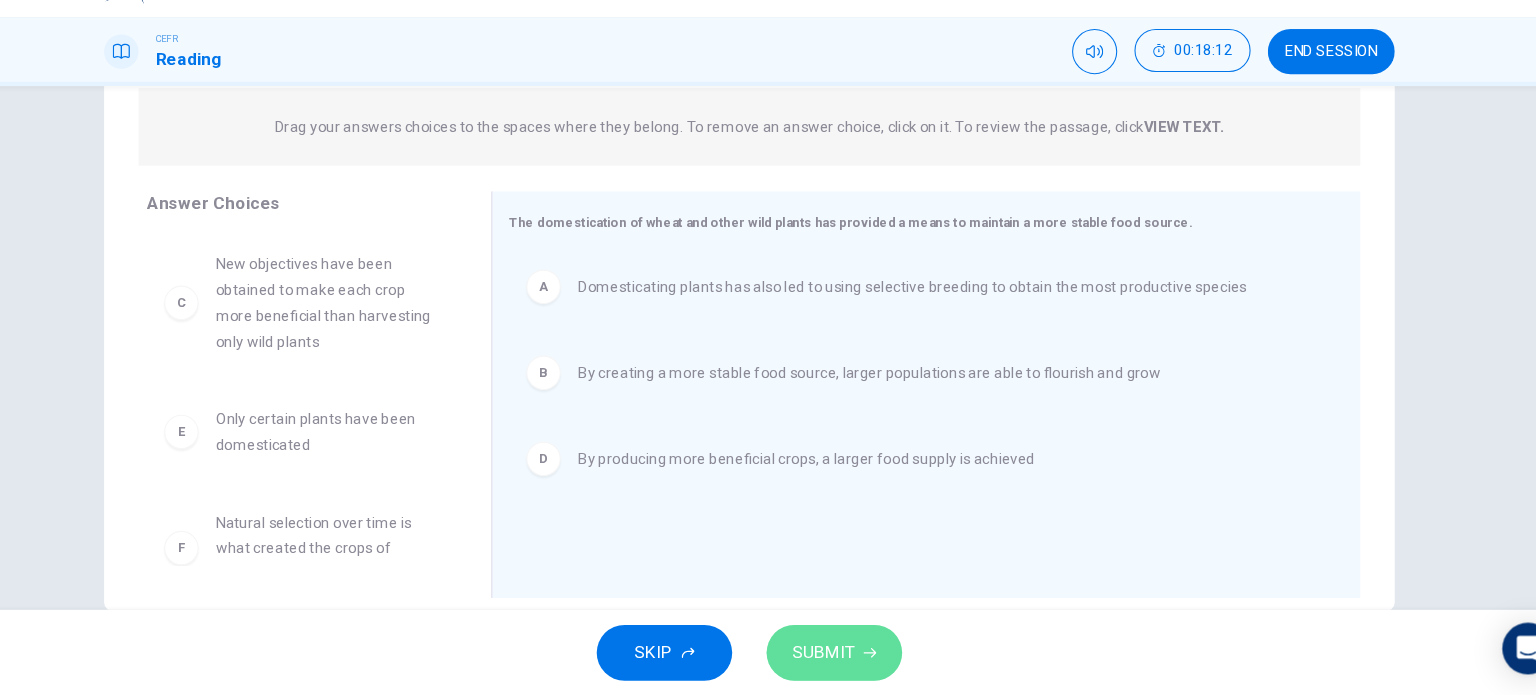 click on "SUBMIT" at bounding box center [847, 655] 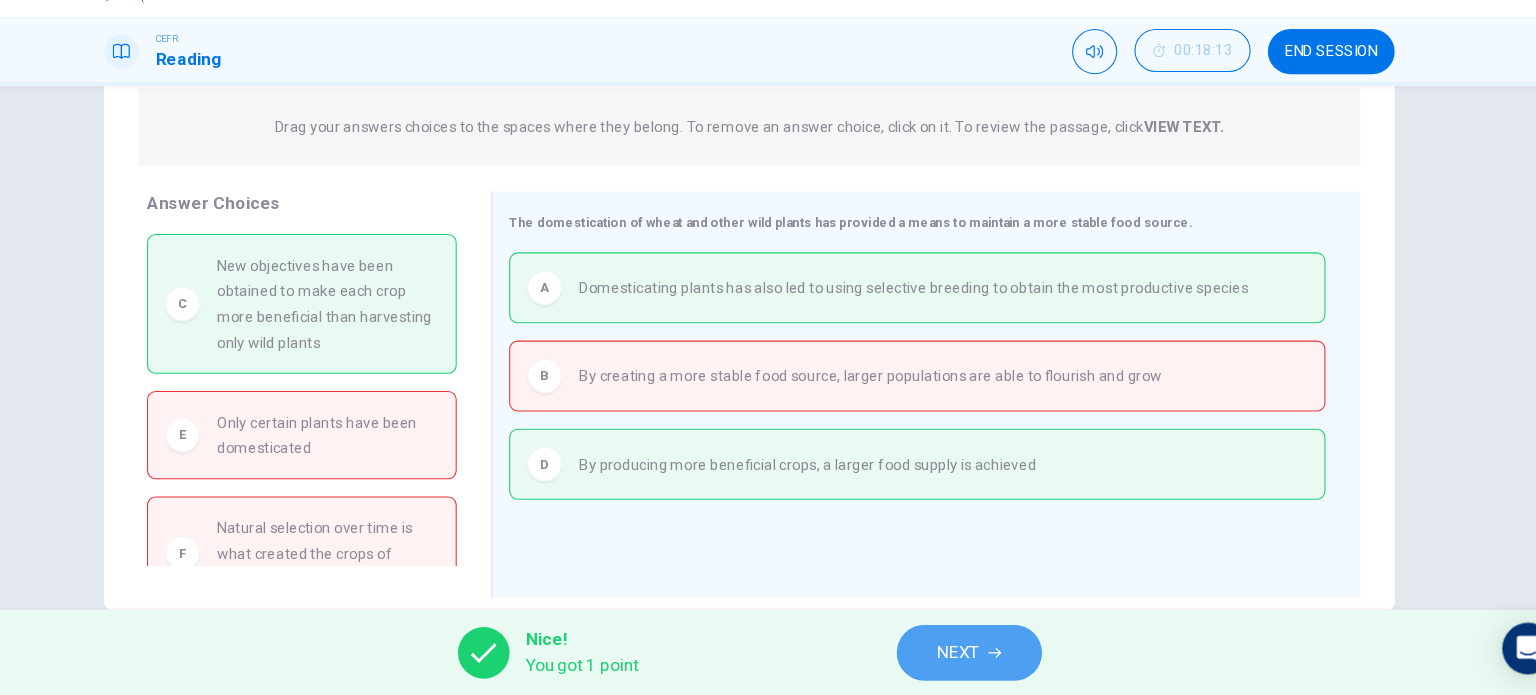 click on "NEXT" at bounding box center (972, 655) 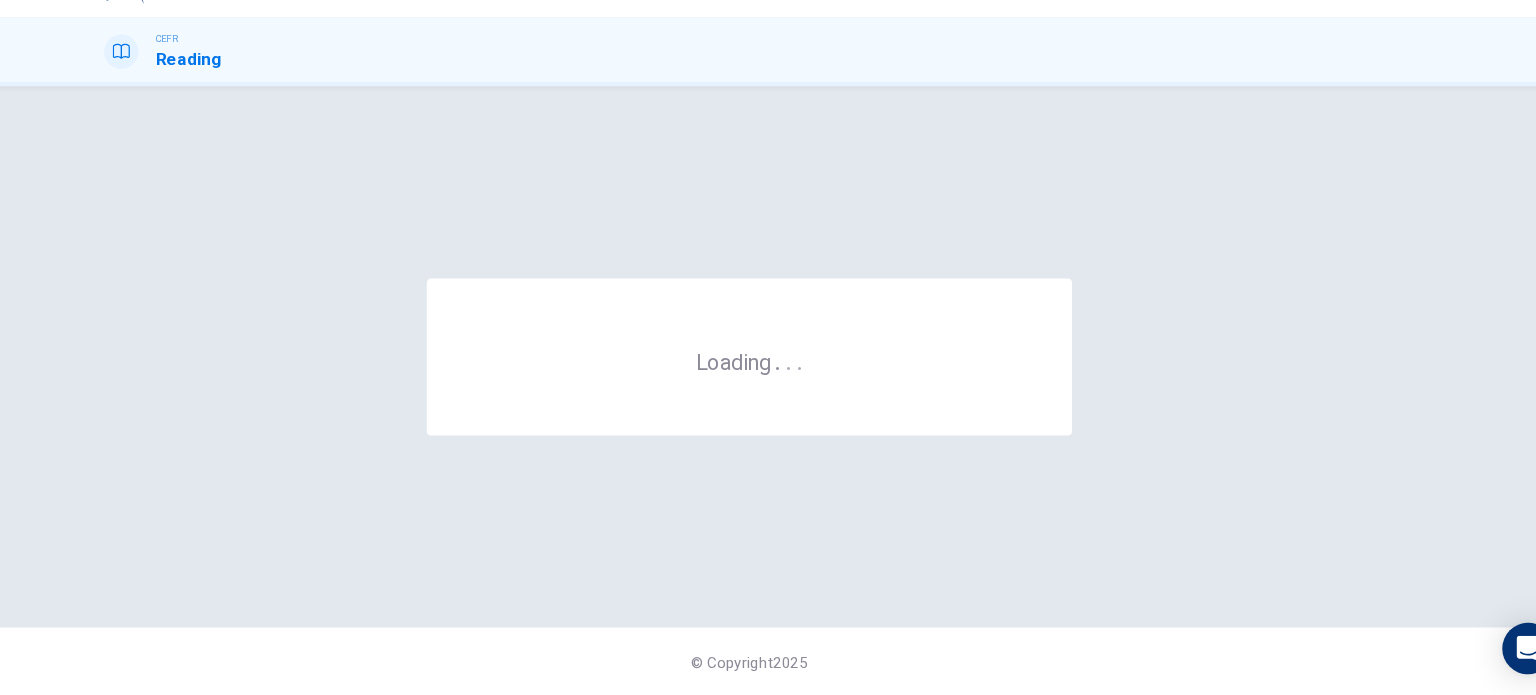 scroll, scrollTop: 0, scrollLeft: 0, axis: both 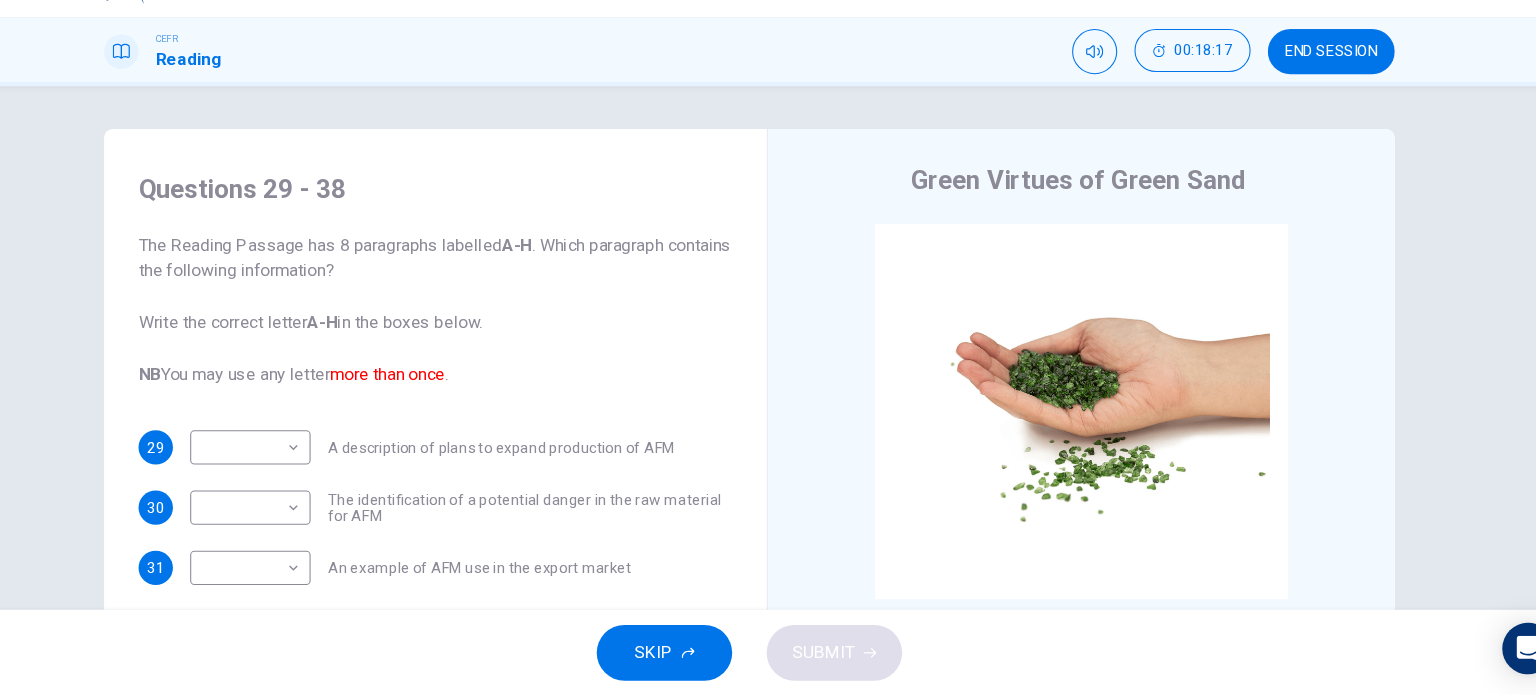 click on "END SESSION" at bounding box center (1309, 96) 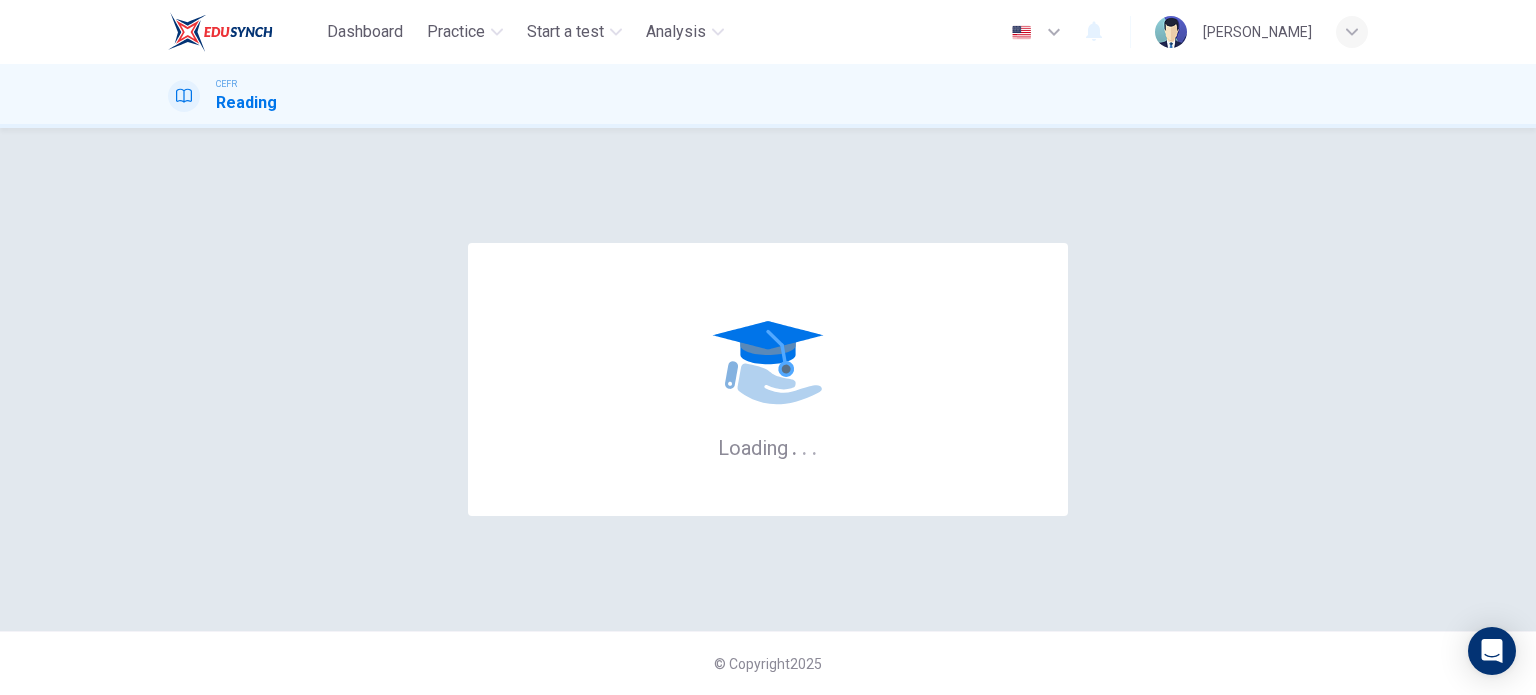 scroll, scrollTop: 0, scrollLeft: 0, axis: both 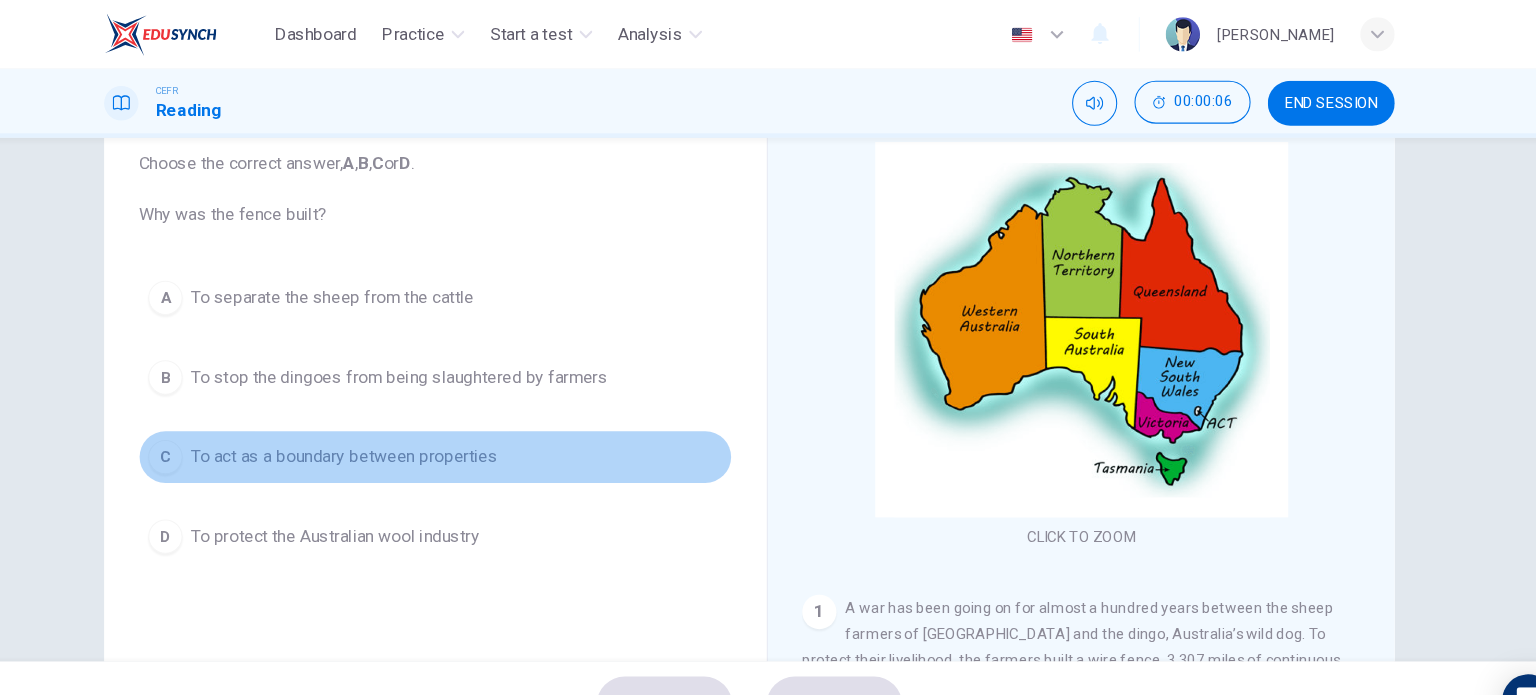 click on "To act as a boundary between properties" at bounding box center [391, 425] 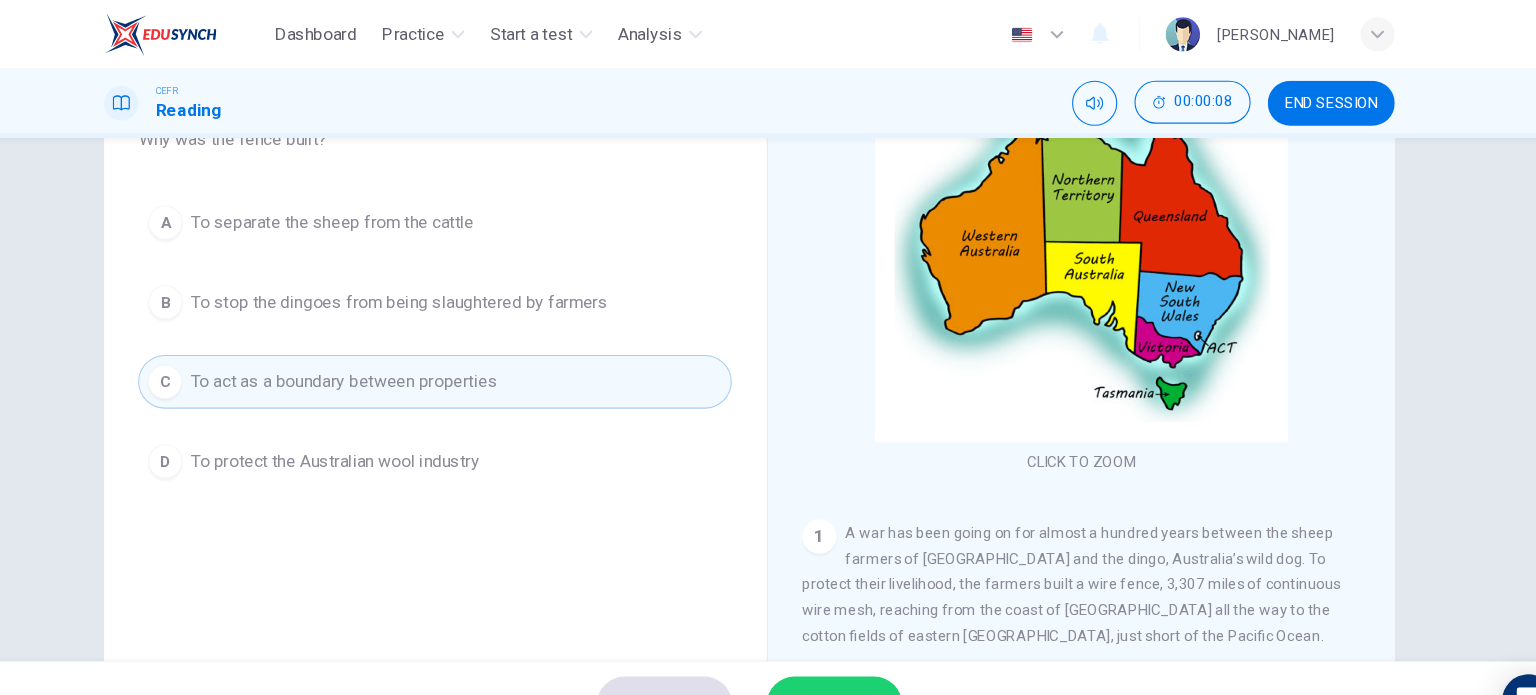 scroll, scrollTop: 229, scrollLeft: 0, axis: vertical 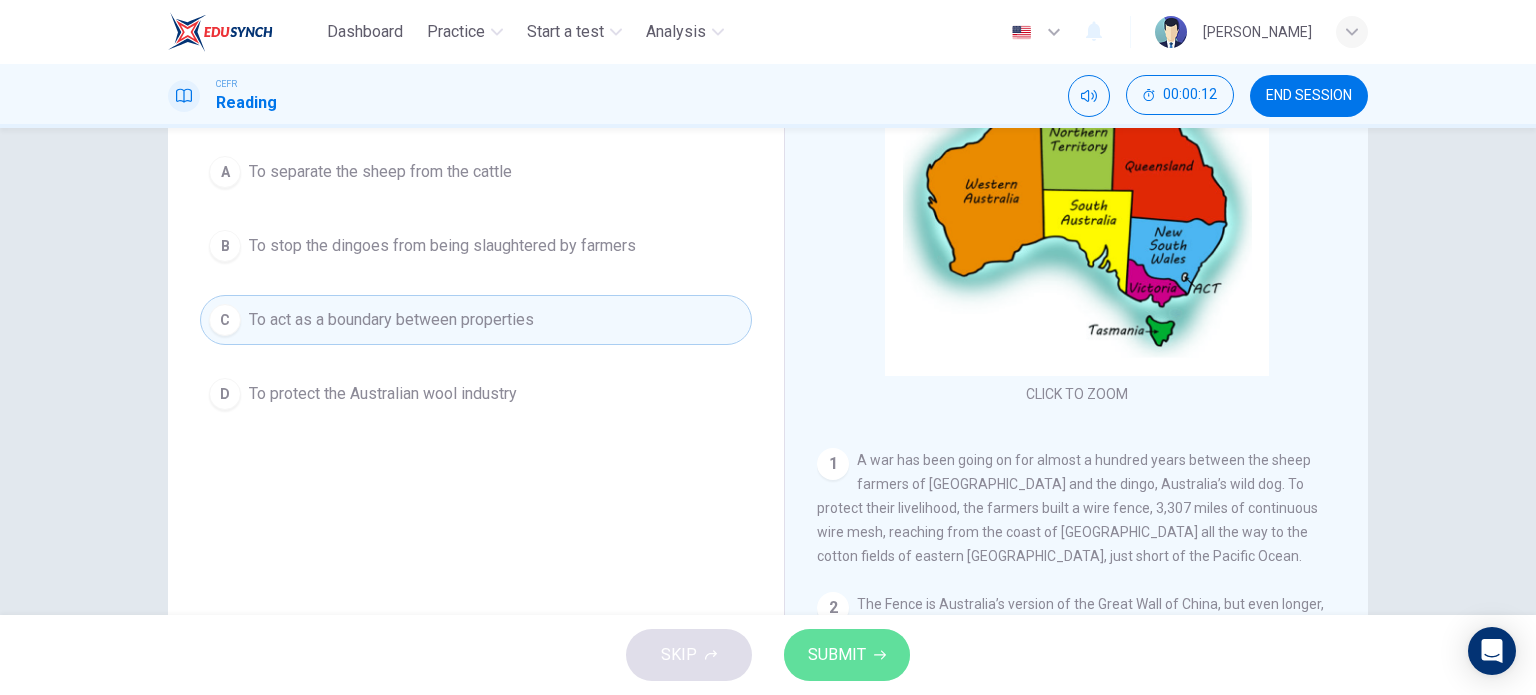 click on "SUBMIT" at bounding box center (847, 655) 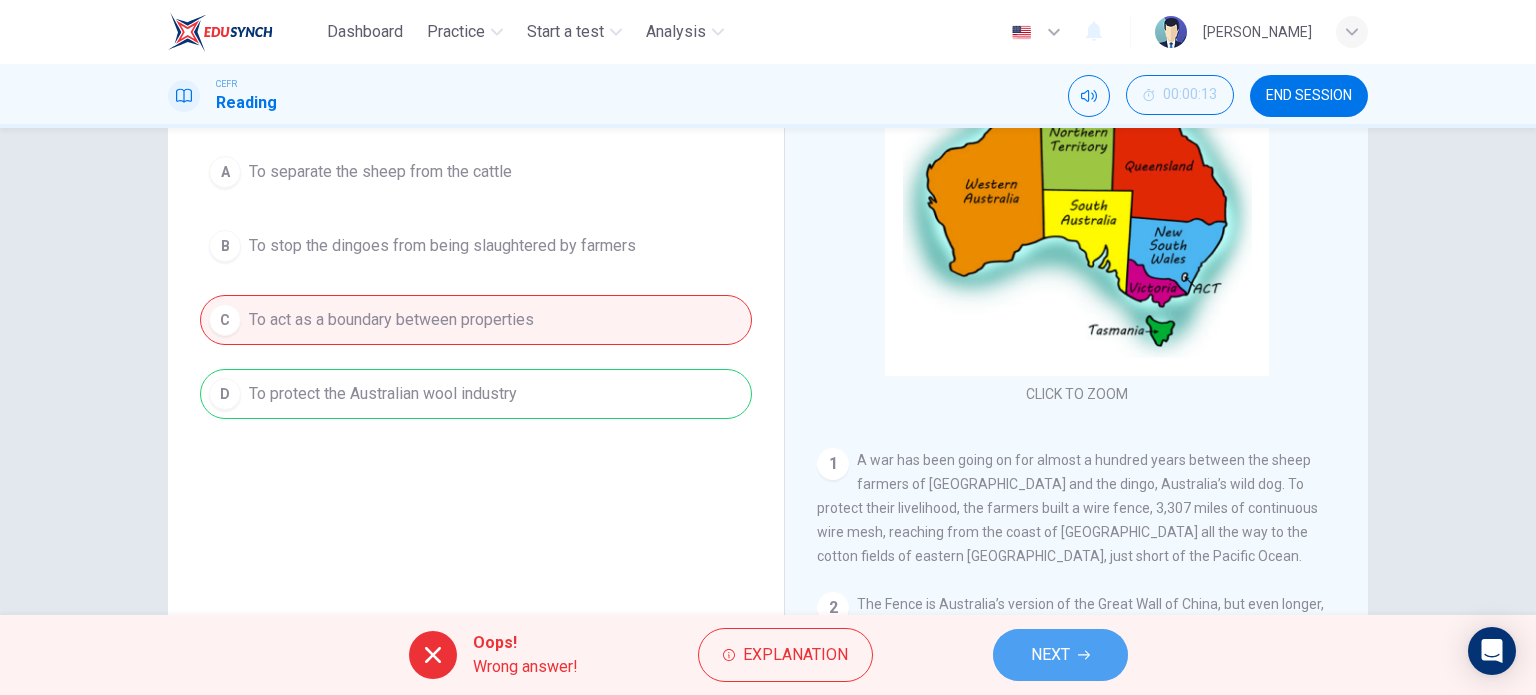 click on "NEXT" at bounding box center [1060, 655] 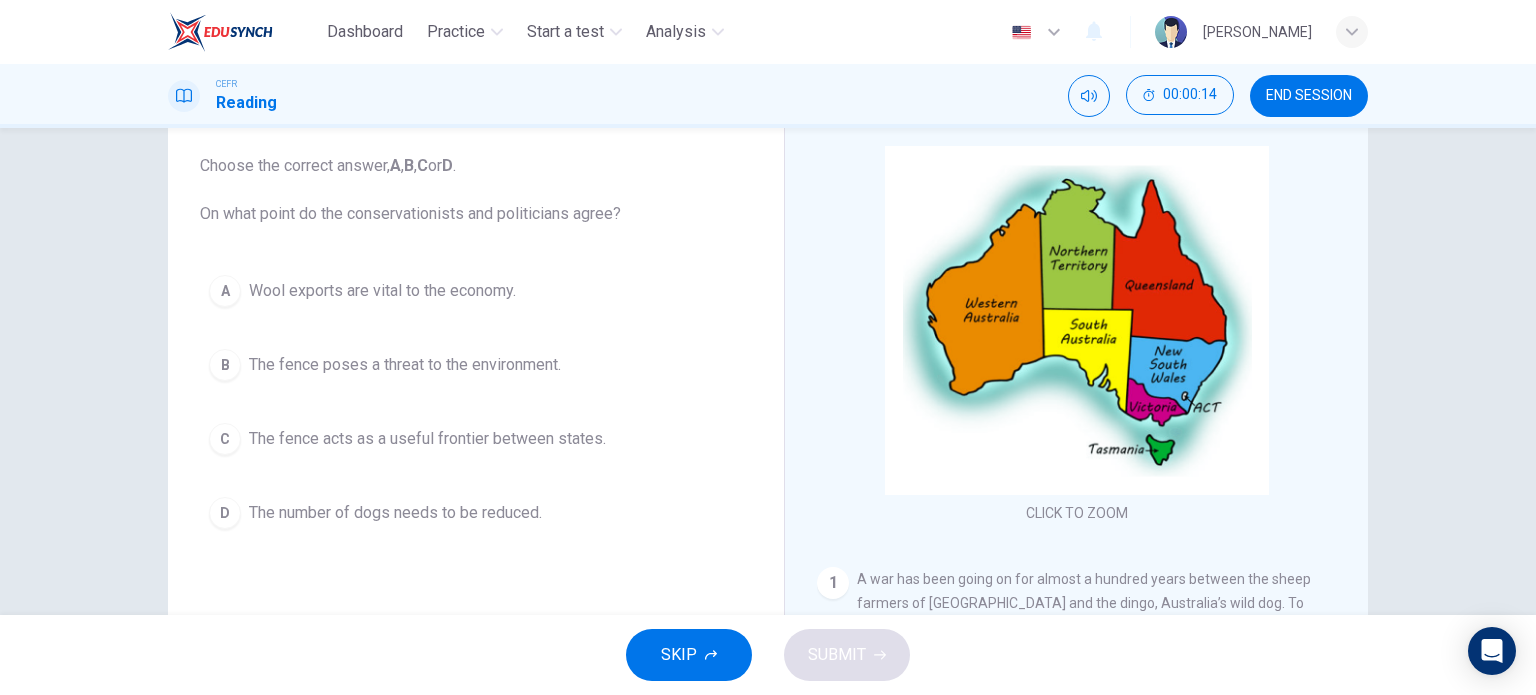 scroll, scrollTop: 109, scrollLeft: 0, axis: vertical 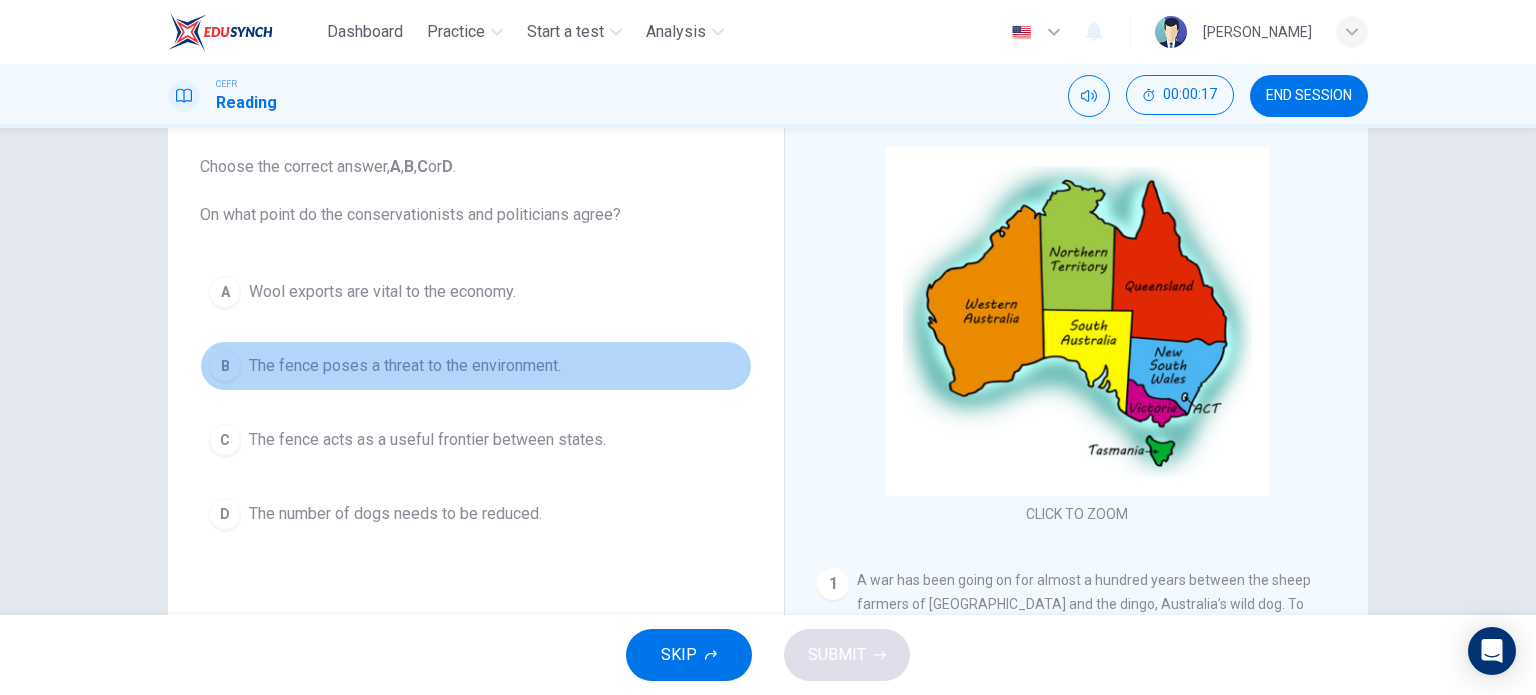 click on "The fence poses a threat to the environment." at bounding box center (405, 366) 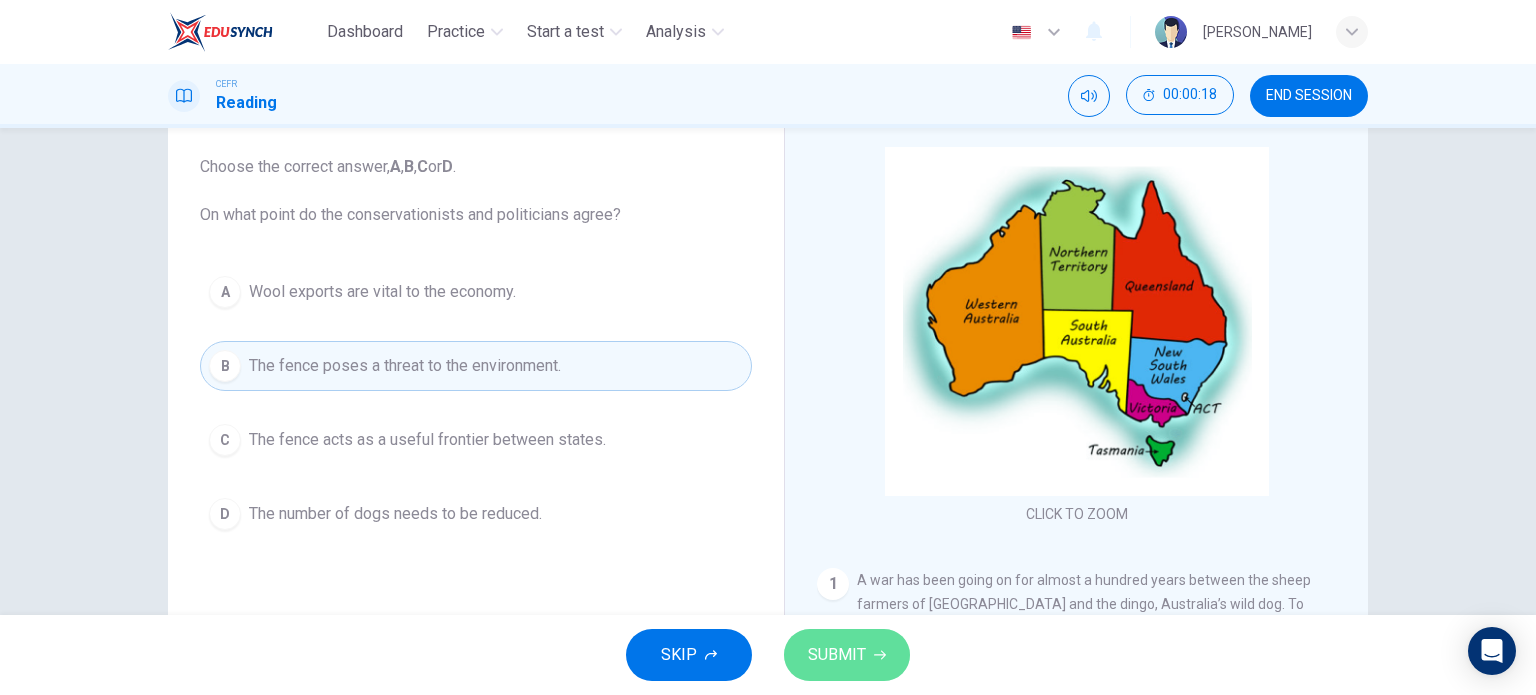 click on "SUBMIT" at bounding box center (847, 655) 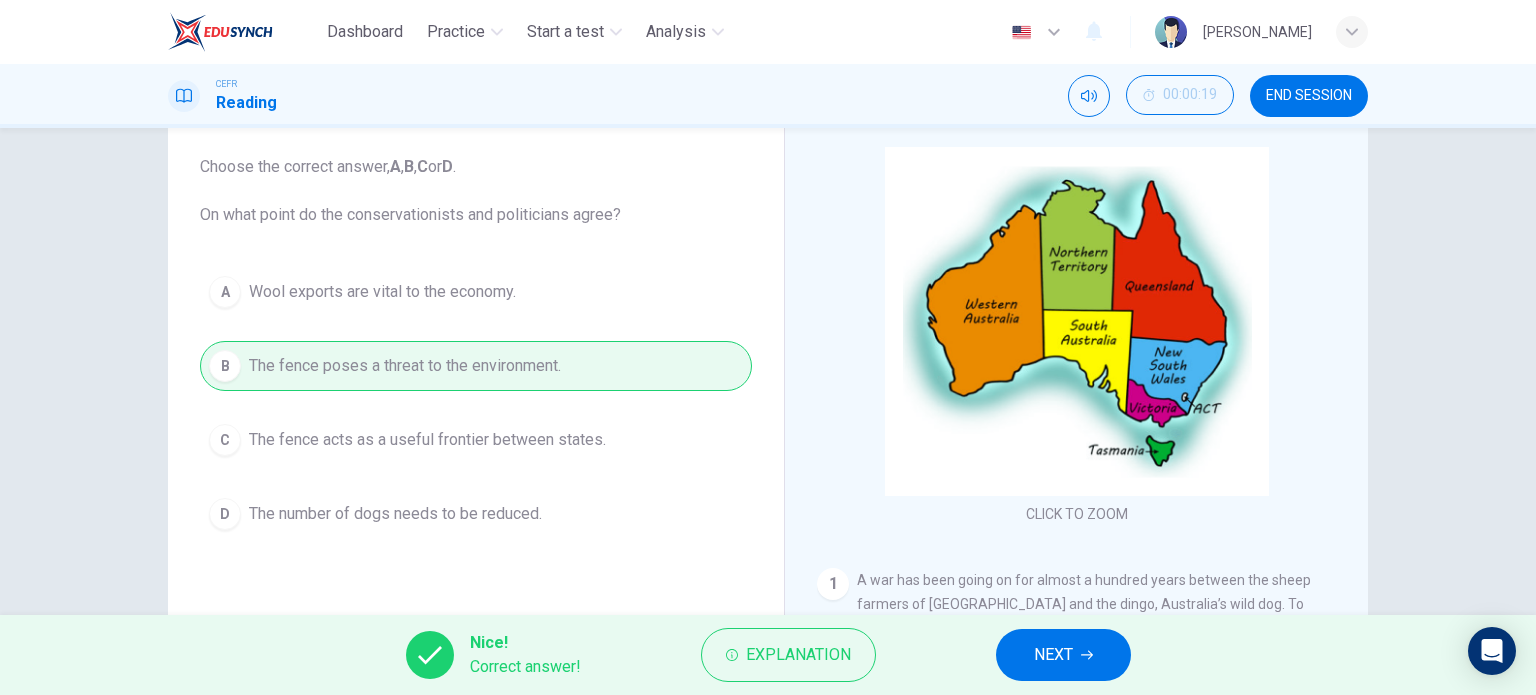 click on "NEXT" at bounding box center (1053, 655) 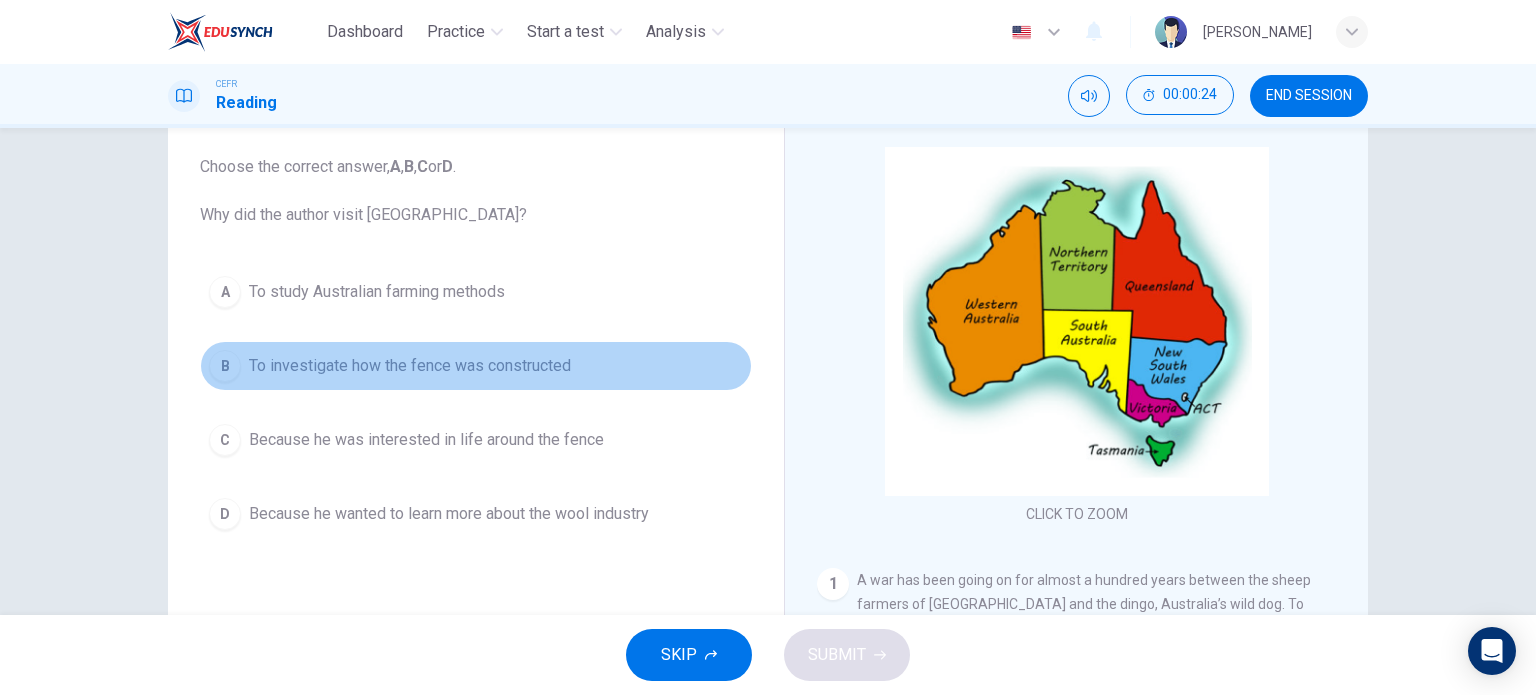 click on "To investigate how the fence was constructed" at bounding box center (410, 366) 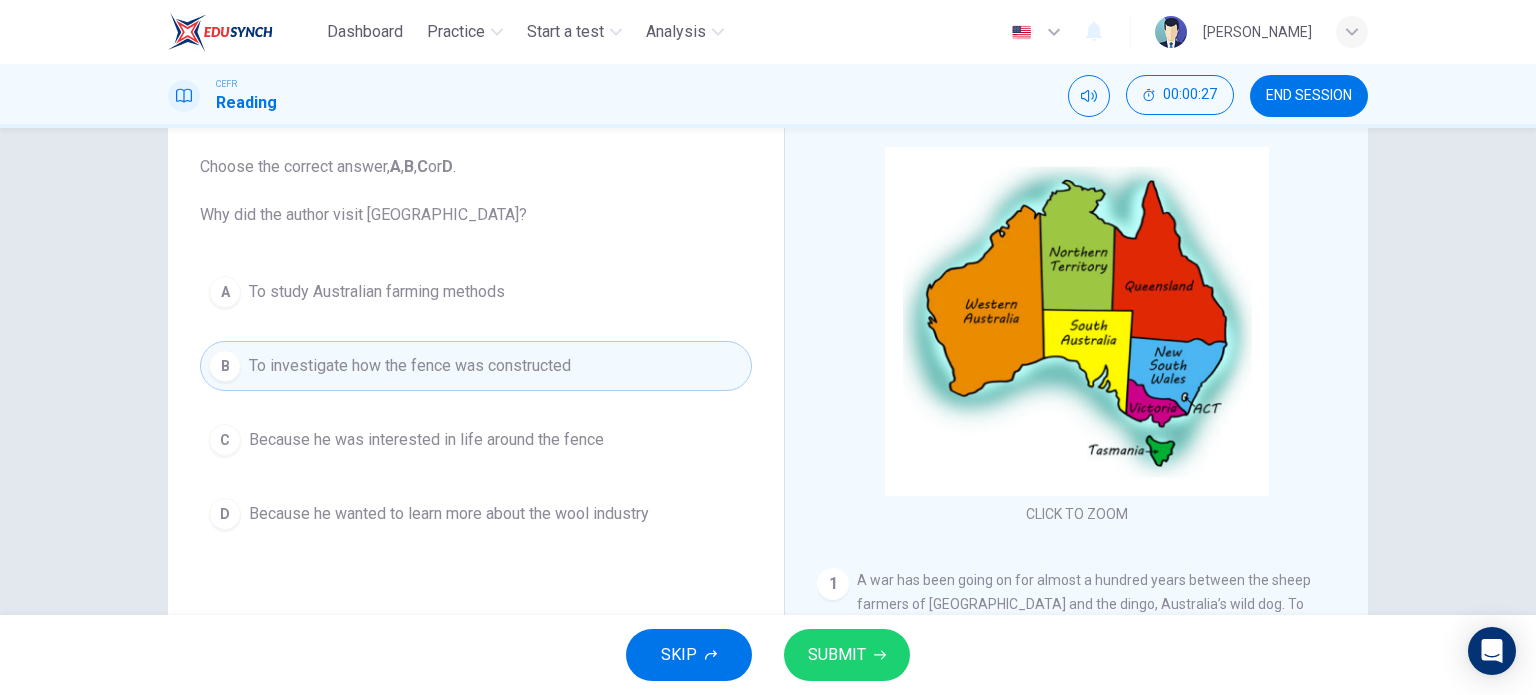 drag, startPoint x: 501, startPoint y: 425, endPoint x: 826, endPoint y: 654, distance: 397.57516 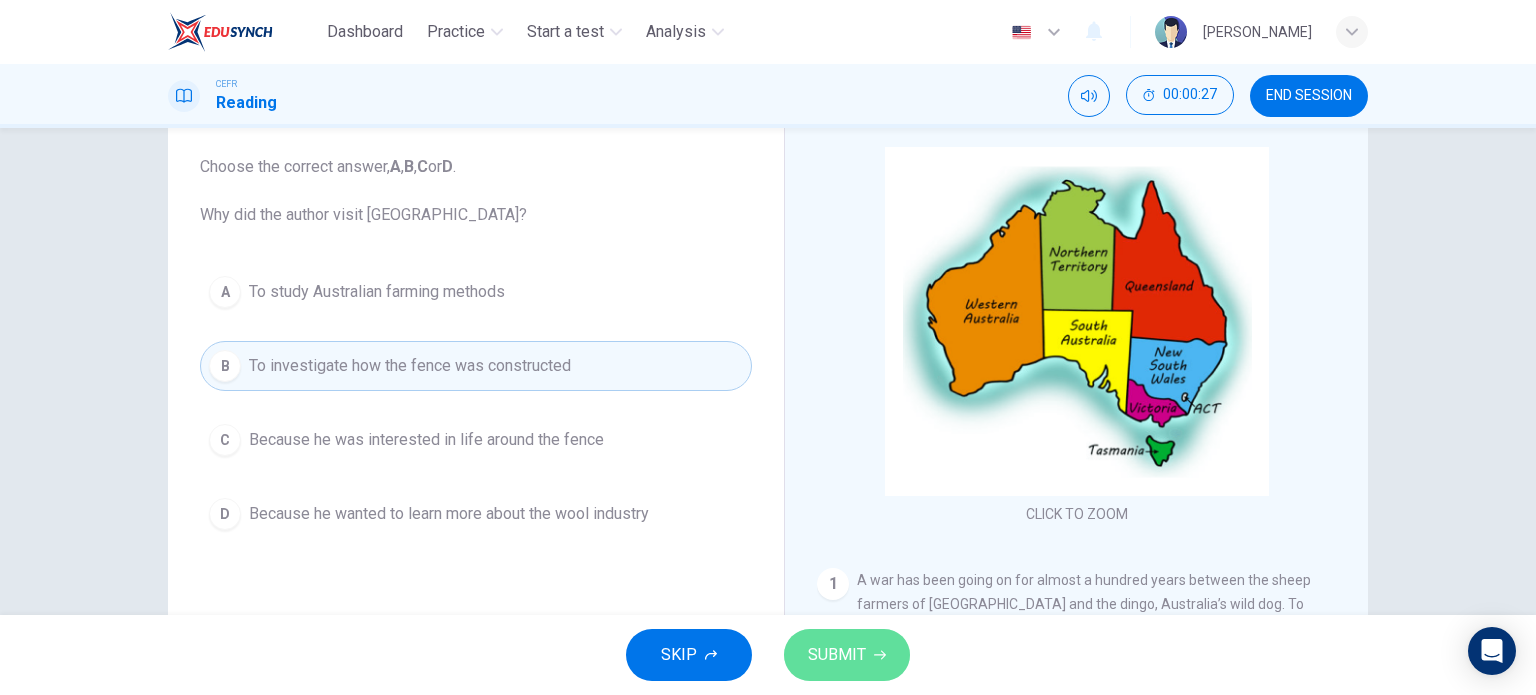 click on "SUBMIT" at bounding box center (837, 655) 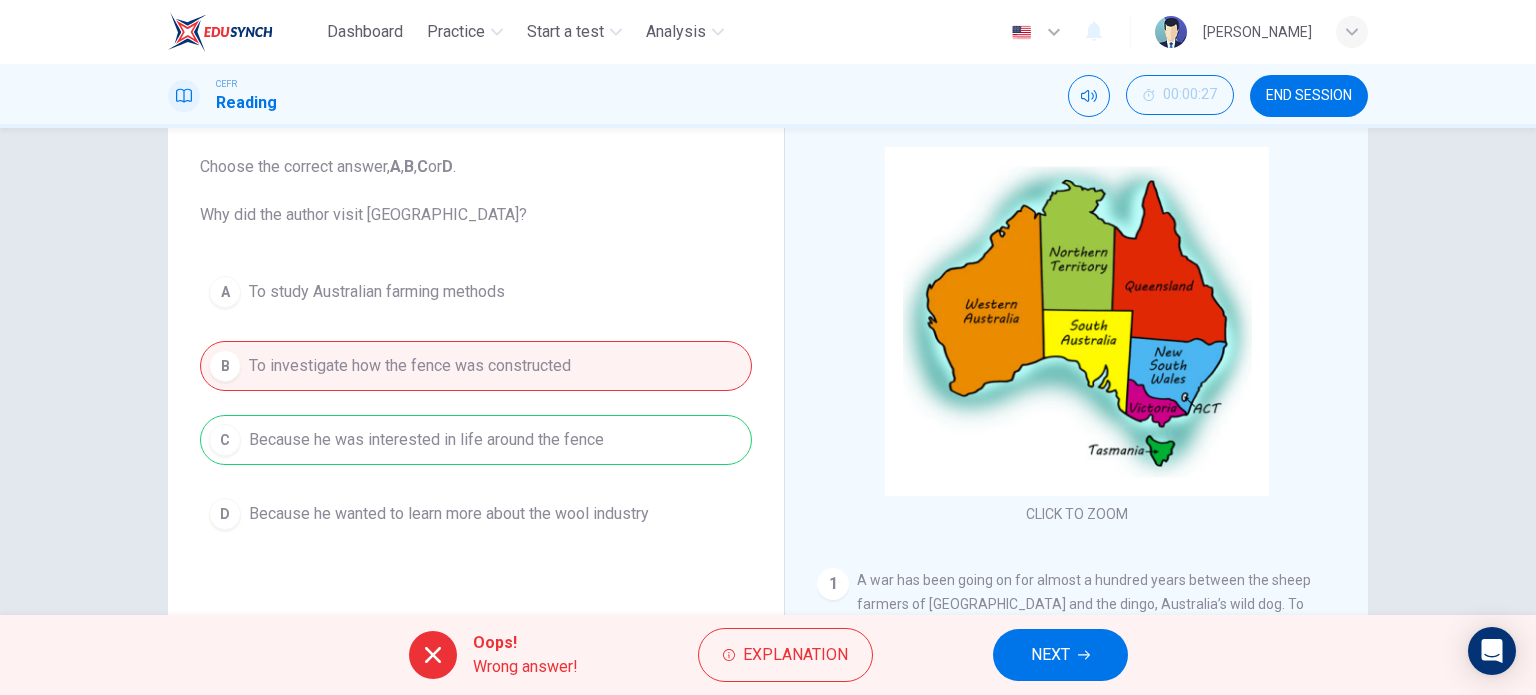 click on "A To study Australian farming methods B To investigate how the fence was constructed C Because he was interested in life around the fence D Because he wanted to learn more about the wool industry" at bounding box center [476, 403] 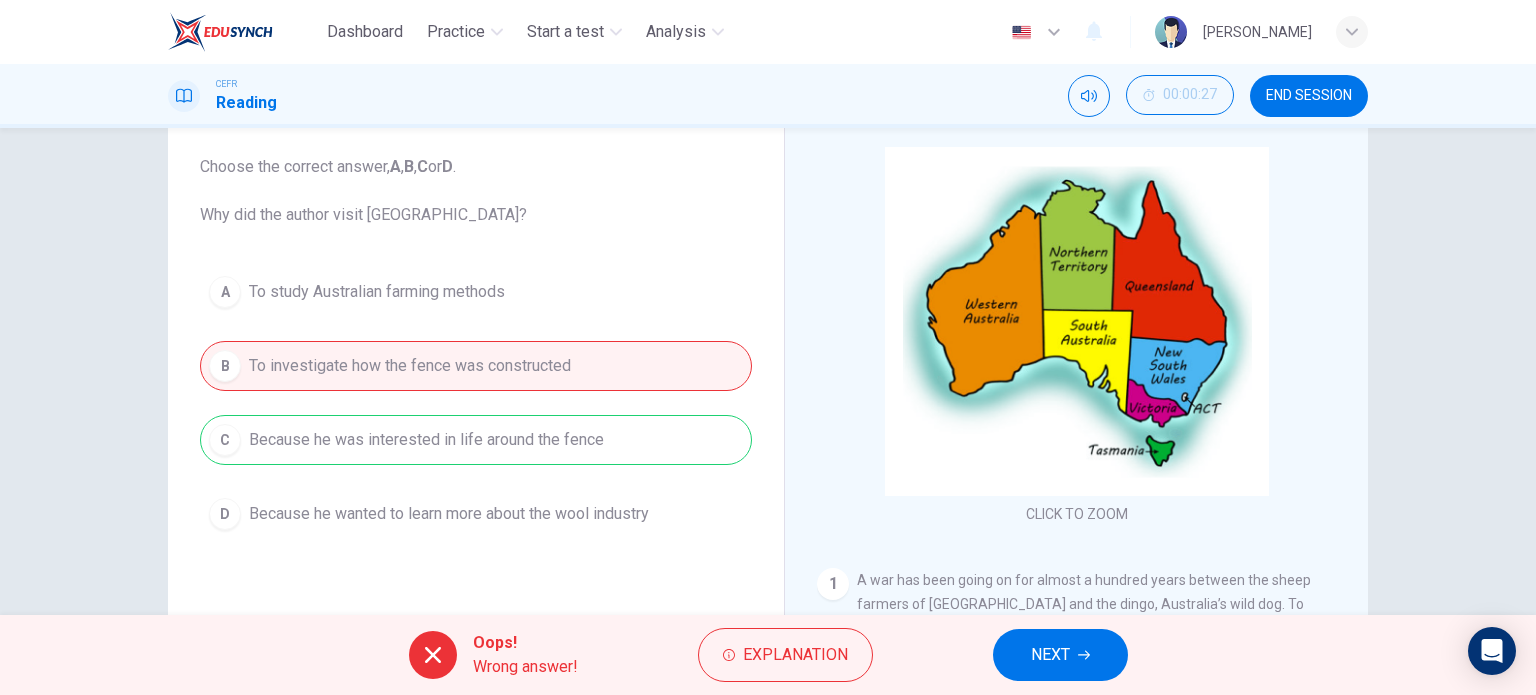 click on "NEXT" at bounding box center (1050, 655) 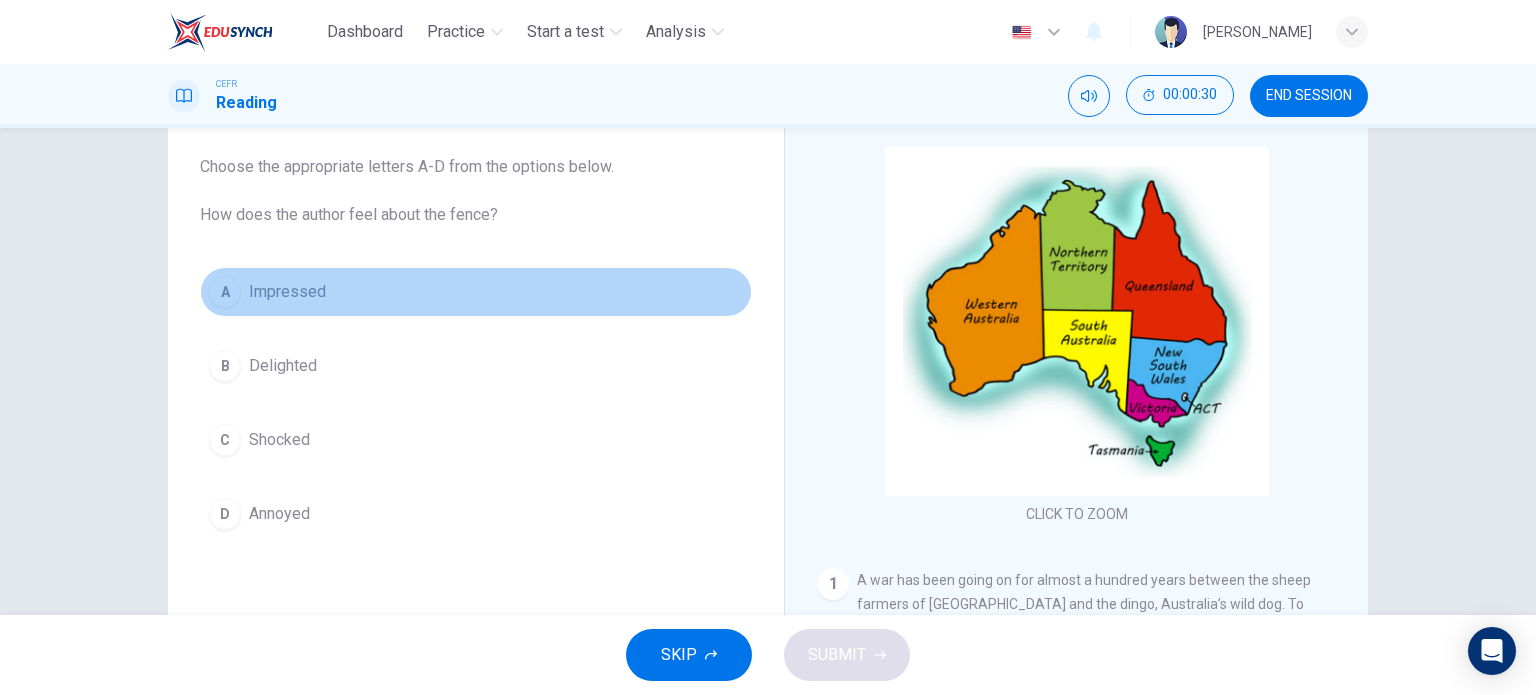 click on "Impressed" at bounding box center [287, 292] 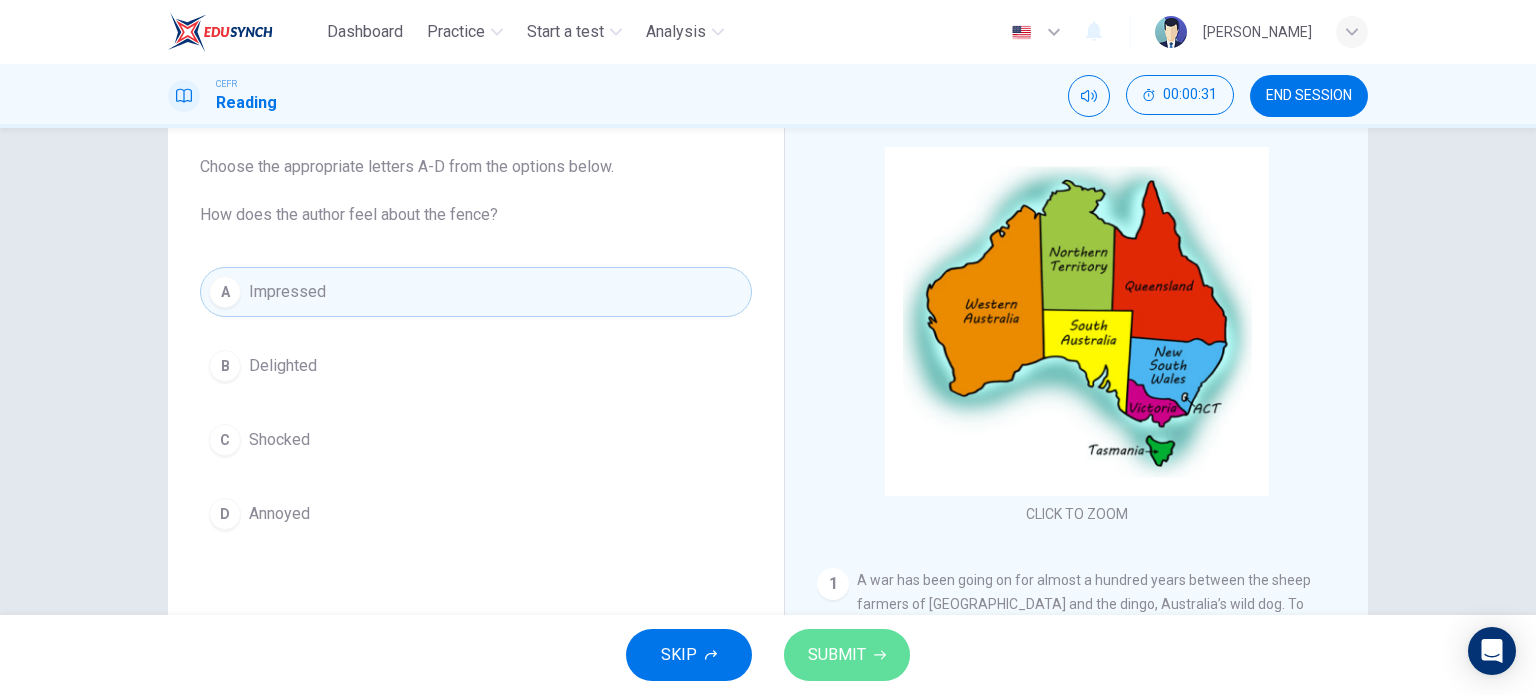 click on "SUBMIT" at bounding box center (847, 655) 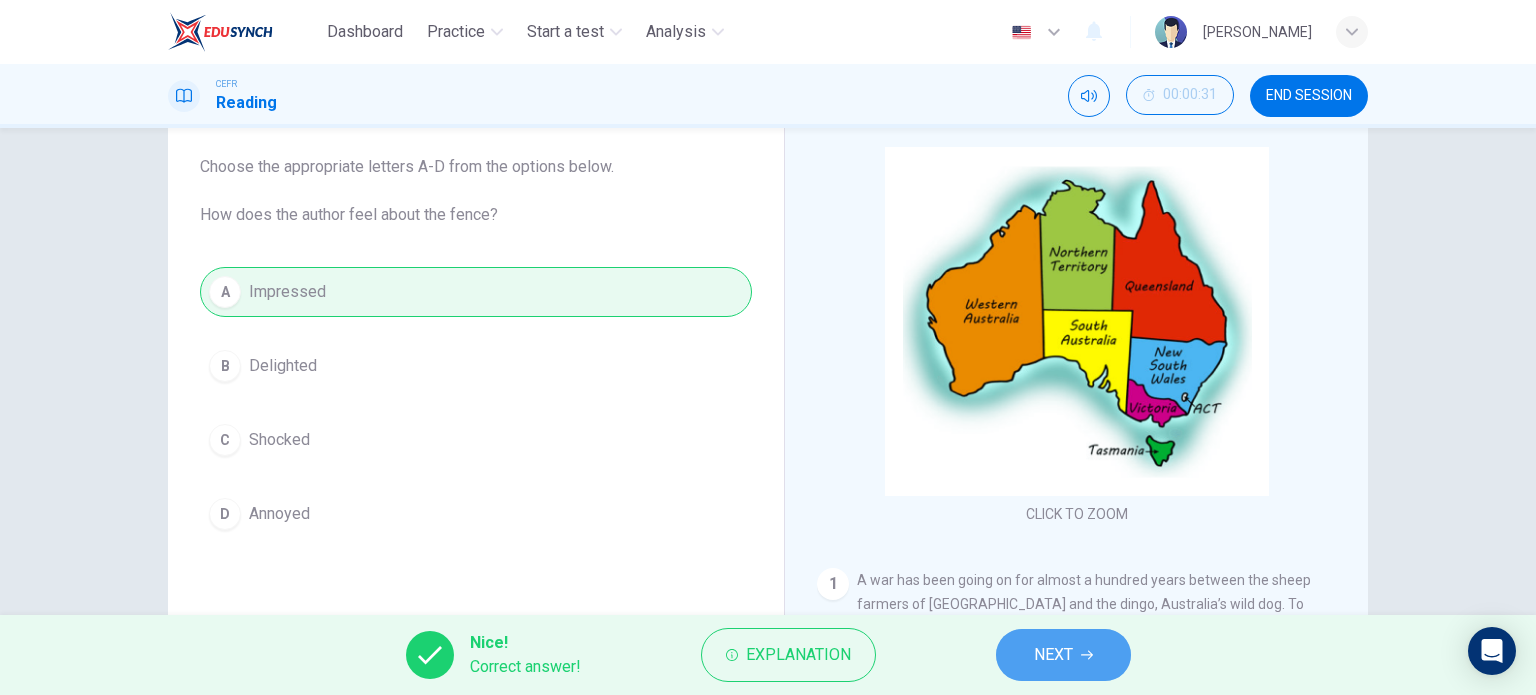 click on "NEXT" at bounding box center [1063, 655] 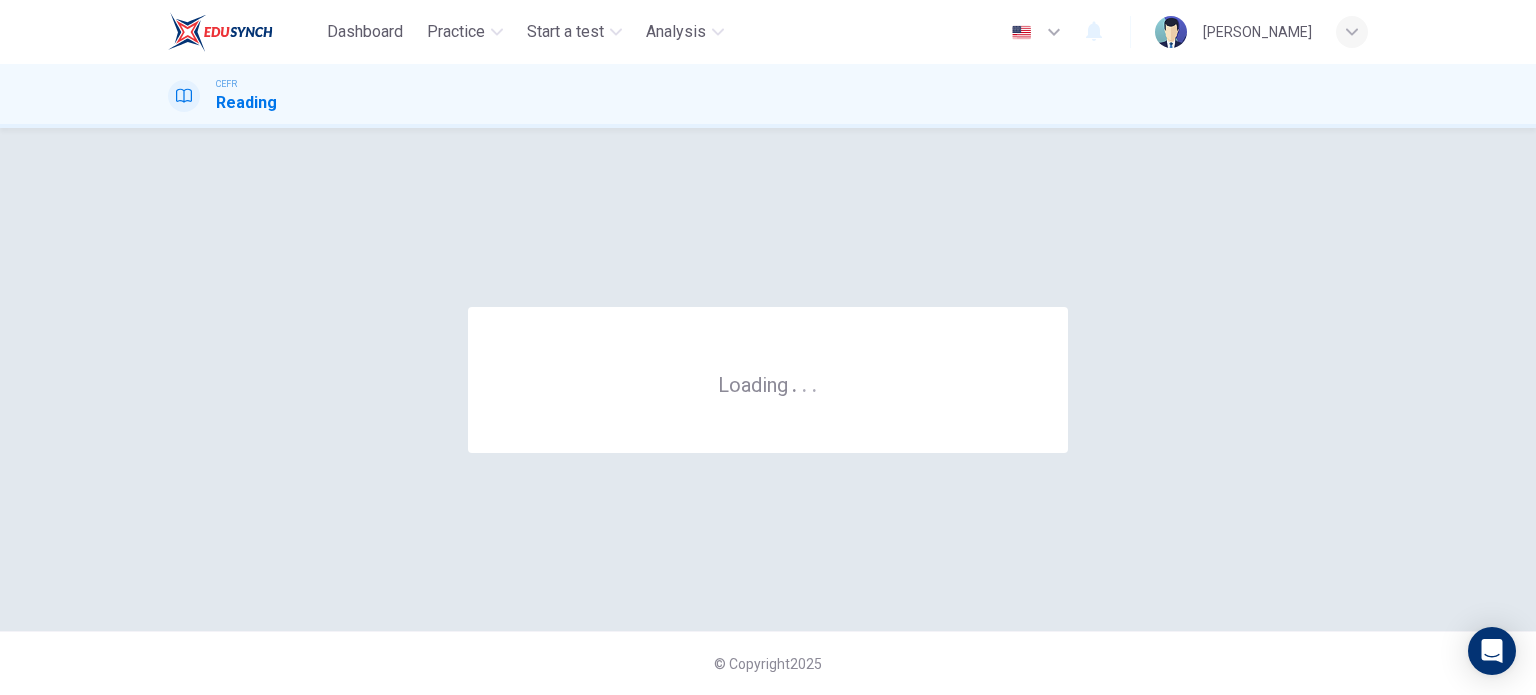 scroll, scrollTop: 0, scrollLeft: 0, axis: both 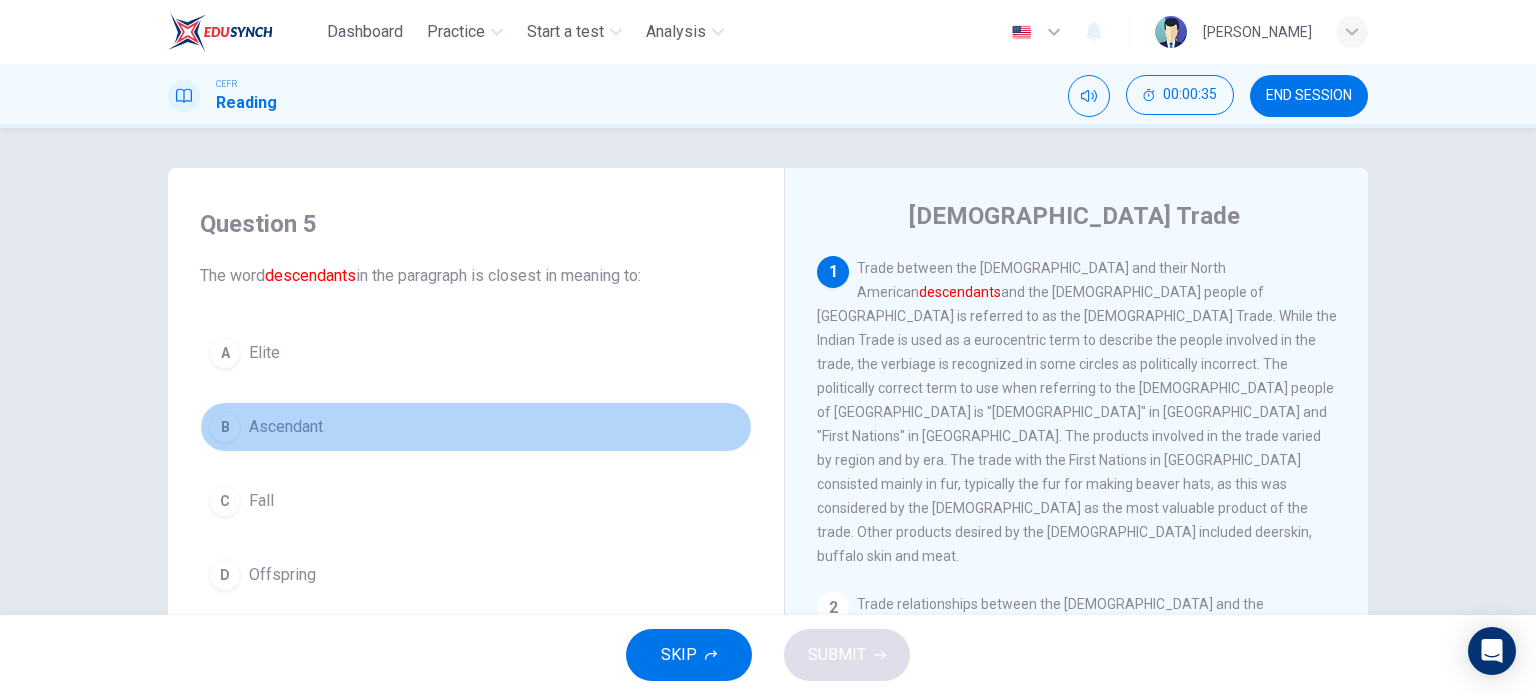 click on "Ascendant" at bounding box center [286, 427] 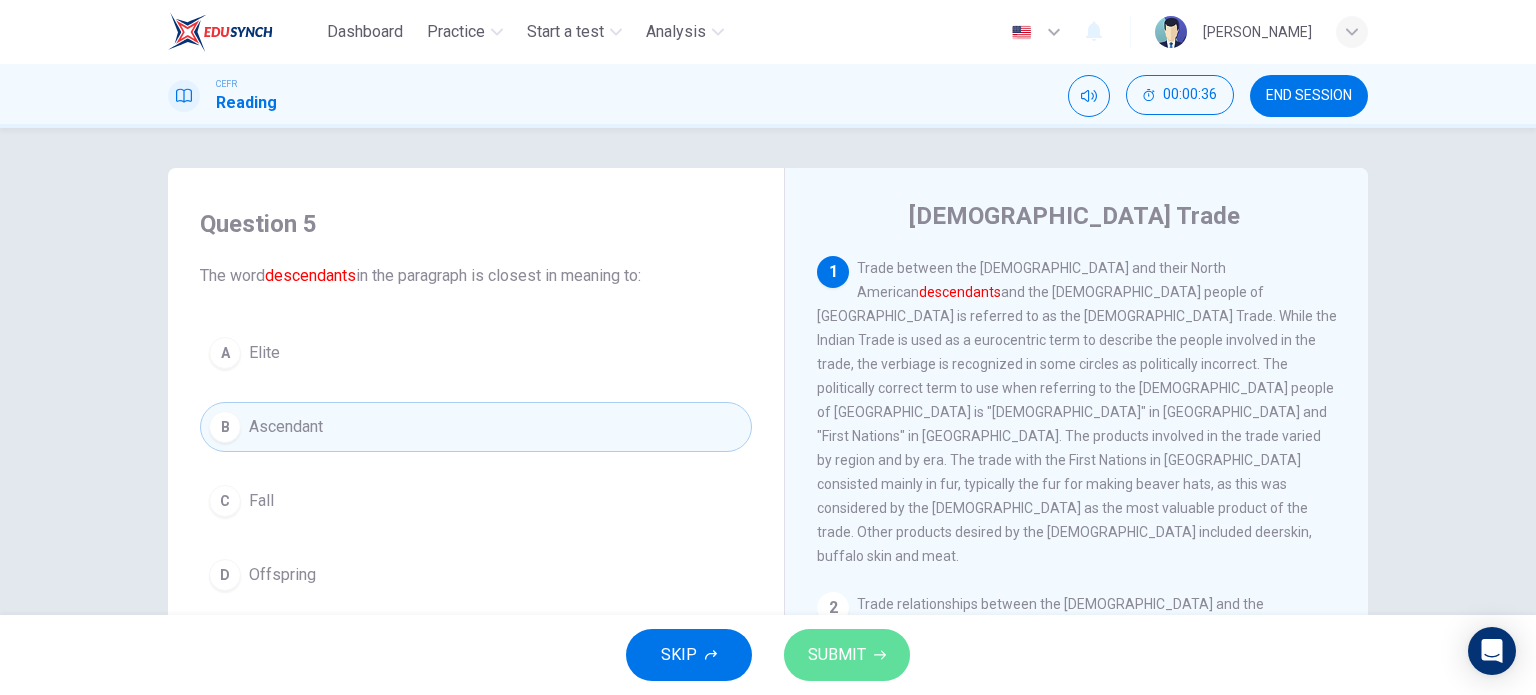 click on "SUBMIT" at bounding box center (837, 655) 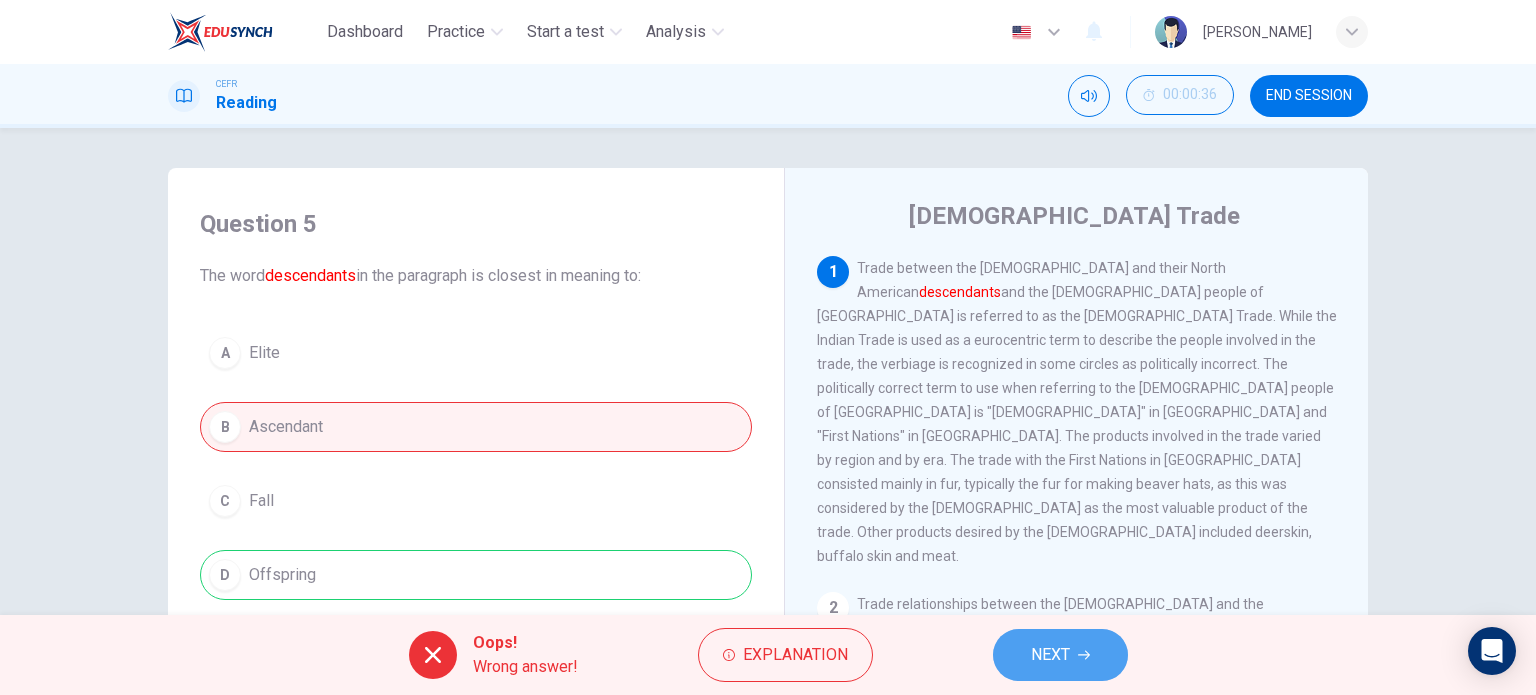 click on "NEXT" at bounding box center [1050, 655] 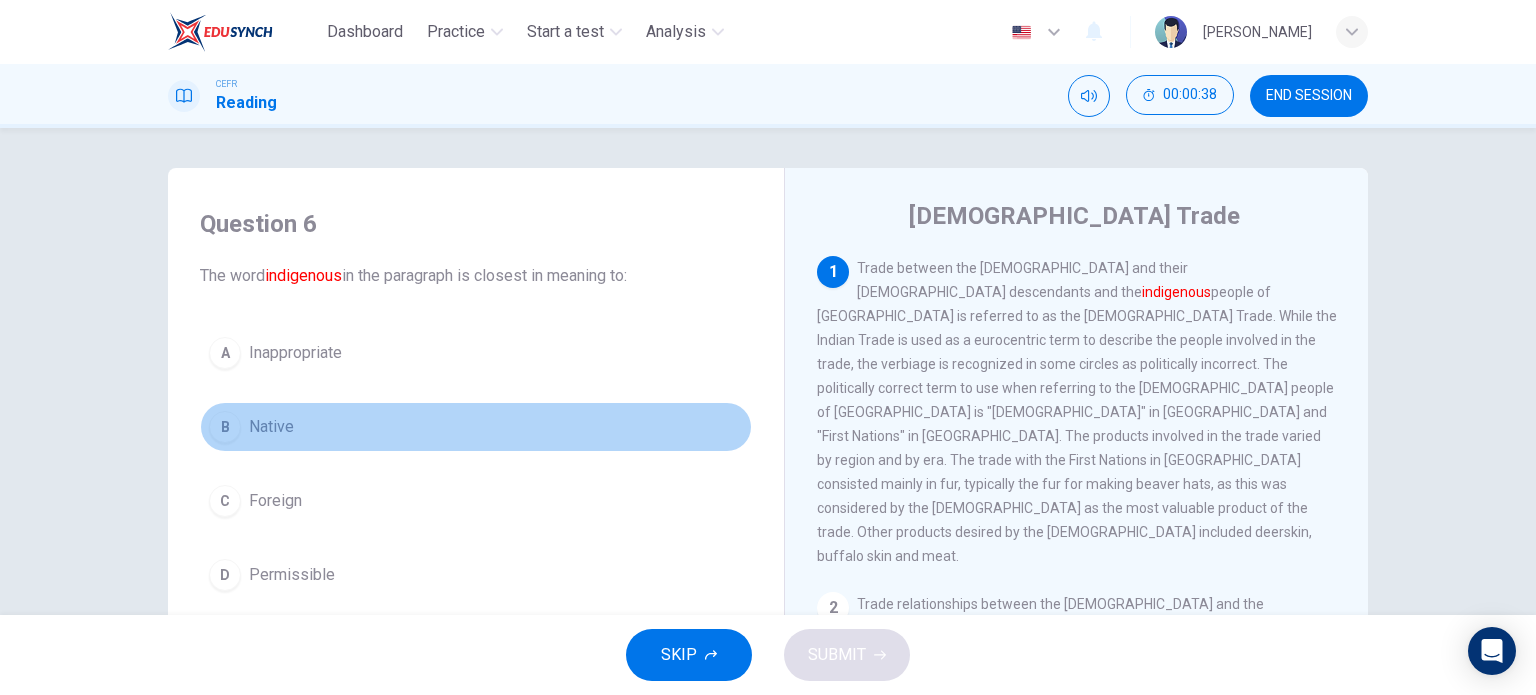 click on "B Native" at bounding box center (476, 427) 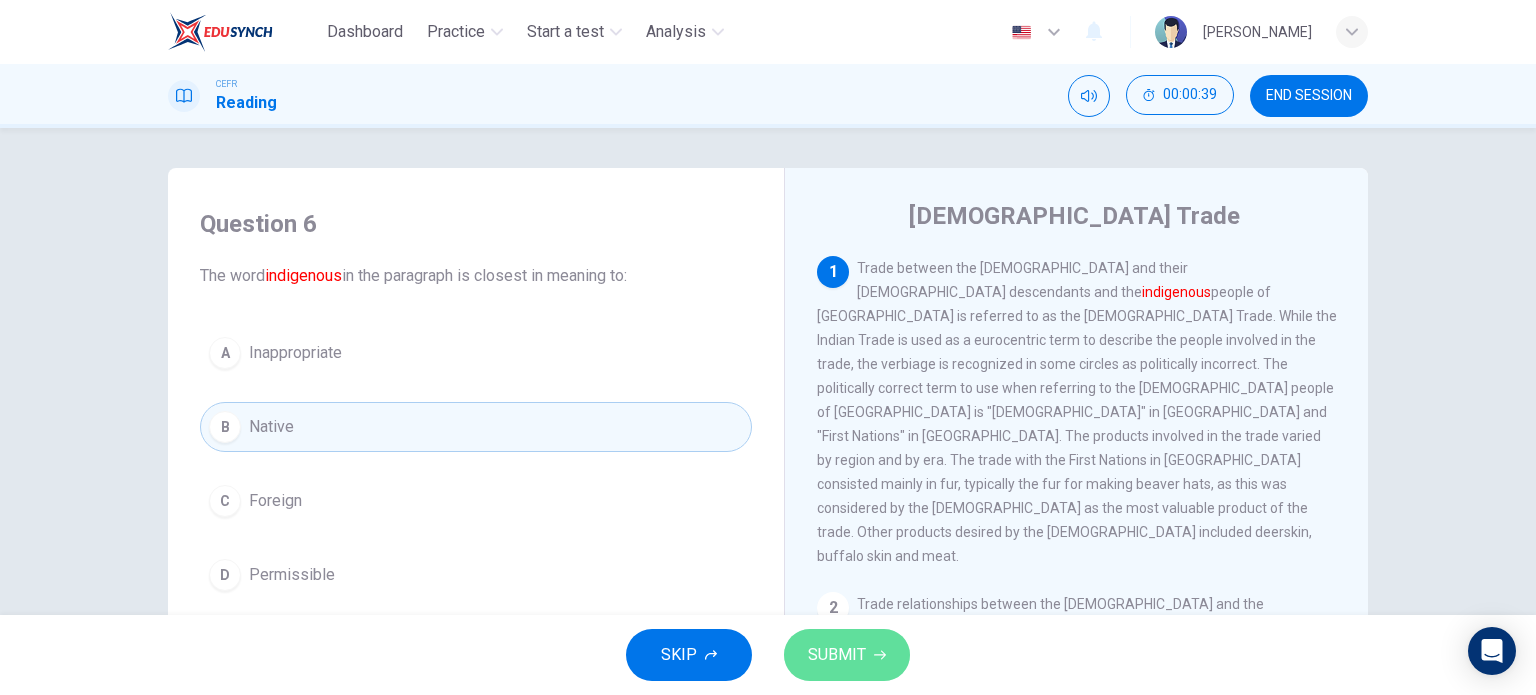 click on "SUBMIT" at bounding box center [847, 655] 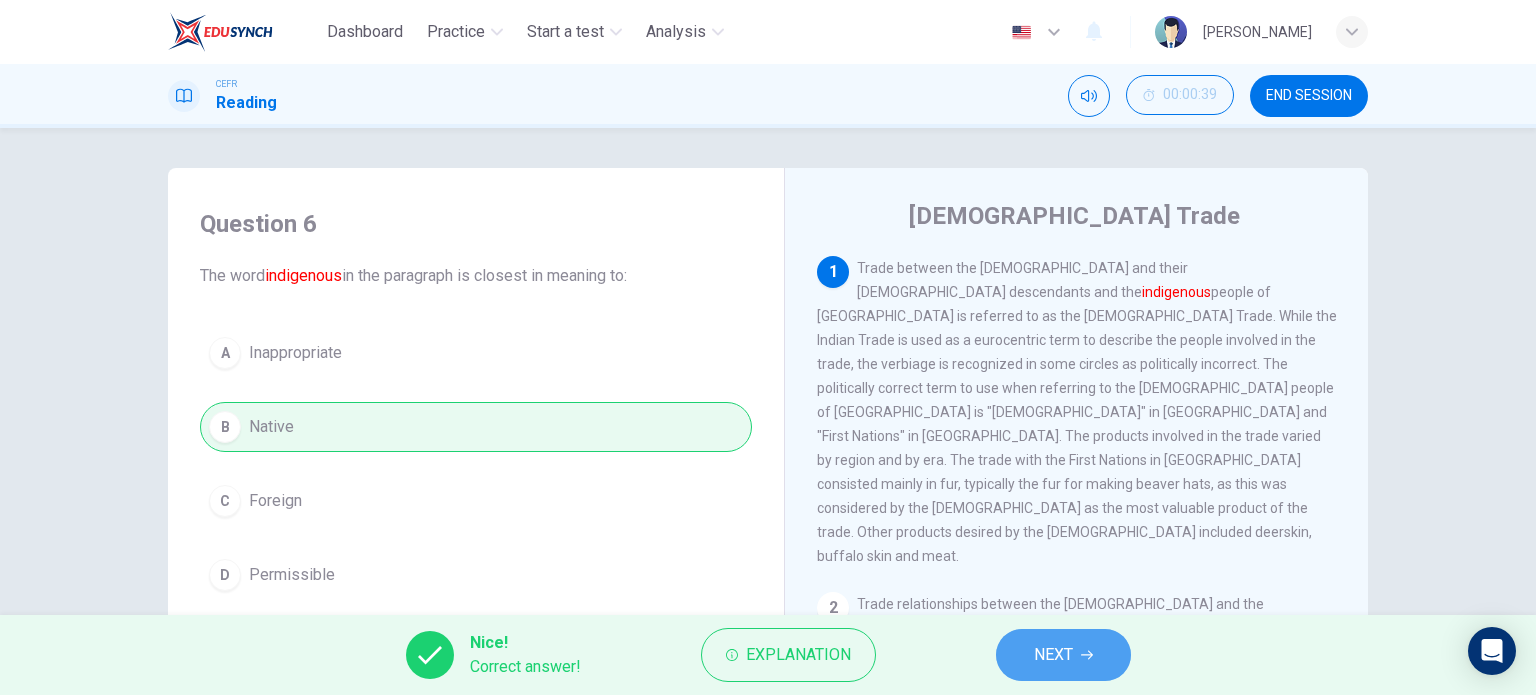 click on "NEXT" at bounding box center (1063, 655) 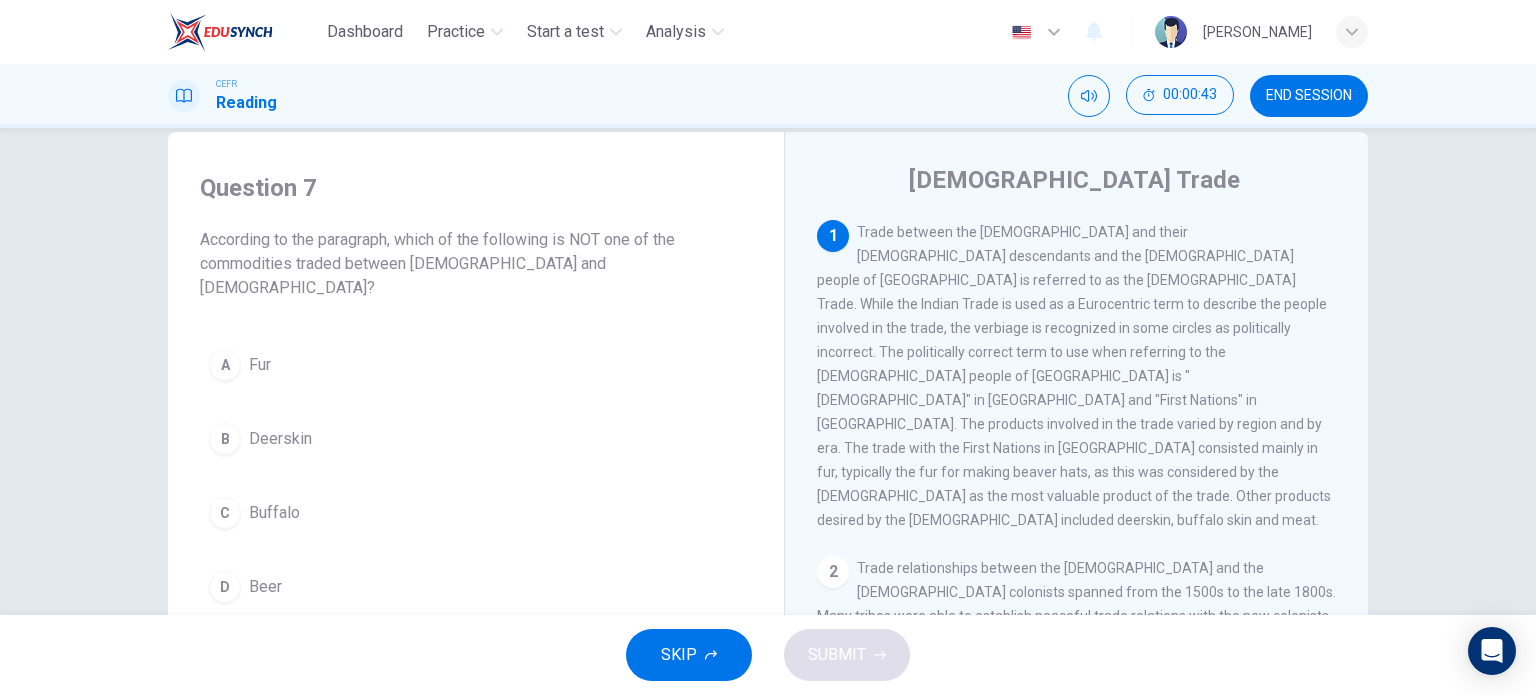 scroll, scrollTop: 38, scrollLeft: 0, axis: vertical 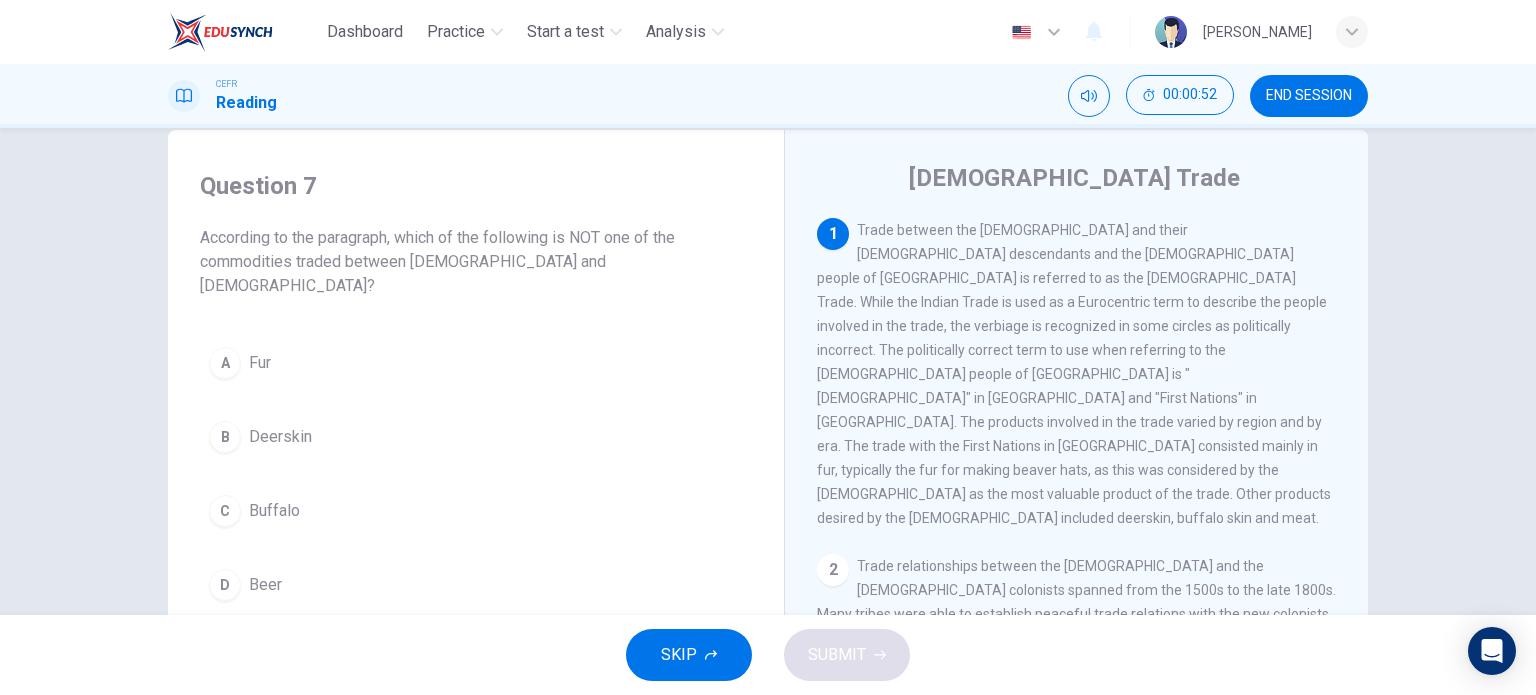 drag, startPoint x: 304, startPoint y: 581, endPoint x: 794, endPoint y: 623, distance: 491.7967 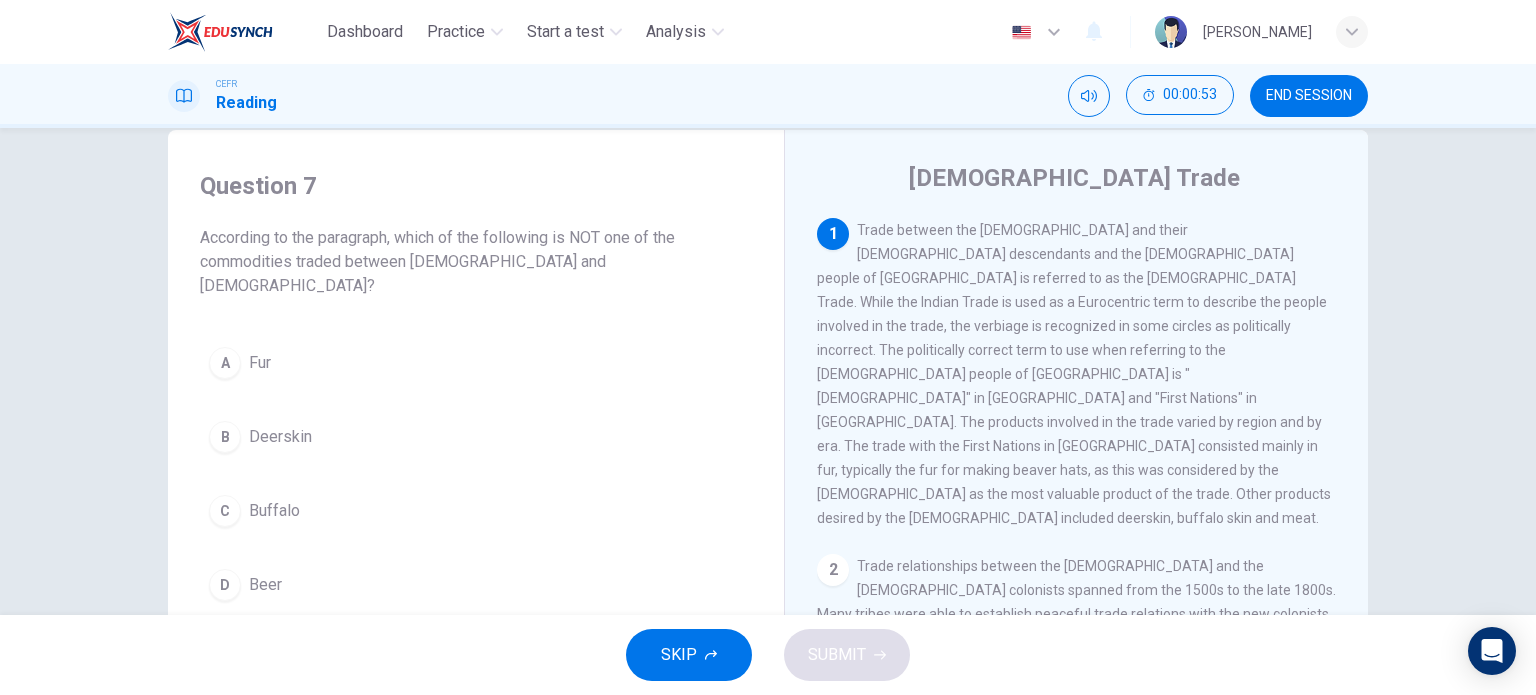 scroll, scrollTop: 44, scrollLeft: 0, axis: vertical 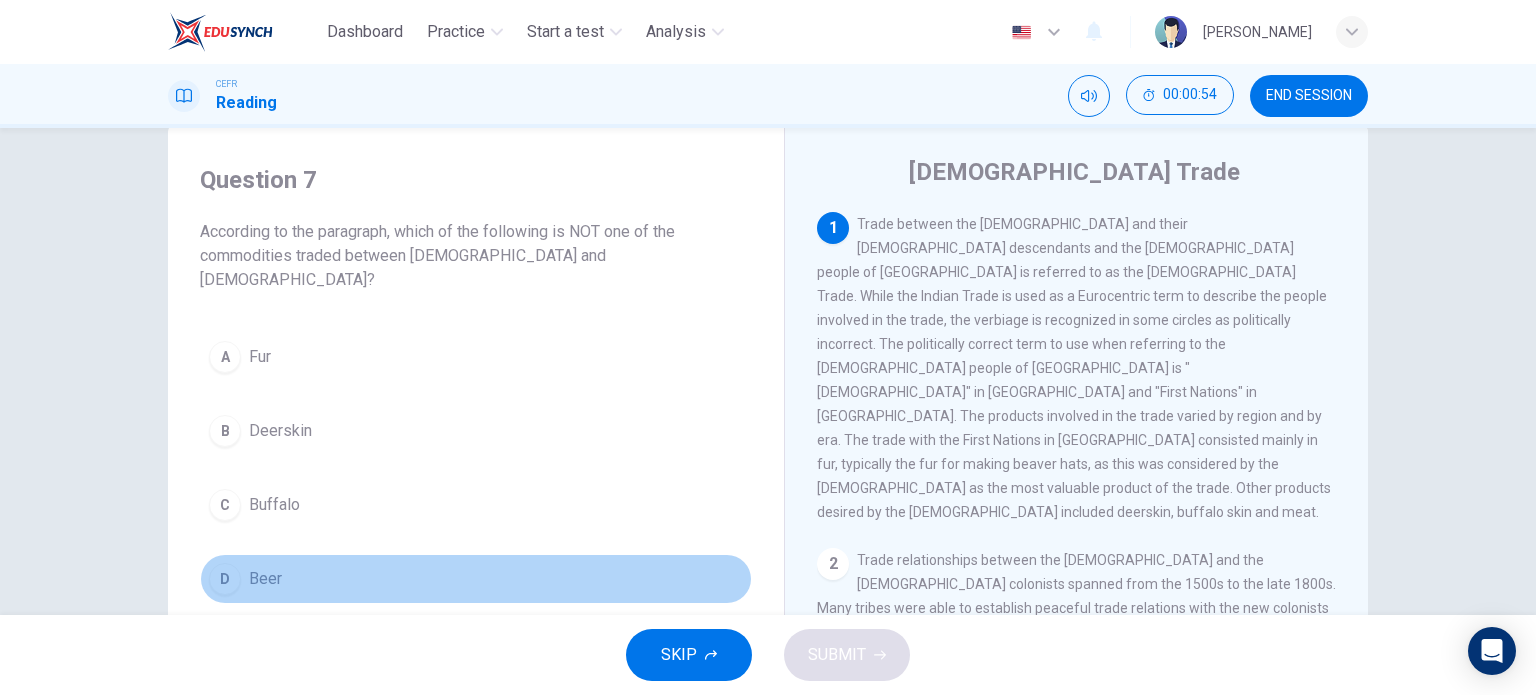 click on "D Beer" at bounding box center (476, 579) 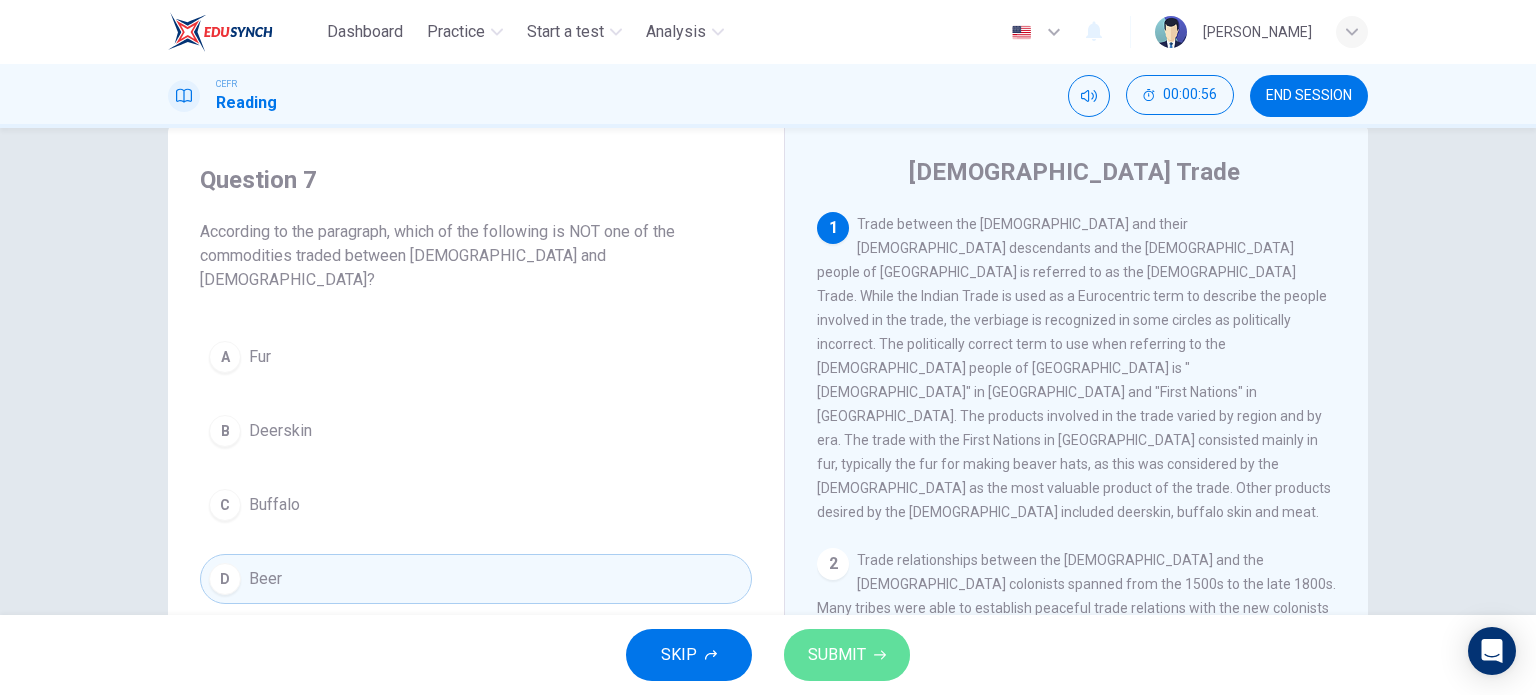 click on "SUBMIT" at bounding box center [837, 655] 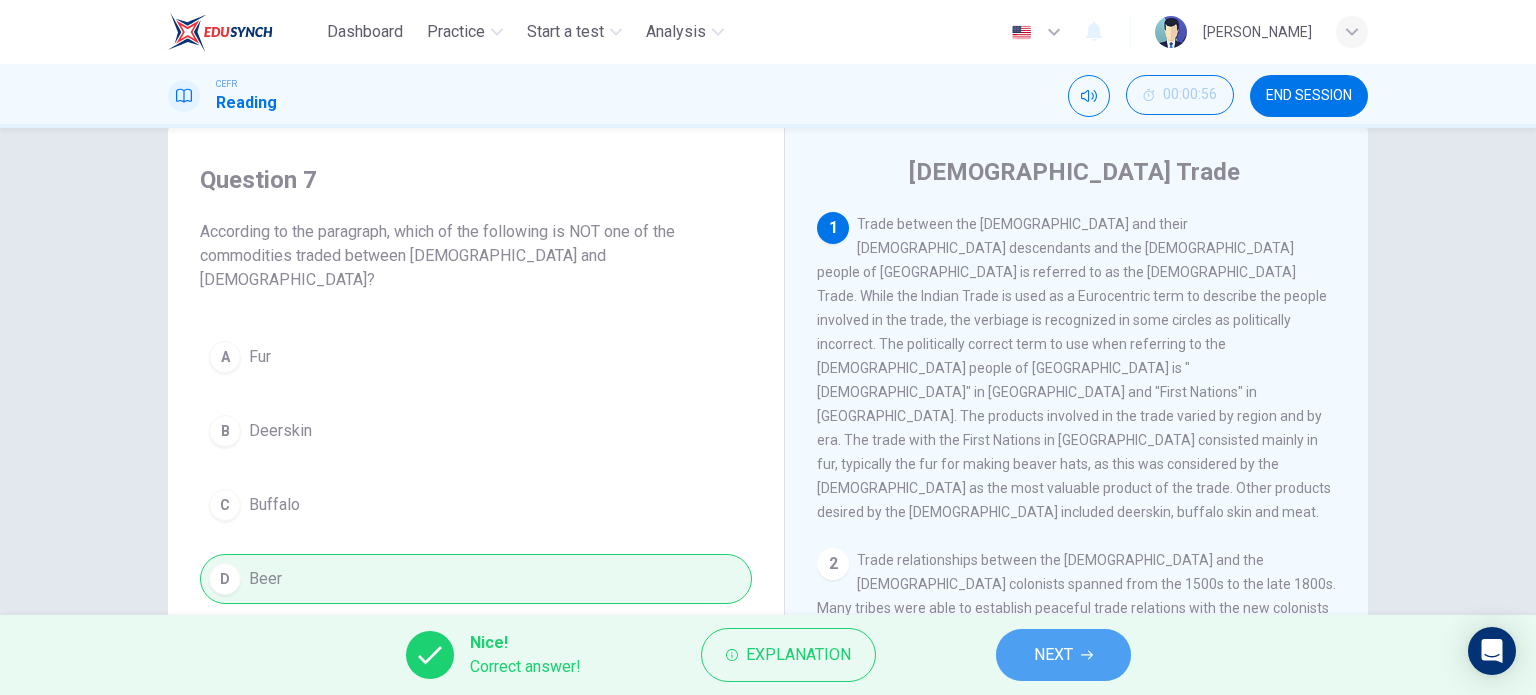 click on "NEXT" at bounding box center [1063, 655] 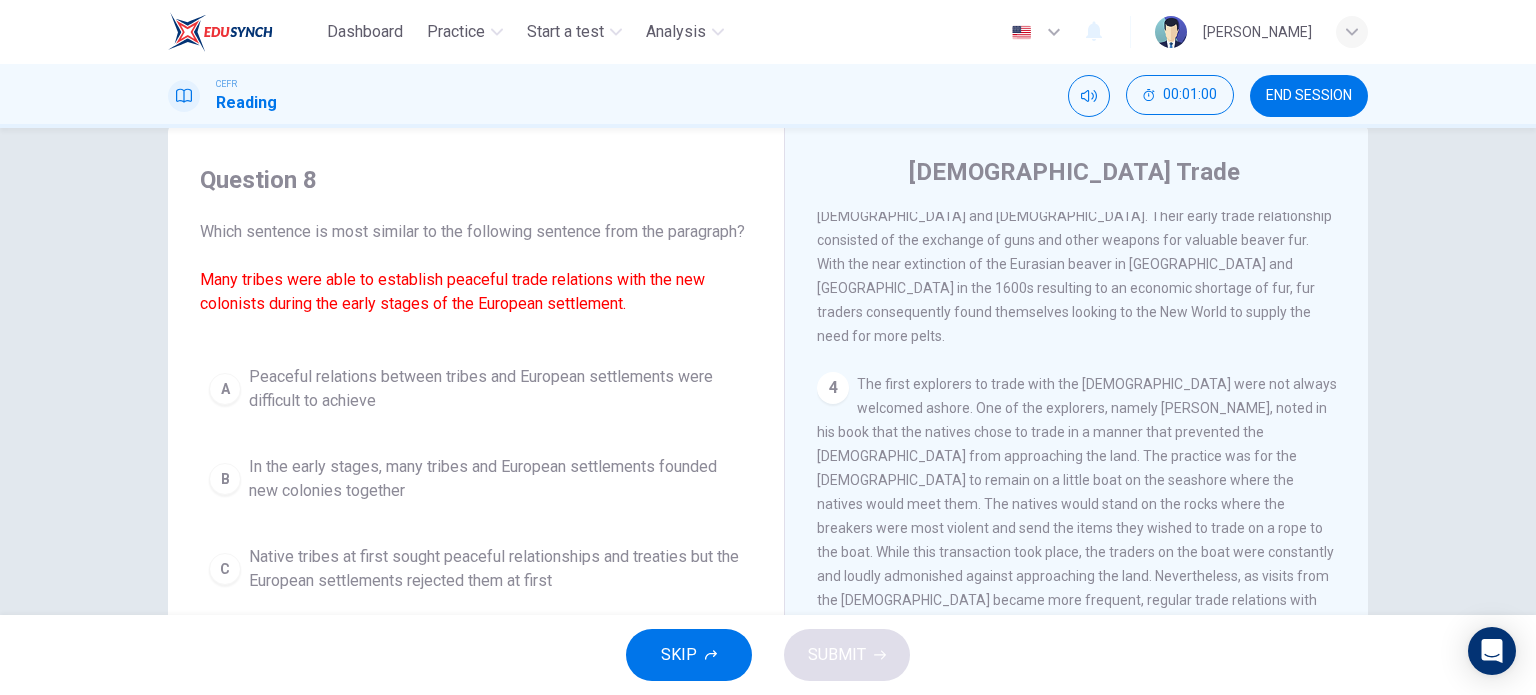 scroll, scrollTop: 1050, scrollLeft: 0, axis: vertical 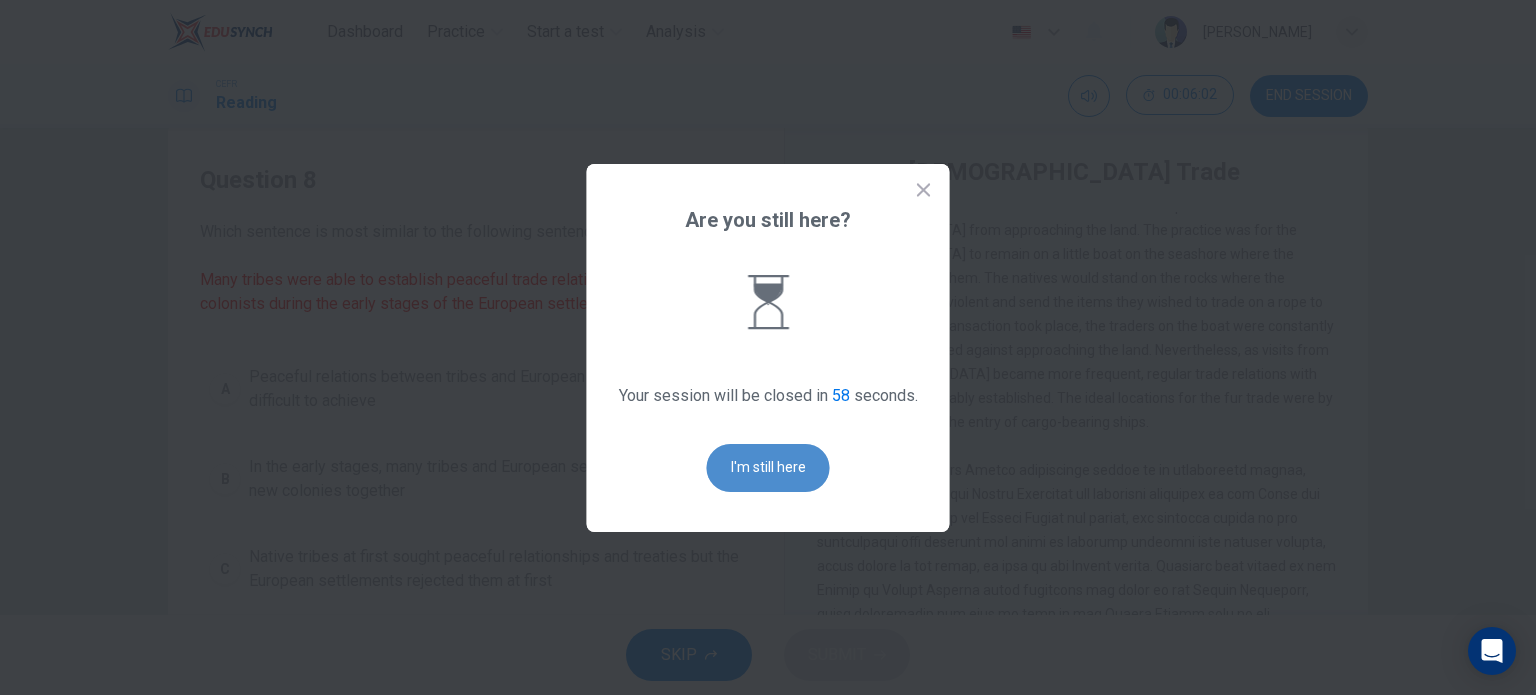 click on "I'm still here" at bounding box center (768, 468) 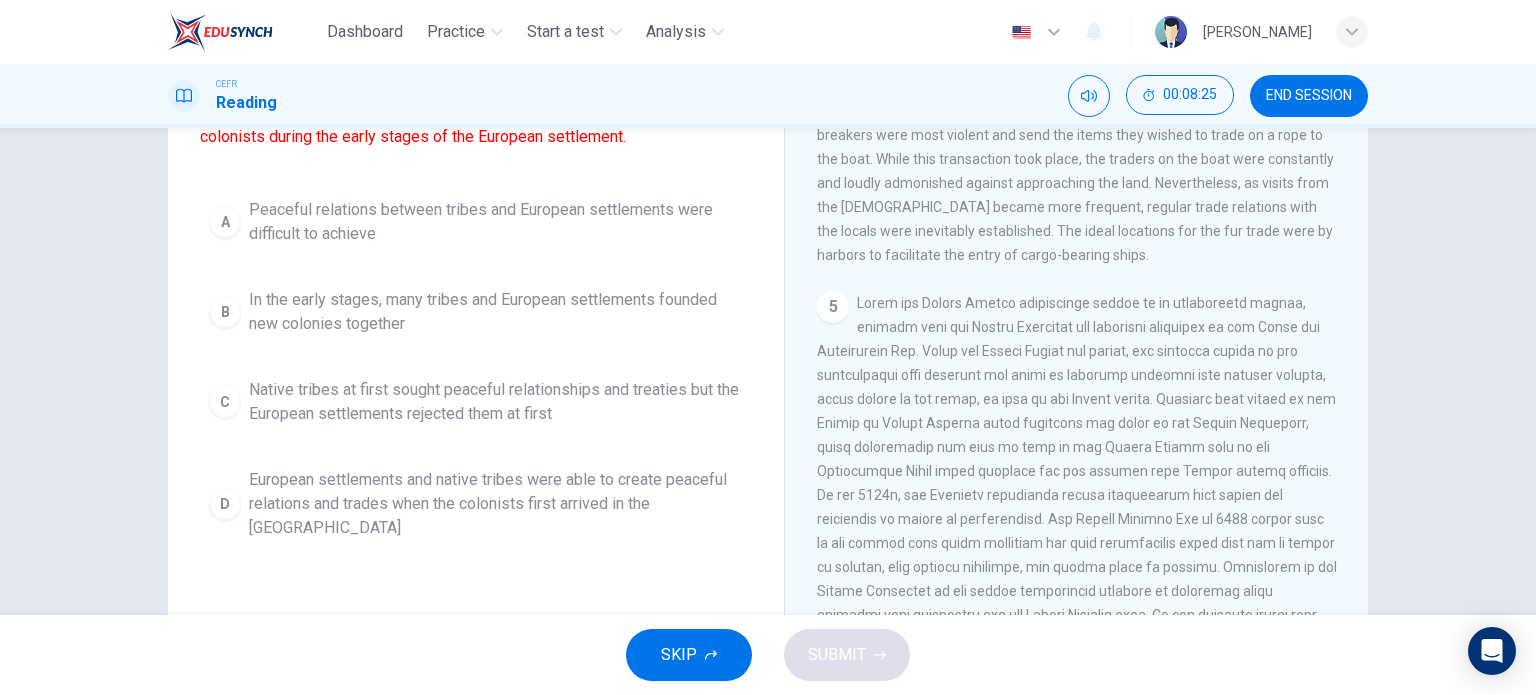 scroll, scrollTop: 212, scrollLeft: 0, axis: vertical 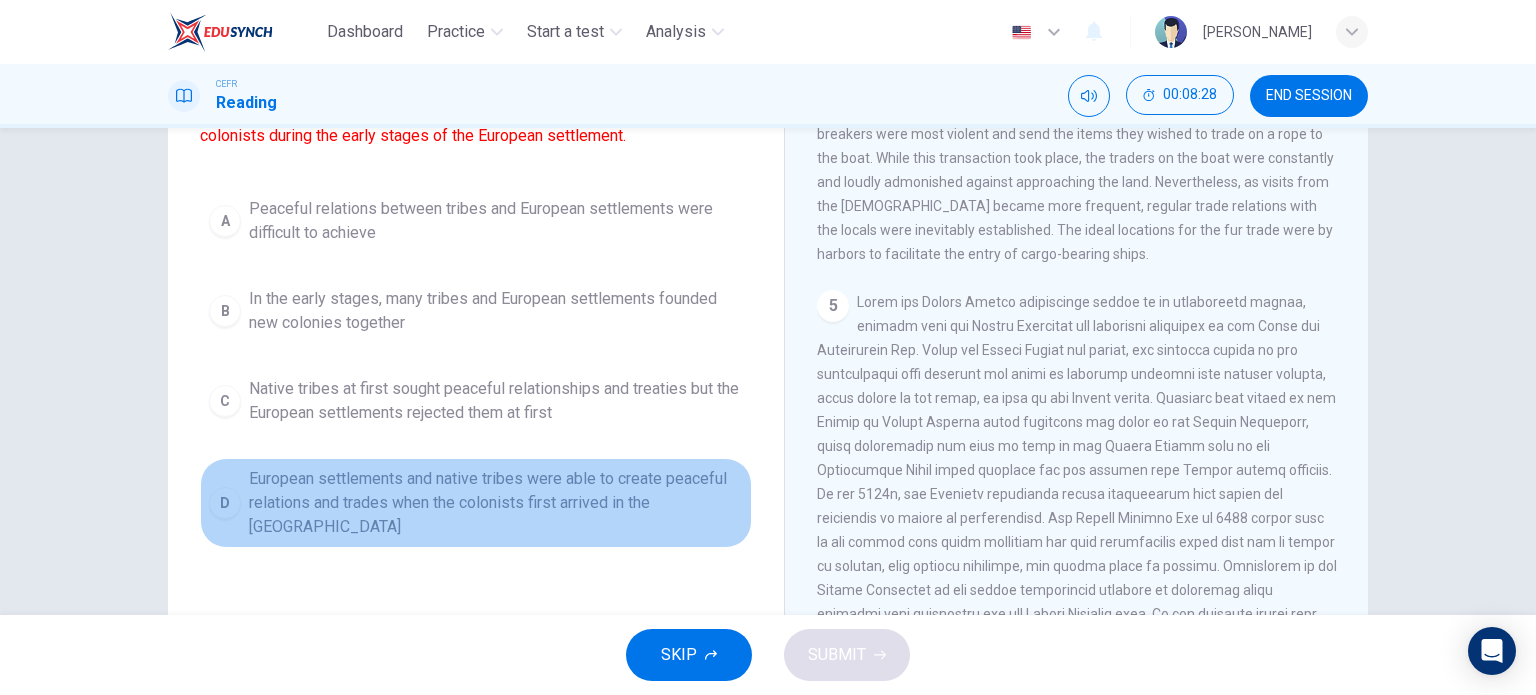 click on "D European settlements and native tribes were able to create peaceful relations and trades when the colonists first arrived in the New World" at bounding box center (476, 503) 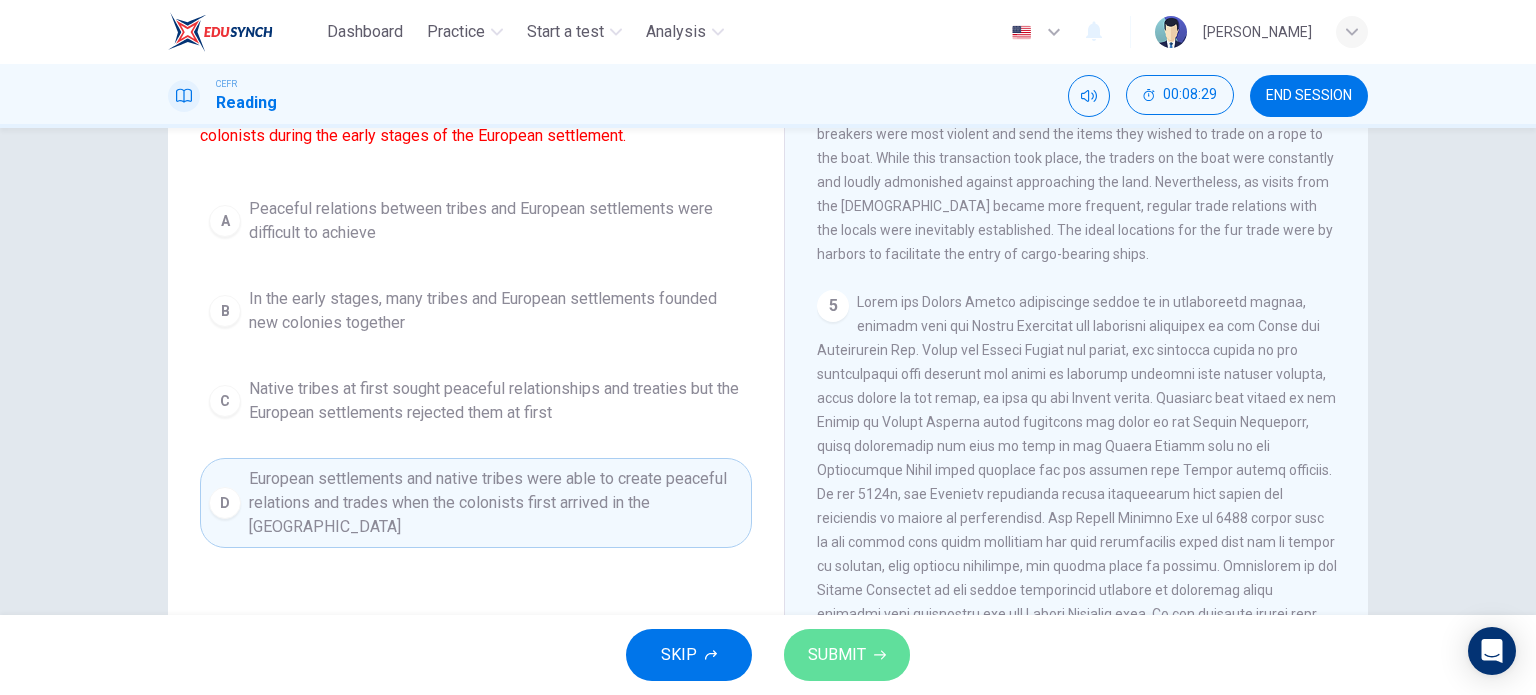 click on "SUBMIT" at bounding box center [837, 655] 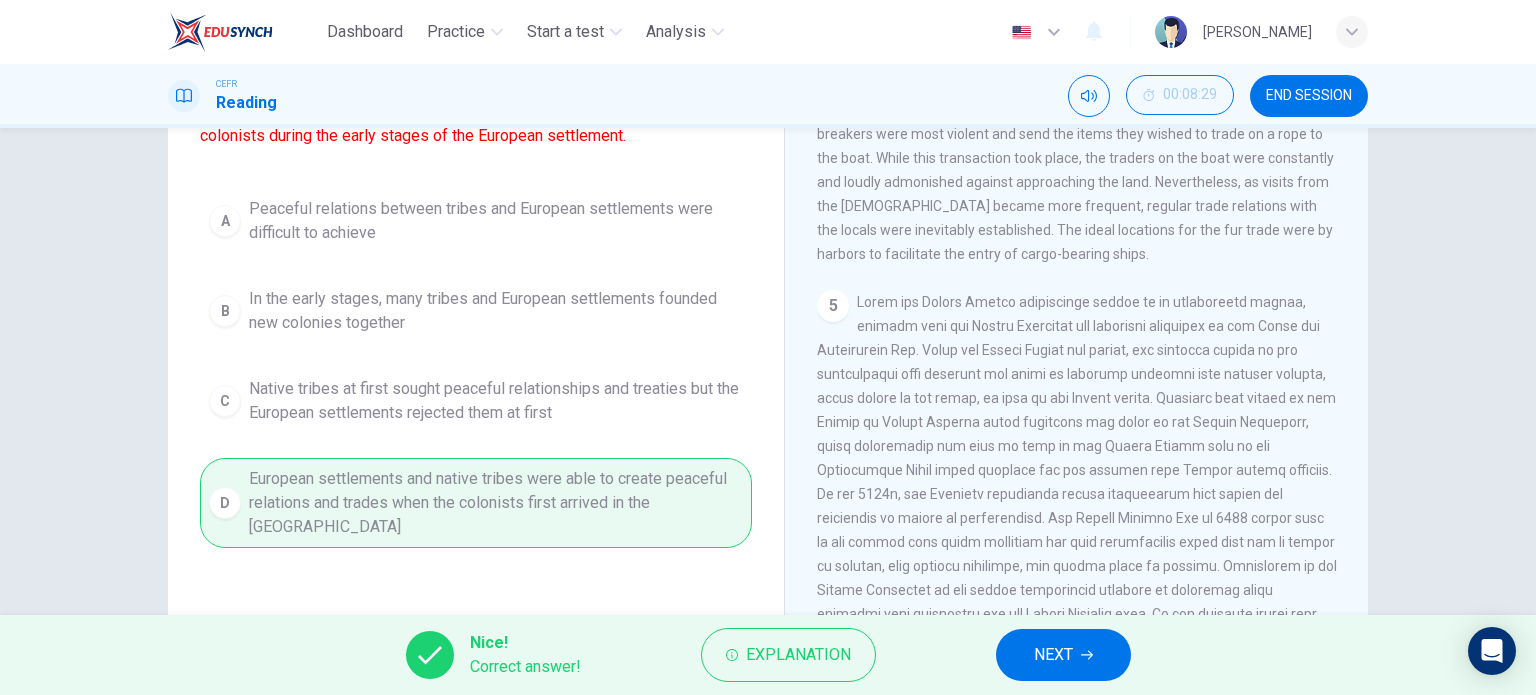 click on "NEXT" at bounding box center (1063, 655) 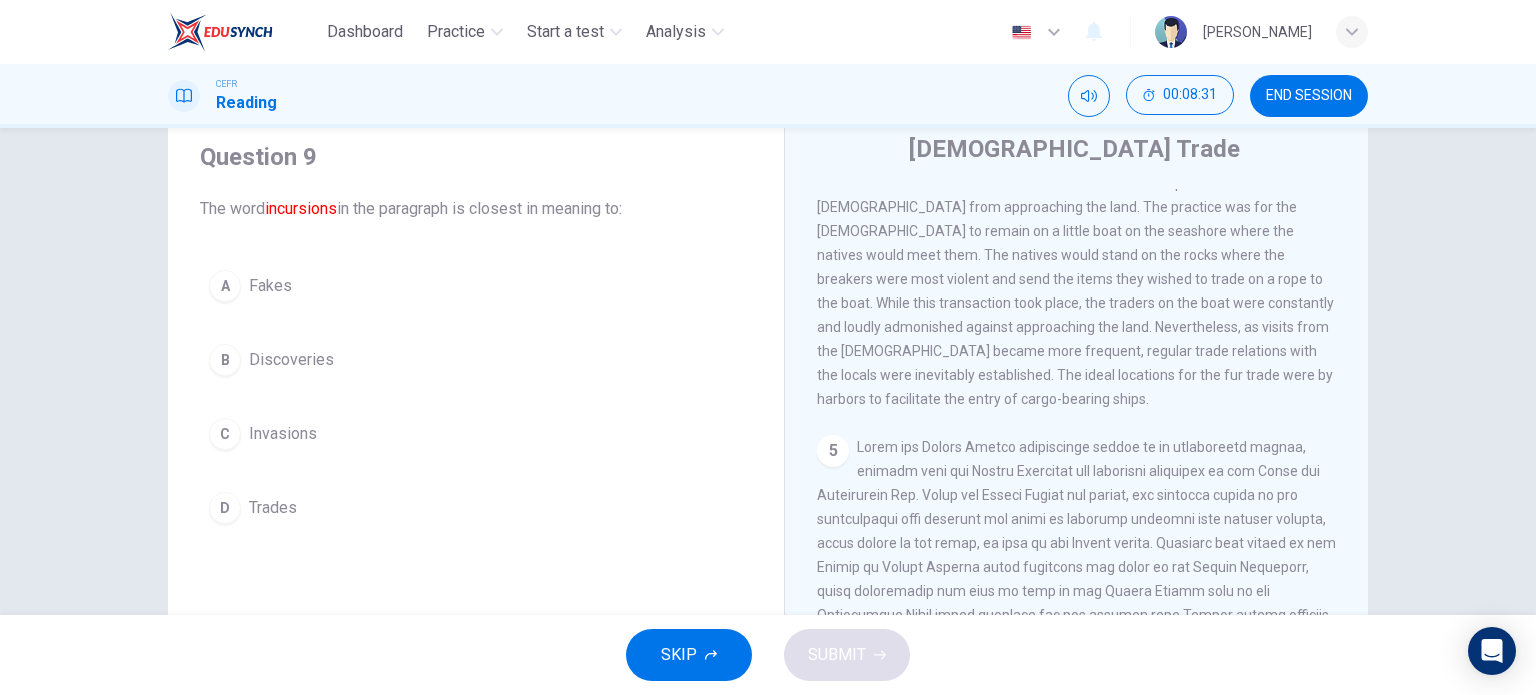 scroll, scrollTop: 288, scrollLeft: 0, axis: vertical 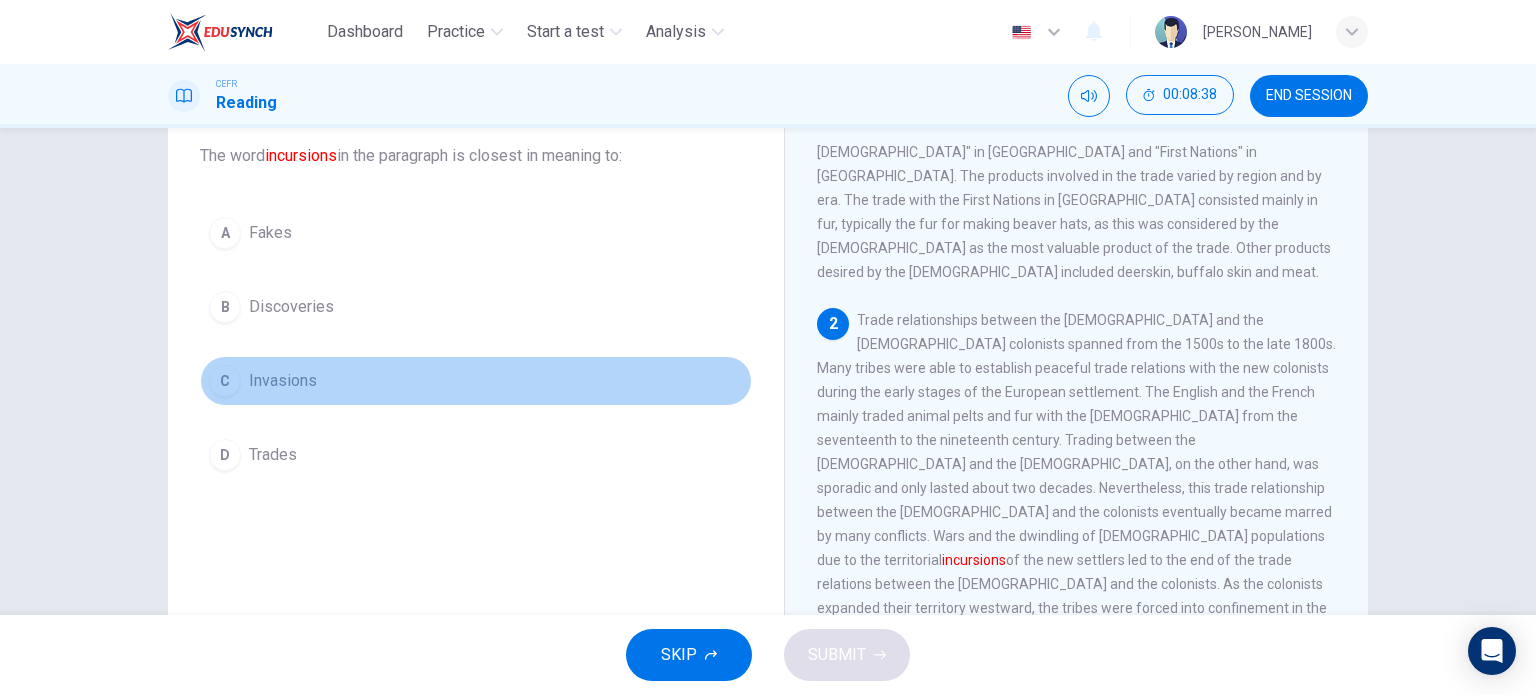 click on "C Invasions" at bounding box center (476, 381) 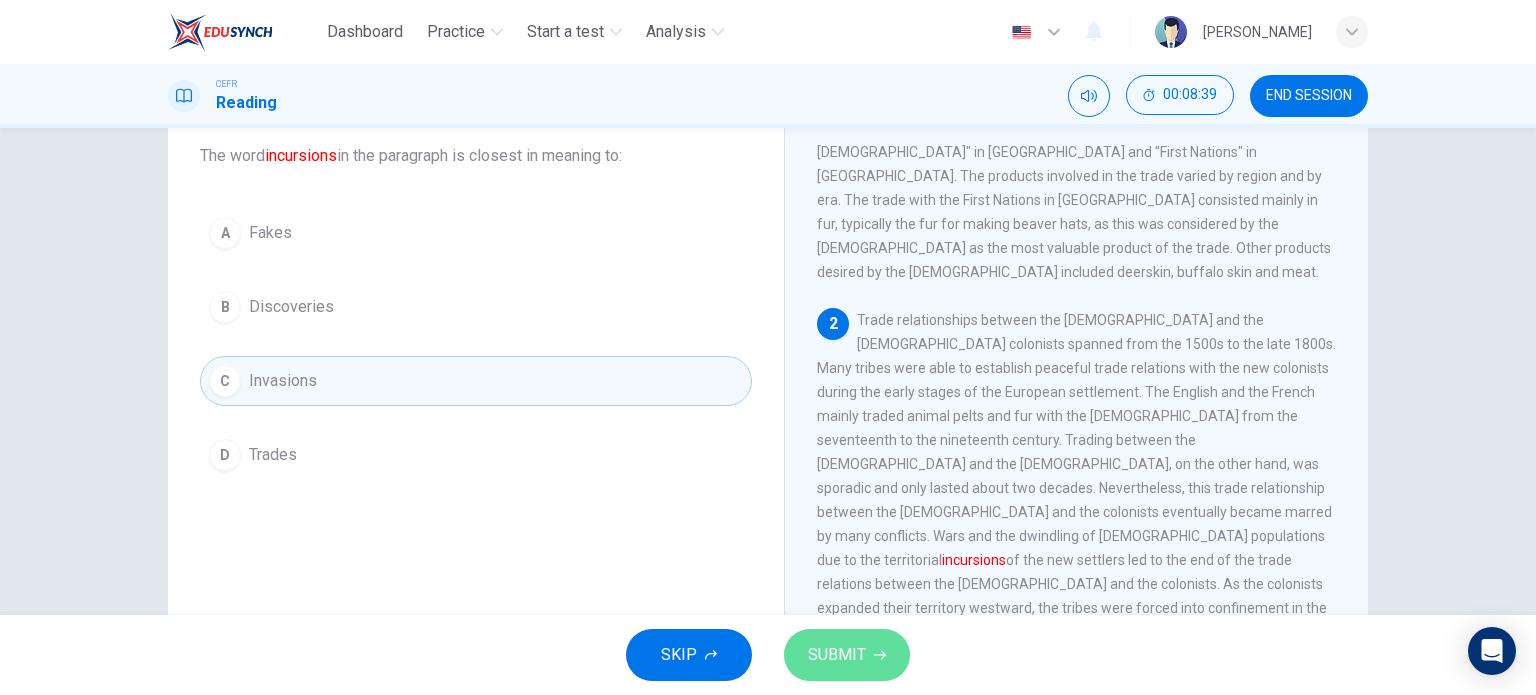 click on "SUBMIT" at bounding box center (847, 655) 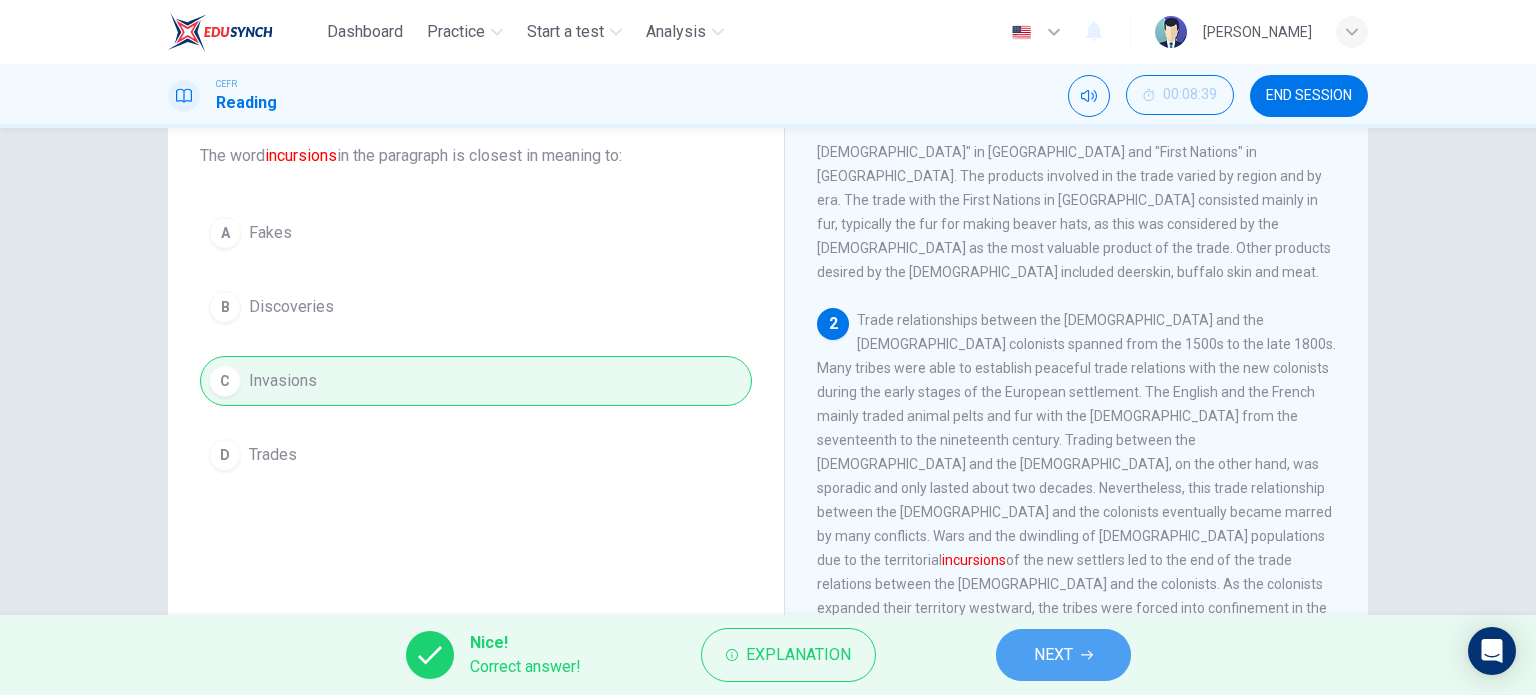 click on "NEXT" at bounding box center [1063, 655] 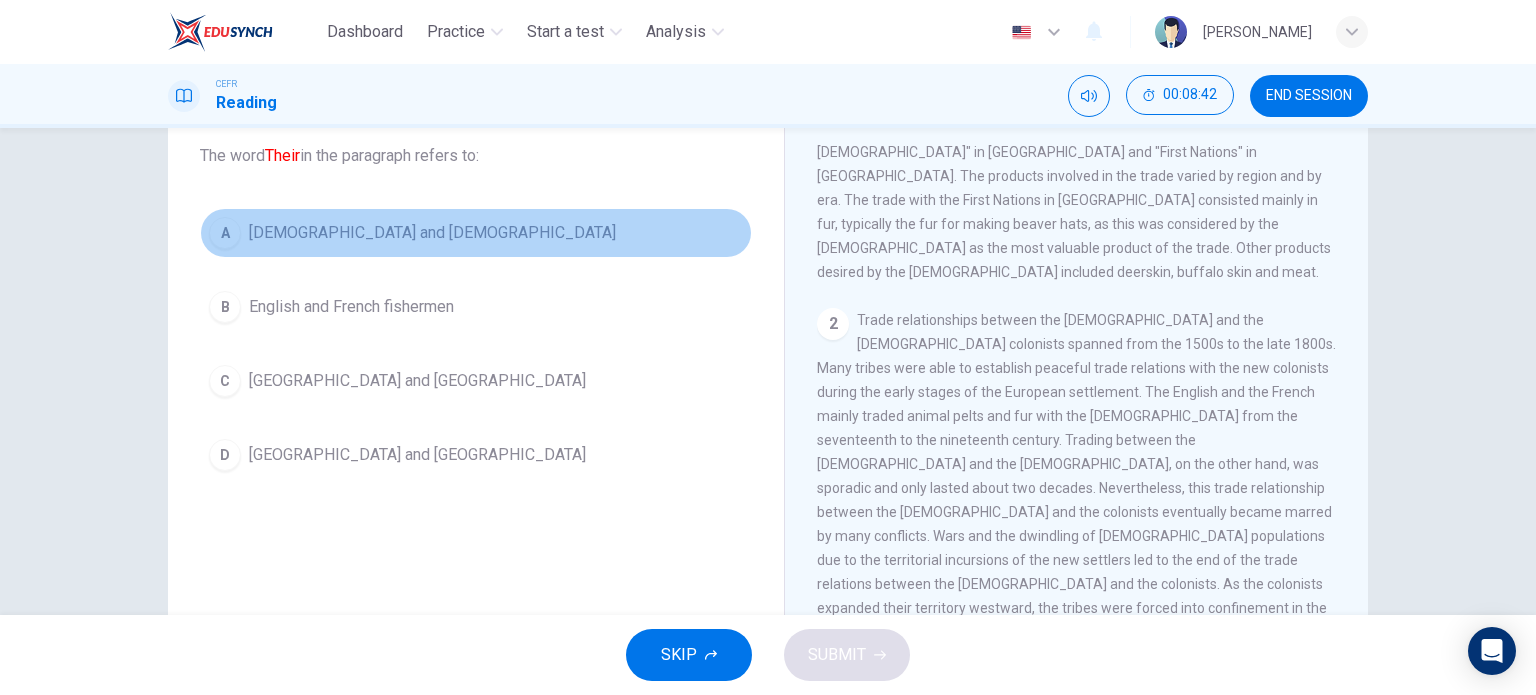click on "Native Americans and Europeans" at bounding box center (432, 233) 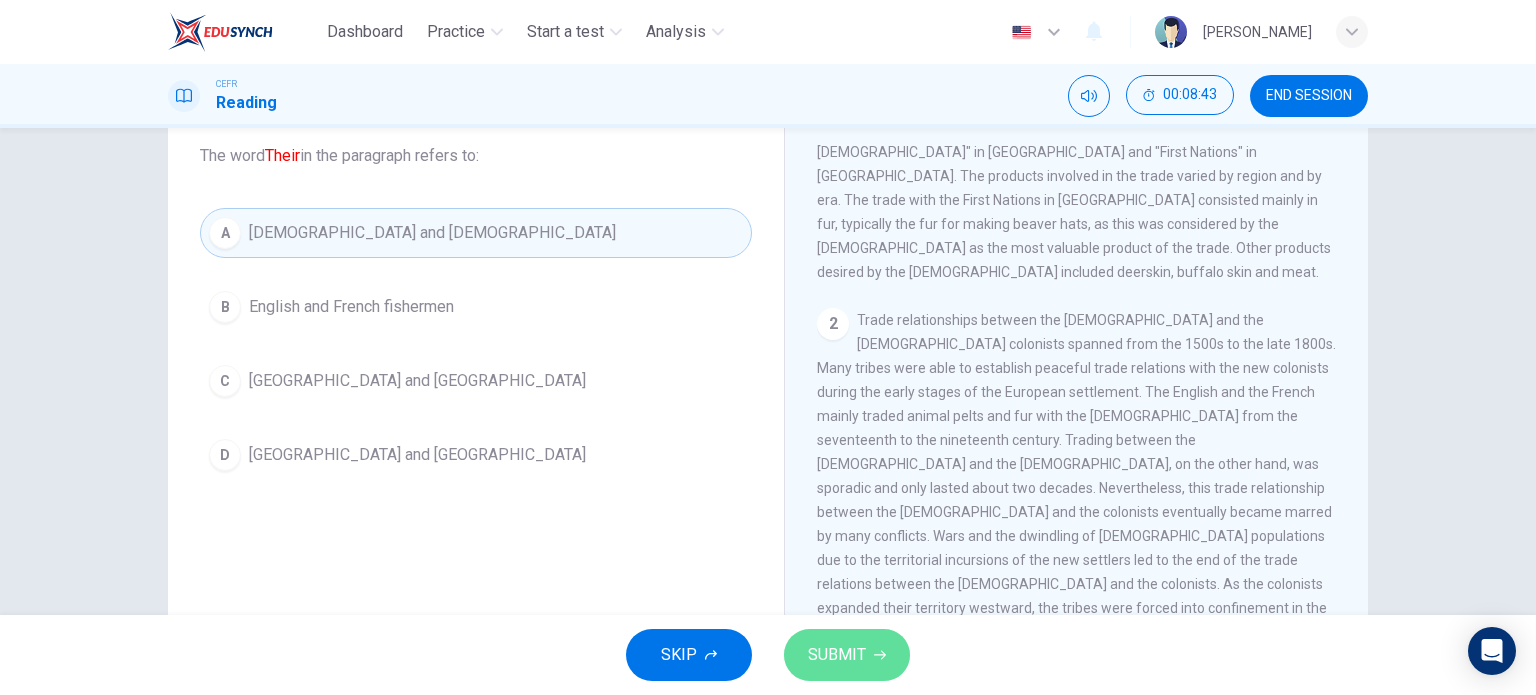 click on "SUBMIT" at bounding box center [837, 655] 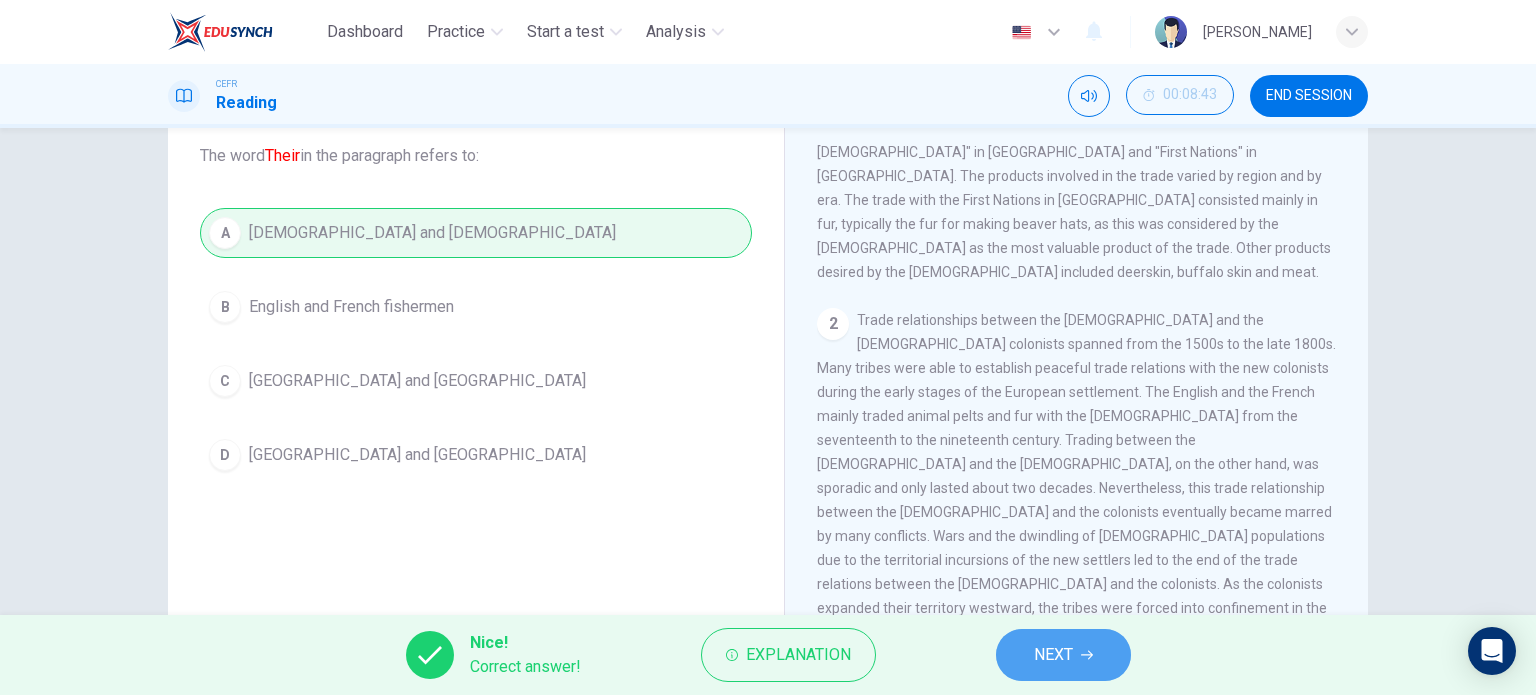 click on "NEXT" at bounding box center [1063, 655] 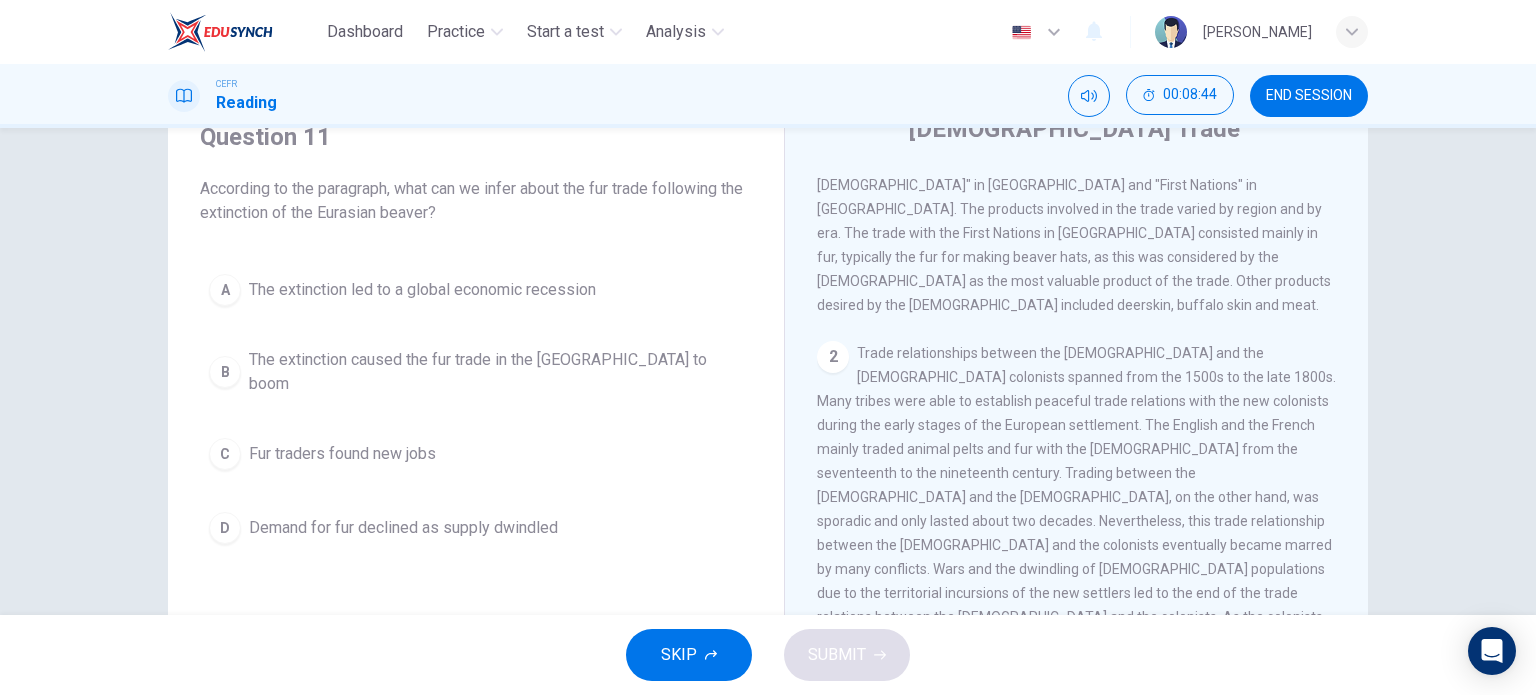 scroll, scrollTop: 86, scrollLeft: 0, axis: vertical 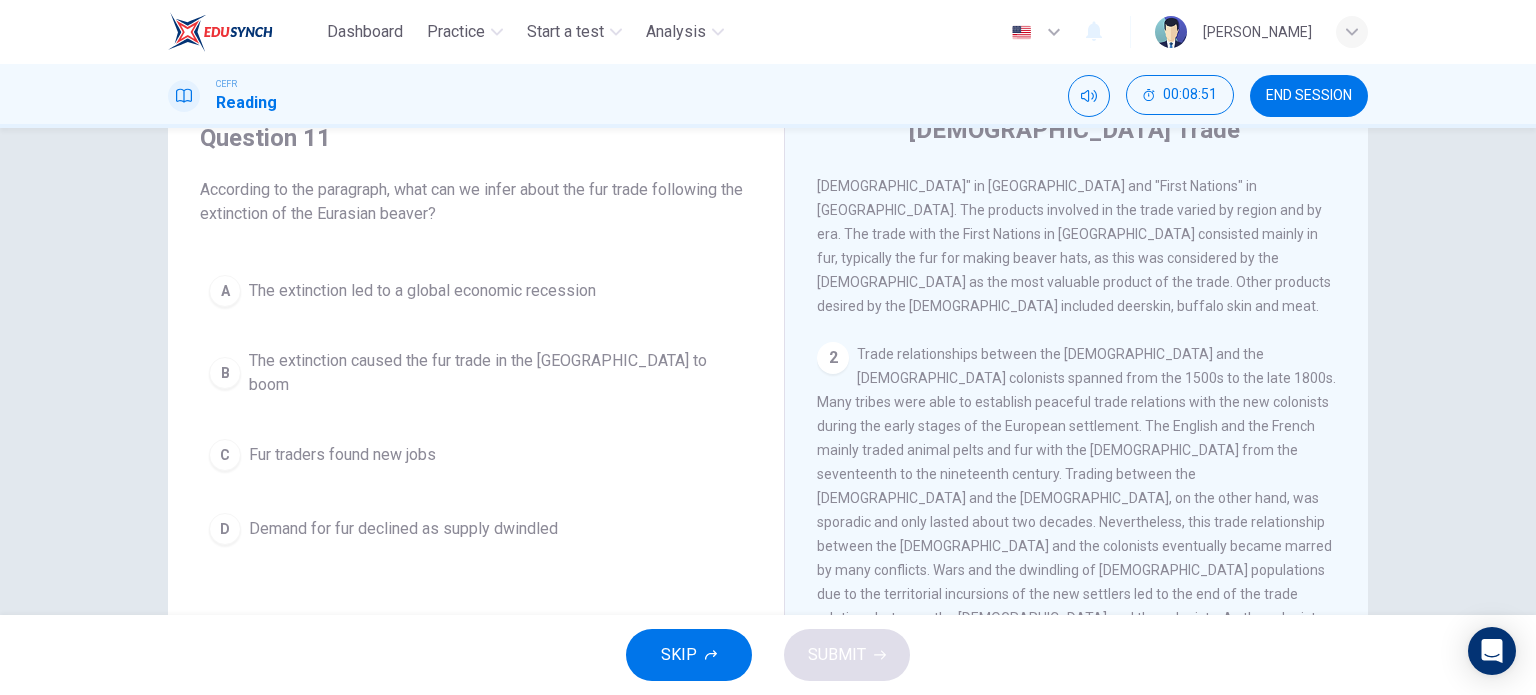 click on "Demand for fur declined as supply dwindled" at bounding box center [403, 529] 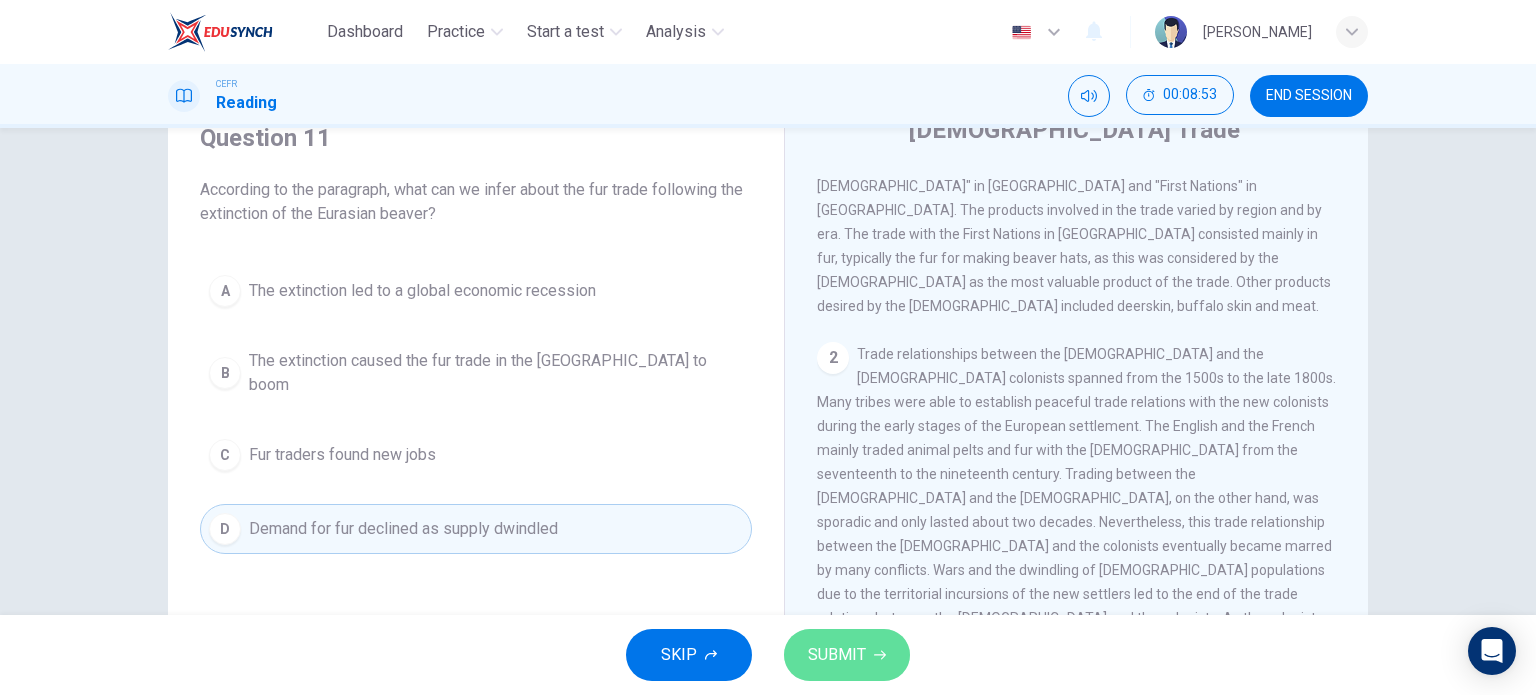 click on "SUBMIT" at bounding box center (847, 655) 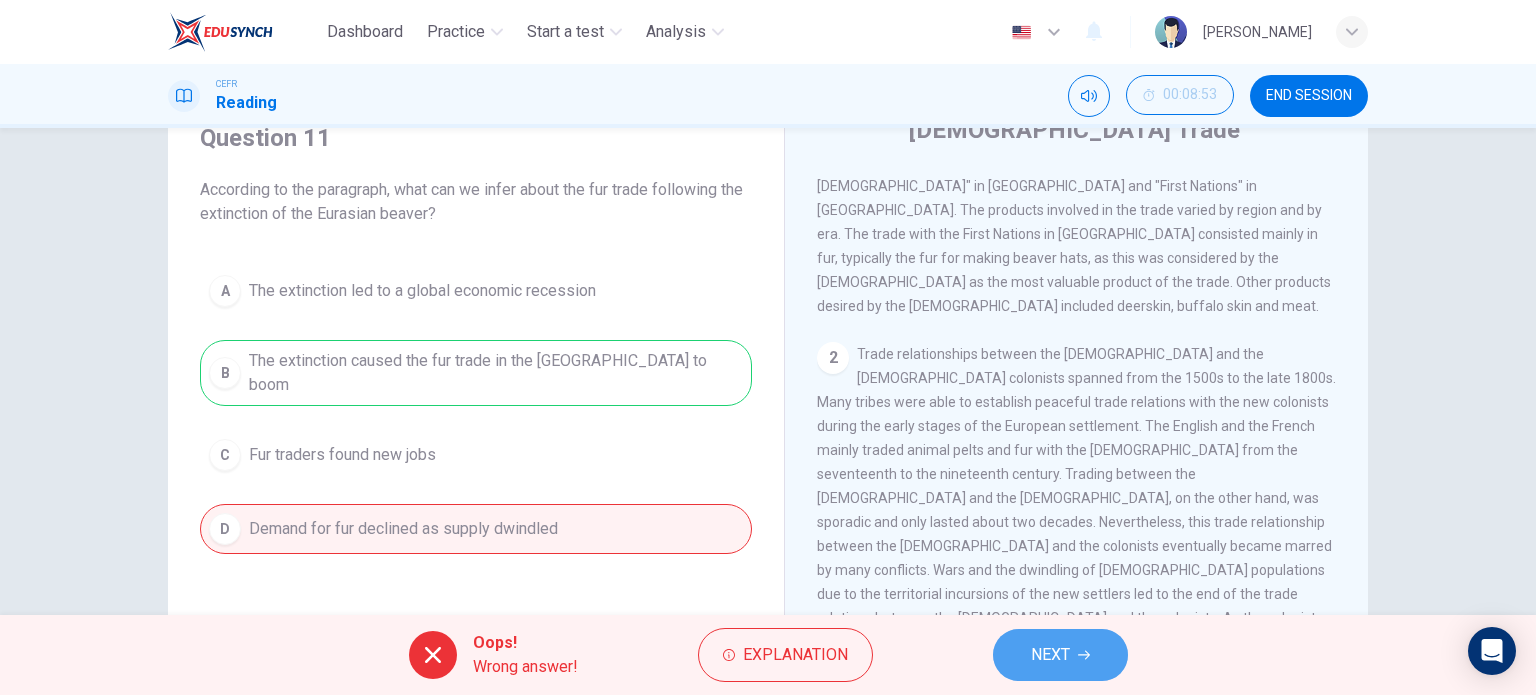 click on "NEXT" at bounding box center (1060, 655) 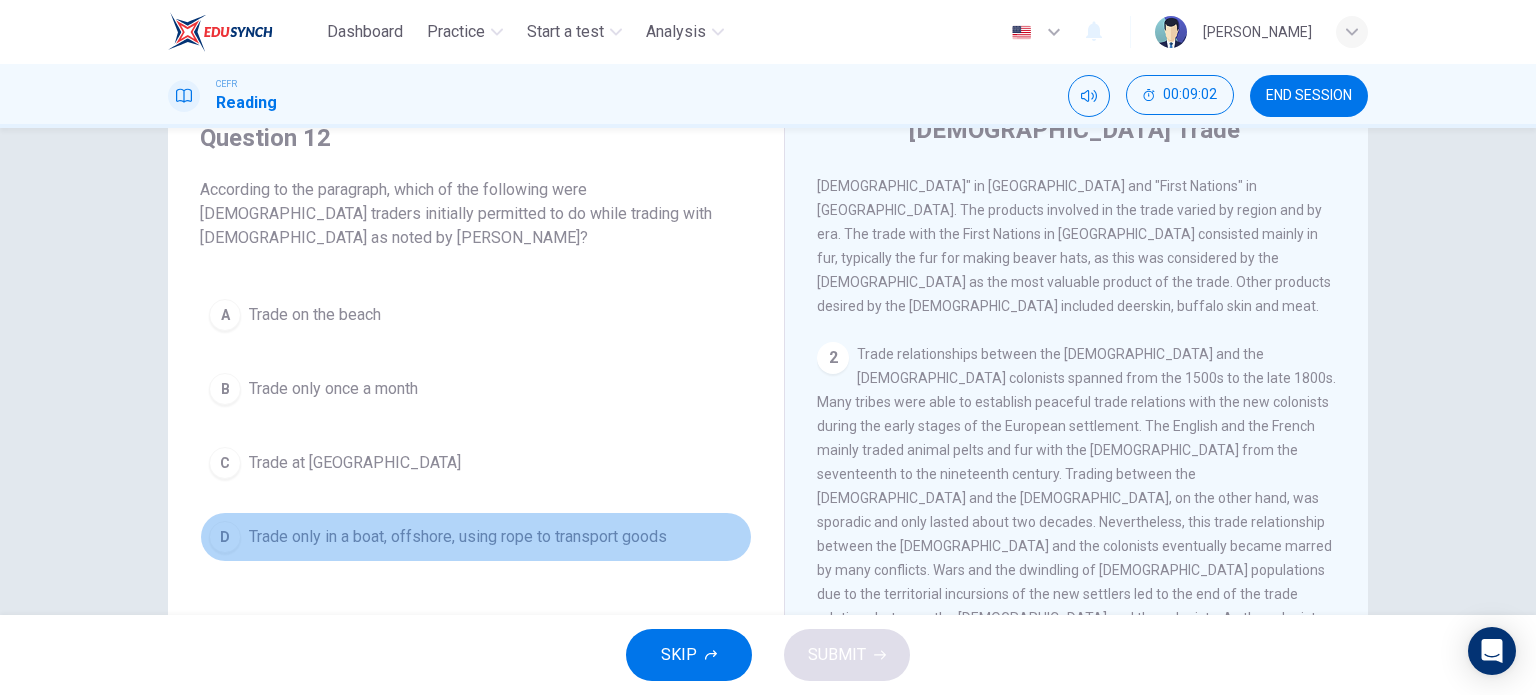 click on "Trade only in a boat, offshore, using rope to transport goods" at bounding box center [458, 537] 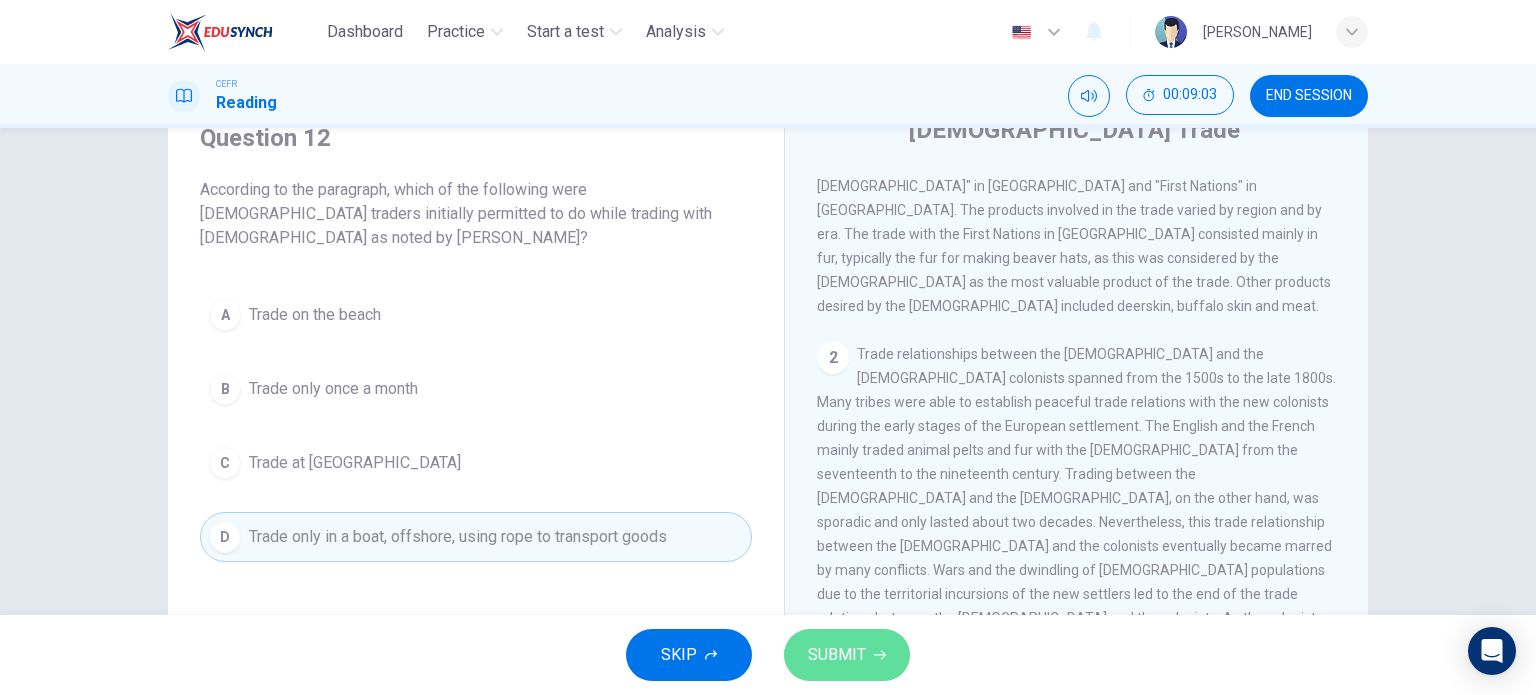 click on "SUBMIT" at bounding box center (837, 655) 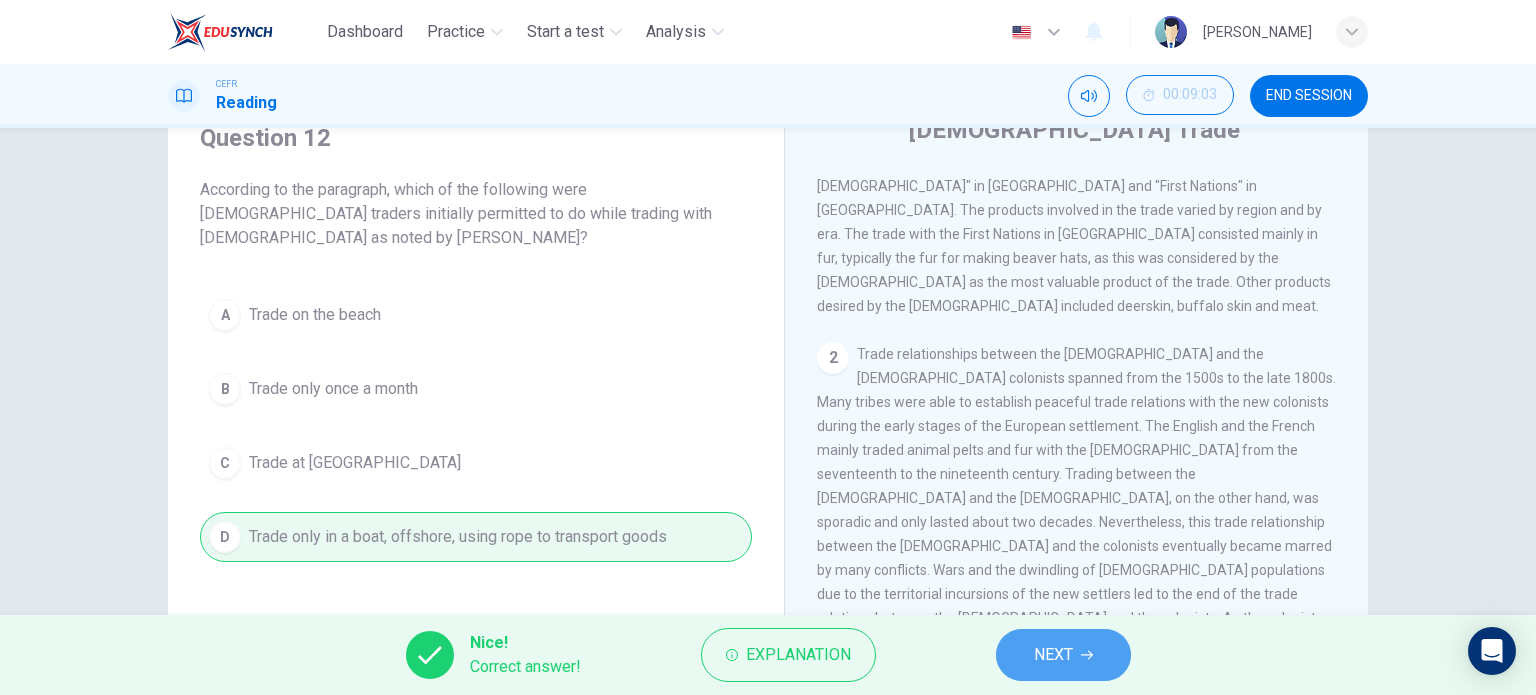 click on "NEXT" at bounding box center [1053, 655] 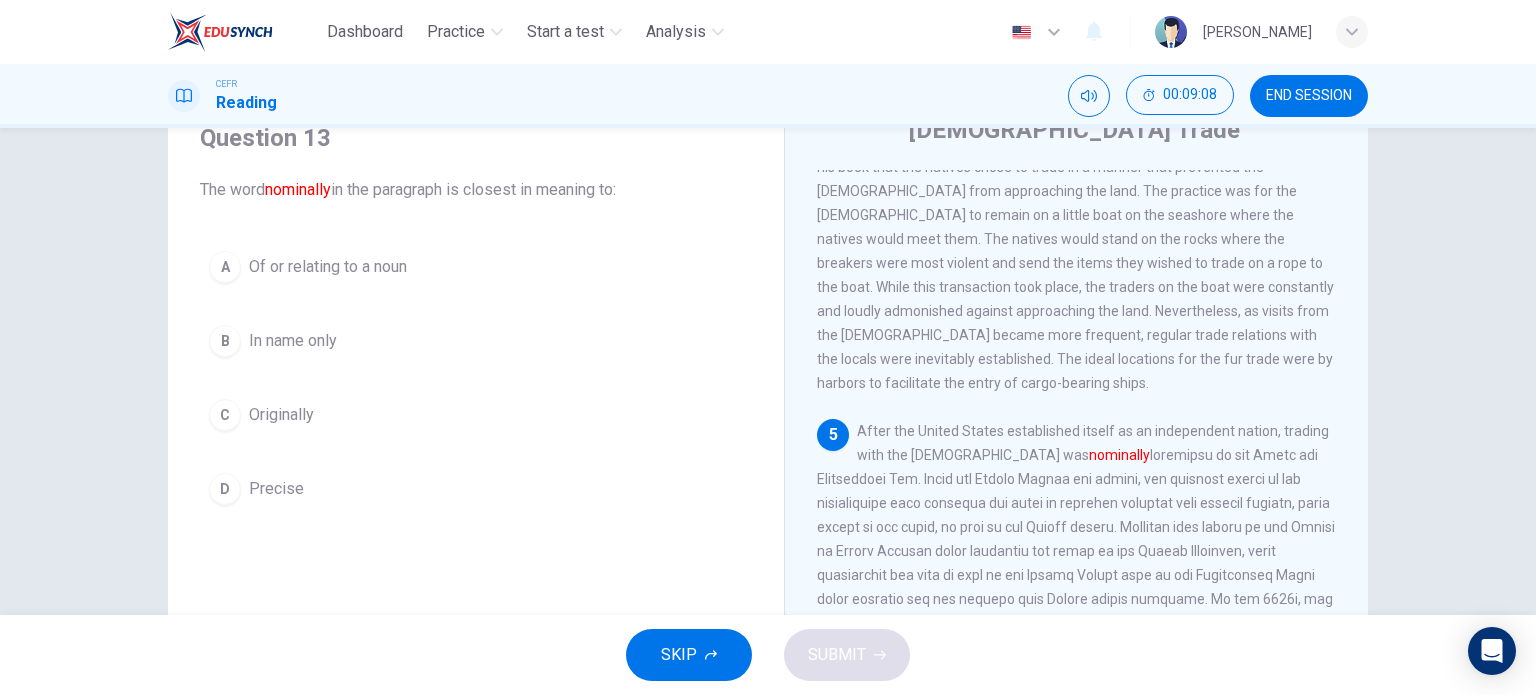 scroll, scrollTop: 1050, scrollLeft: 0, axis: vertical 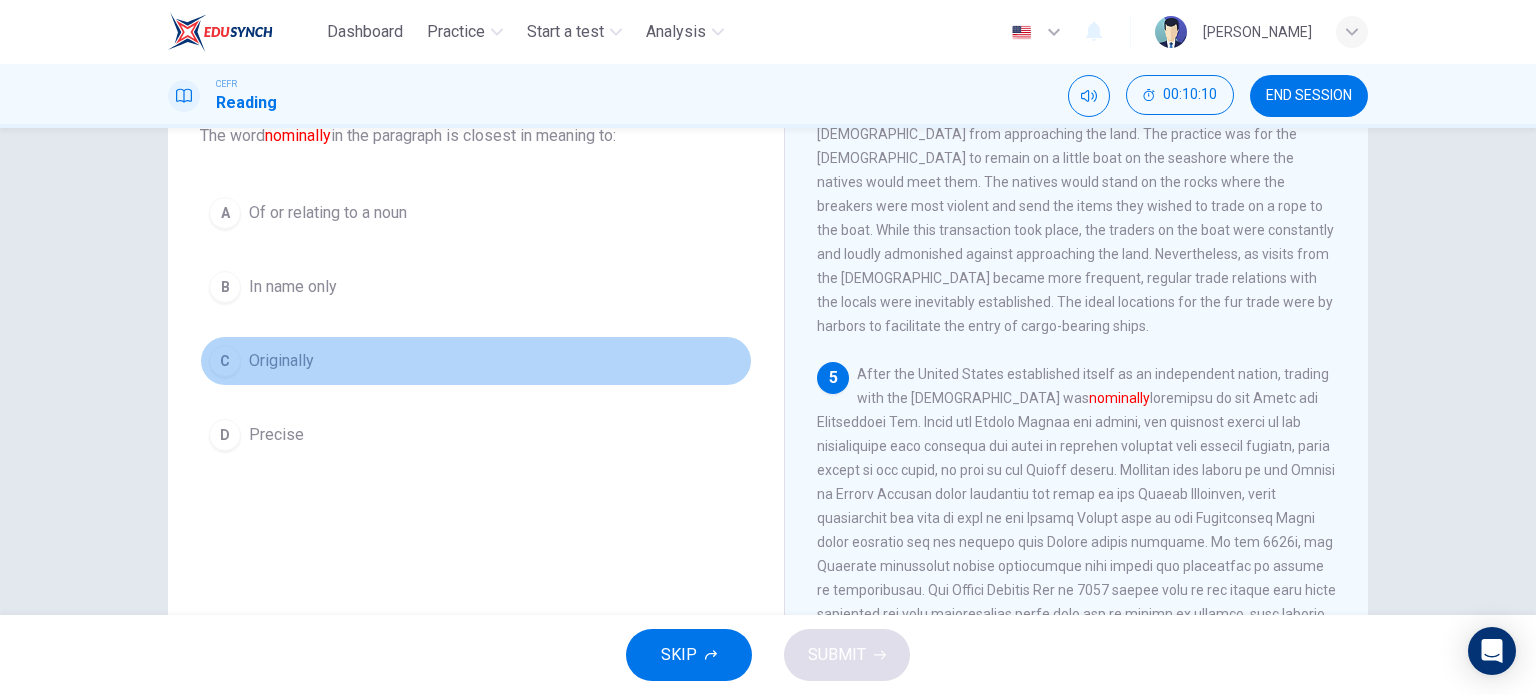 click on "Originally" at bounding box center (281, 361) 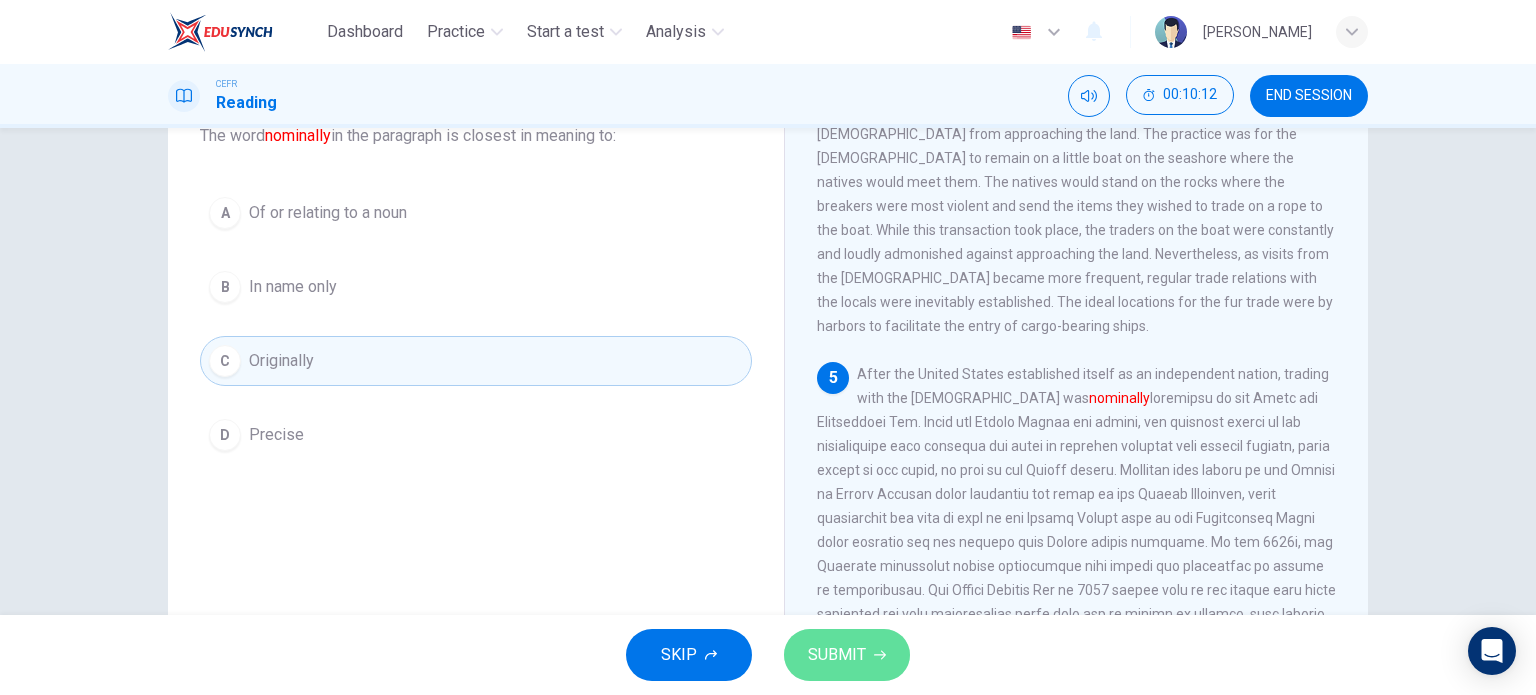 click on "SUBMIT" at bounding box center [847, 655] 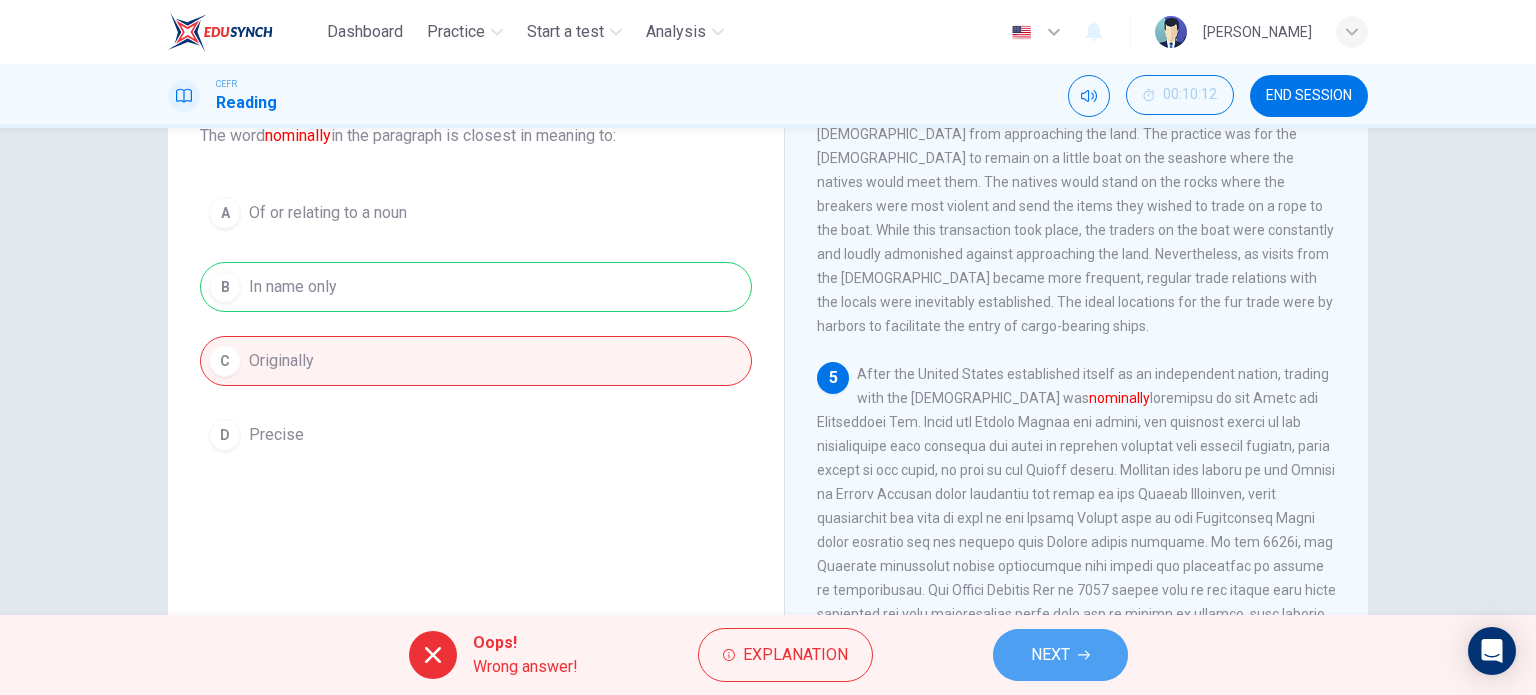 click on "NEXT" at bounding box center [1060, 655] 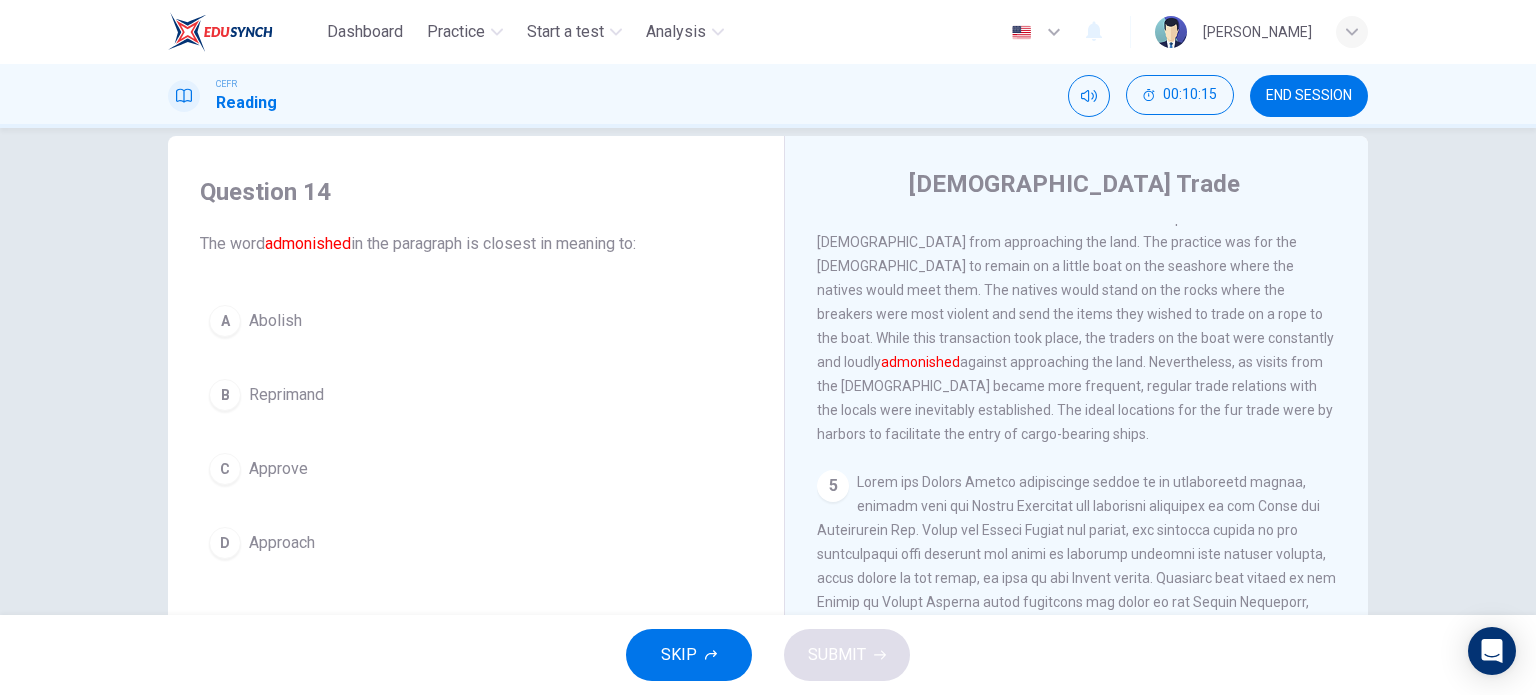 scroll, scrollTop: 0, scrollLeft: 0, axis: both 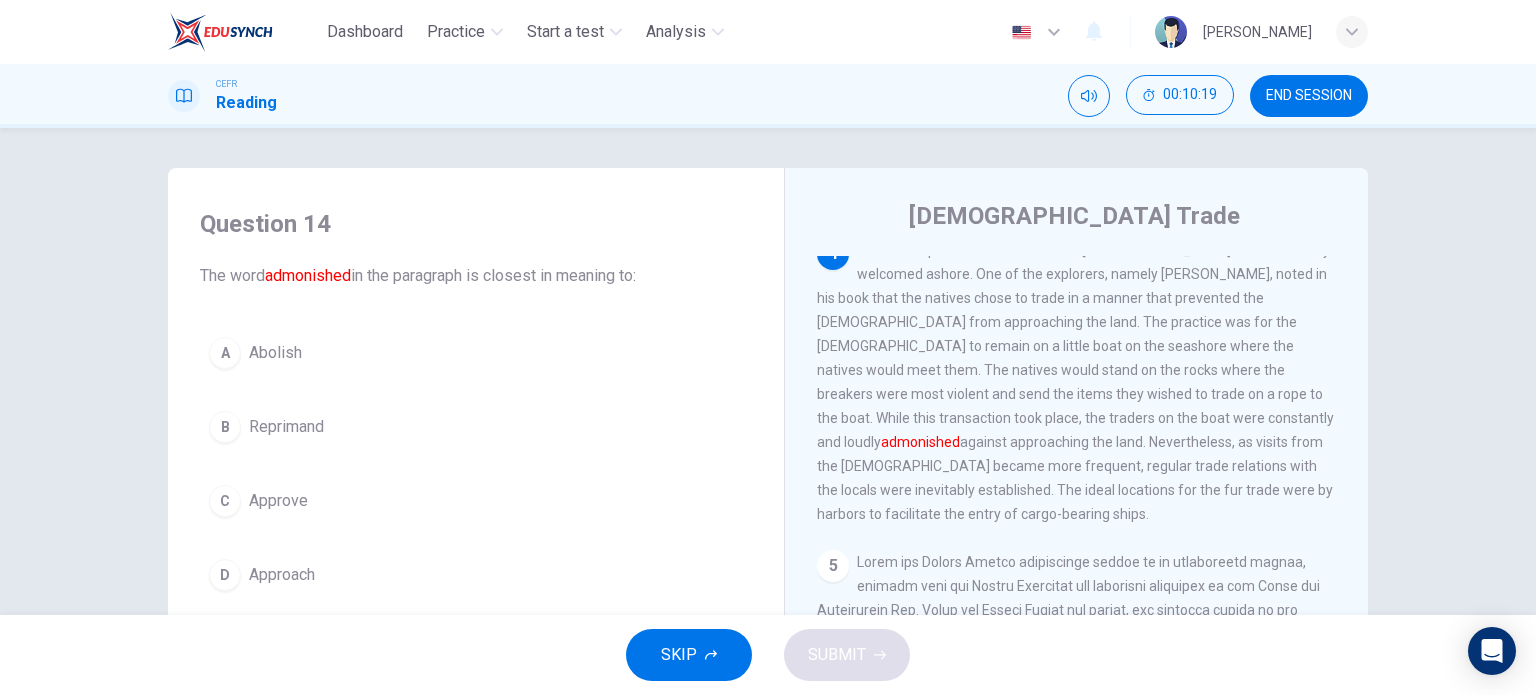 click on "B Reprimand" at bounding box center (476, 427) 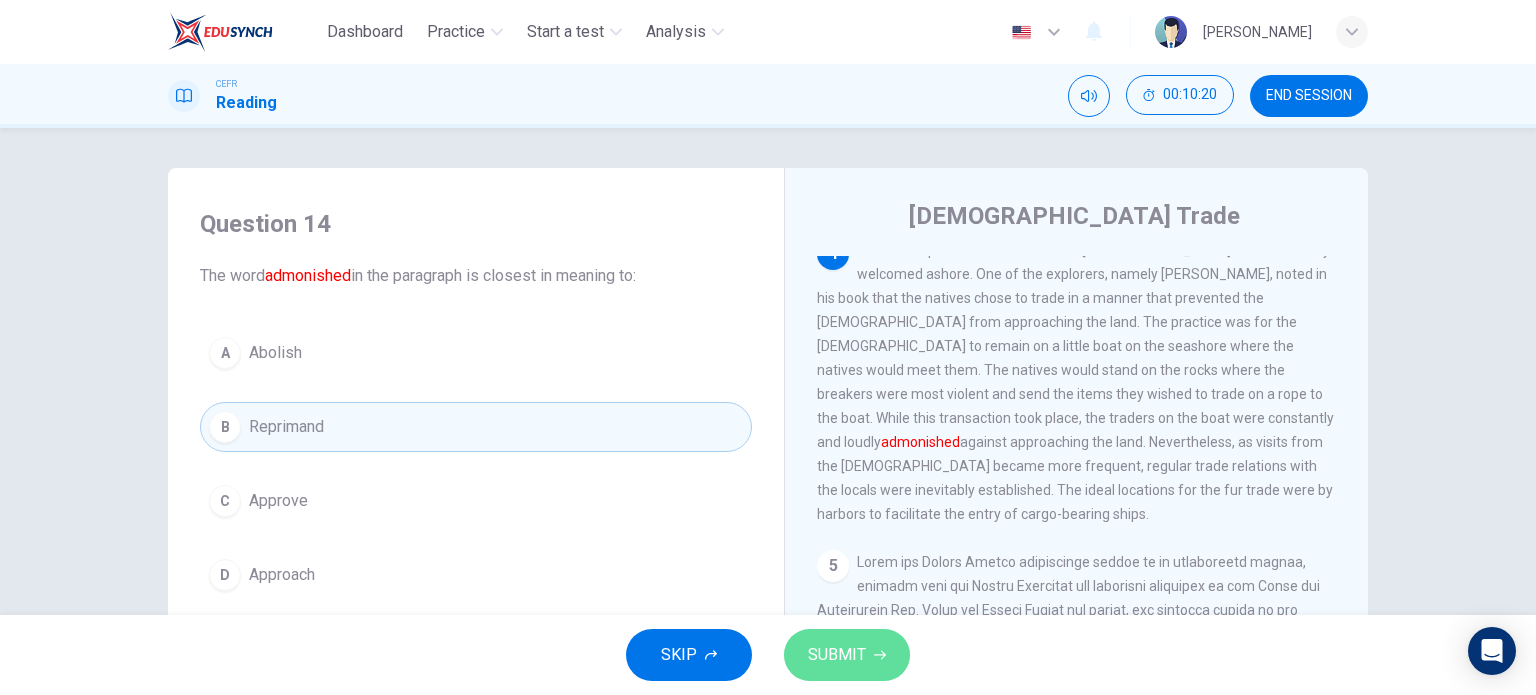 click on "SUBMIT" at bounding box center [837, 655] 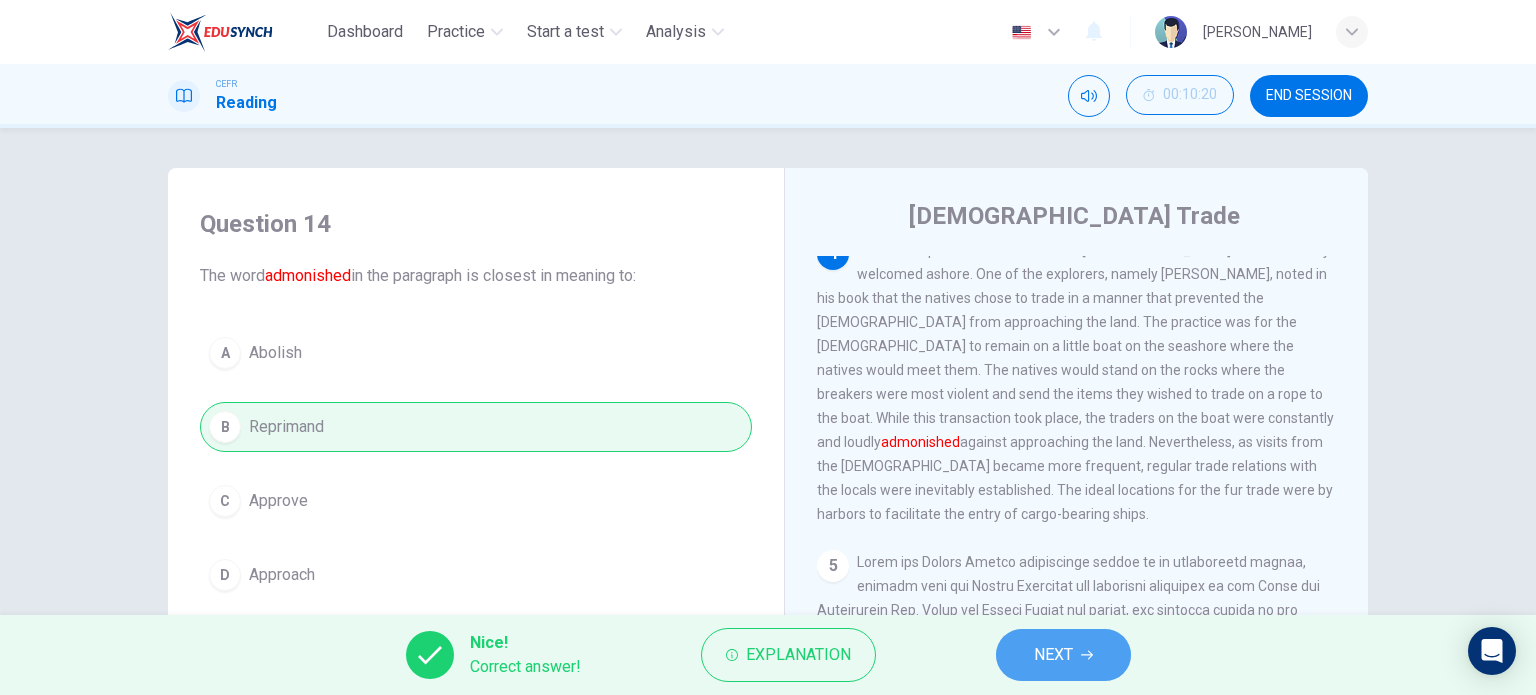 click on "NEXT" at bounding box center [1053, 655] 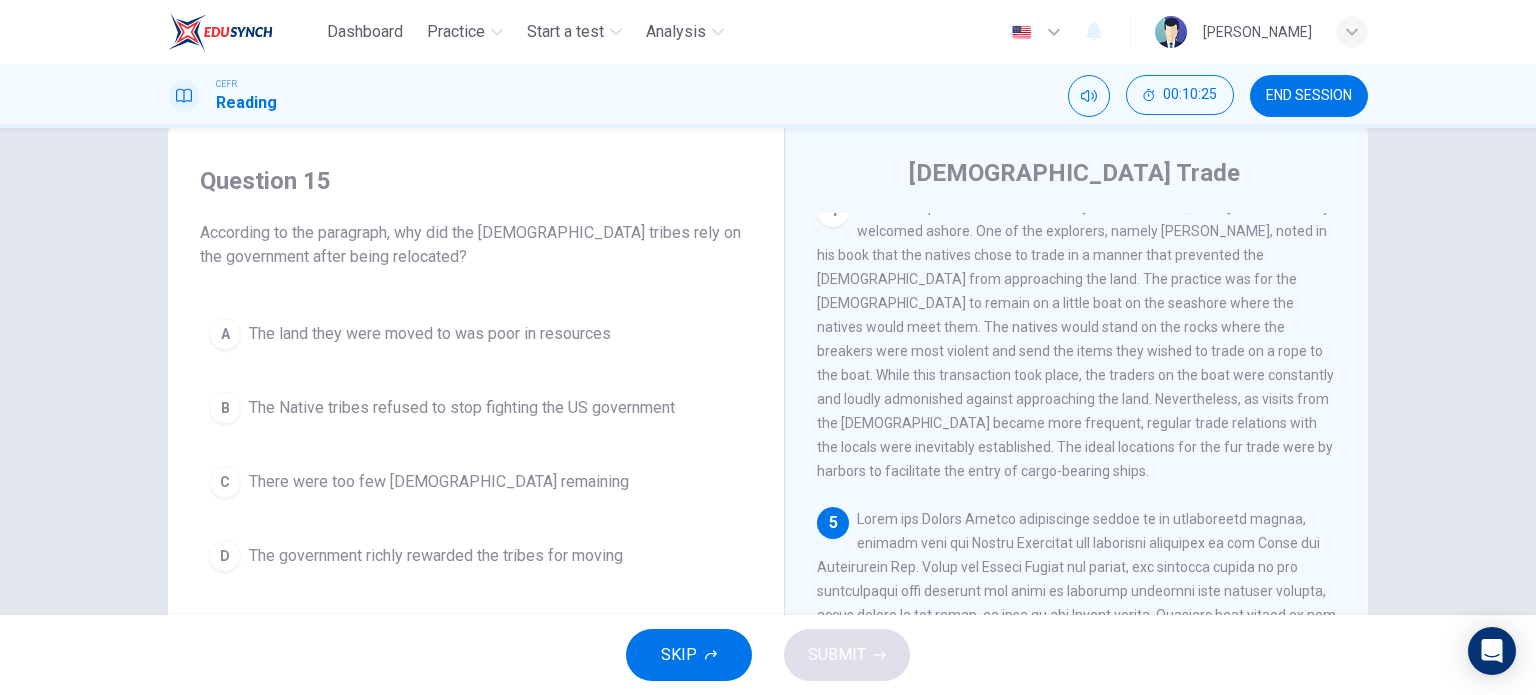 scroll, scrollTop: 56, scrollLeft: 0, axis: vertical 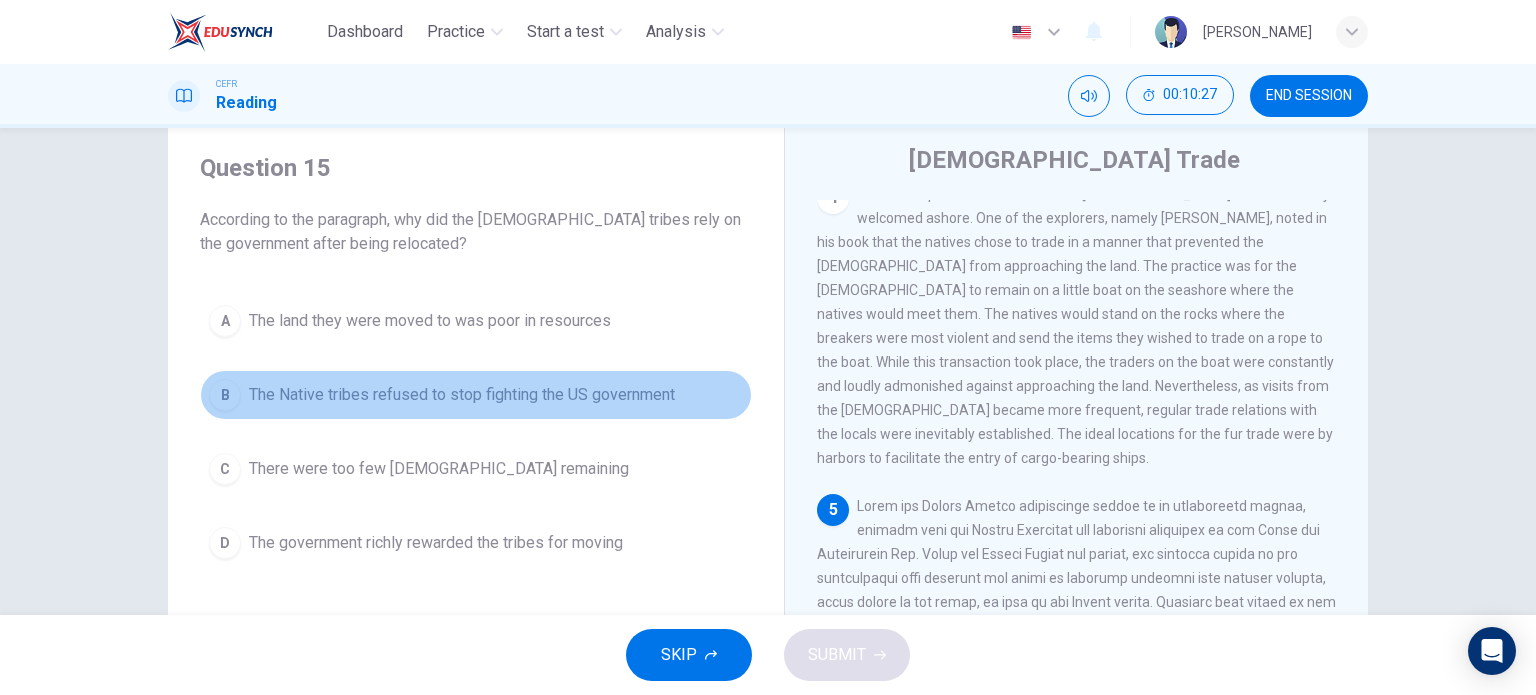 click on "The Native tribes refused to stop fighting the US government" at bounding box center (462, 395) 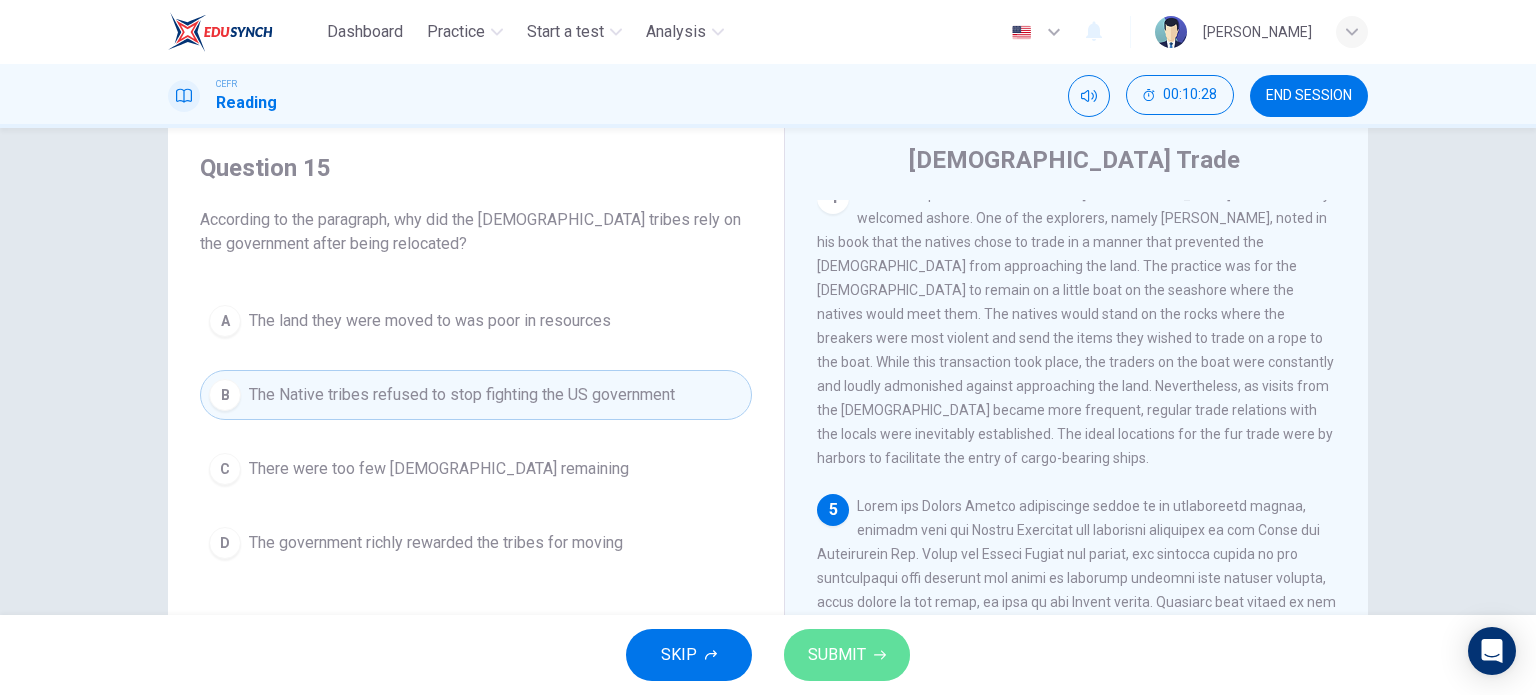 click 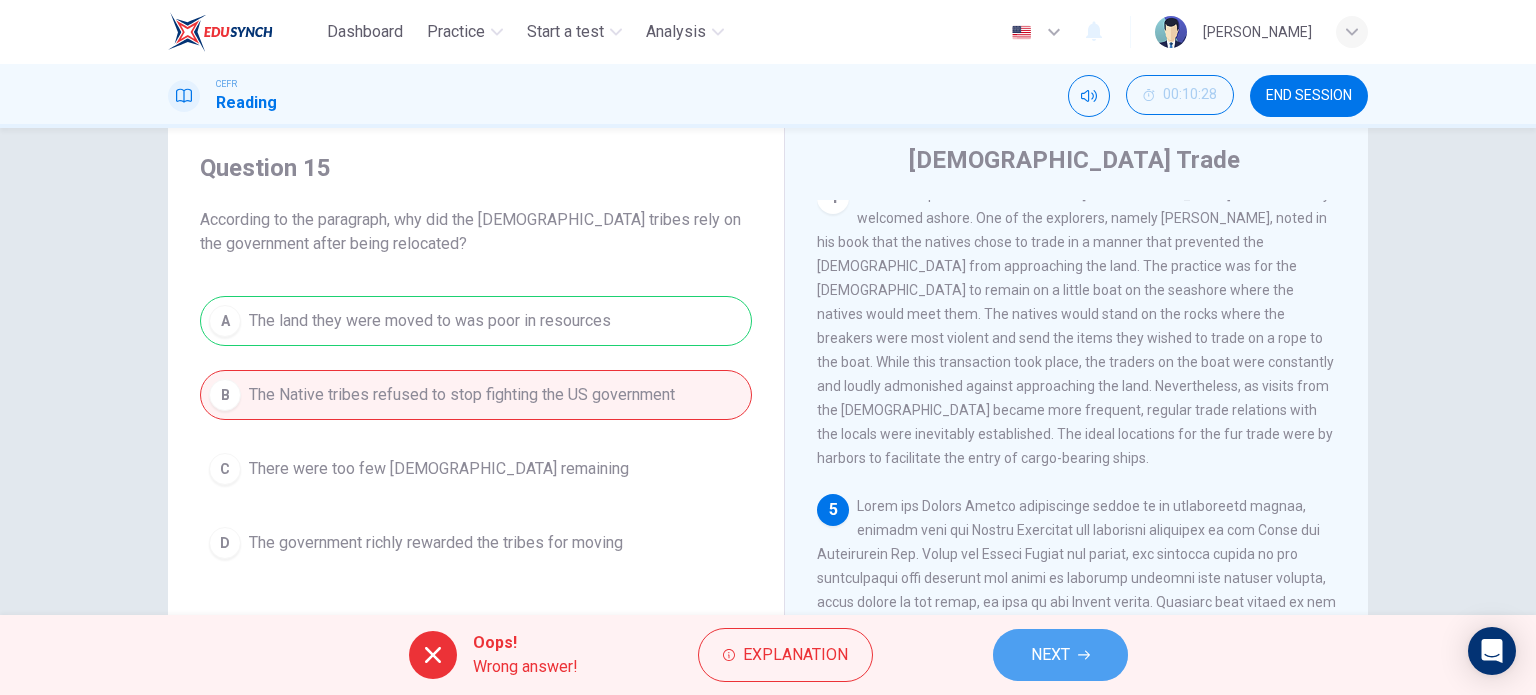 click 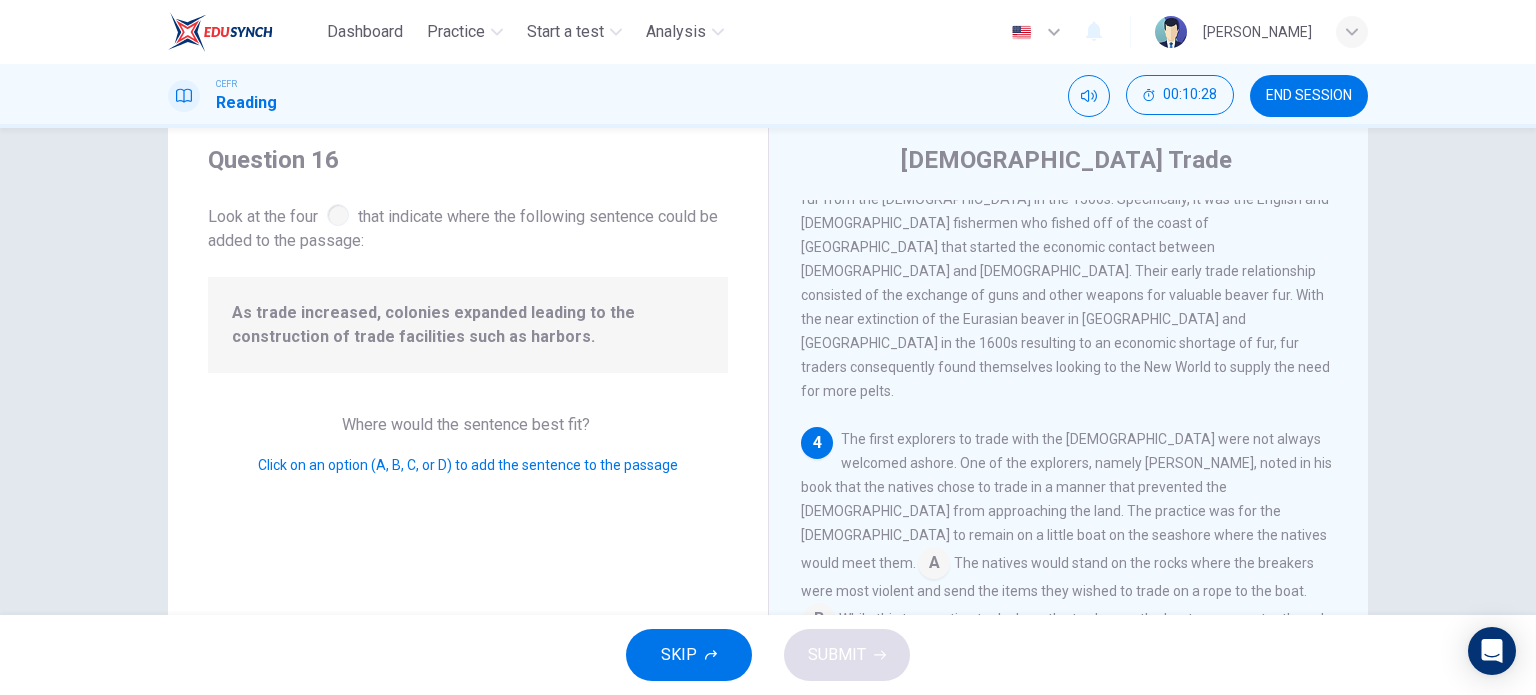 scroll, scrollTop: 810, scrollLeft: 0, axis: vertical 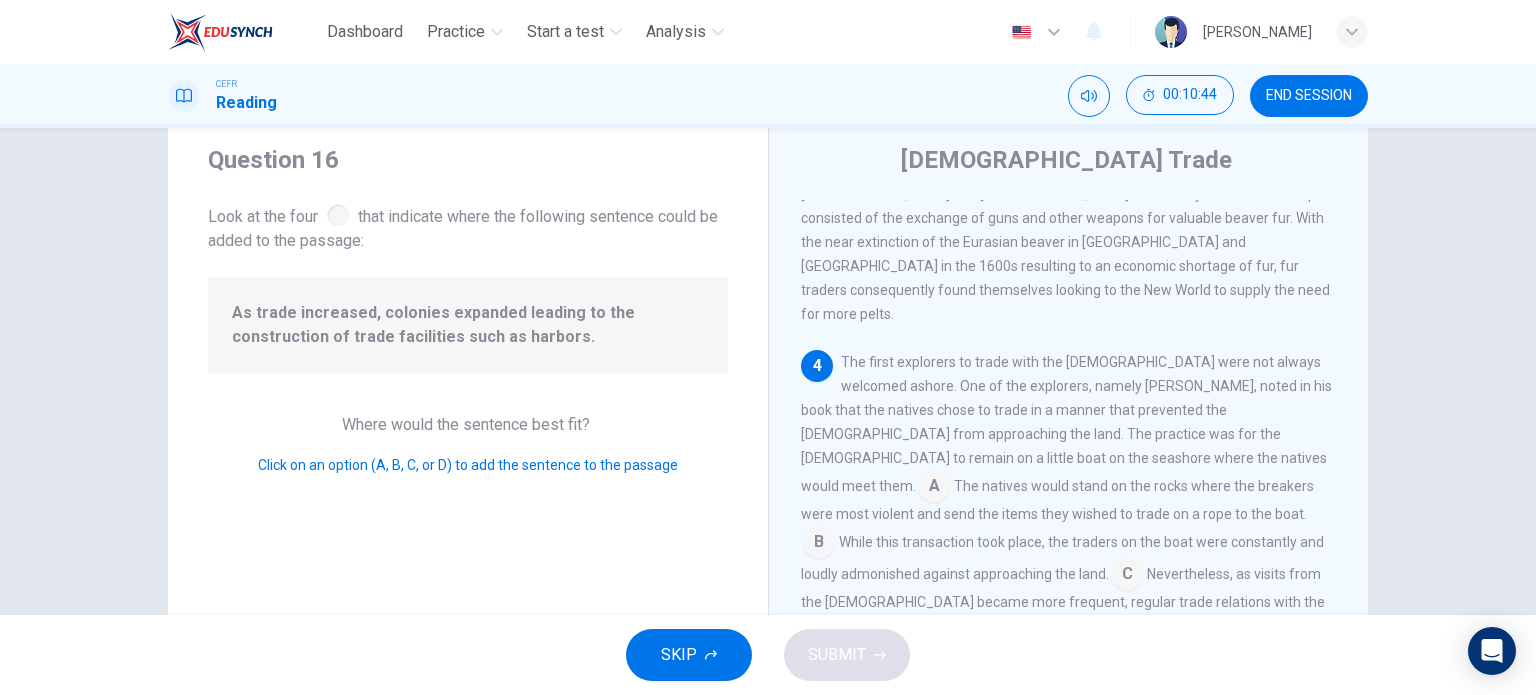 click at bounding box center [1032, 632] 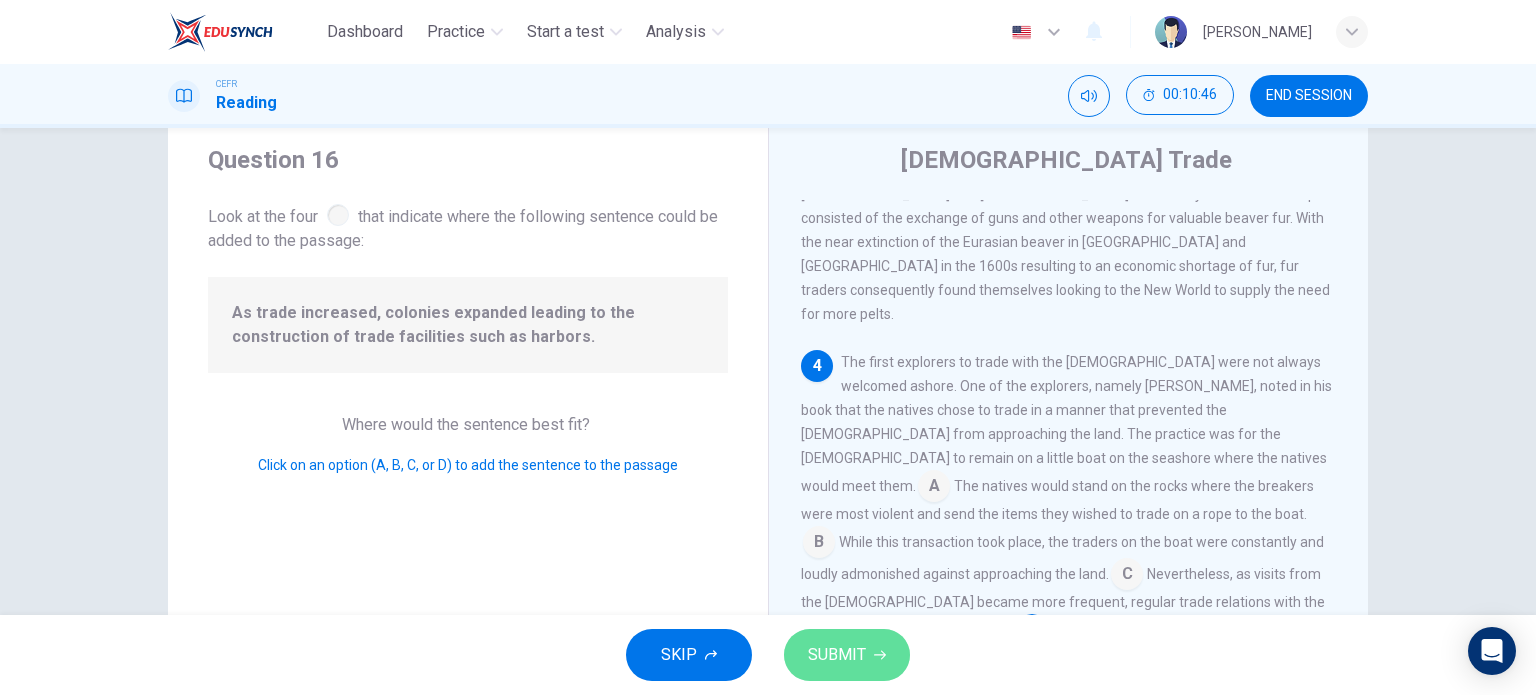 click on "SUBMIT" at bounding box center [847, 655] 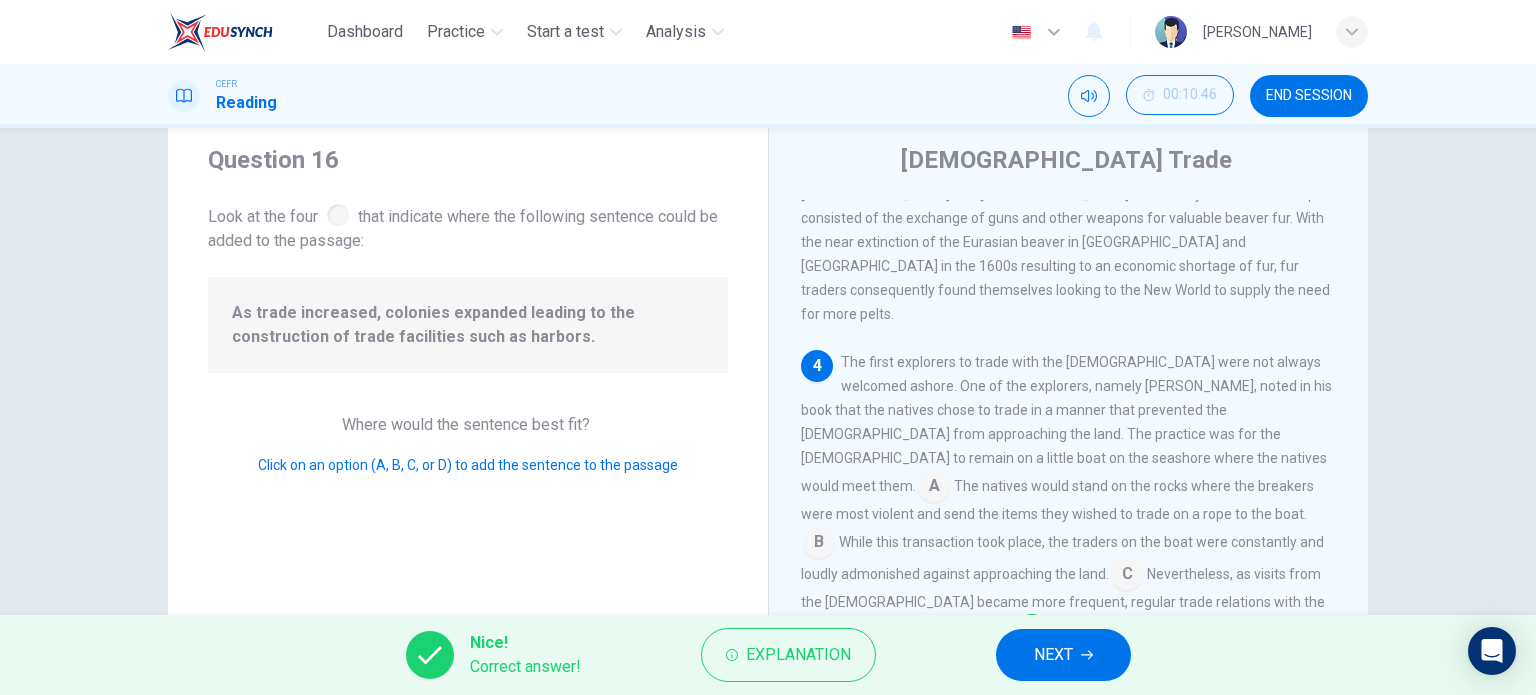drag, startPoint x: 1071, startPoint y: 614, endPoint x: 1081, endPoint y: 630, distance: 18.867962 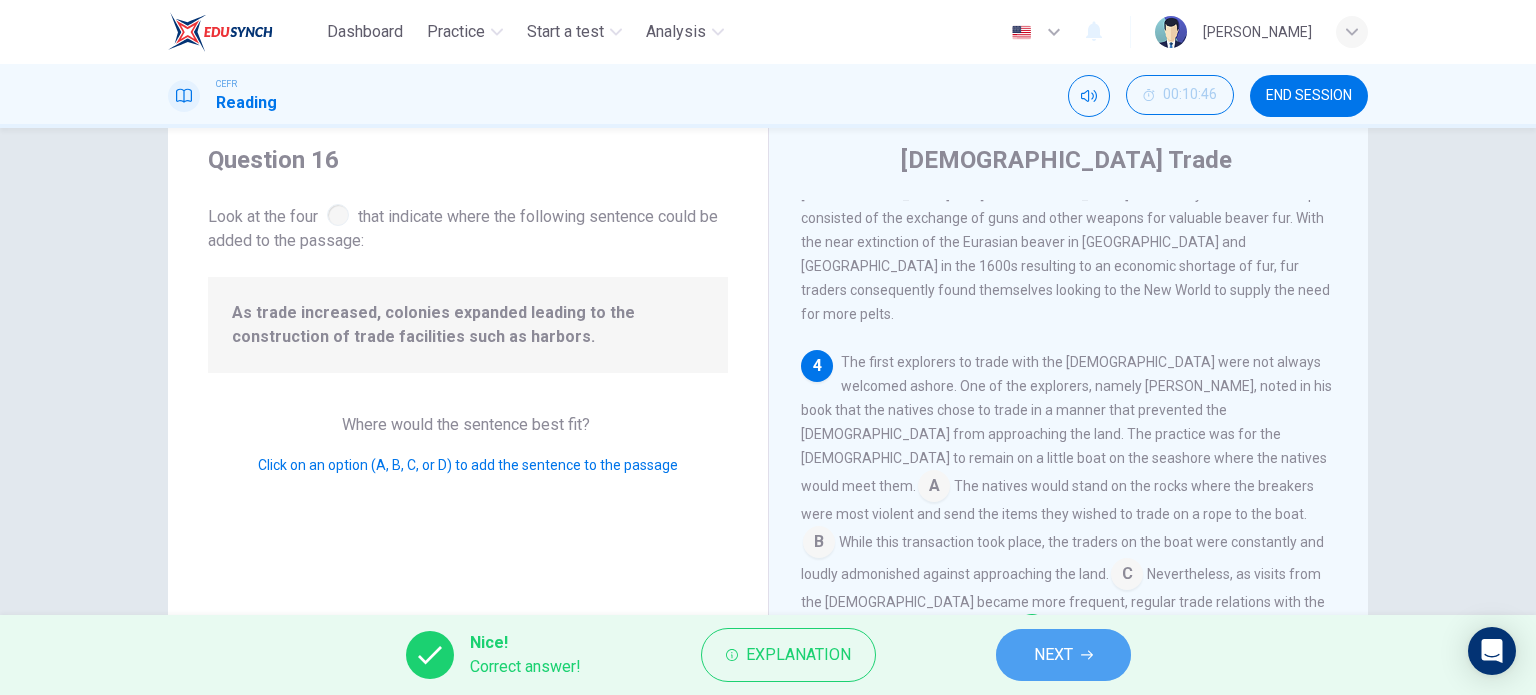 click on "NEXT" at bounding box center [1063, 655] 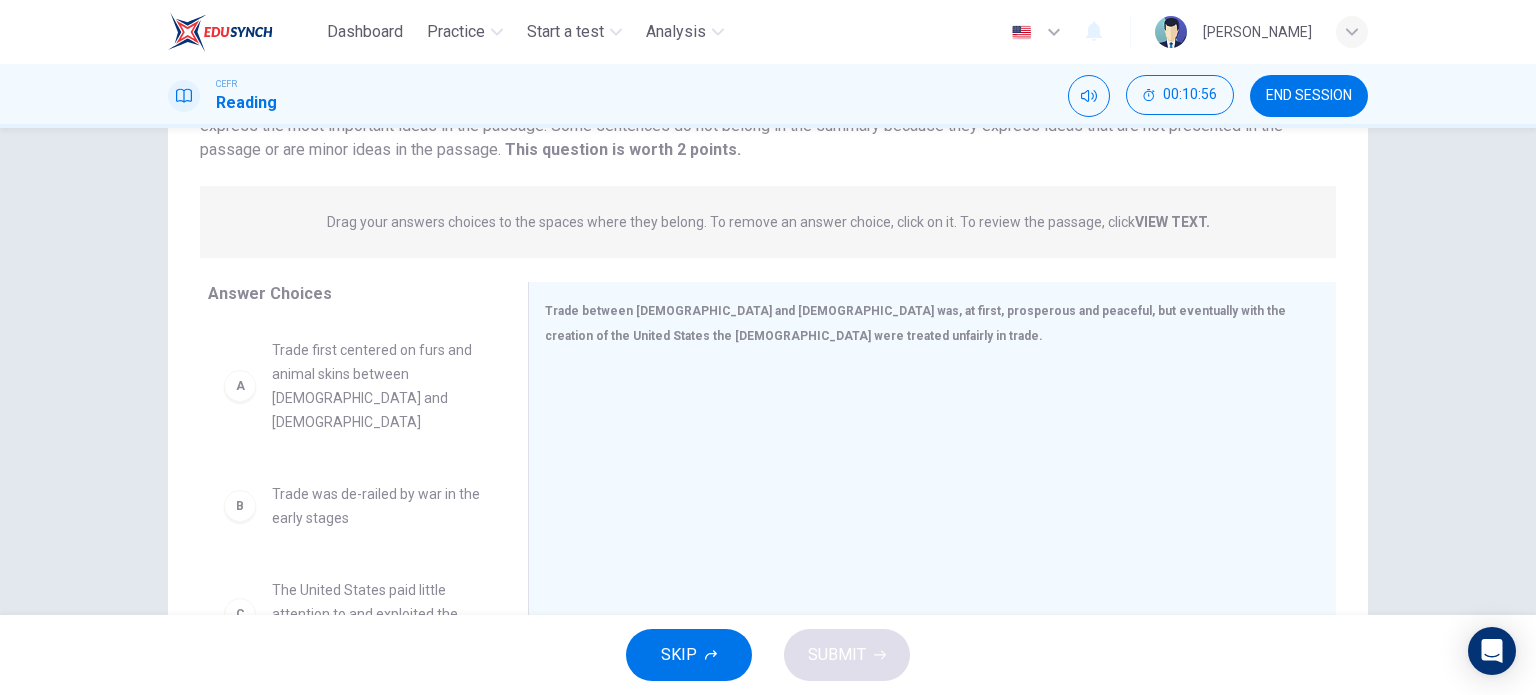 scroll, scrollTop: 202, scrollLeft: 0, axis: vertical 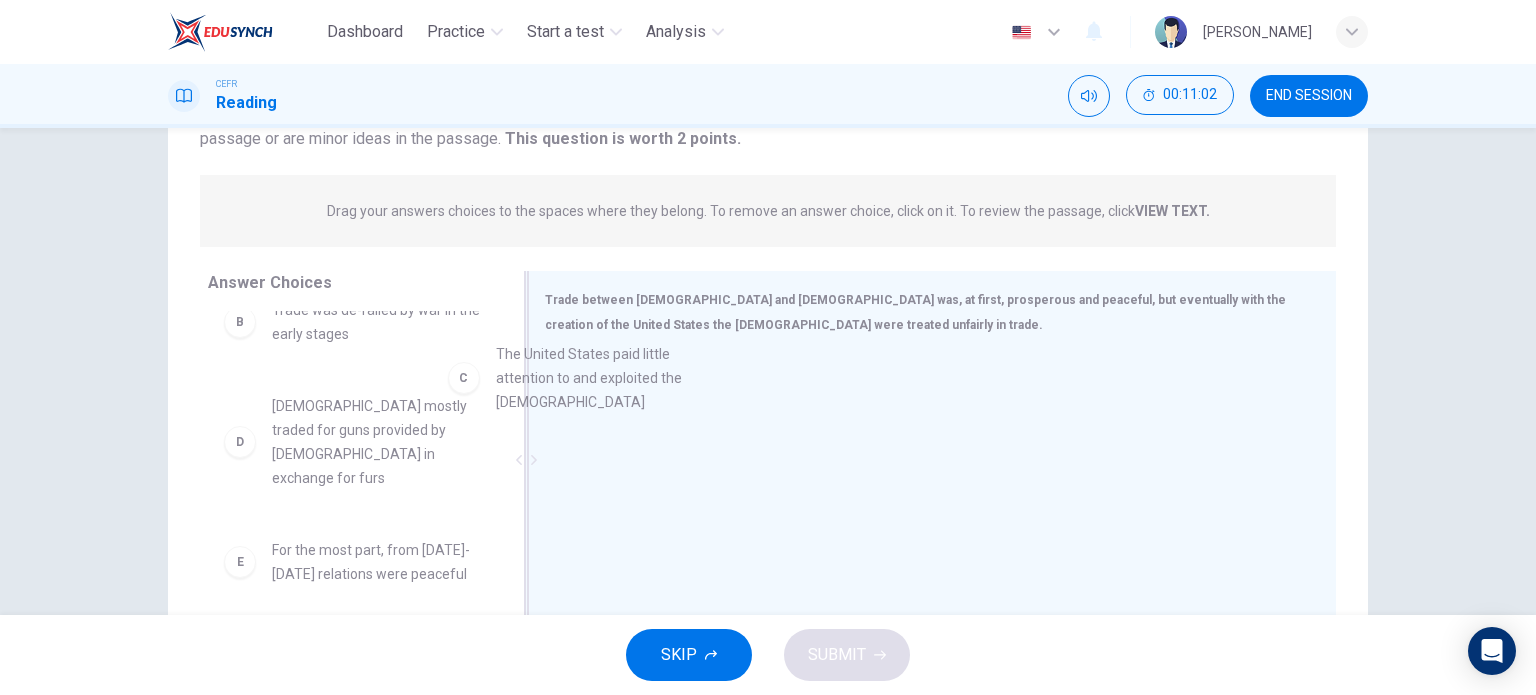 drag, startPoint x: 394, startPoint y: 441, endPoint x: 676, endPoint y: 425, distance: 282.45352 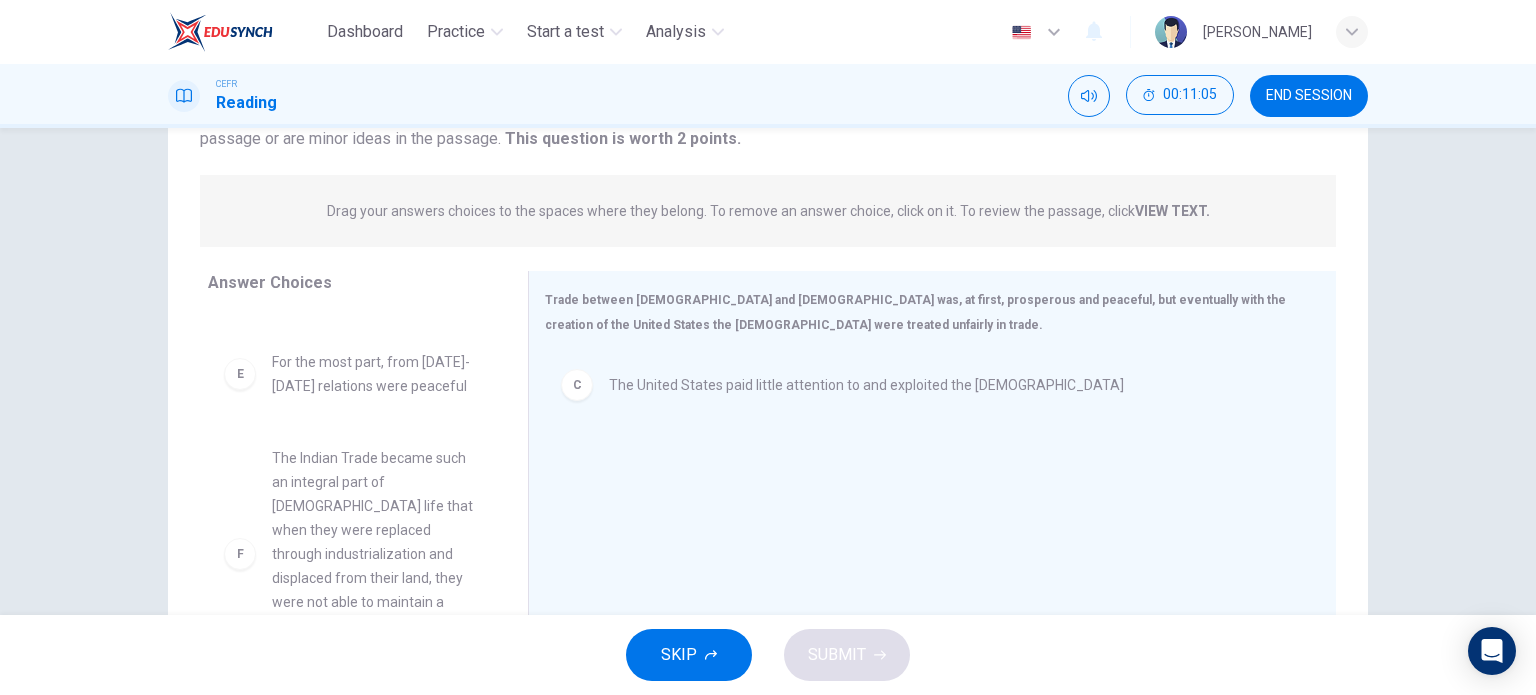 scroll, scrollTop: 372, scrollLeft: 0, axis: vertical 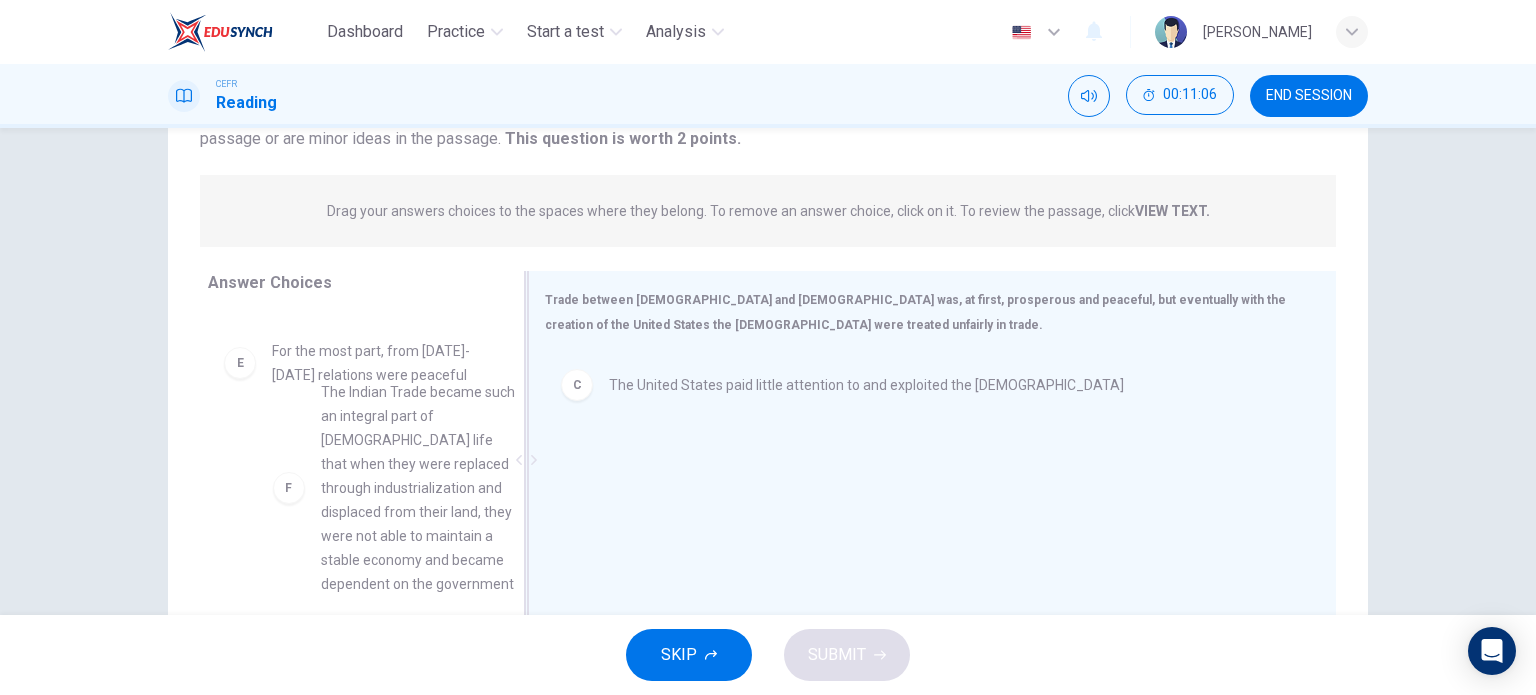drag, startPoint x: 407, startPoint y: 473, endPoint x: 680, endPoint y: 480, distance: 273.08972 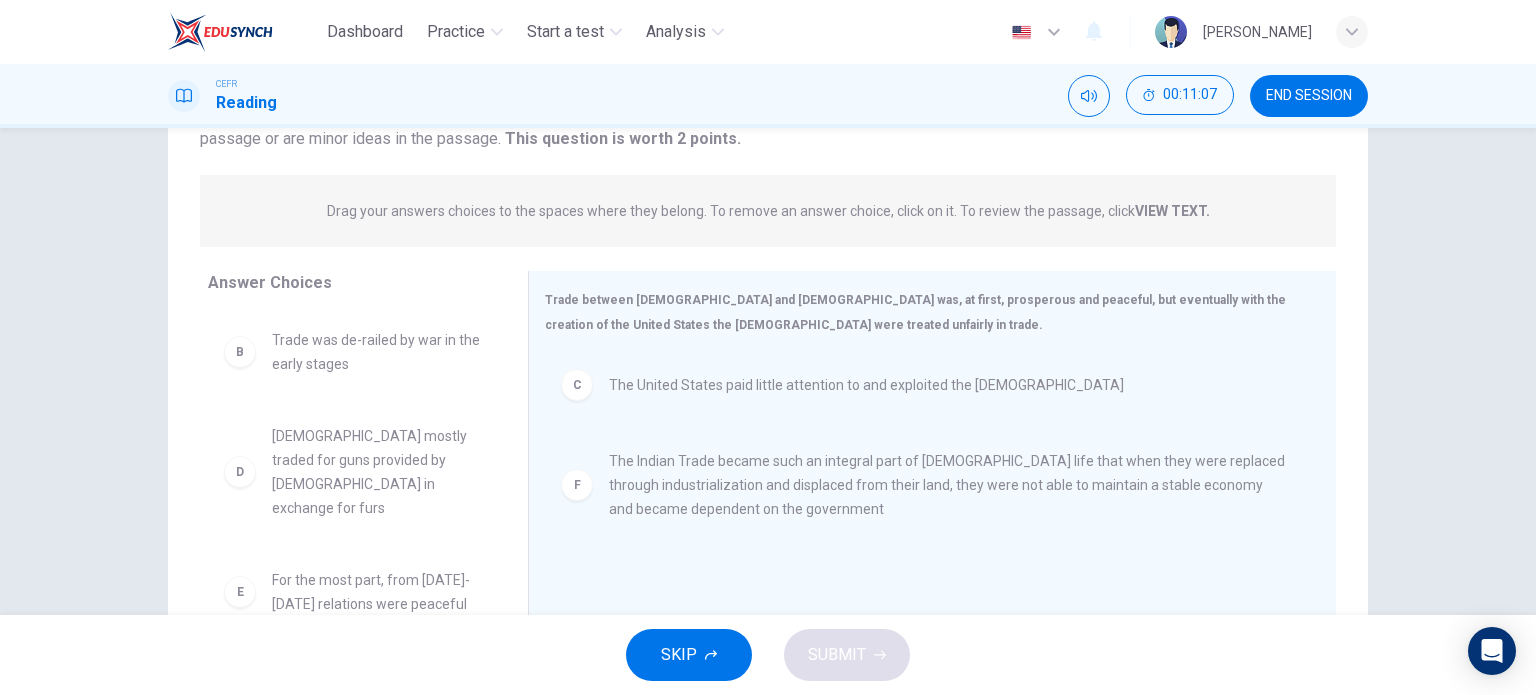 scroll, scrollTop: 108, scrollLeft: 0, axis: vertical 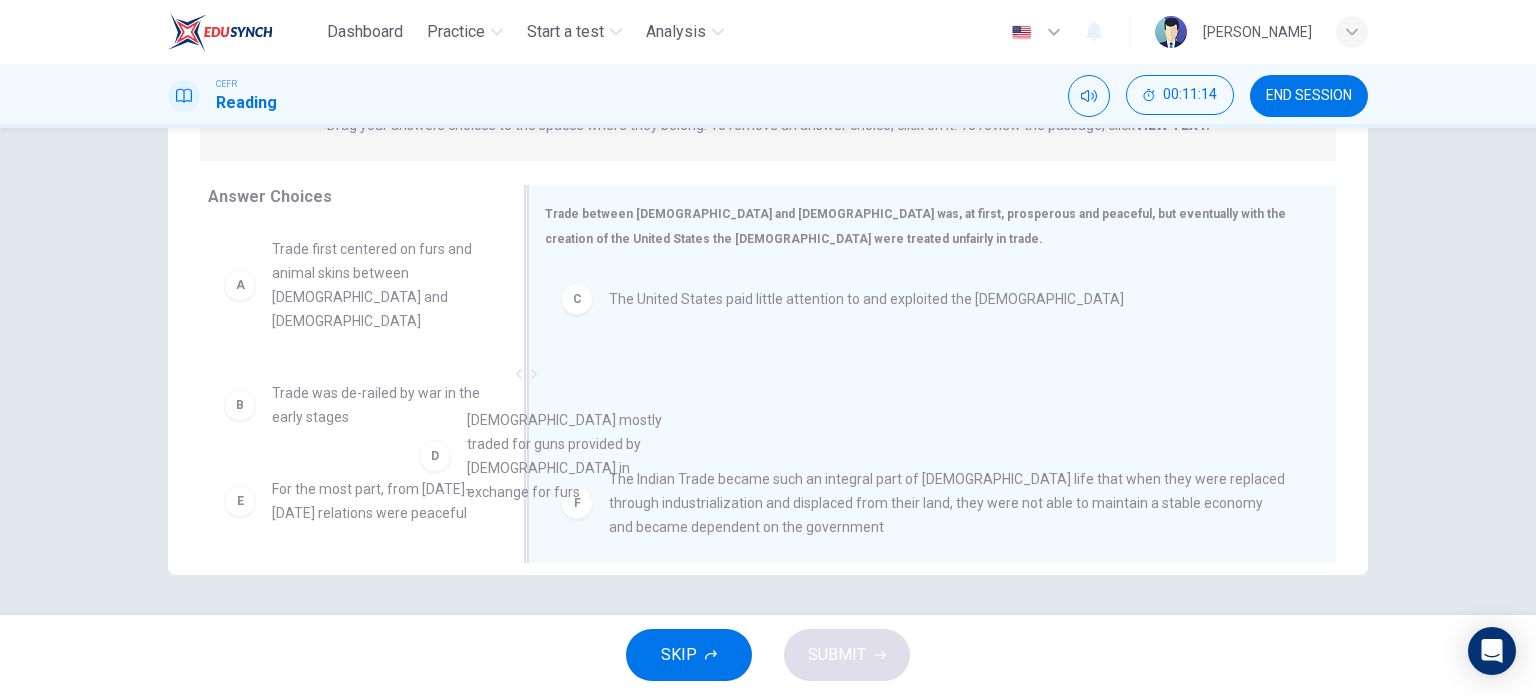drag, startPoint x: 428, startPoint y: 479, endPoint x: 675, endPoint y: 415, distance: 255.15681 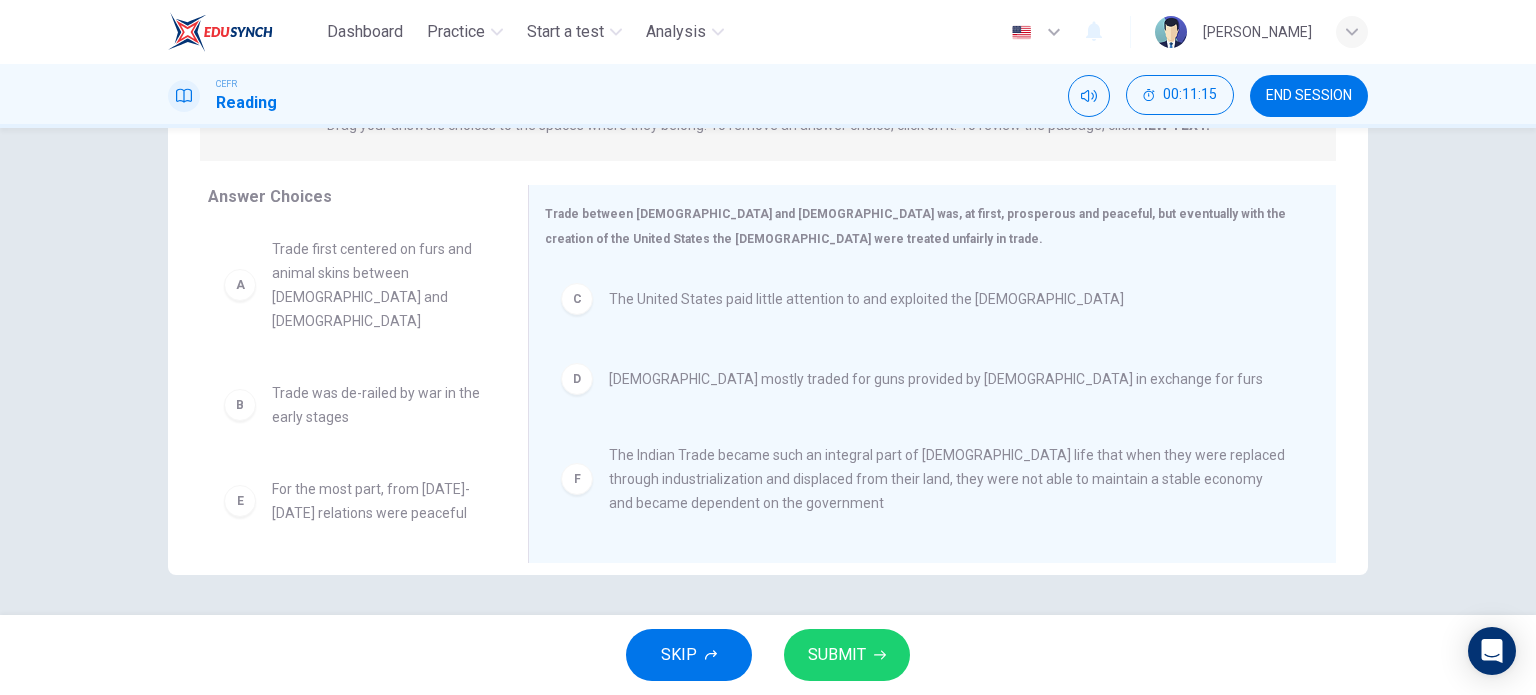 scroll, scrollTop: 0, scrollLeft: 0, axis: both 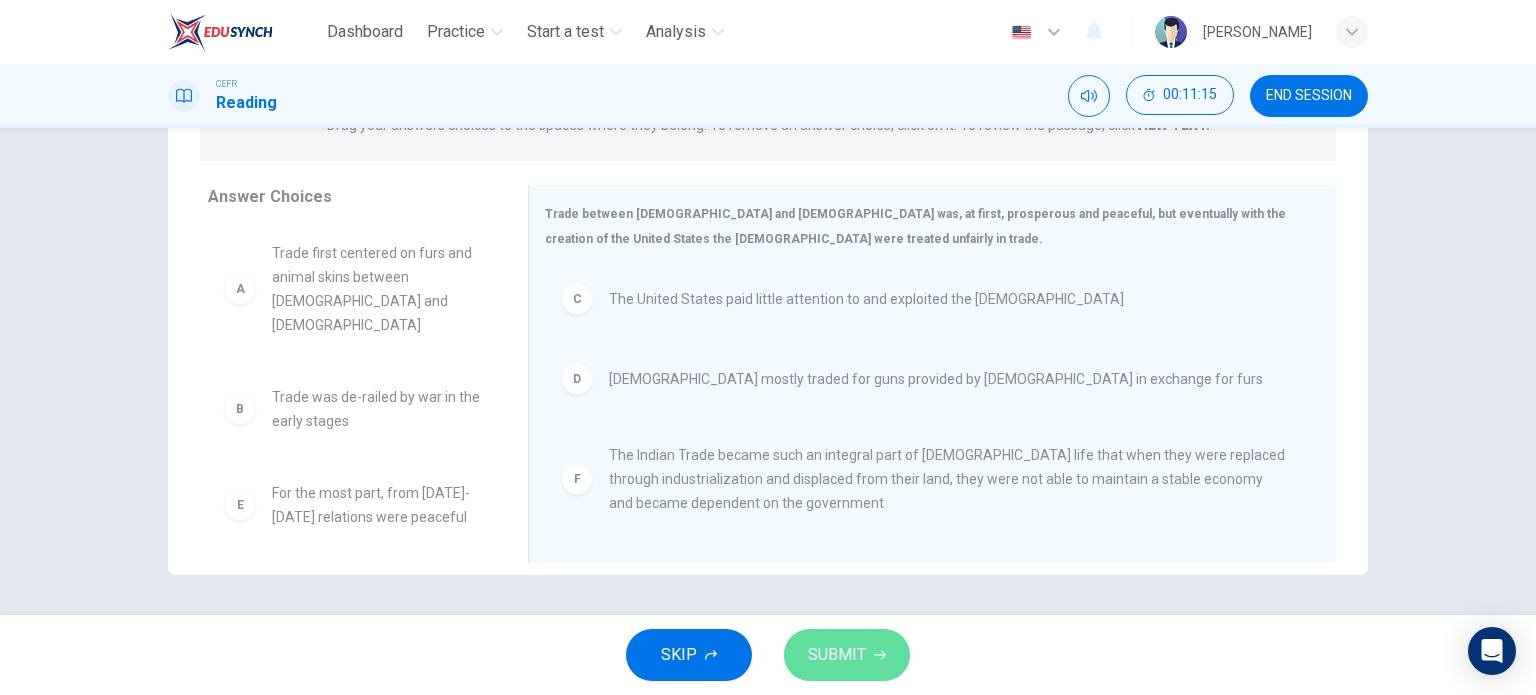 click 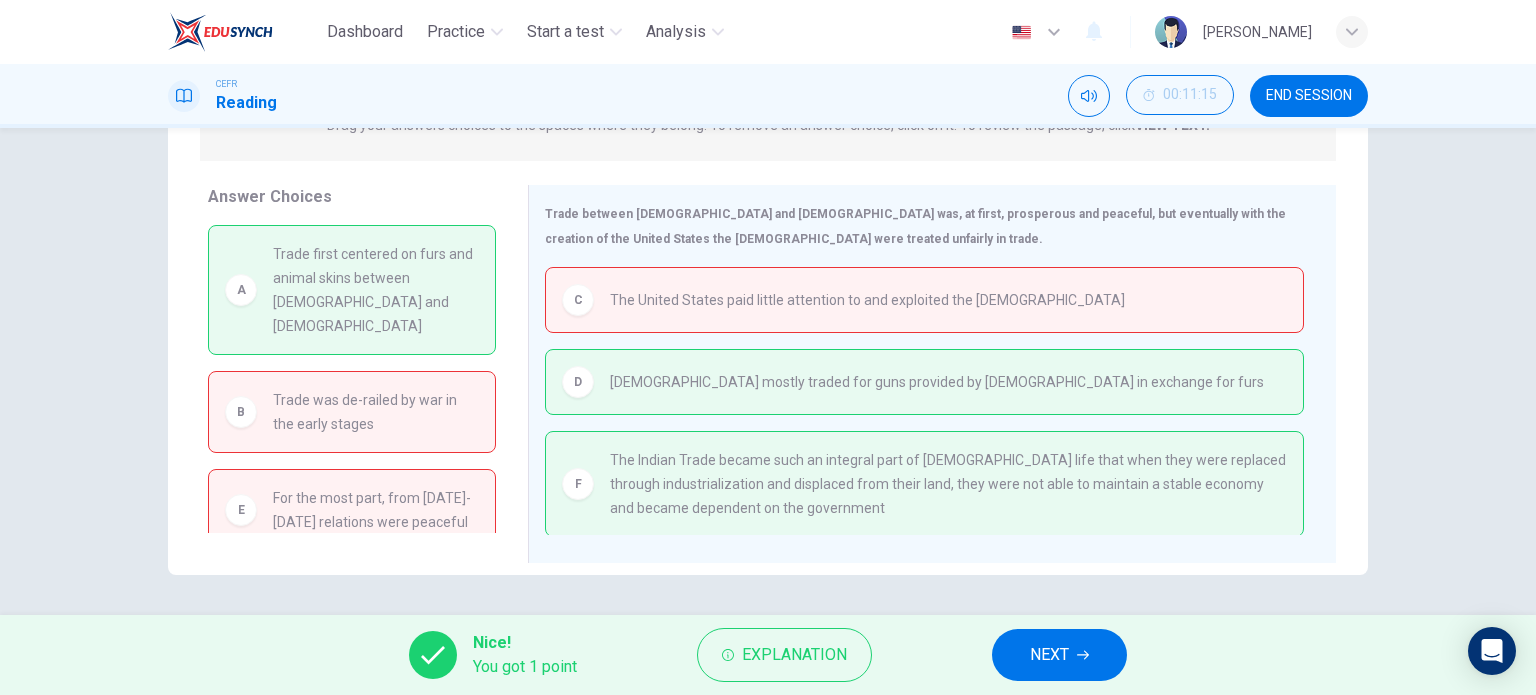 click on "NEXT" at bounding box center [1059, 655] 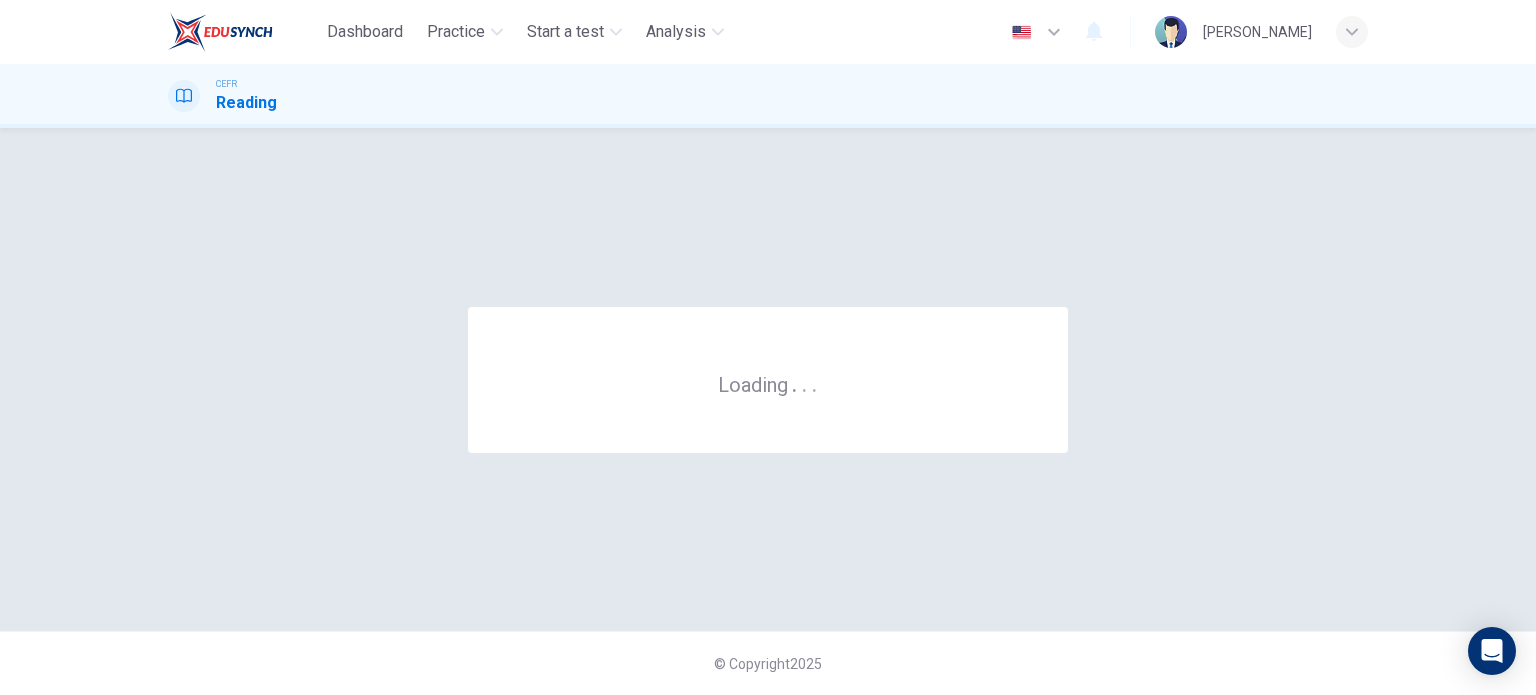 scroll, scrollTop: 0, scrollLeft: 0, axis: both 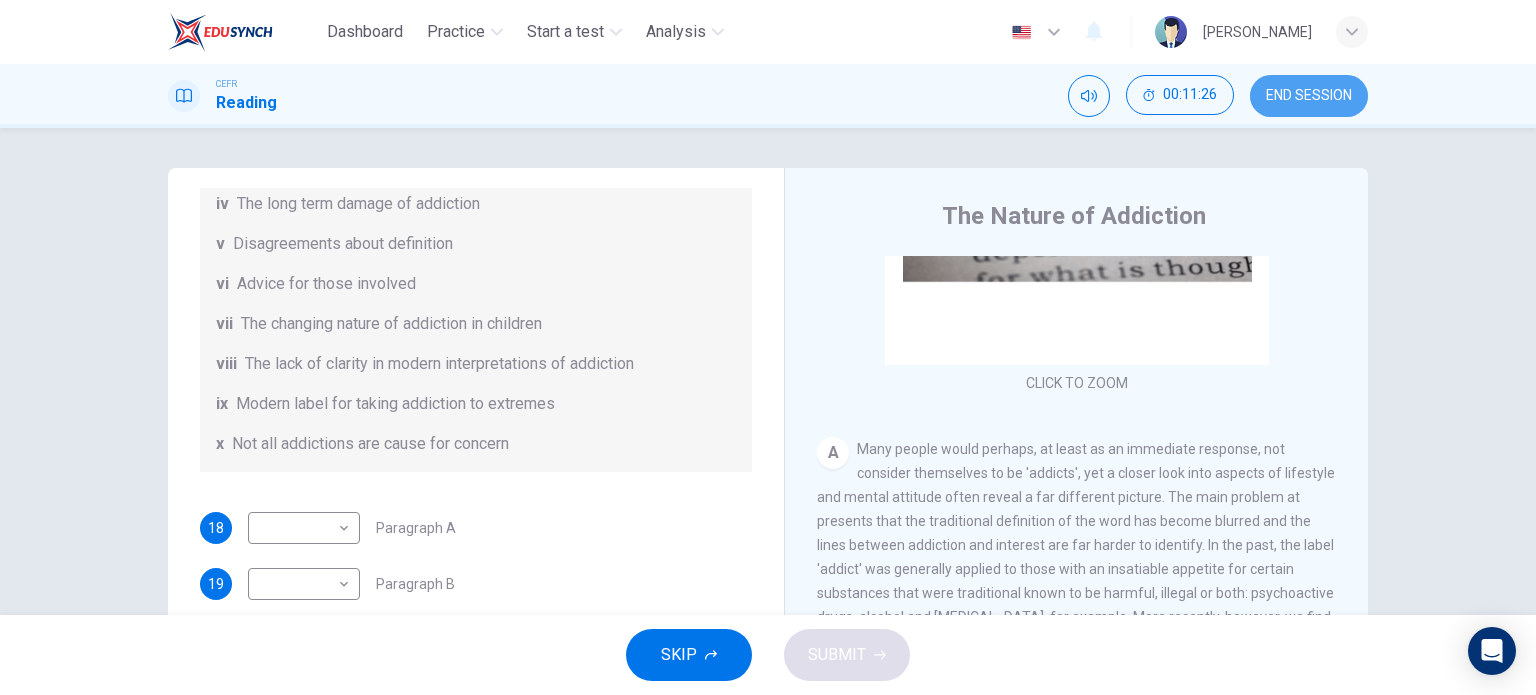 click on "END SESSION" at bounding box center [1309, 96] 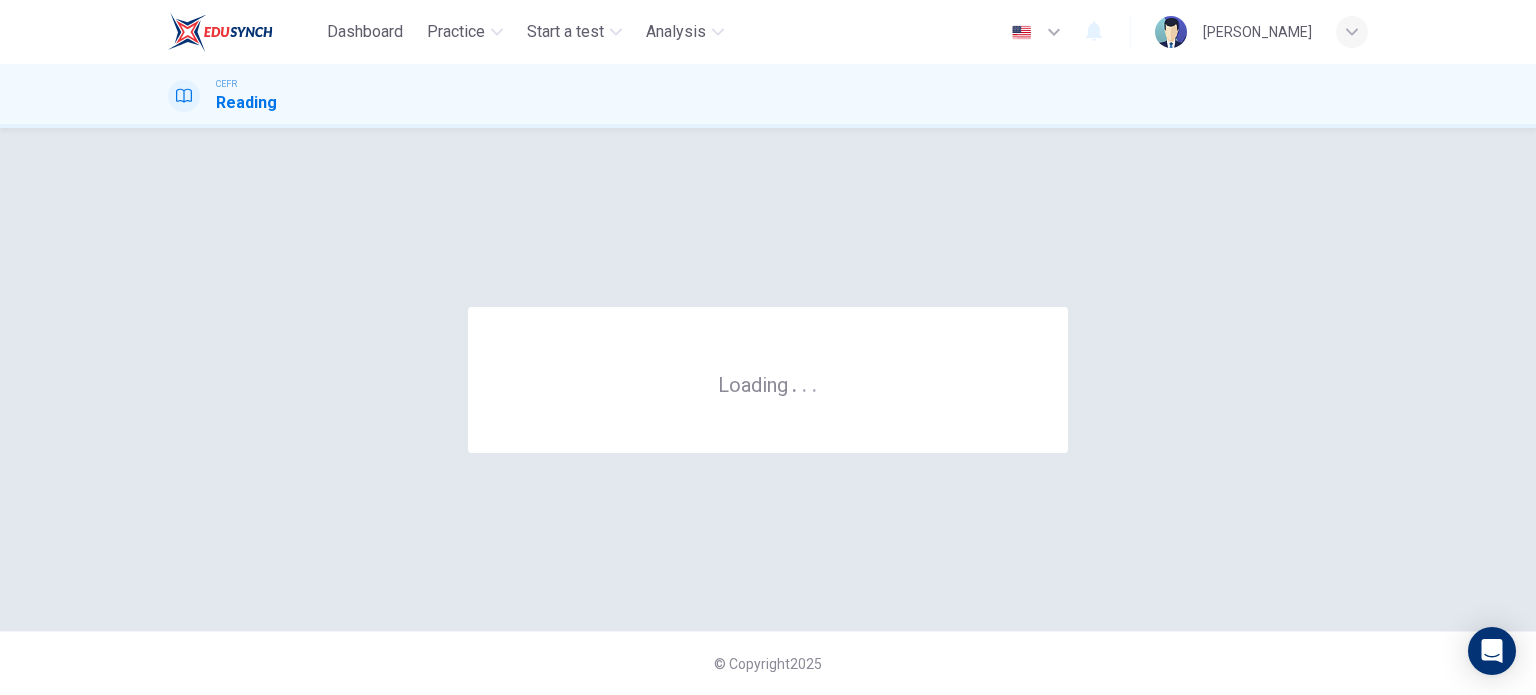 scroll, scrollTop: 0, scrollLeft: 0, axis: both 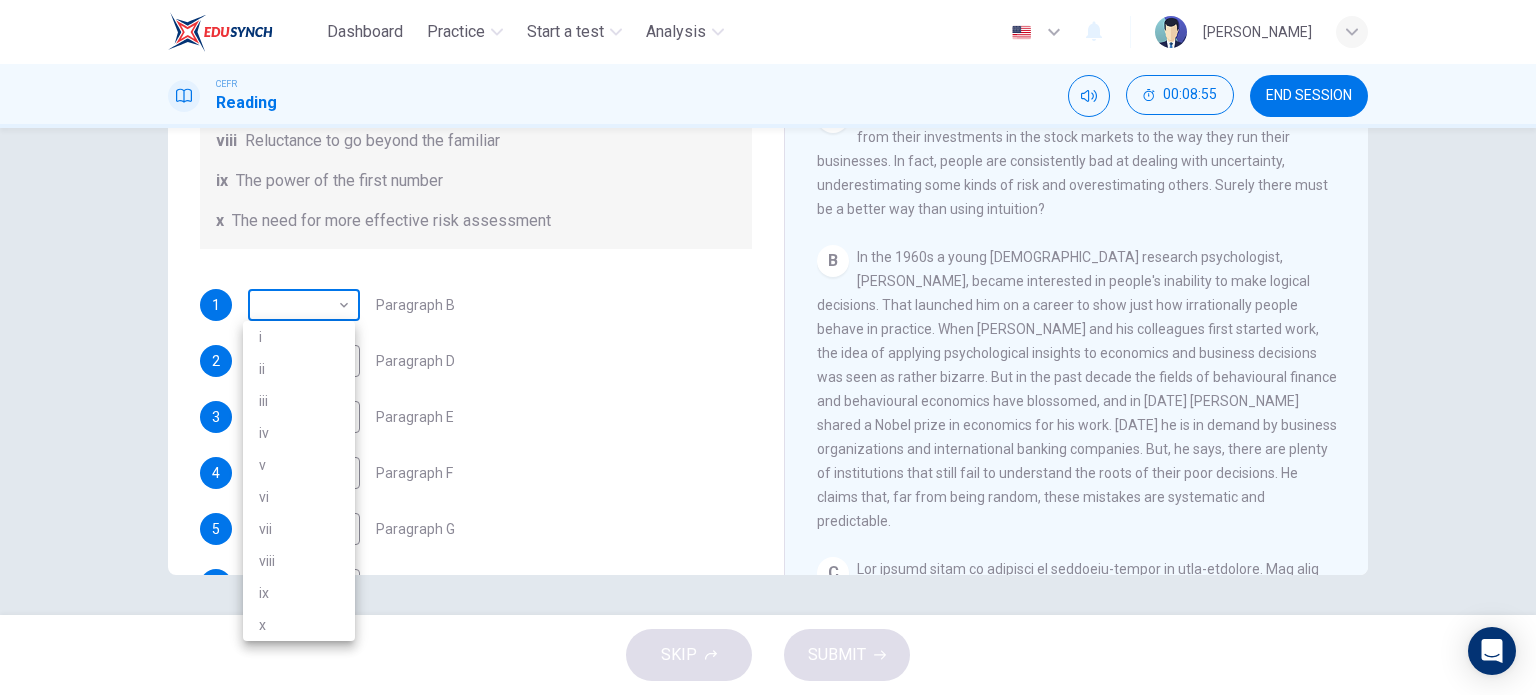 click on "Dashboard Practice Start a test Analysis English en ​ NURULAIN BINTI ROHAIZAT CEFR Reading 00:08:55 END SESSION Questions 1 - 6 Reading Passage 1 has nine paragraphs  A-I
Choose the correct heading for Paragraphs  B  and  D-H  from the list of headings below.
Write the correct number  (i-xi)  in the boxes below. List of Headings i Not identifying the correct priorities ii A solution for the long term iii The difficulty of changing your mind iv Why looking back is unhelpful v Strengthening inner resources vi A successful approach to the study of decision-making vii The danger of trusting a global market viii Reluctance to go beyond the familiar ix The power of the first number x The need for more effective risk assessment 1 ​ ​ Paragraph B 2 ​ ​ Paragraph D 3 ​ ​ Paragraph E 4 ​ ​ Paragraph F 5 ​ ​ Paragraph G 6 ​ ​ Paragraph H Why Risks Can Go Wrong CLICK TO ZOOM Click to Zoom A B C D E F G H I SKIP SUBMIT EduSynch - Online Language Proficiency Testing
Dashboard Practice i" at bounding box center (768, 347) 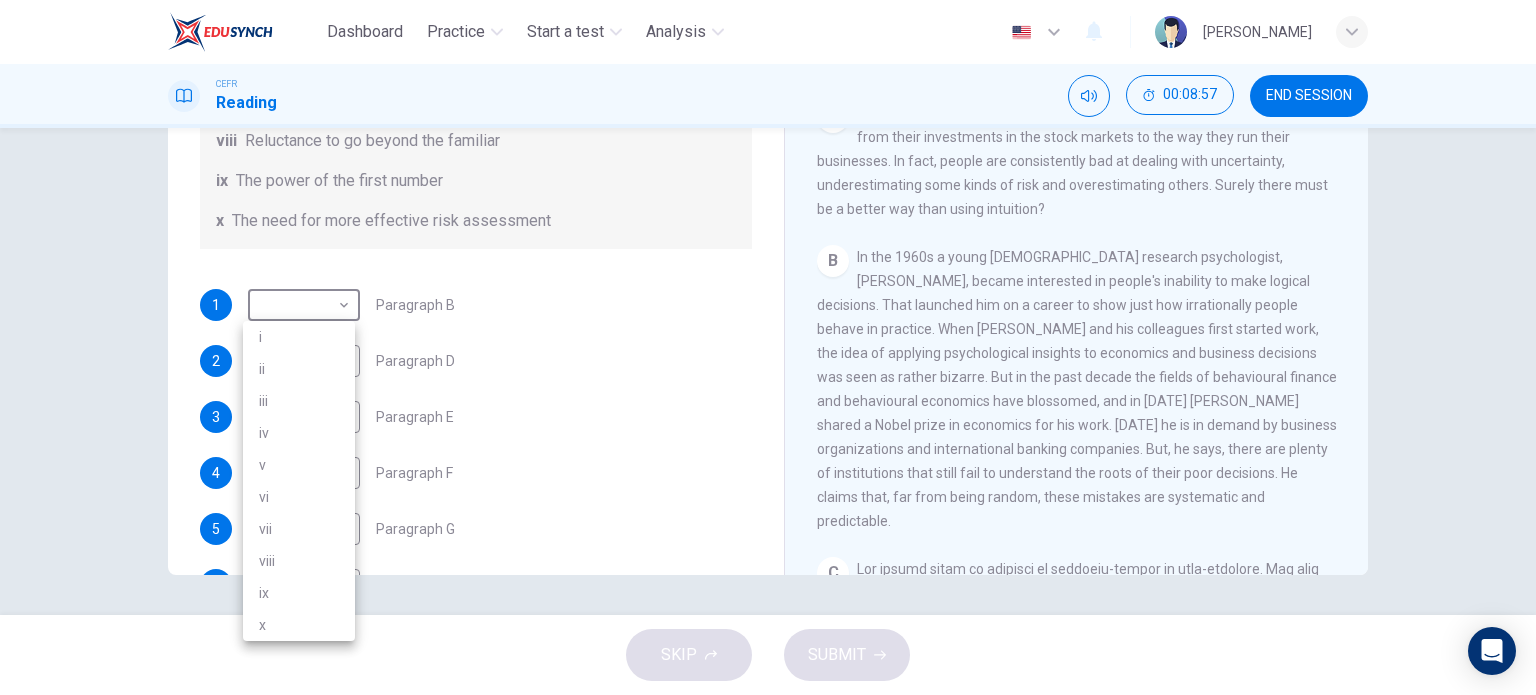 click on "vi" at bounding box center (299, 497) 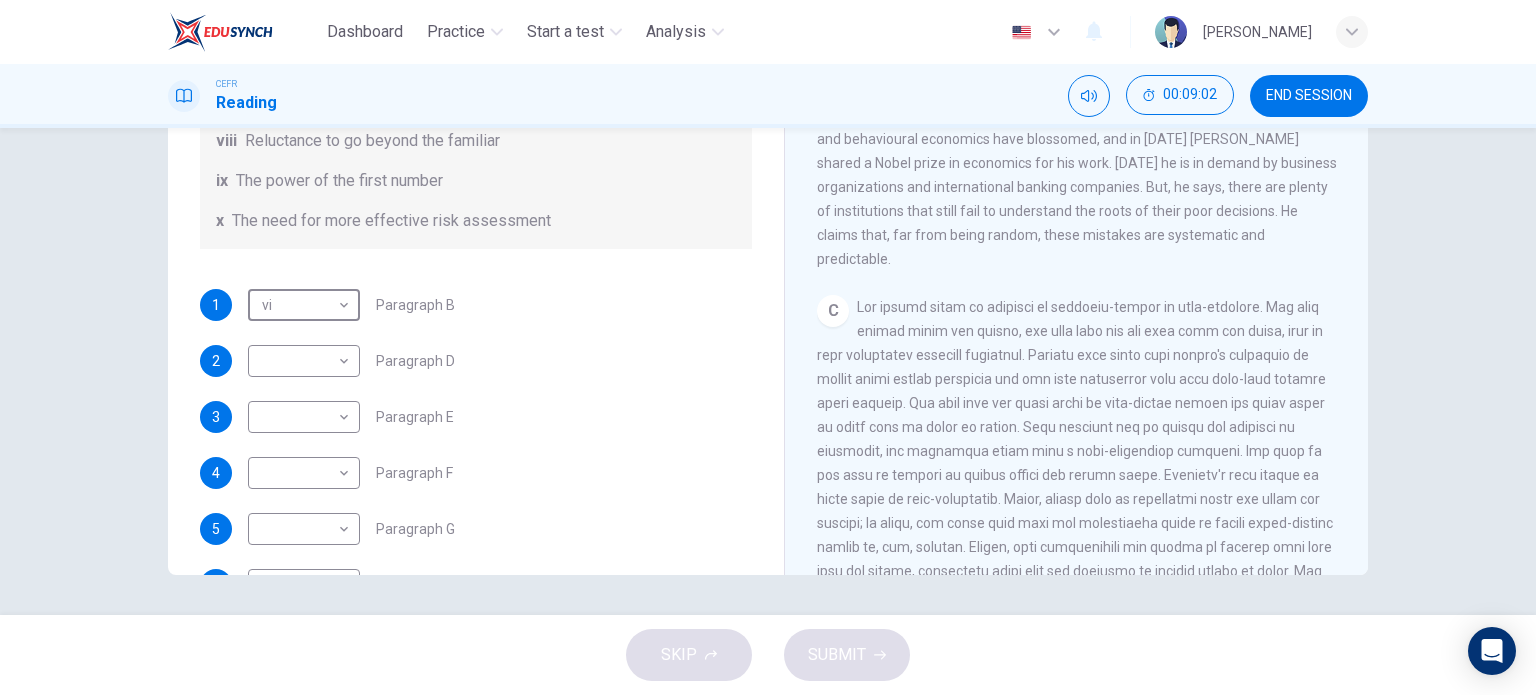 scroll, scrollTop: 604, scrollLeft: 0, axis: vertical 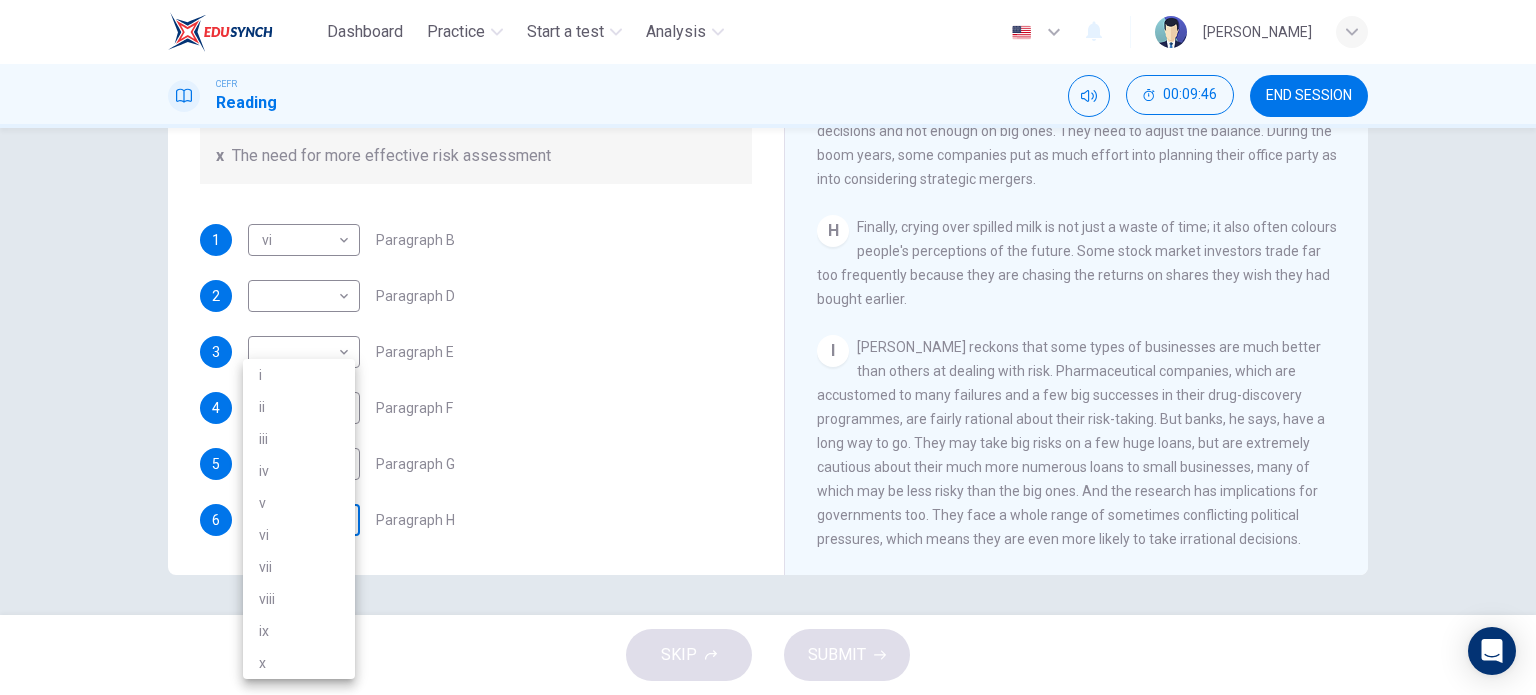 click on "Dashboard Practice Start a test Analysis English en ​ NURULAIN BINTI ROHAIZAT CEFR Reading 00:09:46 END SESSION Questions 1 - 6 Reading Passage 1 has nine paragraphs  A-I
Choose the correct heading for Paragraphs  B  and  D-H  from the list of headings below.
Write the correct number  (i-xi)  in the boxes below. List of Headings i Not identifying the correct priorities ii A solution for the long term iii The difficulty of changing your mind iv Why looking back is unhelpful v Strengthening inner resources vi A successful approach to the study of decision-making vii The danger of trusting a global market viii Reluctance to go beyond the familiar ix The power of the first number x The need for more effective risk assessment 1 vi vi ​ Paragraph B 2 ​ ​ Paragraph D 3 ​ ​ Paragraph E 4 ​ ​ Paragraph F 5 ​ ​ Paragraph G 6 ​ ​ Paragraph H Why Risks Can Go Wrong CLICK TO ZOOM Click to Zoom A B C D E F G H I SKIP SUBMIT EduSynch - Online Language Proficiency Testing
Dashboard Practice" at bounding box center [768, 347] 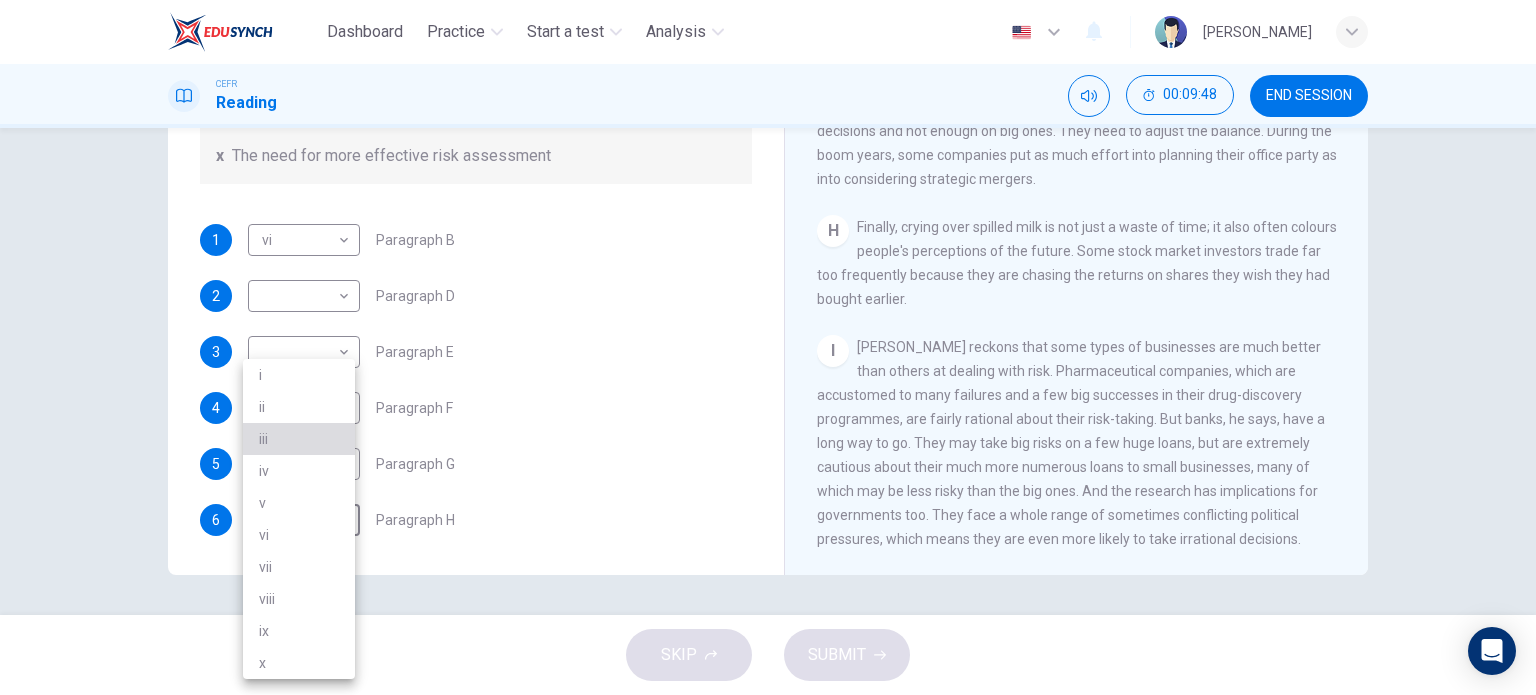 click on "iii" at bounding box center [299, 439] 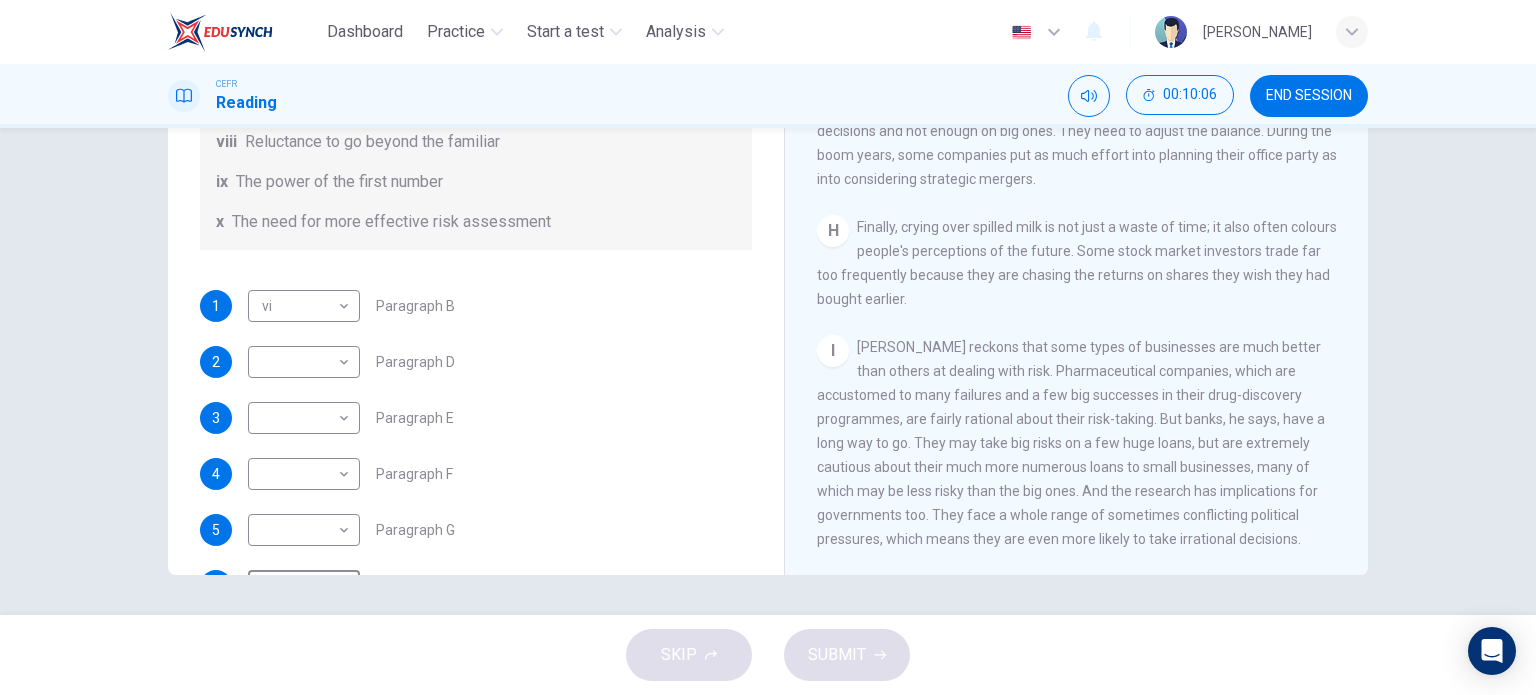 scroll, scrollTop: 384, scrollLeft: 0, axis: vertical 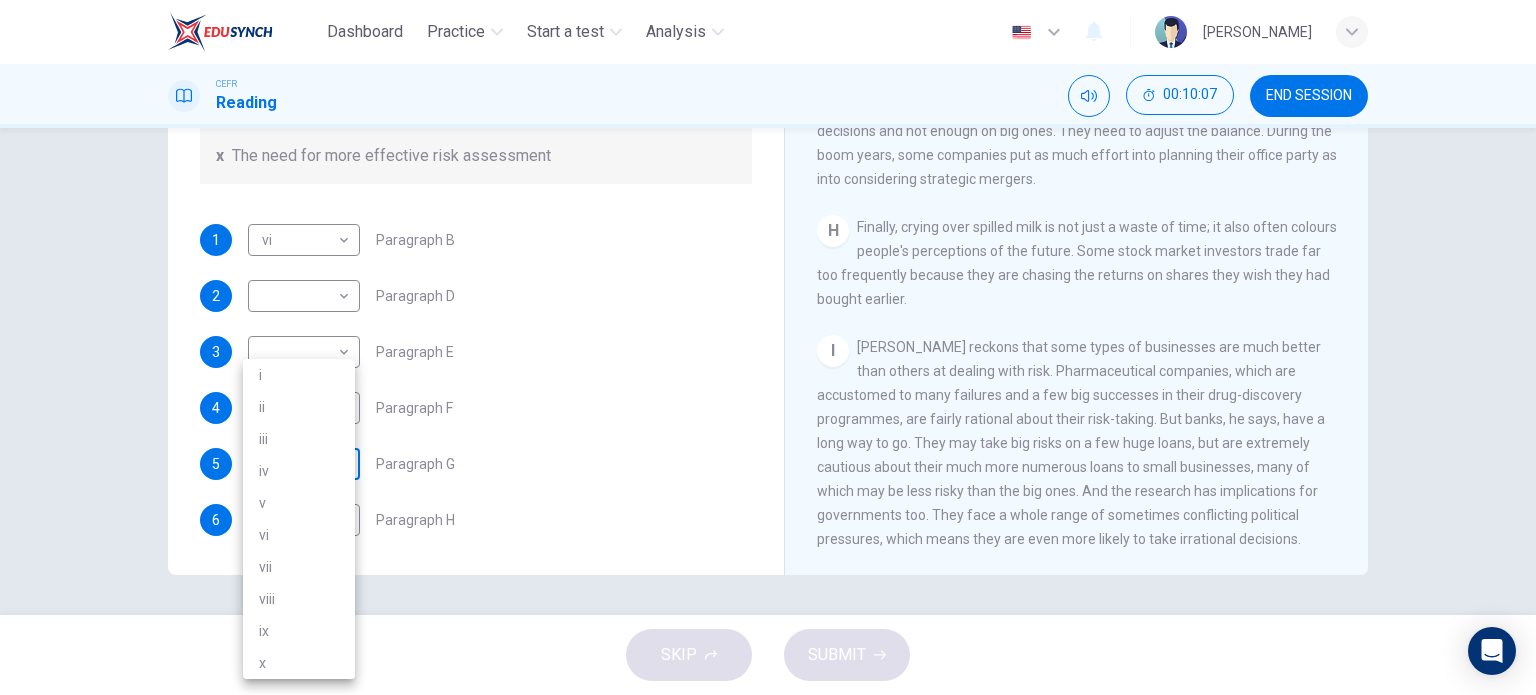 click on "Dashboard Practice Start a test Analysis English en ​ NURULAIN BINTI ROHAIZAT CEFR Reading 00:10:07 END SESSION Questions 1 - 6 Reading Passage 1 has nine paragraphs  A-I
Choose the correct heading for Paragraphs  B  and  D-H  from the list of headings below.
Write the correct number  (i-xi)  in the boxes below. List of Headings i Not identifying the correct priorities ii A solution for the long term iii The difficulty of changing your mind iv Why looking back is unhelpful v Strengthening inner resources vi A successful approach to the study of decision-making vii The danger of trusting a global market viii Reluctance to go beyond the familiar ix The power of the first number x The need for more effective risk assessment 1 vi vi ​ Paragraph B 2 ​ ​ Paragraph D 3 ​ ​ Paragraph E 4 ​ ​ Paragraph F 5 ​ ​ Paragraph G 6 iii iii ​ Paragraph H Why Risks Can Go Wrong CLICK TO ZOOM Click to Zoom A B C D E F G H I SKIP SUBMIT EduSynch - Online Language Proficiency Testing
Dashboard 2025" at bounding box center [768, 347] 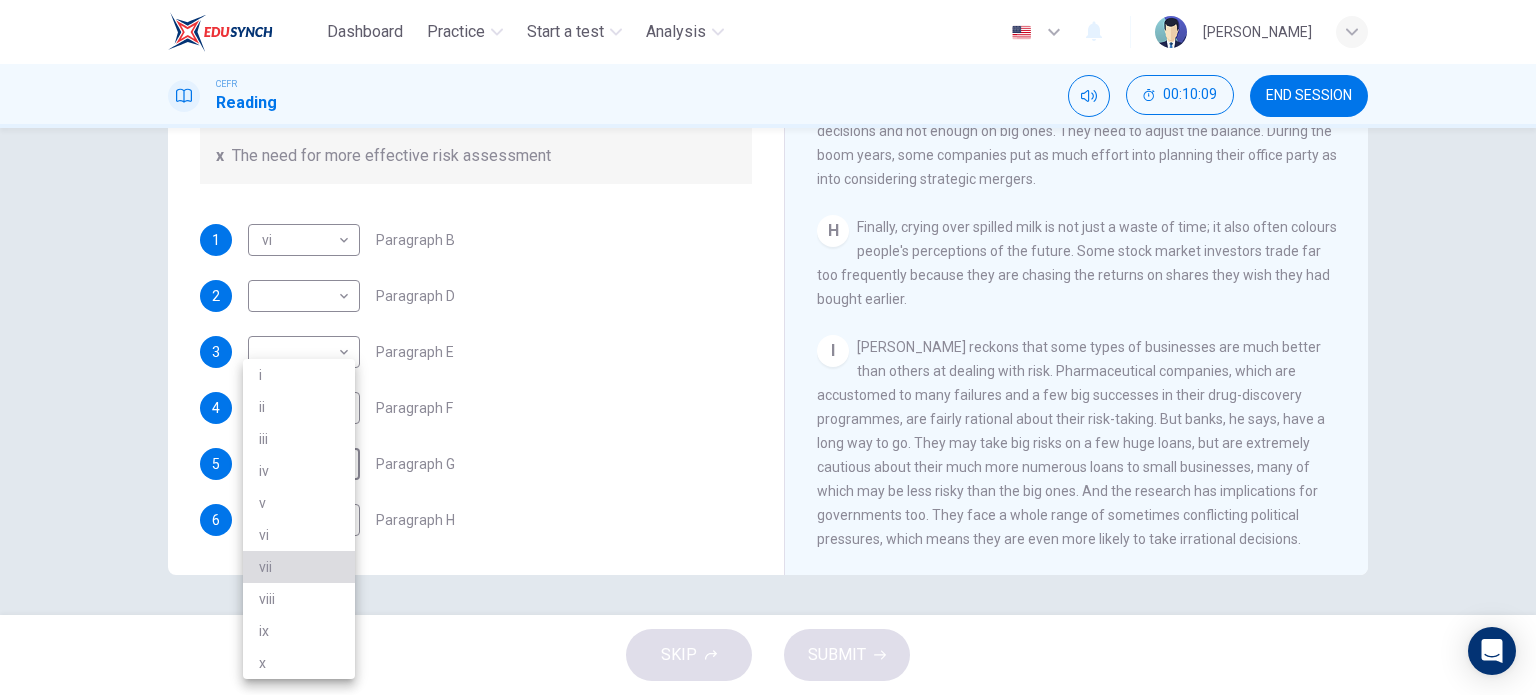 click on "vii" at bounding box center [299, 567] 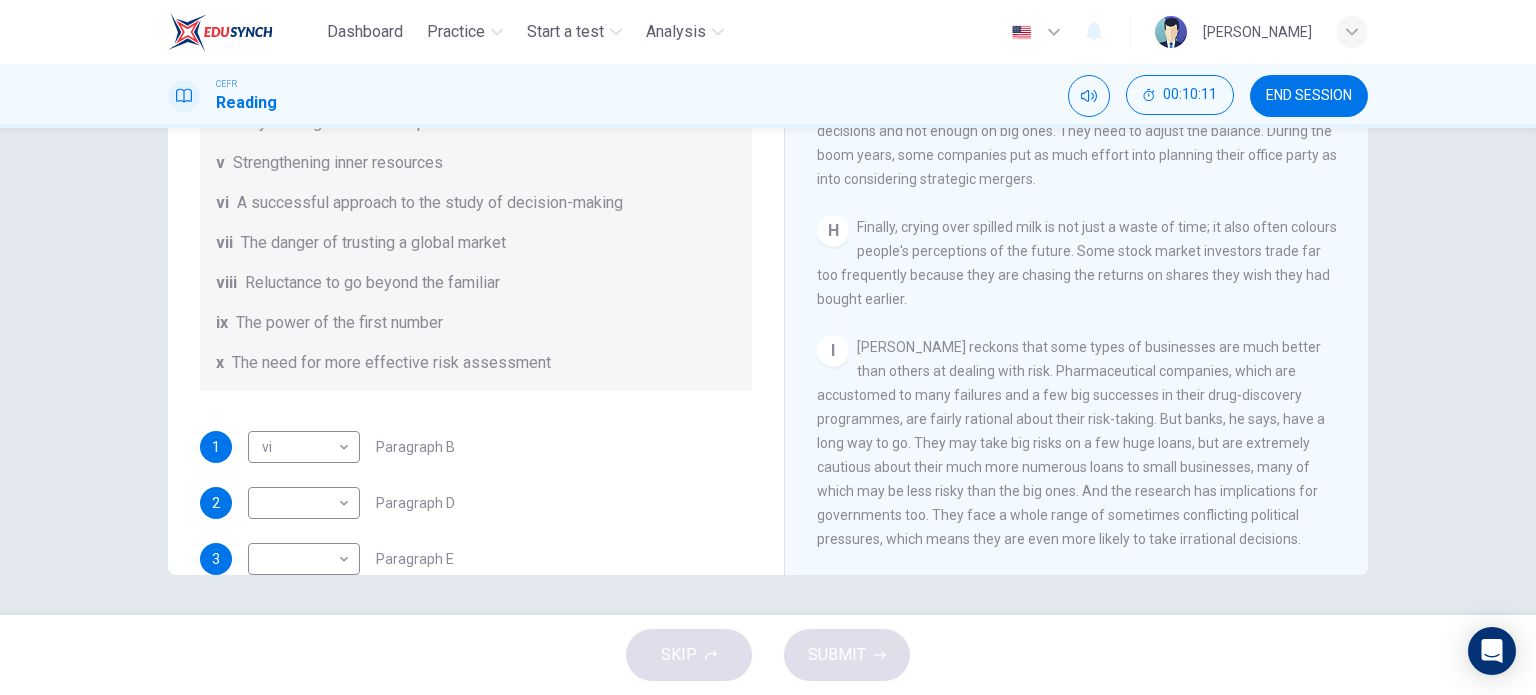 scroll, scrollTop: 176, scrollLeft: 0, axis: vertical 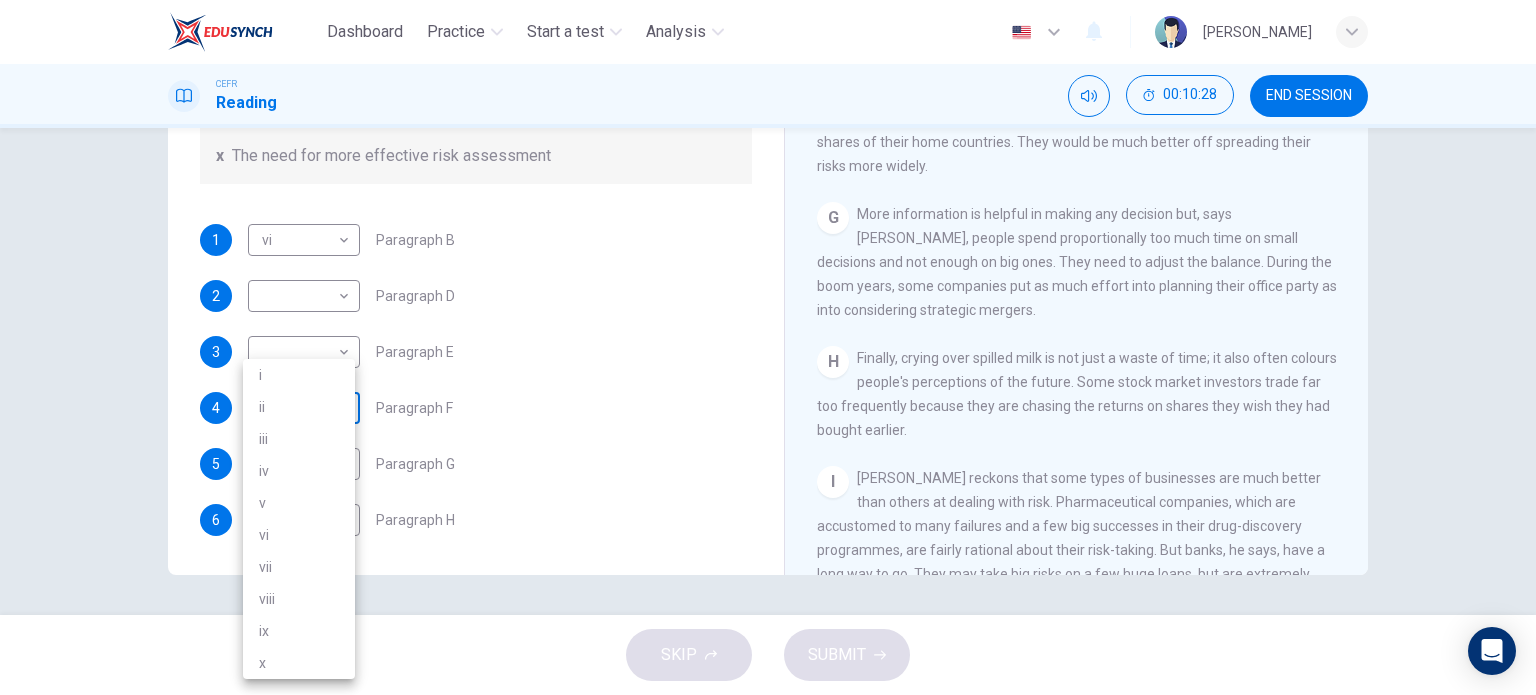 click on "Dashboard Practice Start a test Analysis English en ​ NURULAIN BINTI ROHAIZAT CEFR Reading 00:10:28 END SESSION Questions 1 - 6 Reading Passage 1 has nine paragraphs  A-I
Choose the correct heading for Paragraphs  B  and  D-H  from the list of headings below.
Write the correct number  (i-xi)  in the boxes below. List of Headings i Not identifying the correct priorities ii A solution for the long term iii The difficulty of changing your mind iv Why looking back is unhelpful v Strengthening inner resources vi A successful approach to the study of decision-making vii The danger of trusting a global market viii Reluctance to go beyond the familiar ix The power of the first number x The need for more effective risk assessment 1 vi vi ​ Paragraph B 2 ​ ​ Paragraph D 3 ​ ​ Paragraph E 4 ​ ​ Paragraph F 5 vii vii ​ Paragraph G 6 iii iii ​ Paragraph H Why Risks Can Go Wrong CLICK TO ZOOM Click to Zoom A B C D E F G H I SKIP SUBMIT EduSynch - Online Language Proficiency Testing
Dashboard" at bounding box center (768, 347) 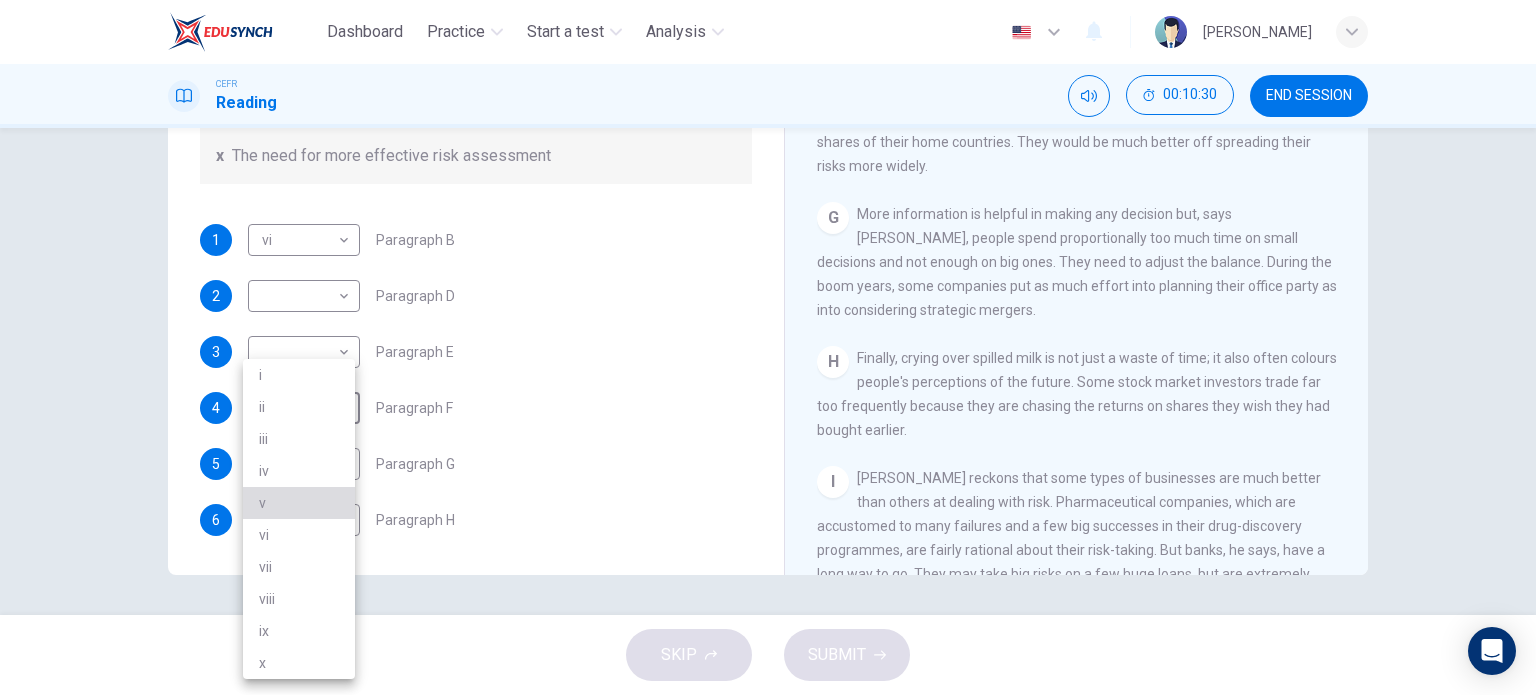 click on "v" at bounding box center [299, 503] 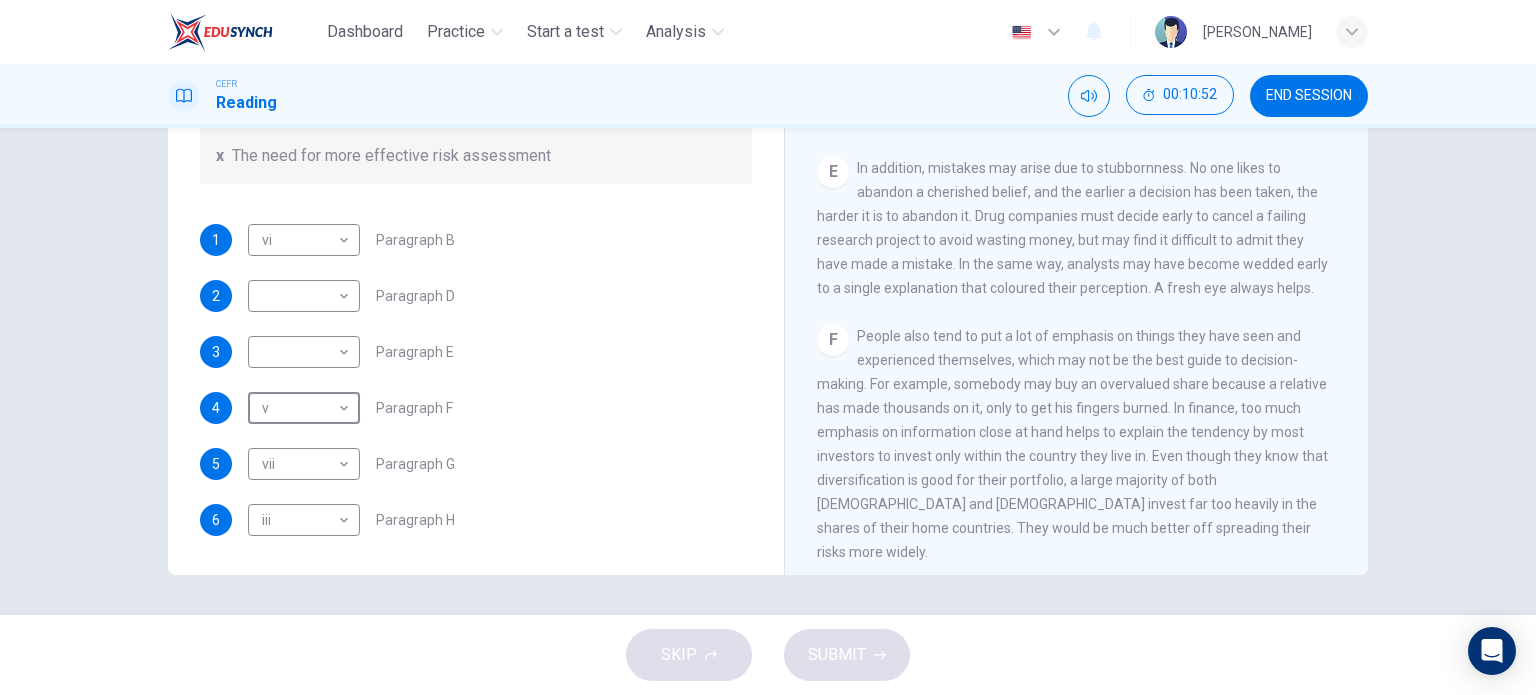 scroll, scrollTop: 1265, scrollLeft: 0, axis: vertical 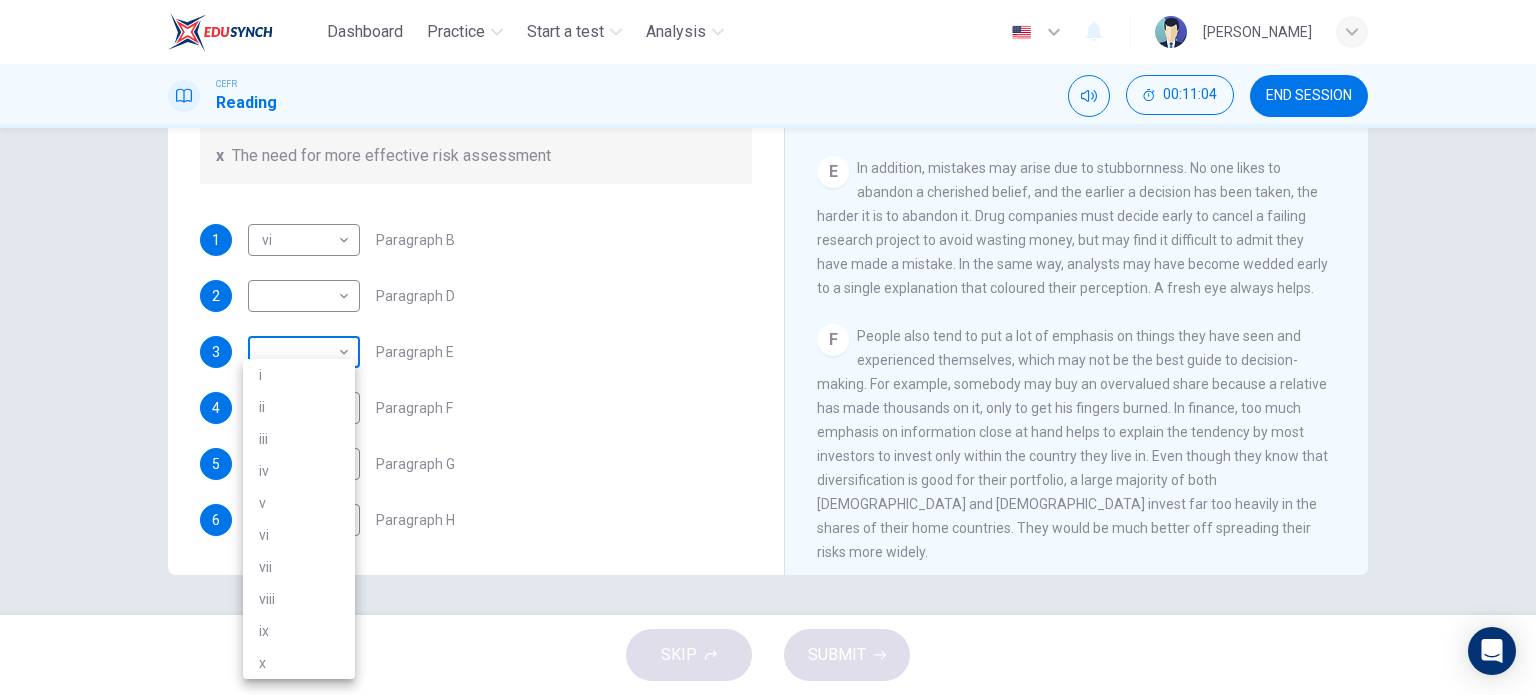 click on "Dashboard Practice Start a test Analysis English en ​ NURULAIN BINTI ROHAIZAT CEFR Reading 00:11:04 END SESSION Questions 1 - 6 Reading Passage 1 has nine paragraphs  A-I
Choose the correct heading for Paragraphs  B  and  D-H  from the list of headings below.
Write the correct number  (i-xi)  in the boxes below. List of Headings i Not identifying the correct priorities ii A solution for the long term iii The difficulty of changing your mind iv Why looking back is unhelpful v Strengthening inner resources vi A successful approach to the study of decision-making vii The danger of trusting a global market viii Reluctance to go beyond the familiar ix The power of the first number x The need for more effective risk assessment 1 vi vi ​ Paragraph B 2 ​ ​ Paragraph D 3 ​ ​ Paragraph E 4 v v ​ Paragraph F 5 vii vii ​ Paragraph G 6 iii iii ​ Paragraph H Why Risks Can Go Wrong CLICK TO ZOOM Click to Zoom A B C D E F G H I SKIP SUBMIT EduSynch - Online Language Proficiency Testing
Dashboard" at bounding box center (768, 347) 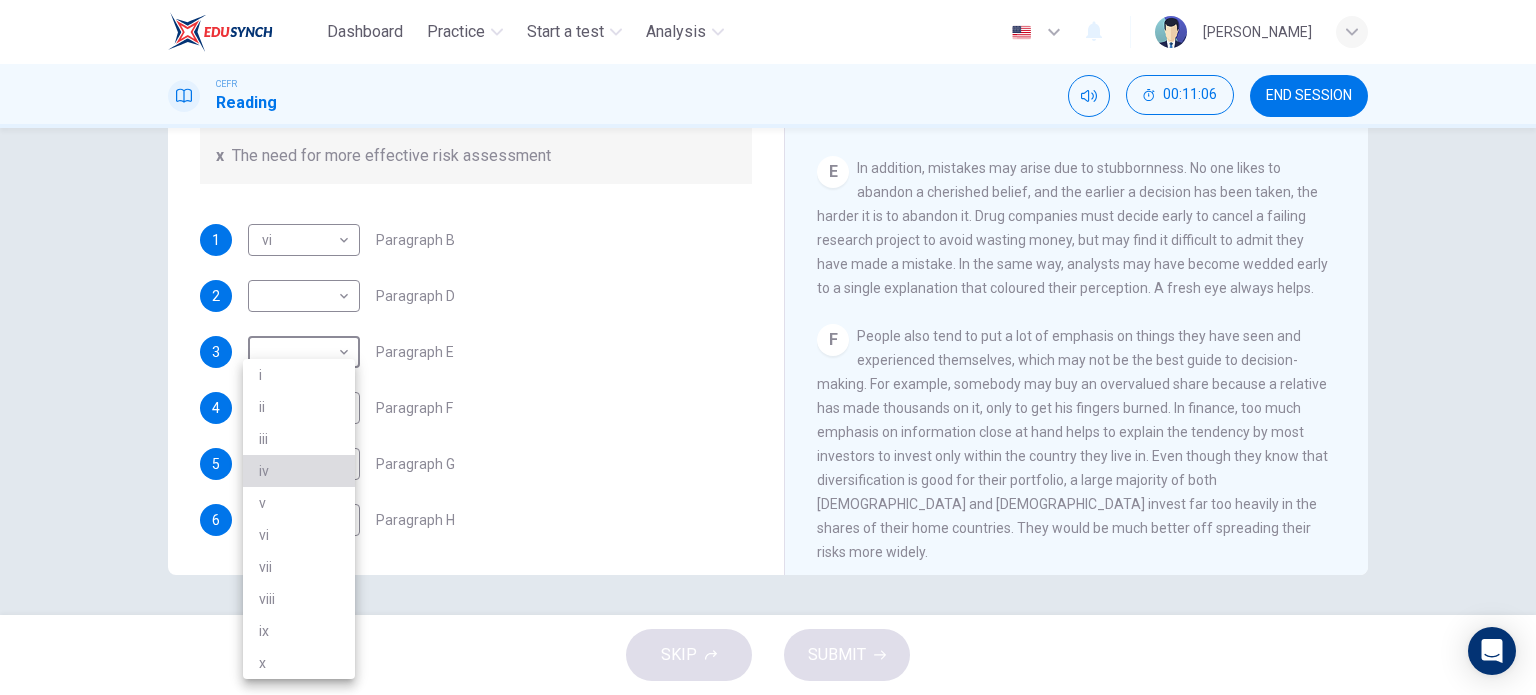 click on "iv" at bounding box center (299, 471) 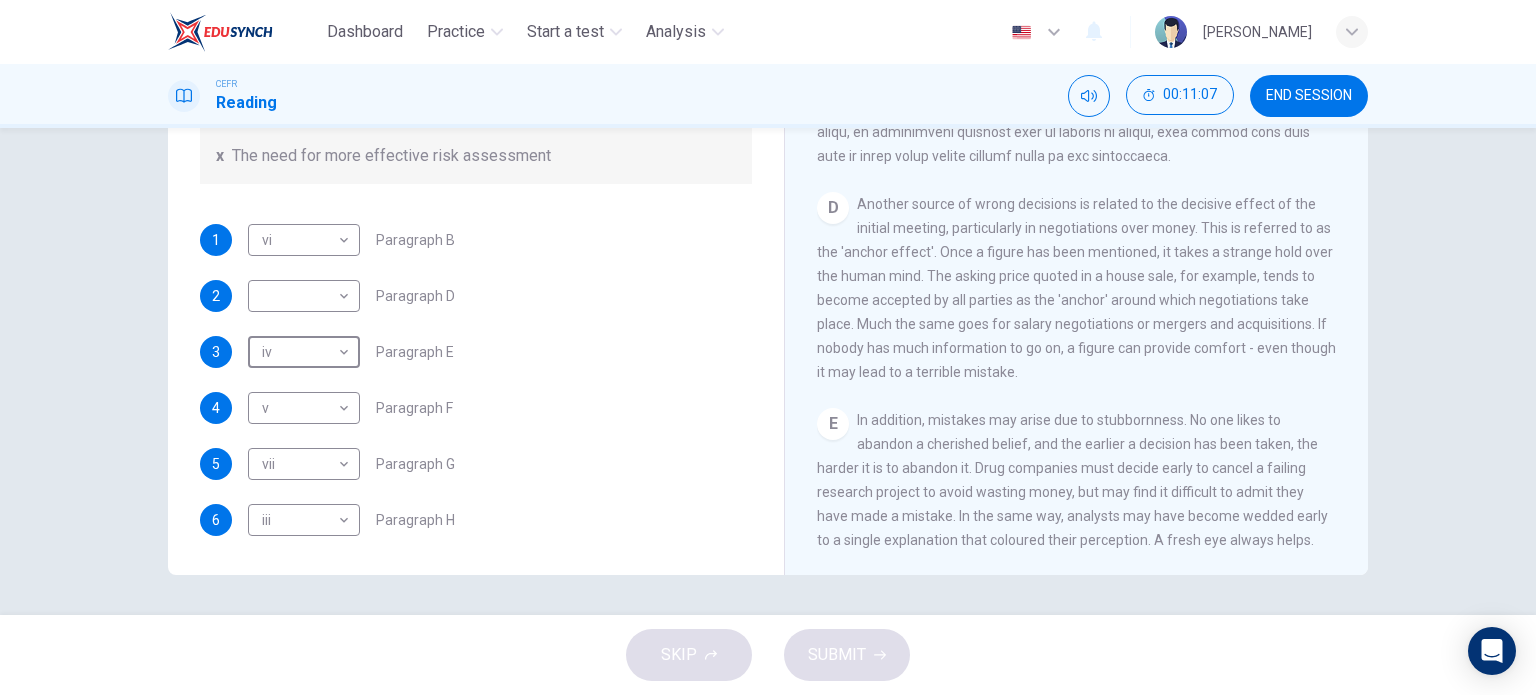 scroll, scrollTop: 1012, scrollLeft: 0, axis: vertical 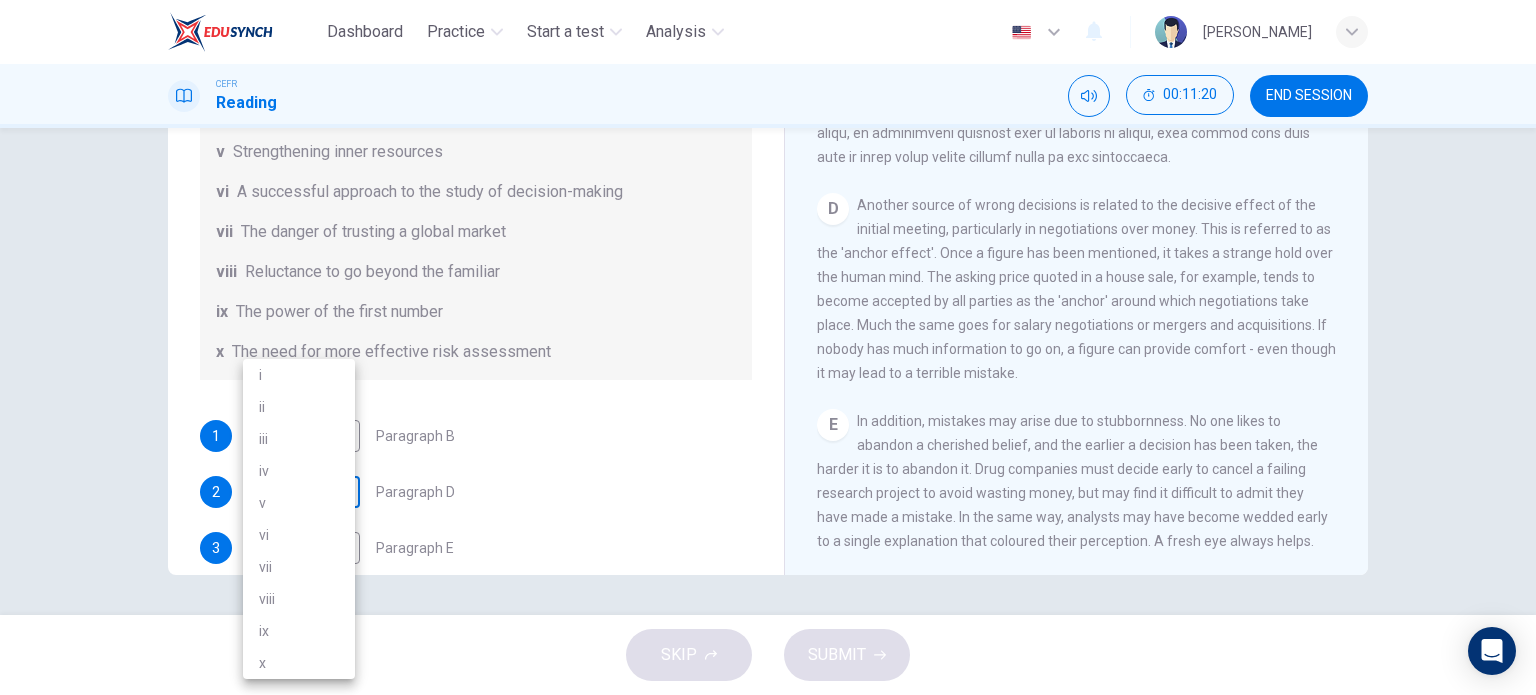 click on "Dashboard Practice Start a test Analysis English en ​ NURULAIN BINTI ROHAIZAT CEFR Reading 00:11:20 END SESSION Questions 1 - 6 Reading Passage 1 has nine paragraphs  A-I
Choose the correct heading for Paragraphs  B  and  D-H  from the list of headings below.
Write the correct number  (i-xi)  in the boxes below. List of Headings i Not identifying the correct priorities ii A solution for the long term iii The difficulty of changing your mind iv Why looking back is unhelpful v Strengthening inner resources vi A successful approach to the study of decision-making vii The danger of trusting a global market viii Reluctance to go beyond the familiar ix The power of the first number x The need for more effective risk assessment 1 vi vi ​ Paragraph B 2 ​ ​ Paragraph D 3 iv iv ​ Paragraph E 4 v v ​ Paragraph F 5 vii vii ​ Paragraph G 6 iii iii ​ Paragraph H Why Risks Can Go Wrong CLICK TO ZOOM Click to Zoom A B C D E F G H I SKIP SUBMIT EduSynch - Online Language Proficiency Testing
Practice" at bounding box center [768, 347] 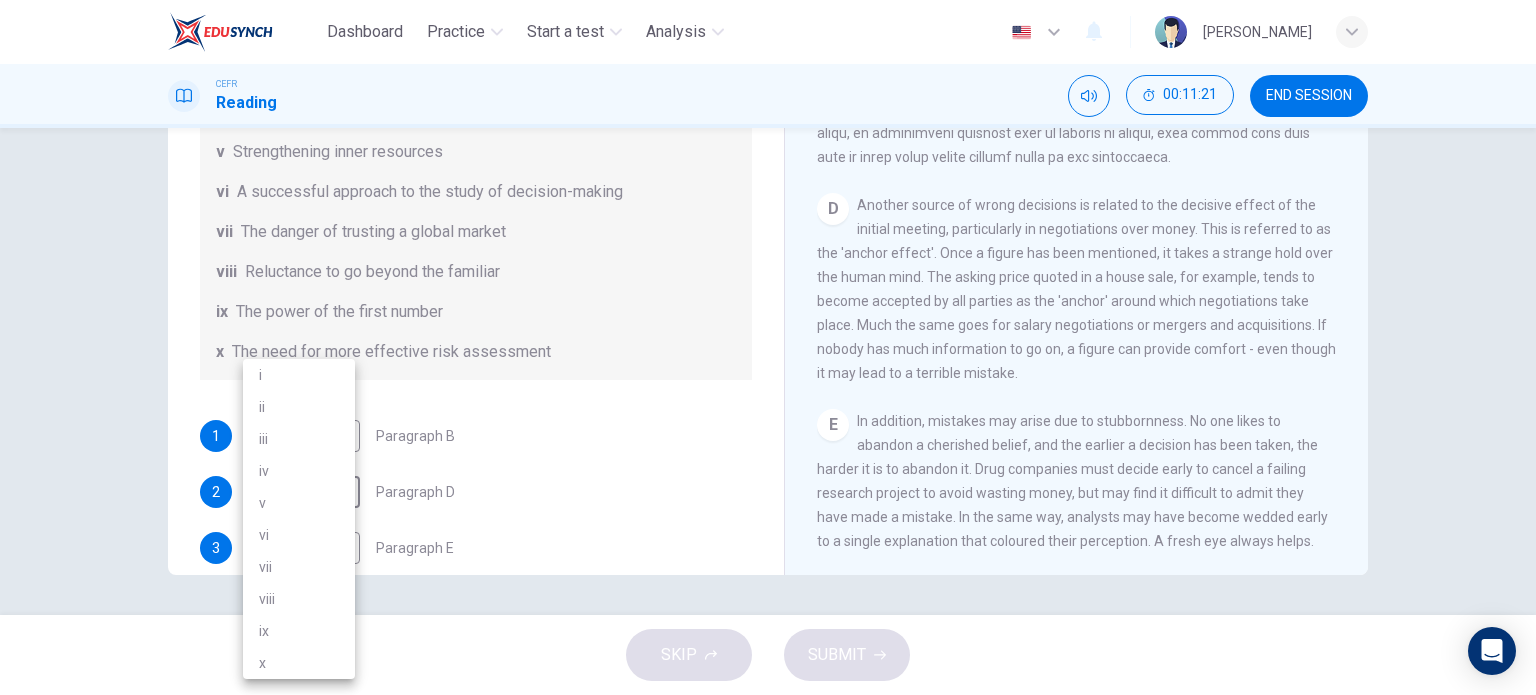 click on "v" at bounding box center (299, 503) 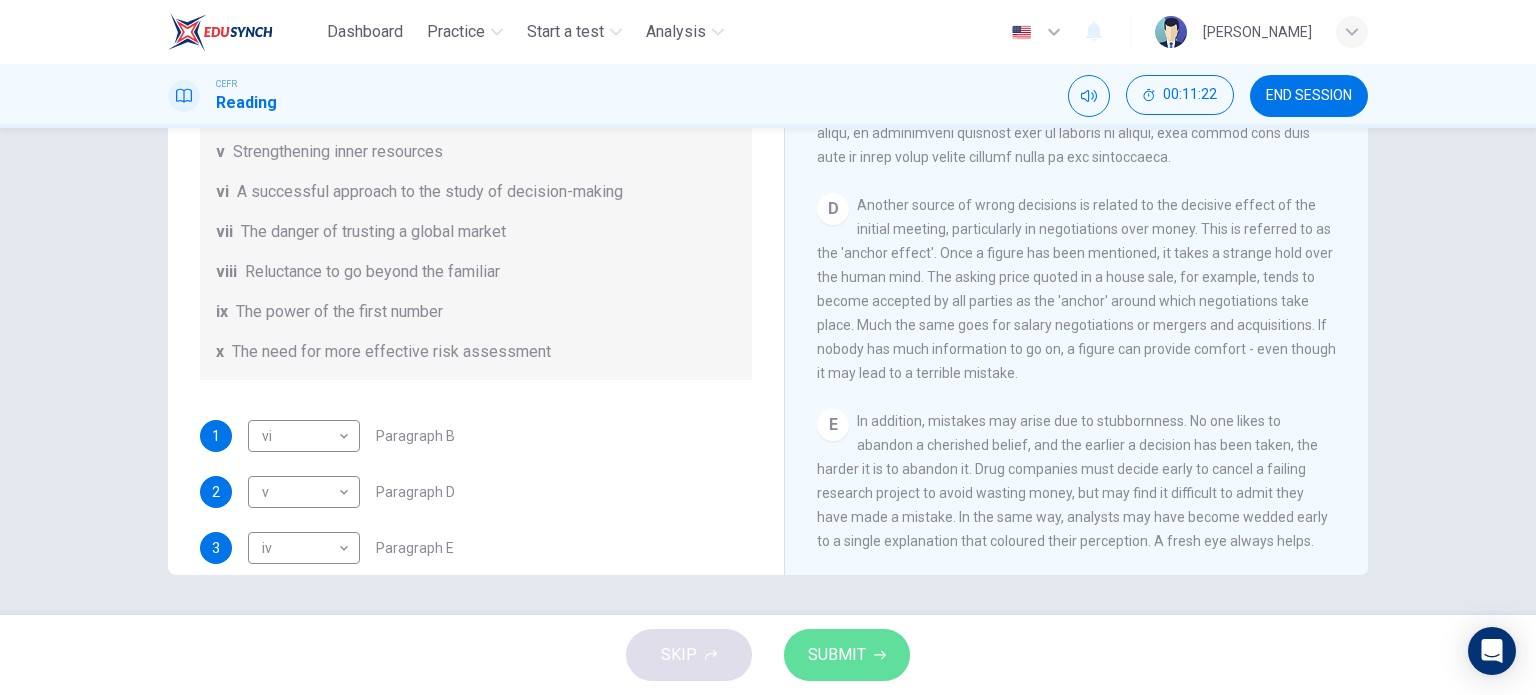 click on "SUBMIT" at bounding box center (837, 655) 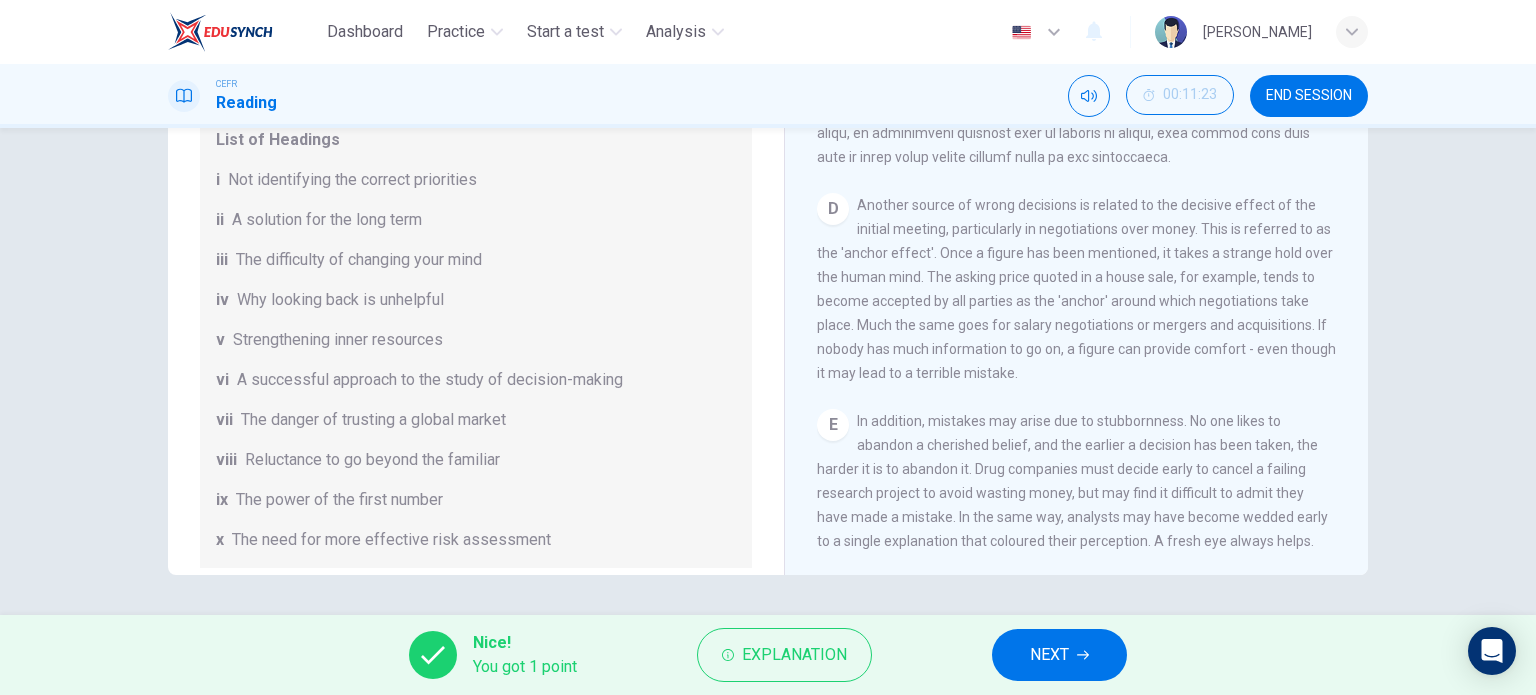 scroll, scrollTop: 84, scrollLeft: 0, axis: vertical 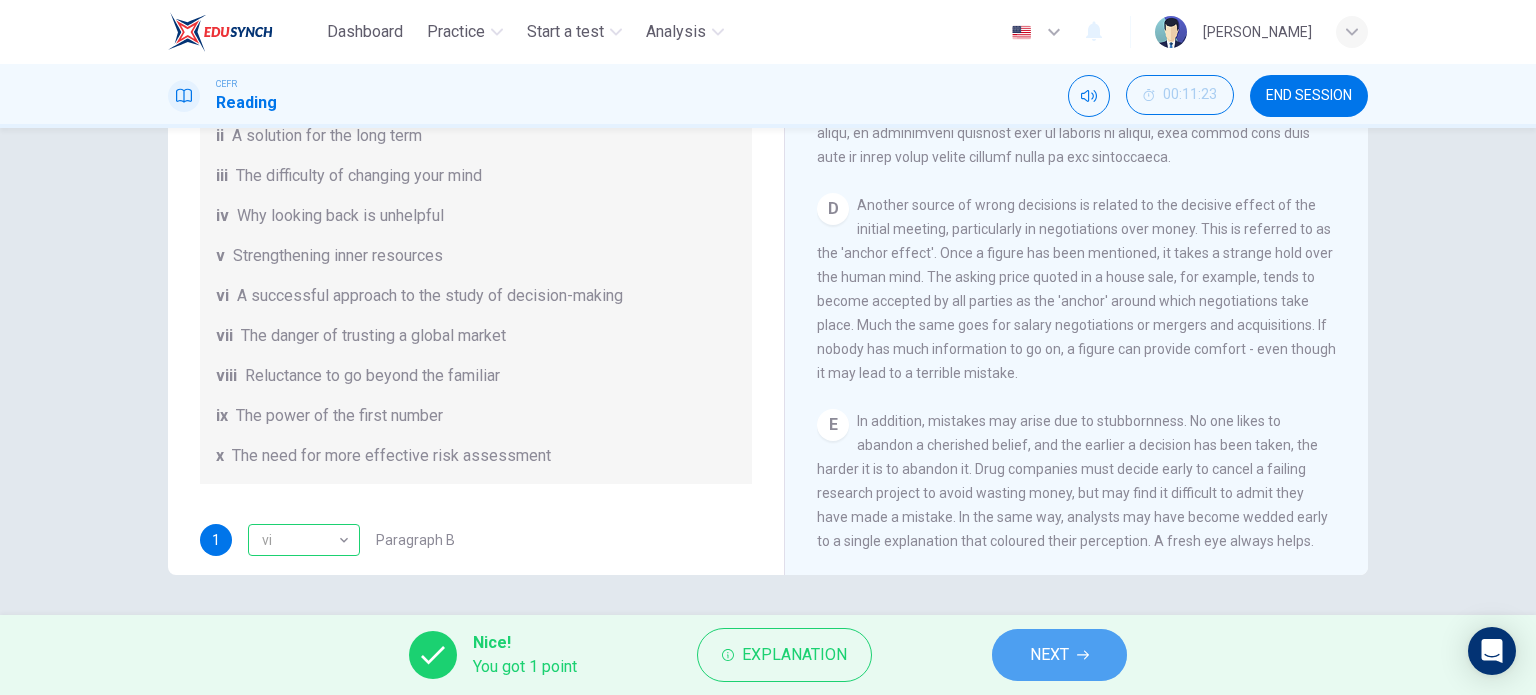 click on "NEXT" at bounding box center [1059, 655] 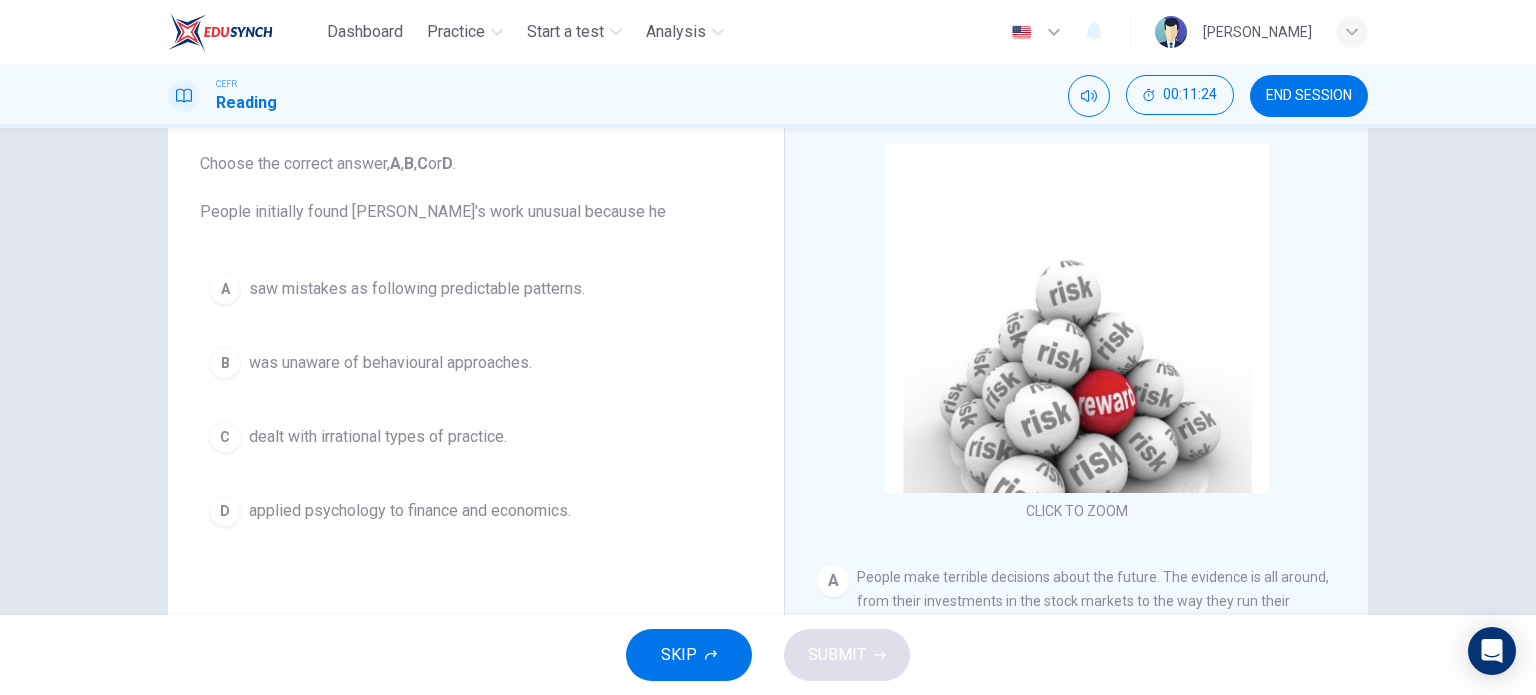 scroll, scrollTop: 111, scrollLeft: 0, axis: vertical 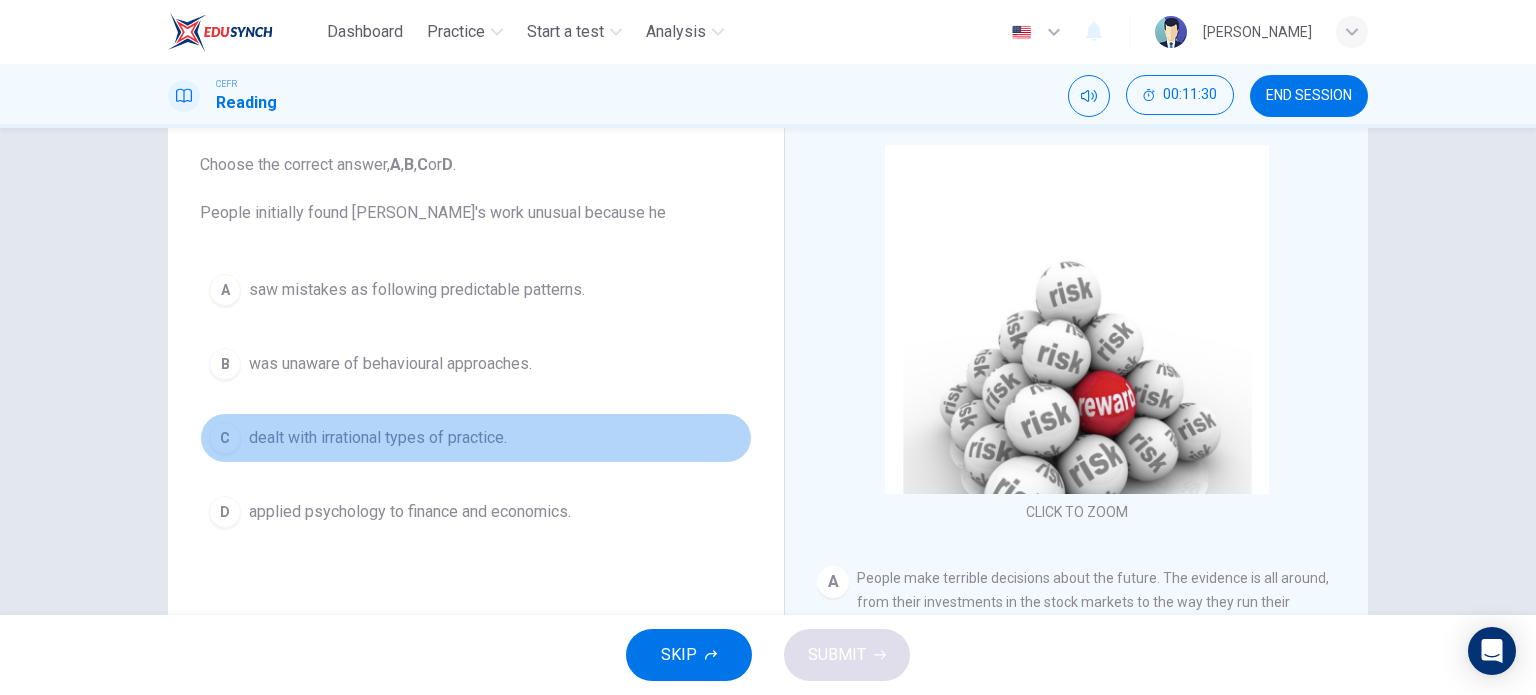 click on "dealt with irrational types of practice." at bounding box center (378, 438) 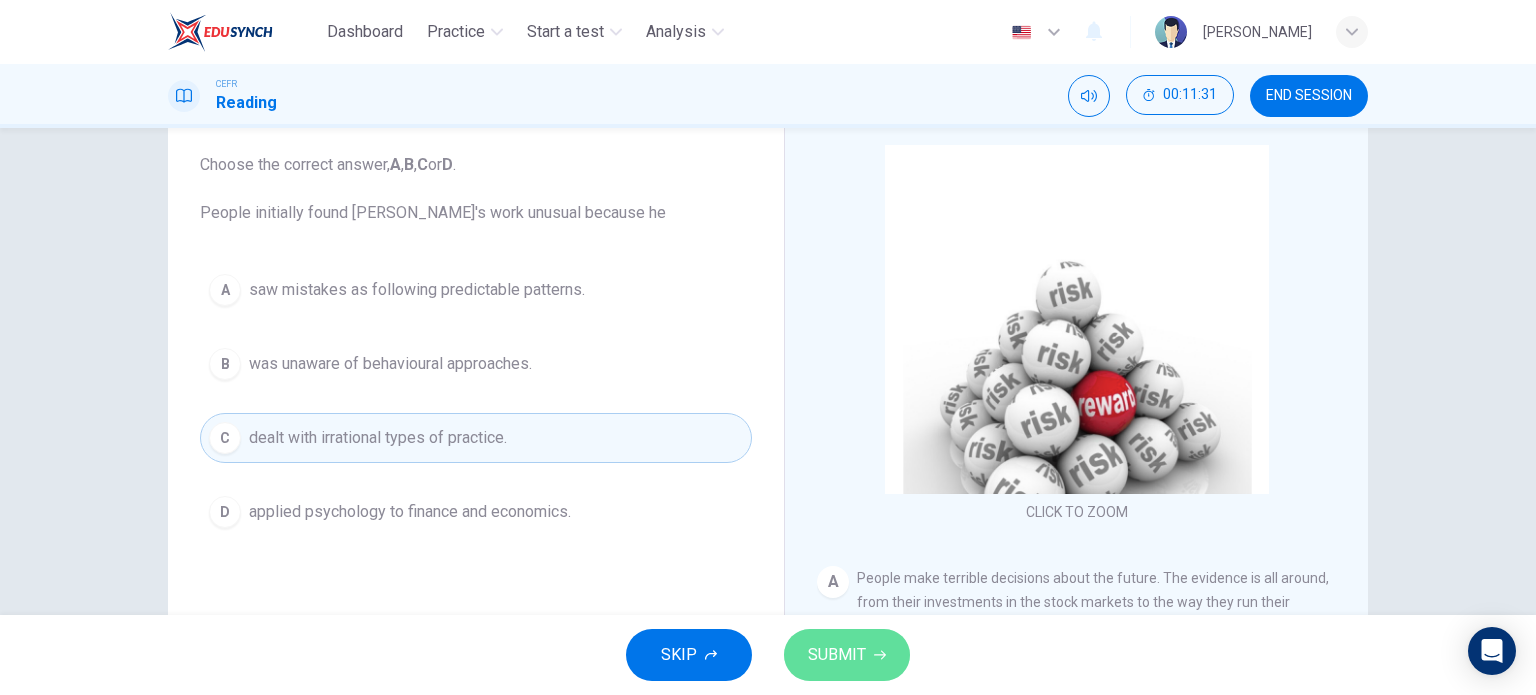 click on "SUBMIT" at bounding box center [837, 655] 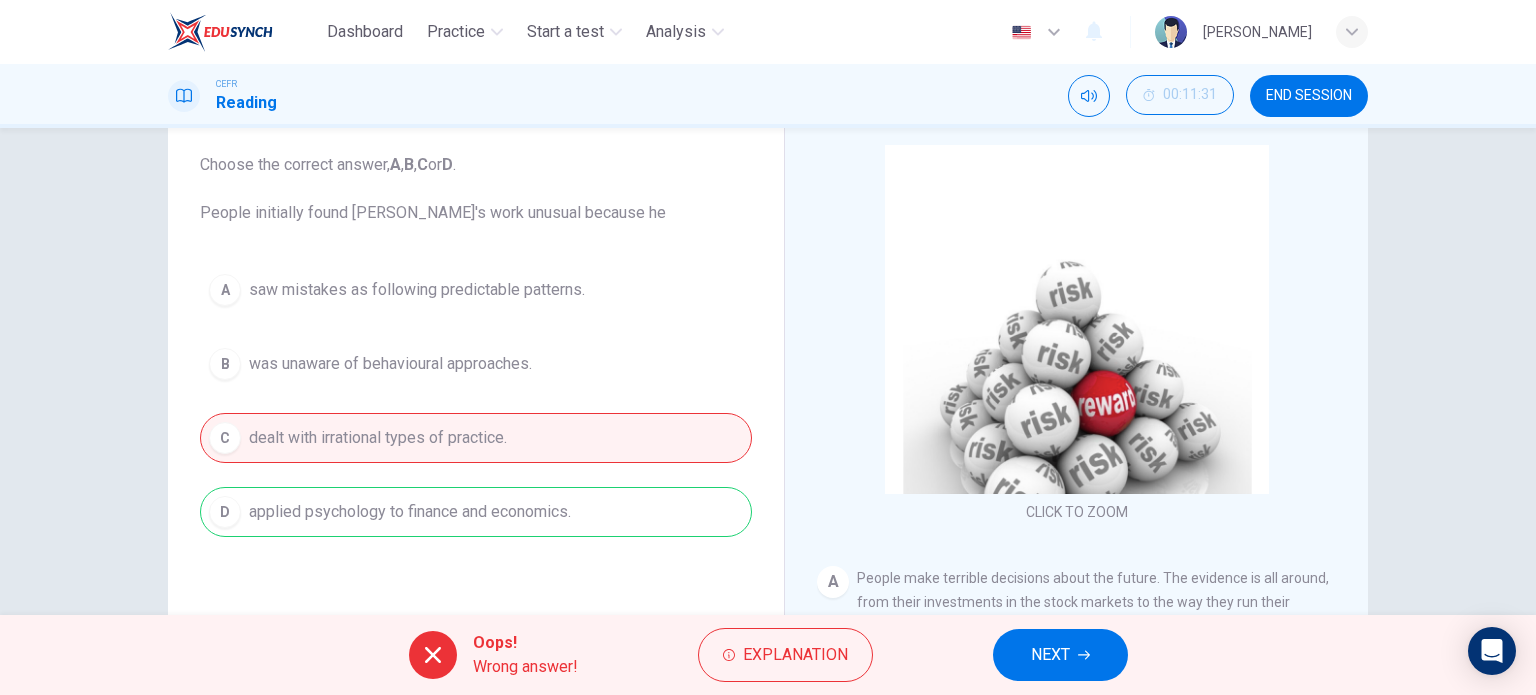 click on "Oops! Wrong answer! Explanation NEXT" at bounding box center [768, 655] 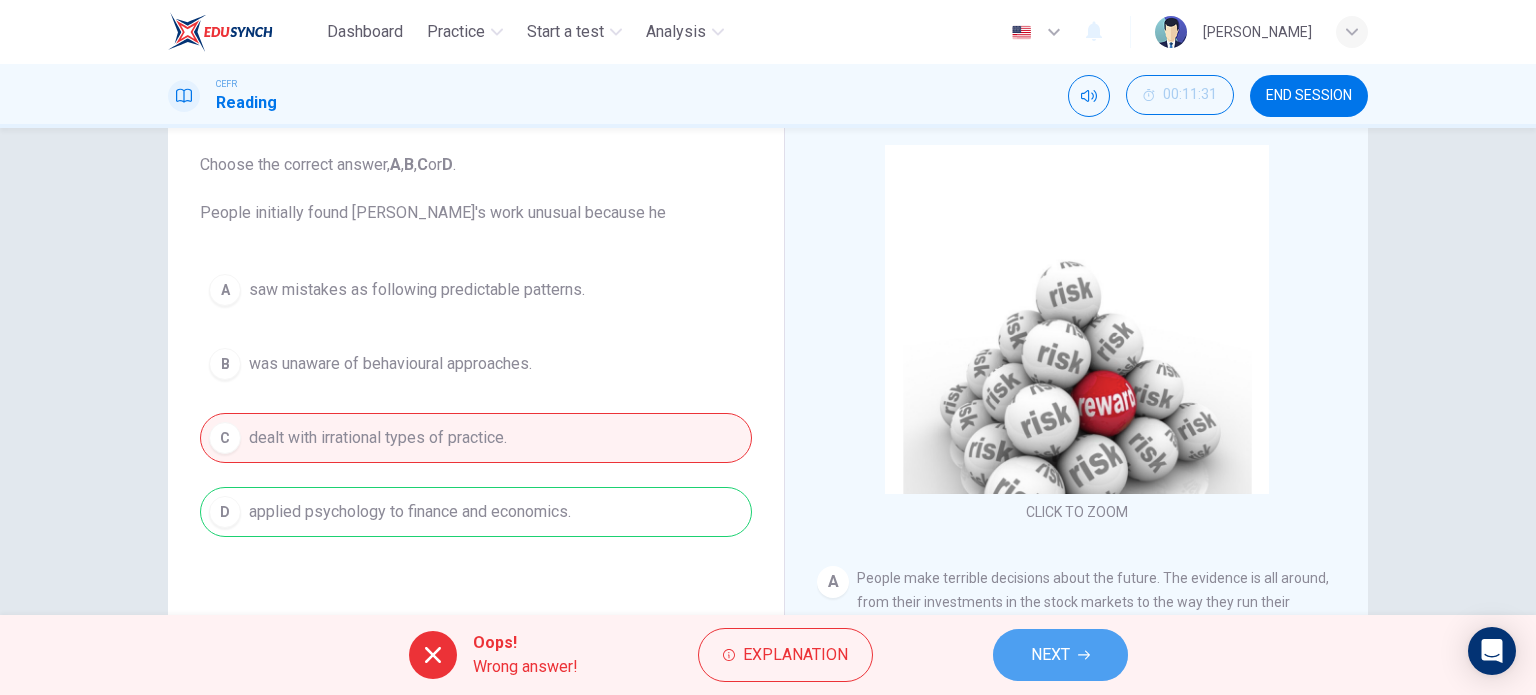 click on "NEXT" at bounding box center (1060, 655) 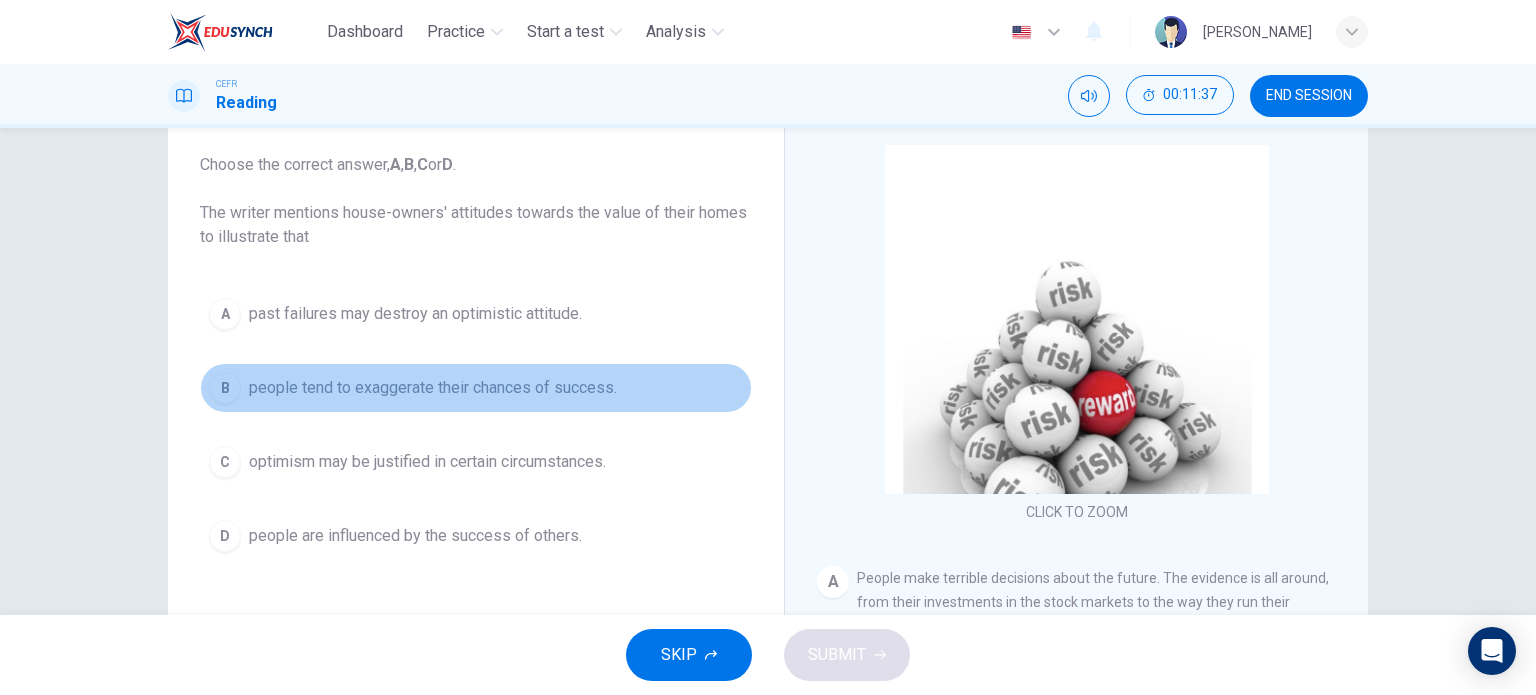 click on "people tend to exaggerate their chances of success." at bounding box center (433, 388) 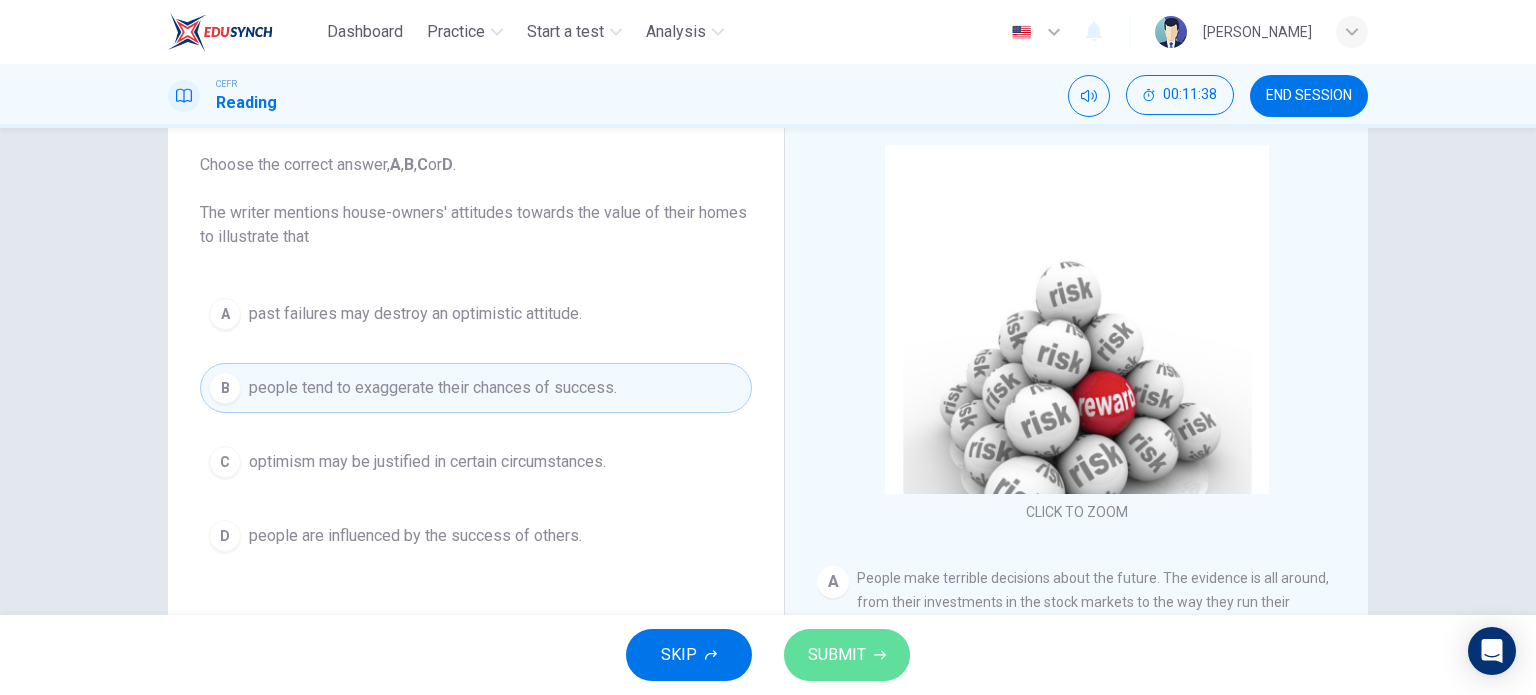 click on "SUBMIT" at bounding box center [837, 655] 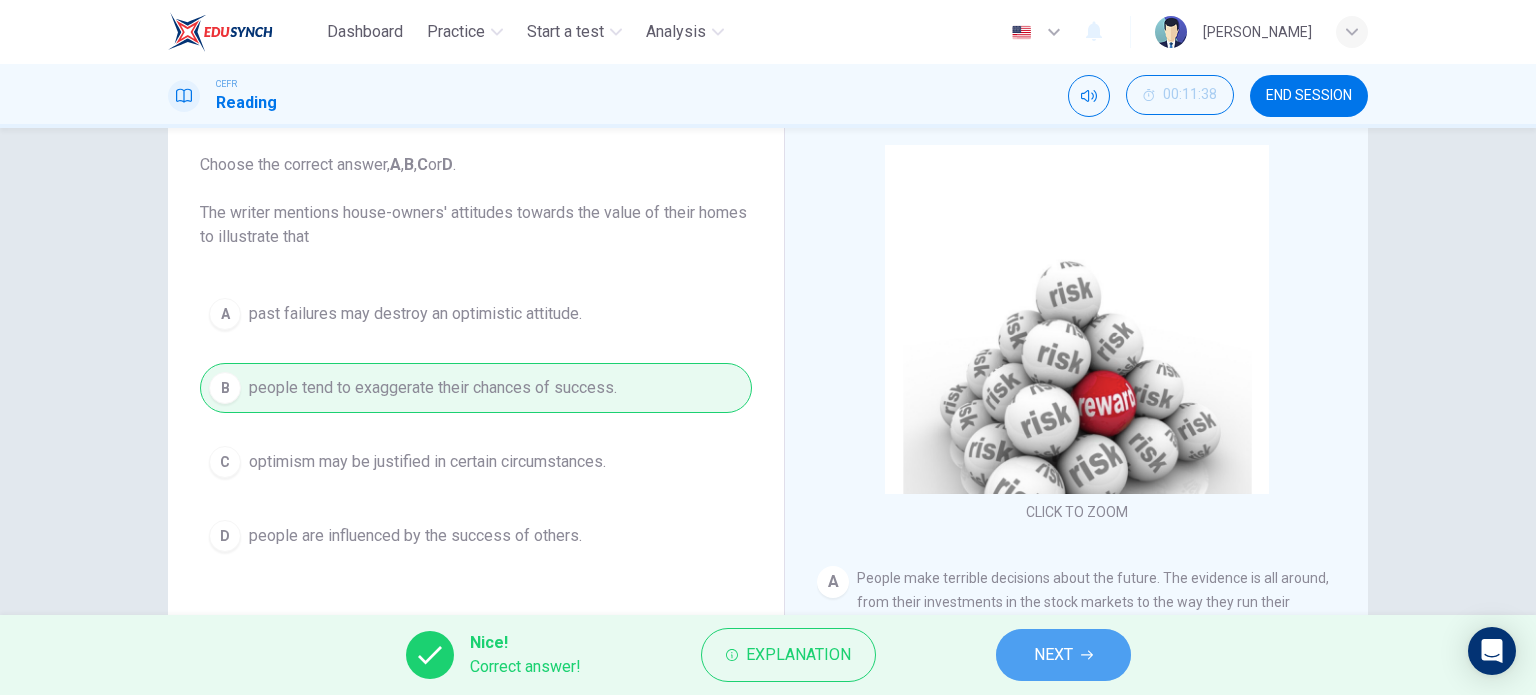 click on "NEXT" at bounding box center [1053, 655] 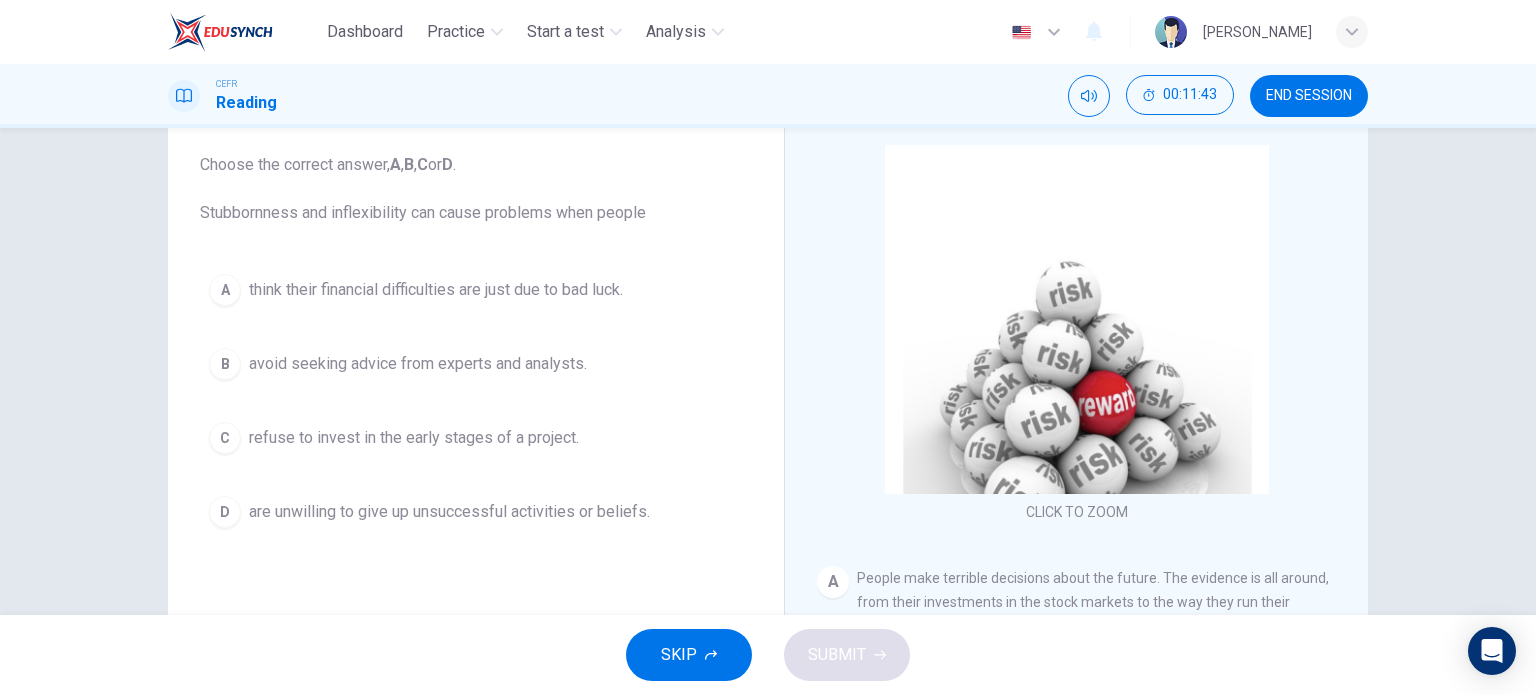 click on "B avoid seeking advice from experts and analysts." at bounding box center [476, 364] 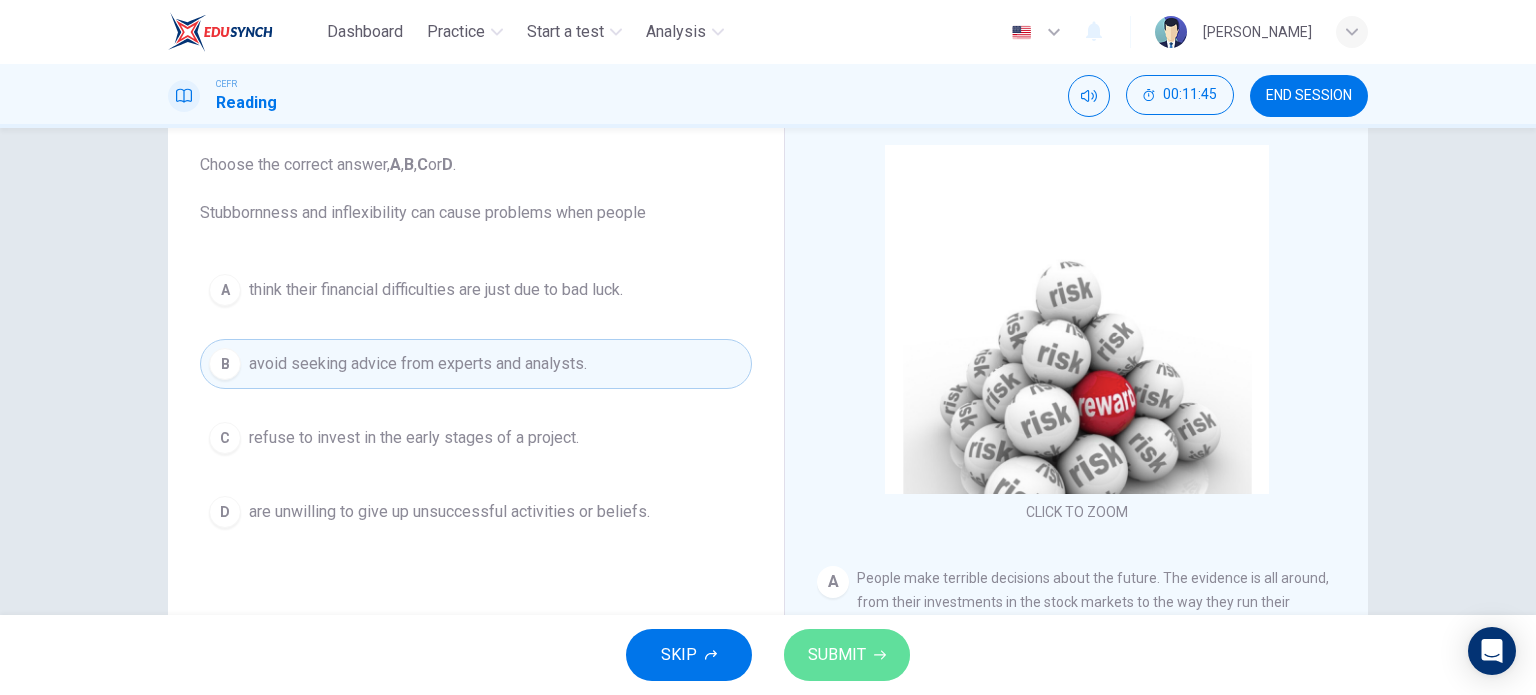 click on "SUBMIT" at bounding box center (837, 655) 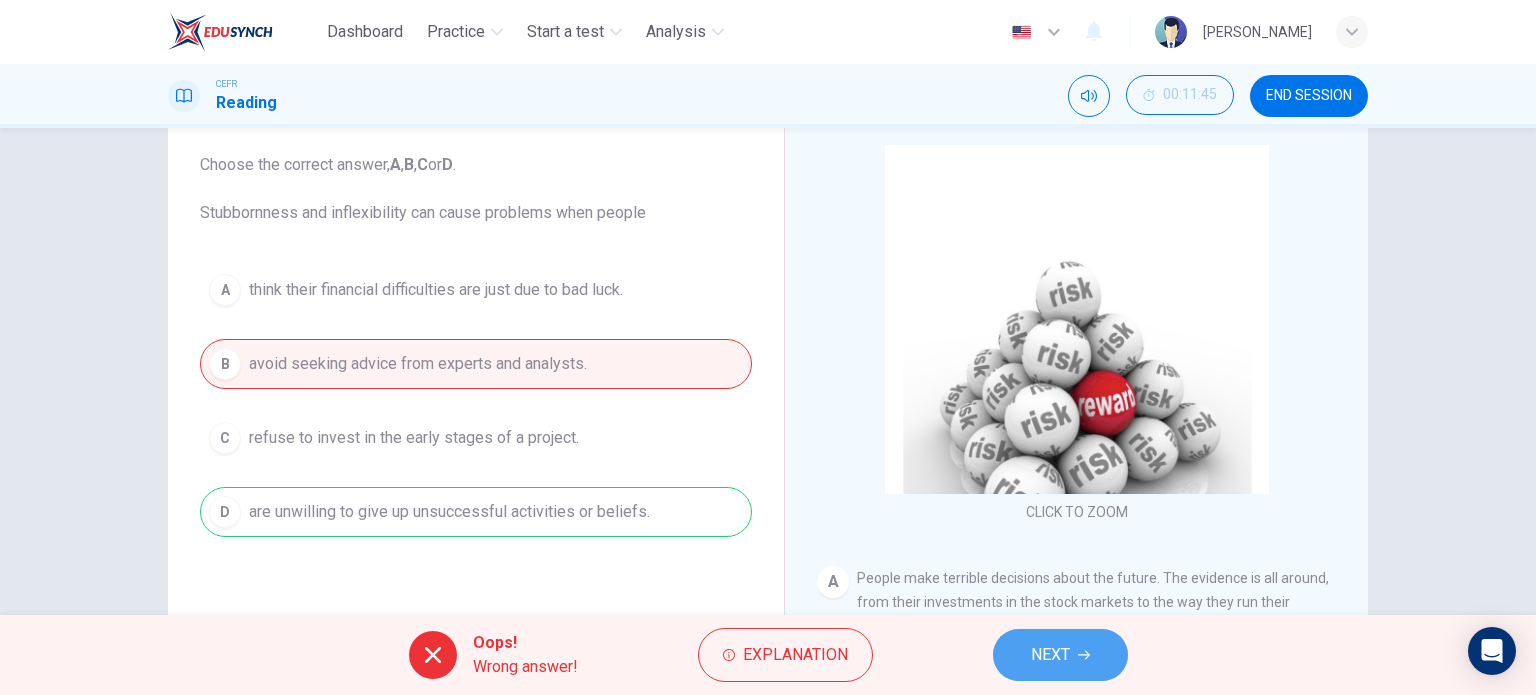 click on "NEXT" at bounding box center (1060, 655) 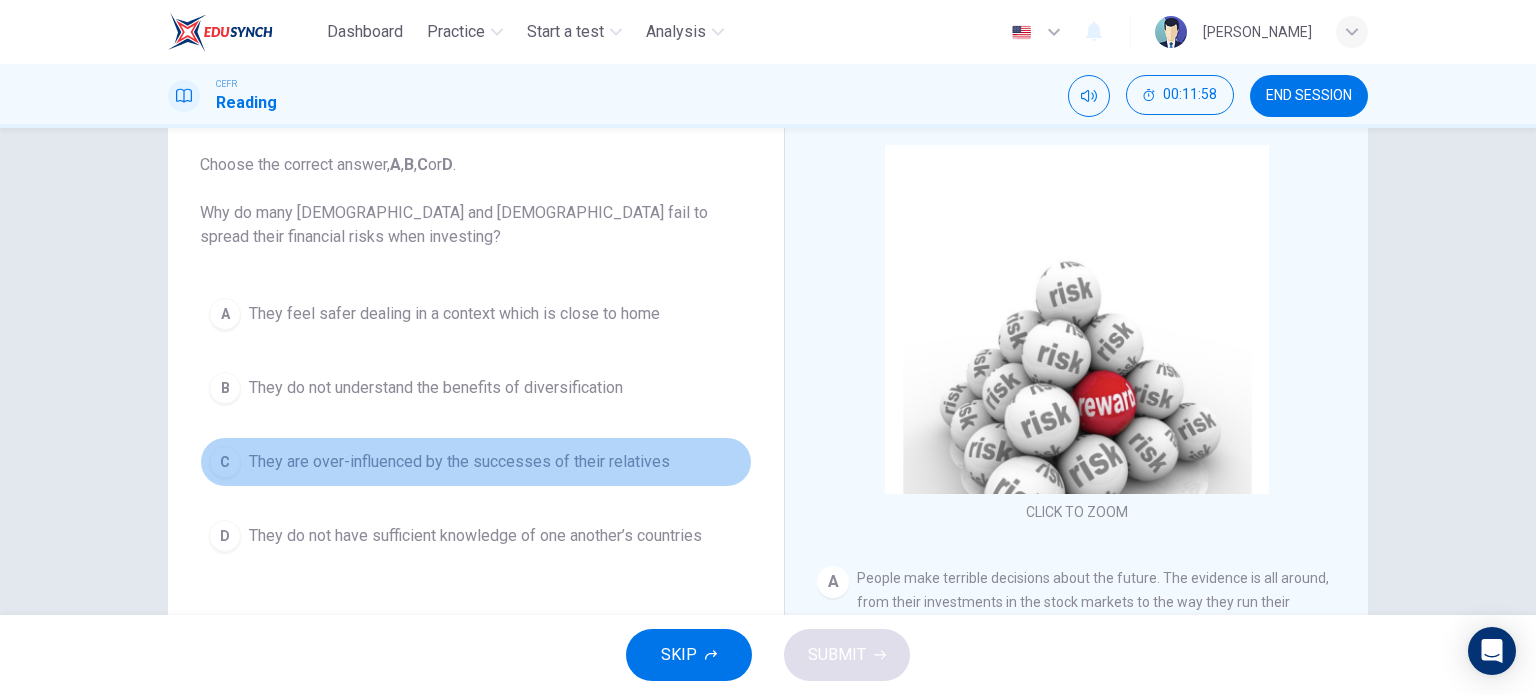 click on "They are over-influenced by the successes of their relatives" at bounding box center (459, 462) 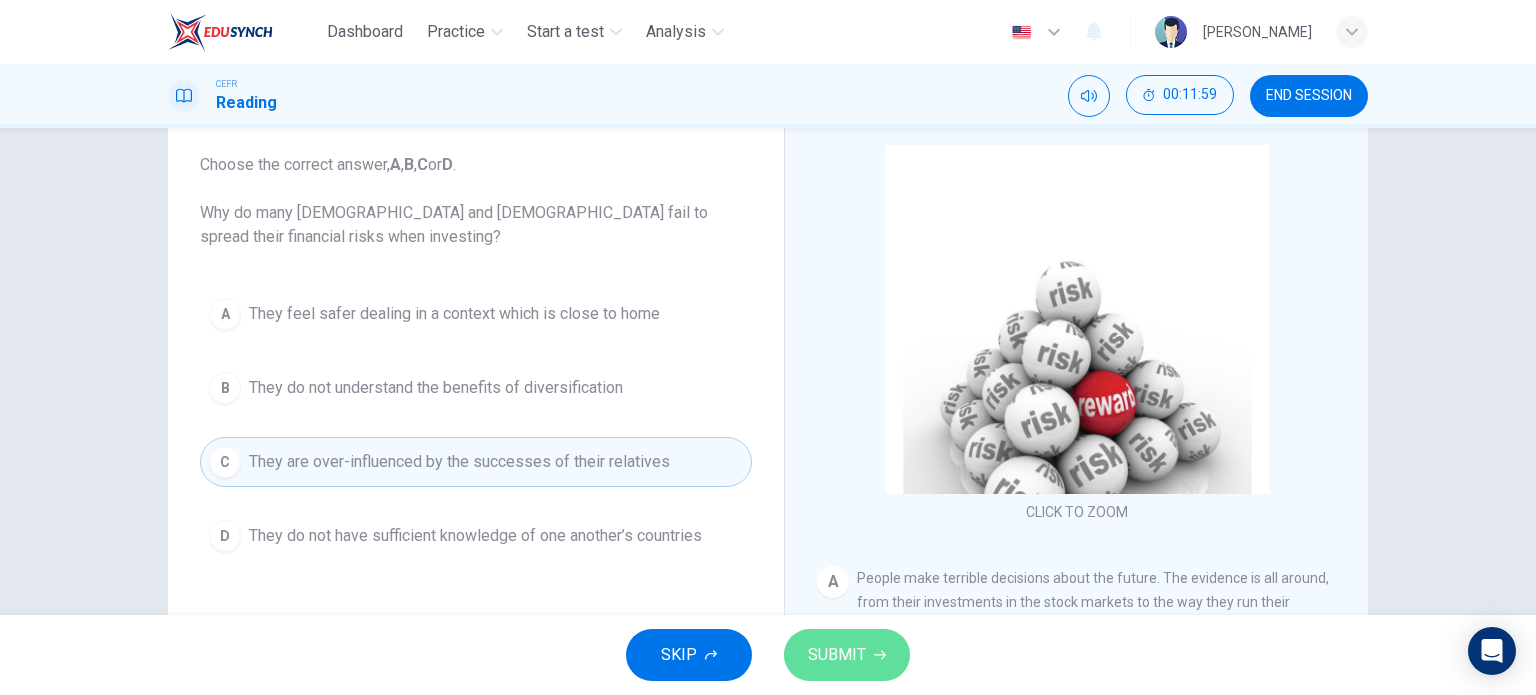 click on "SUBMIT" at bounding box center (847, 655) 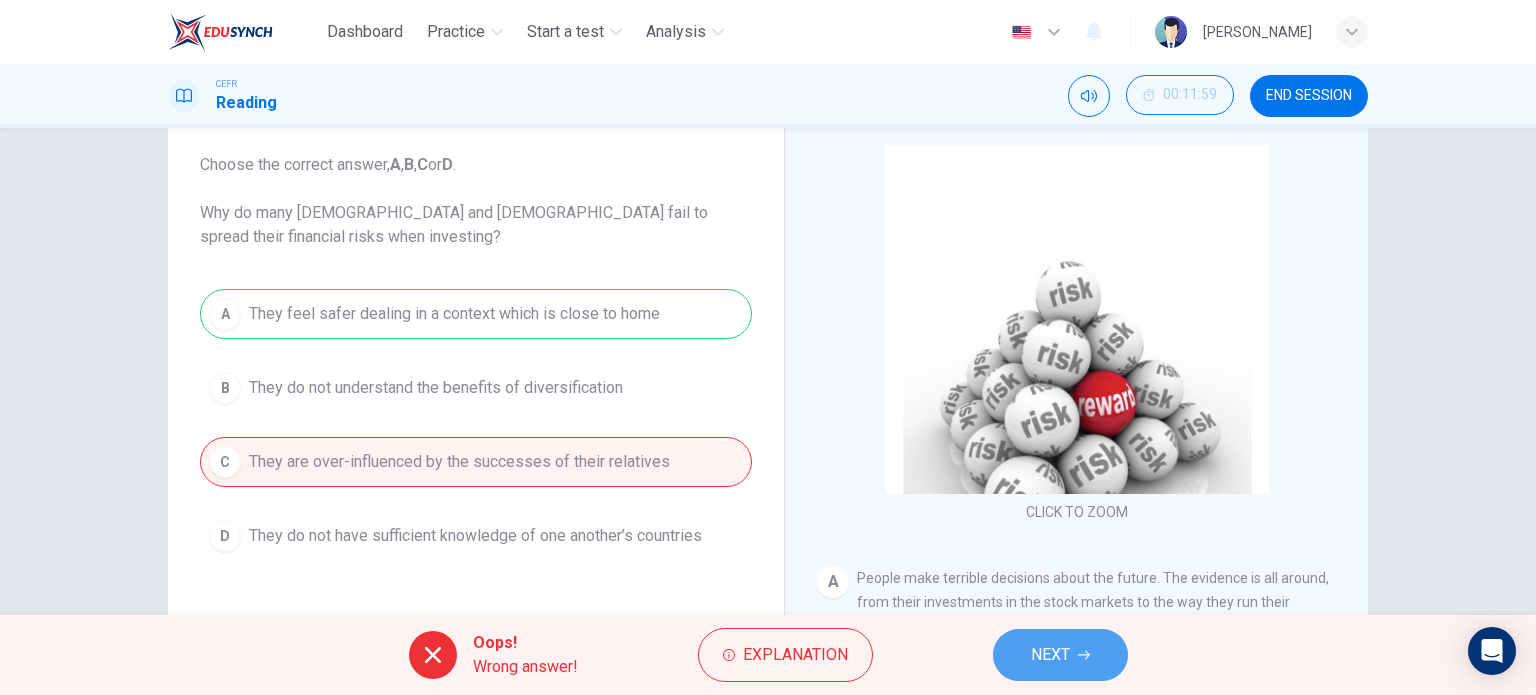 click on "NEXT" at bounding box center [1060, 655] 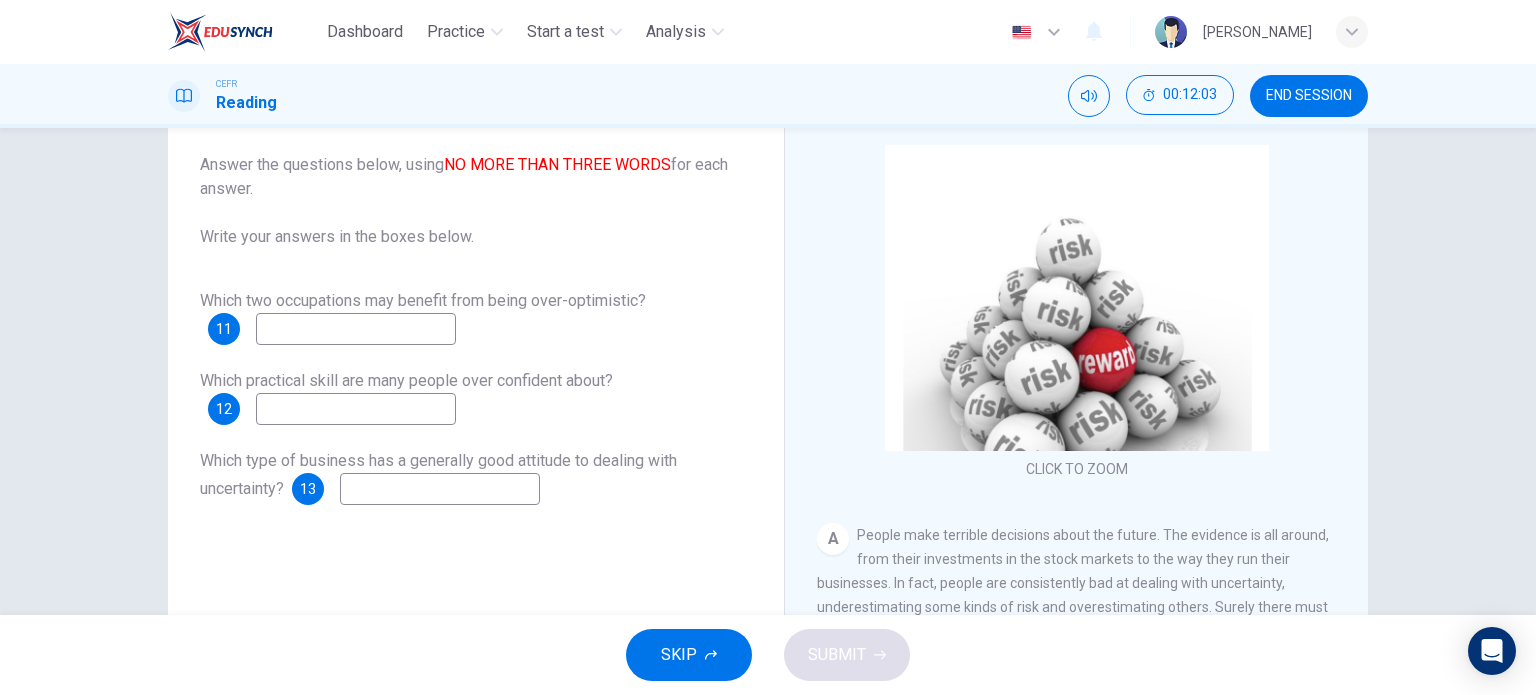 scroll, scrollTop: 78, scrollLeft: 0, axis: vertical 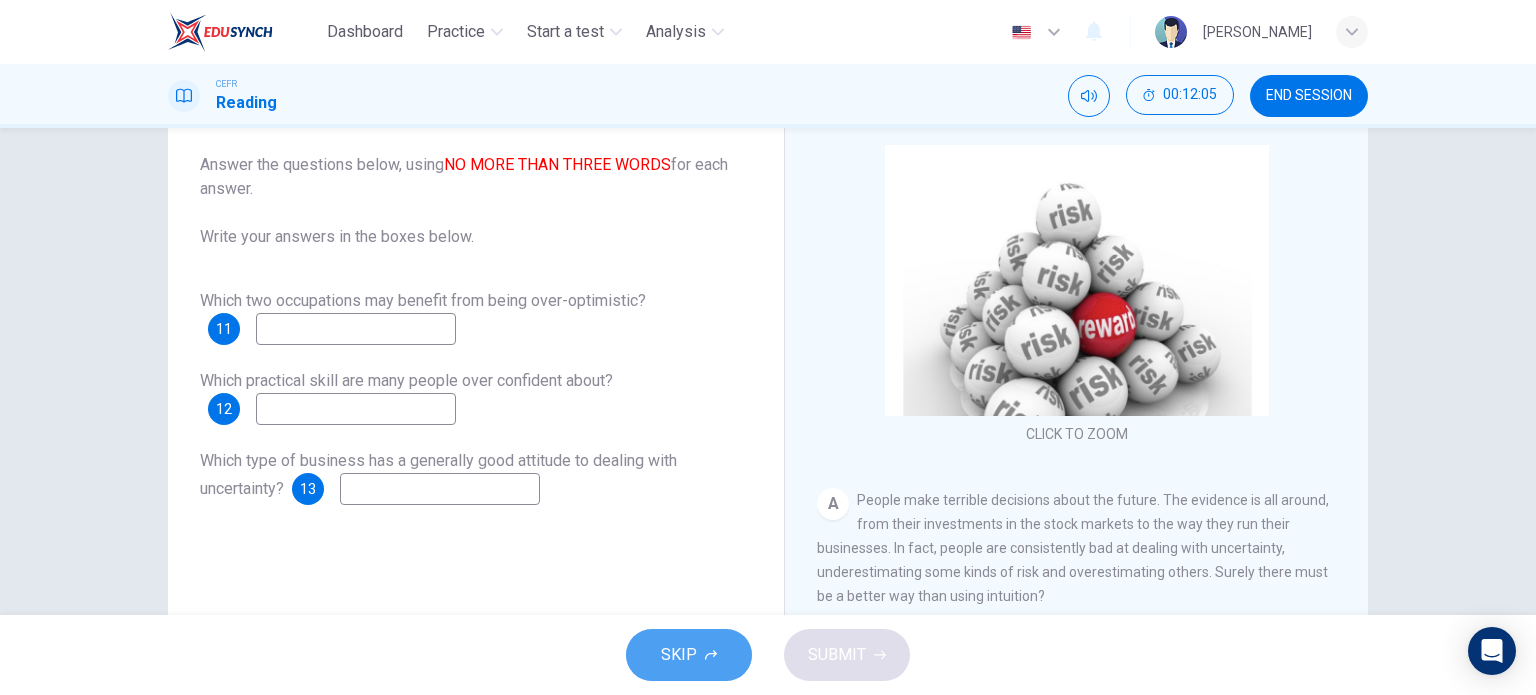 click on "SKIP" at bounding box center [679, 655] 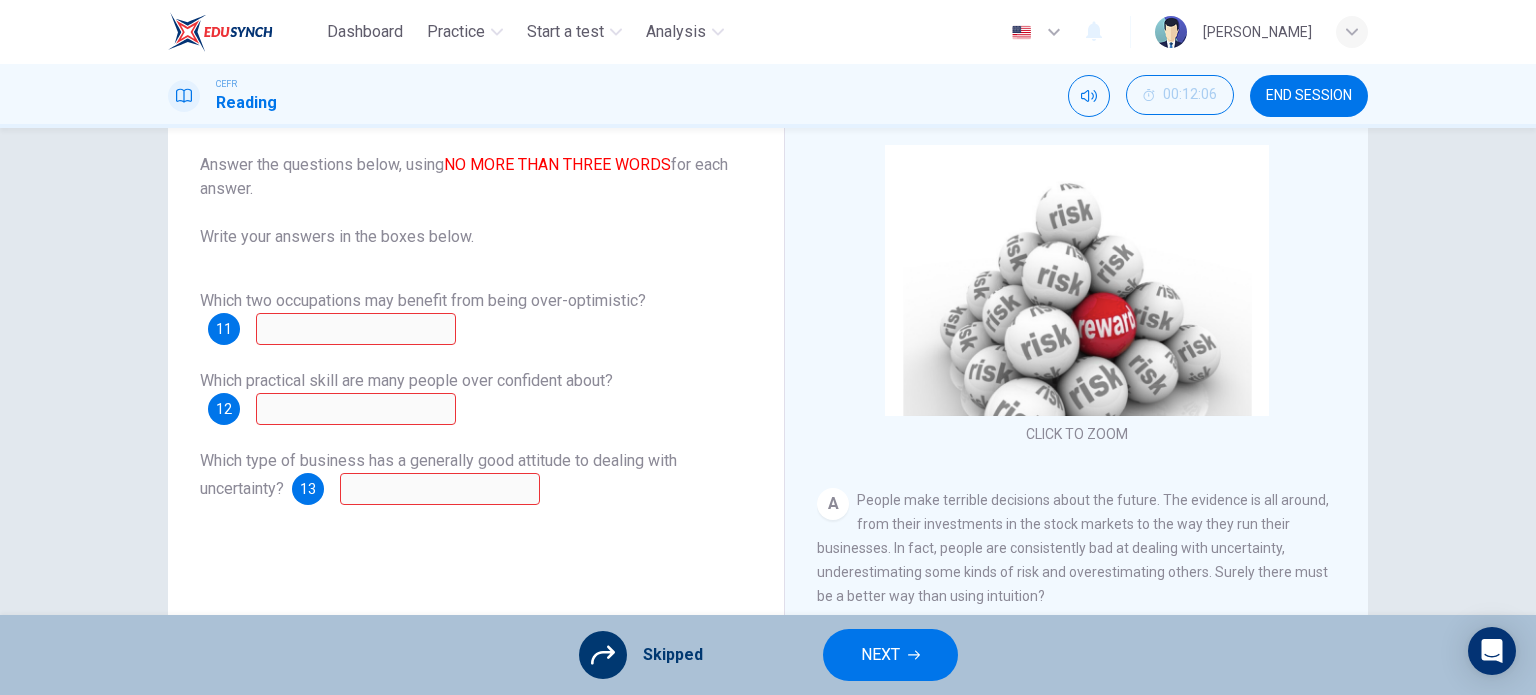 click on "Skipped NEXT" at bounding box center [768, 655] 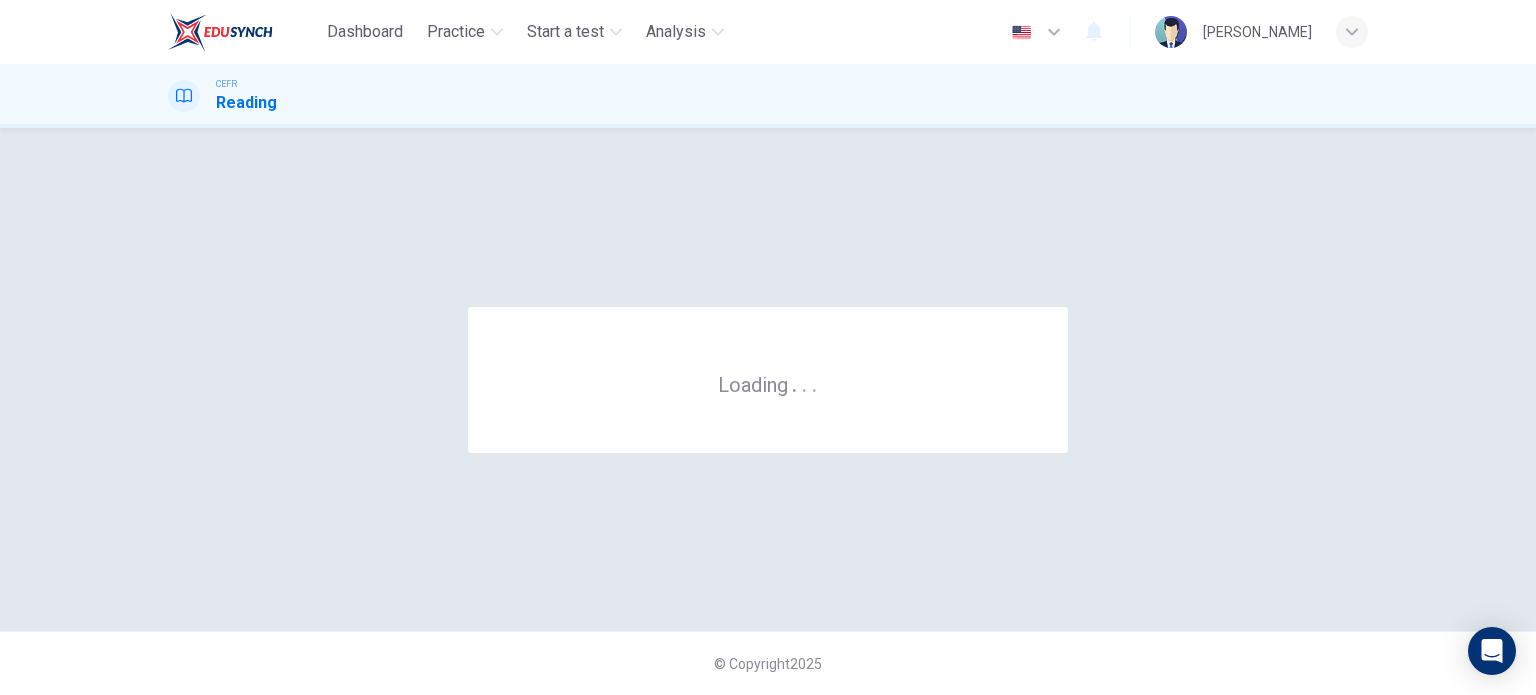 scroll, scrollTop: 0, scrollLeft: 0, axis: both 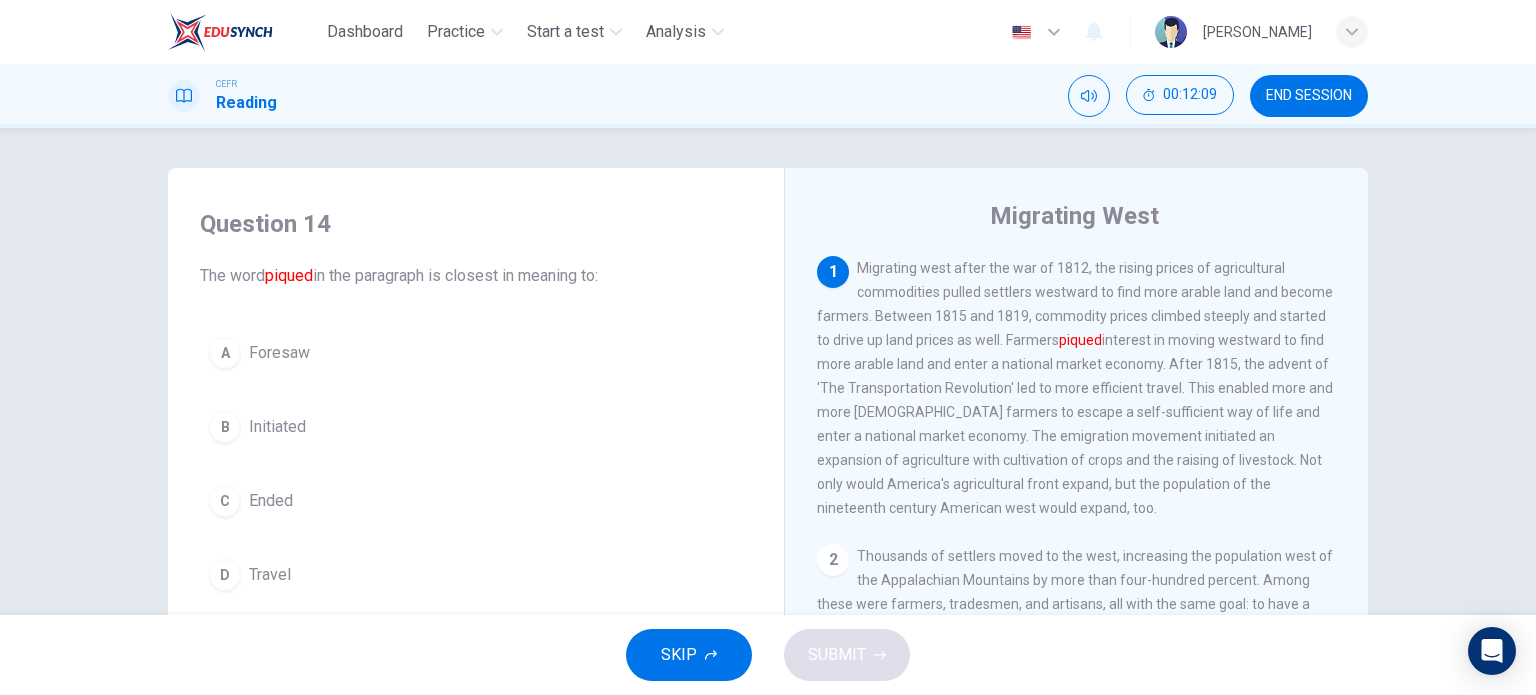 click on "Initiated" at bounding box center [277, 427] 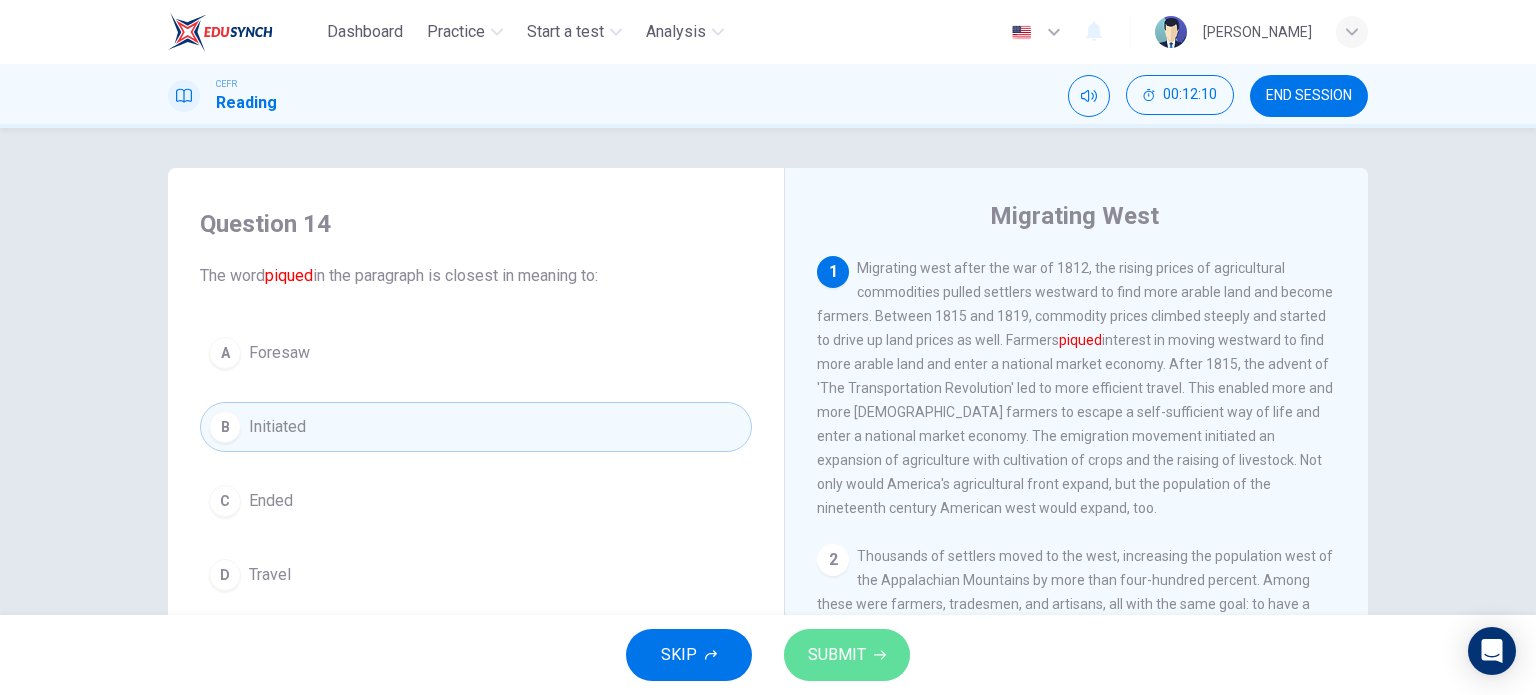click on "SUBMIT" at bounding box center [837, 655] 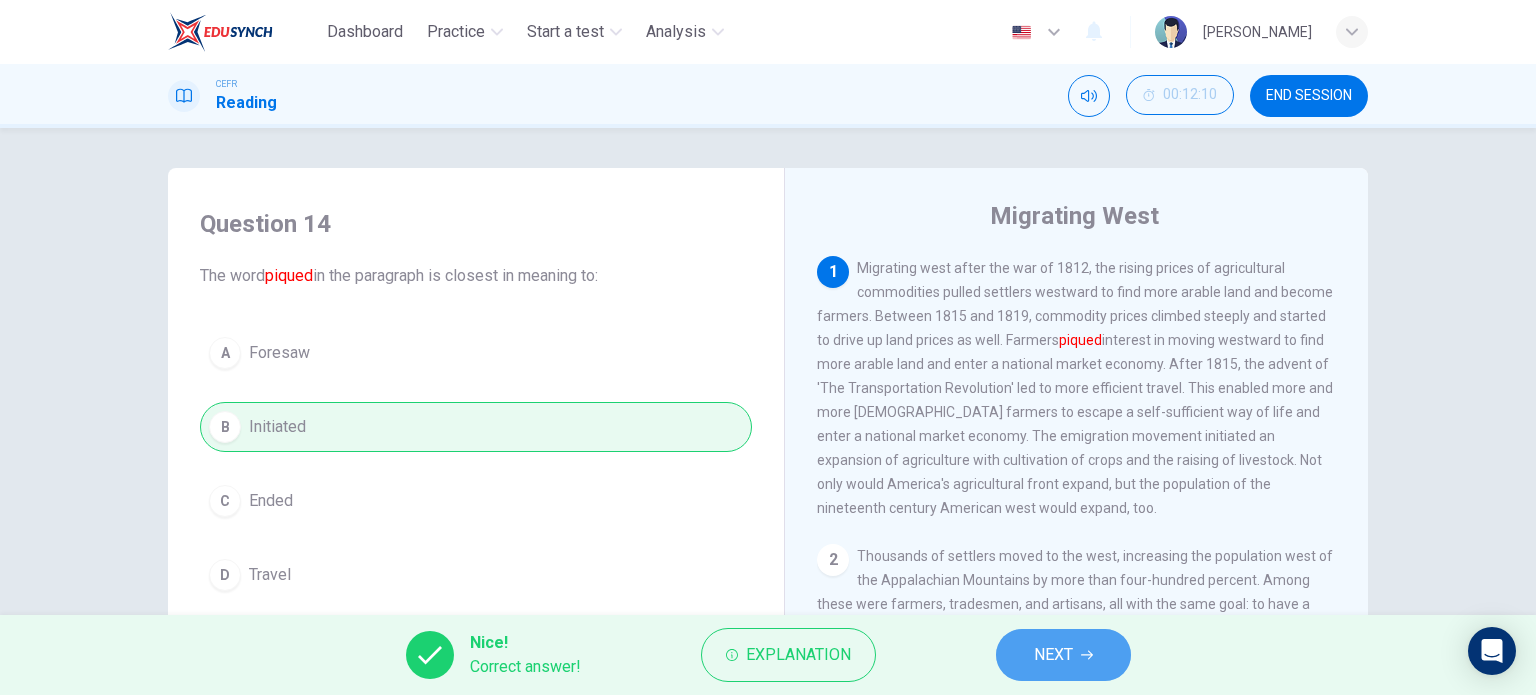 click on "NEXT" at bounding box center [1063, 655] 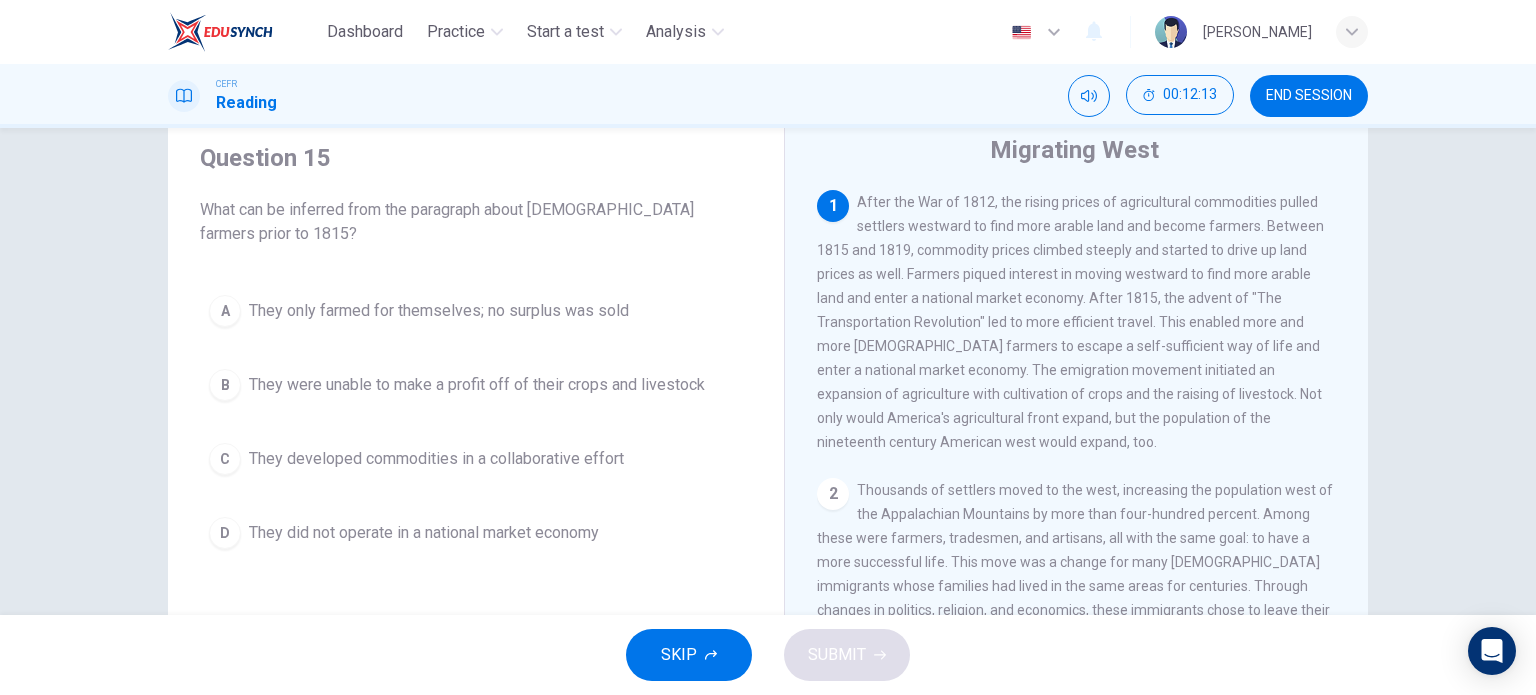scroll, scrollTop: 67, scrollLeft: 0, axis: vertical 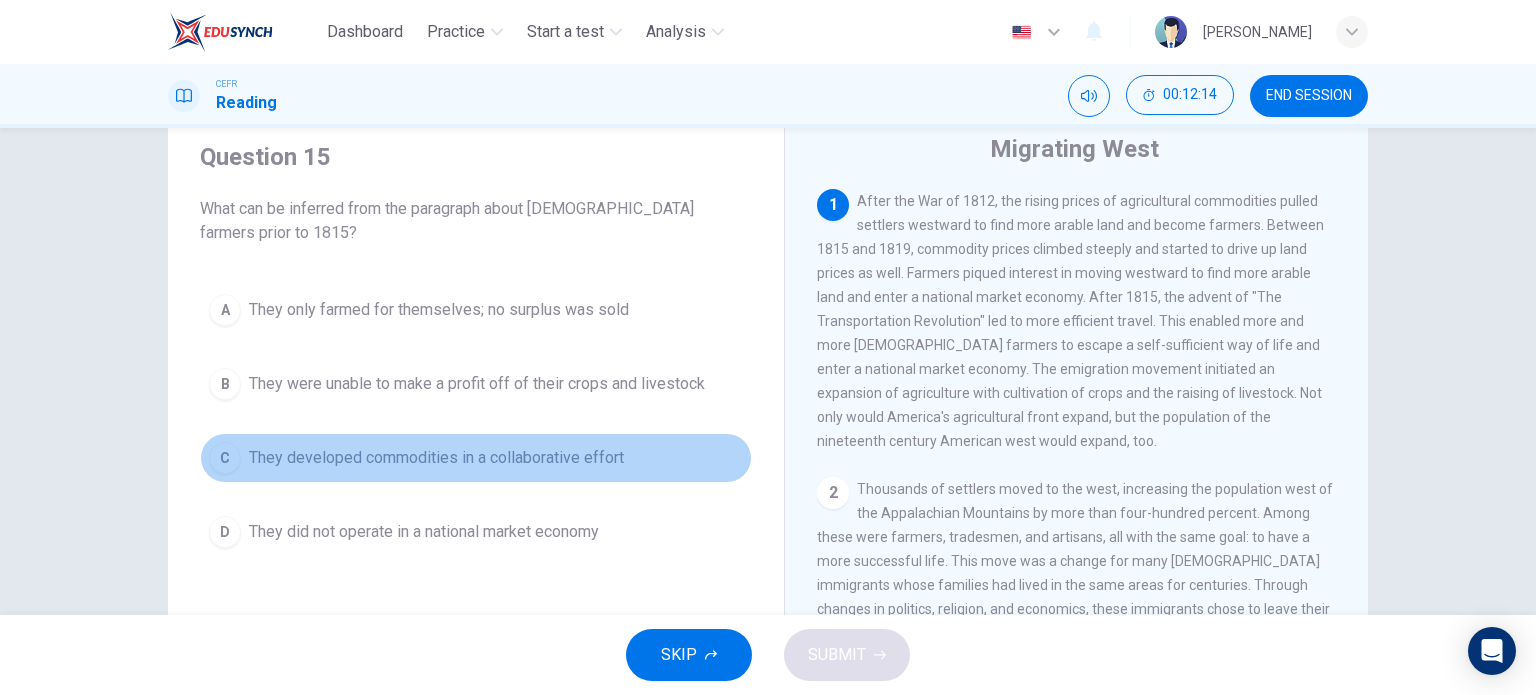 click on "They developed commodities in a collaborative effort" at bounding box center (436, 458) 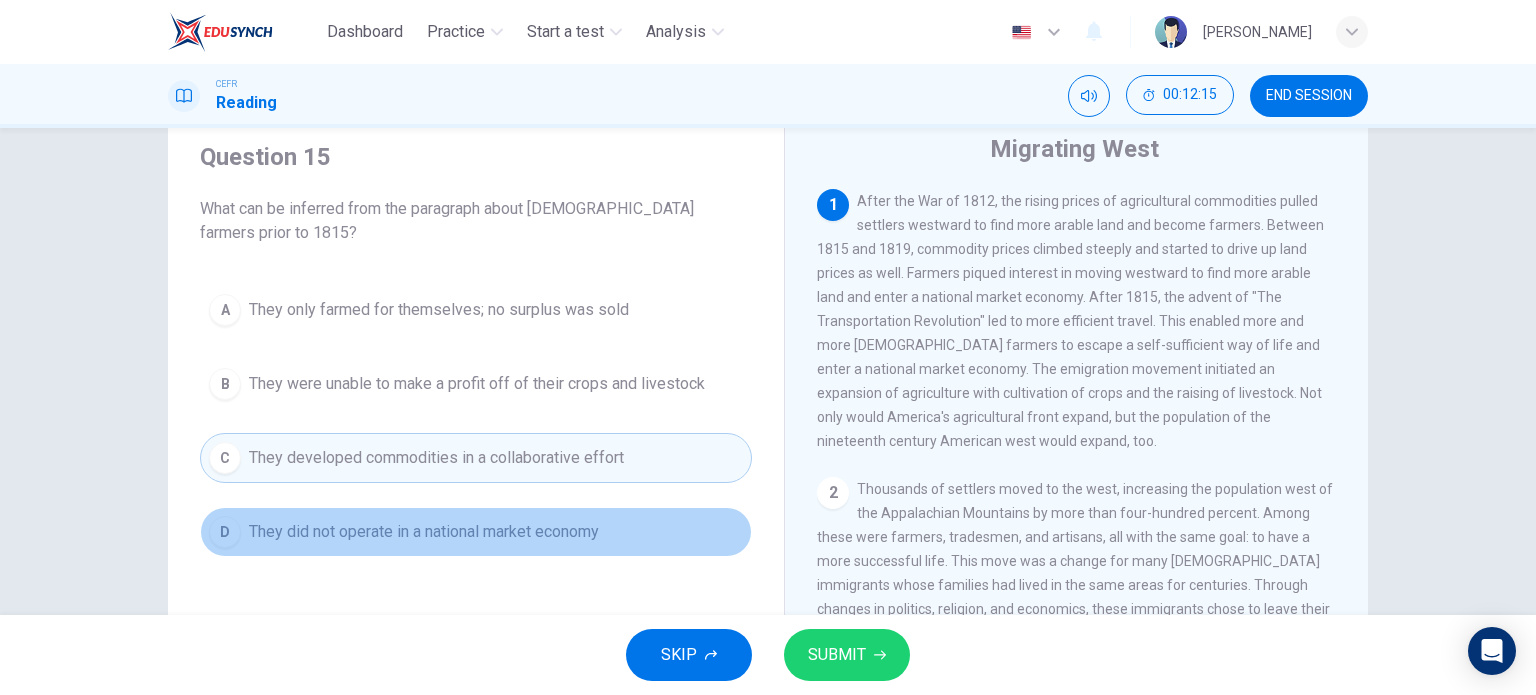 click on "D They did not operate in a national market economy" at bounding box center [476, 532] 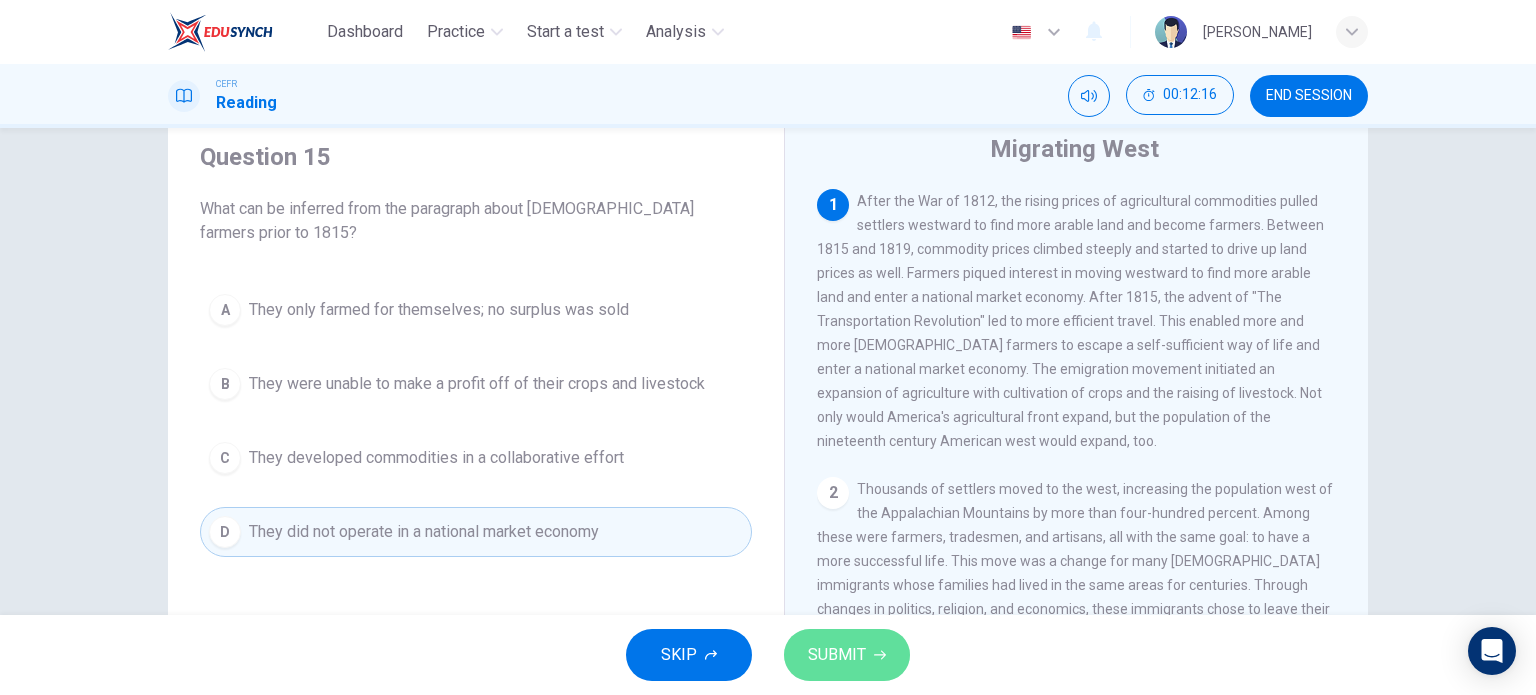 click on "SUBMIT" at bounding box center (837, 655) 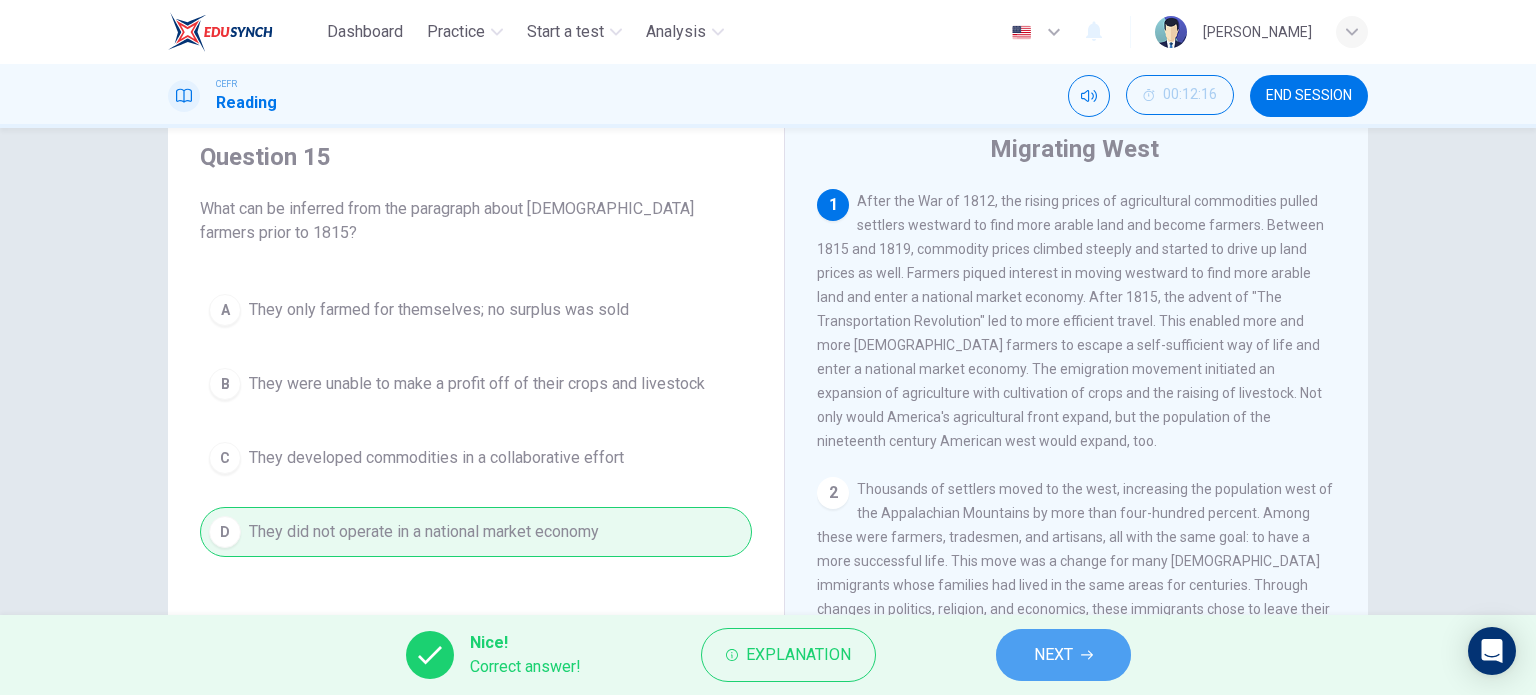 click on "NEXT" at bounding box center [1053, 655] 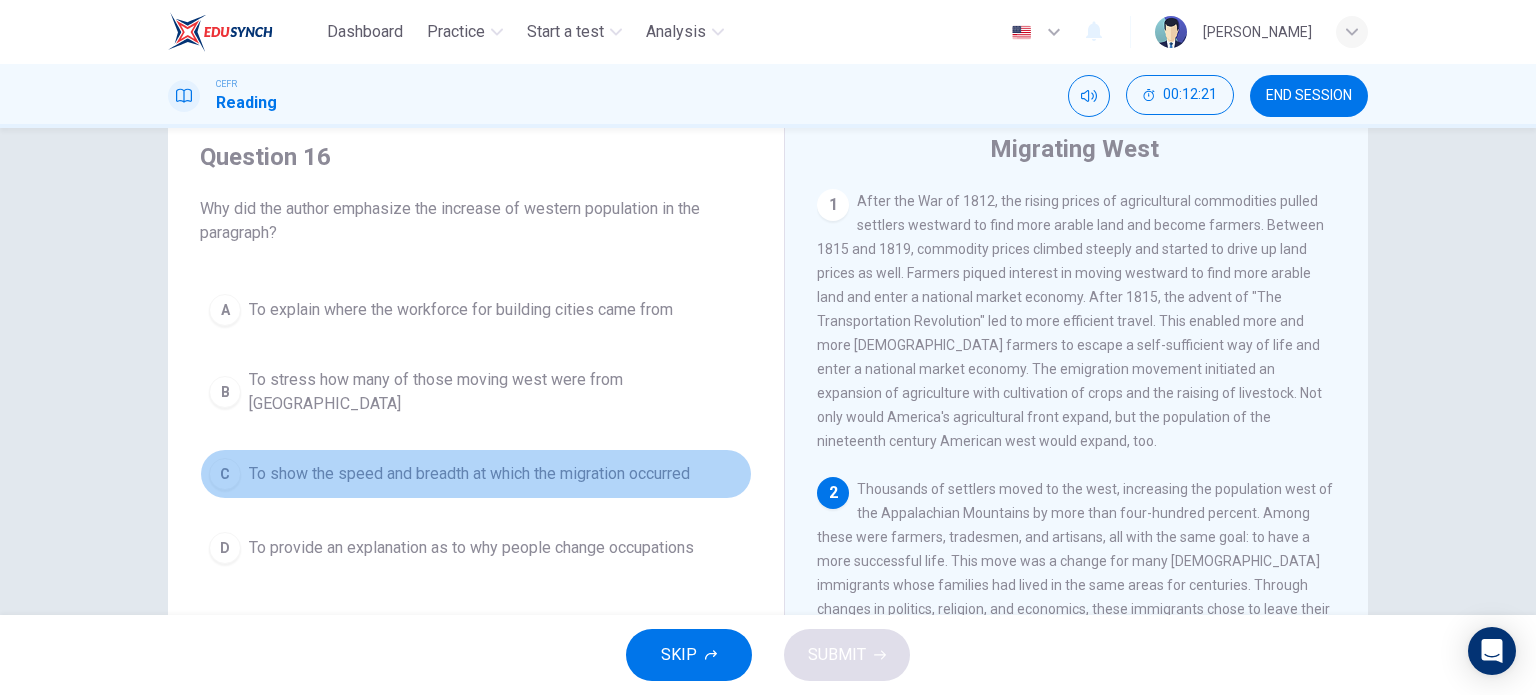 click on "C To show the speed and breadth at which the migration occurred" at bounding box center [476, 474] 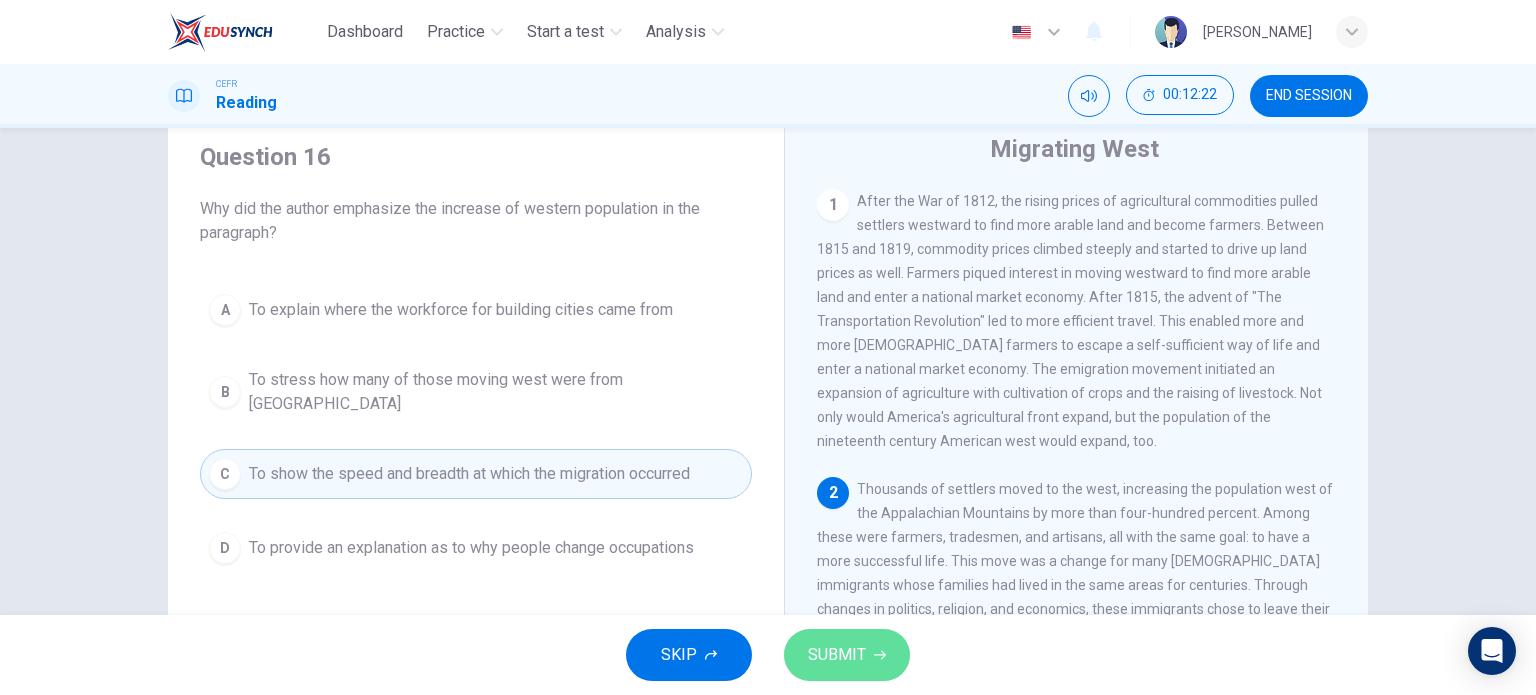 click on "SUBMIT" at bounding box center [837, 655] 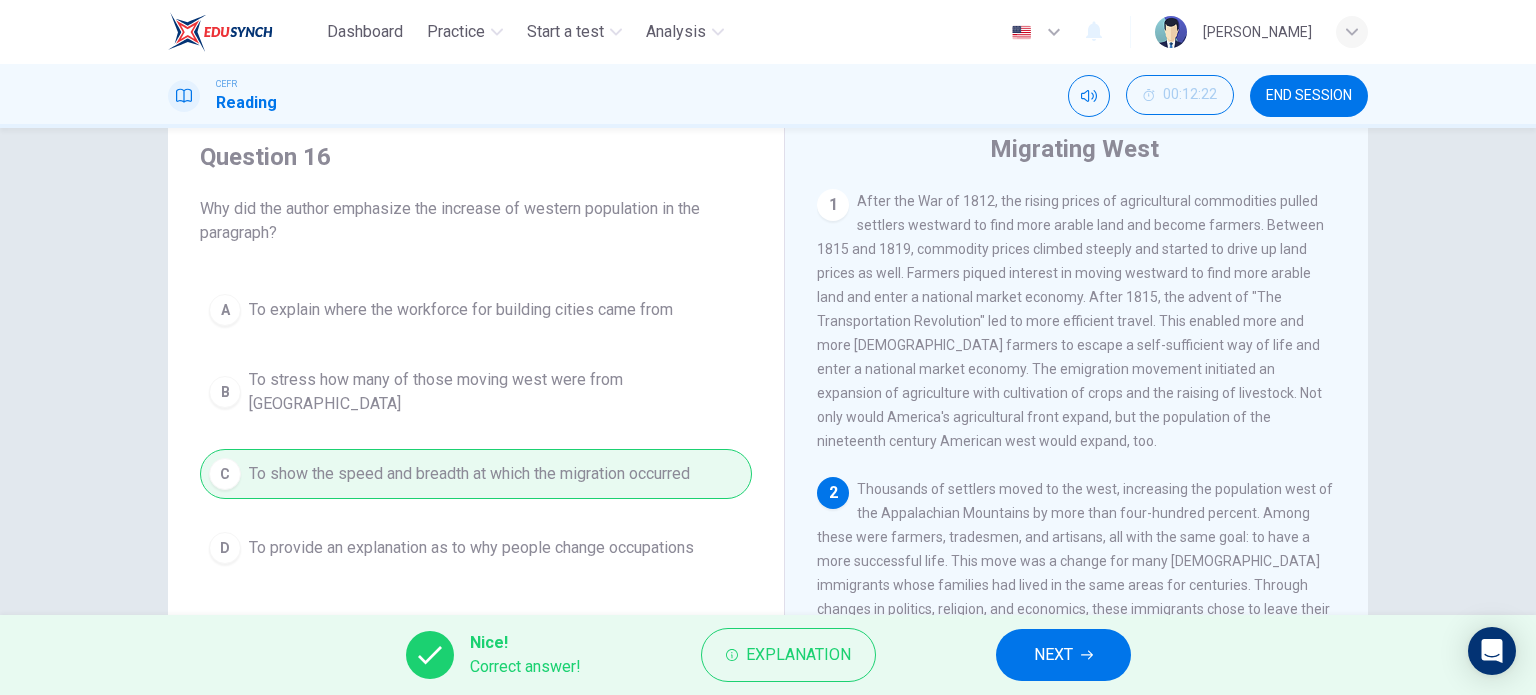 click on "NEXT" at bounding box center [1053, 655] 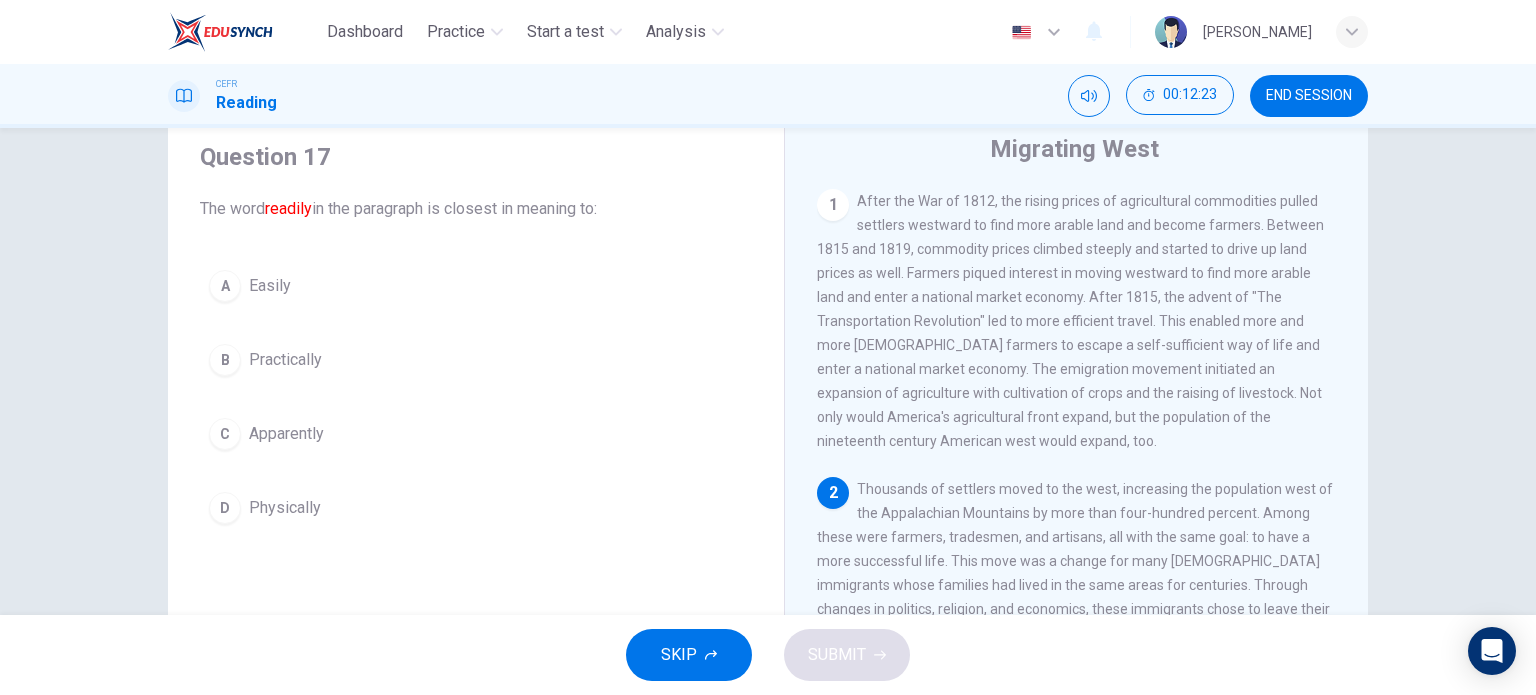 click on "A Easily" at bounding box center (476, 286) 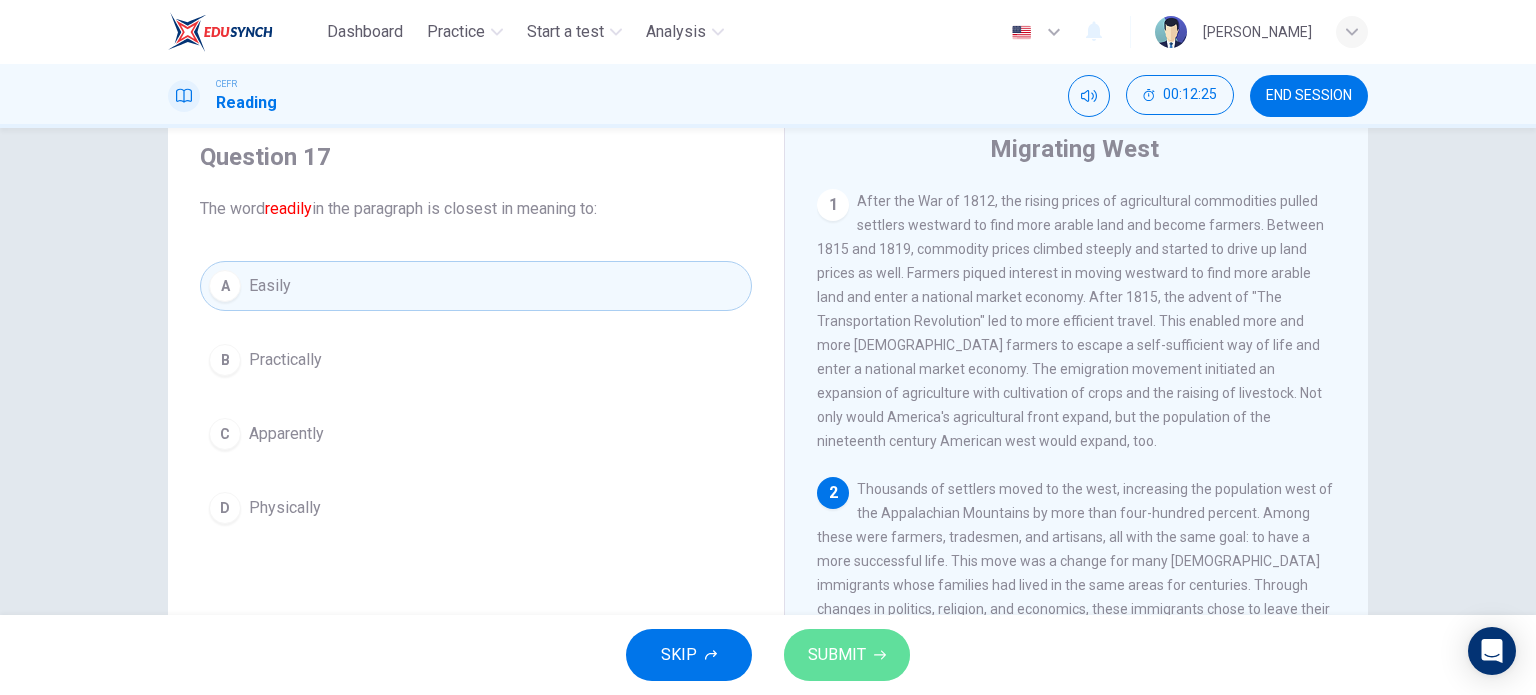 click on "SUBMIT" at bounding box center [837, 655] 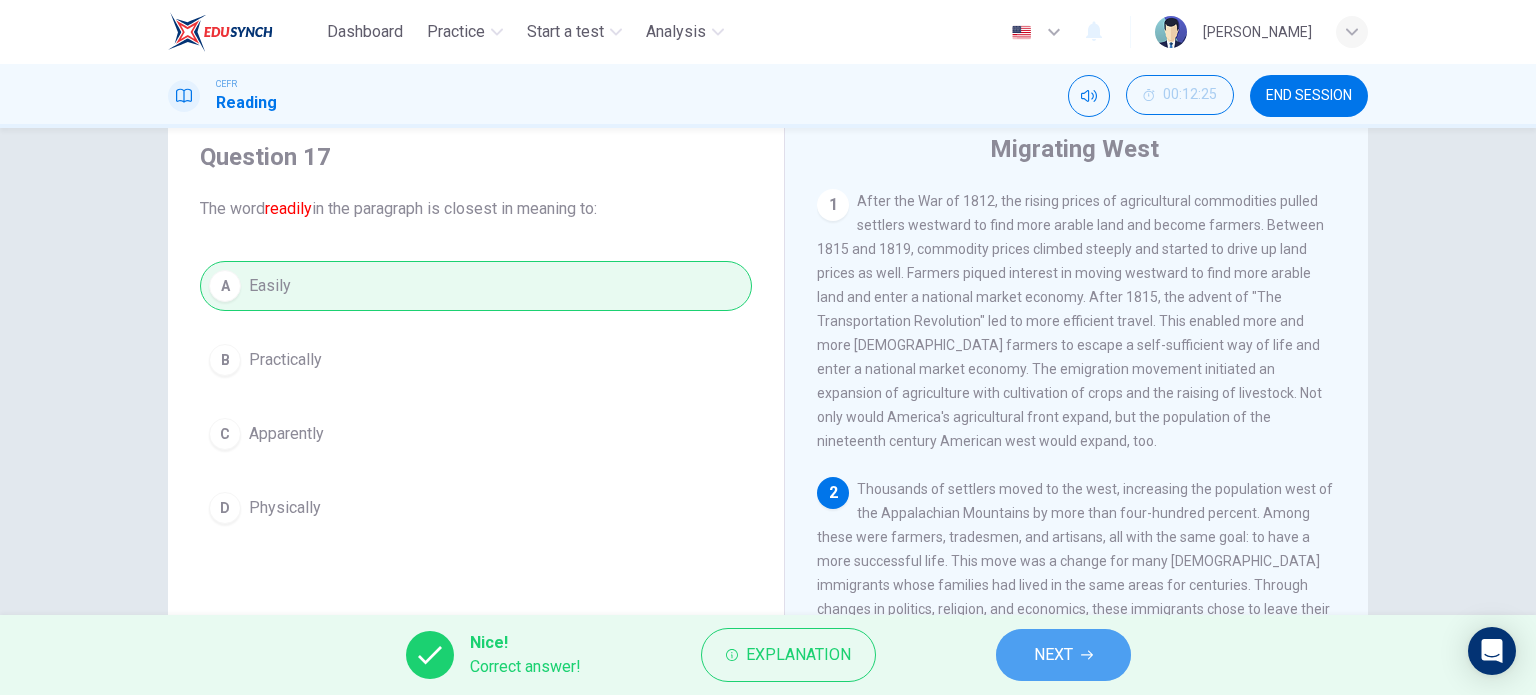 click on "NEXT" at bounding box center [1063, 655] 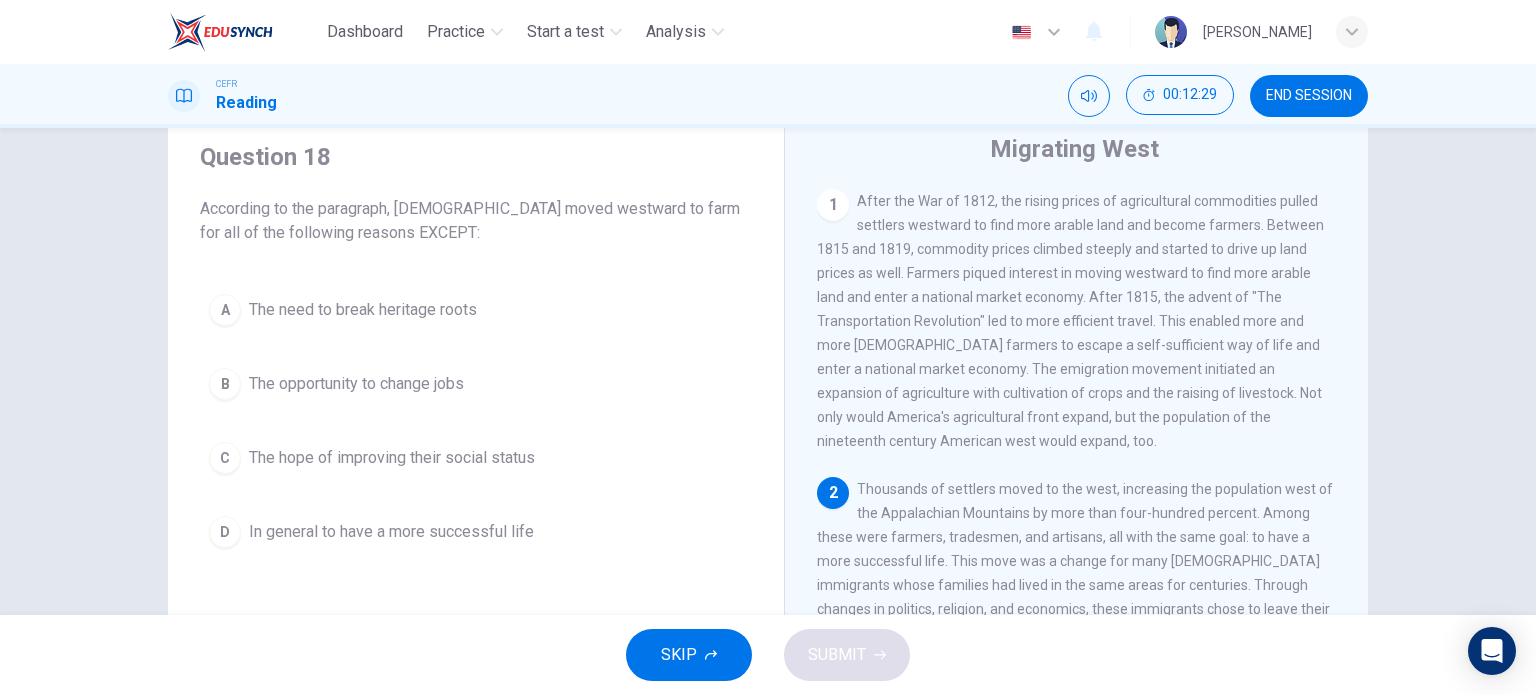 click on "The need to break heritage roots" at bounding box center (363, 310) 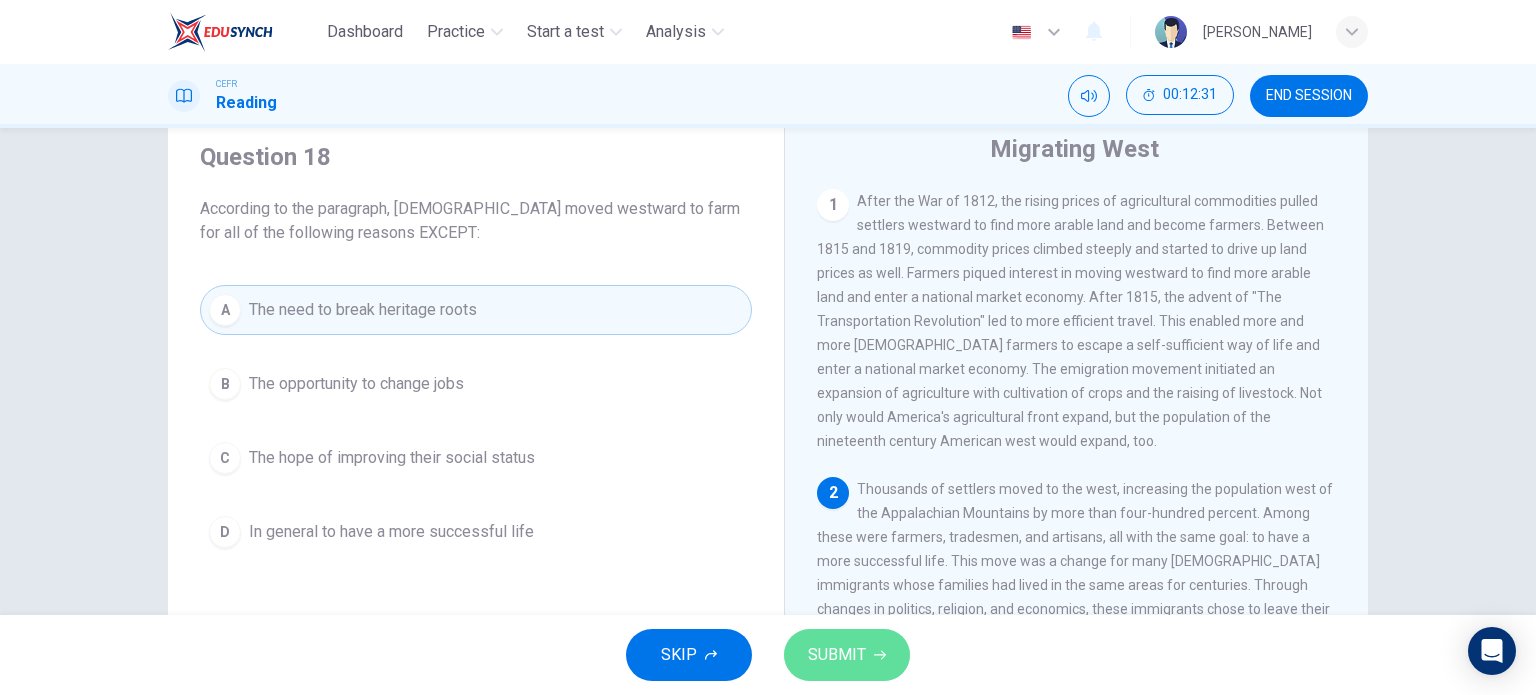 click on "SUBMIT" at bounding box center (847, 655) 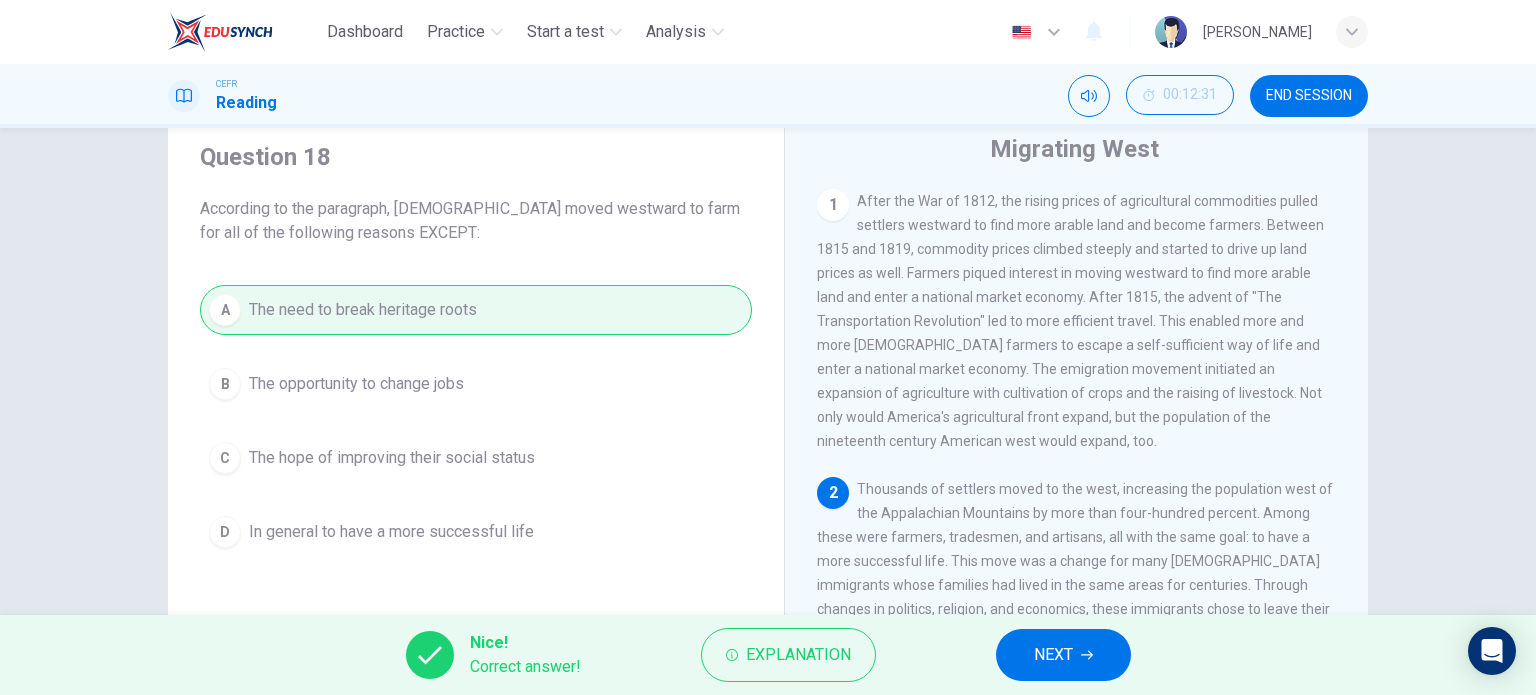click on "NEXT" at bounding box center (1053, 655) 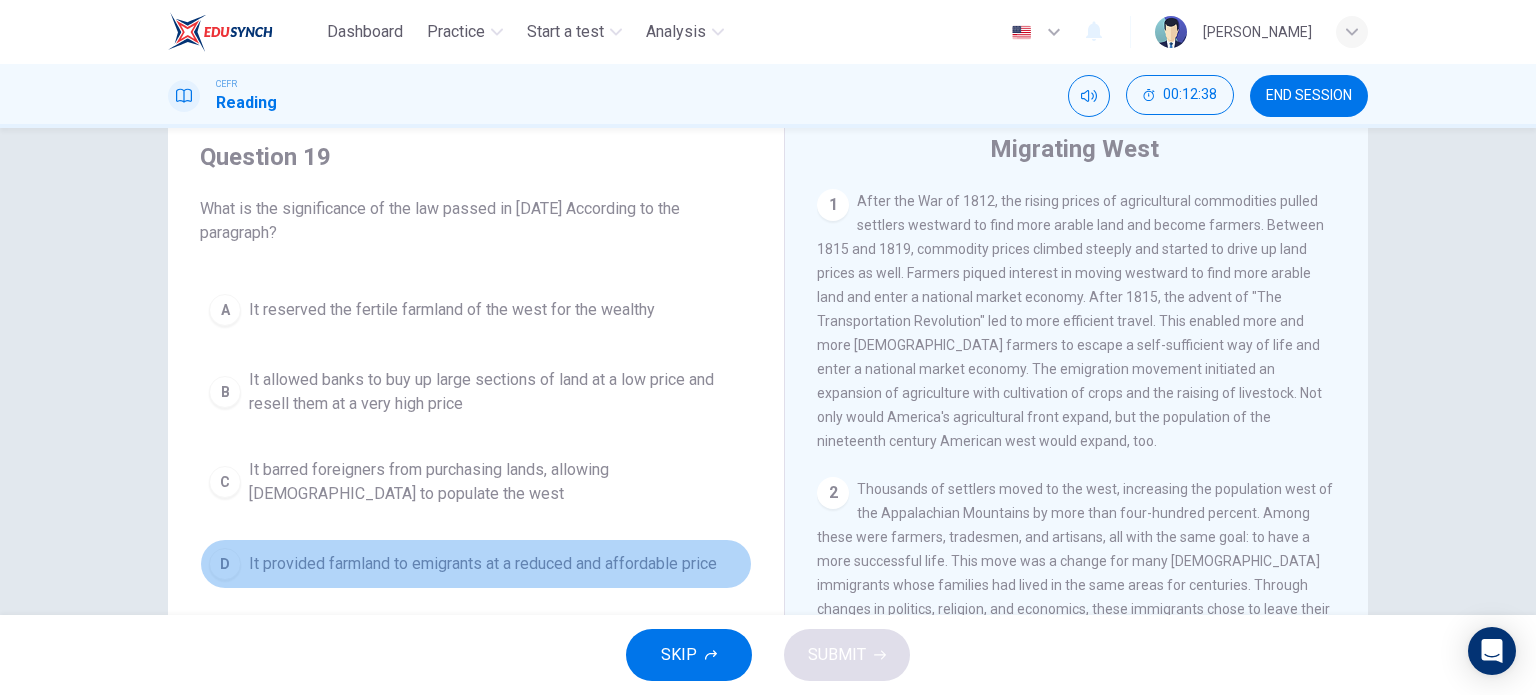 click on "It provided farmland to emigrants at a reduced and affordable price" at bounding box center (483, 564) 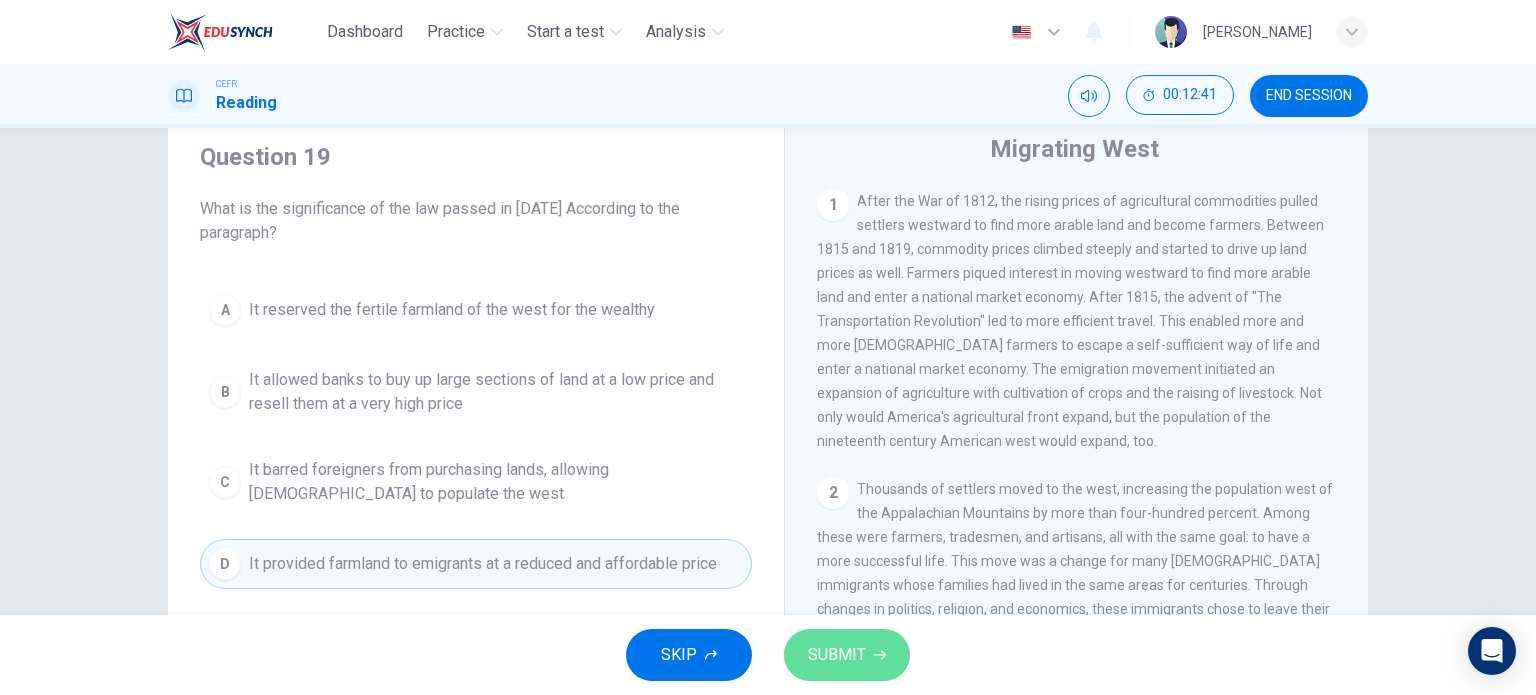 click on "SUBMIT" at bounding box center [837, 655] 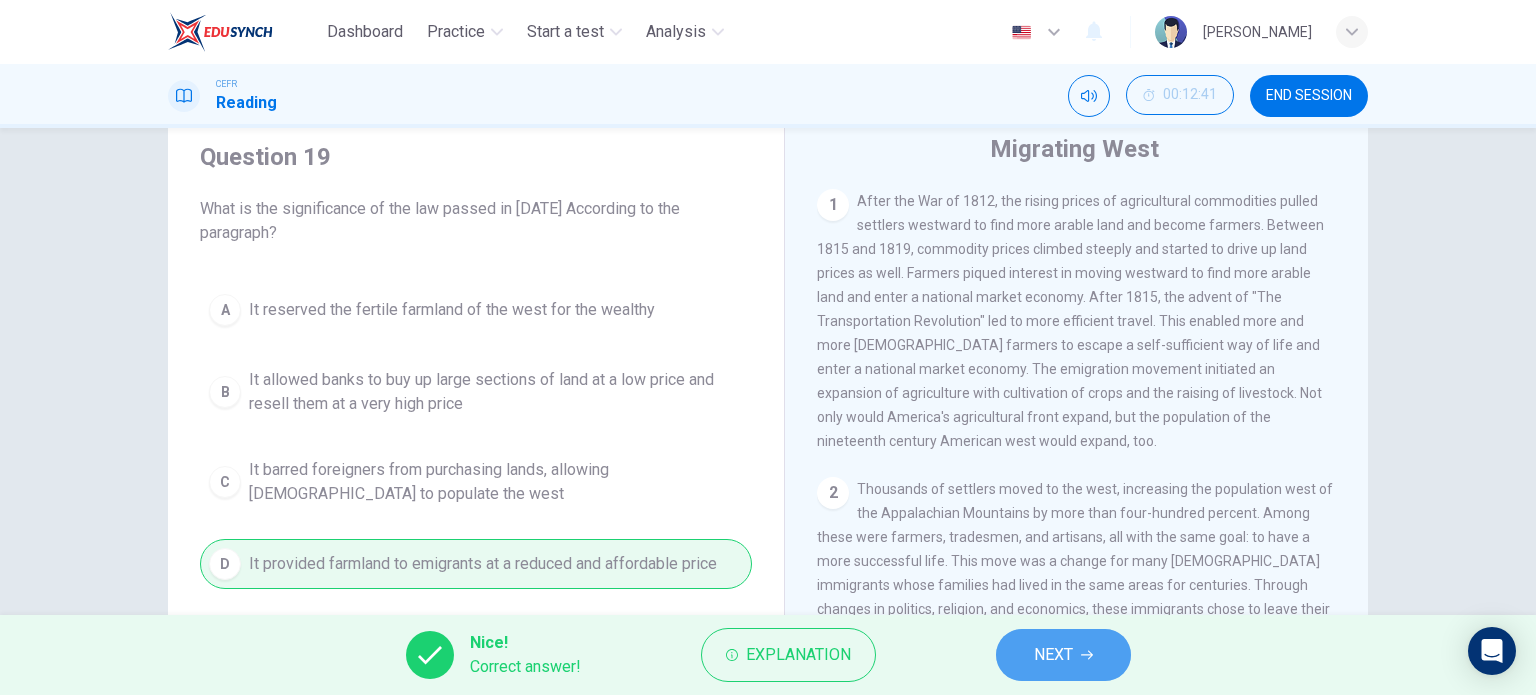 click on "NEXT" at bounding box center (1063, 655) 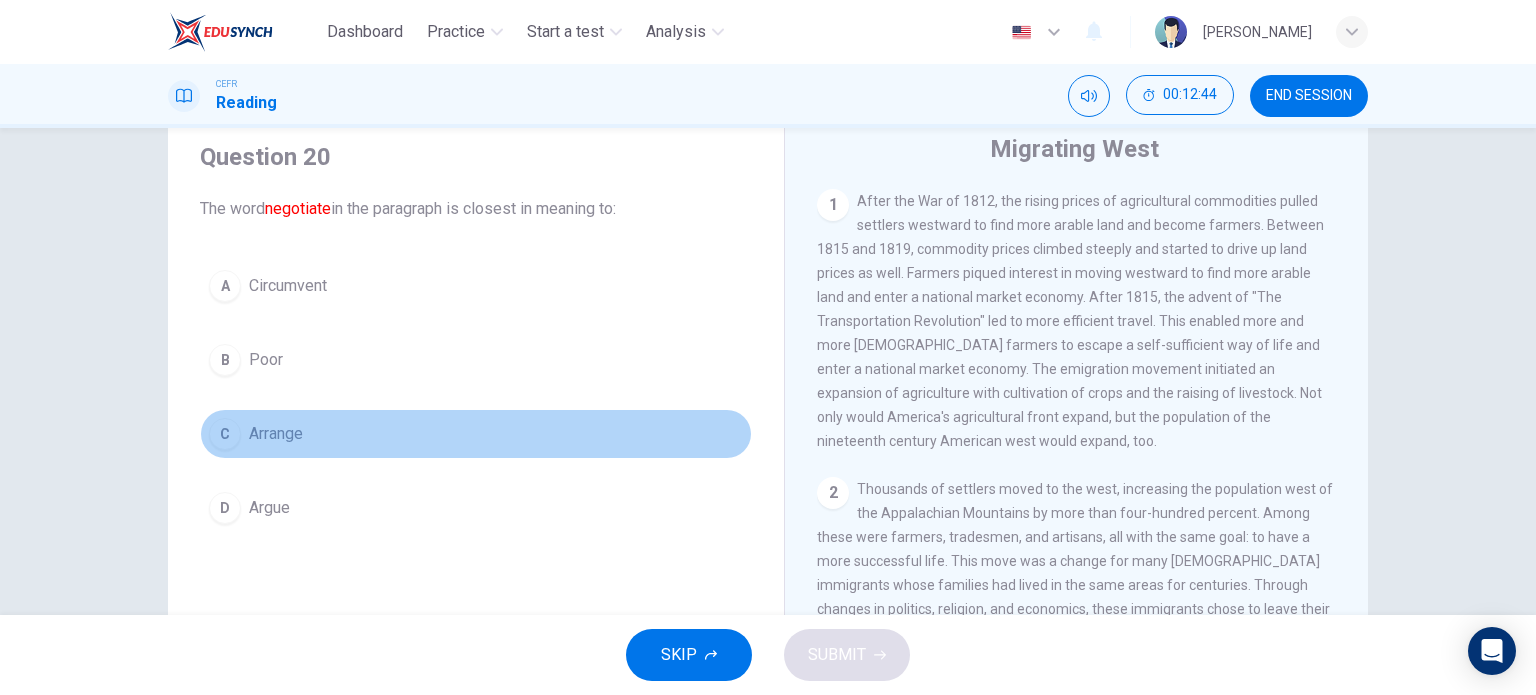 click on "Arrange" at bounding box center [276, 434] 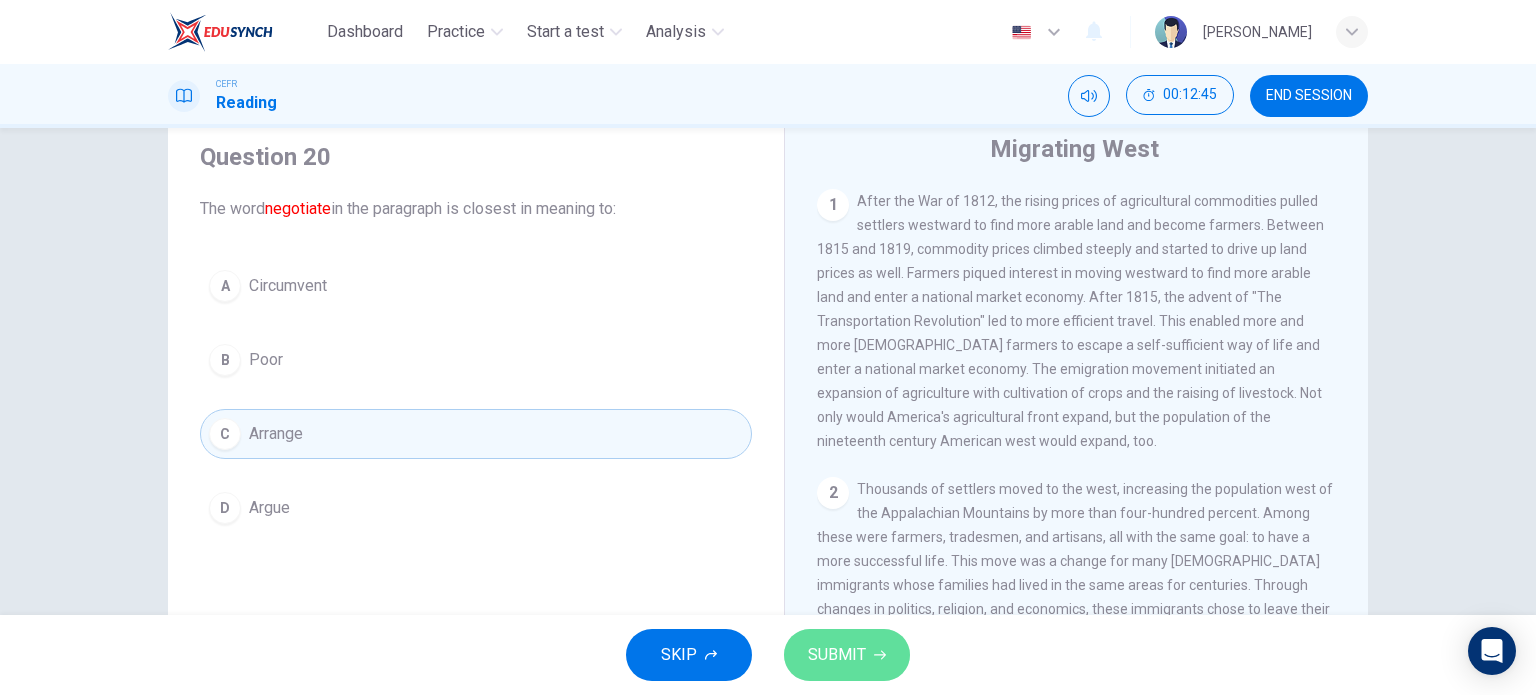 click on "SUBMIT" at bounding box center (837, 655) 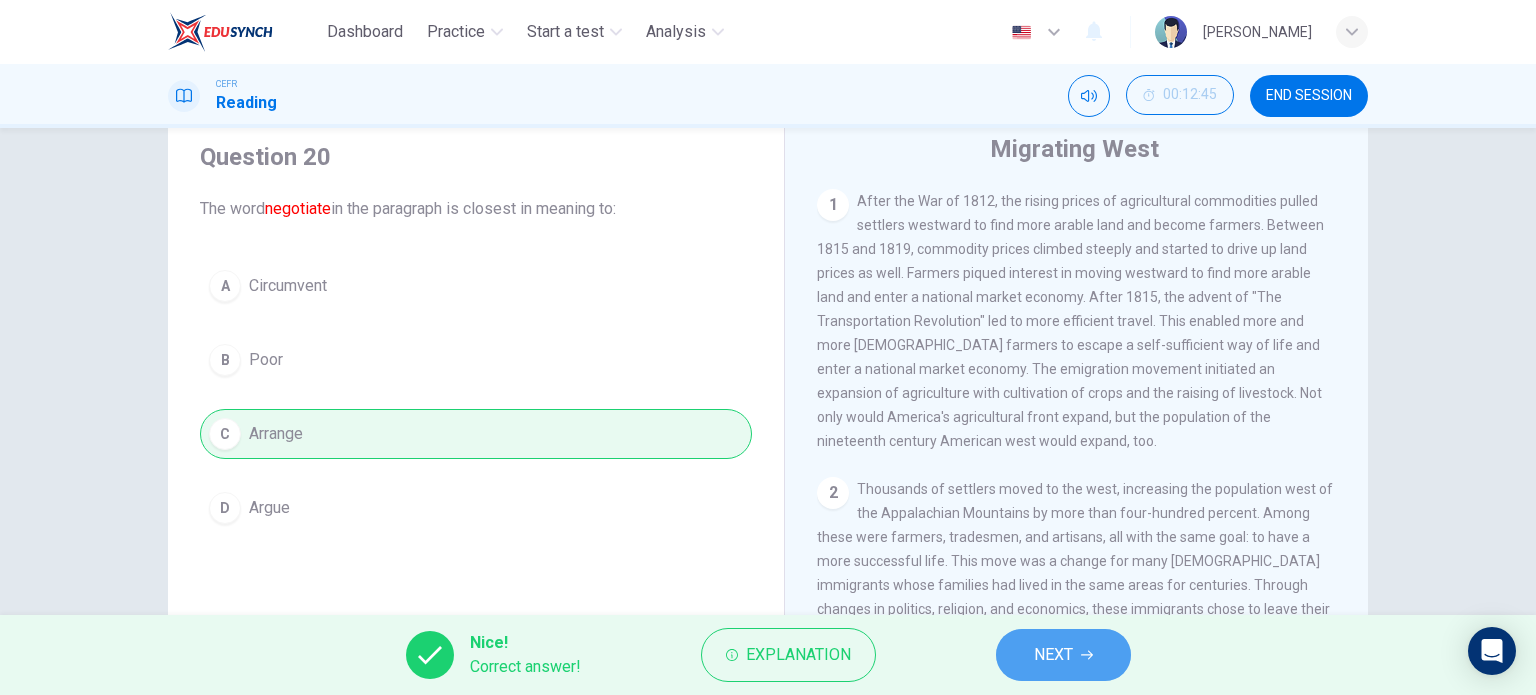 click on "NEXT" at bounding box center [1063, 655] 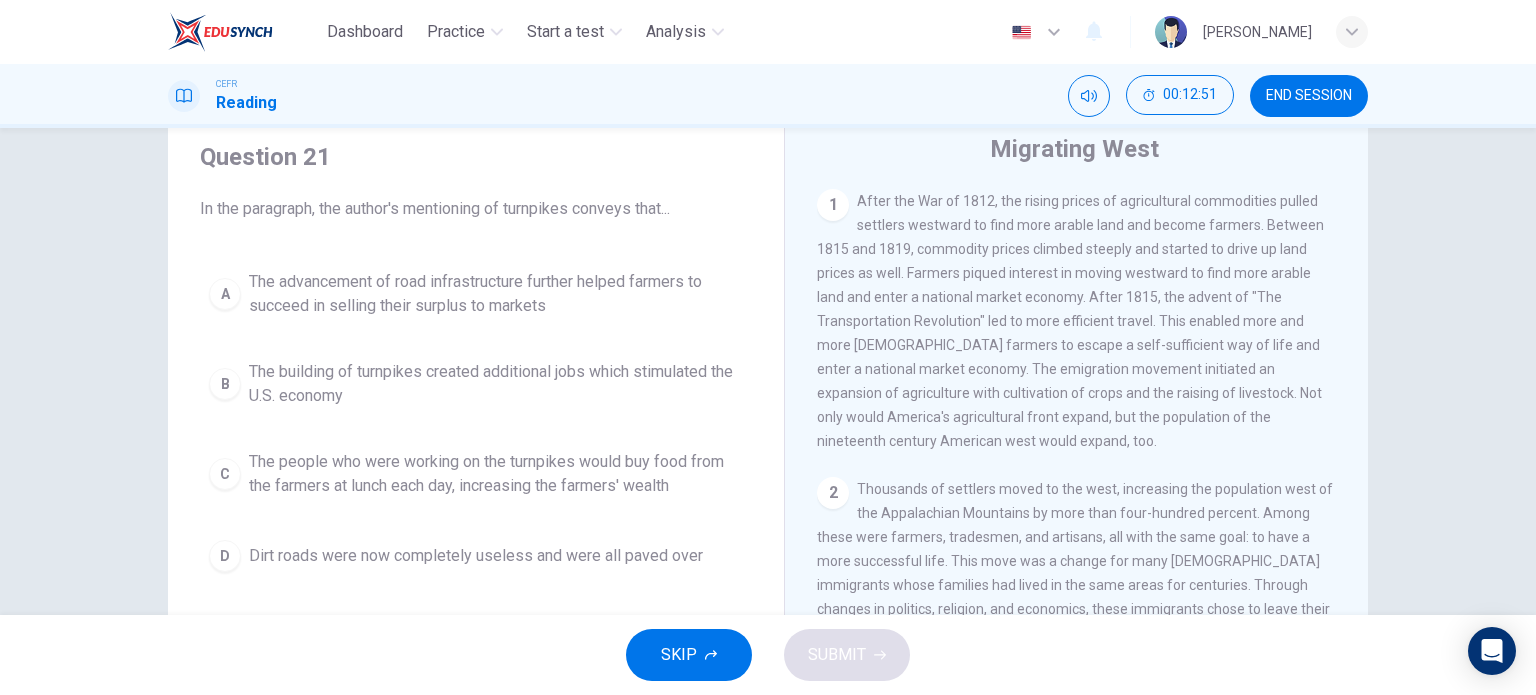 click on "The advancement of road infrastructure further helped farmers to succeed in selling their surplus to markets" at bounding box center (496, 294) 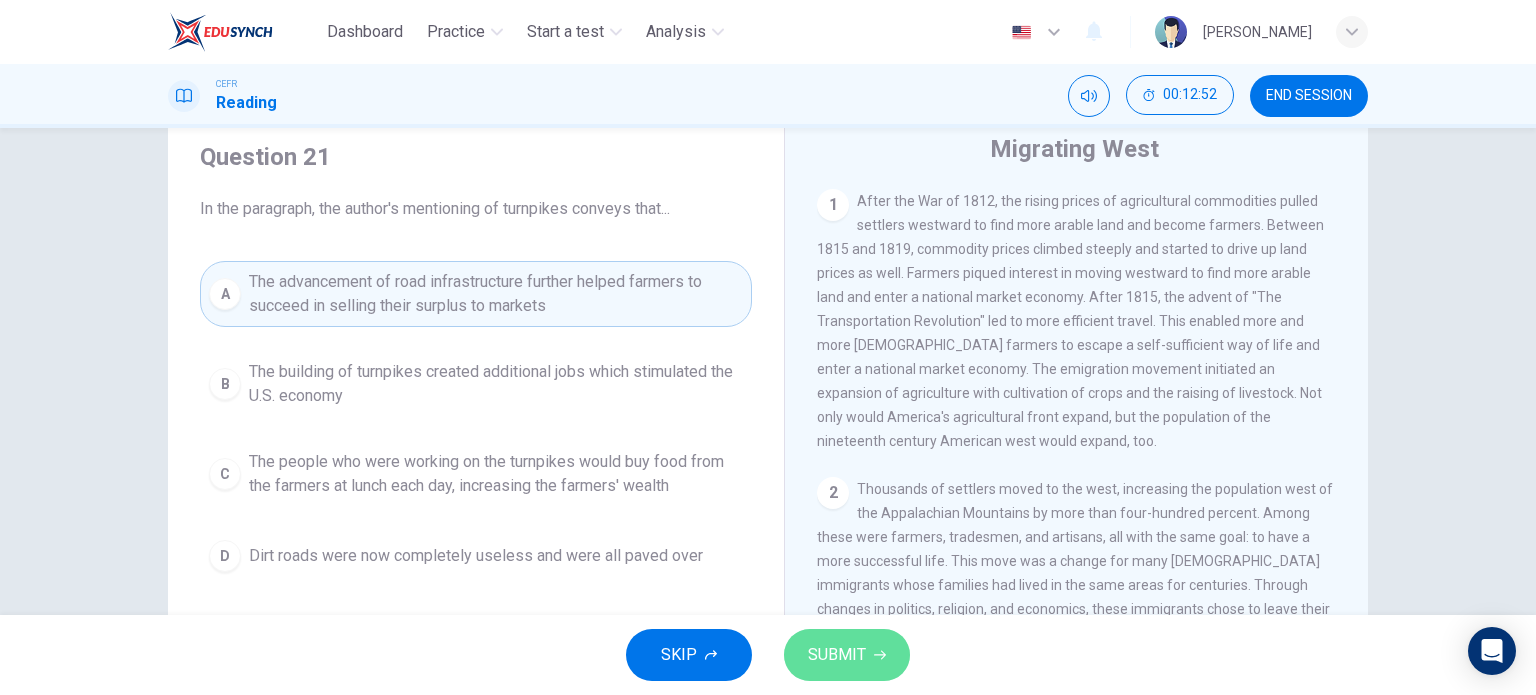 click on "SUBMIT" at bounding box center (837, 655) 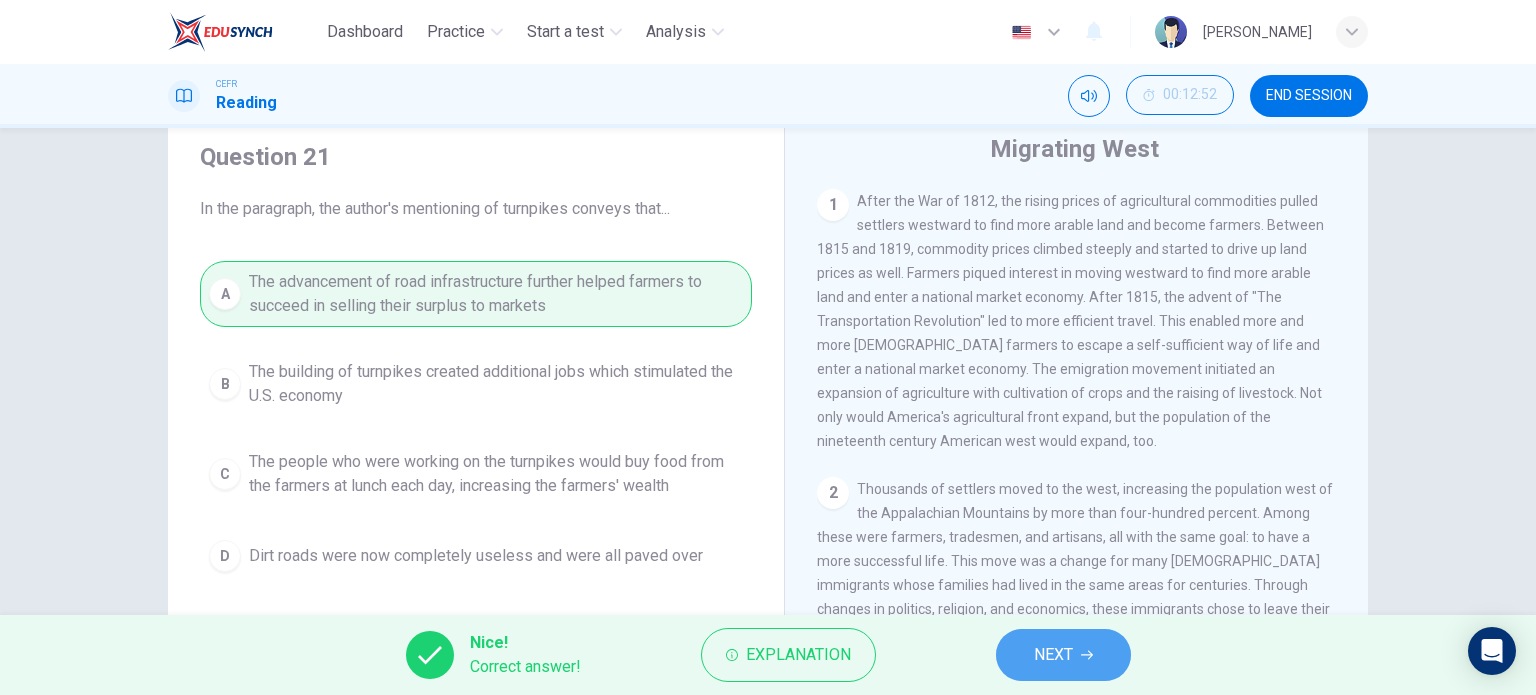 click on "NEXT" at bounding box center (1053, 655) 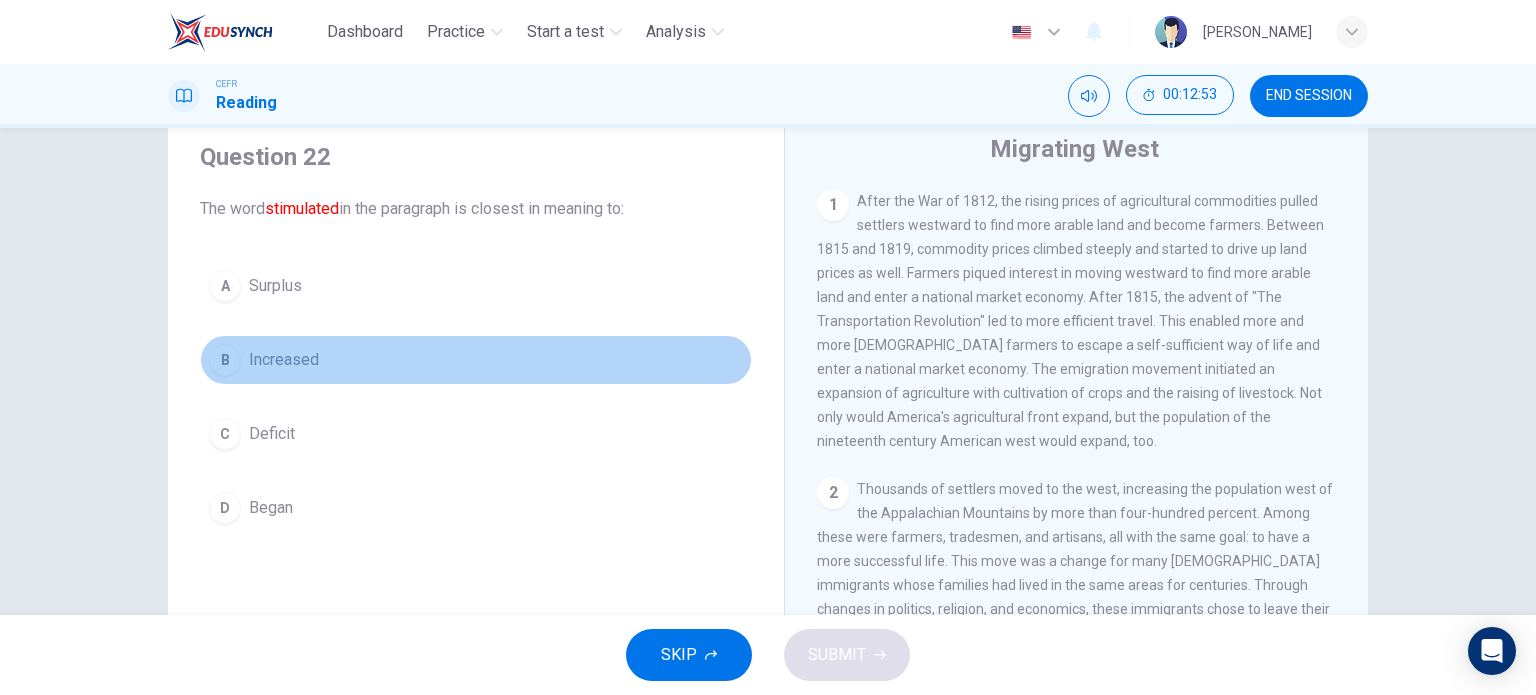 click on "B Increased" at bounding box center (476, 360) 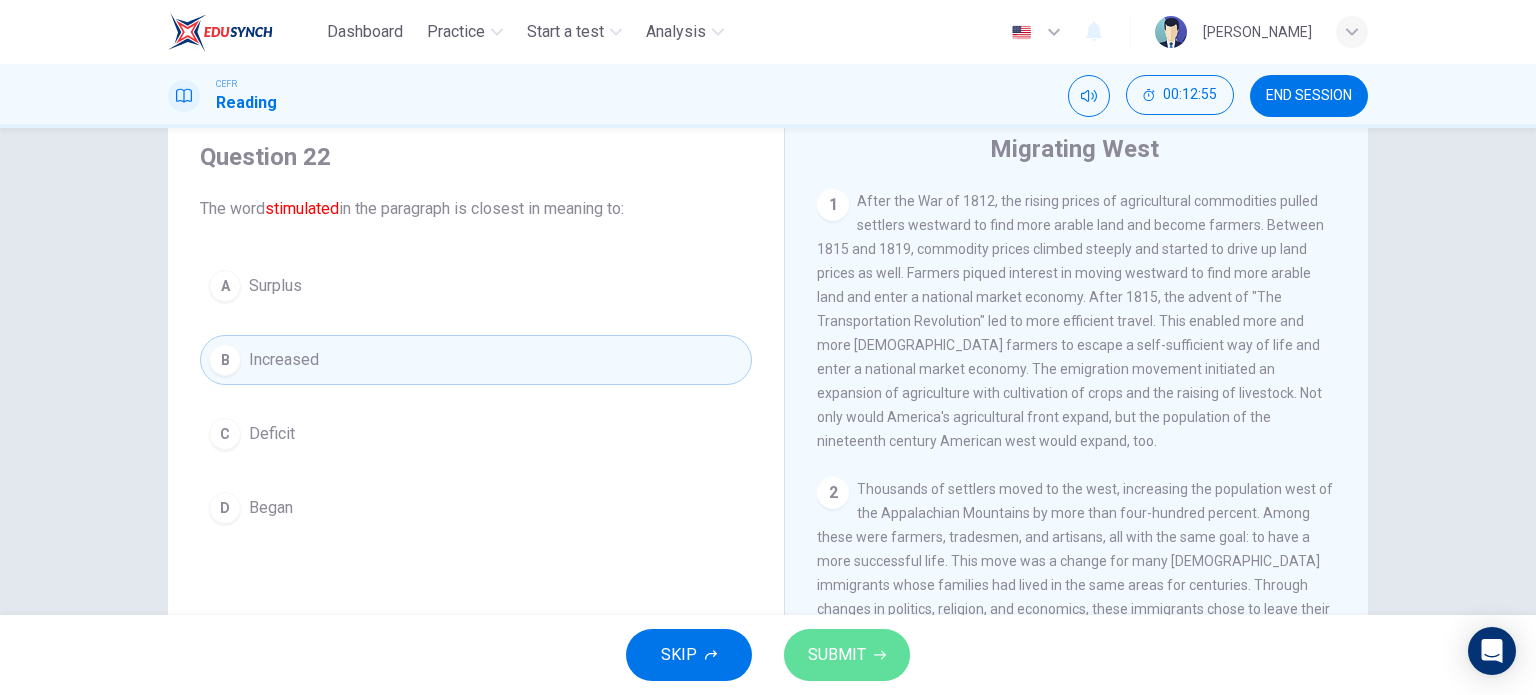 click on "SUBMIT" at bounding box center [837, 655] 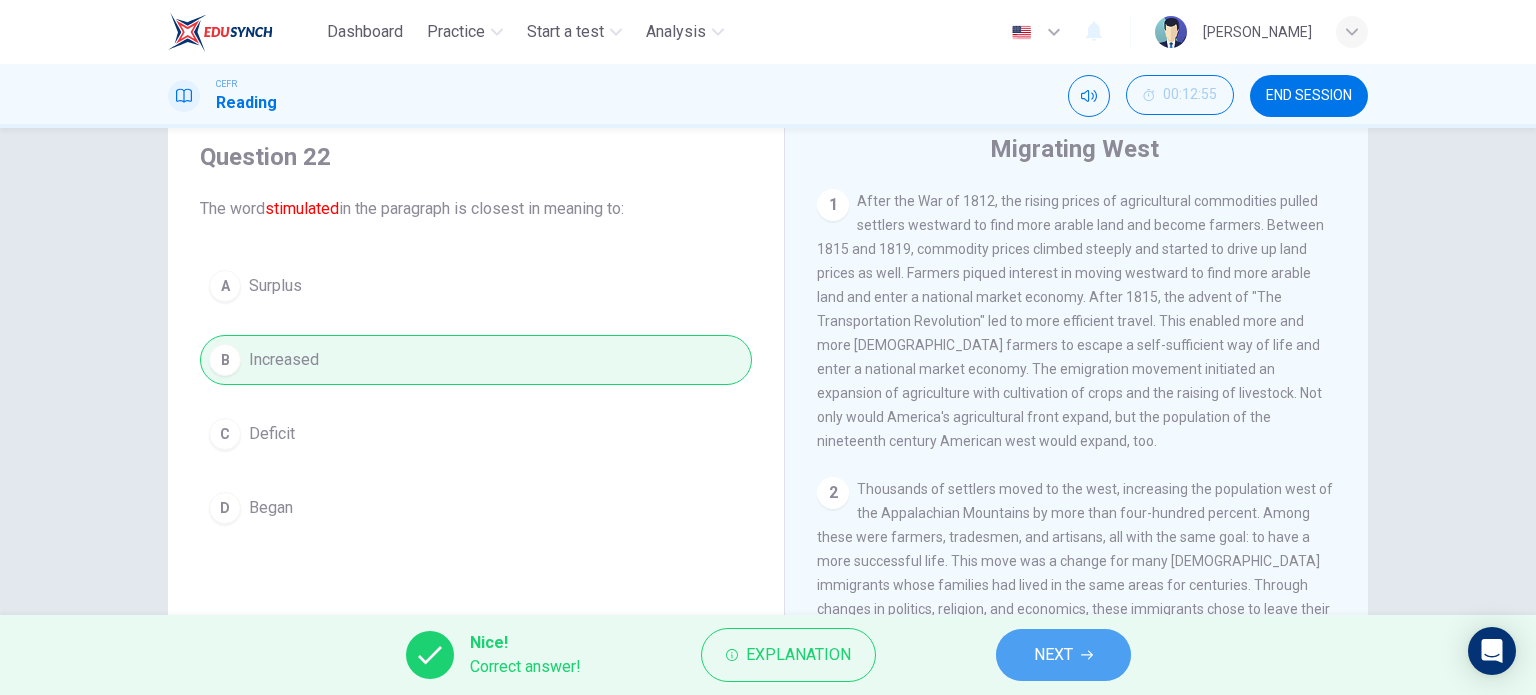 click on "NEXT" at bounding box center [1063, 655] 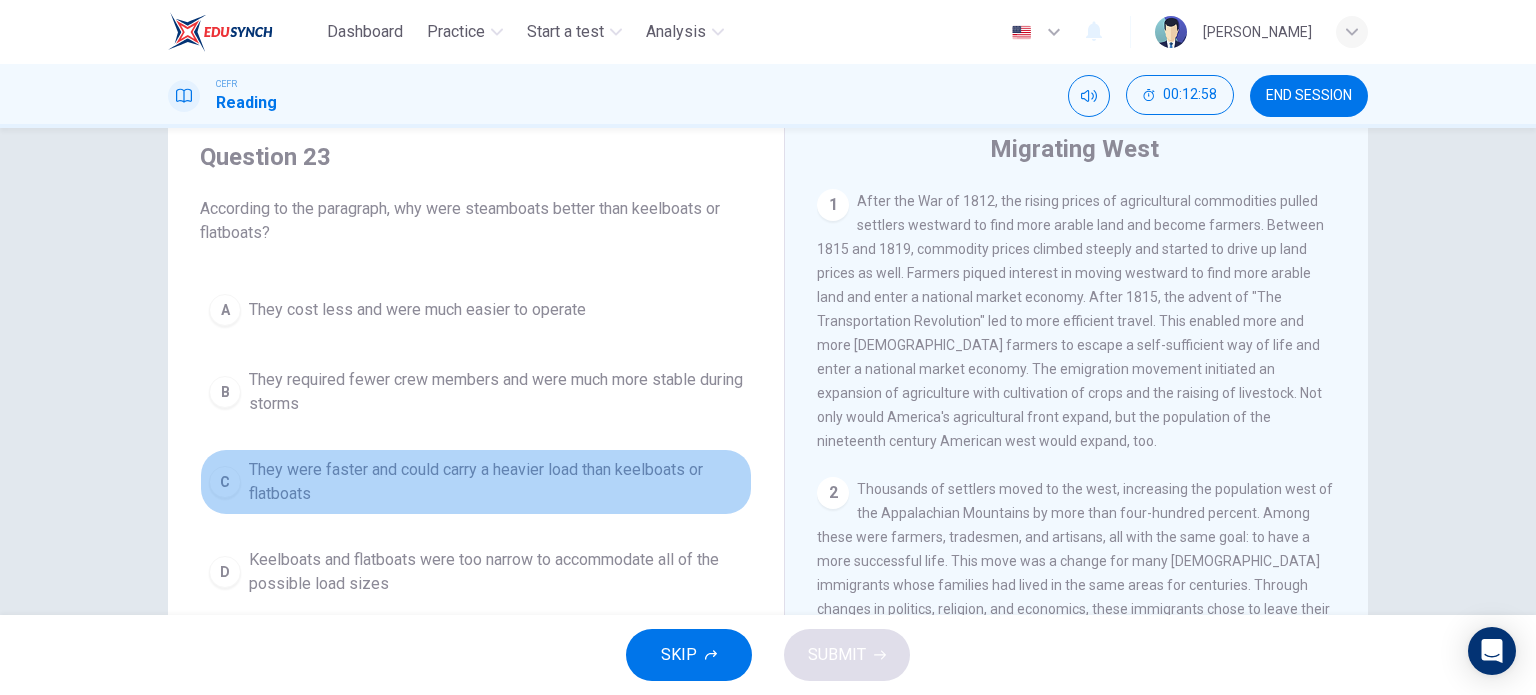 click on "They were faster and could carry a heavier load than keelboats or flatboats" at bounding box center (496, 482) 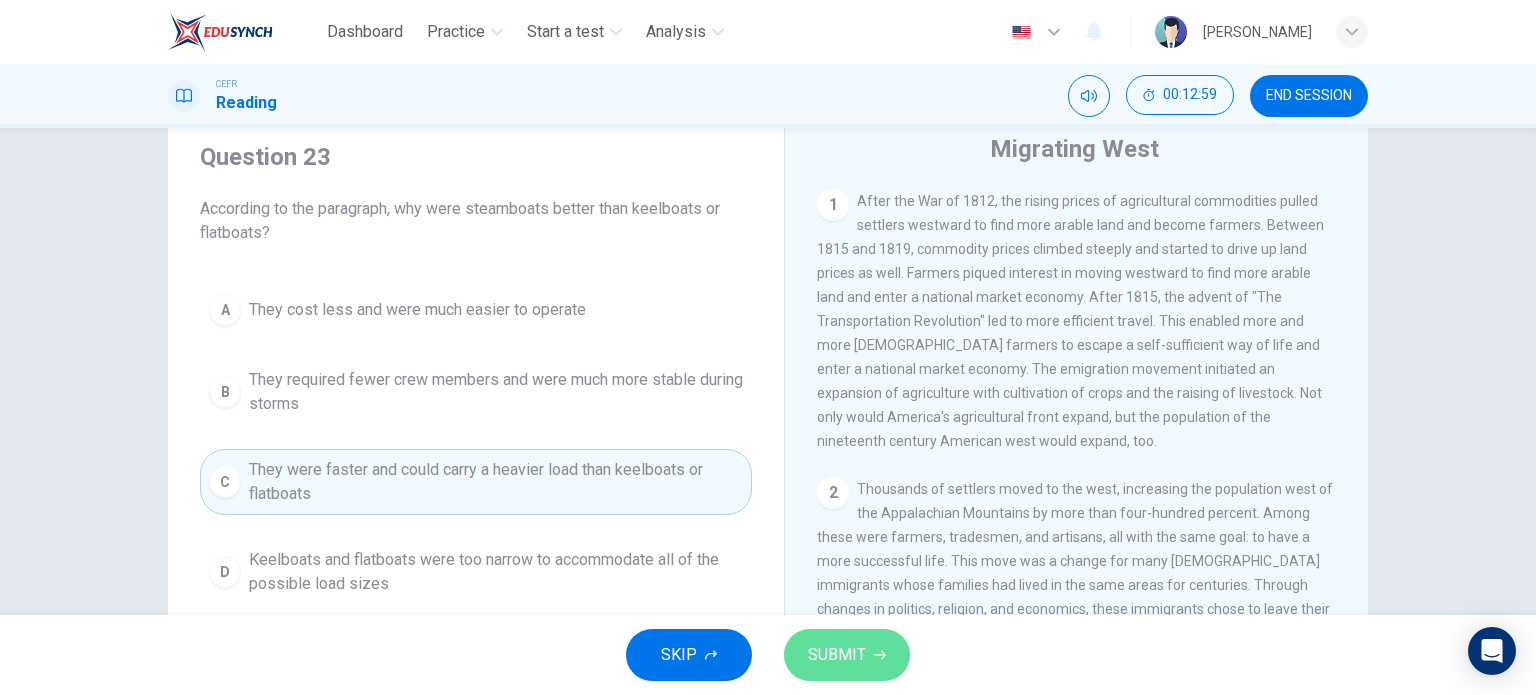 click on "SUBMIT" at bounding box center (837, 655) 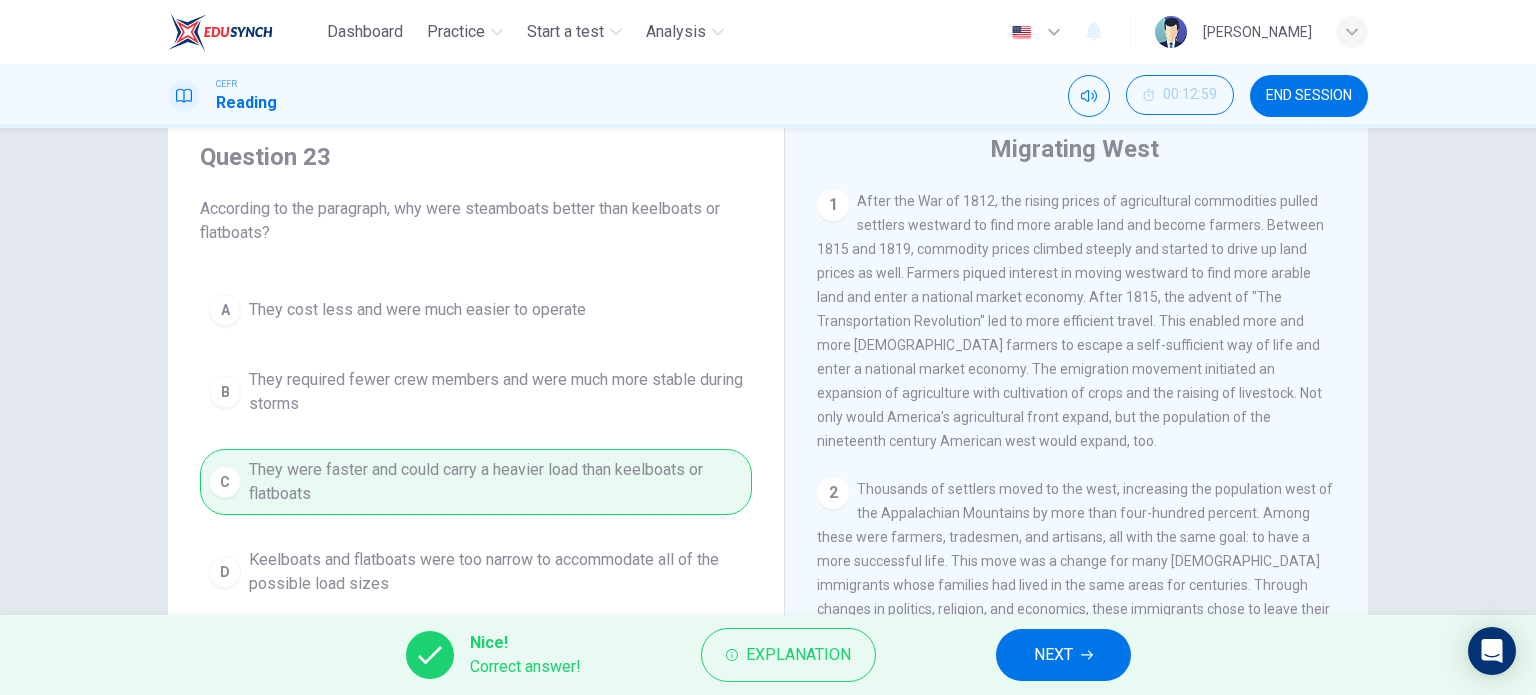 click on "NEXT" at bounding box center (1063, 655) 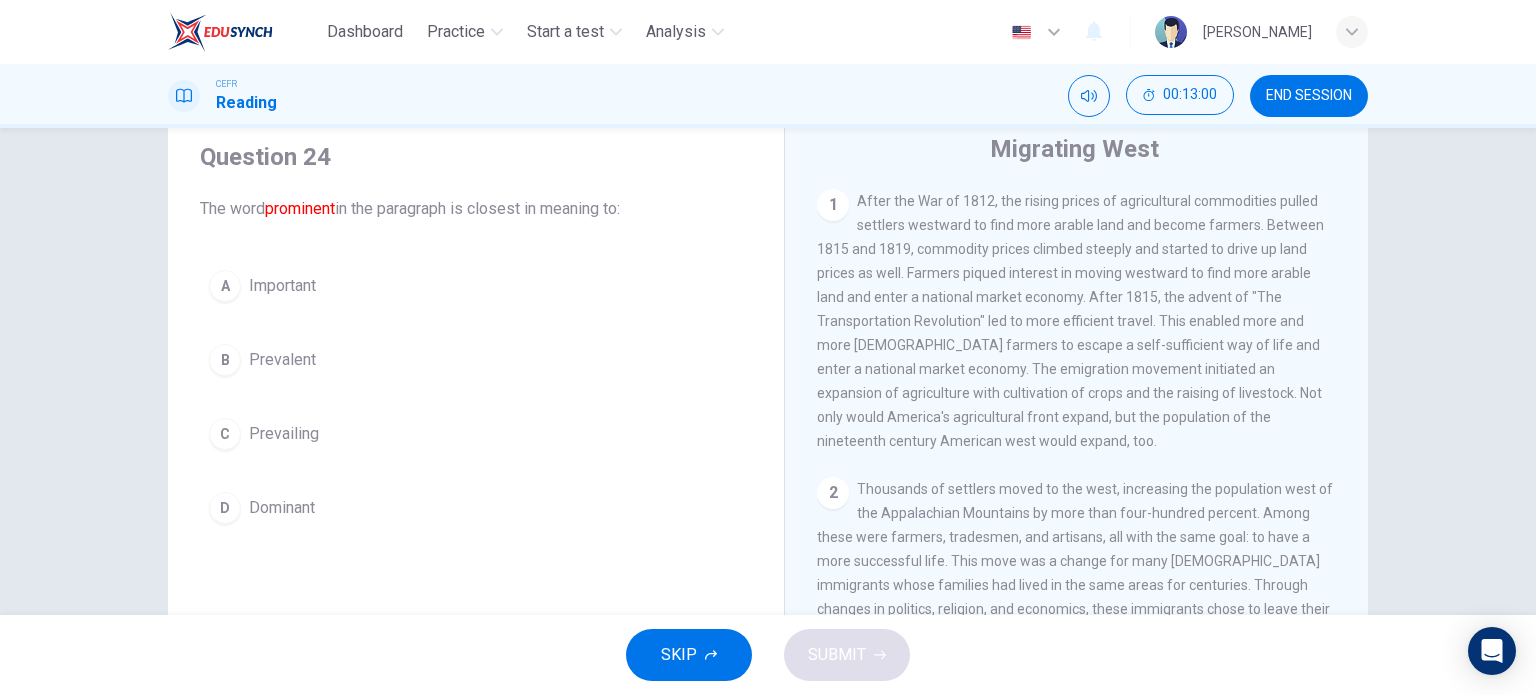 click on "Important" at bounding box center (282, 286) 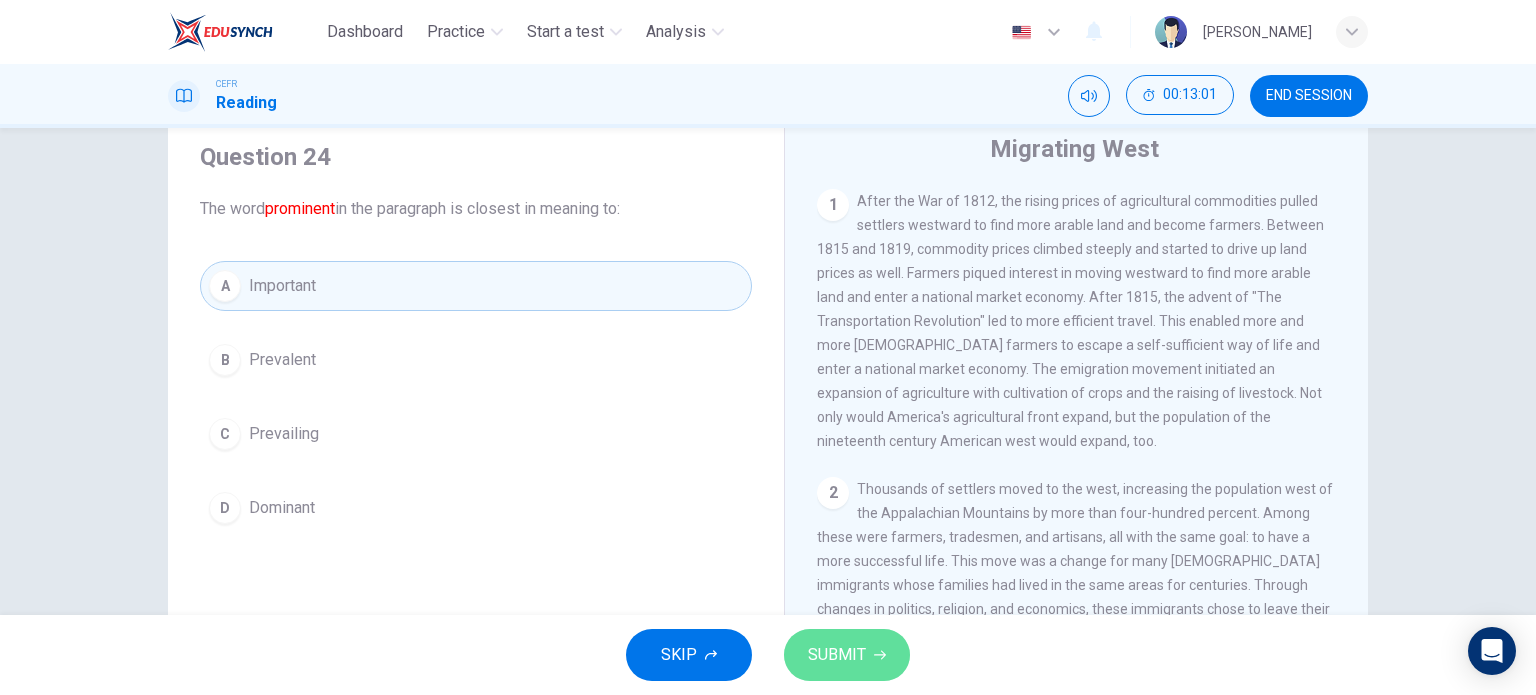 click on "SUBMIT" at bounding box center (837, 655) 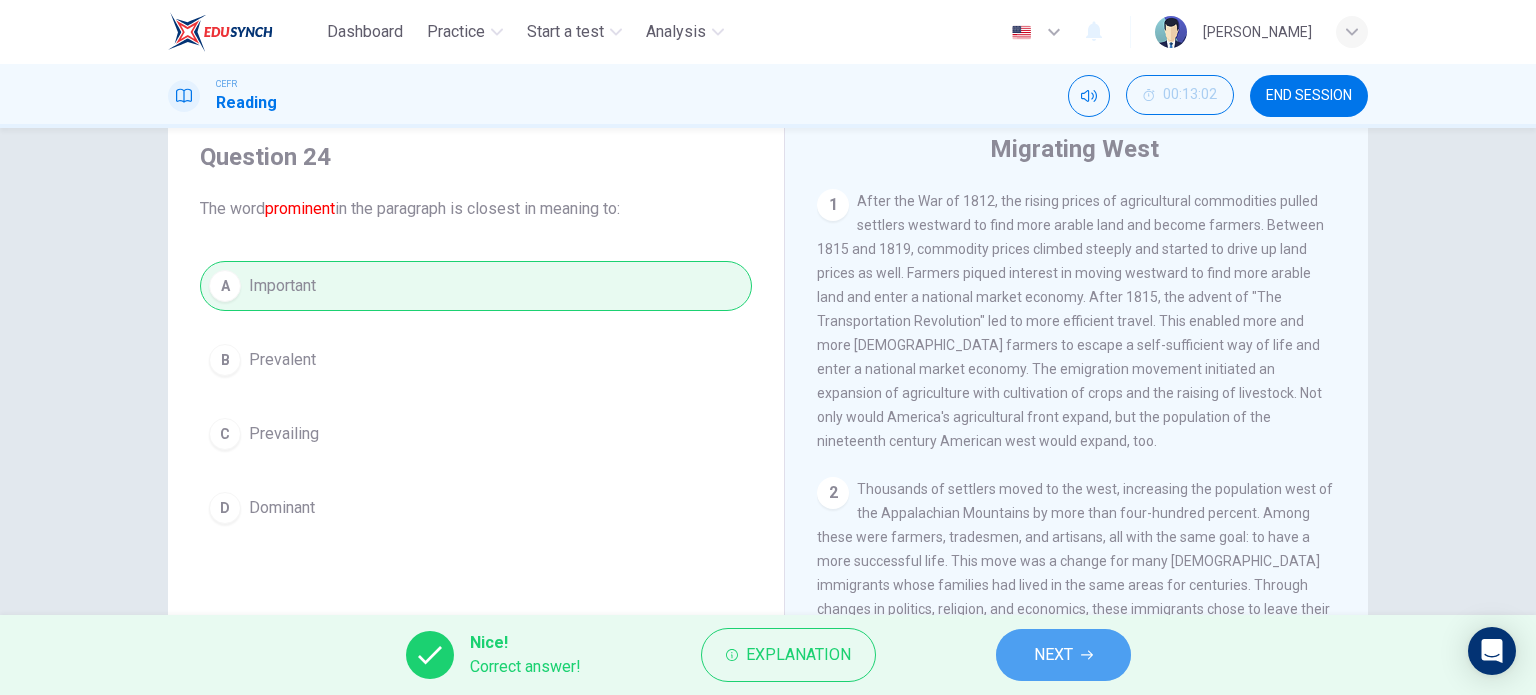 click on "NEXT" at bounding box center [1063, 655] 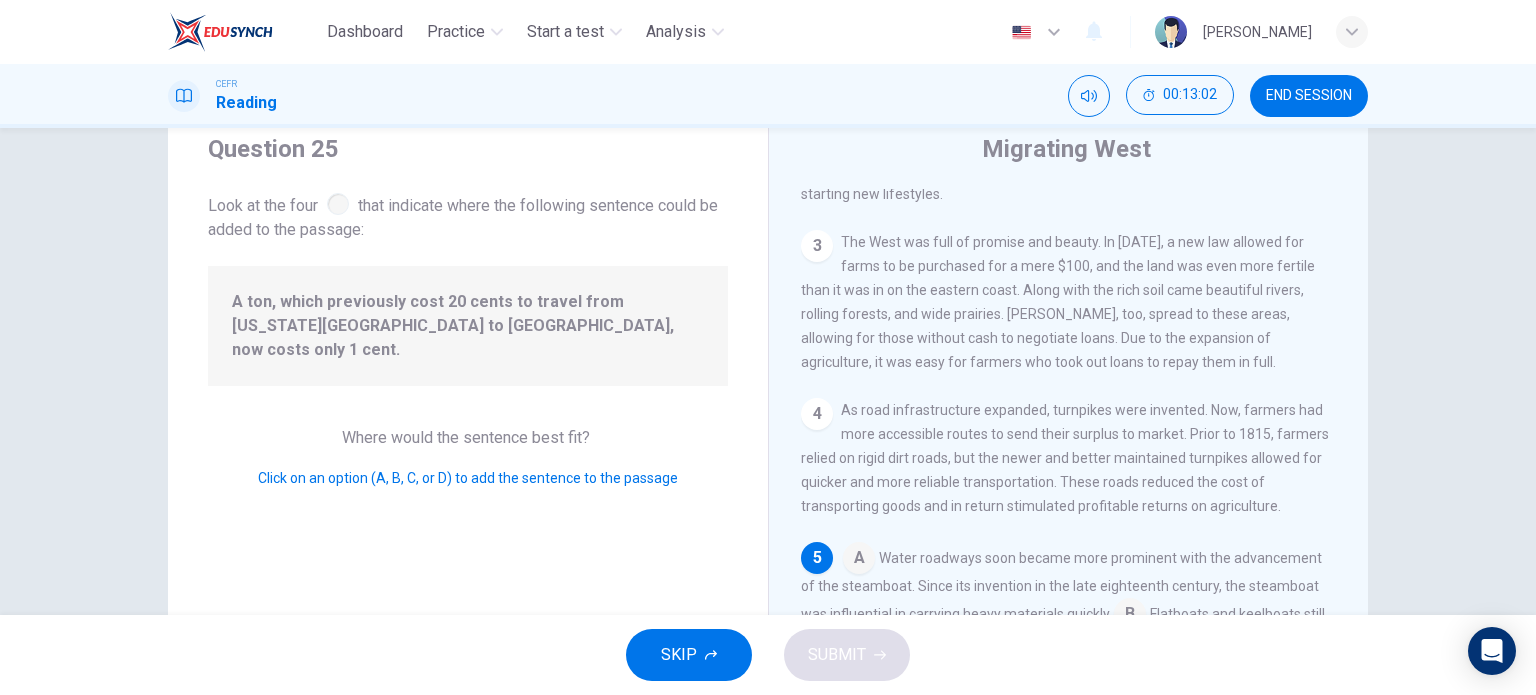 scroll, scrollTop: 562, scrollLeft: 0, axis: vertical 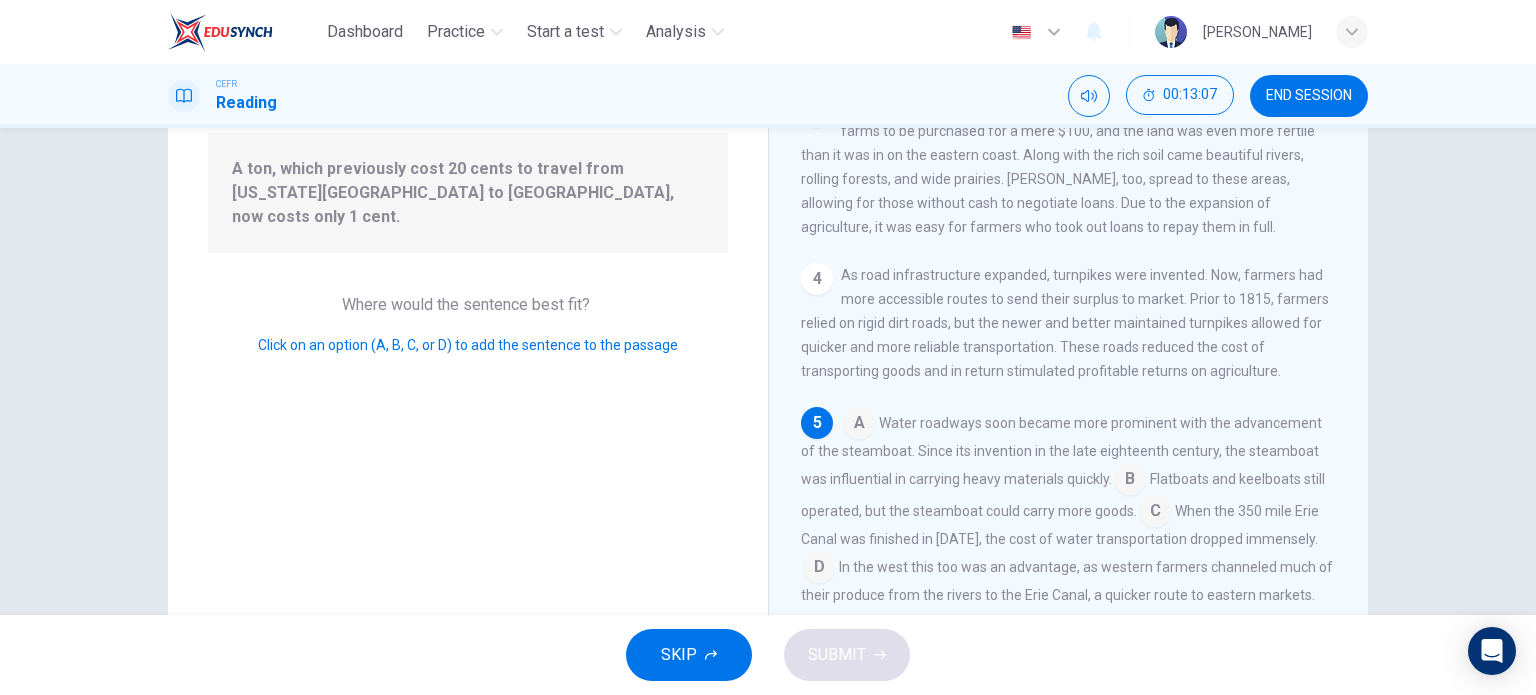 click at bounding box center (819, 569) 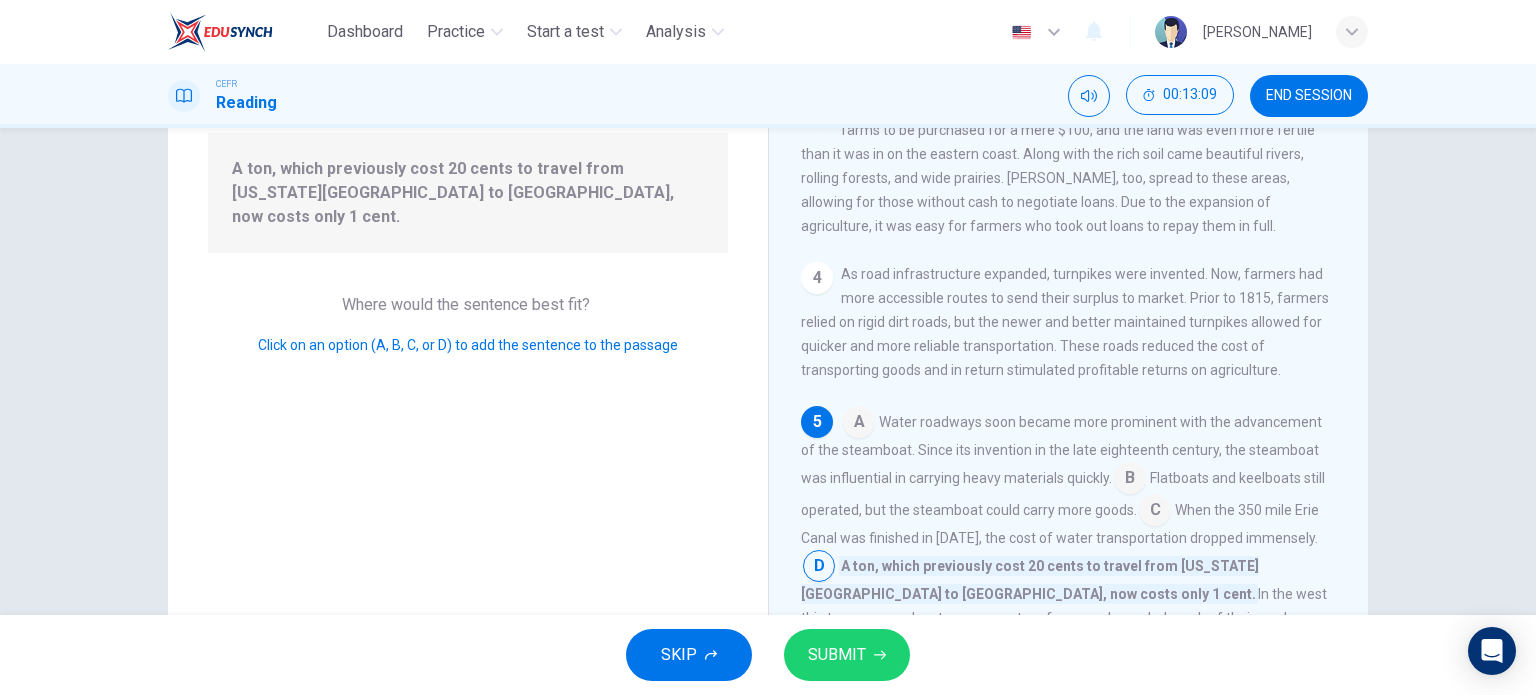 click on "SUBMIT" at bounding box center (847, 655) 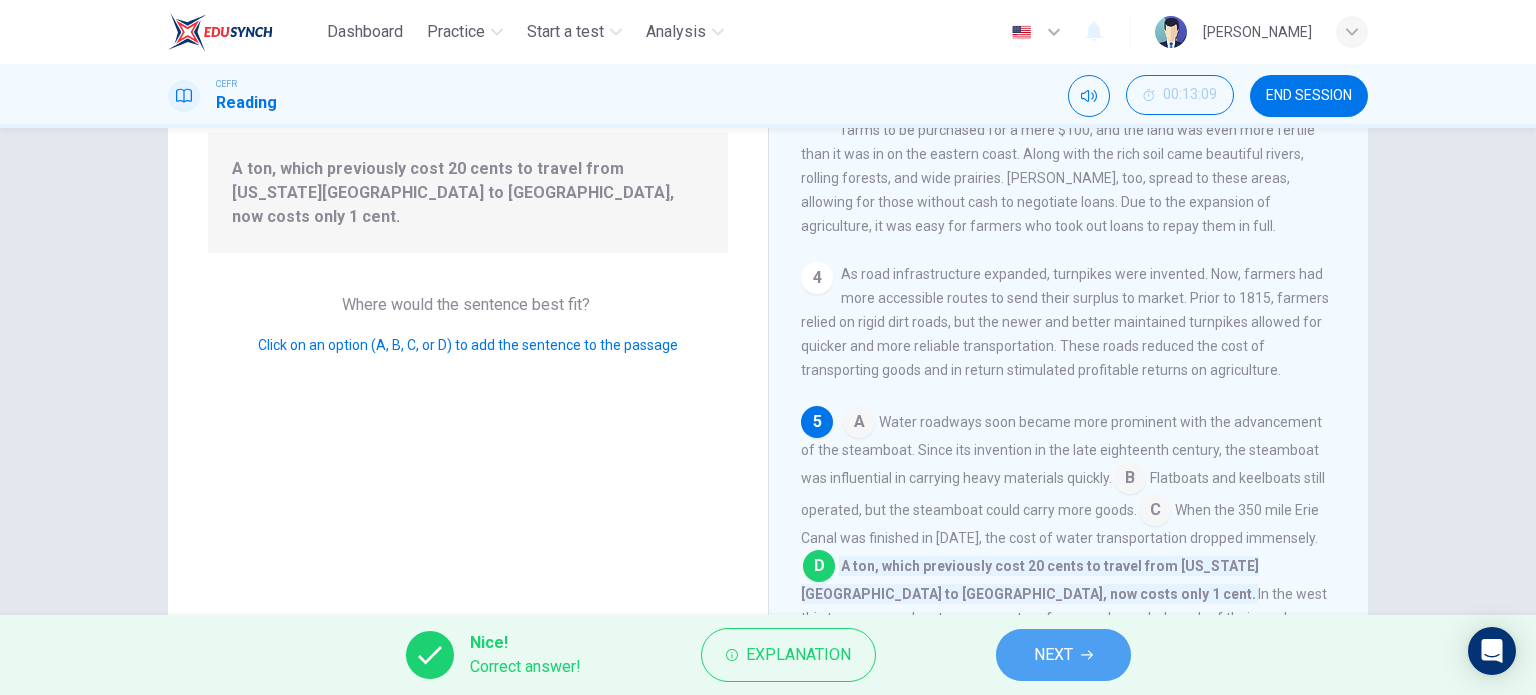 click on "NEXT" at bounding box center (1053, 655) 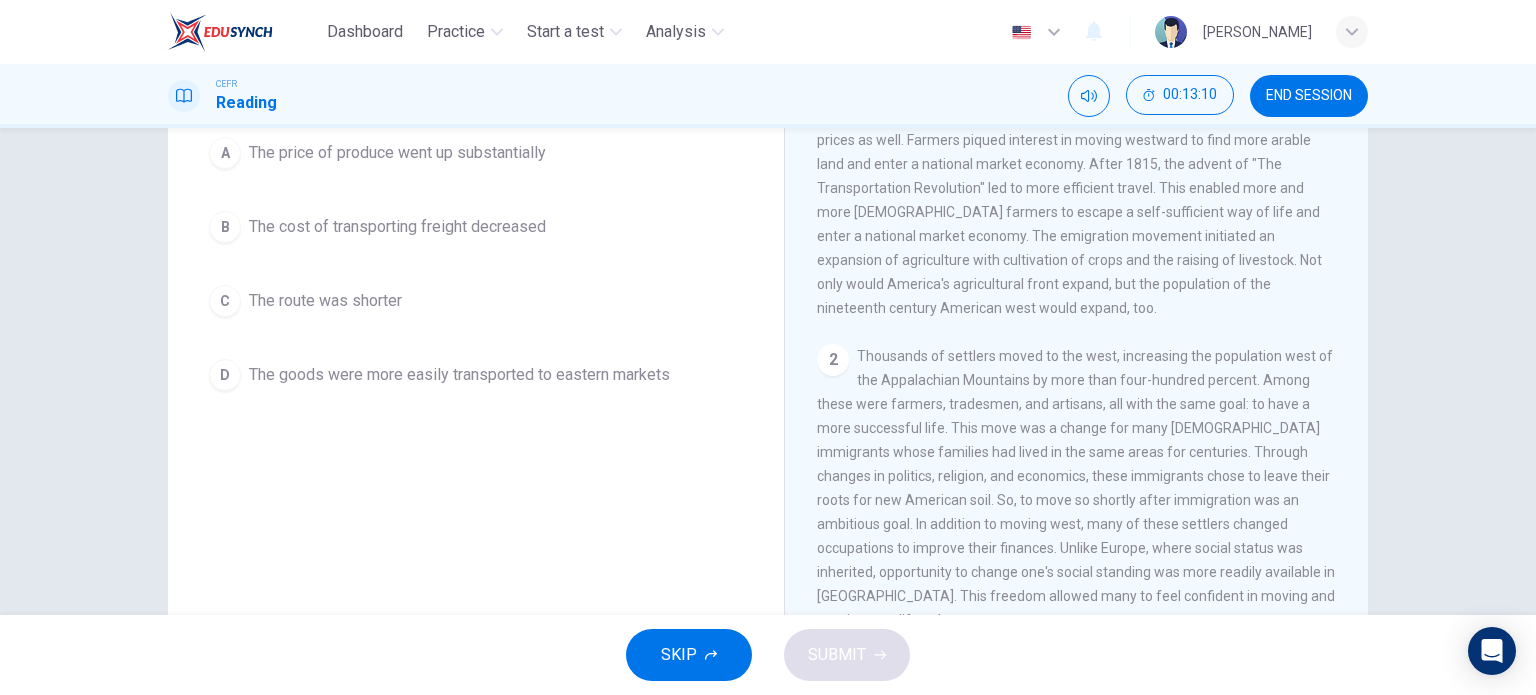 scroll, scrollTop: 76, scrollLeft: 0, axis: vertical 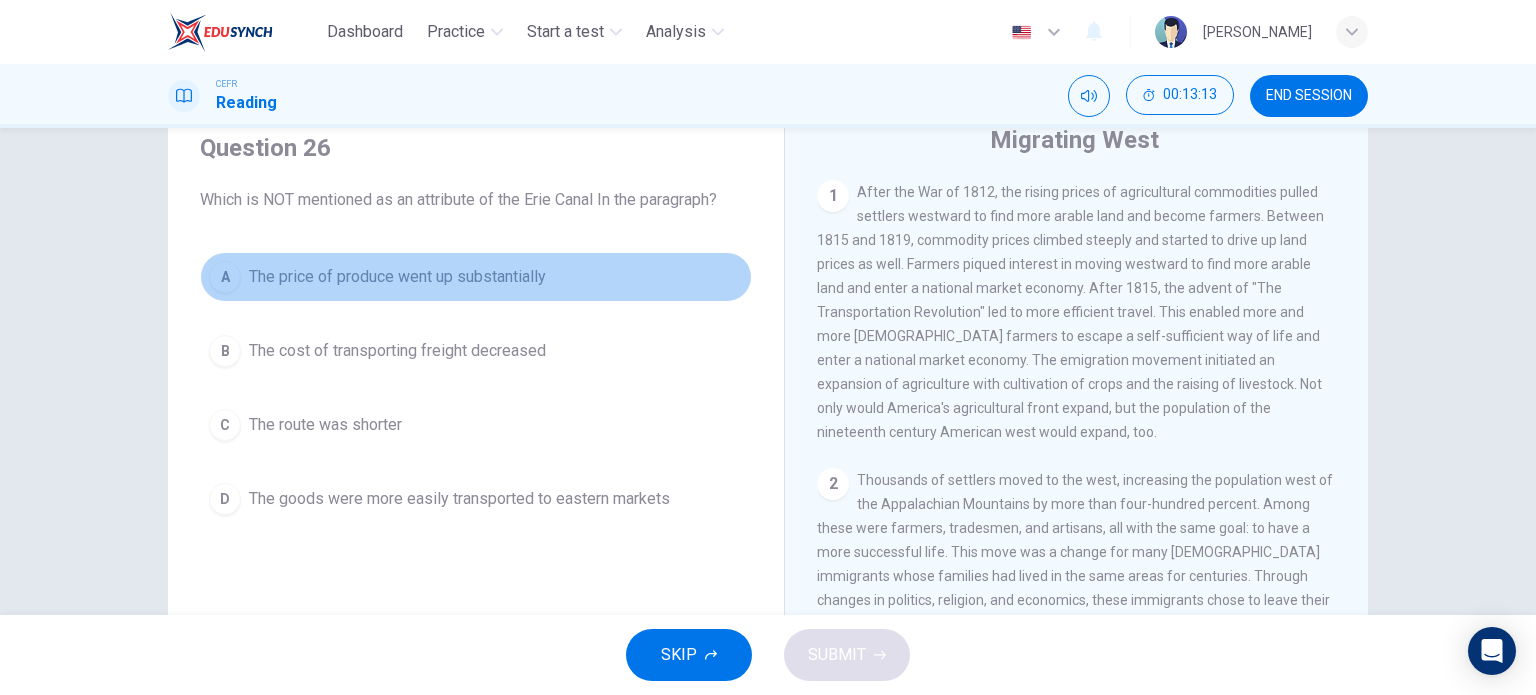 click on "The price of produce went up substantially" at bounding box center [397, 277] 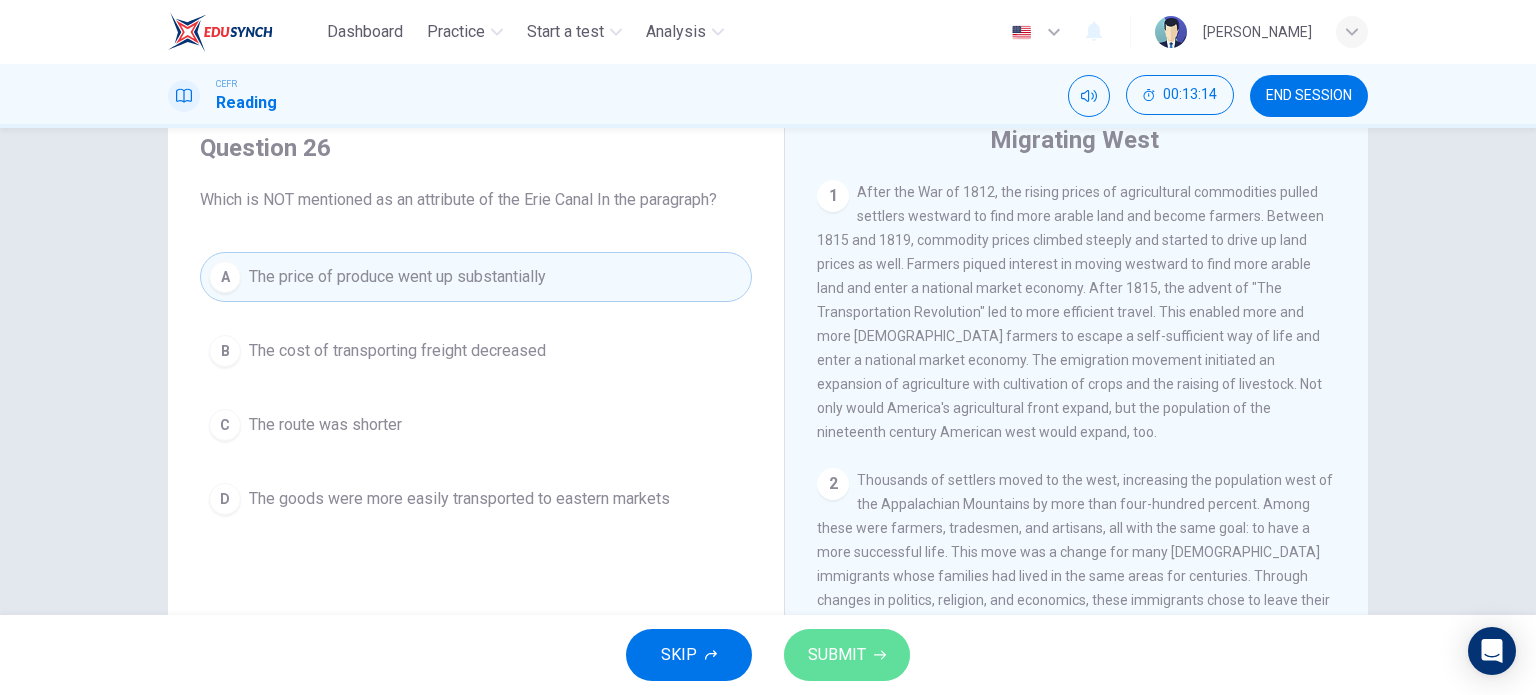 click on "SUBMIT" at bounding box center [847, 655] 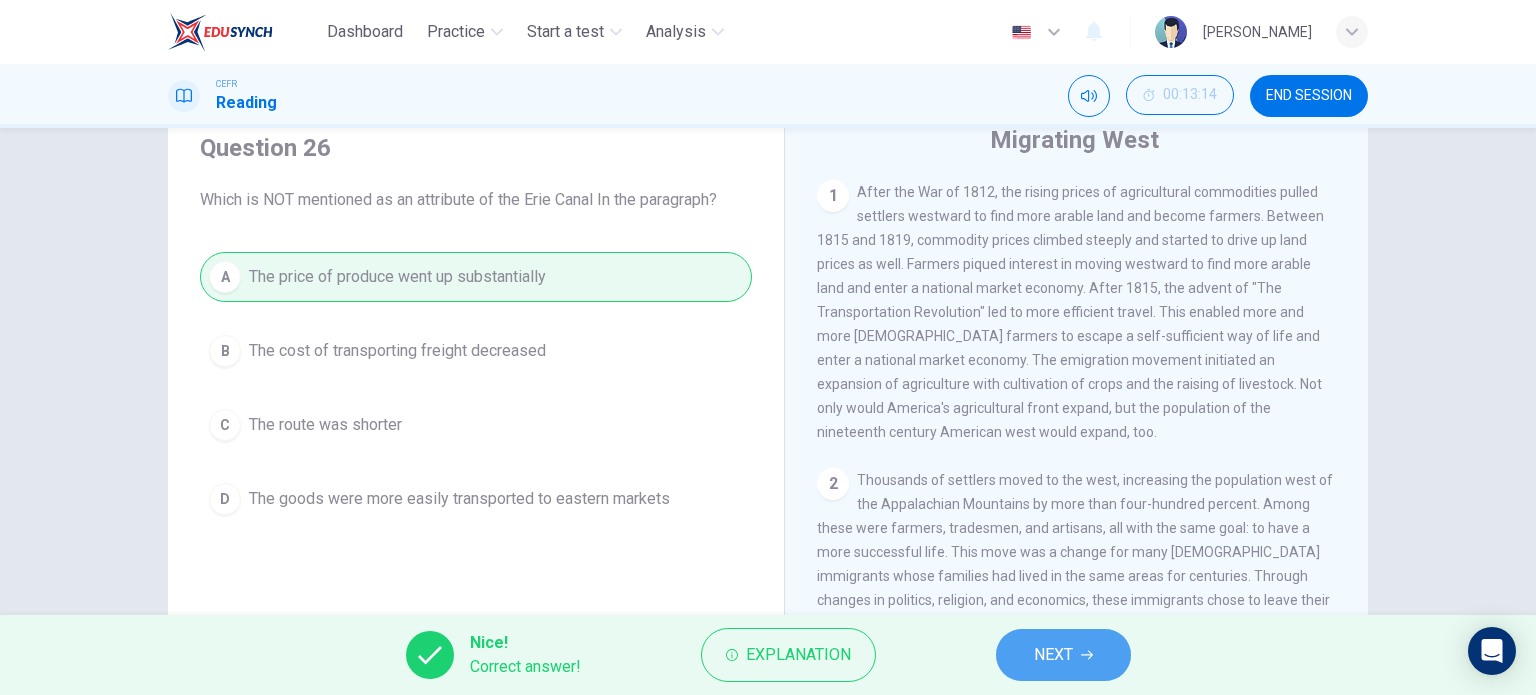 click on "NEXT" at bounding box center (1063, 655) 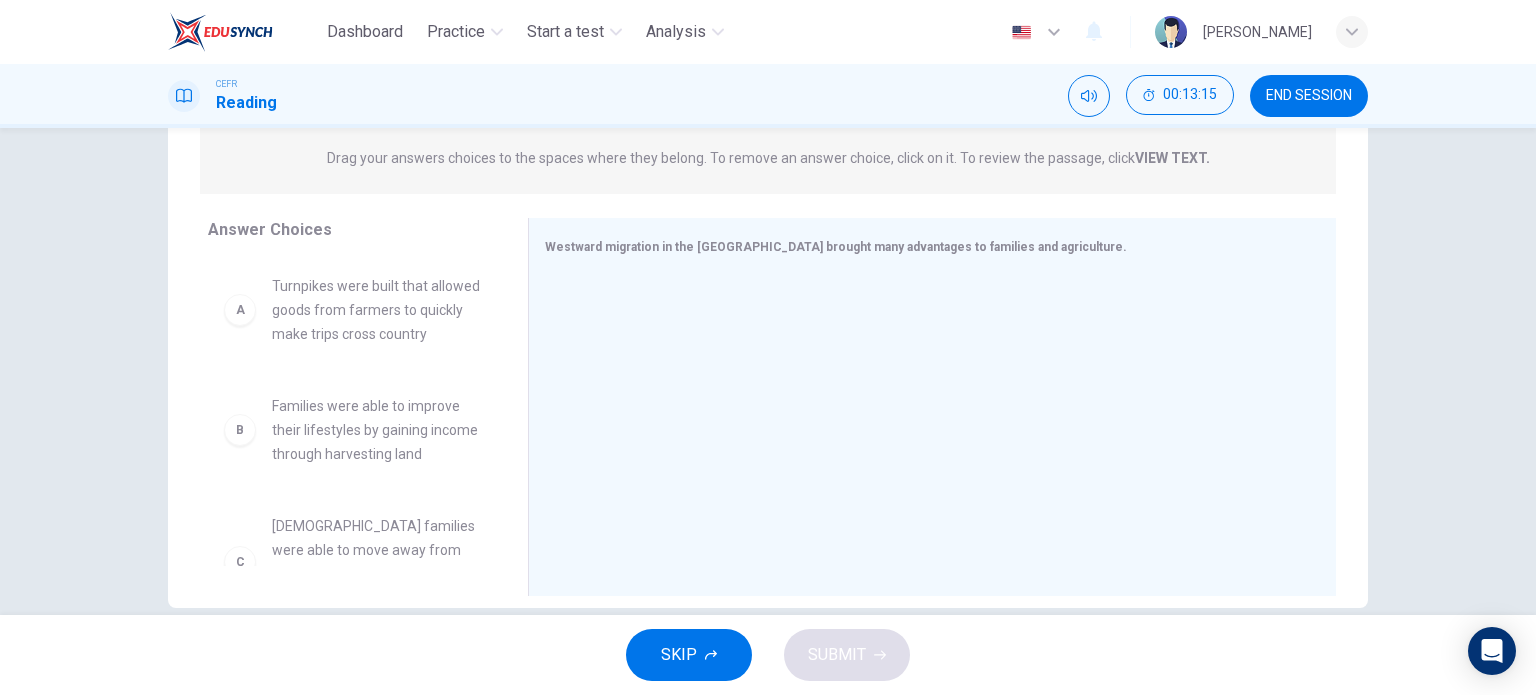 scroll, scrollTop: 280, scrollLeft: 0, axis: vertical 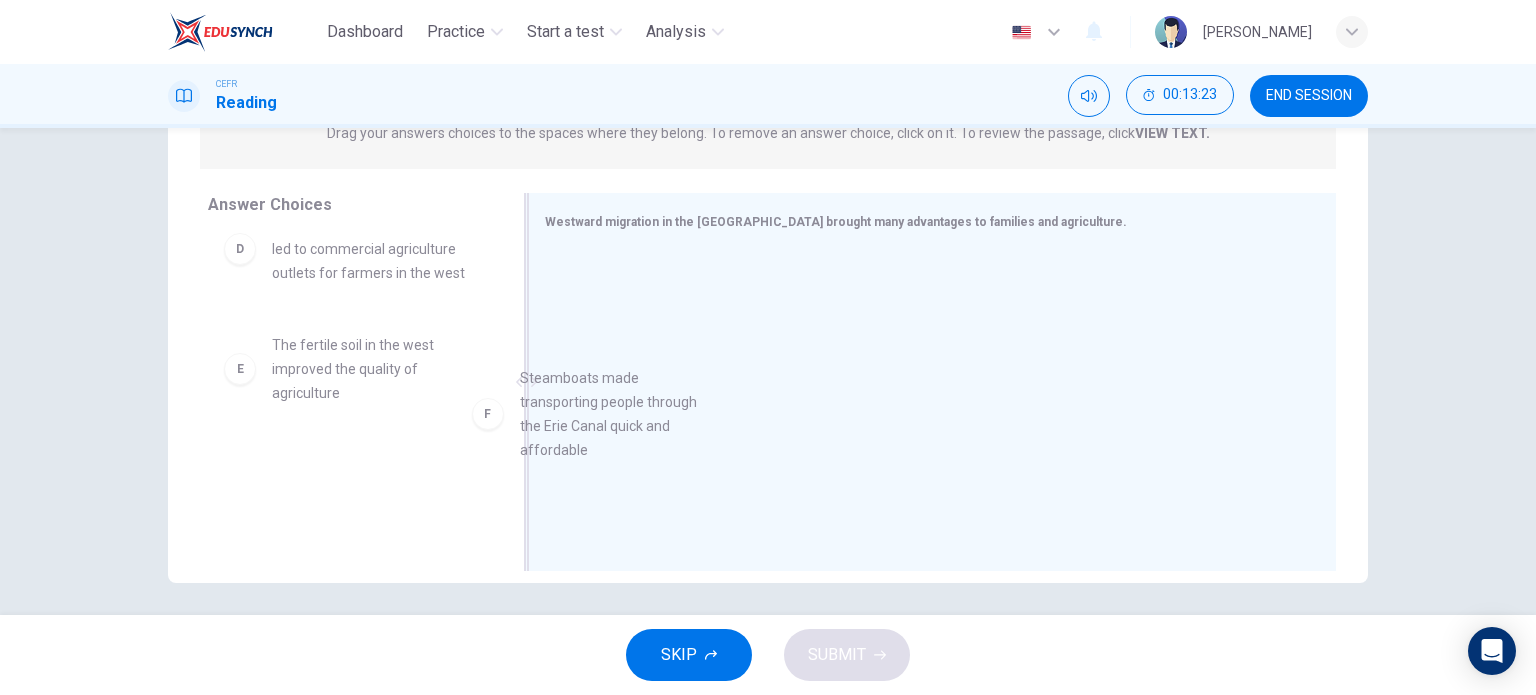 drag, startPoint x: 368, startPoint y: 516, endPoint x: 684, endPoint y: 403, distance: 335.5965 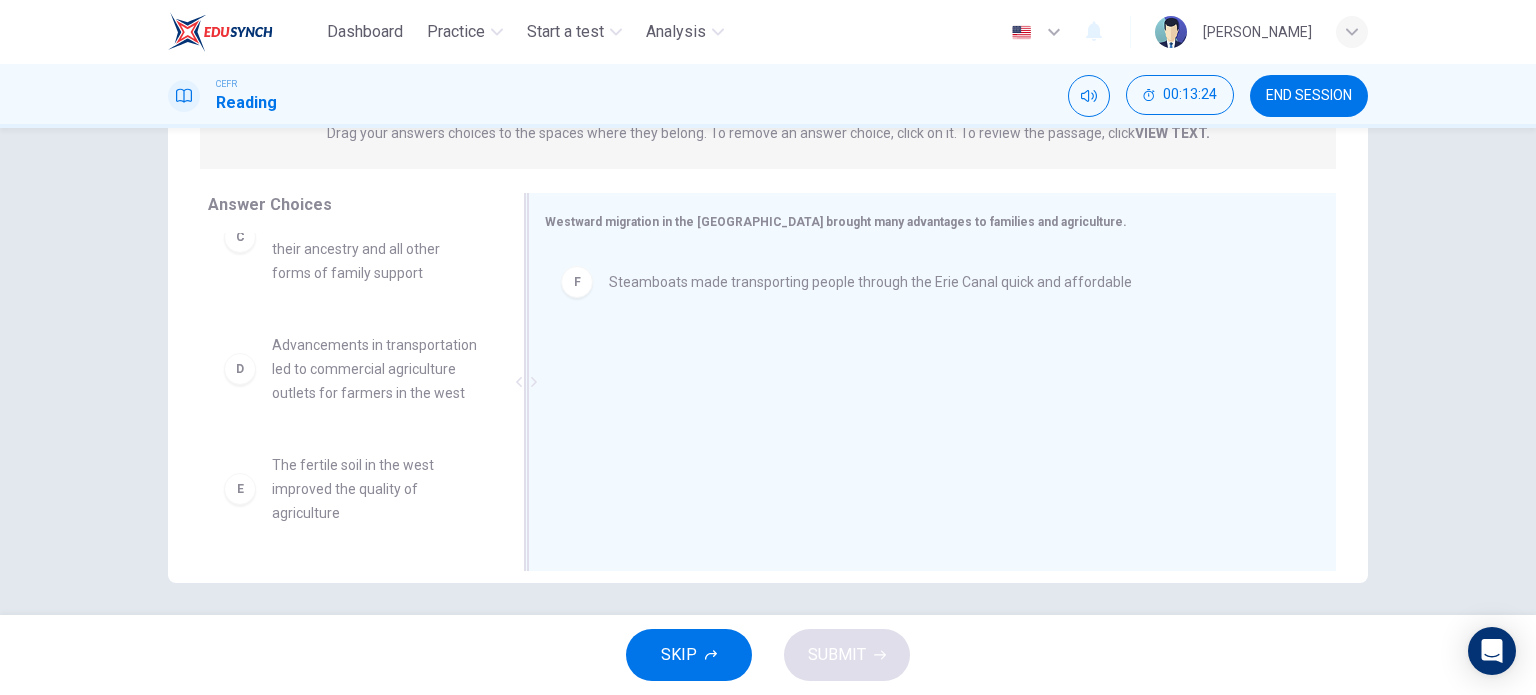 scroll, scrollTop: 348, scrollLeft: 0, axis: vertical 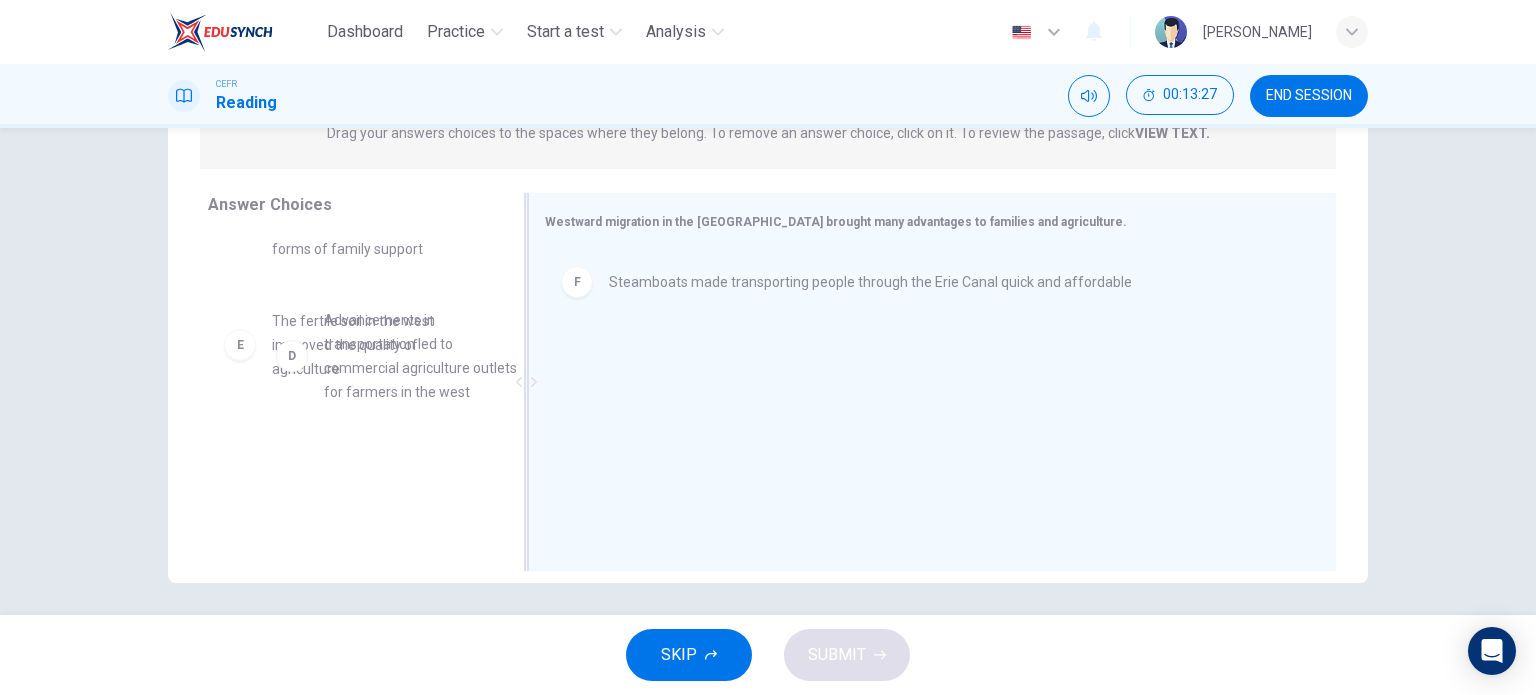 drag, startPoint x: 379, startPoint y: 360, endPoint x: 727, endPoint y: 366, distance: 348.05173 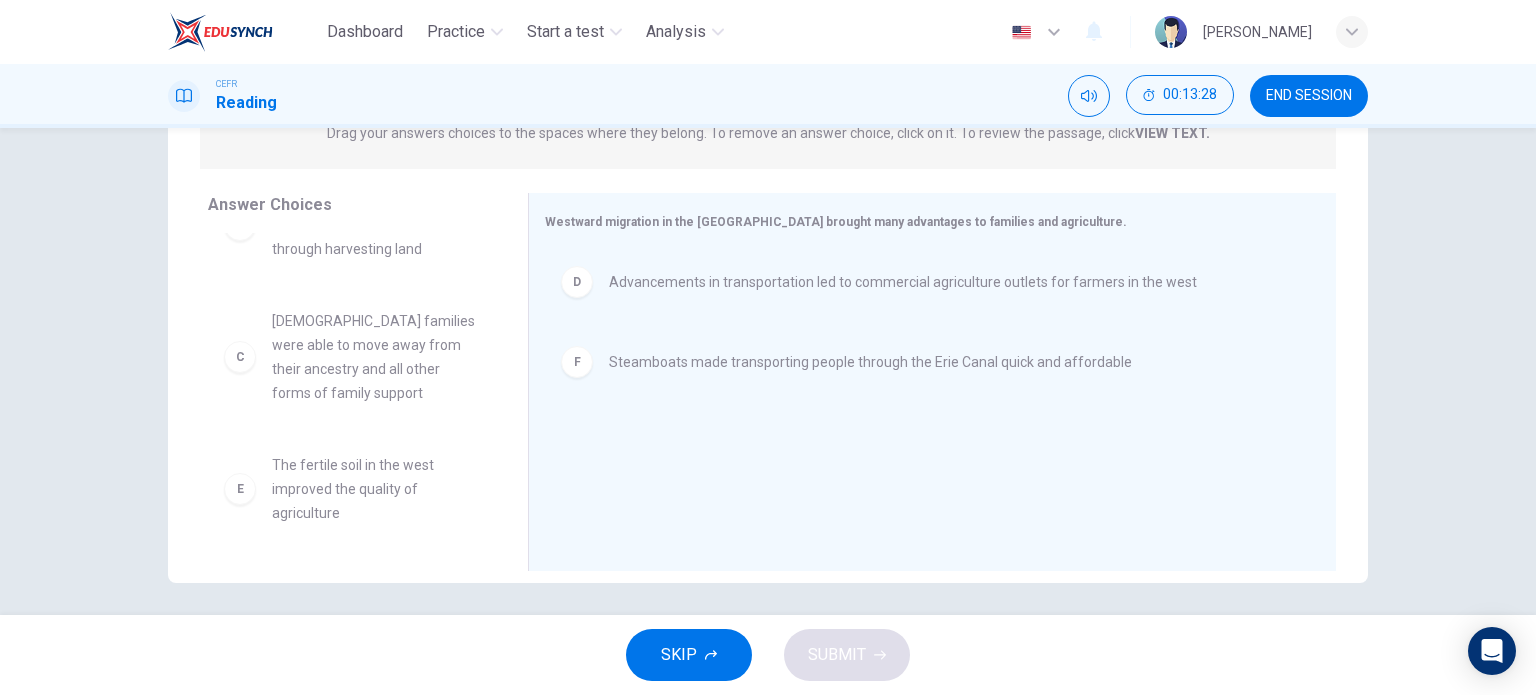 scroll, scrollTop: 0, scrollLeft: 0, axis: both 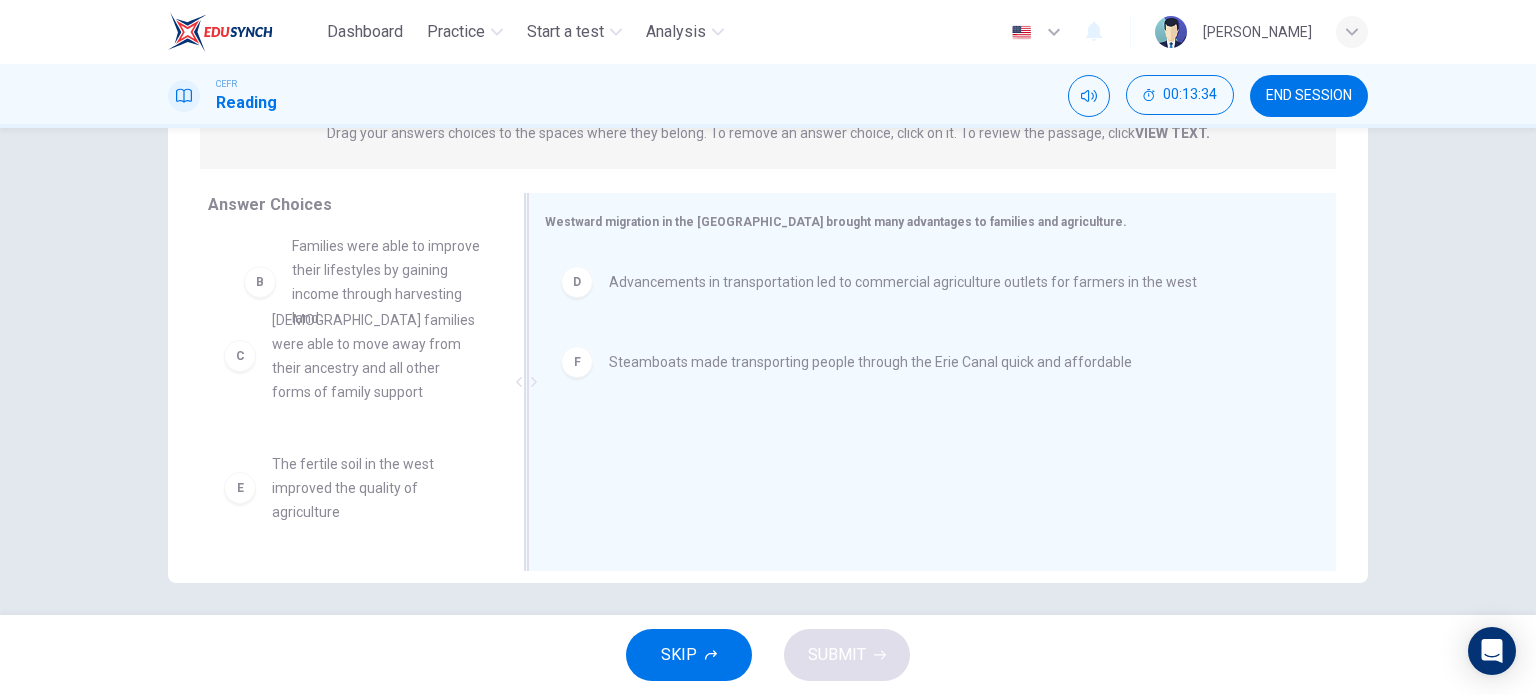 drag, startPoint x: 410, startPoint y: 274, endPoint x: 740, endPoint y: 435, distance: 367.17978 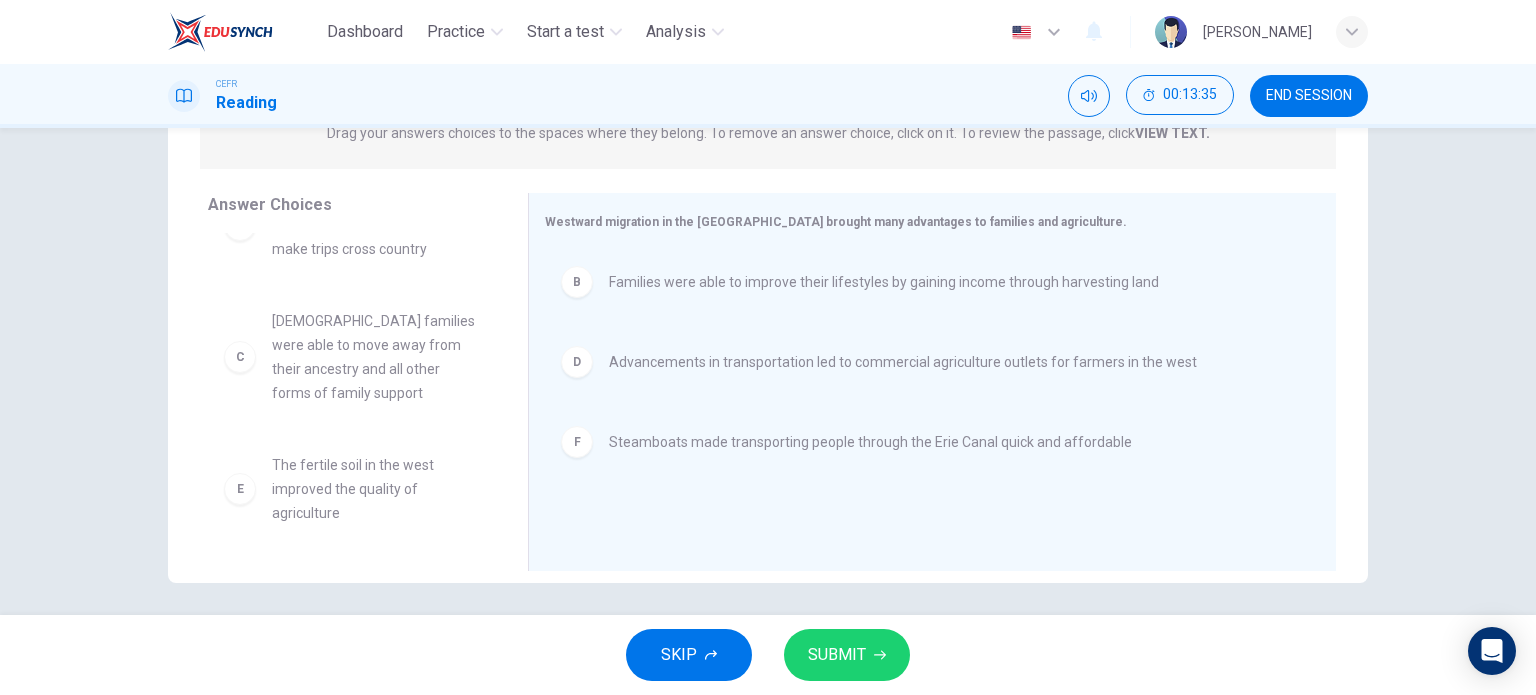 scroll, scrollTop: 84, scrollLeft: 0, axis: vertical 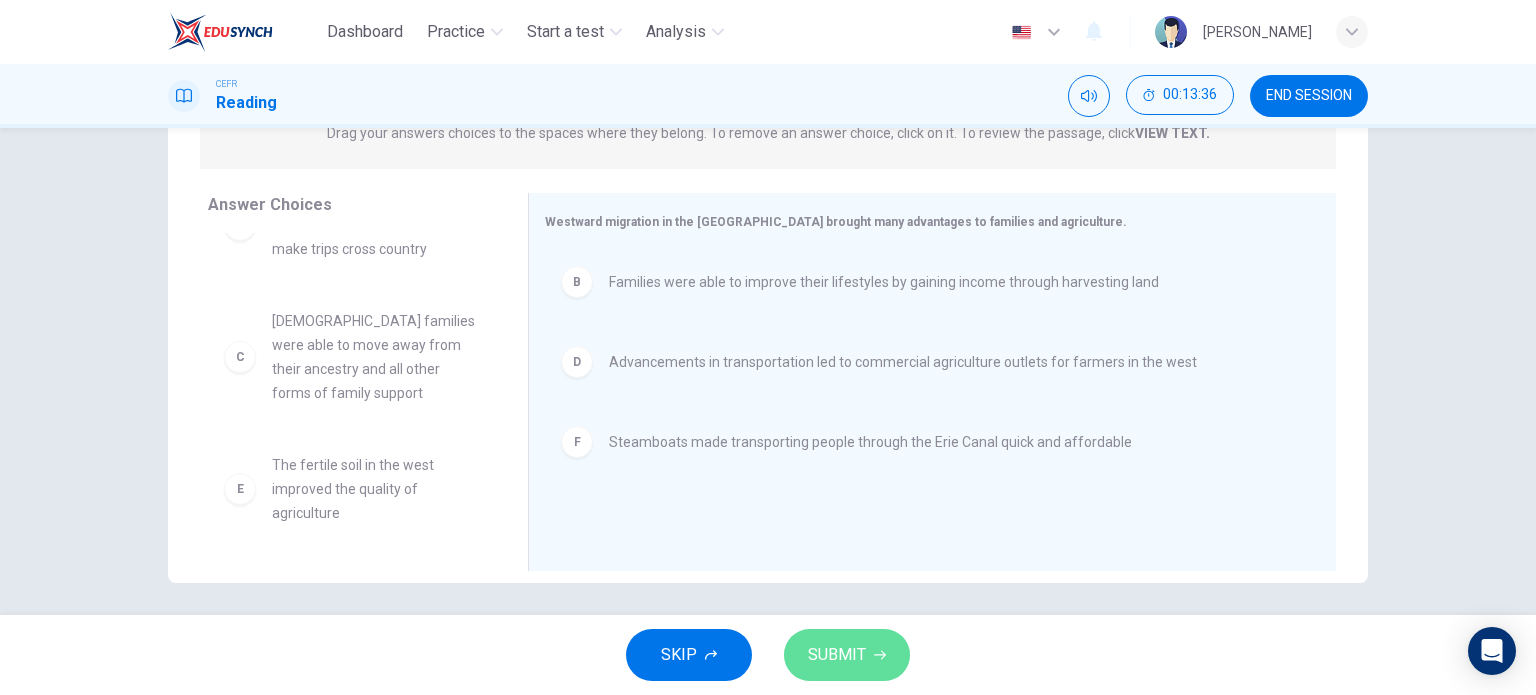 click on "SUBMIT" at bounding box center [847, 655] 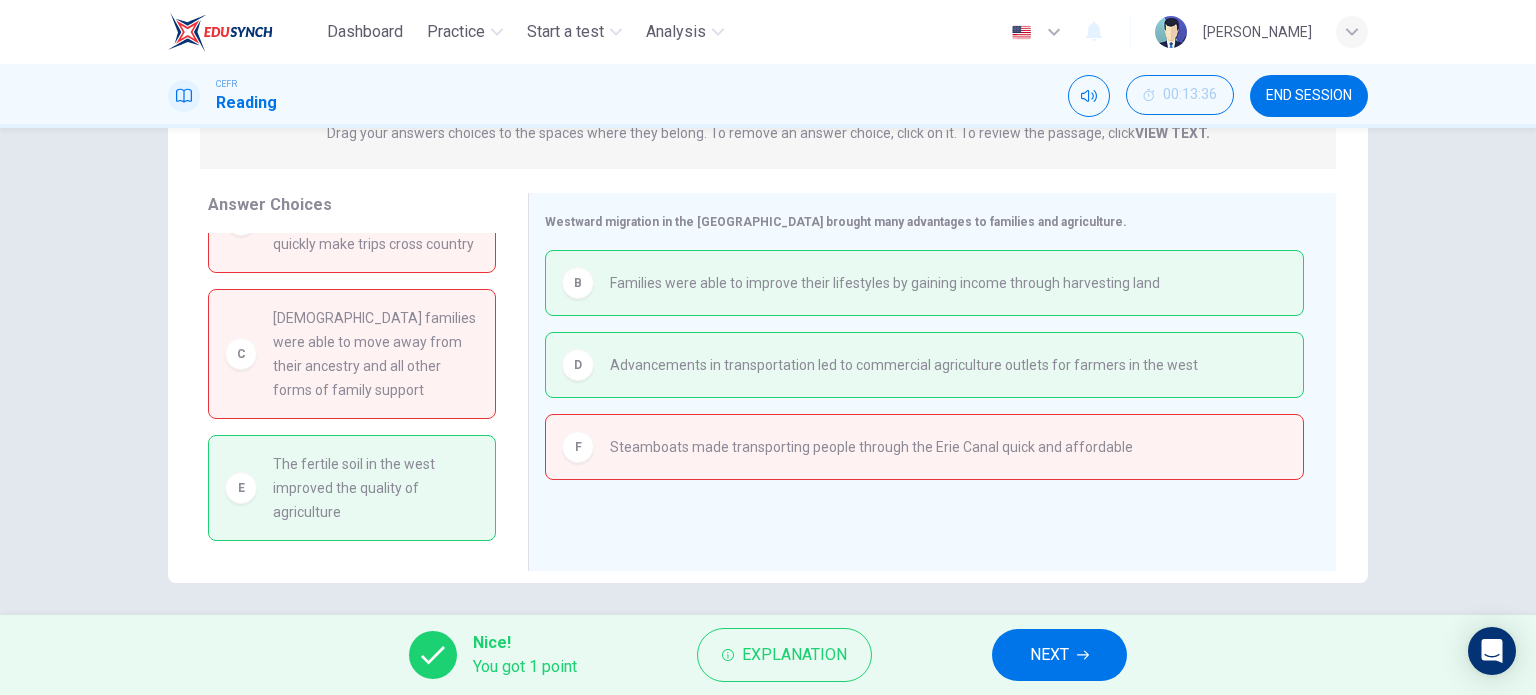 scroll, scrollTop: 88, scrollLeft: 0, axis: vertical 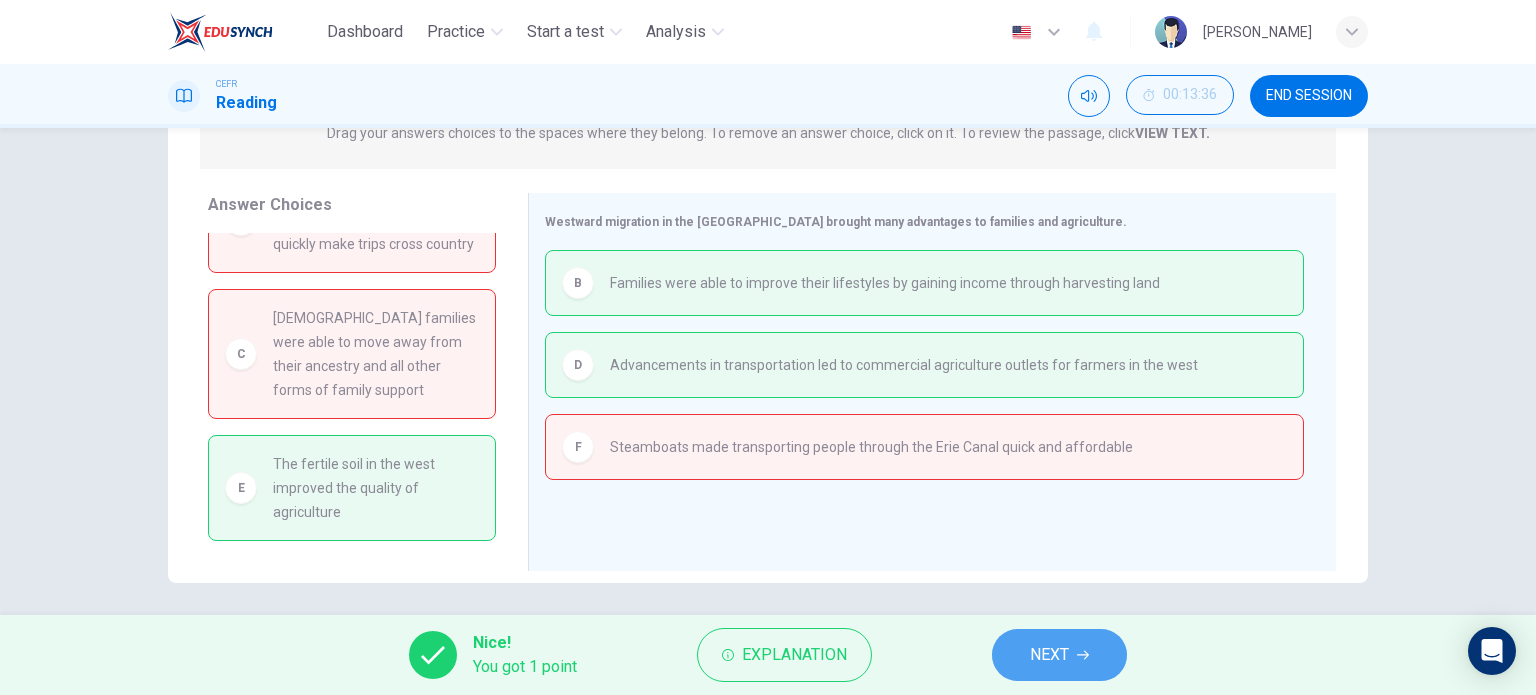 click on "NEXT" at bounding box center (1059, 655) 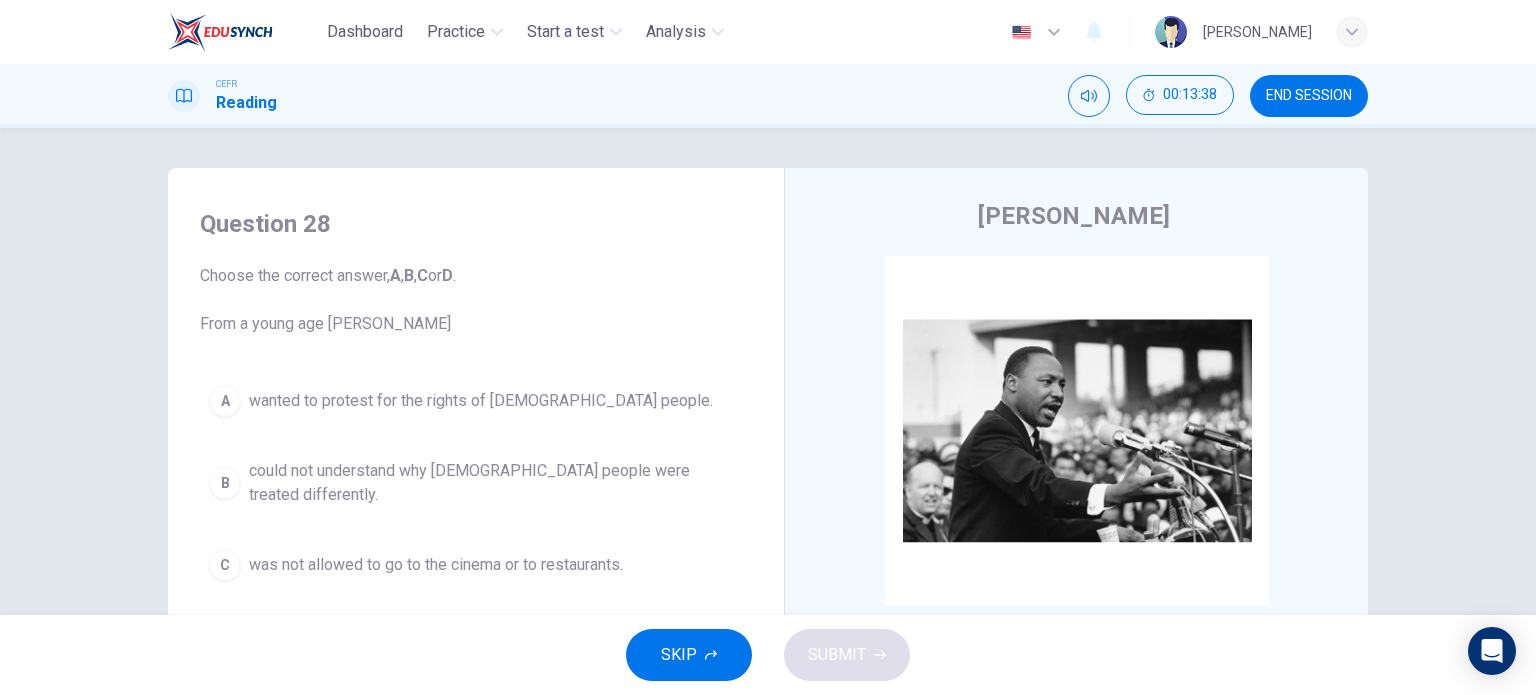 click on "could not understand why black people were treated differently." at bounding box center (496, 483) 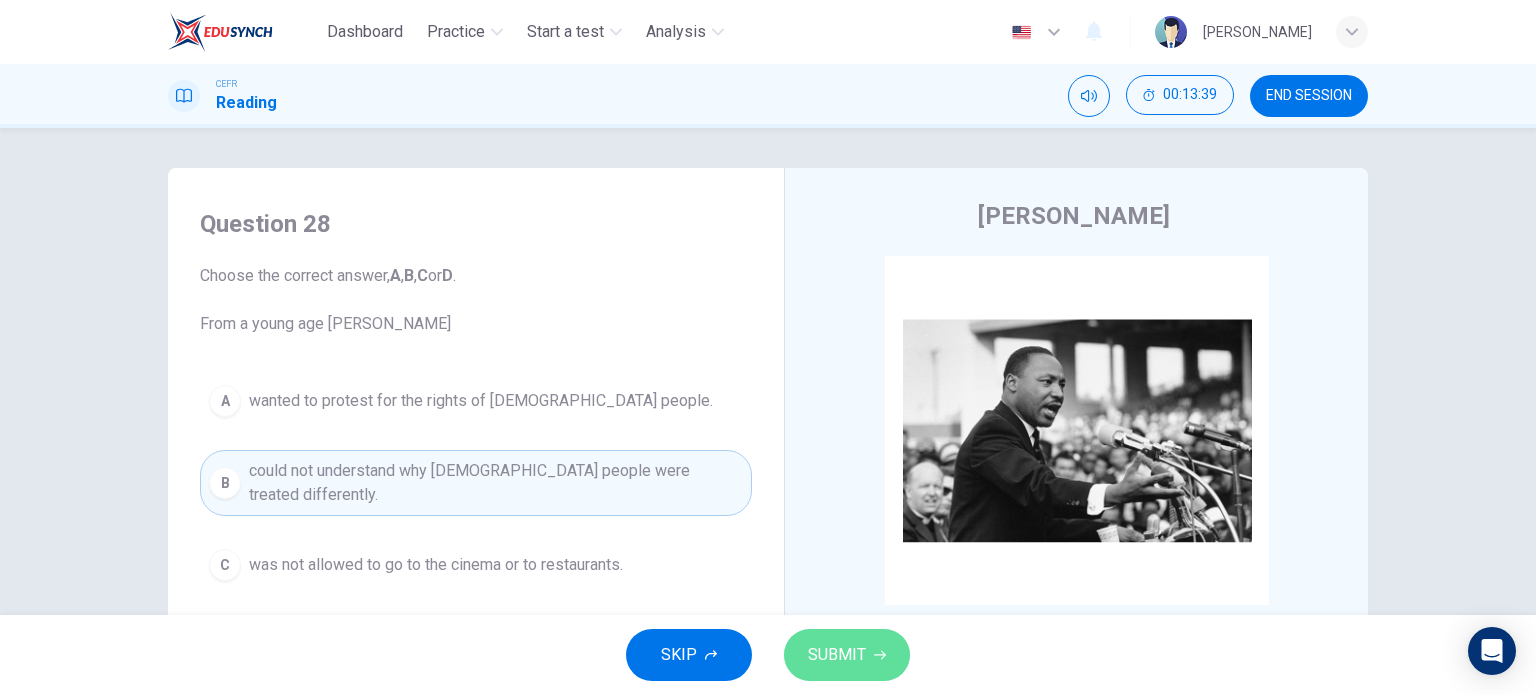 click on "SUBMIT" at bounding box center [837, 655] 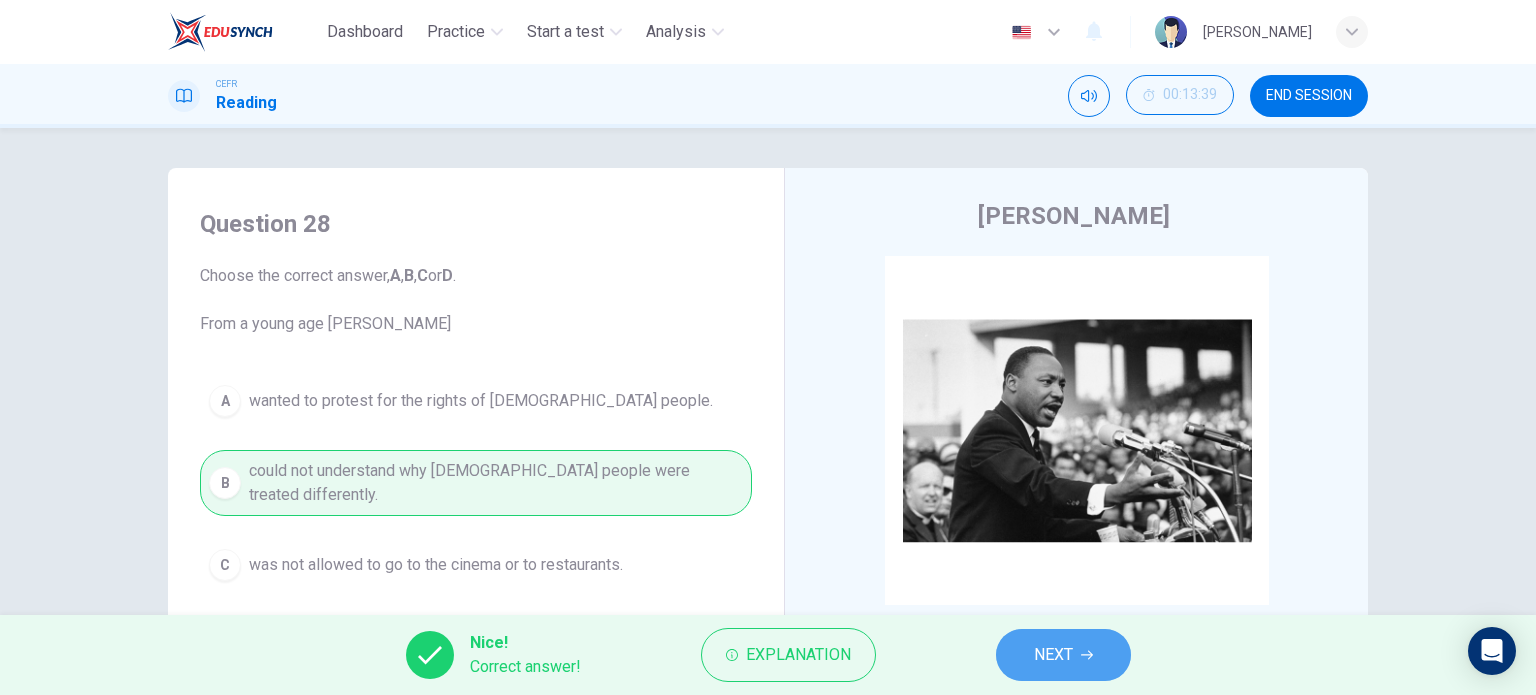 click on "NEXT" at bounding box center (1053, 655) 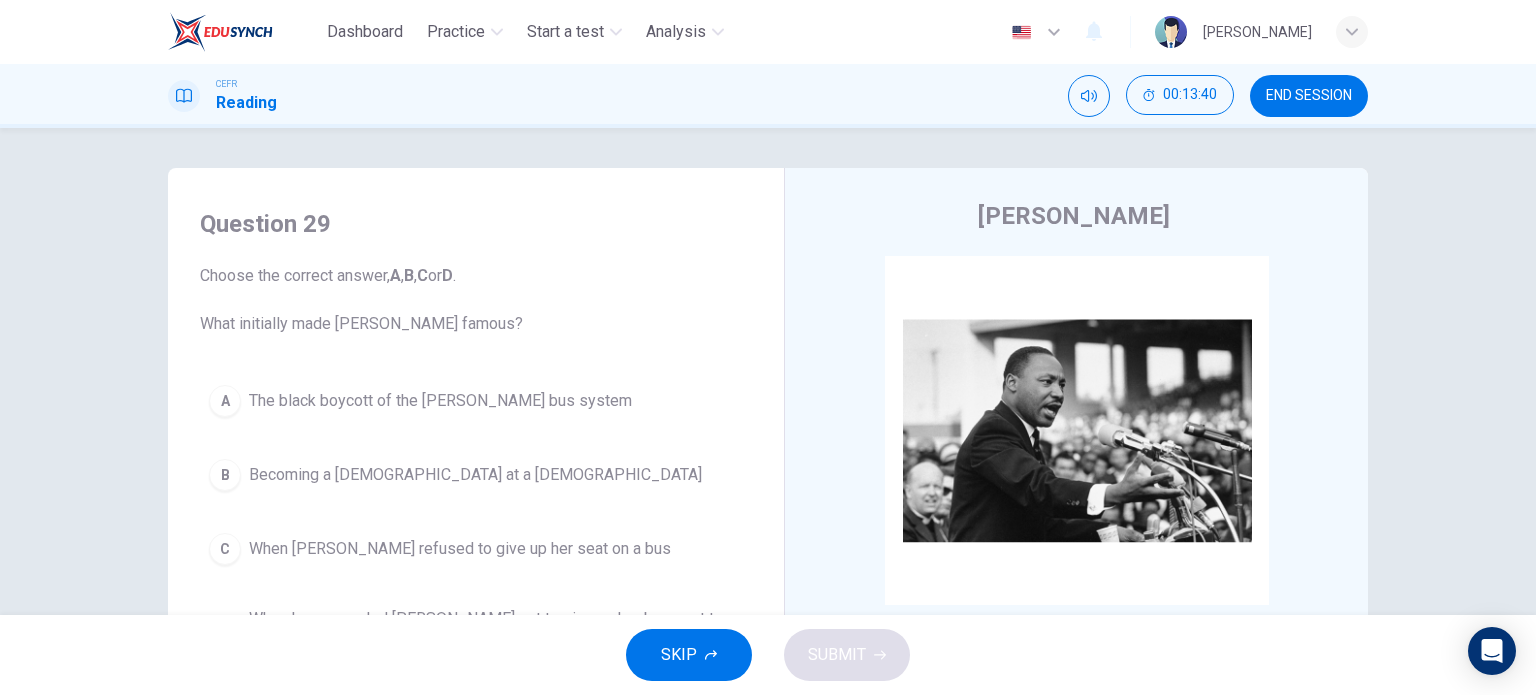 scroll, scrollTop: 52, scrollLeft: 0, axis: vertical 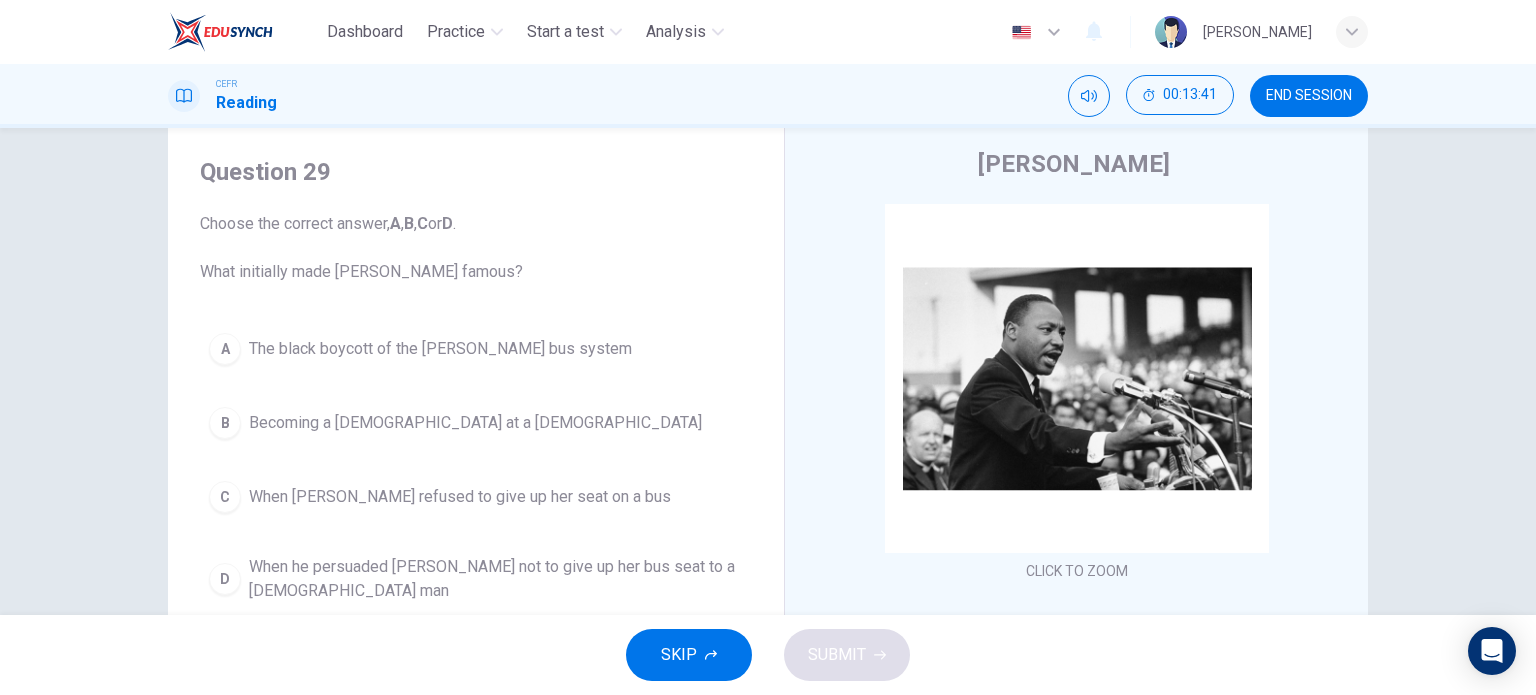 drag, startPoint x: 501, startPoint y: 330, endPoint x: 837, endPoint y: 662, distance: 472.3558 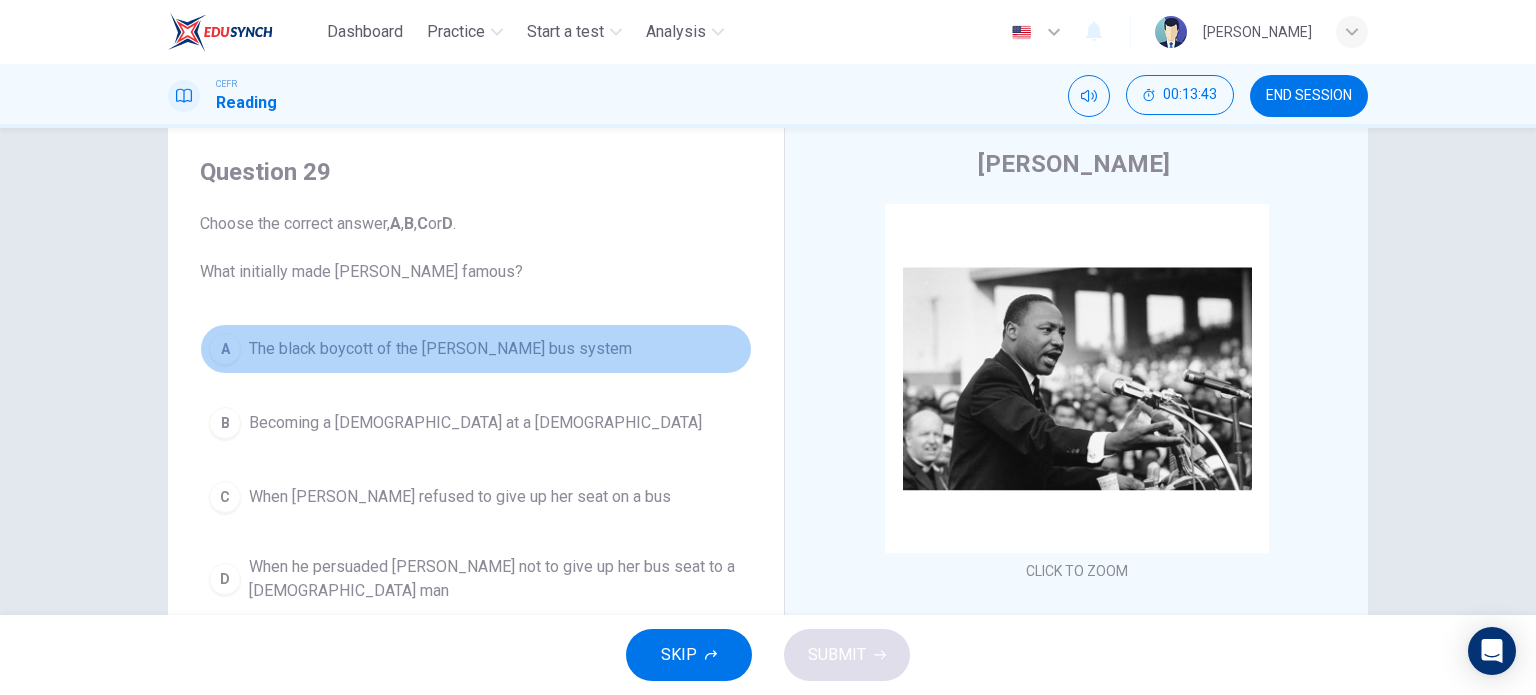 click on "The black boycott of the Montgomery bus system" at bounding box center (440, 349) 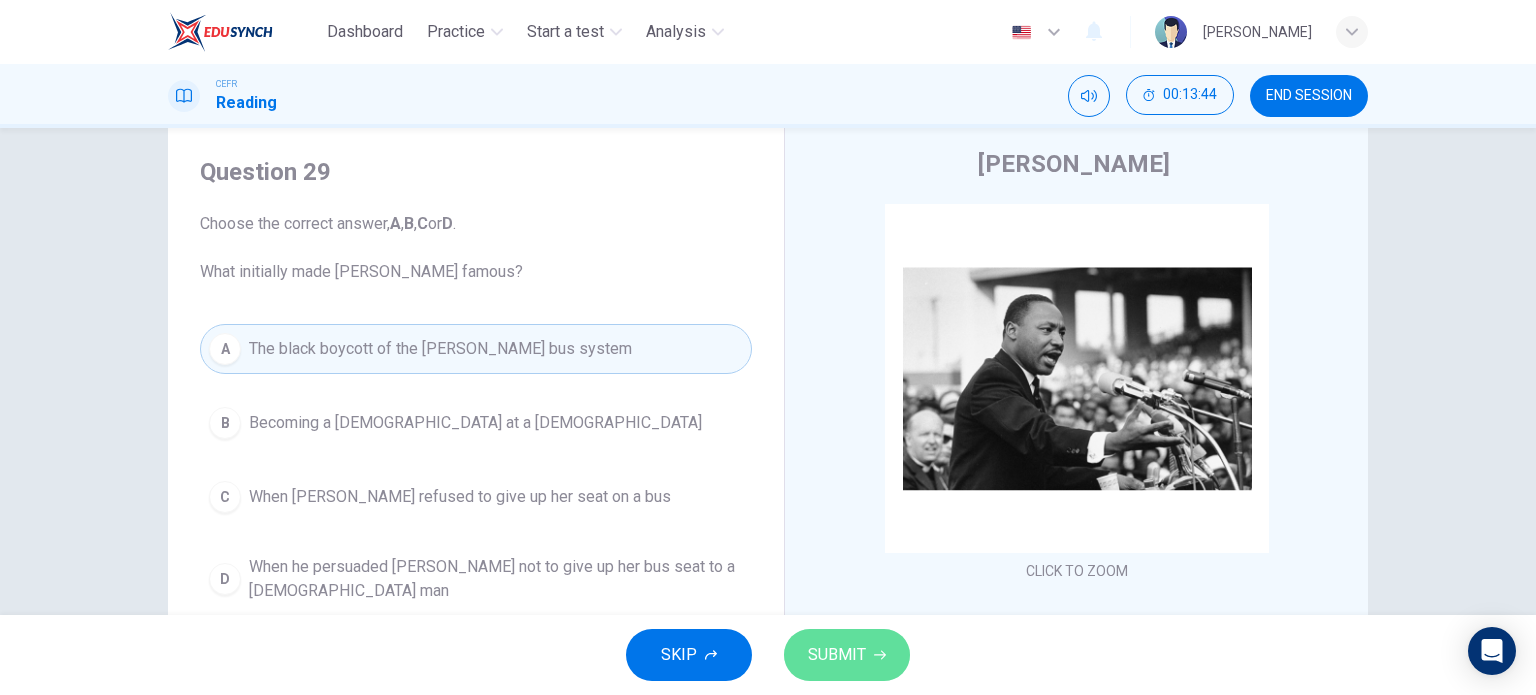 click on "SUBMIT" at bounding box center [847, 655] 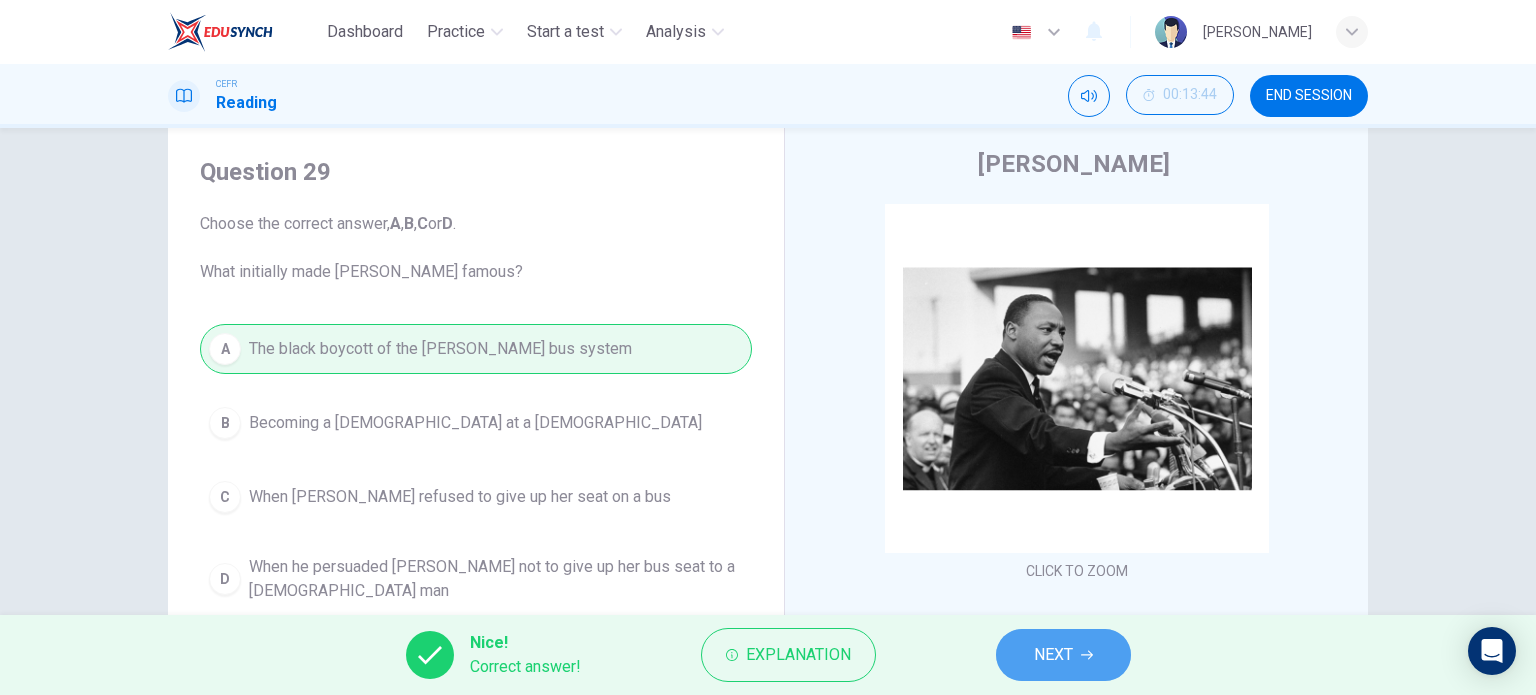 click on "NEXT" at bounding box center [1053, 655] 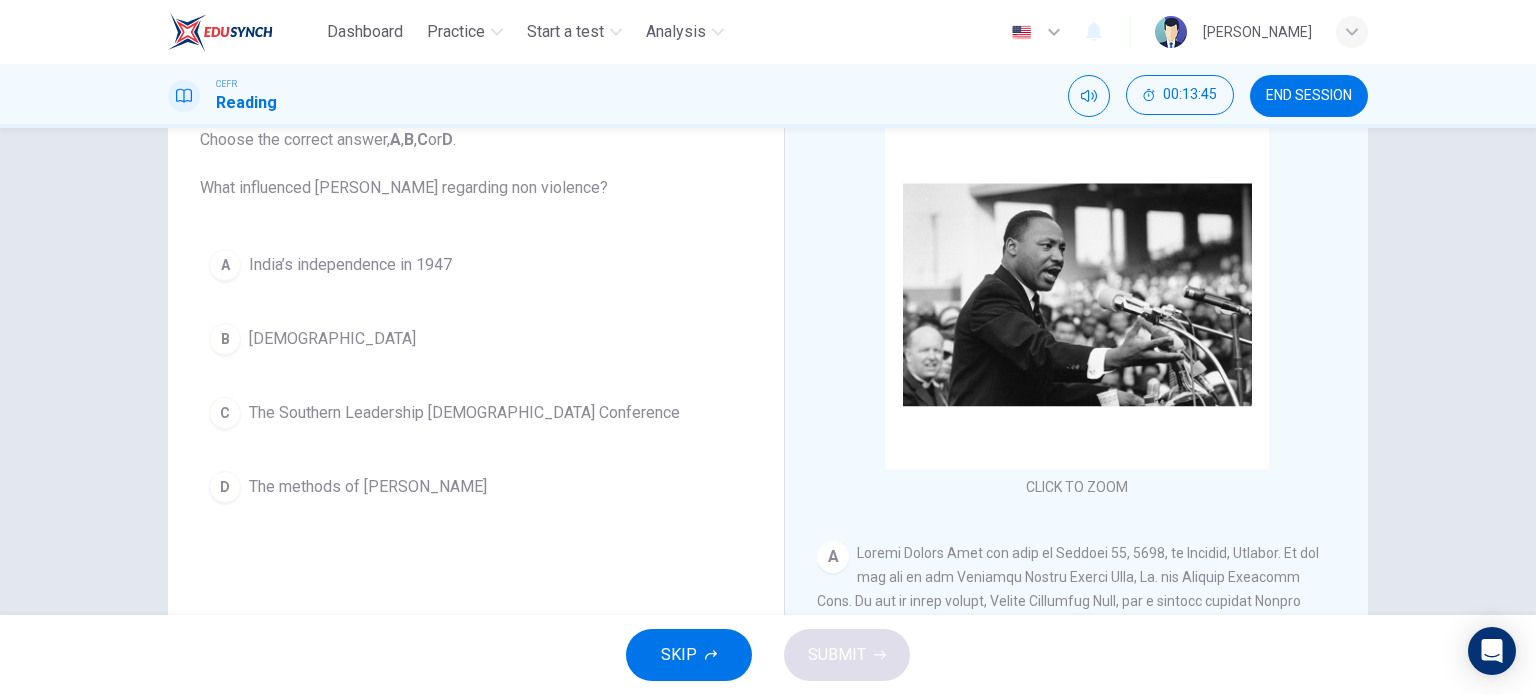 scroll, scrollTop: 140, scrollLeft: 0, axis: vertical 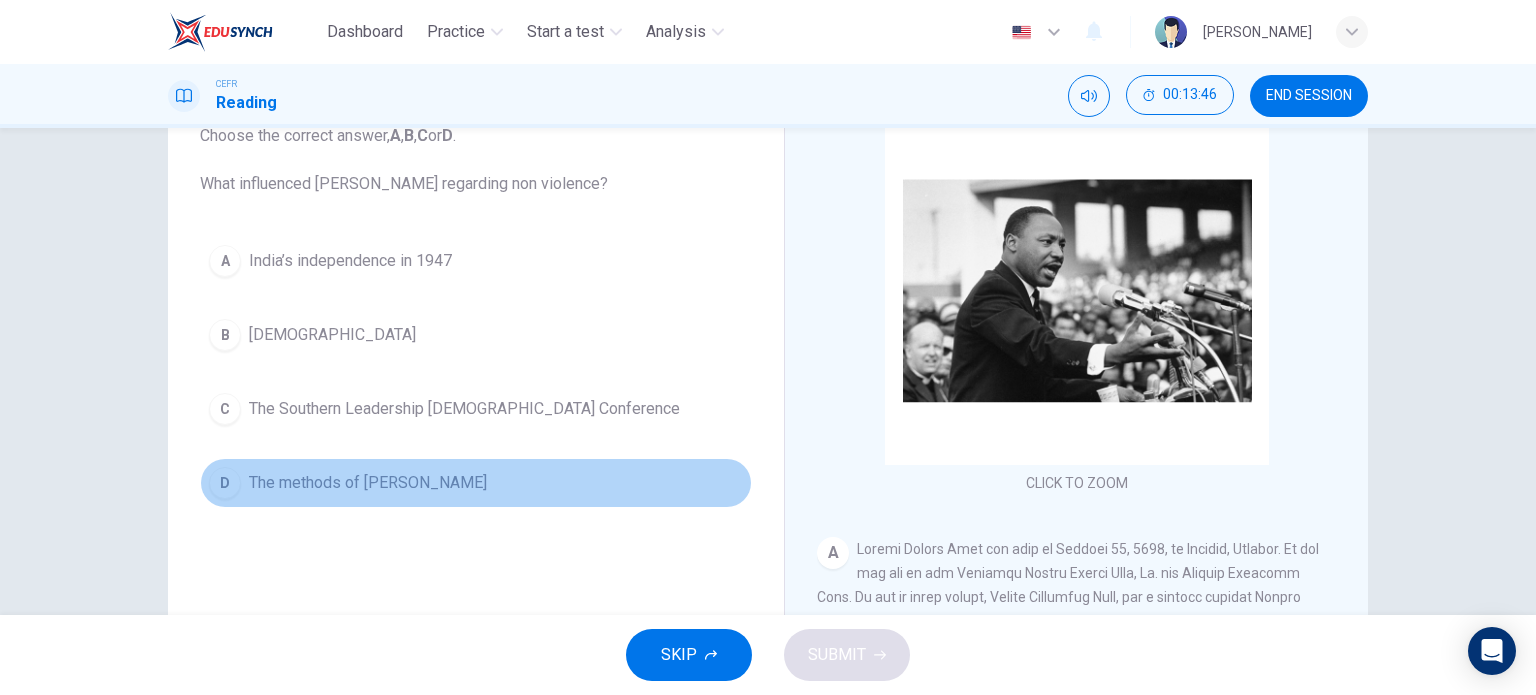 click on "The methods of Gandhi" at bounding box center [368, 483] 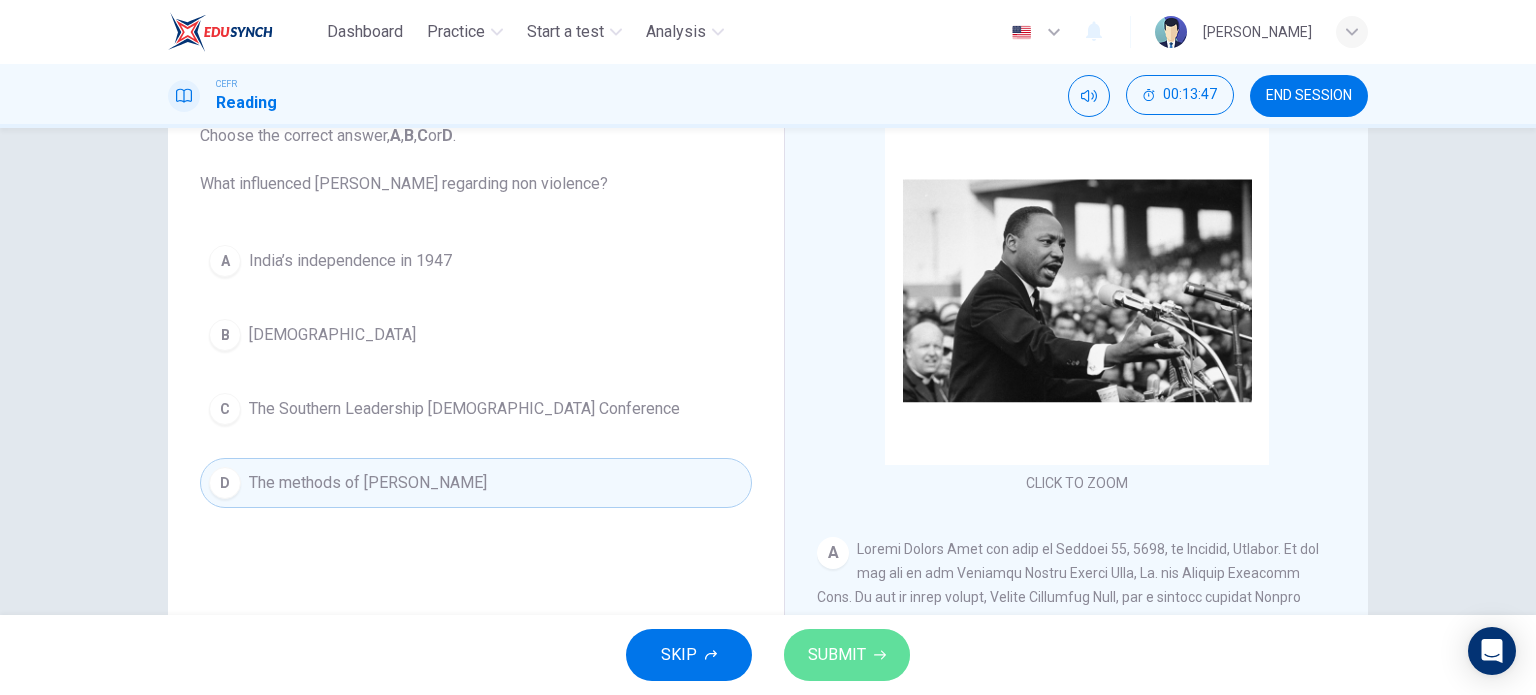 click on "SUBMIT" at bounding box center (837, 655) 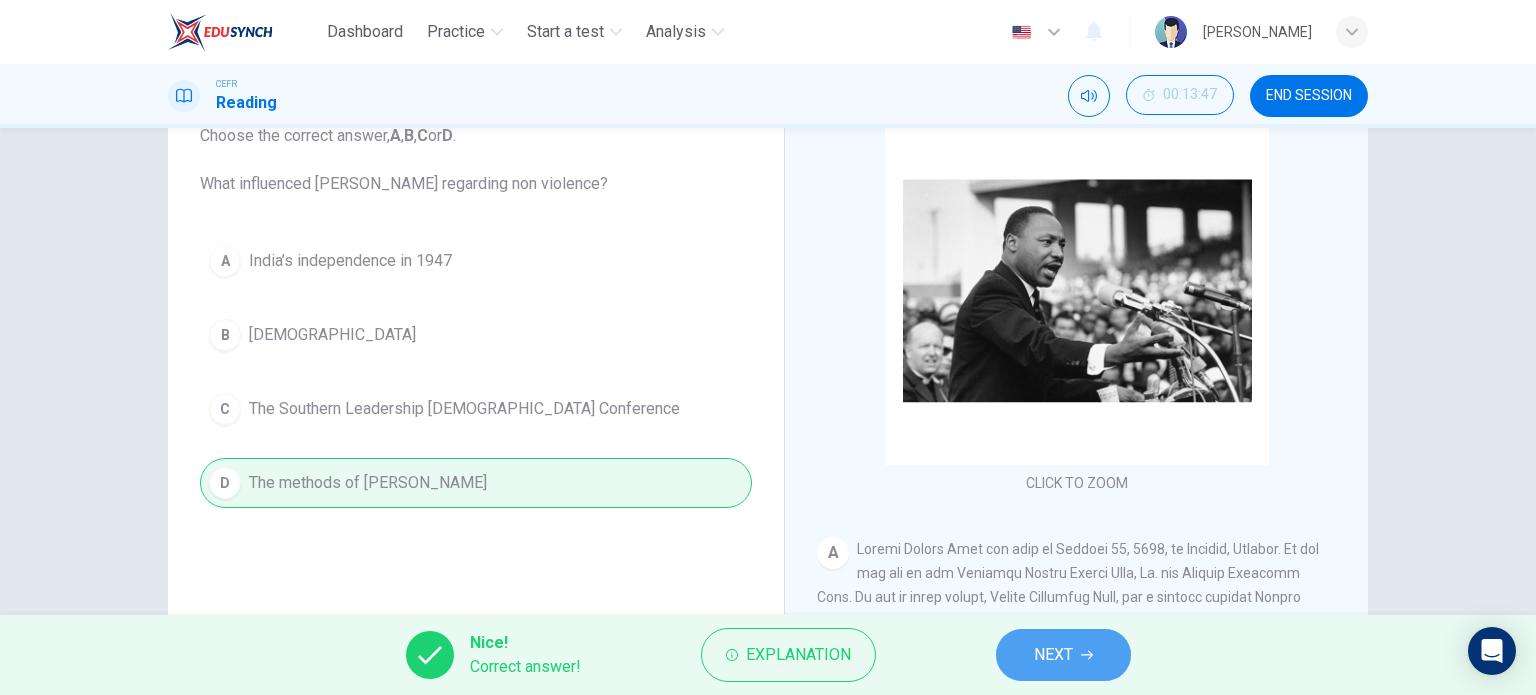 click on "NEXT" at bounding box center (1053, 655) 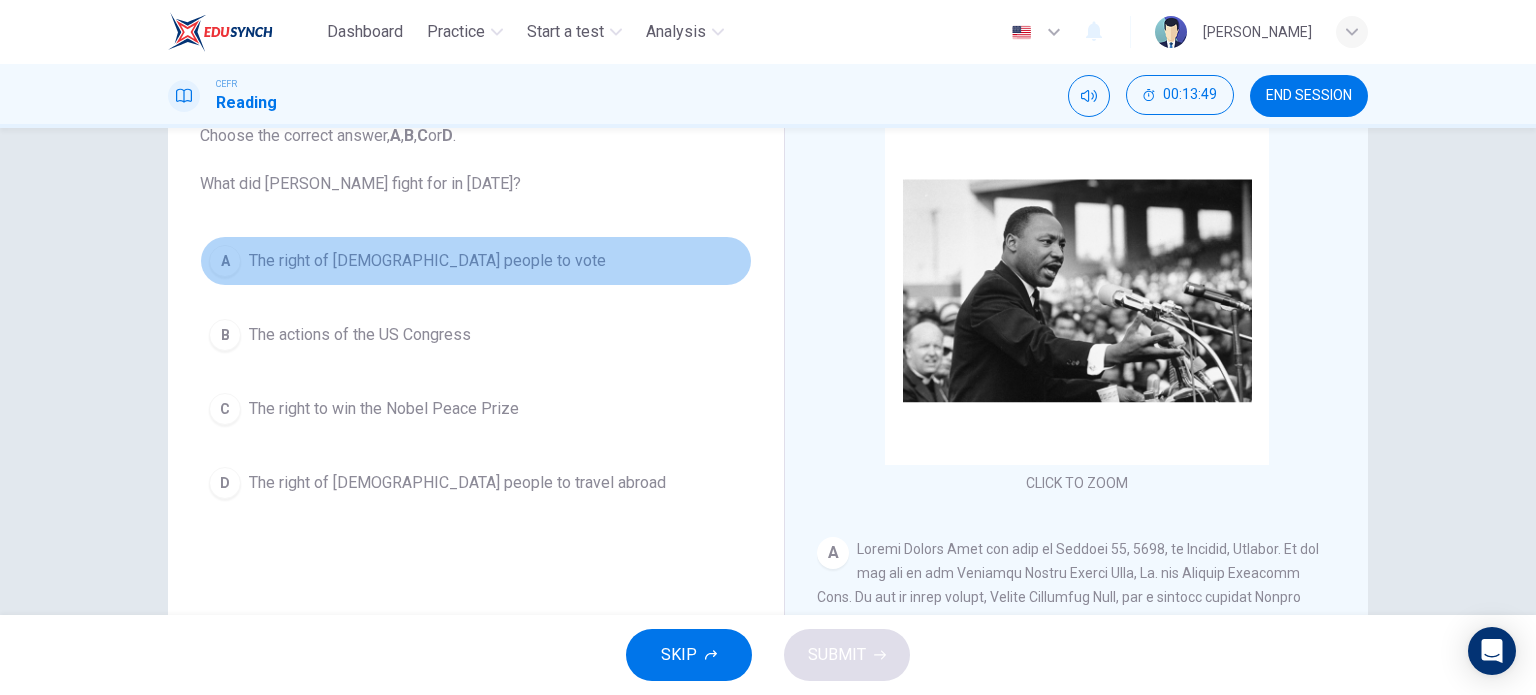 click on "The right of black people to vote" at bounding box center (427, 261) 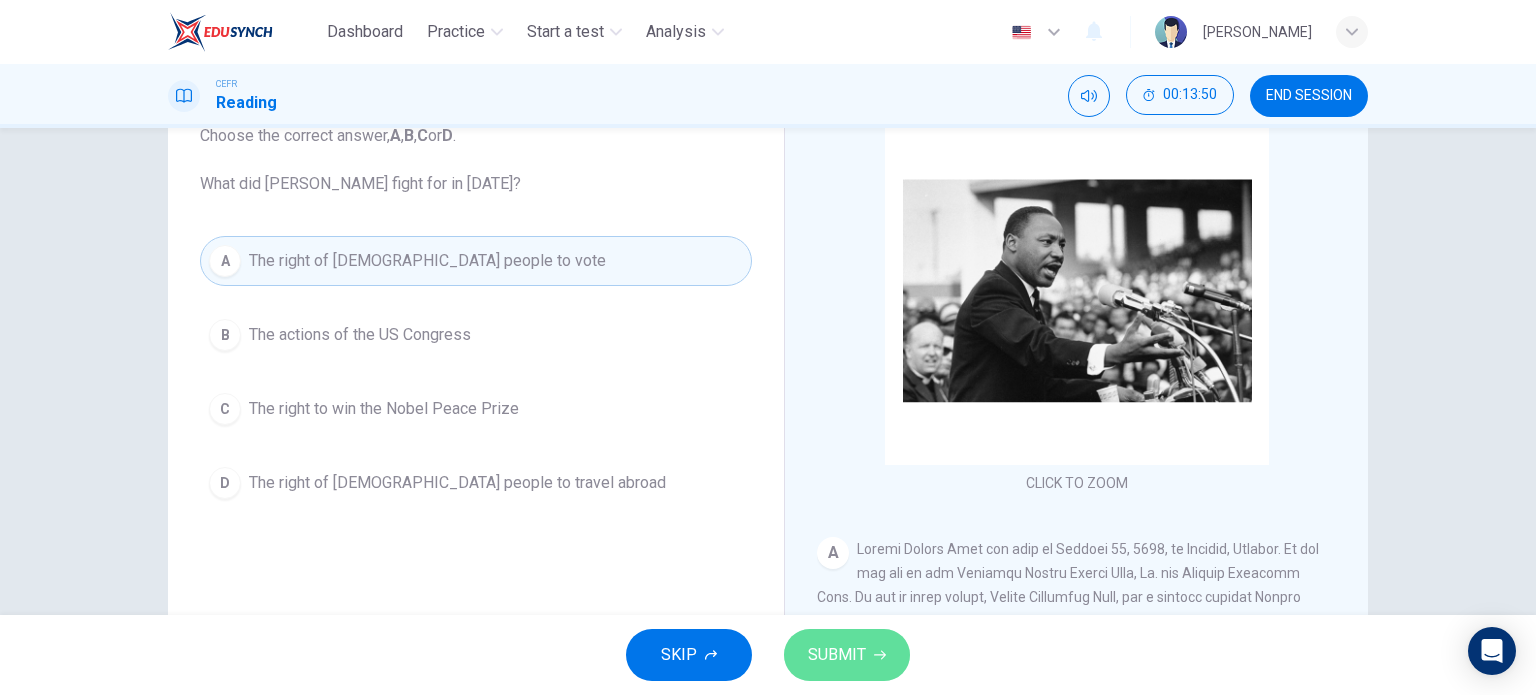 click on "SUBMIT" at bounding box center (847, 655) 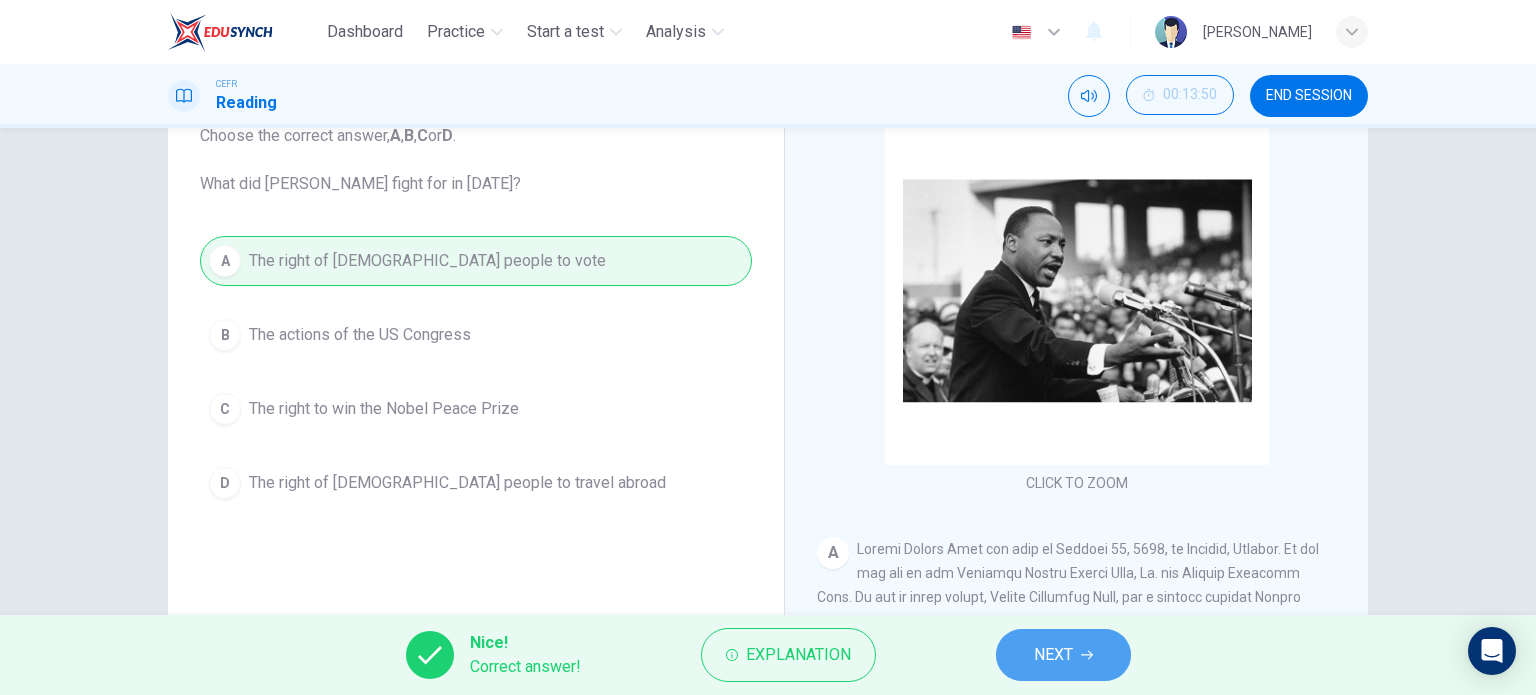 click on "NEXT" at bounding box center [1053, 655] 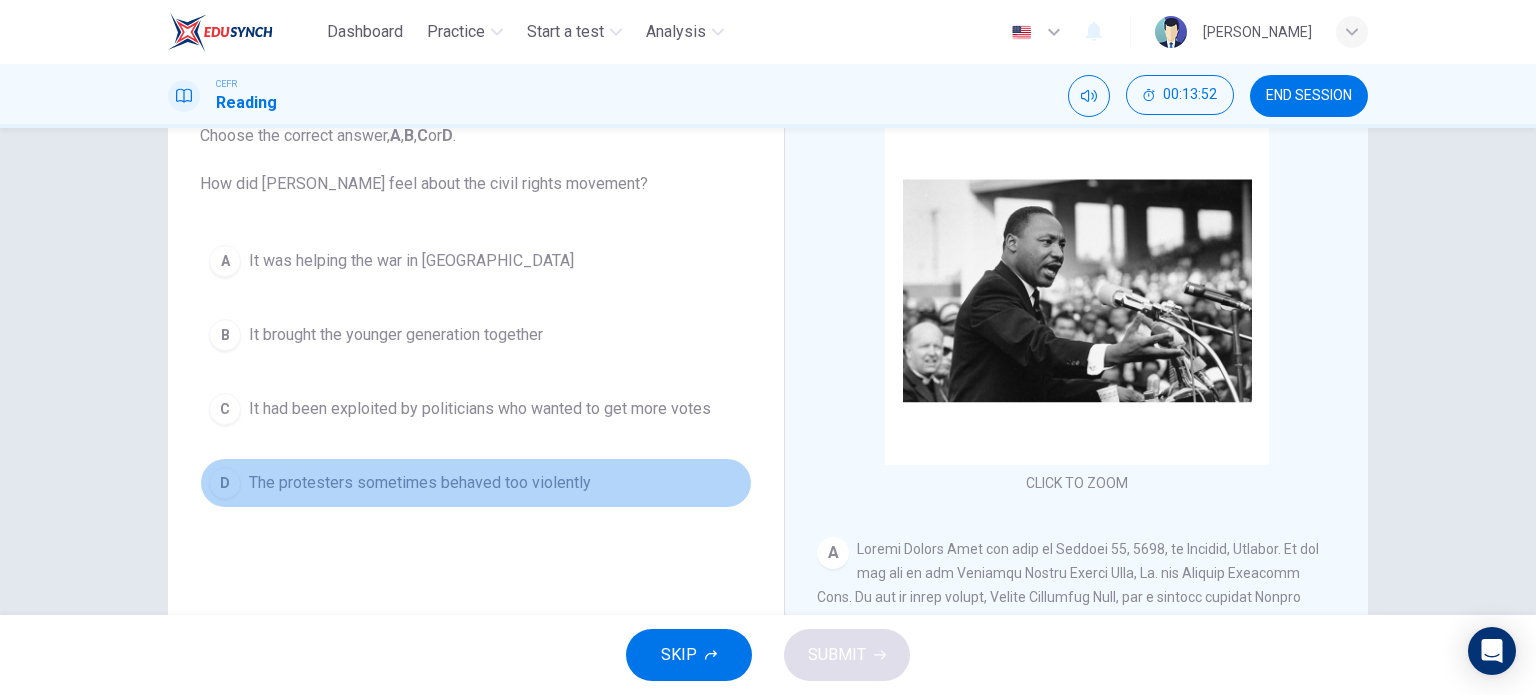 click on "The protesters sometimes behaved too violently" at bounding box center (420, 483) 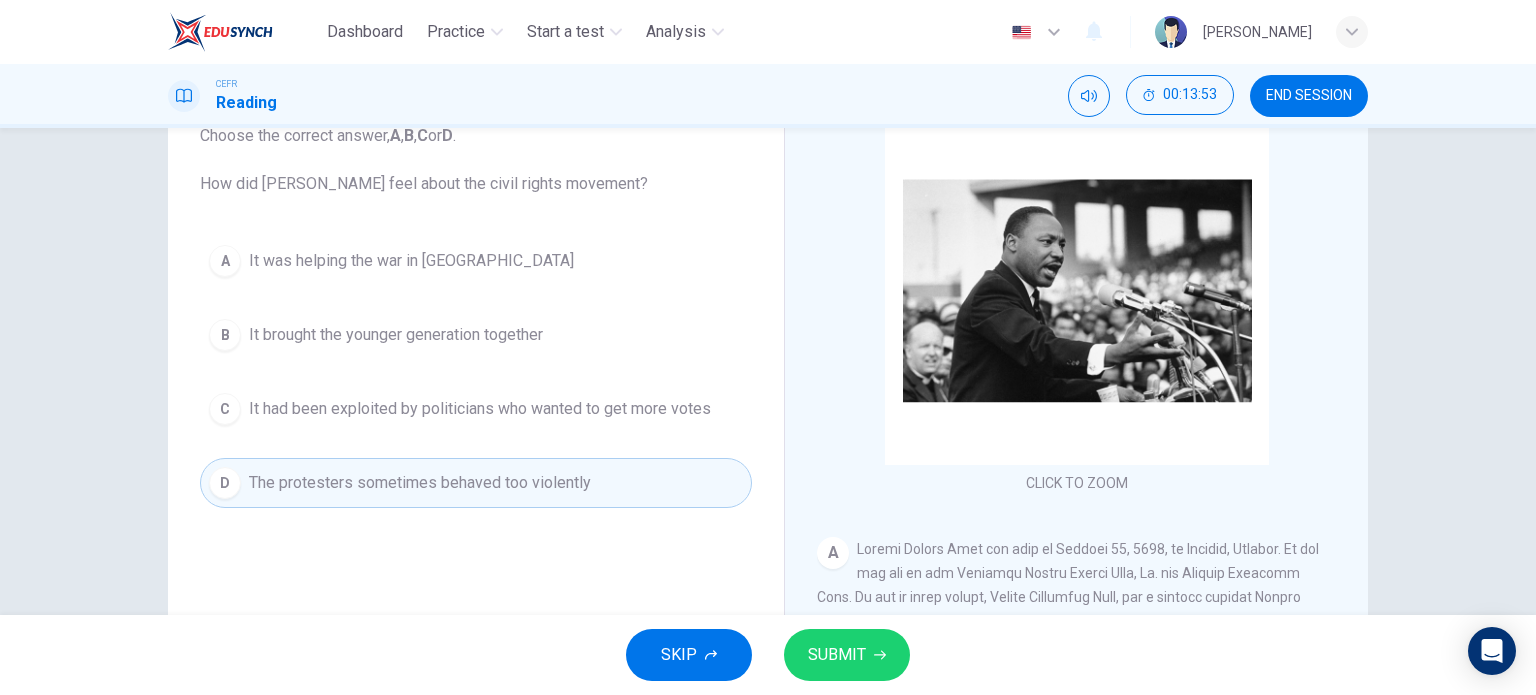 click on "SUBMIT" at bounding box center [837, 655] 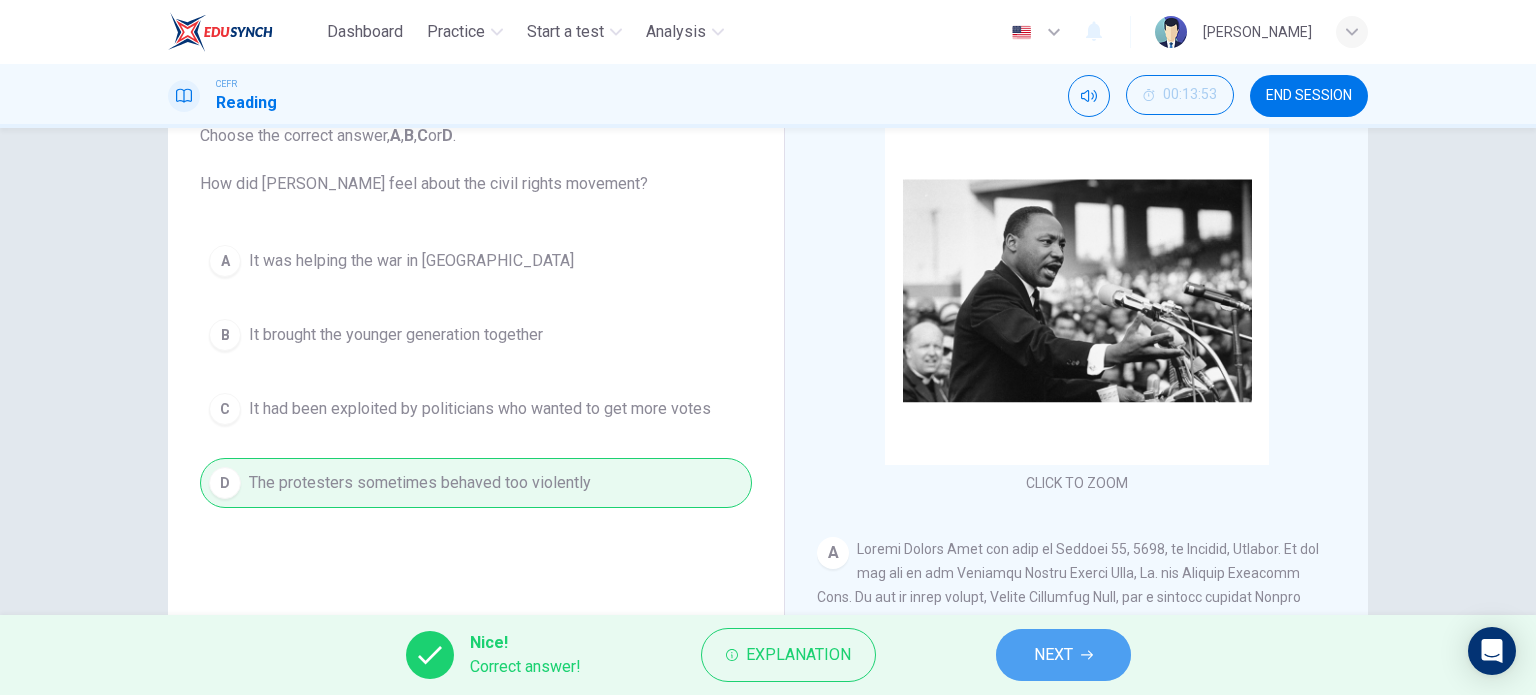click on "NEXT" at bounding box center (1053, 655) 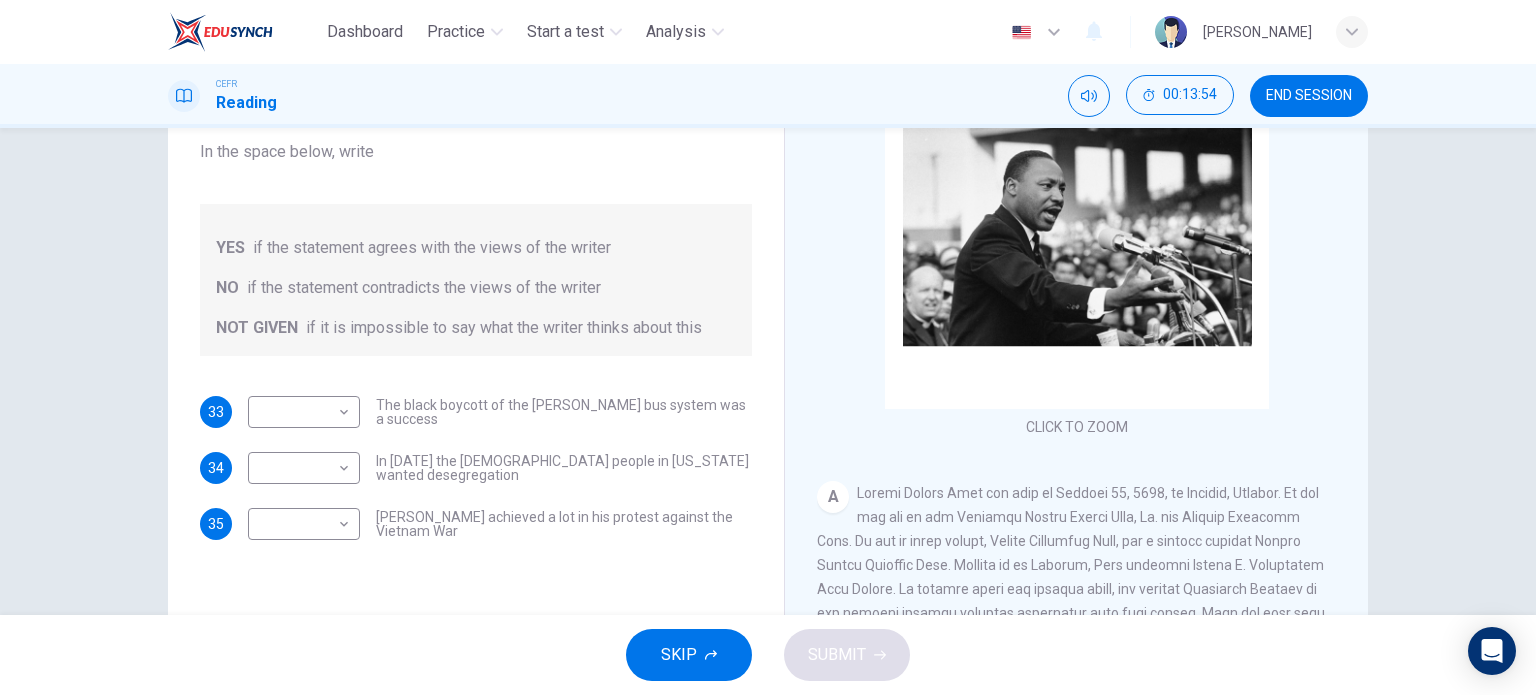scroll, scrollTop: 196, scrollLeft: 0, axis: vertical 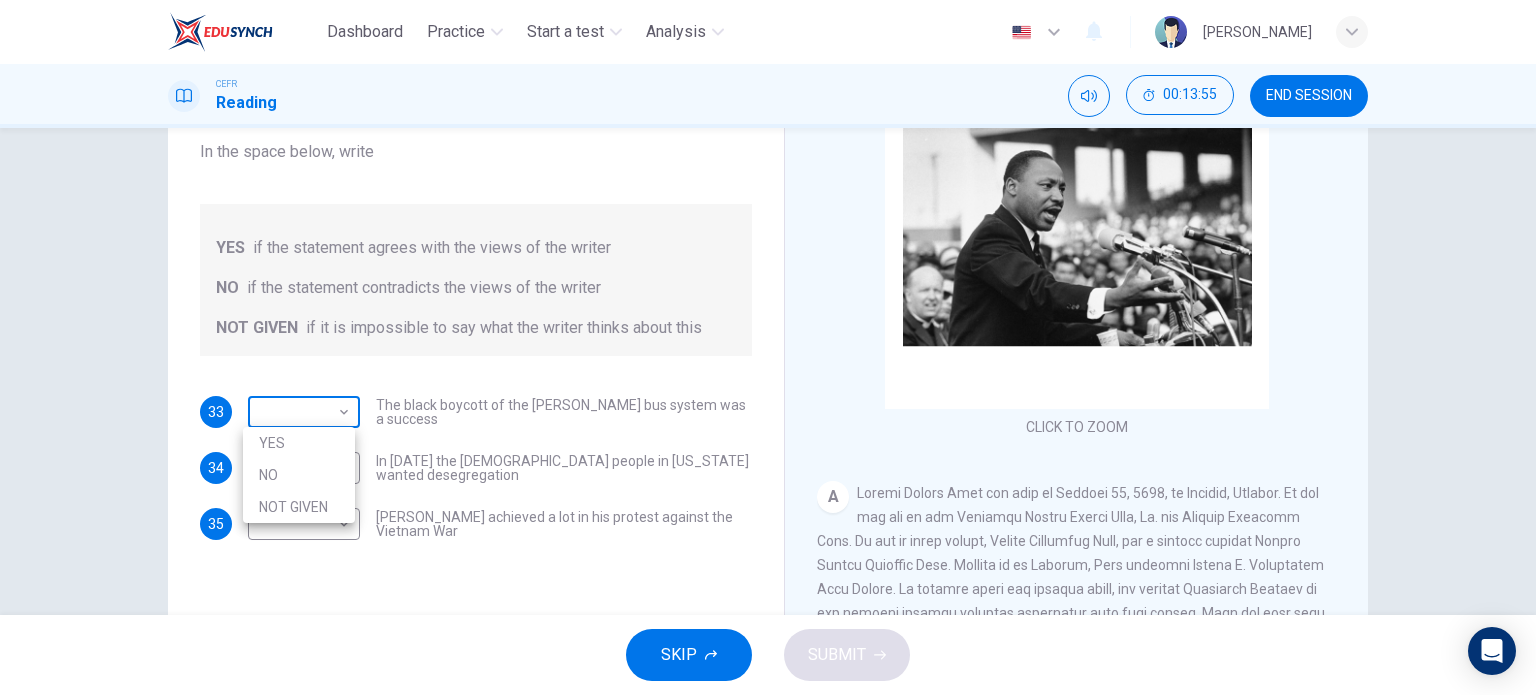 click on "Dashboard Practice Start a test Analysis English en ​ NURULAIN BINTI ROHAIZAT CEFR Reading 00:13:55 END SESSION Questions 33 - 35 Do the following statements agree with the information given in the Reading Passage? In the space below, write YES if the statement agrees with the views of the writer NO if the statement contradicts the views of the writer NOT GIVEN if it is impossible to say what the writer thinks about this 33 ​ ​ The black boycott of the Montgomery bus system was a success 34 ​ ​ In 1963 the white people in Alabama wanted desegregation 35 ​ ​ Martin Luther King achieved a lot in his protest against the Vietnam War Martin Luther King CLICK TO ZOOM Click to Zoom A B C D E F SKIP SUBMIT EduSynch - Online Language Proficiency Testing
Dashboard Practice Start a test Analysis Notifications © Copyright  2025 YES NO NOT GIVEN" at bounding box center (768, 347) 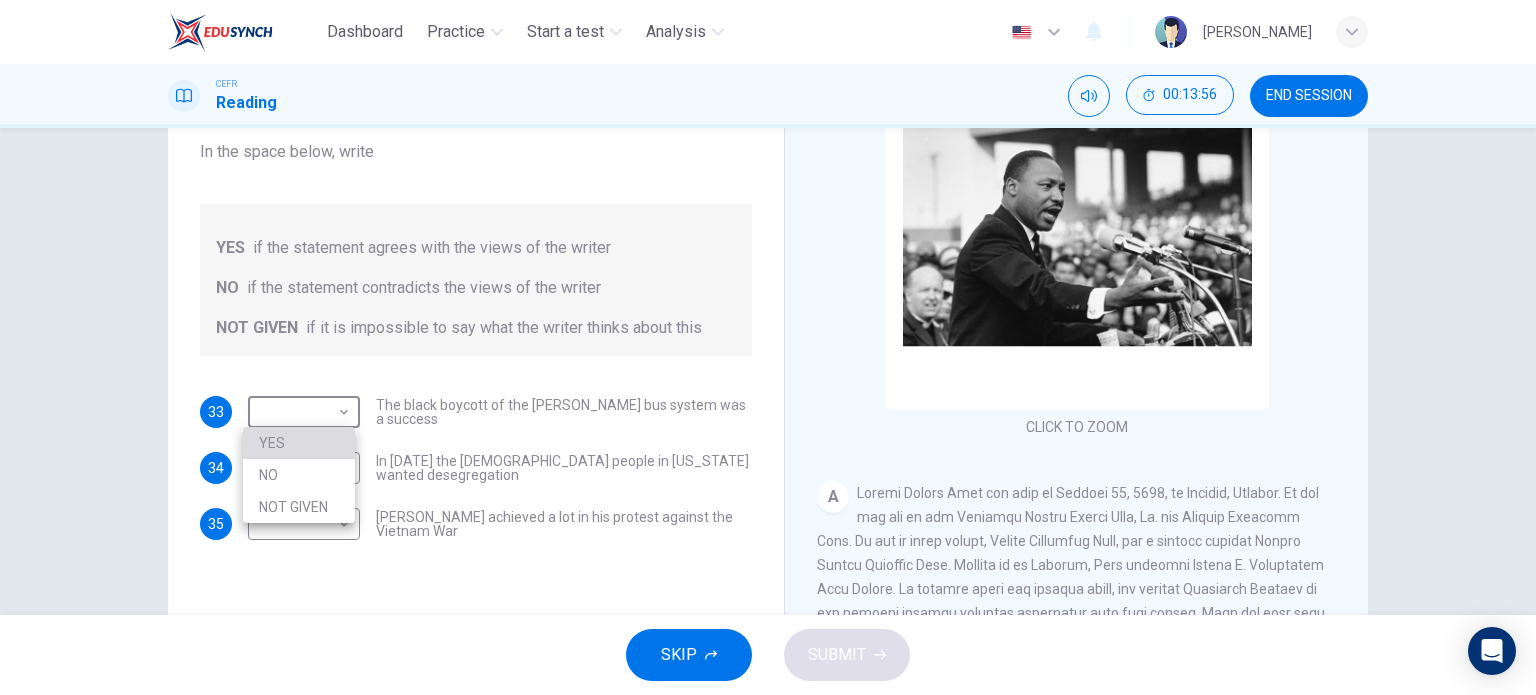 click on "YES" at bounding box center [299, 443] 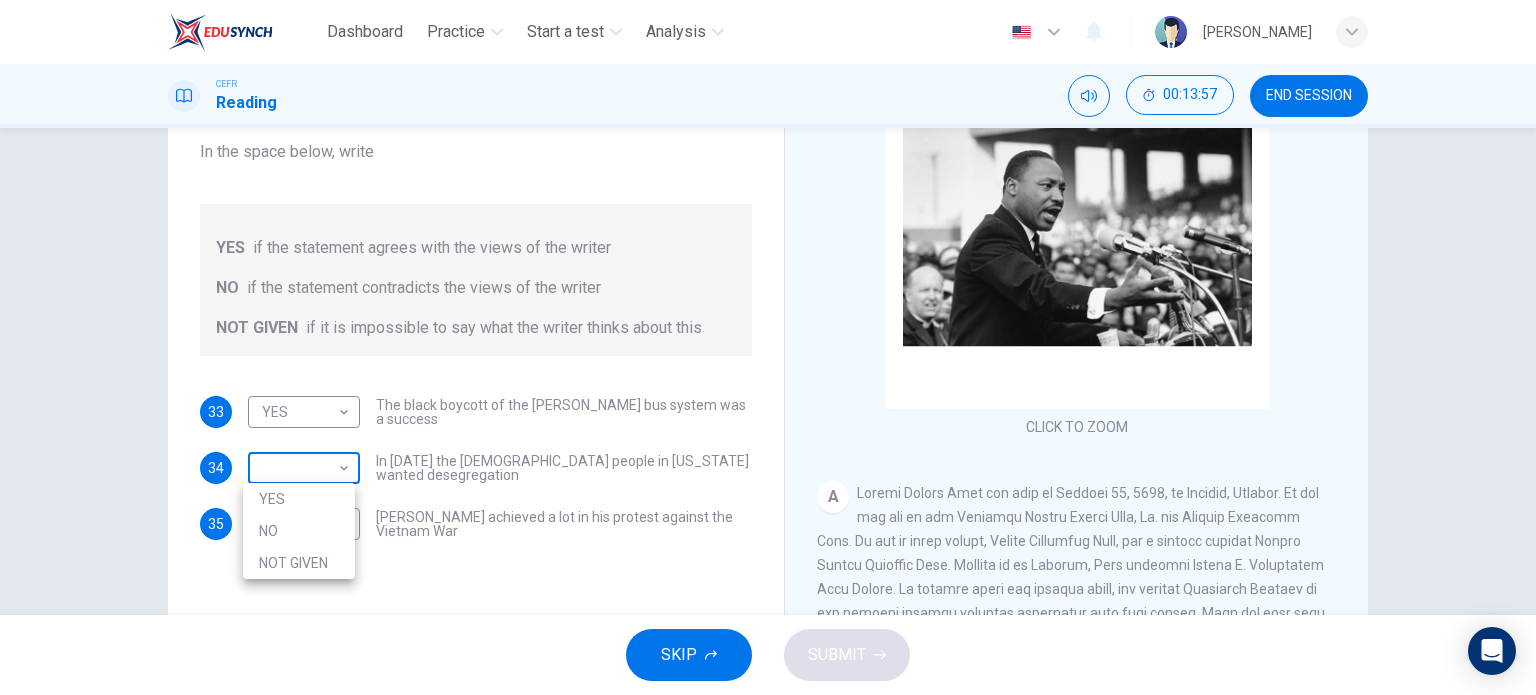 click on "Dashboard Practice Start a test Analysis English en ​ NURULAIN BINTI ROHAIZAT CEFR Reading 00:13:57 END SESSION Questions 33 - 35 Do the following statements agree with the information given in the Reading Passage? In the space below, write YES if the statement agrees with the views of the writer NO if the statement contradicts the views of the writer NOT GIVEN if it is impossible to say what the writer thinks about this 33 YES YES ​ The black boycott of the Montgomery bus system was a success 34 ​ ​ In 1963 the white people in Alabama wanted desegregation 35 ​ ​ Martin Luther King achieved a lot in his protest against the Vietnam War Martin Luther King CLICK TO ZOOM Click to Zoom A B C D E F SKIP SUBMIT EduSynch - Online Language Proficiency Testing
Dashboard Practice Start a test Analysis Notifications © Copyright  2025 YES NO NOT GIVEN" at bounding box center (768, 347) 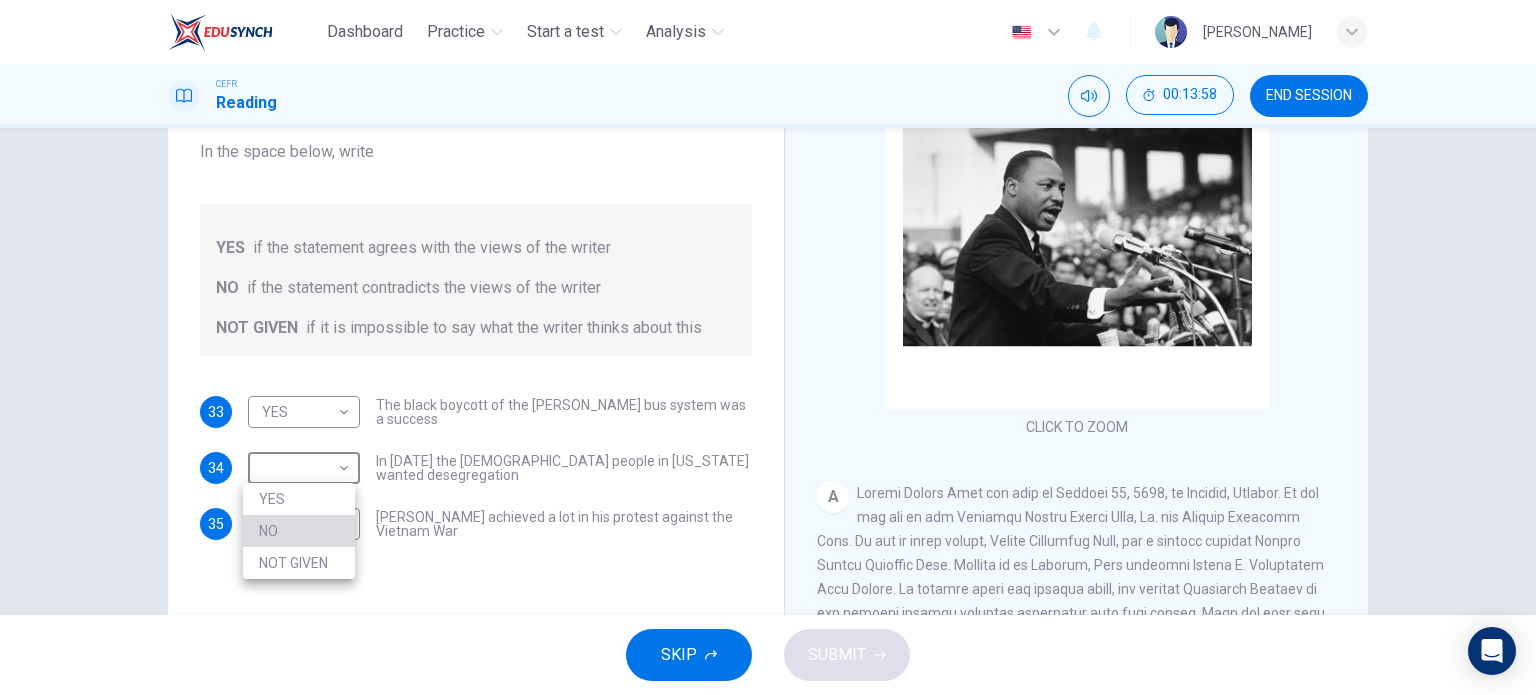 click on "NO" at bounding box center (299, 531) 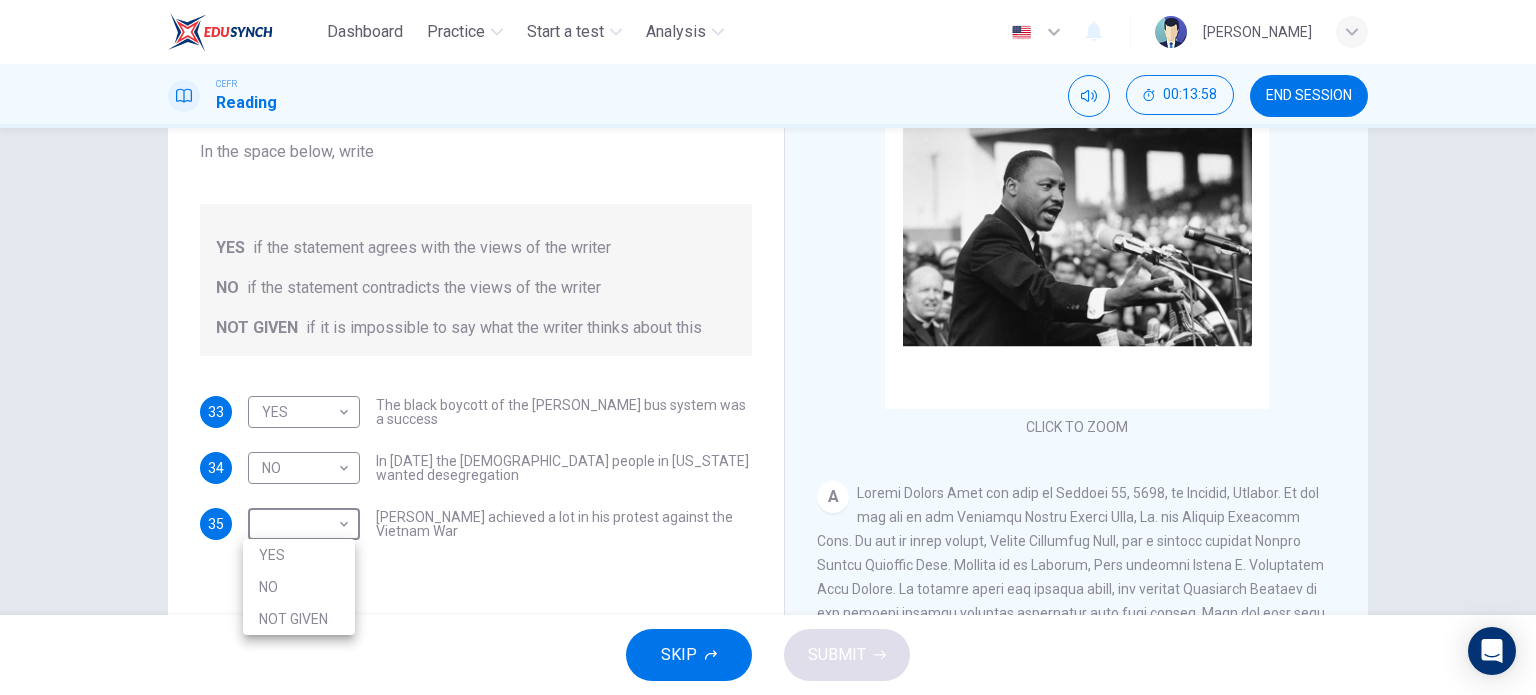 click on "Dashboard Practice Start a test Analysis English en ​ NURULAIN BINTI ROHAIZAT CEFR Reading 00:13:58 END SESSION Questions 33 - 35 Do the following statements agree with the information given in the Reading Passage? In the space below, write YES if the statement agrees with the views of the writer NO if the statement contradicts the views of the writer NOT GIVEN if it is impossible to say what the writer thinks about this 33 YES YES ​ The black boycott of the Montgomery bus system was a success 34 NO NO ​ In 1963 the white people in Alabama wanted desegregation 35 ​ ​ Martin Luther King achieved a lot in his protest against the Vietnam War Martin Luther King CLICK TO ZOOM Click to Zoom A B C D E F SKIP SUBMIT EduSynch - Online Language Proficiency Testing
Dashboard Practice Start a test Analysis Notifications © Copyright  2025 YES NO NOT GIVEN" at bounding box center [768, 347] 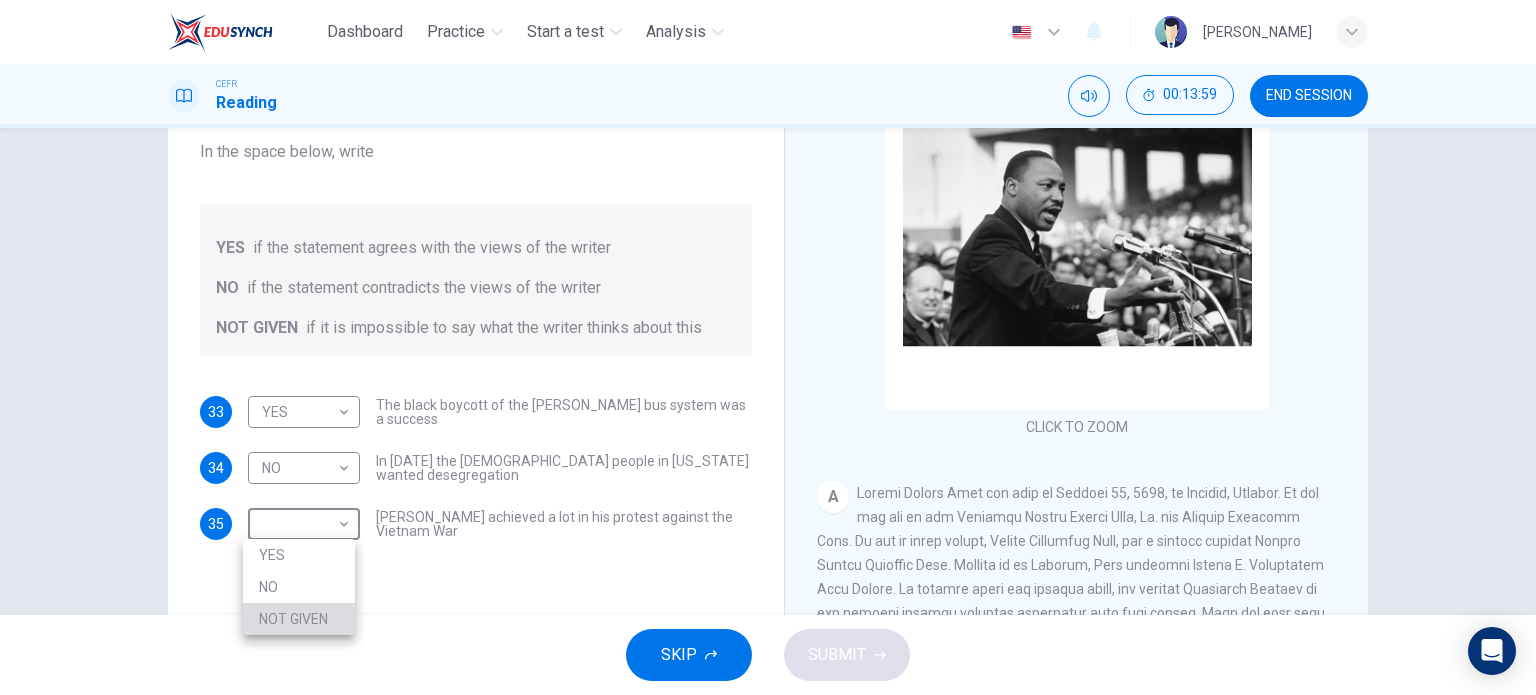 click on "NOT GIVEN" at bounding box center [299, 619] 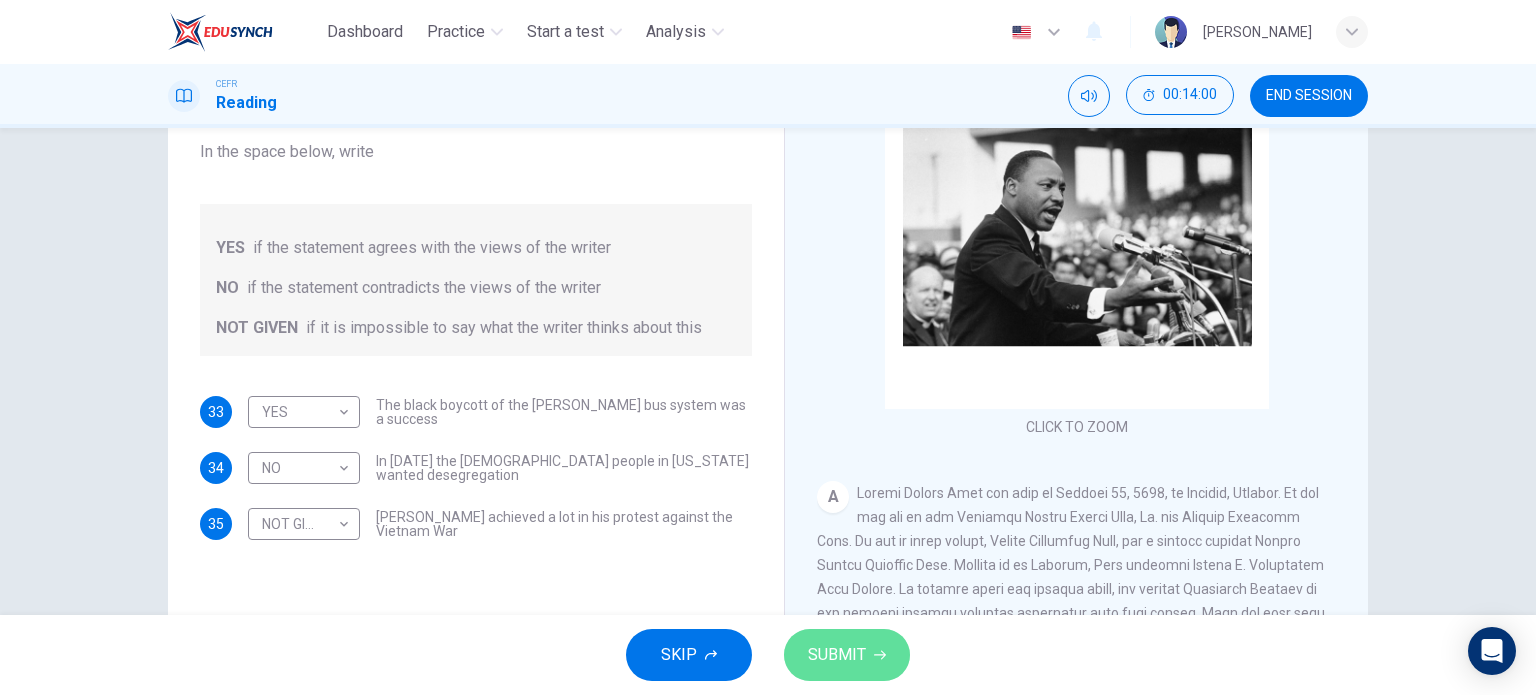 click on "SUBMIT" at bounding box center [837, 655] 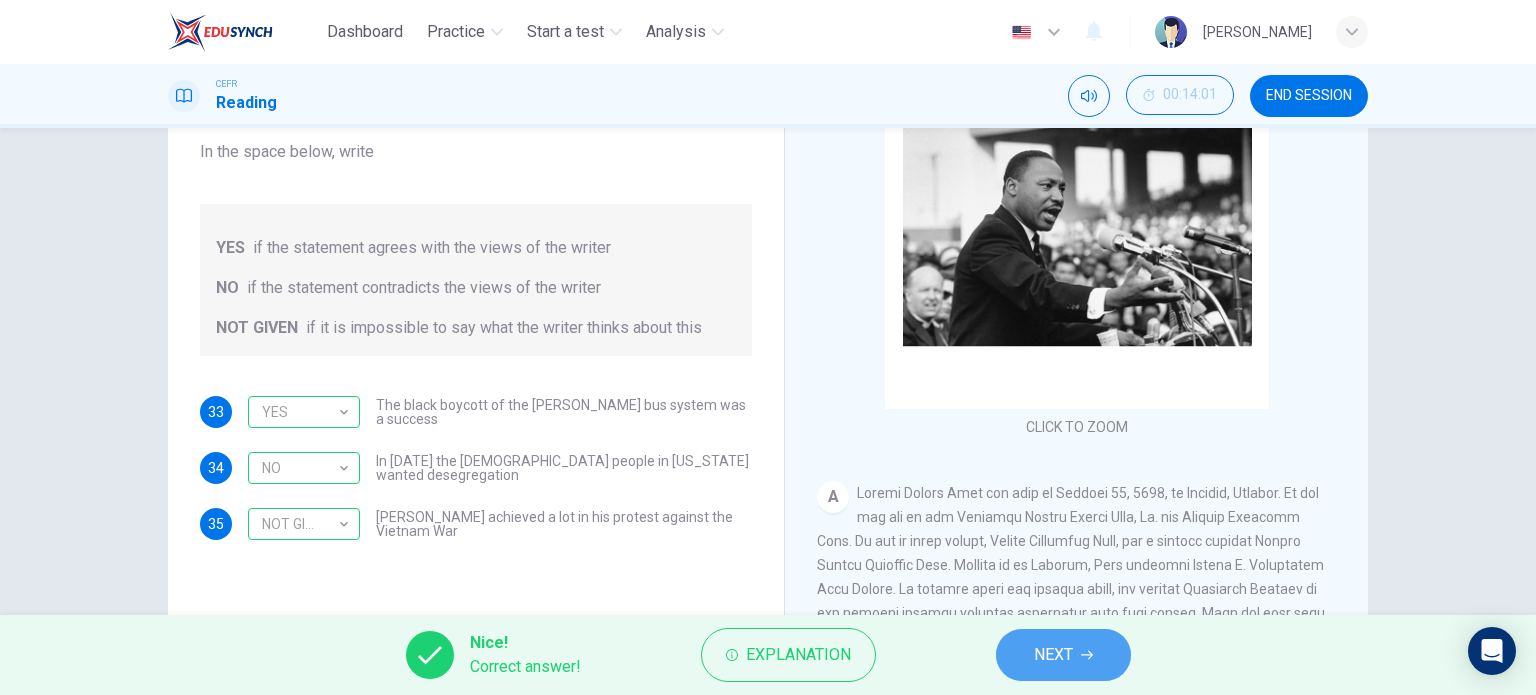 click on "NEXT" at bounding box center (1053, 655) 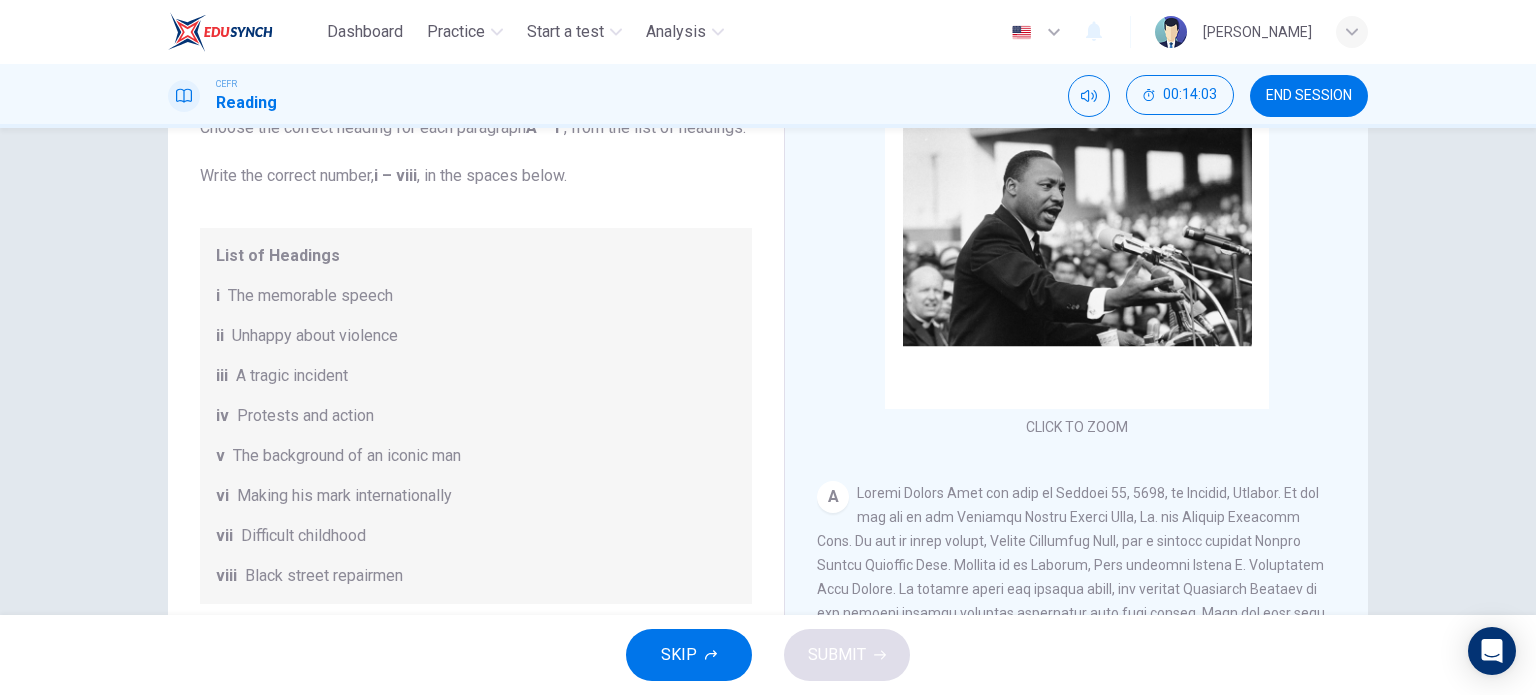 scroll, scrollTop: 352, scrollLeft: 0, axis: vertical 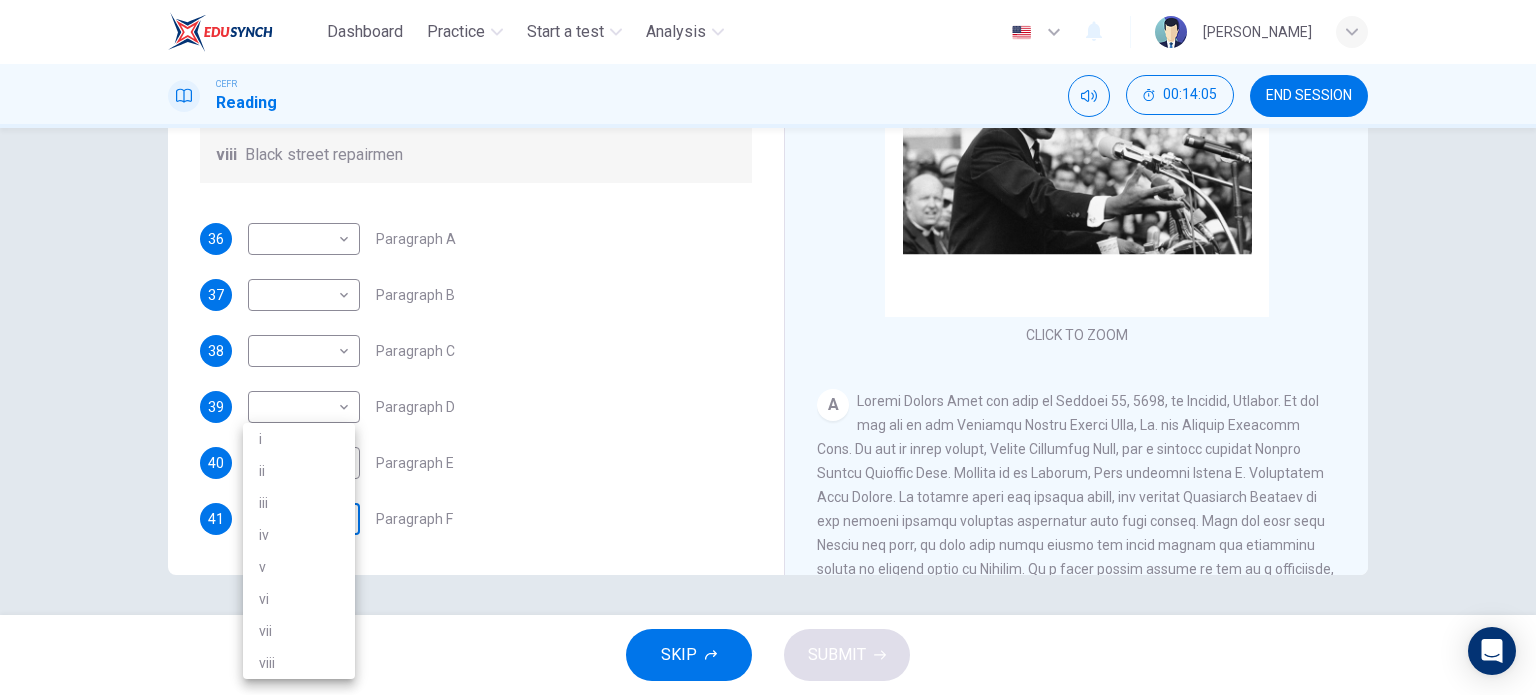 click on "Dashboard Practice Start a test Analysis English en ​ NURULAIN BINTI ROHAIZAT CEFR Reading 00:14:05 END SESSION Questions 36 - 41 The Reading Passage has 6 paragraphs.
Choose the correct heading for each paragraph  A – F , from the list of headings.
Write the correct number,  i – viii , in the spaces below. List of Headings i The memorable speech ii Unhappy about violence iii A tragic incident iv Protests and action v The background of an iconic man vi Making his mark internationally vii Difficult childhood viii Black street repairmen 36 ​ ​ Paragraph A 37 ​ ​ Paragraph B 38 ​ ​ Paragraph C 39 ​ ​ Paragraph D 40 ​ ​ Paragraph E 41 ​ ​ Paragraph F Martin Luther King CLICK TO ZOOM Click to Zoom A B C D E F SKIP SUBMIT EduSynch - Online Language Proficiency Testing
Dashboard Practice Start a test Analysis Notifications © Copyright  2025 i ii iii iv v vi vii viii" at bounding box center (768, 347) 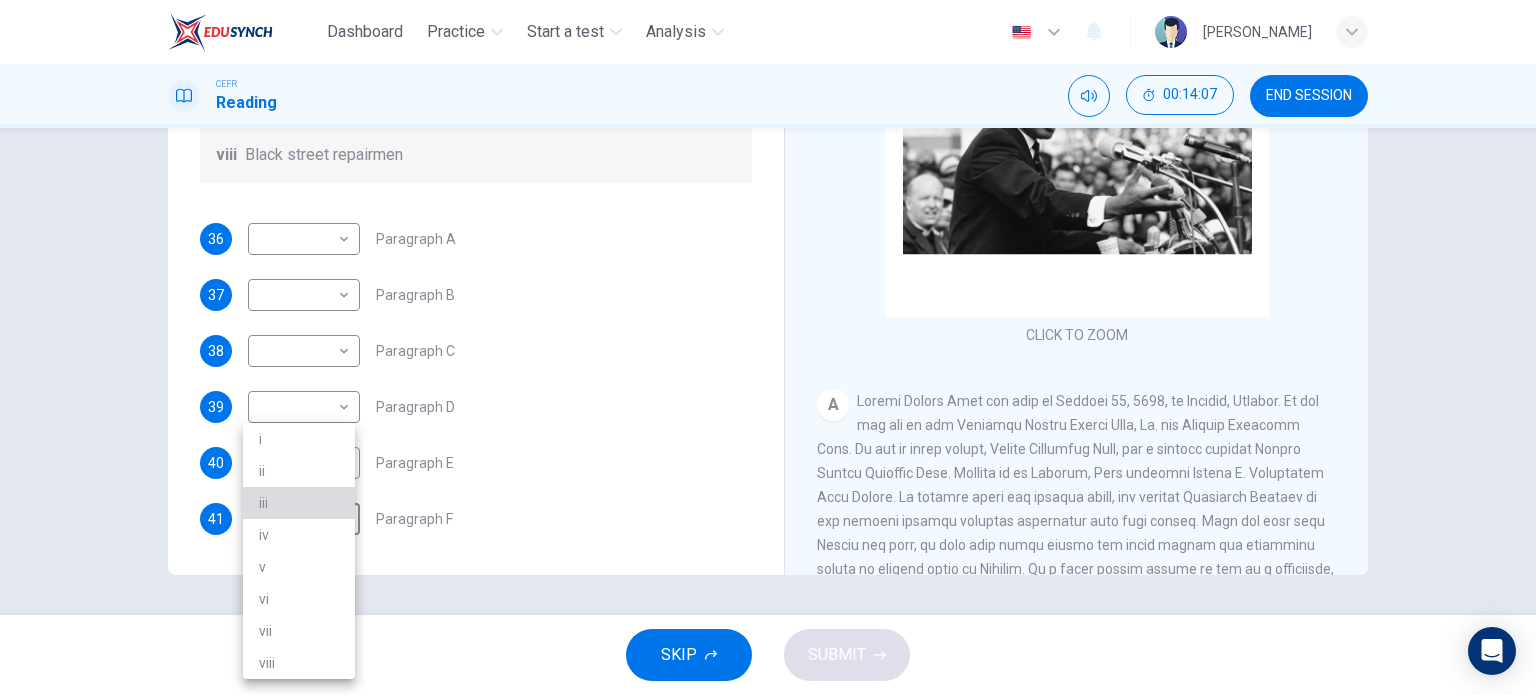 click on "iii" at bounding box center [299, 503] 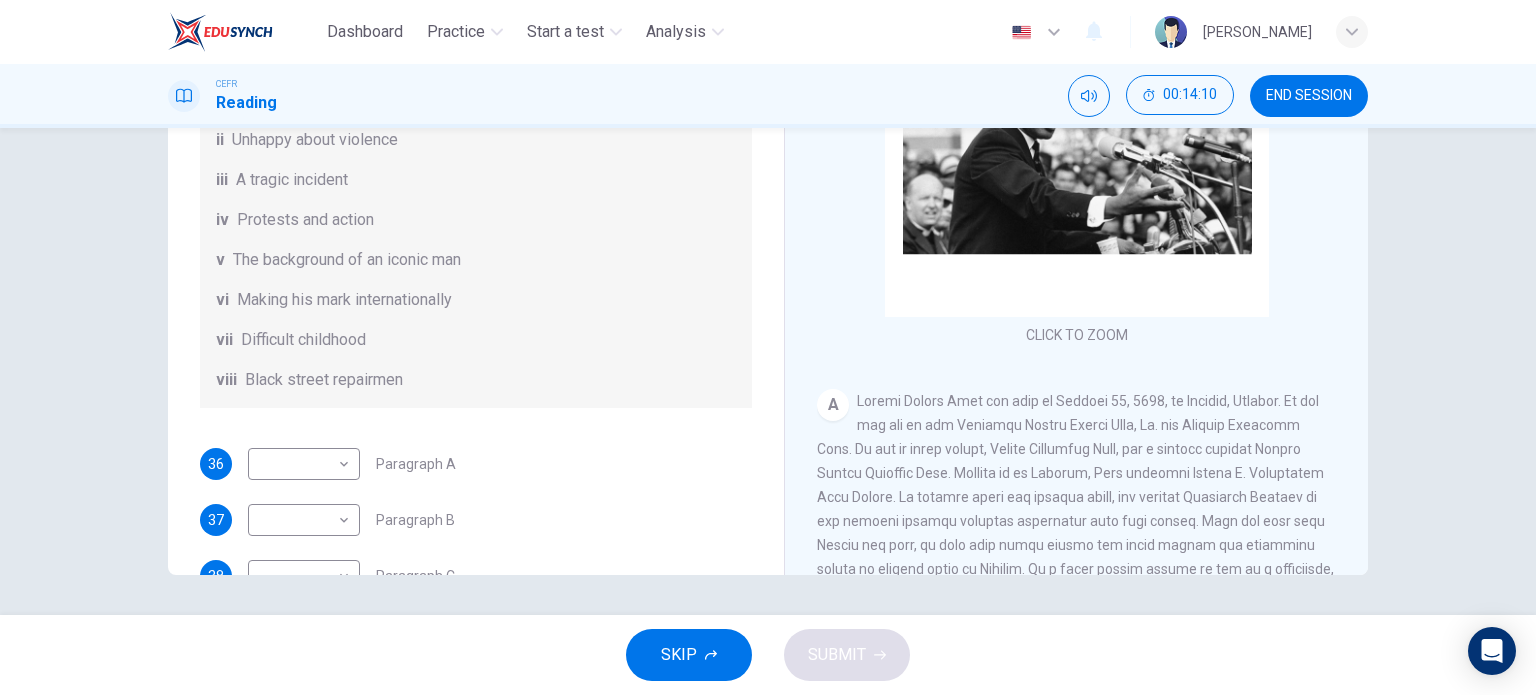 scroll, scrollTop: 156, scrollLeft: 0, axis: vertical 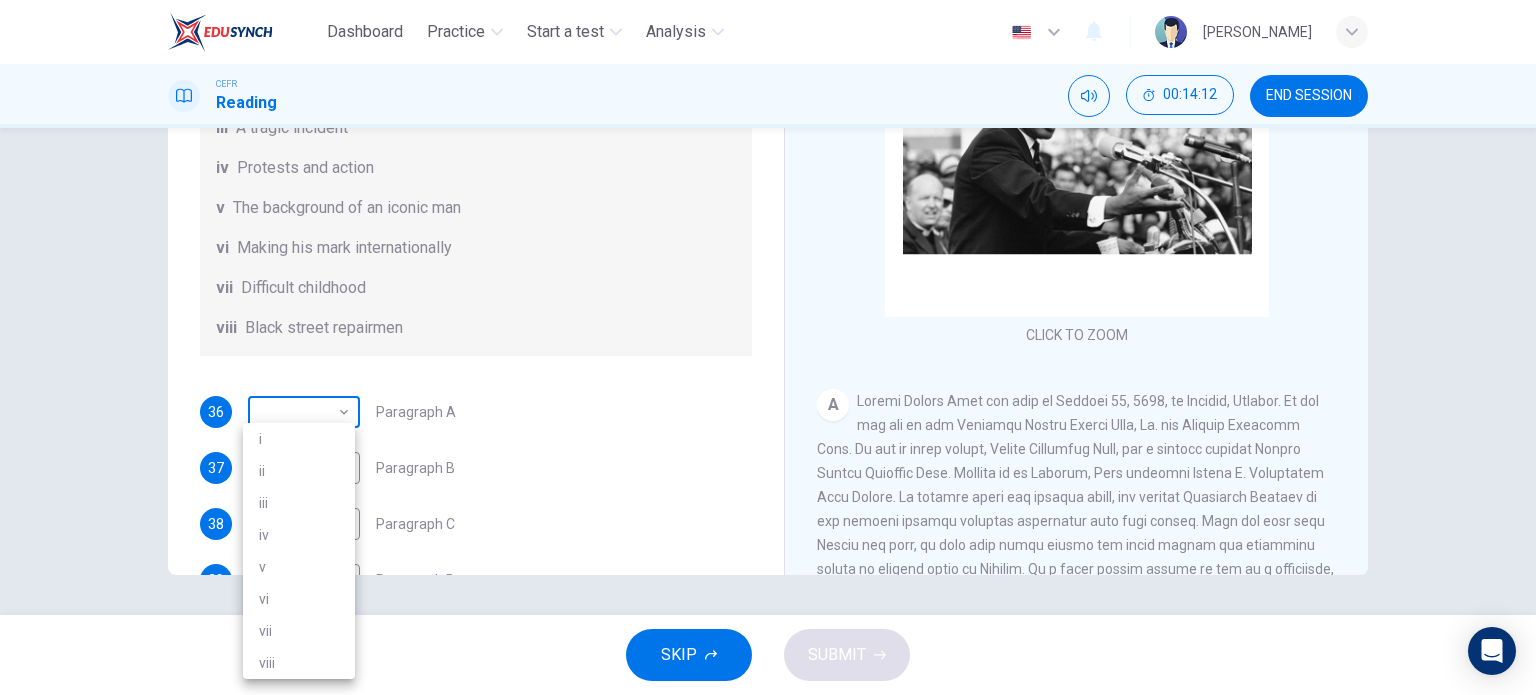 click on "Dashboard Practice Start a test Analysis English en ​ NURULAIN BINTI ROHAIZAT CEFR Reading 00:14:12 END SESSION Questions 36 - 41 The Reading Passage has 6 paragraphs.
Choose the correct heading for each paragraph  A – F , from the list of headings.
Write the correct number,  i – viii , in the spaces below. List of Headings i The memorable speech ii Unhappy about violence iii A tragic incident iv Protests and action v The background of an iconic man vi Making his mark internationally vii Difficult childhood viii Black street repairmen 36 ​ ​ Paragraph A 37 ​ ​ Paragraph B 38 ​ ​ Paragraph C 39 ​ ​ Paragraph D 40 ​ ​ Paragraph E 41 iii iii ​ Paragraph F Martin Luther King CLICK TO ZOOM Click to Zoom A B C D E F SKIP SUBMIT EduSynch - Online Language Proficiency Testing
Dashboard Practice Start a test Analysis Notifications © Copyright  2025 i ii iii iv v vi vii viii" at bounding box center (768, 347) 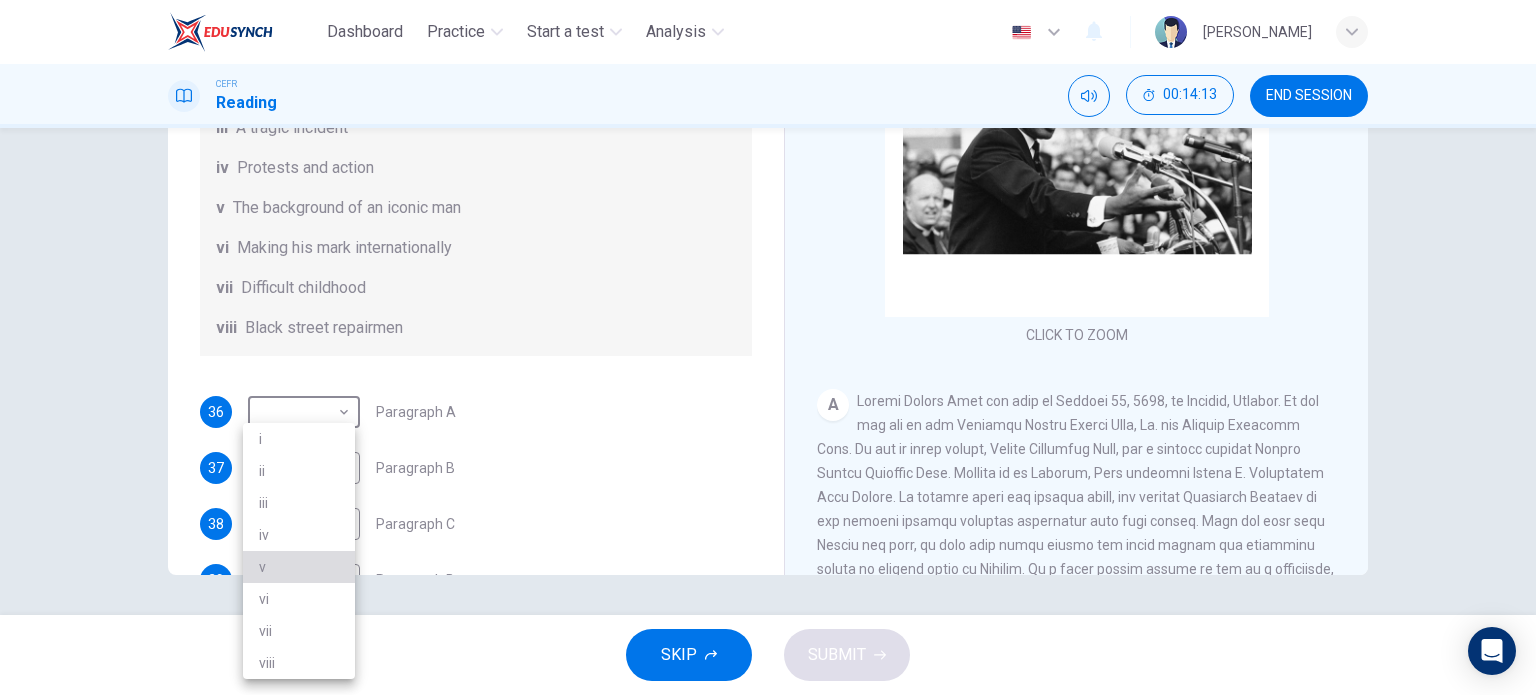 click on "v" at bounding box center (299, 567) 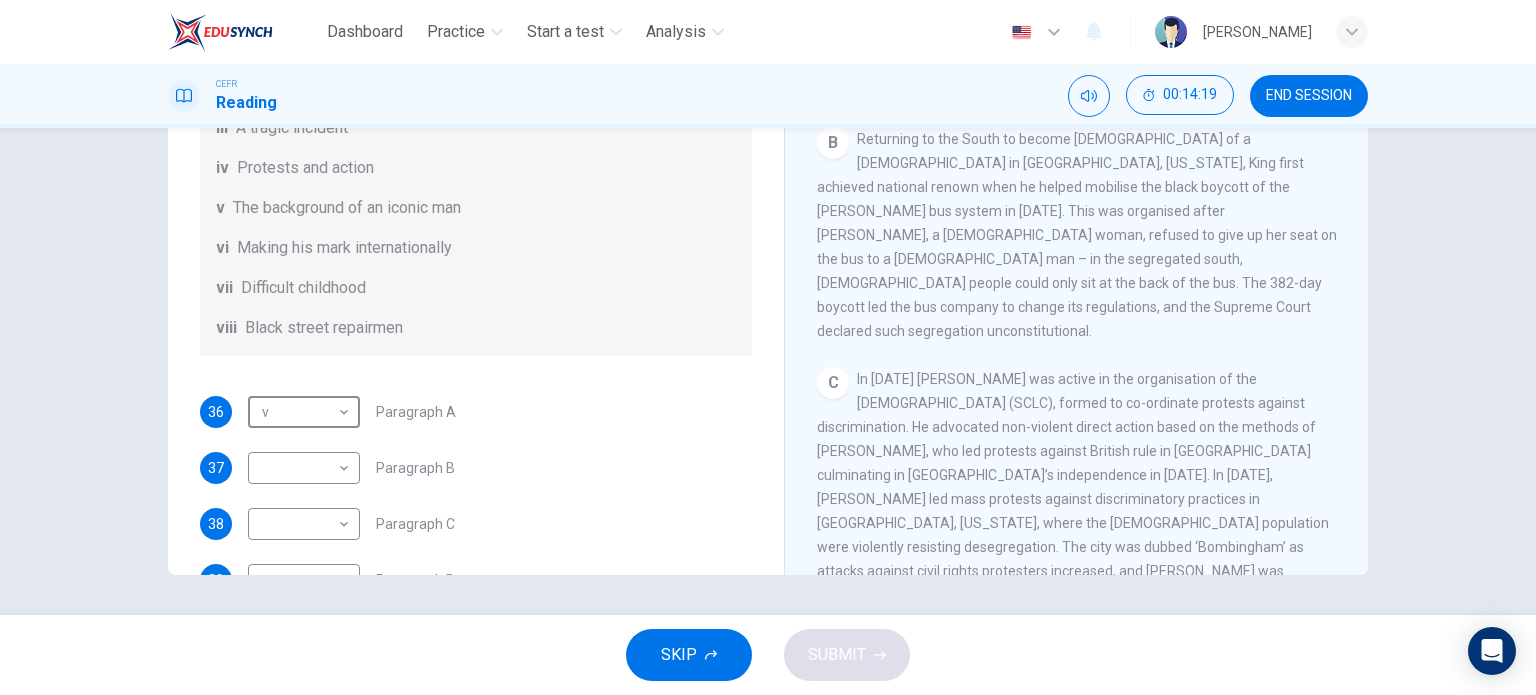 scroll, scrollTop: 612, scrollLeft: 0, axis: vertical 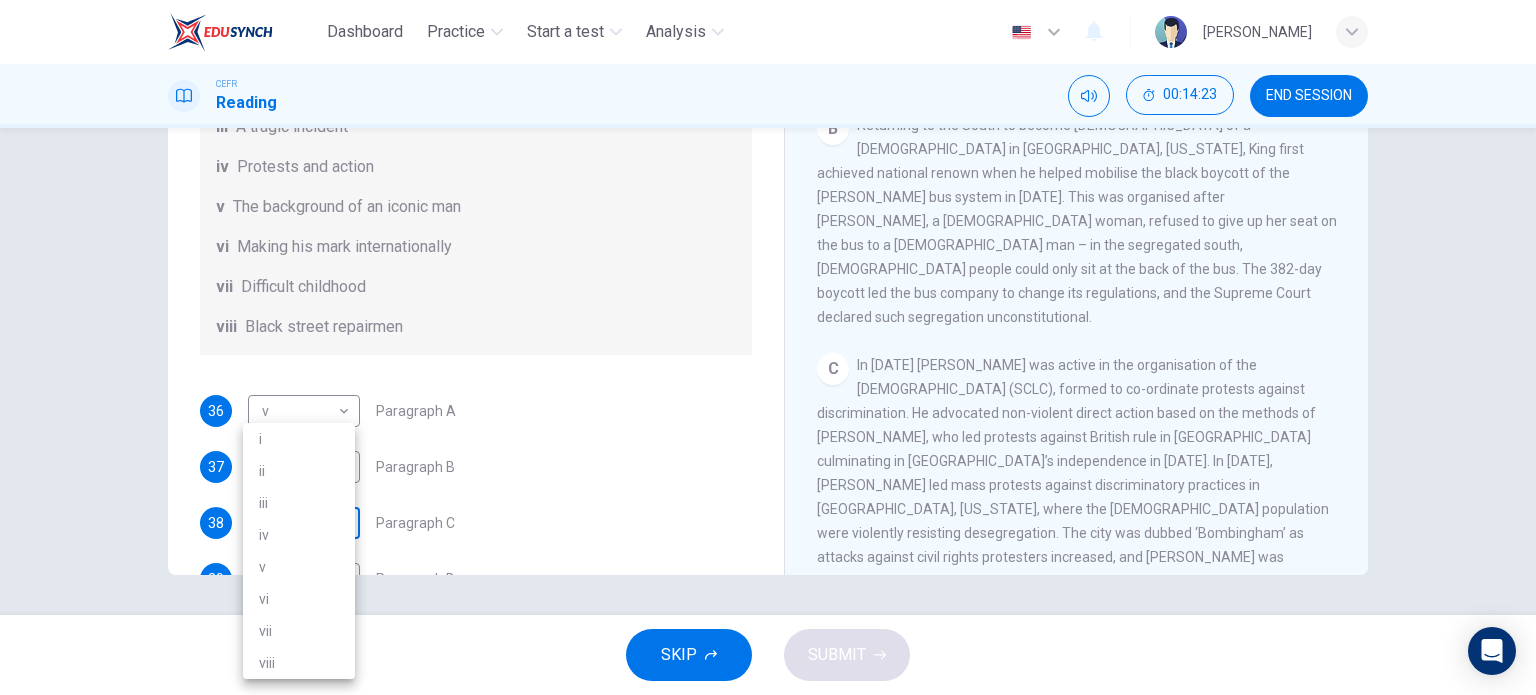 click on "Dashboard Practice Start a test Analysis English en ​ NURULAIN BINTI ROHAIZAT CEFR Reading 00:14:23 END SESSION Questions 36 - 41 The Reading Passage has 6 paragraphs.
Choose the correct heading for each paragraph  A – F , from the list of headings.
Write the correct number,  i – viii , in the spaces below. List of Headings i The memorable speech ii Unhappy about violence iii A tragic incident iv Protests and action v The background of an iconic man vi Making his mark internationally vii Difficult childhood viii Black street repairmen 36 v v ​ Paragraph A 37 ​ ​ Paragraph B 38 ​ ​ Paragraph C 39 ​ ​ Paragraph D 40 ​ ​ Paragraph E 41 iii iii ​ Paragraph F Martin Luther King CLICK TO ZOOM Click to Zoom A B C D E F SKIP SUBMIT EduSynch - Online Language Proficiency Testing
Dashboard Practice Start a test Analysis Notifications © Copyright  2025 i ii iii iv v vi vii viii" at bounding box center (768, 347) 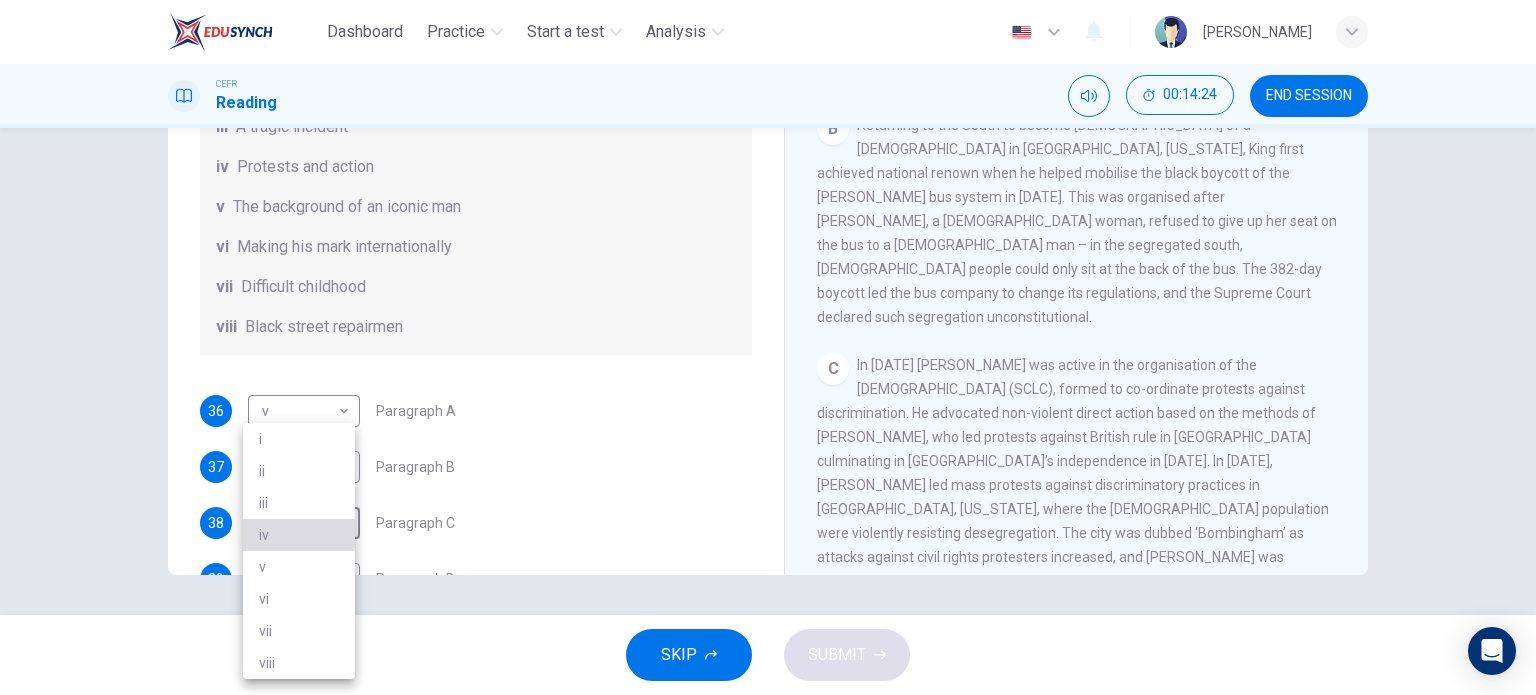 click on "iv" at bounding box center [299, 535] 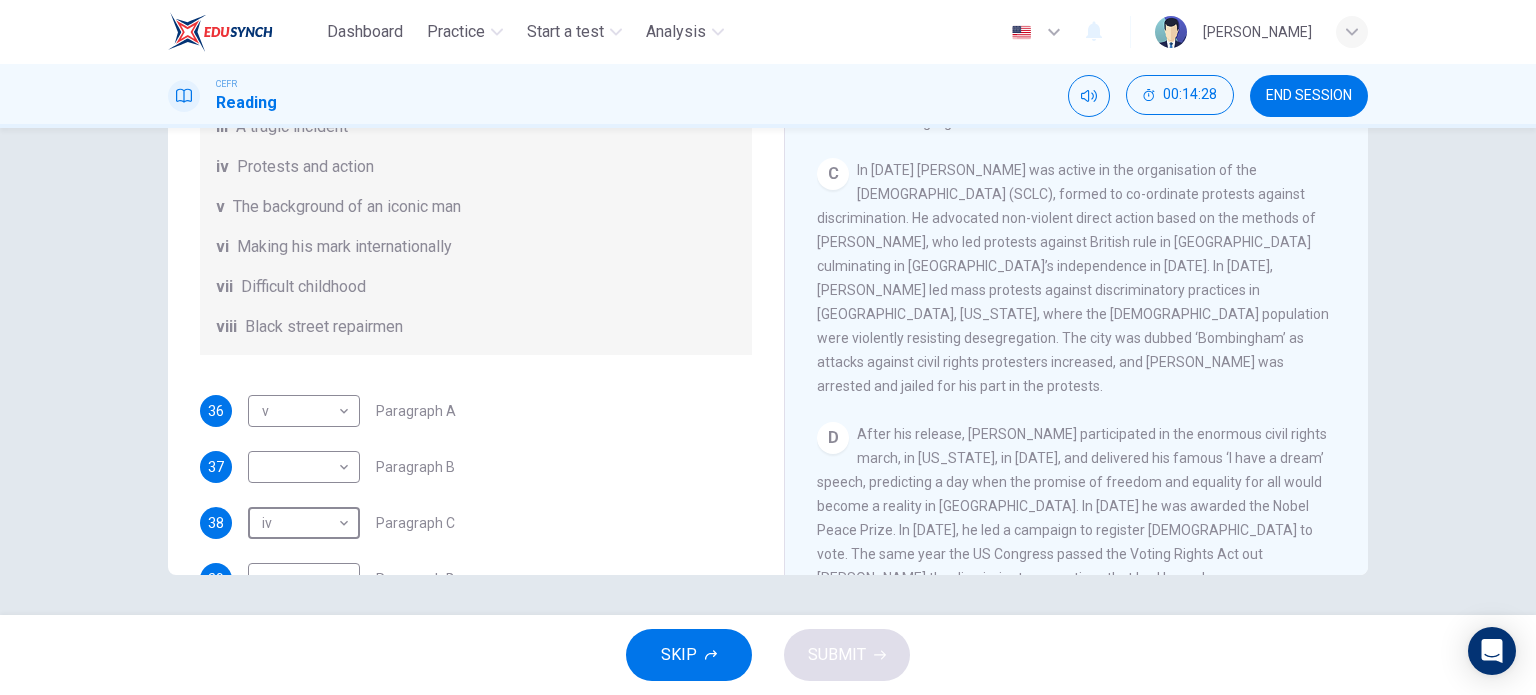 scroll, scrollTop: 808, scrollLeft: 0, axis: vertical 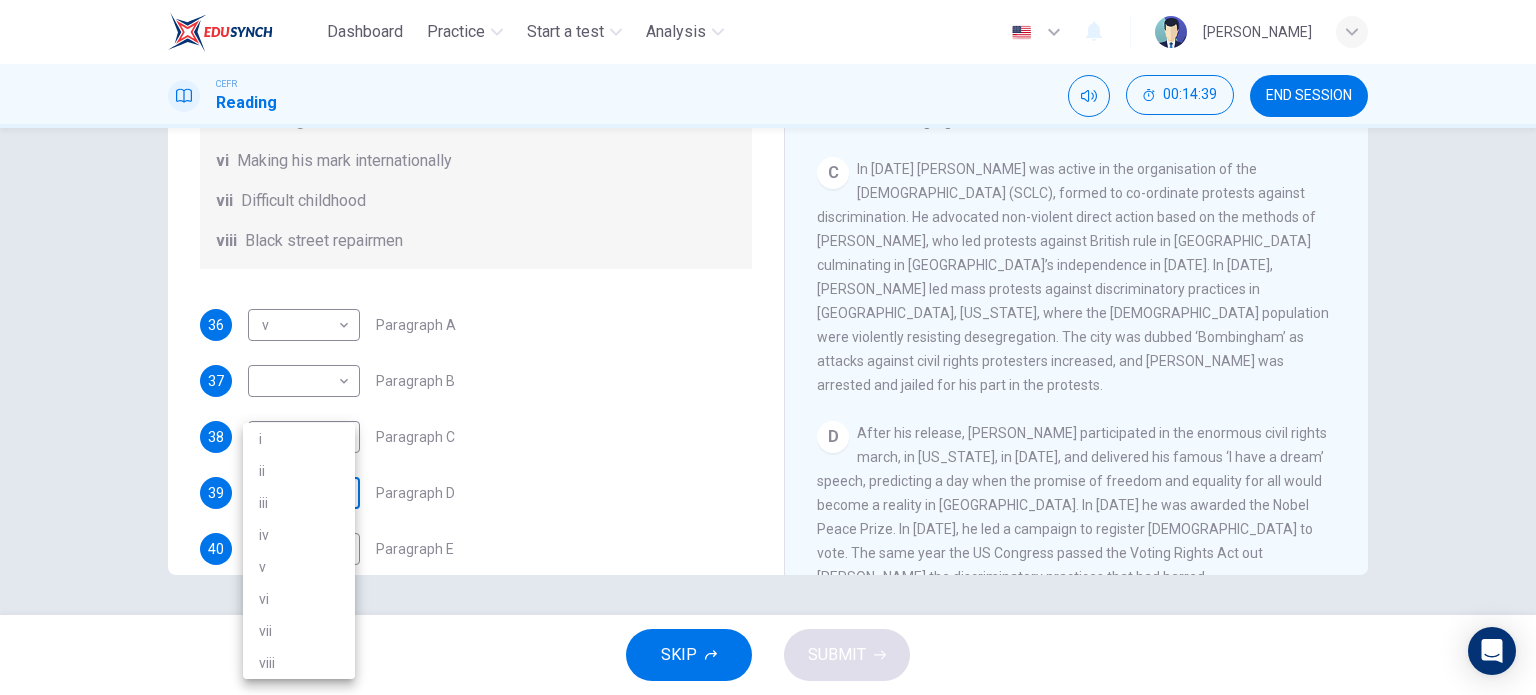 click on "Dashboard Practice Start a test Analysis English en ​ NURULAIN BINTI ROHAIZAT CEFR Reading 00:14:39 END SESSION Questions 36 - 41 The Reading Passage has 6 paragraphs.
Choose the correct heading for each paragraph  A – F , from the list of headings.
Write the correct number,  i – viii , in the spaces below. List of Headings i The memorable speech ii Unhappy about violence iii A tragic incident iv Protests and action v The background of an iconic man vi Making his mark internationally vii Difficult childhood viii Black street repairmen 36 v v ​ Paragraph A 37 ​ ​ Paragraph B 38 iv iv ​ Paragraph C 39 ​ ​ Paragraph D 40 ​ ​ Paragraph E 41 iii iii ​ Paragraph F Martin Luther King CLICK TO ZOOM Click to Zoom A B C D E F SKIP SUBMIT EduSynch - Online Language Proficiency Testing
Dashboard Practice Start a test Analysis Notifications © Copyright  2025 i ii iii iv v vi vii viii" at bounding box center (768, 347) 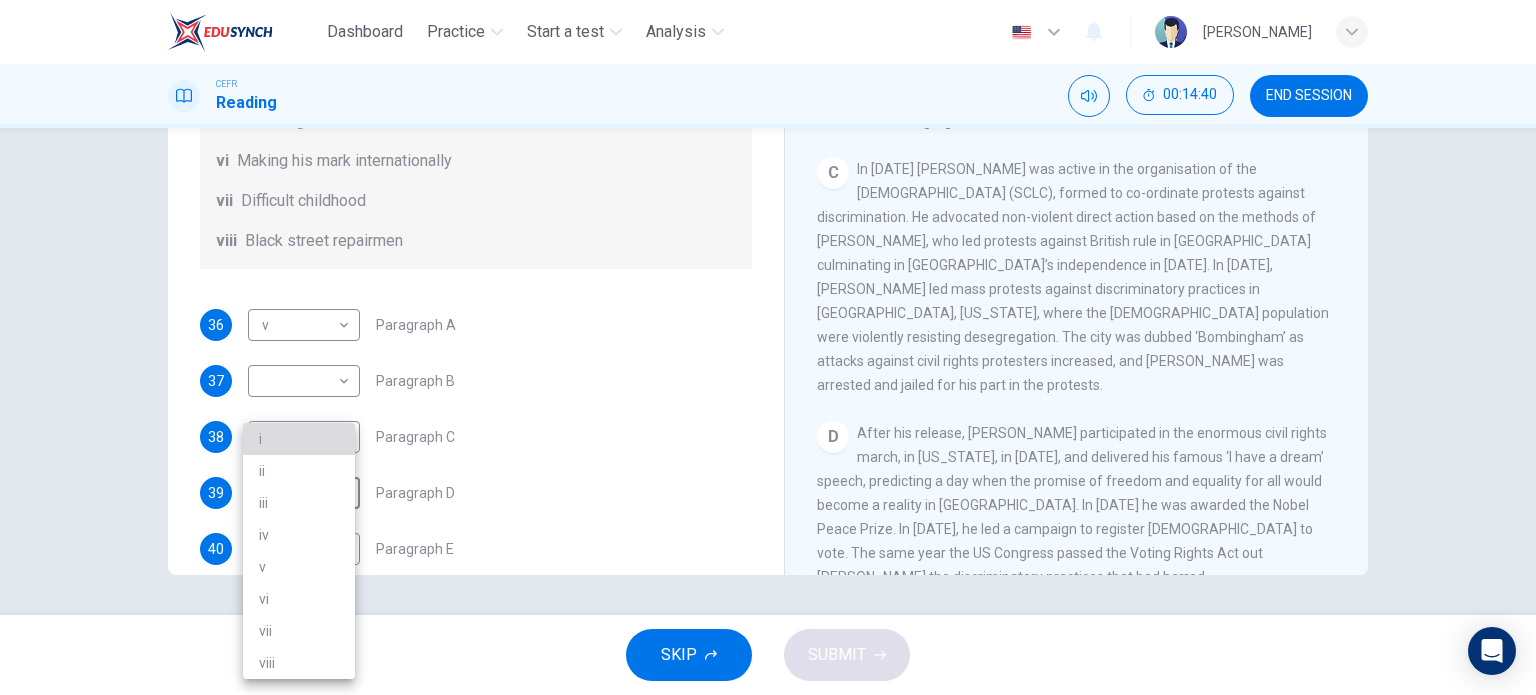 click on "i" at bounding box center (299, 439) 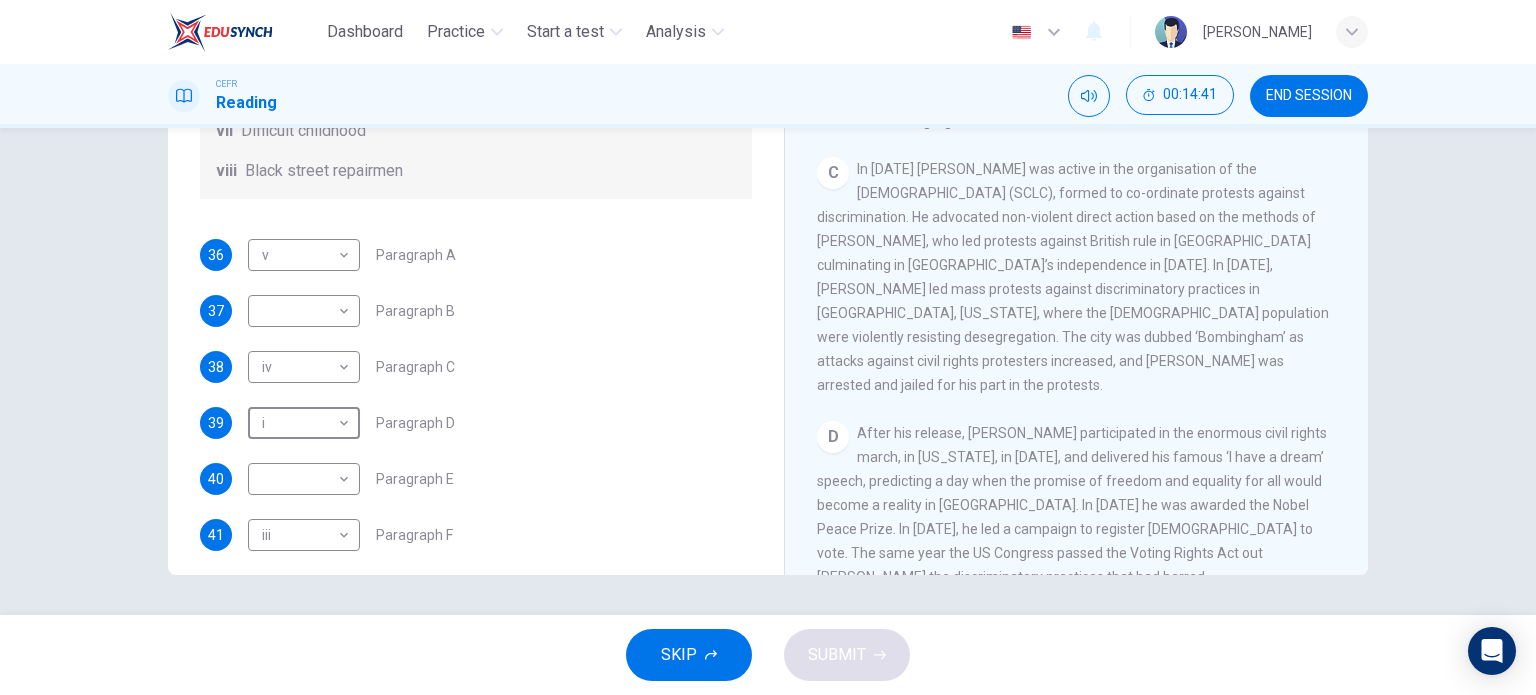 scroll, scrollTop: 315, scrollLeft: 0, axis: vertical 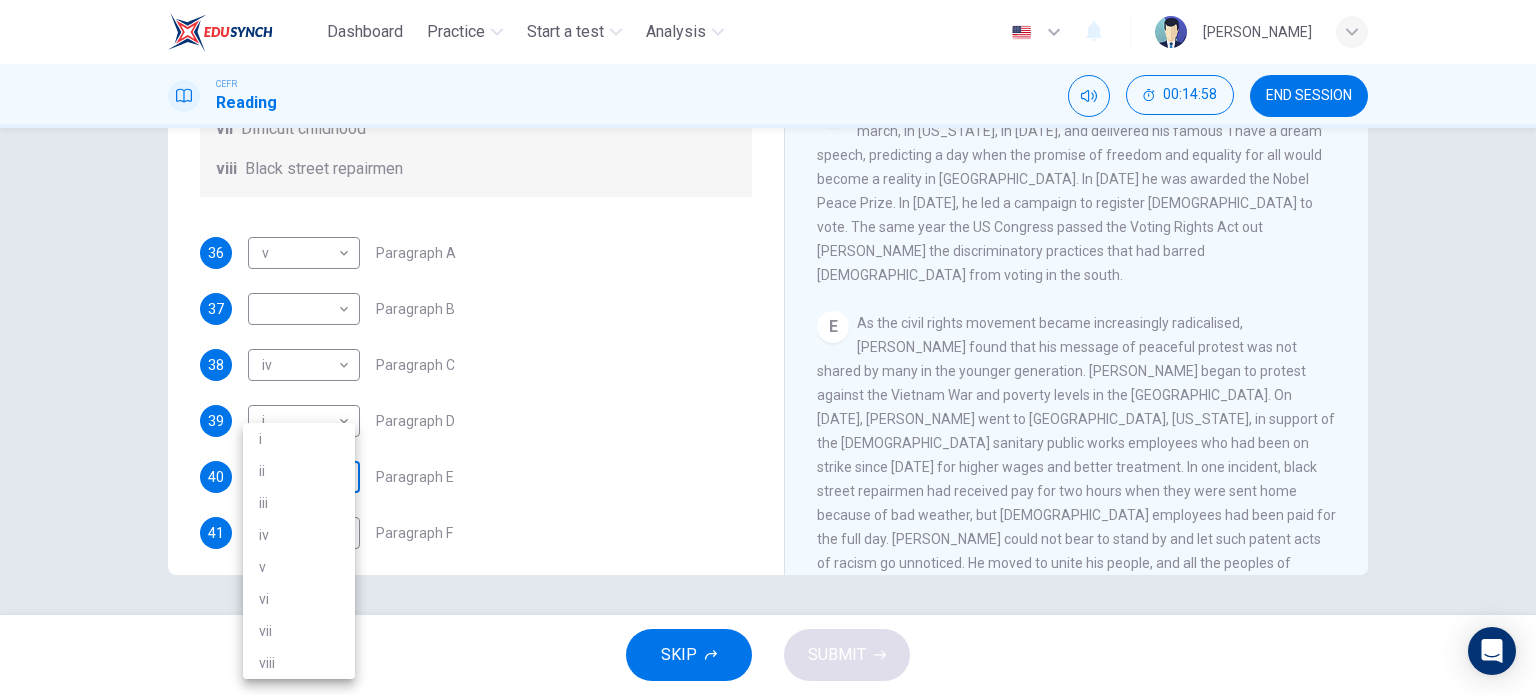 click on "Dashboard Practice Start a test Analysis English en ​ NURULAIN BINTI ROHAIZAT CEFR Reading 00:14:58 END SESSION Questions 36 - 41 The Reading Passage has 6 paragraphs.
Choose the correct heading for each paragraph  A – F , from the list of headings.
Write the correct number,  i – viii , in the spaces below. List of Headings i The memorable speech ii Unhappy about violence iii A tragic incident iv Protests and action v The background of an iconic man vi Making his mark internationally vii Difficult childhood viii Black street repairmen 36 v v ​ Paragraph A 37 ​ ​ Paragraph B 38 iv iv ​ Paragraph C 39 i i ​ Paragraph D 40 ​ ​ Paragraph E 41 iii iii ​ Paragraph F Martin Luther King CLICK TO ZOOM Click to Zoom A B C D E F SKIP SUBMIT EduSynch - Online Language Proficiency Testing
Dashboard Practice Start a test Analysis Notifications © Copyright  2025 i ii iii iv v vi vii viii" at bounding box center [768, 347] 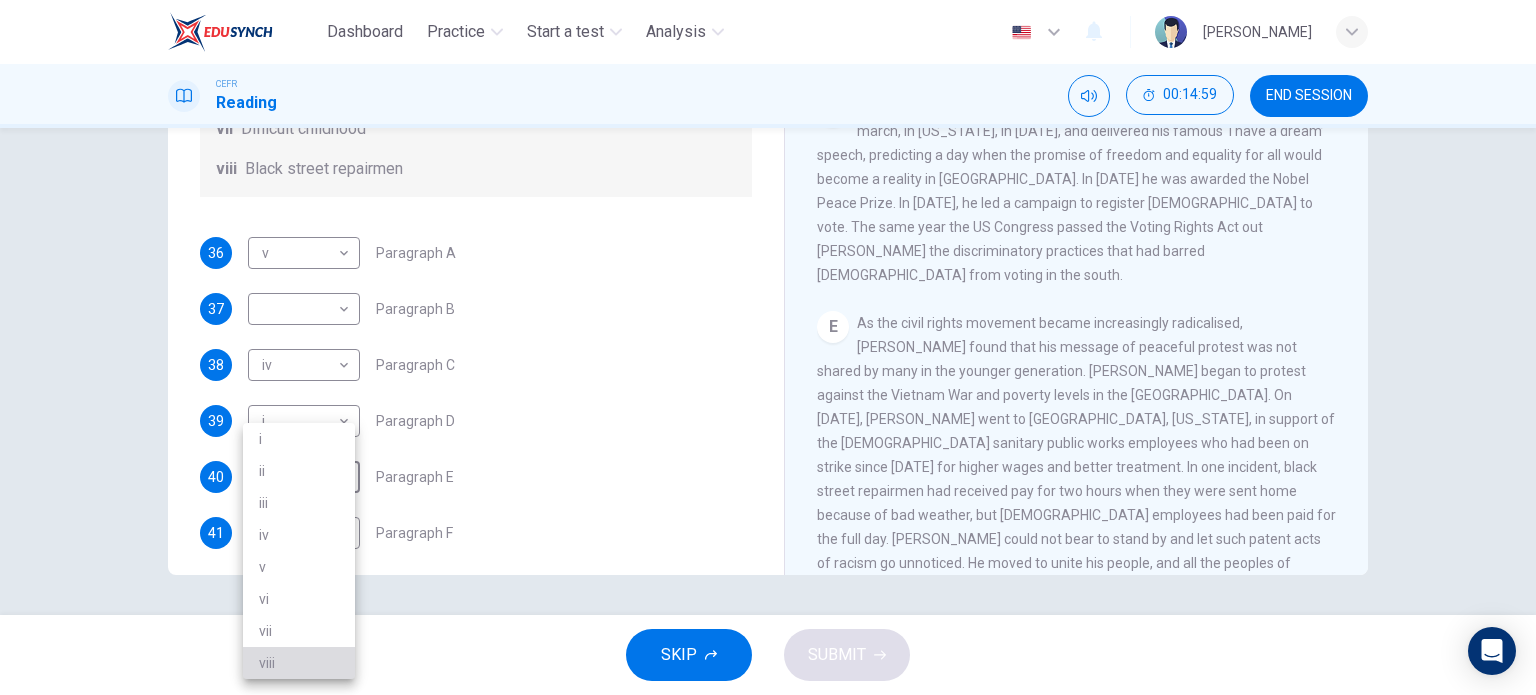click on "viii" at bounding box center [299, 663] 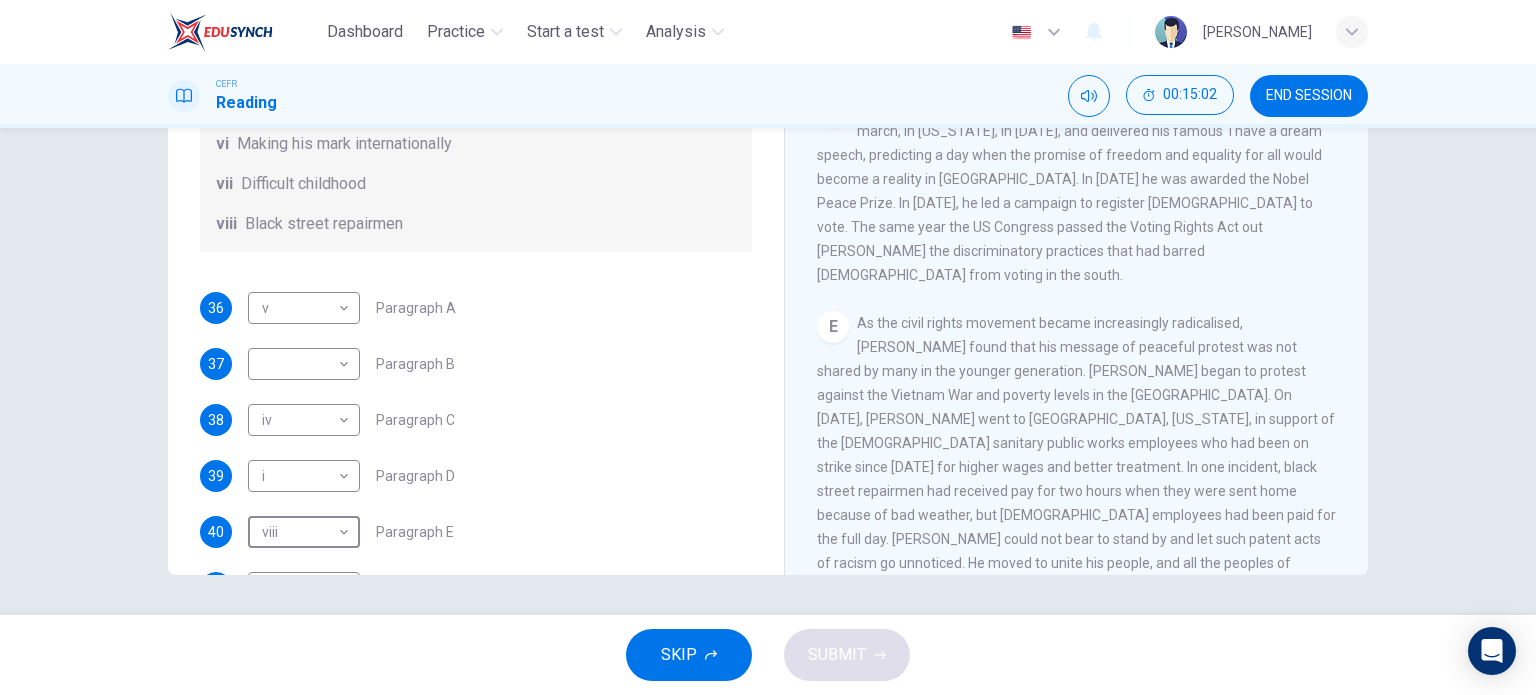 scroll, scrollTop: 251, scrollLeft: 0, axis: vertical 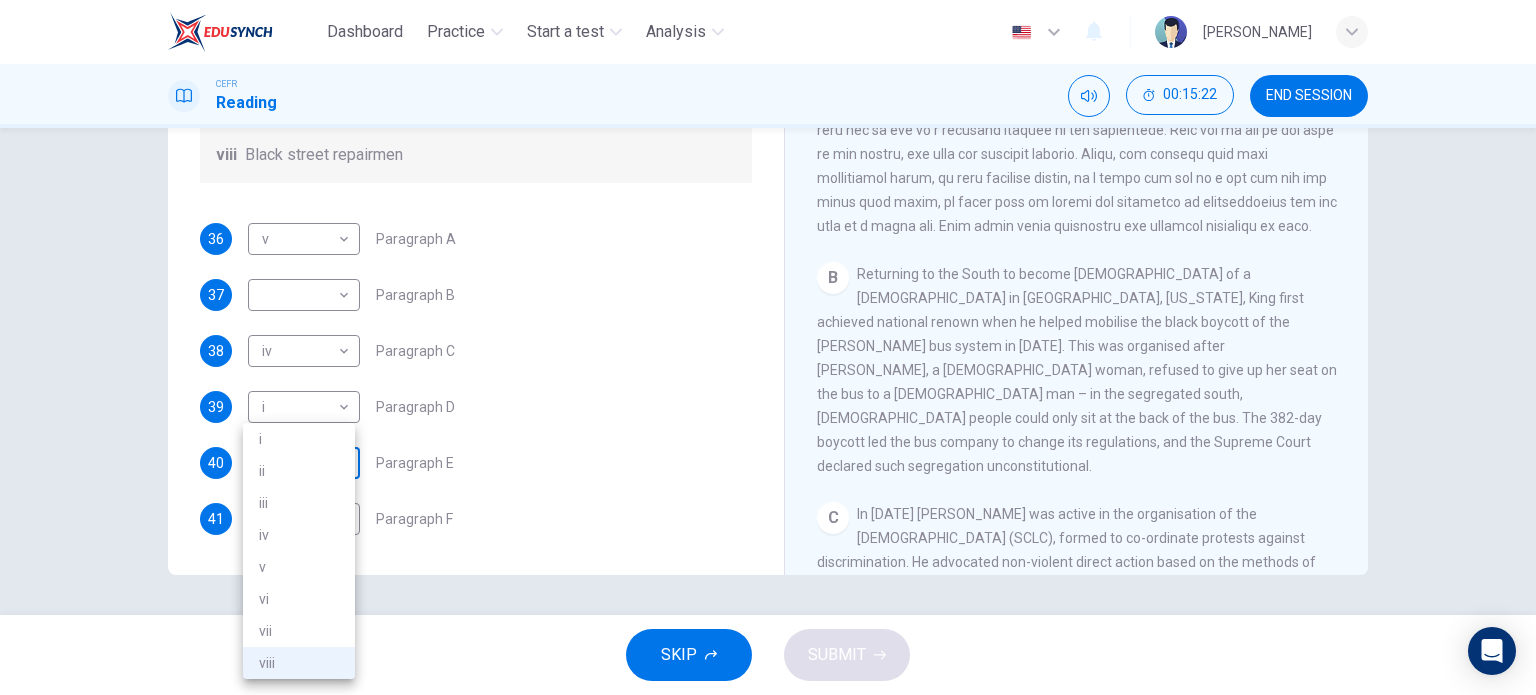click on "Dashboard Practice Start a test Analysis English en ​ NURULAIN BINTI ROHAIZAT CEFR Reading 00:15:22 END SESSION Questions 36 - 41 The Reading Passage has 6 paragraphs.
Choose the correct heading for each paragraph  A – F , from the list of headings.
Write the correct number,  i – viii , in the spaces below. List of Headings i The memorable speech ii Unhappy about violence iii A tragic incident iv Protests and action v The background of an iconic man vi Making his mark internationally vii Difficult childhood viii Black street repairmen 36 v v ​ Paragraph A 37 ​ ​ Paragraph B 38 iv iv ​ Paragraph C 39 i i ​ Paragraph D 40 viii viii ​ Paragraph E 41 iii iii ​ Paragraph F Martin Luther King CLICK TO ZOOM Click to Zoom A B C D E F SKIP SUBMIT EduSynch - Online Language Proficiency Testing
Dashboard Practice Start a test Analysis Notifications © Copyright  2025 i ii iii iv v vi vii viii" at bounding box center (768, 347) 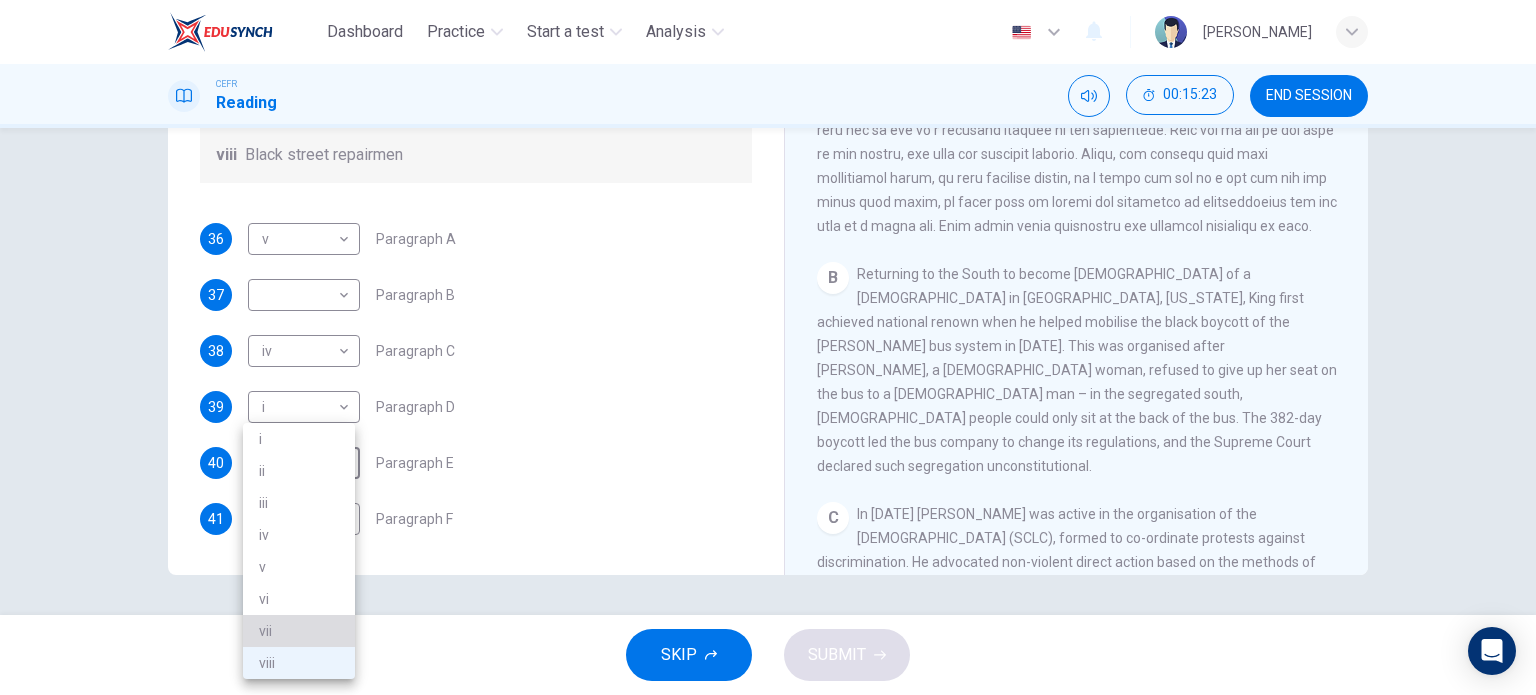 click on "vii" at bounding box center (299, 631) 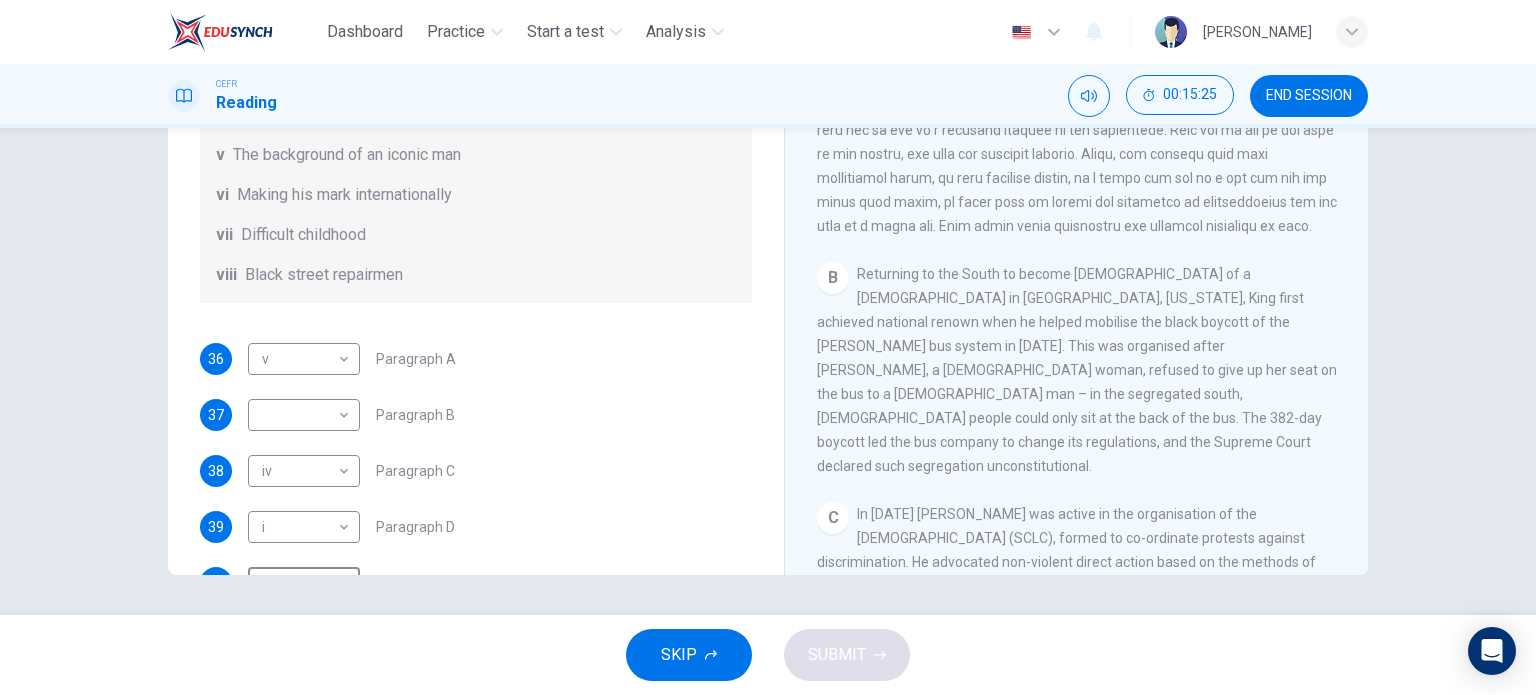 scroll, scrollTop: 200, scrollLeft: 0, axis: vertical 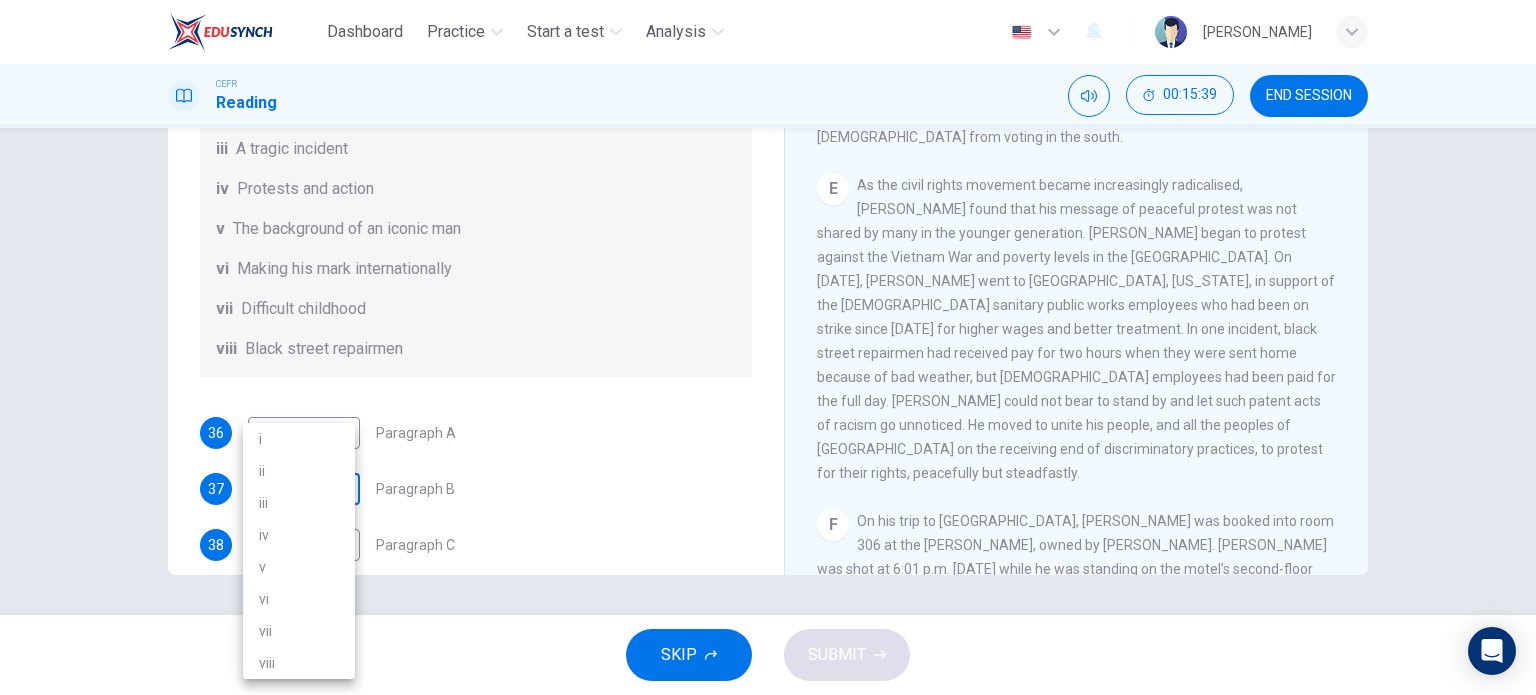 click on "Dashboard Practice Start a test Analysis English en ​ NURULAIN BINTI ROHAIZAT CEFR Reading 00:15:39 END SESSION Questions 36 - 41 The Reading Passage has 6 paragraphs.
Choose the correct heading for each paragraph  A – F , from the list of headings.
Write the correct number,  i – viii , in the spaces below. List of Headings i The memorable speech ii Unhappy about violence iii A tragic incident iv Protests and action v The background of an iconic man vi Making his mark internationally vii Difficult childhood viii Black street repairmen 36 v v ​ Paragraph A 37 ​ ​ Paragraph B 38 iv iv ​ Paragraph C 39 i i ​ Paragraph D 40 vii vii ​ Paragraph E 41 iii iii ​ Paragraph F Martin Luther King CLICK TO ZOOM Click to Zoom A B C D E F SKIP SUBMIT EduSynch - Online Language Proficiency Testing
Dashboard Practice Start a test Analysis Notifications © Copyright  2025 i ii iii iv v vi vii viii" at bounding box center [768, 347] 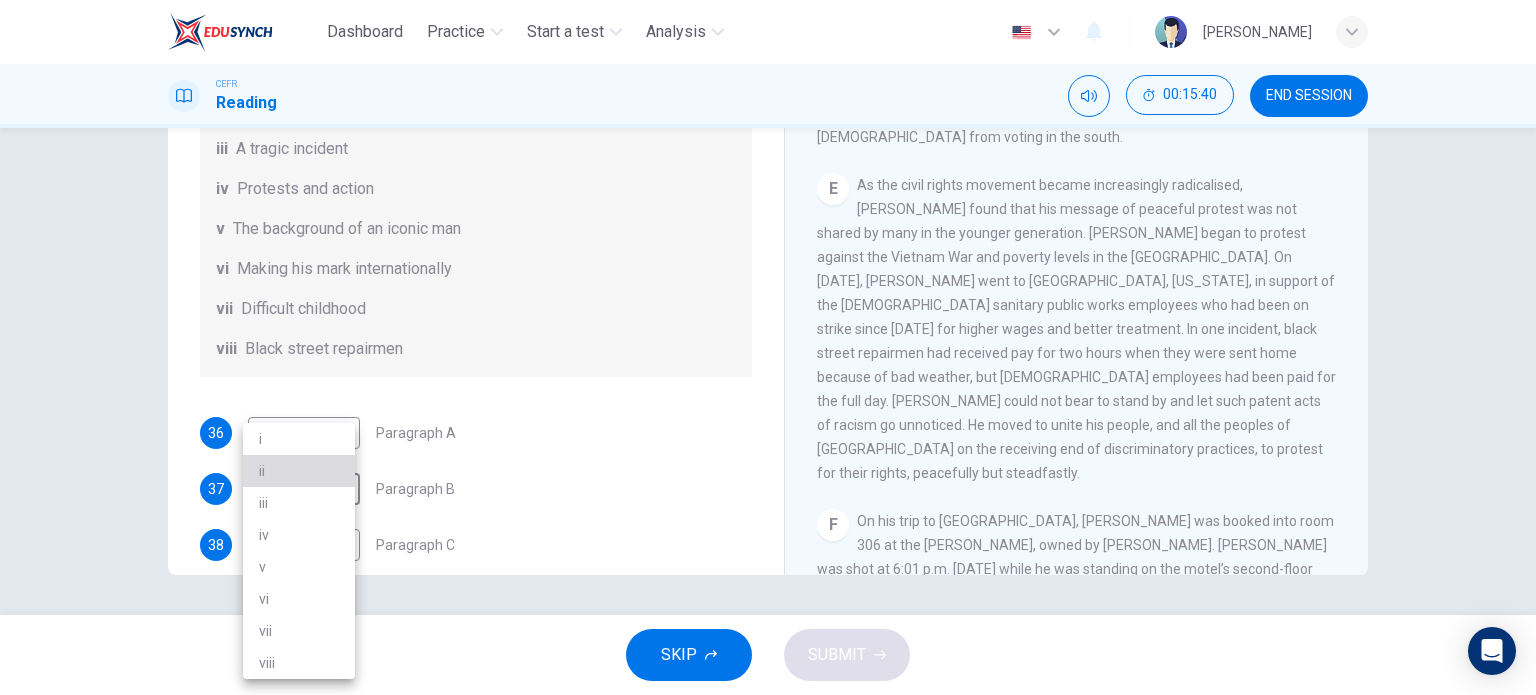 click on "ii" at bounding box center [299, 471] 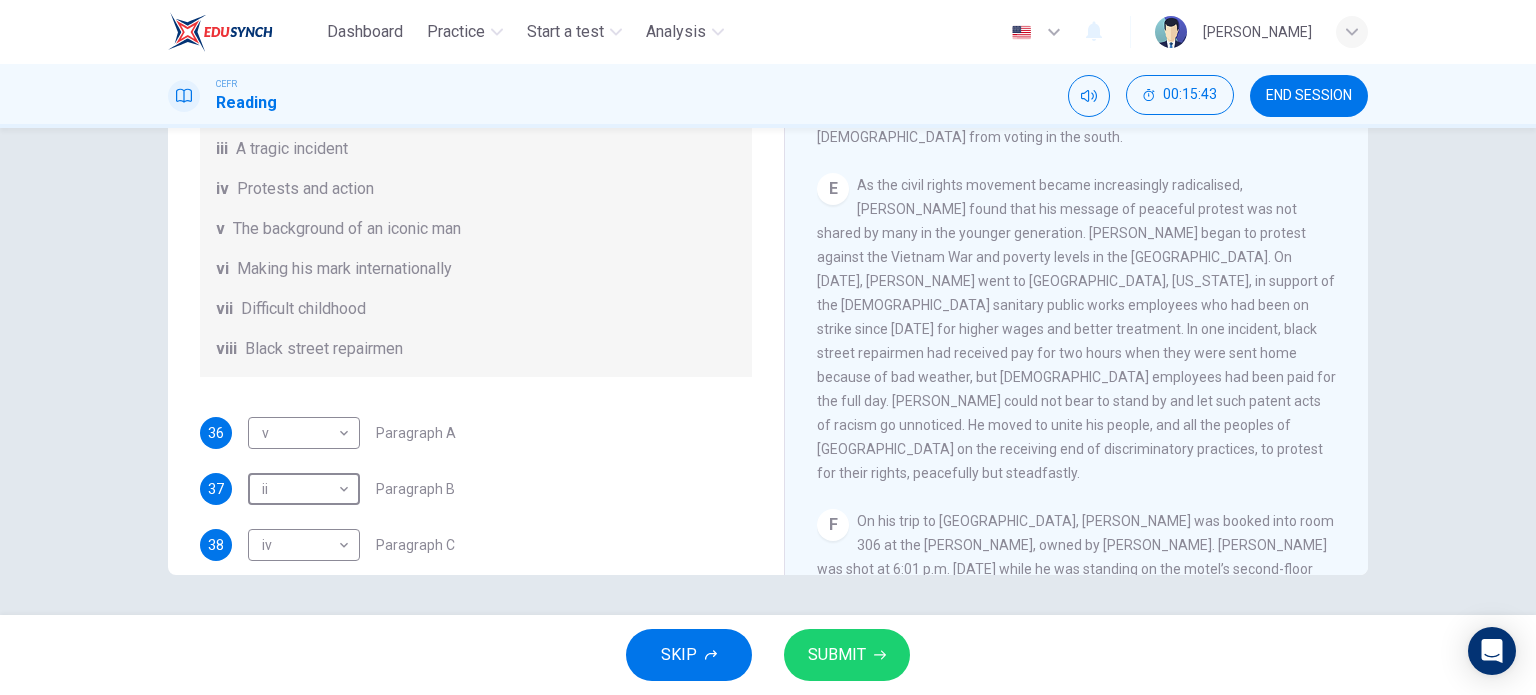 scroll, scrollTop: 0, scrollLeft: 0, axis: both 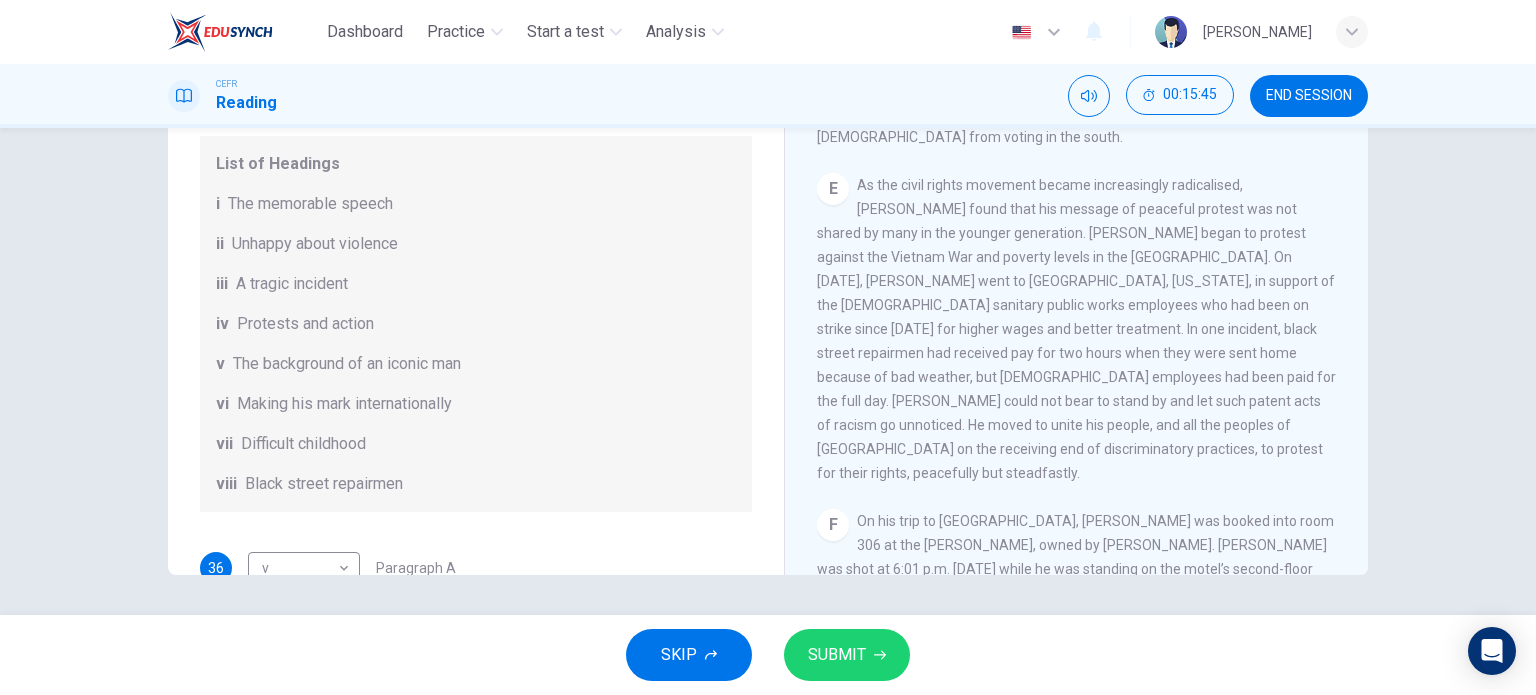 click on "SUBMIT" at bounding box center (847, 655) 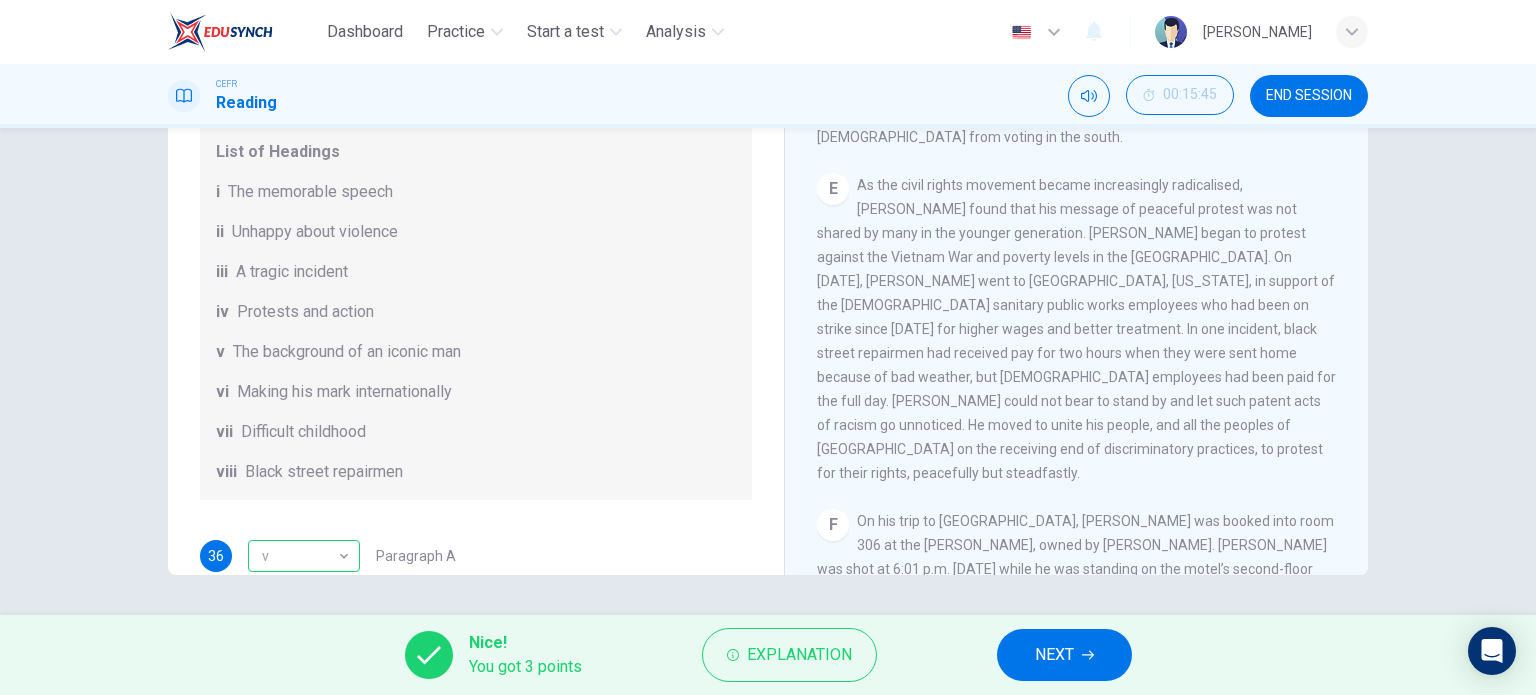 scroll, scrollTop: 287, scrollLeft: 0, axis: vertical 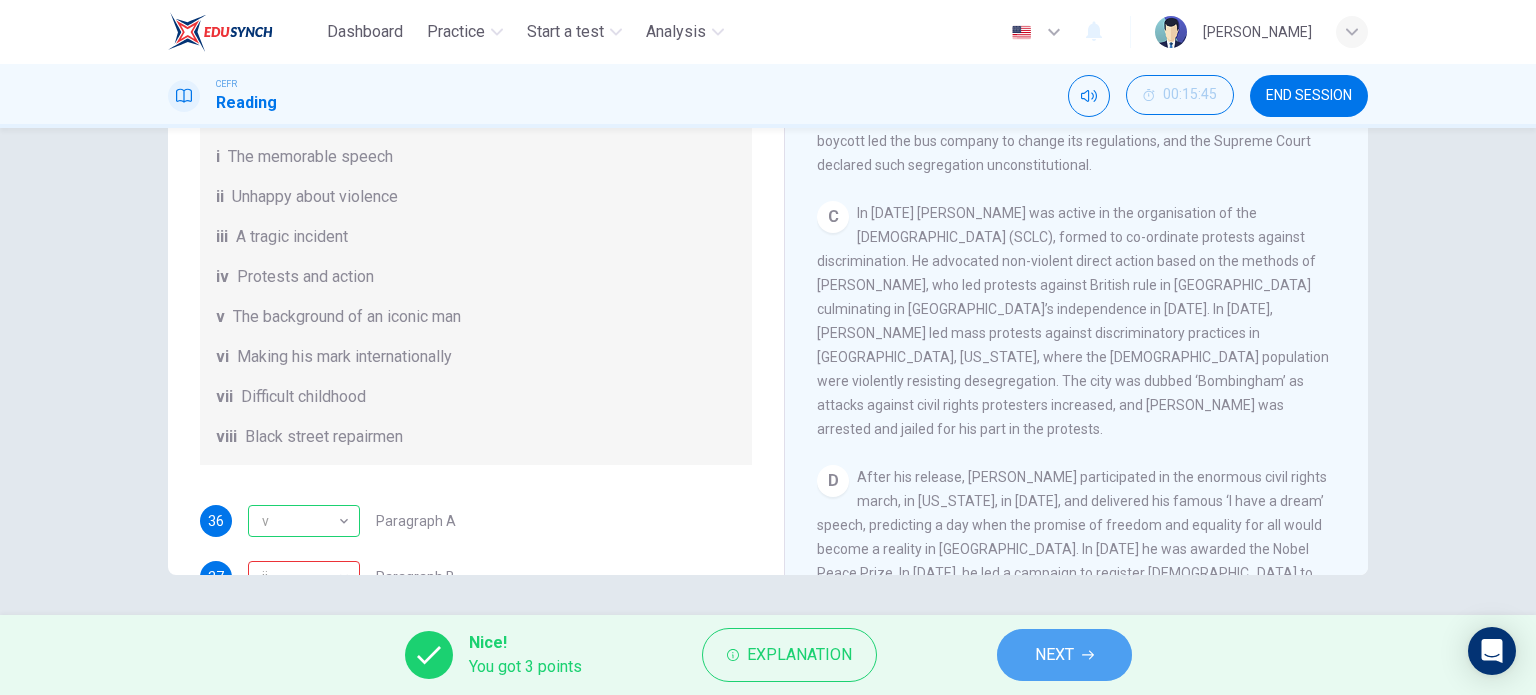click on "NEXT" at bounding box center [1064, 655] 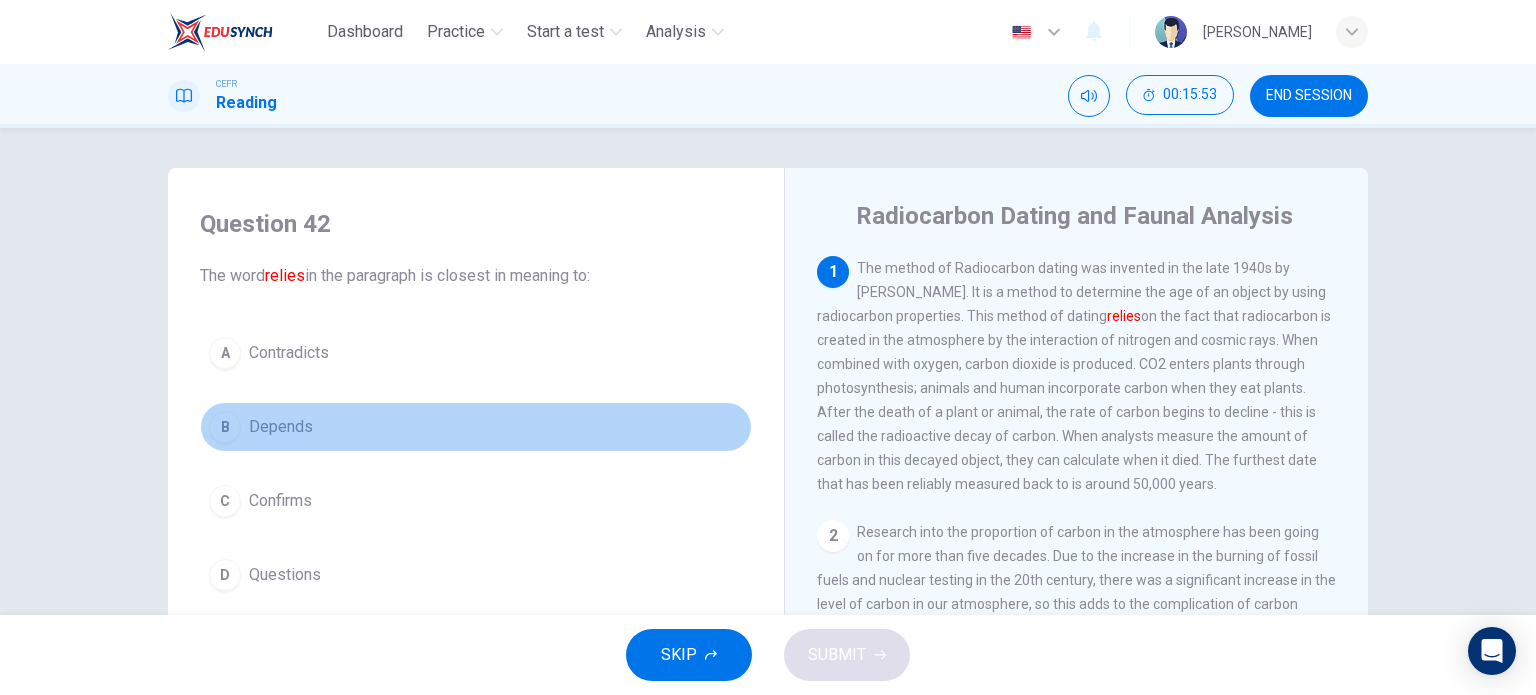 click on "Depends" at bounding box center [281, 427] 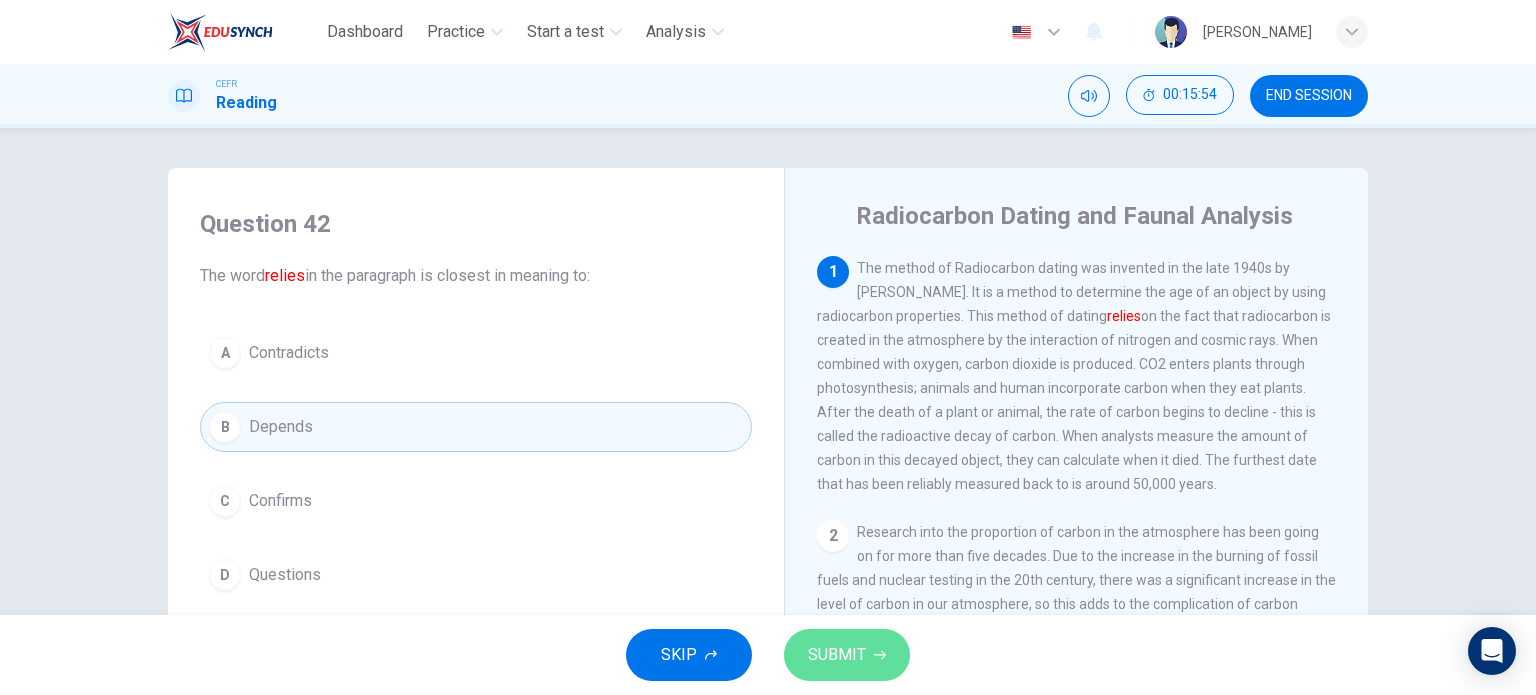 click on "SUBMIT" at bounding box center [847, 655] 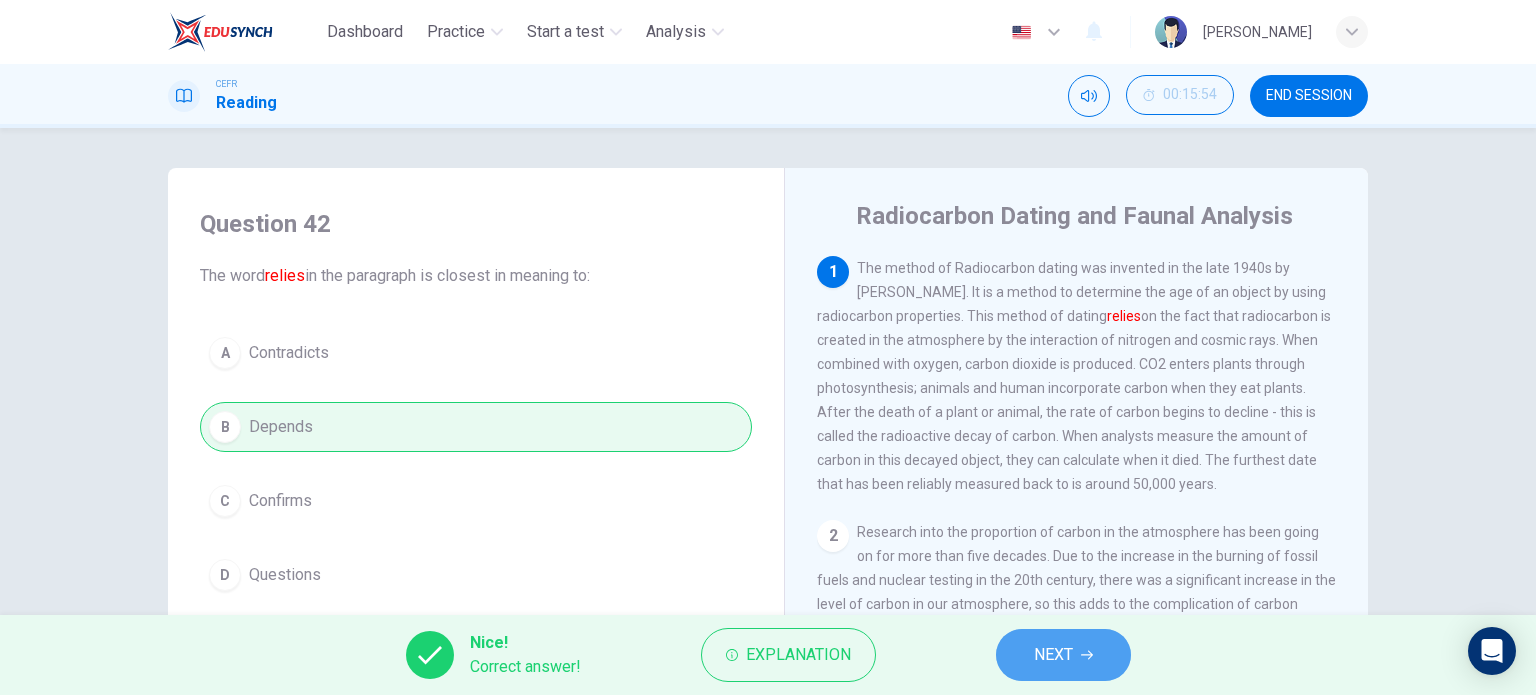 click on "NEXT" at bounding box center (1063, 655) 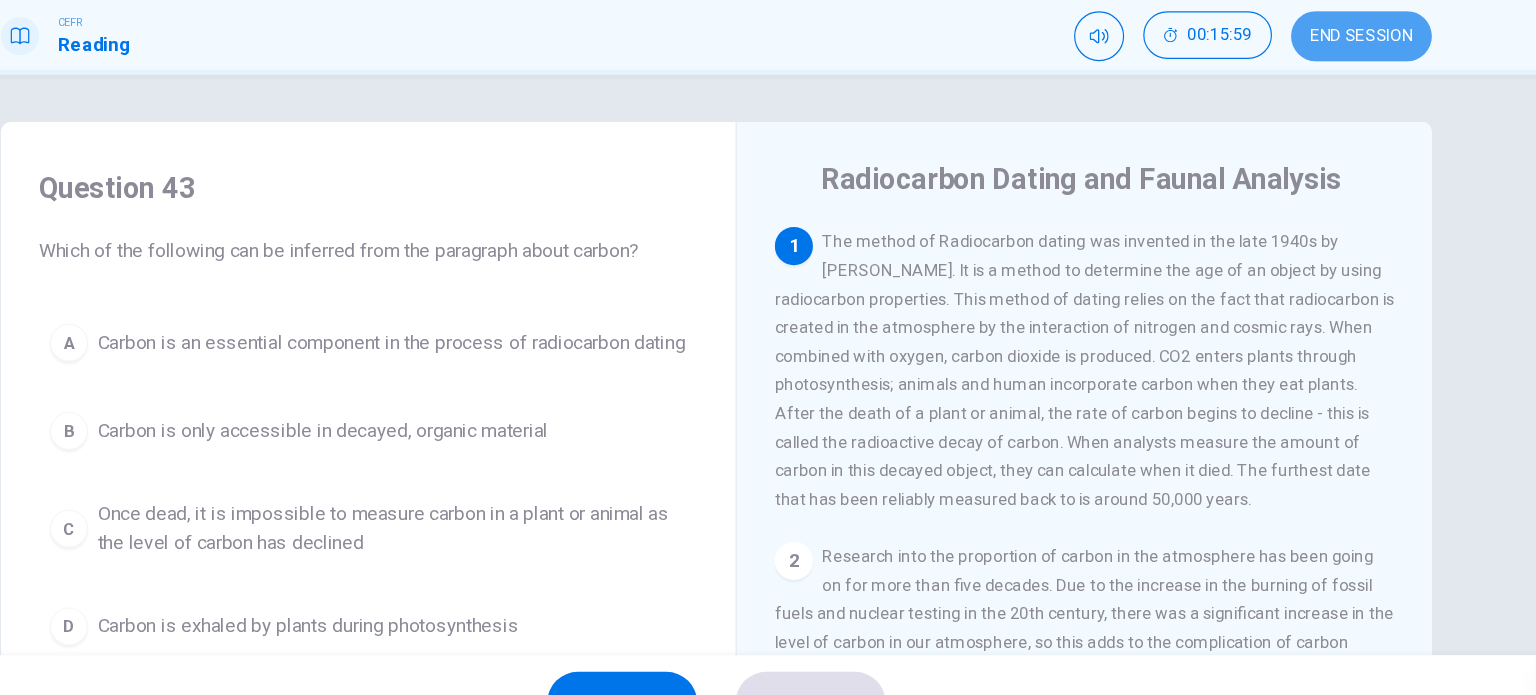 click on "END SESSION" at bounding box center [1309, 96] 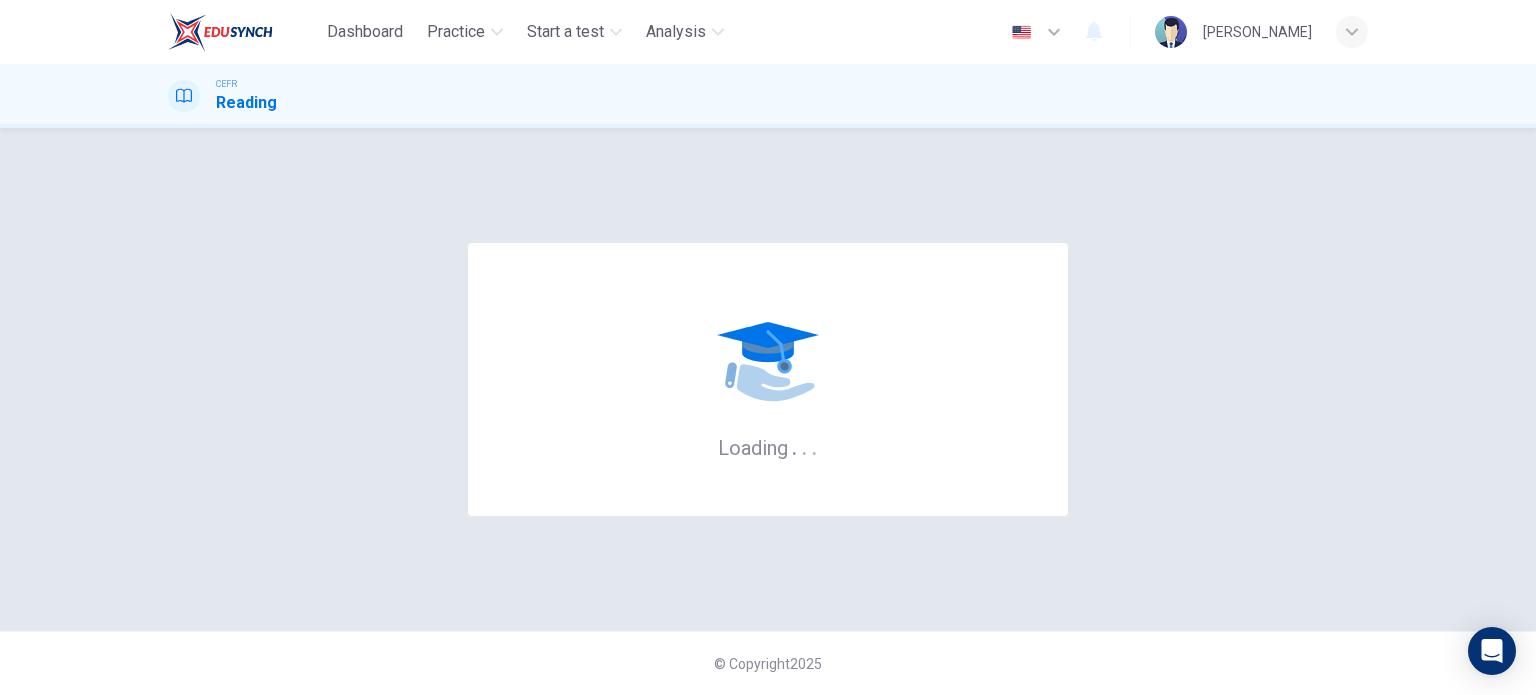 scroll, scrollTop: 0, scrollLeft: 0, axis: both 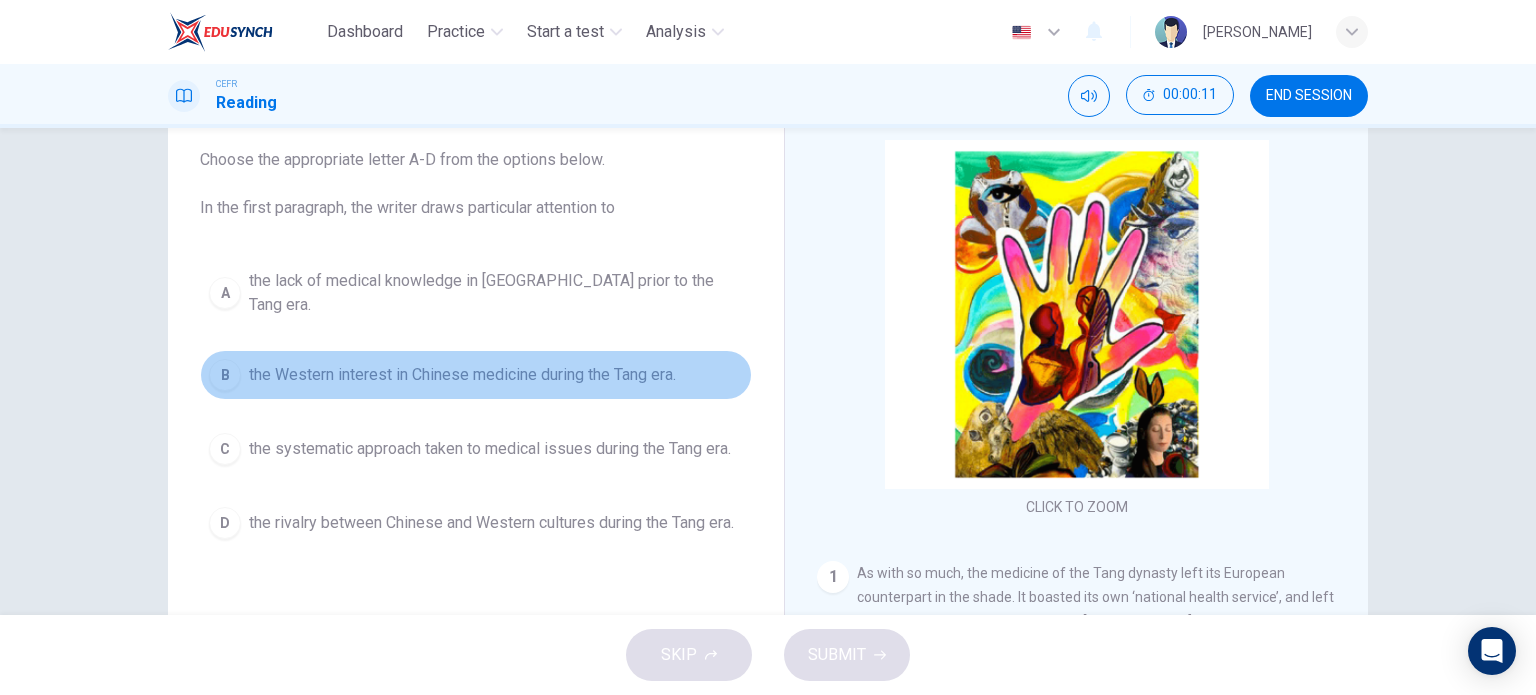 click on "the Western interest in Chinese medicine during the Tang era." at bounding box center [462, 375] 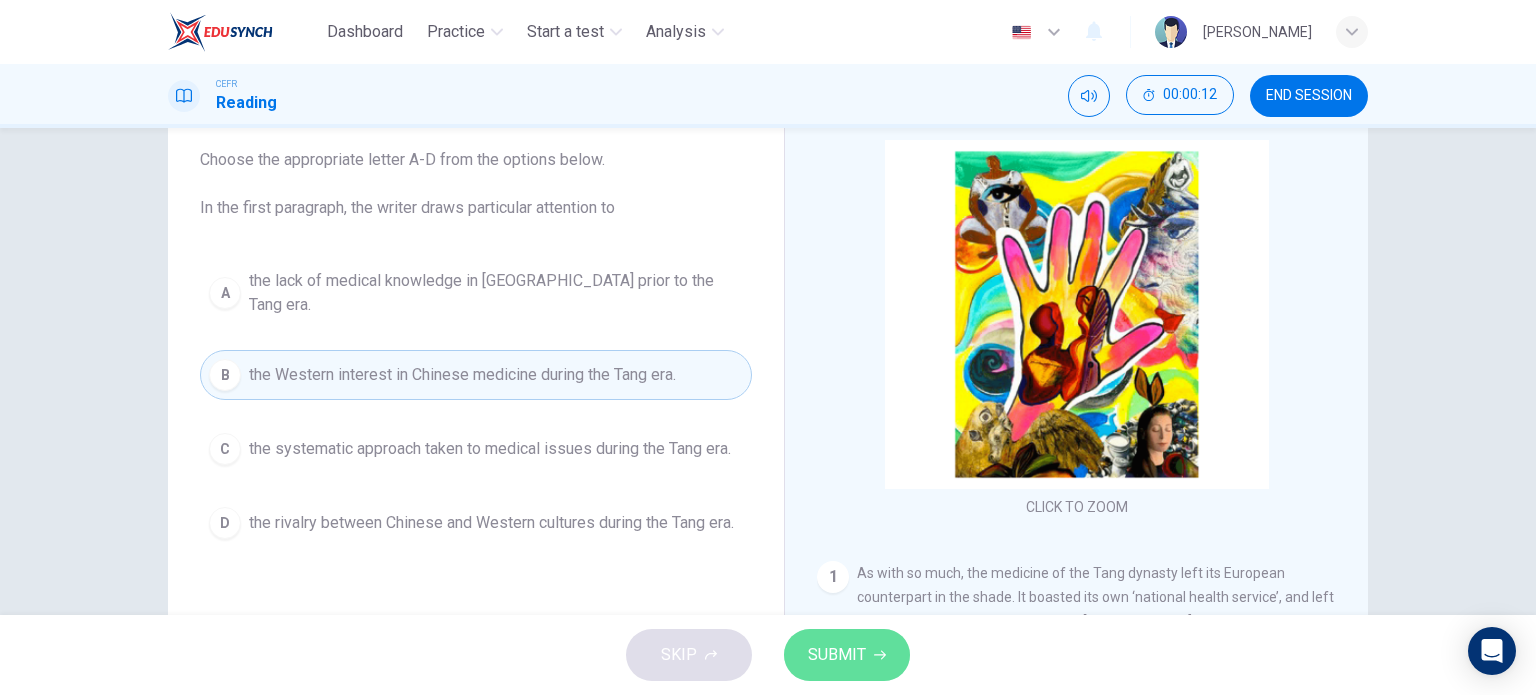 click on "SUBMIT" at bounding box center [837, 655] 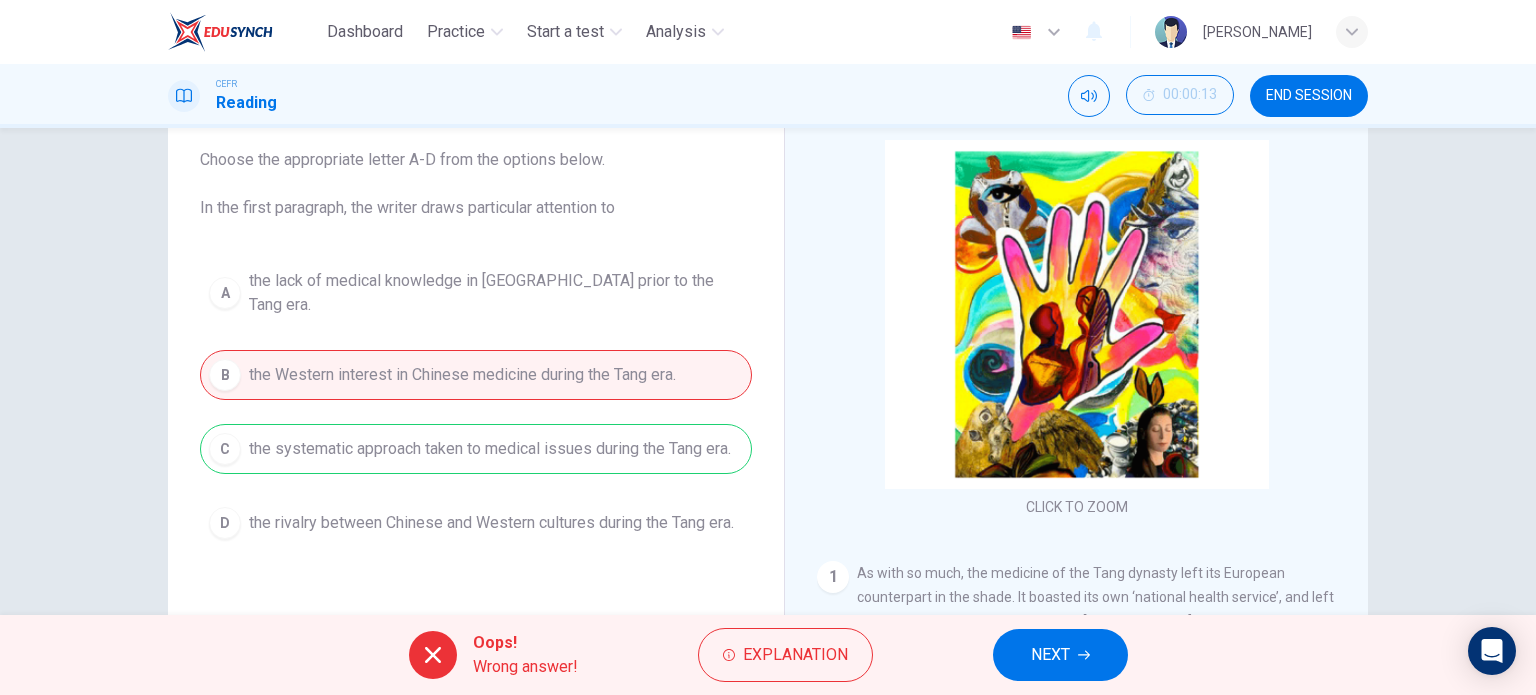 click on "Oops! Wrong answer! Explanation NEXT" at bounding box center (768, 655) 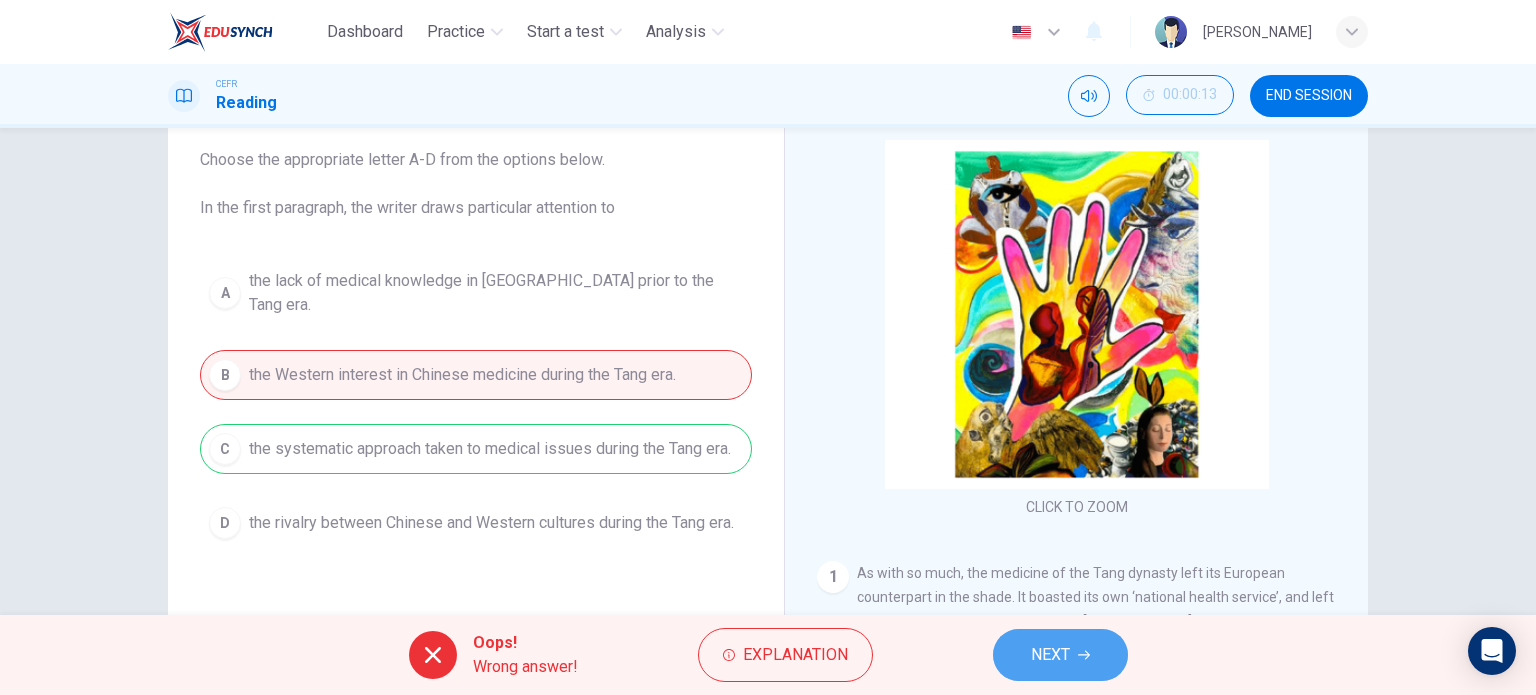 click on "NEXT" at bounding box center (1050, 655) 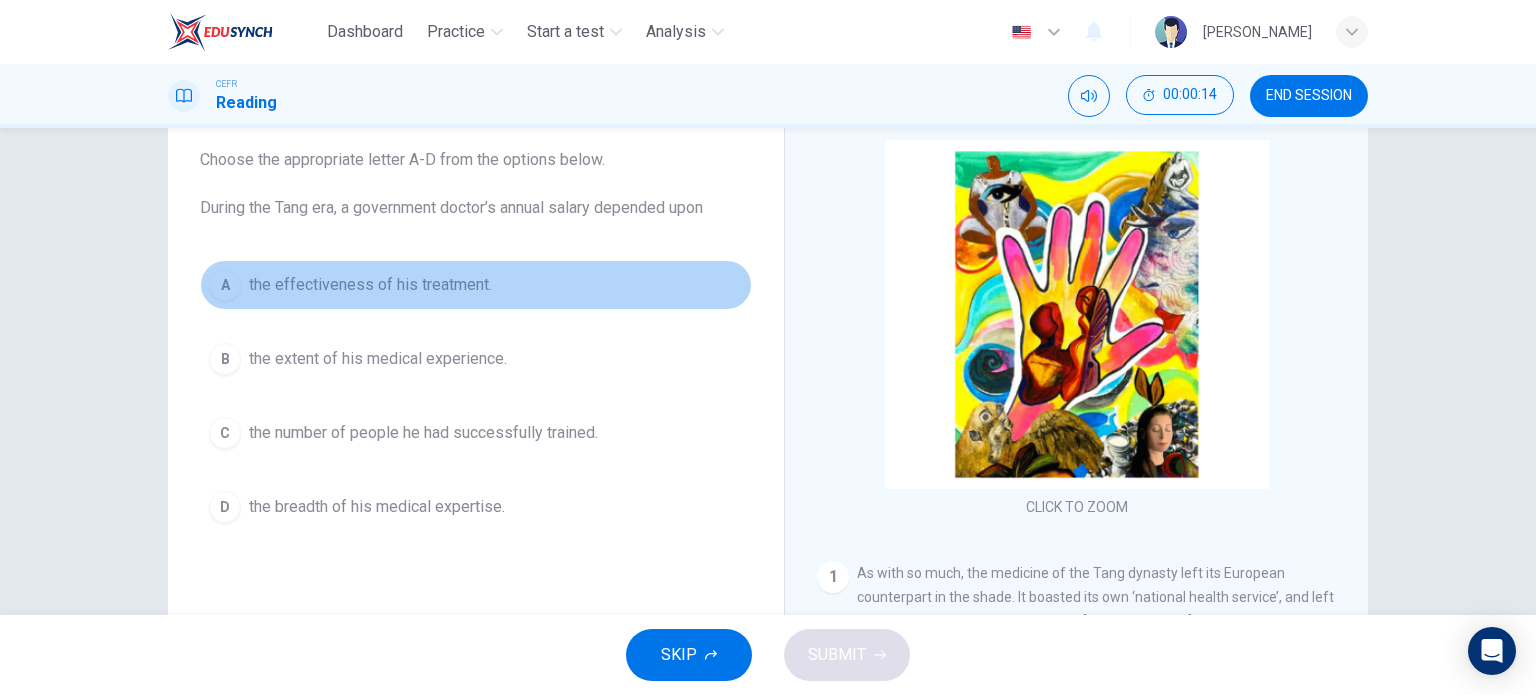 click on "the effectiveness of his treatment." at bounding box center (370, 285) 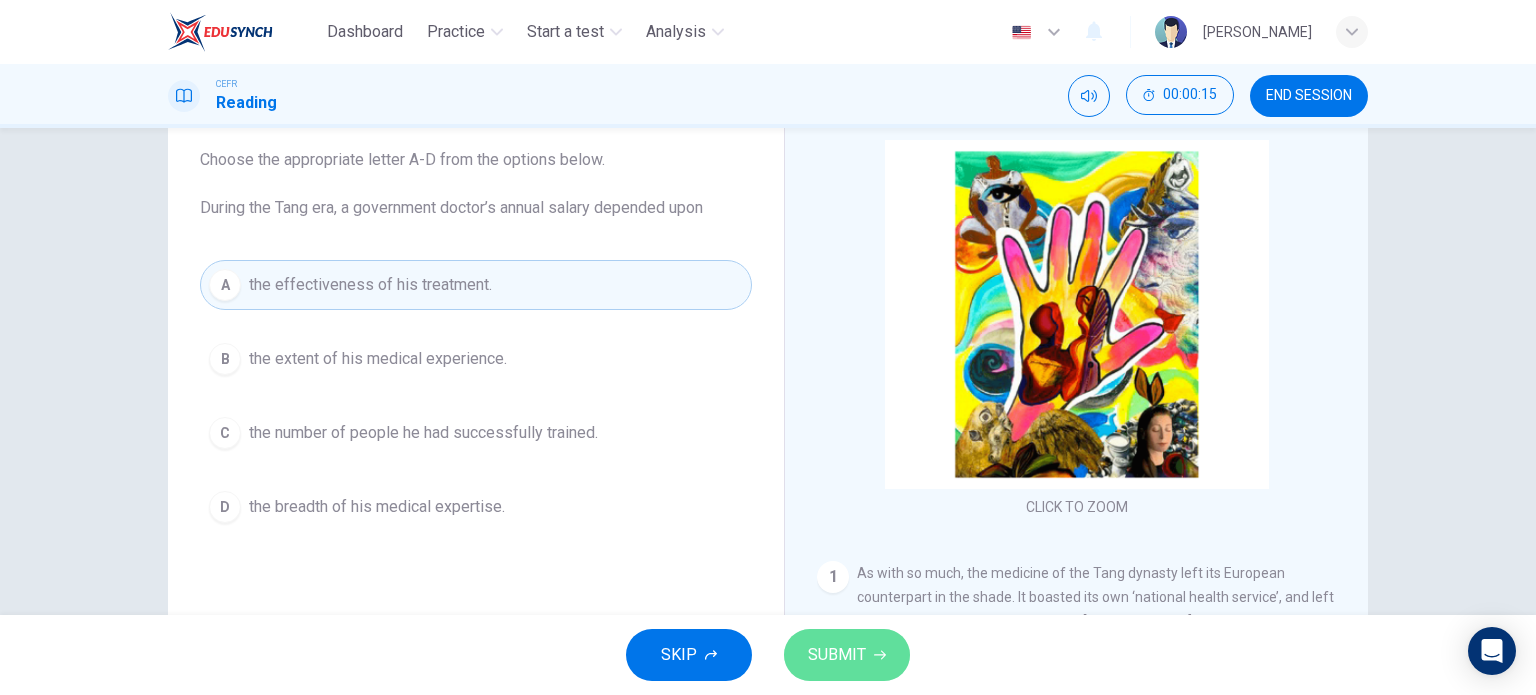 click on "SUBMIT" at bounding box center (847, 655) 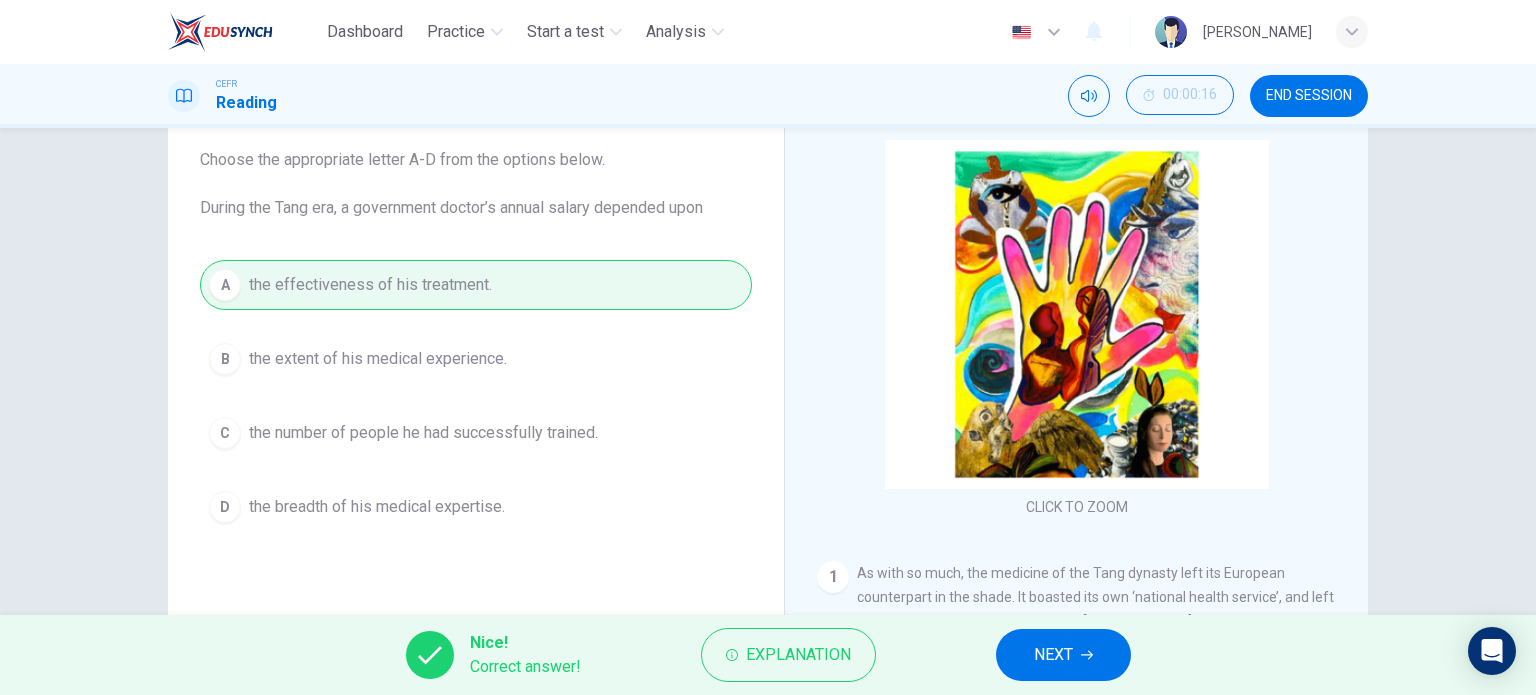 click on "NEXT" at bounding box center [1063, 655] 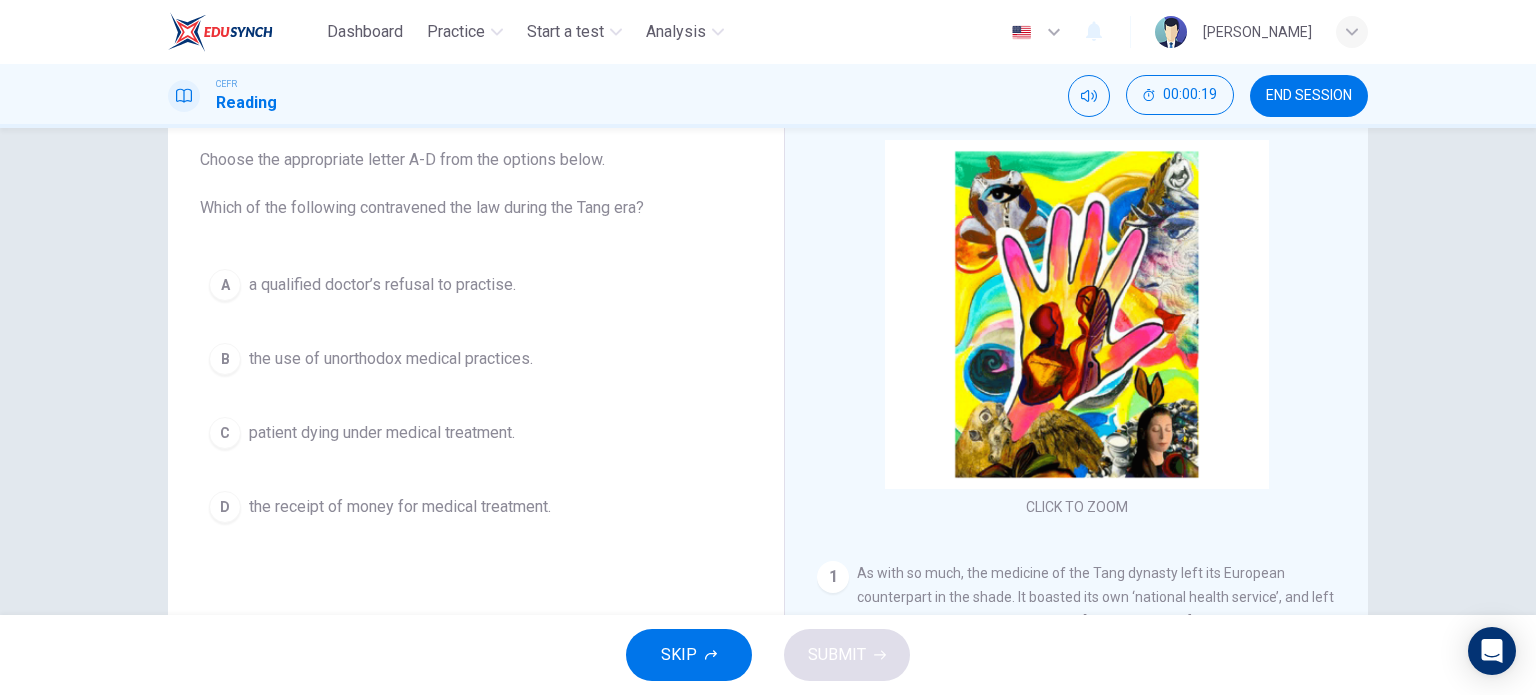 drag, startPoint x: 451, startPoint y: 356, endPoint x: 481, endPoint y: 367, distance: 31.95309 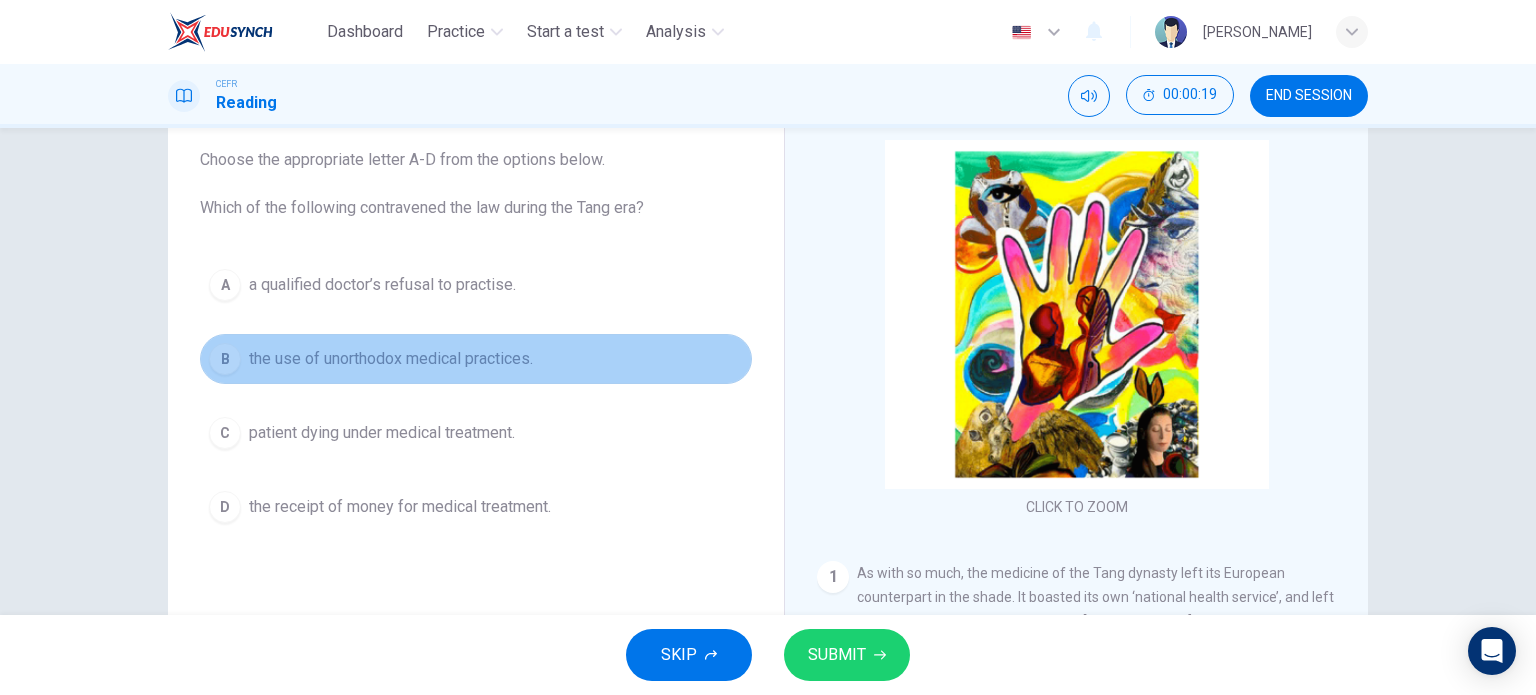 click on "the use of unorthodox medical practices." at bounding box center (391, 359) 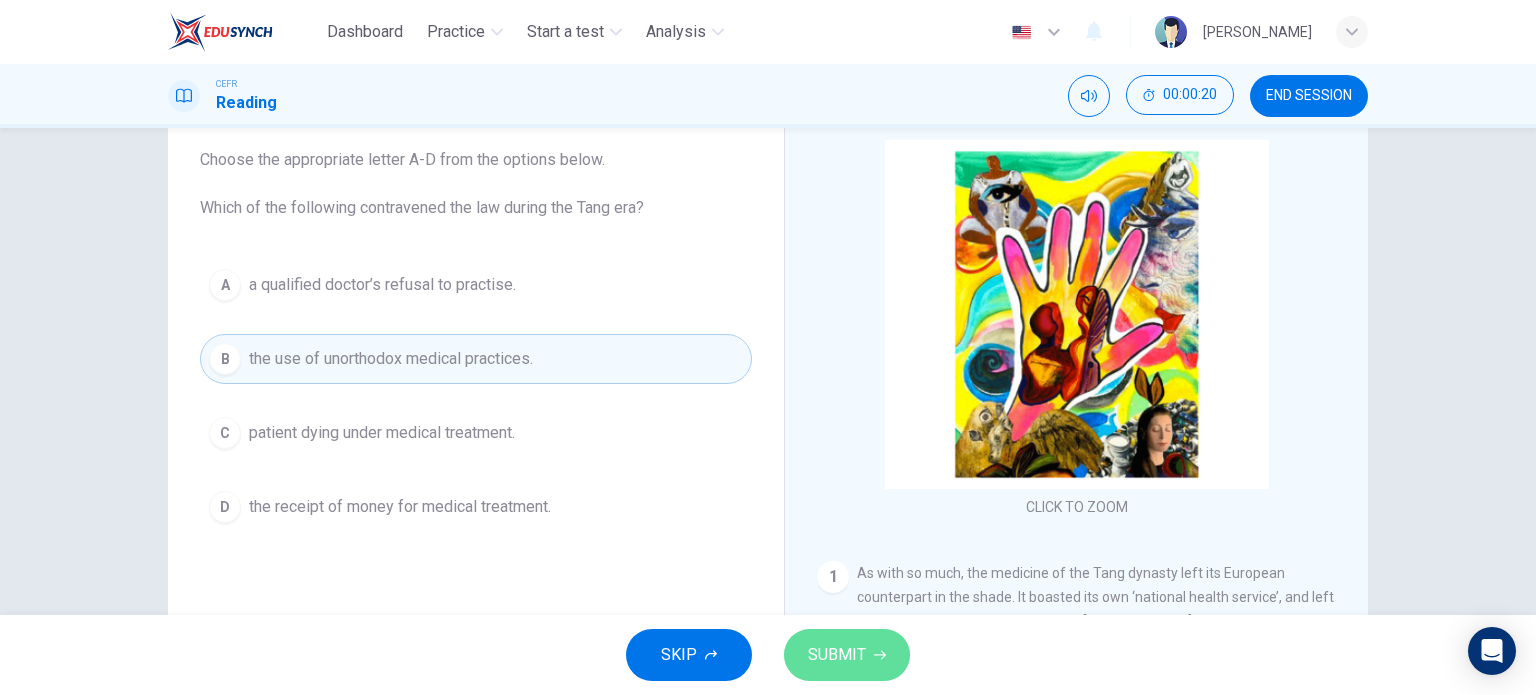 click on "SUBMIT" at bounding box center (837, 655) 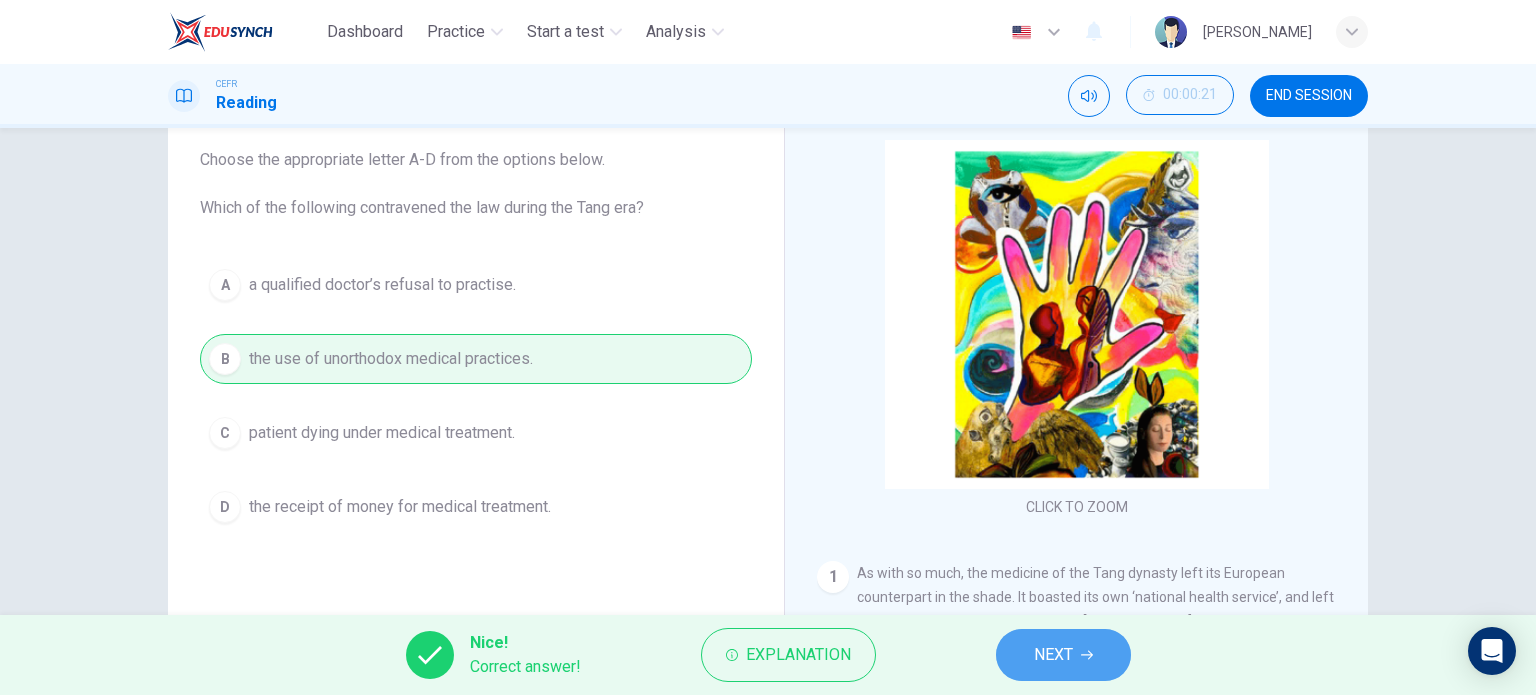 click on "NEXT" at bounding box center [1053, 655] 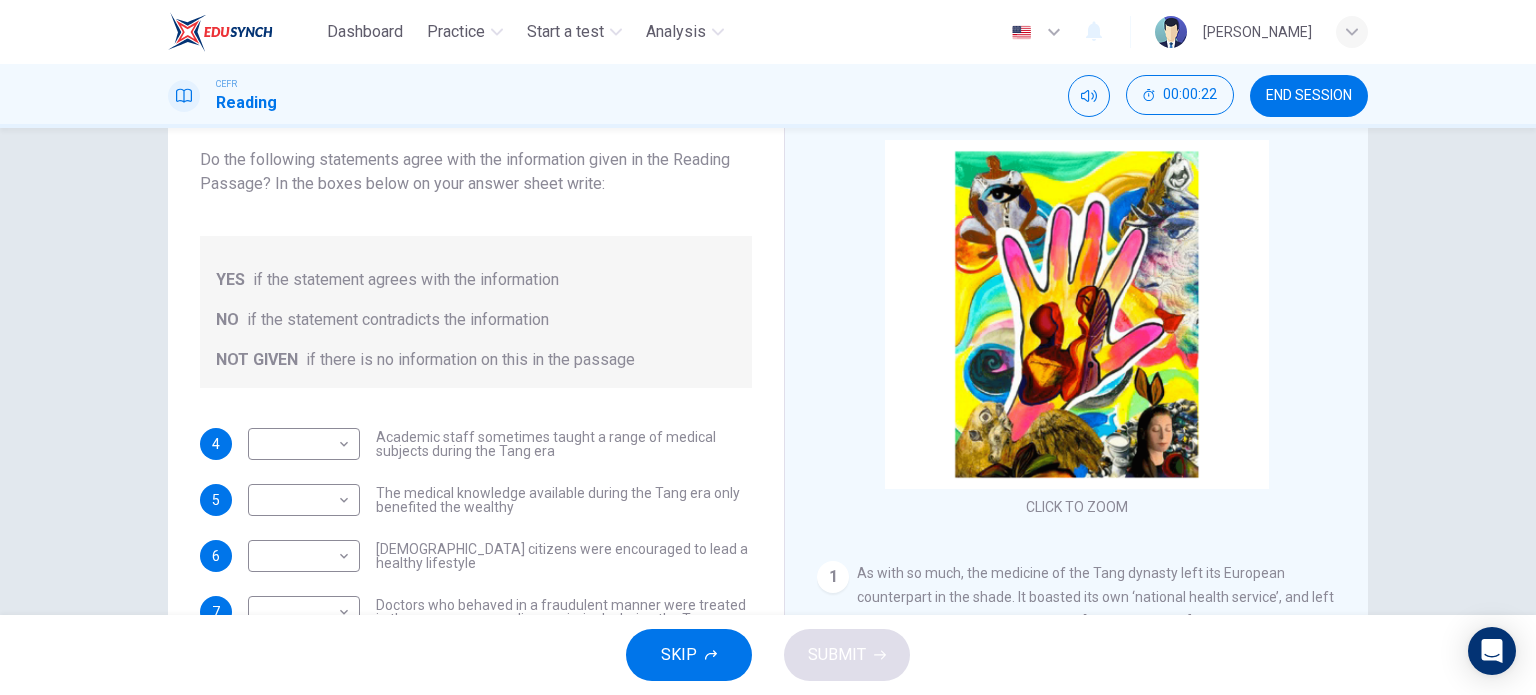 scroll, scrollTop: 88, scrollLeft: 0, axis: vertical 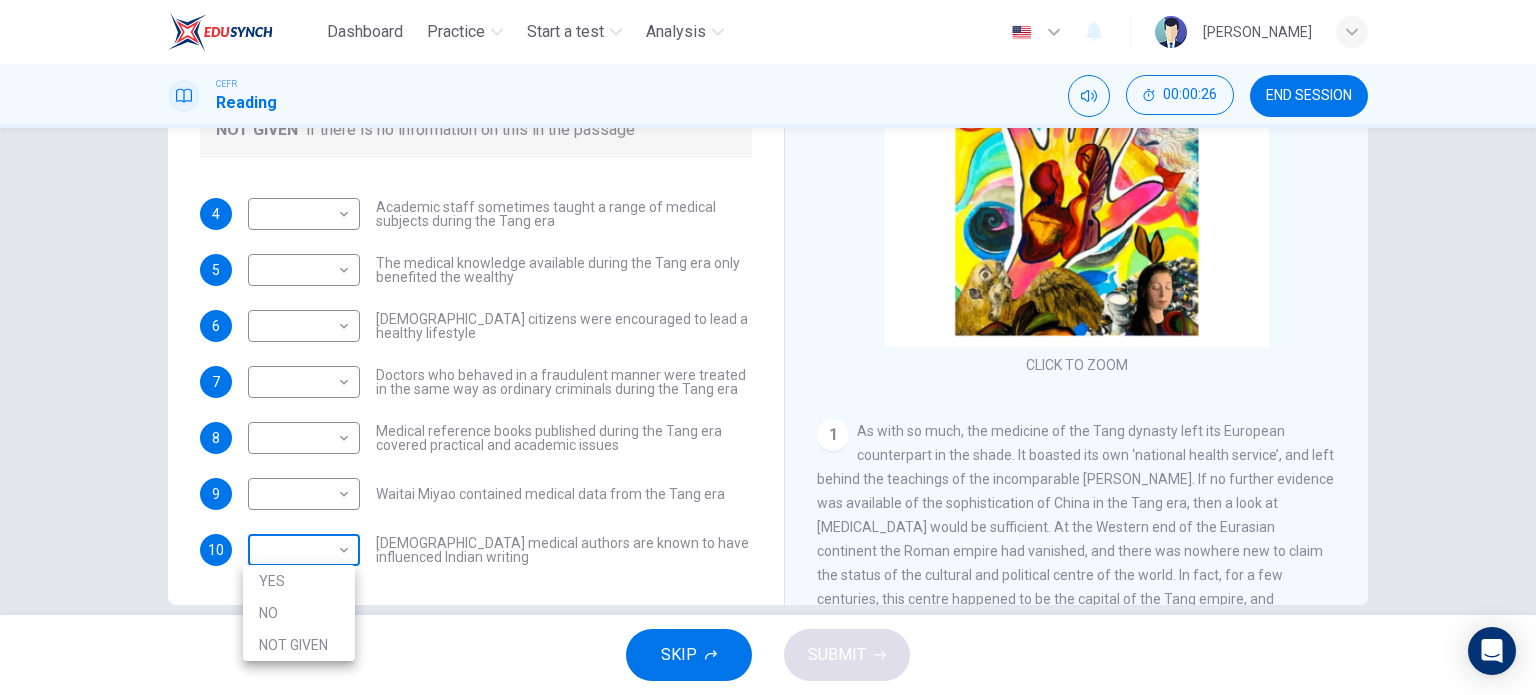 click on "Dashboard Practice Start a test Analysis English en ​ [PERSON_NAME] CEFR Reading 00:00:26 END SESSION Questions 4 - 10 Do the following statements agree with the information given in the Reading Passage?
In the boxes below on your answer sheet write: YES if the statement agrees with the information NO if the statement contradicts the information NOT GIVEN if there is no information on this in the passage 4 ​ ​ Academic staff sometimes taught a range of medical subjects during the Tang era 5 ​ ​ The medical knowledge available during the Tang era only benefited the wealthy 6 ​ ​ [DEMOGRAPHIC_DATA] citizens were encouraged to lead a healthy lifestyle 7 ​ ​ Doctors who behaved in a fraudulent manner were treated in the same way as ordinary criminals during the Tang era 8 ​ ​ Medical reference books published during the Tang era covered practical and academic issues 9 ​ ​ Waitai Miyao contained medical data from the Tang era 10 ​ ​ The Art of Healing CLICK TO ZOOM Click to Zoom 1 2 3 4" at bounding box center [768, 347] 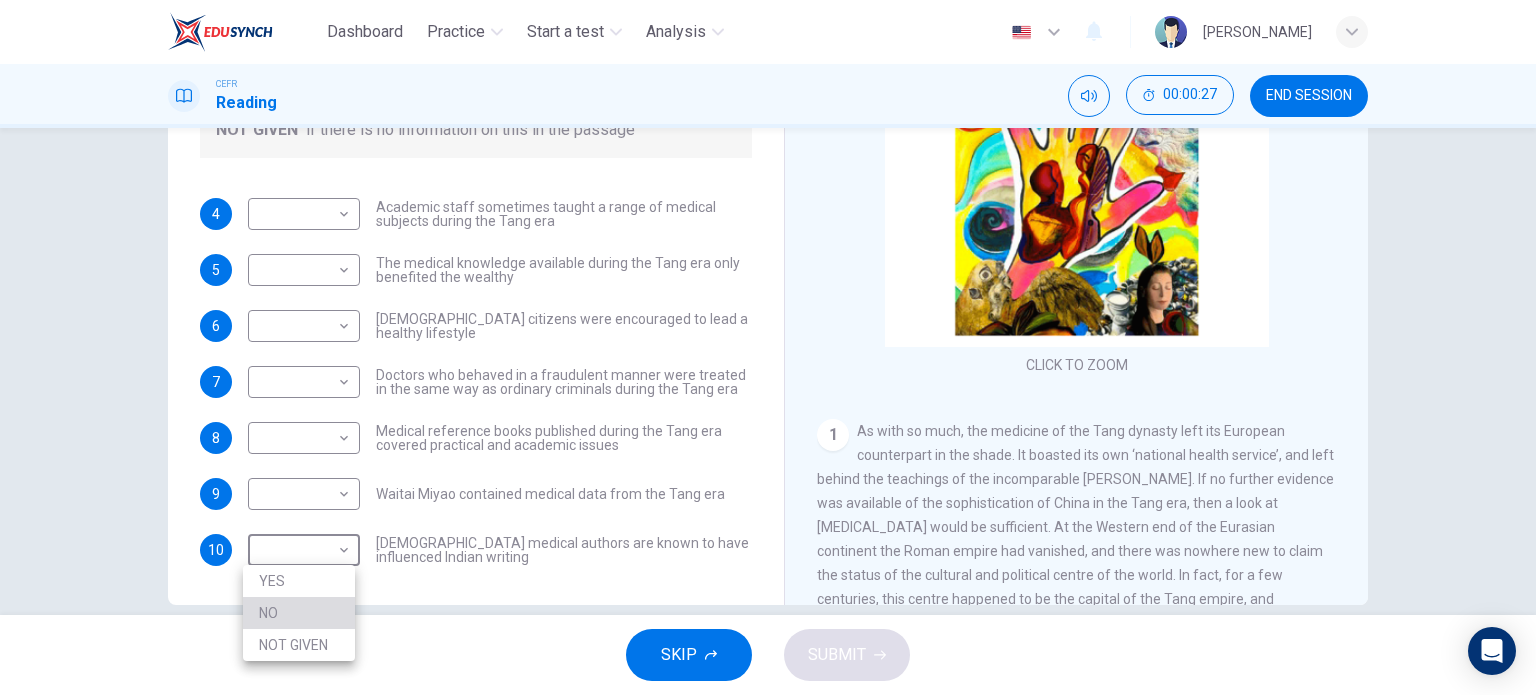 click on "NO" at bounding box center [299, 613] 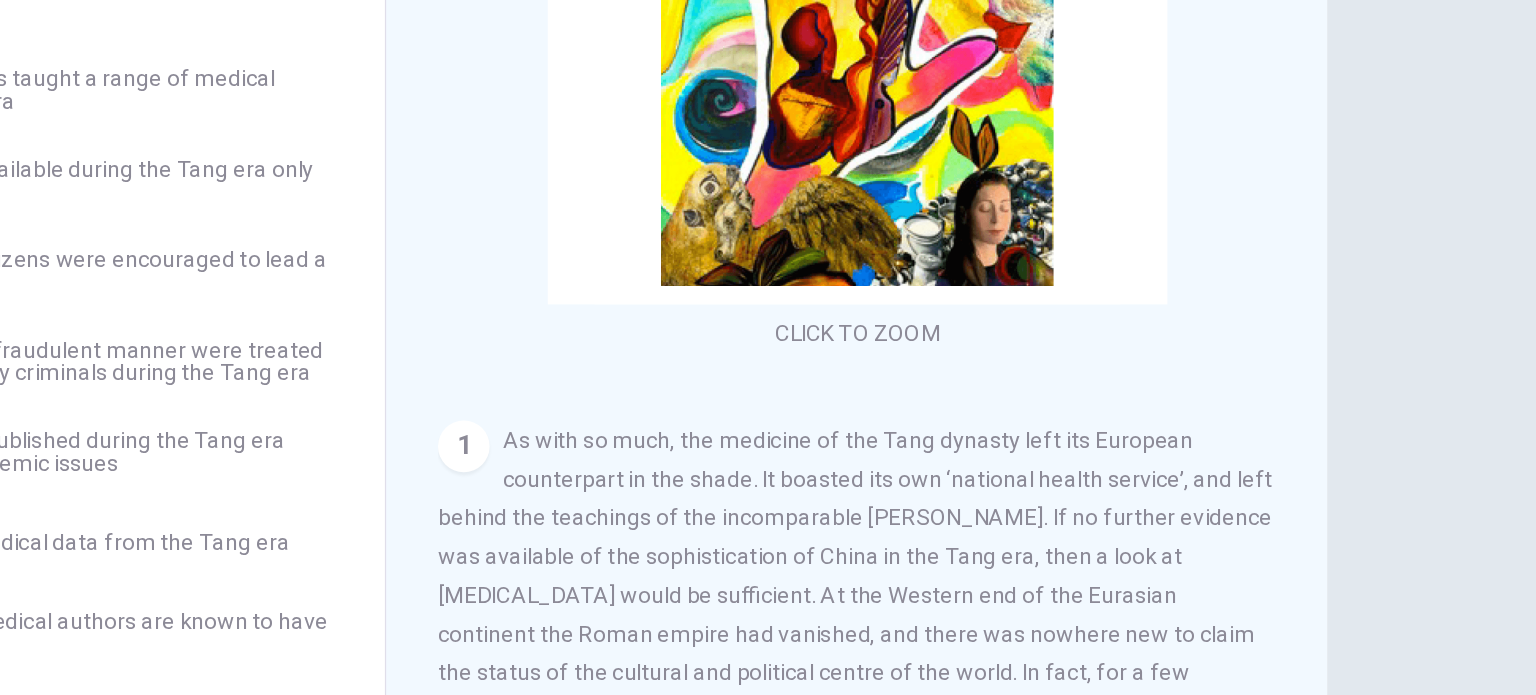 scroll, scrollTop: 288, scrollLeft: 0, axis: vertical 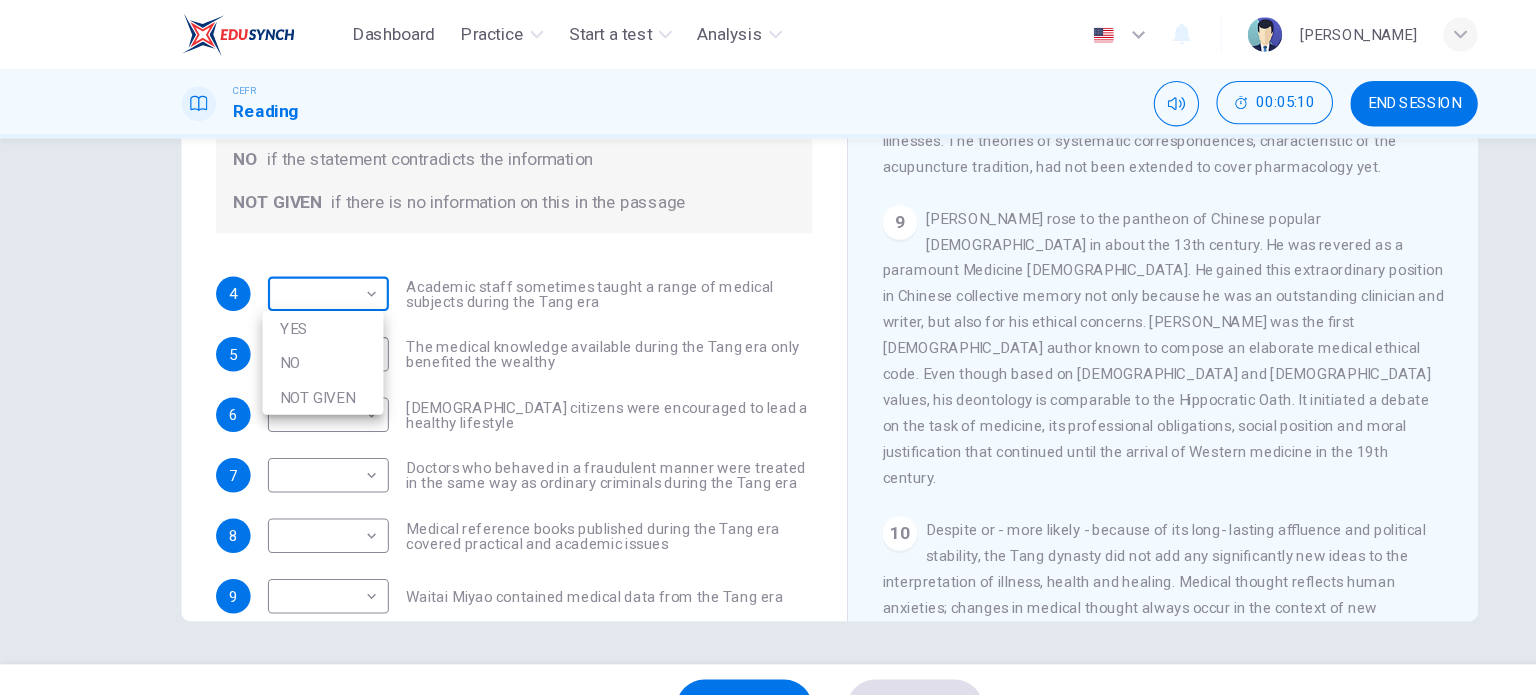 click on "Dashboard Practice Start a test Analysis English en ​ [PERSON_NAME] CEFR Reading 00:05:10 END SESSION Questions 4 - 10 Do the following statements agree with the information given in the Reading Passage?
In the boxes below on your answer sheet write: YES if the statement agrees with the information NO if the statement contradicts the information NOT GIVEN if there is no information on this in the passage 4 ​ ​ Academic staff sometimes taught a range of medical subjects during the Tang era 5 ​ ​ The medical knowledge available during the Tang era only benefited the wealthy 6 ​ ​ [DEMOGRAPHIC_DATA] citizens were encouraged to lead a healthy lifestyle 7 ​ ​ Doctors who behaved in a fraudulent manner were treated in the same way as ordinary criminals during the Tang era 8 ​ ​ Medical reference books published during the Tang era covered practical and academic issues 9 ​ ​ Waitai Miyao contained medical data from the Tang era 10 NO NO ​ The Art of Healing CLICK TO ZOOM Click to Zoom 1 2 3" at bounding box center (768, 347) 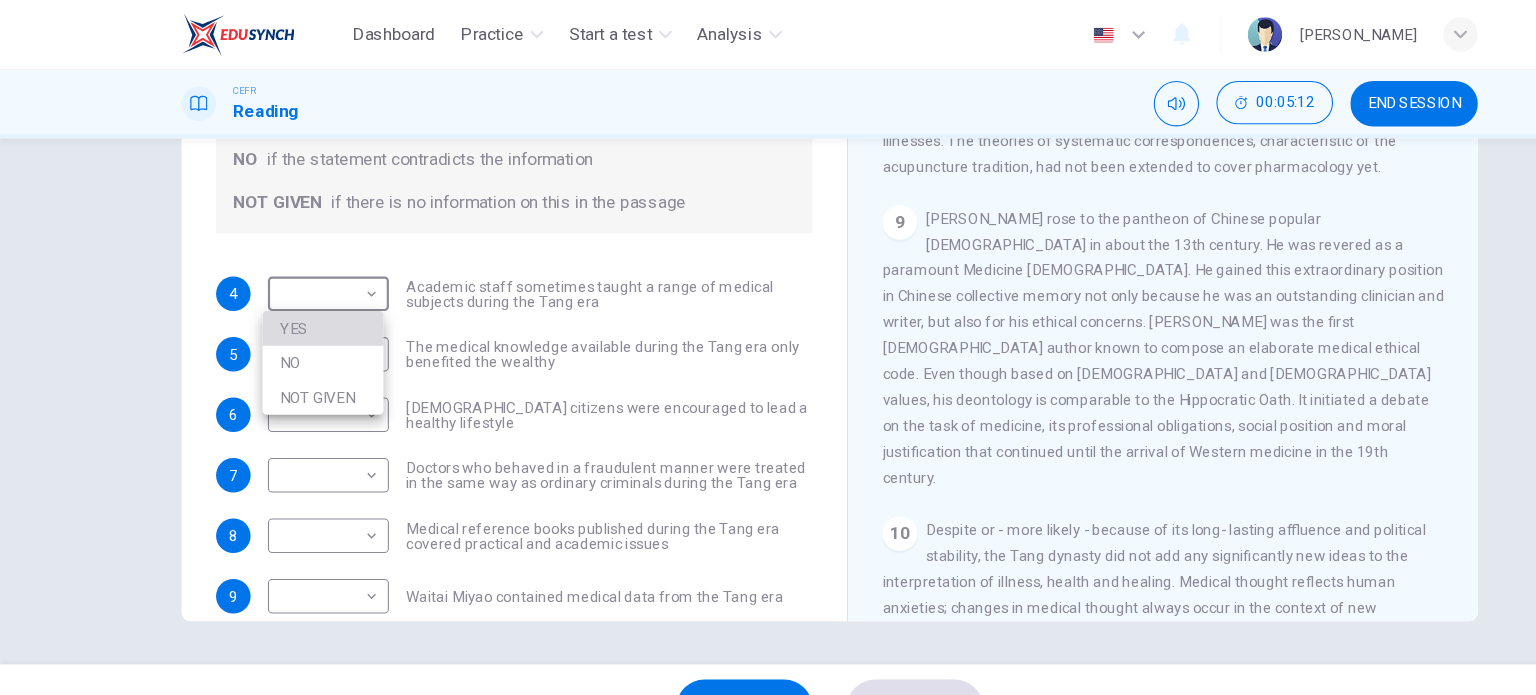 click on "YES" at bounding box center [299, 304] 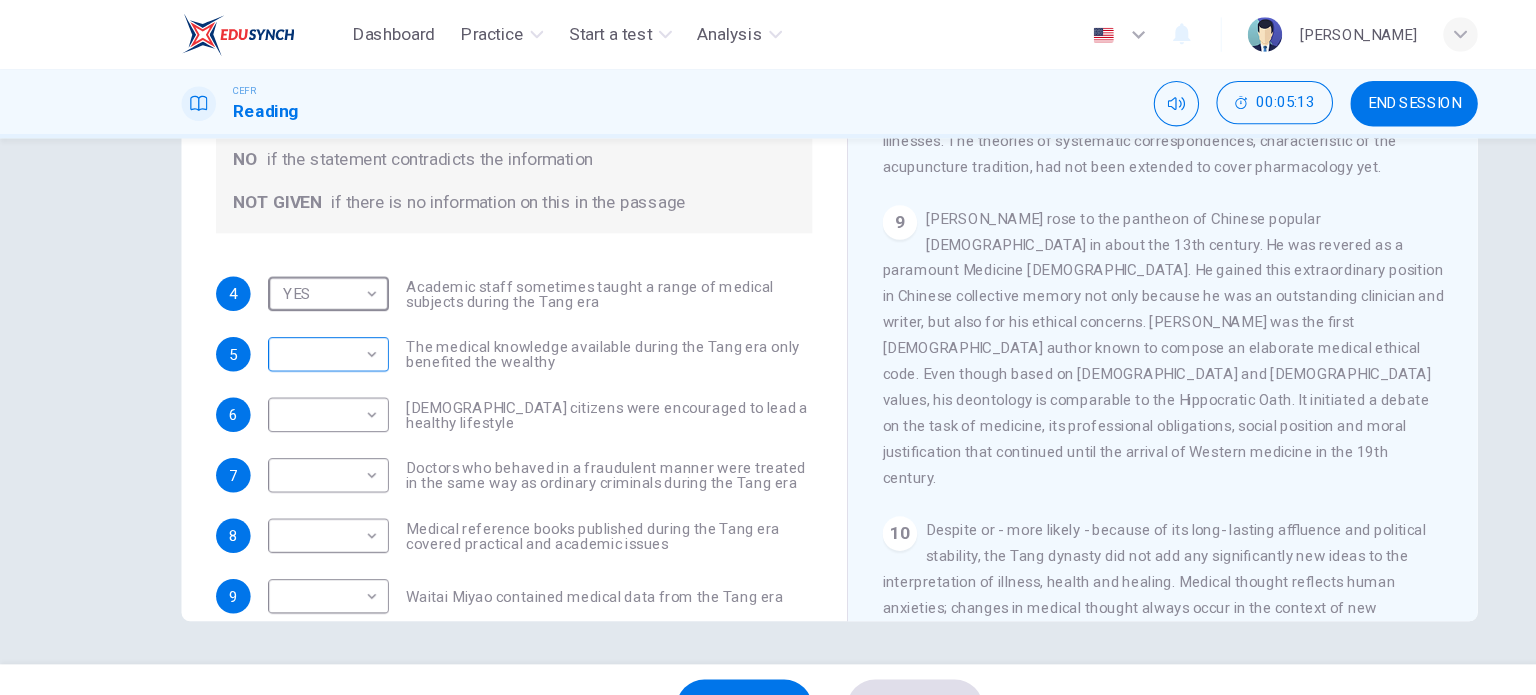 click on "Dashboard Practice Start a test Analysis English en ​ [PERSON_NAME] CEFR Reading 00:05:13 END SESSION Questions 4 - 10 Do the following statements agree with the information given in the Reading Passage?
In the boxes below on your answer sheet write: YES if the statement agrees with the information NO if the statement contradicts the information NOT GIVEN if there is no information on this in the passage 4 YES YES ​ Academic staff sometimes taught a range of medical subjects during the Tang era 5 ​ ​ The medical knowledge available during the Tang era only benefited the wealthy 6 ​ ​ [DEMOGRAPHIC_DATA] citizens were encouraged to lead a healthy lifestyle 7 ​ ​ Doctors who behaved in a fraudulent manner were treated in the same way as ordinary criminals during the Tang era 8 ​ ​ Medical reference books published during the Tang era covered practical and academic issues 9 ​ ​ Waitai Miyao contained medical data from the Tang era 10 NO NO ​ The Art of Healing CLICK TO ZOOM Click to Zoom 1" at bounding box center [768, 347] 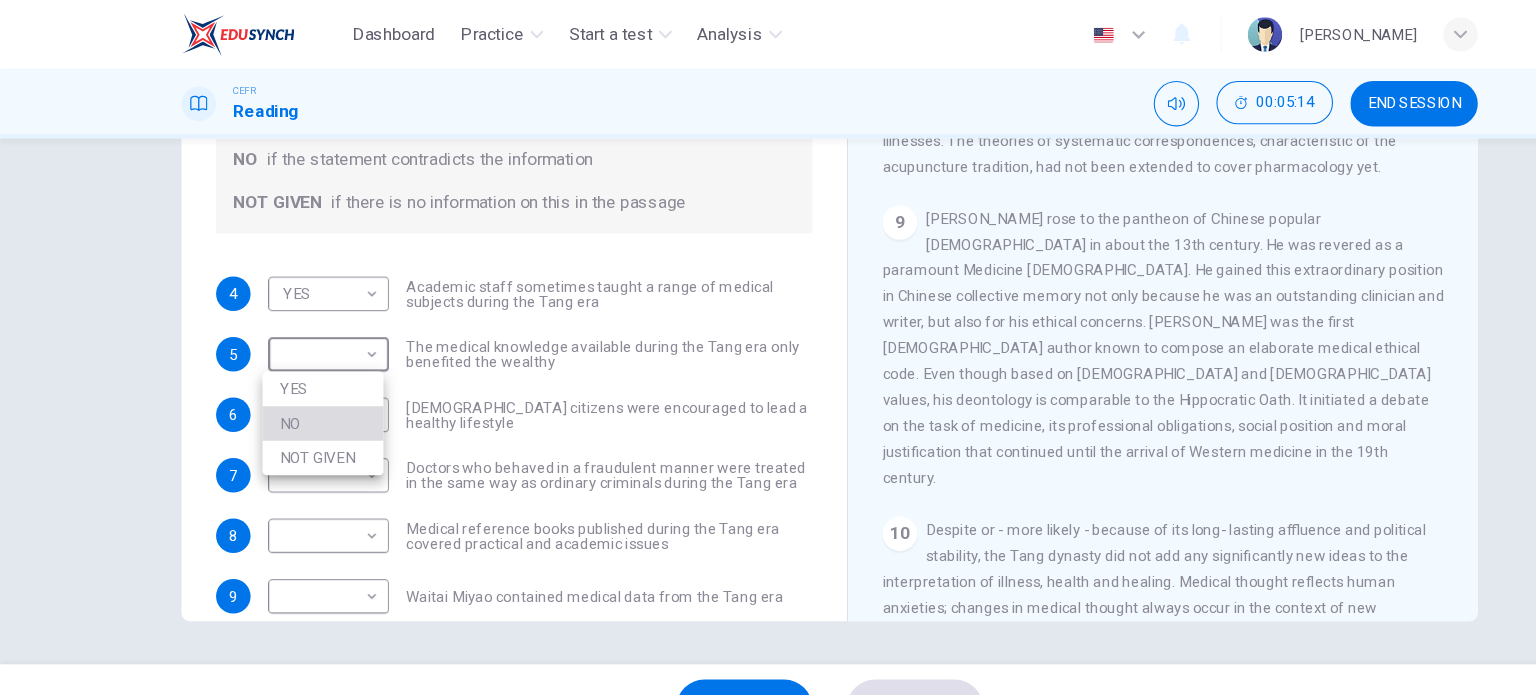 click on "NO" at bounding box center (299, 392) 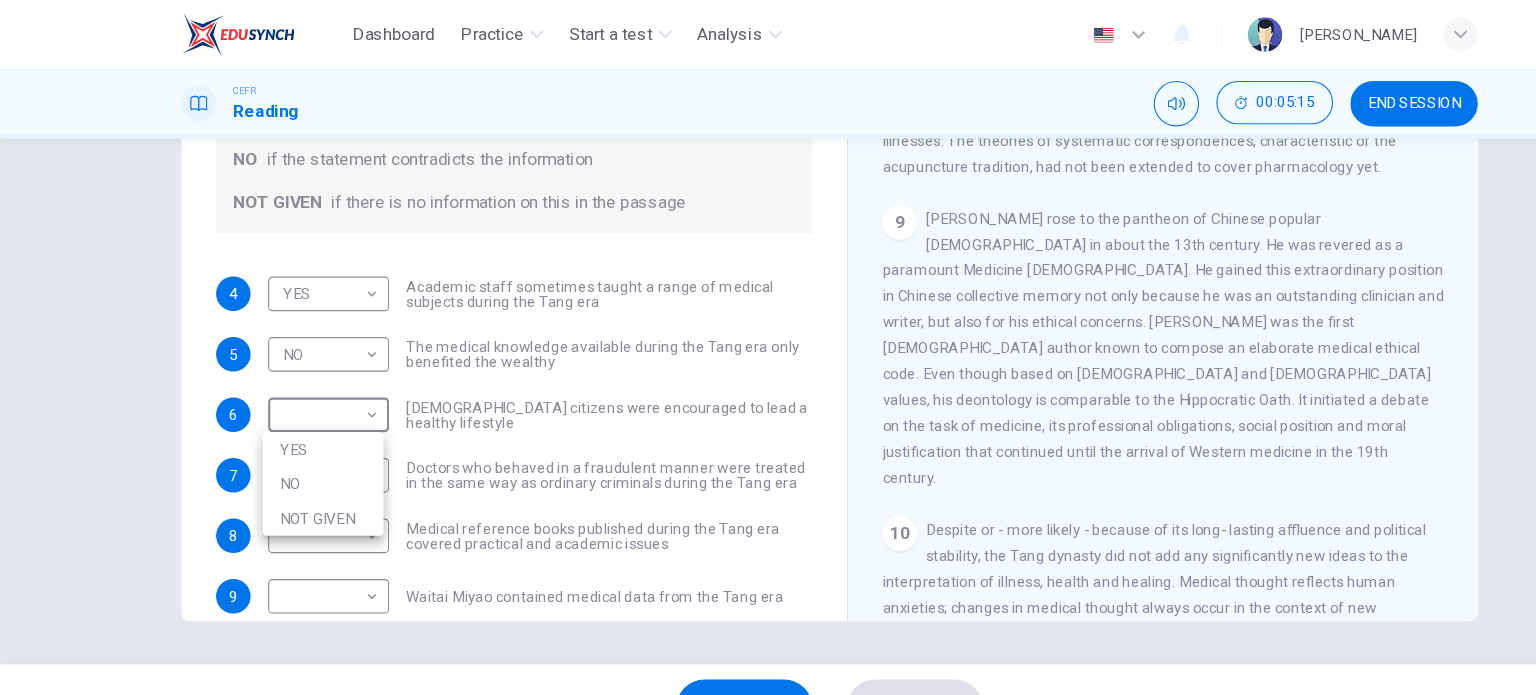 click on "Dashboard Practice Start a test Analysis English en ​ [PERSON_NAME] CEFR Reading 00:05:15 END SESSION Questions 4 - 10 Do the following statements agree with the information given in the Reading Passage?
In the boxes below on your answer sheet write: YES if the statement agrees with the information NO if the statement contradicts the information NOT GIVEN if there is no information on this in the passage 4 YES YES ​ Academic staff sometimes taught a range of medical subjects during the Tang era 5 NO NO ​ The medical knowledge available during the Tang era only benefited the wealthy 6 ​ ​ [DEMOGRAPHIC_DATA] citizens were encouraged to lead a healthy lifestyle 7 ​ ​ Doctors who behaved in a fraudulent manner were treated in the same way as ordinary criminals during the Tang era 8 ​ ​ Medical reference books published during the Tang era covered practical and academic issues 9 ​ ​ Waitai Miyao contained medical data from the Tang era 10 NO NO ​ The Art of Healing CLICK TO ZOOM Click to Zoom" at bounding box center [768, 347] 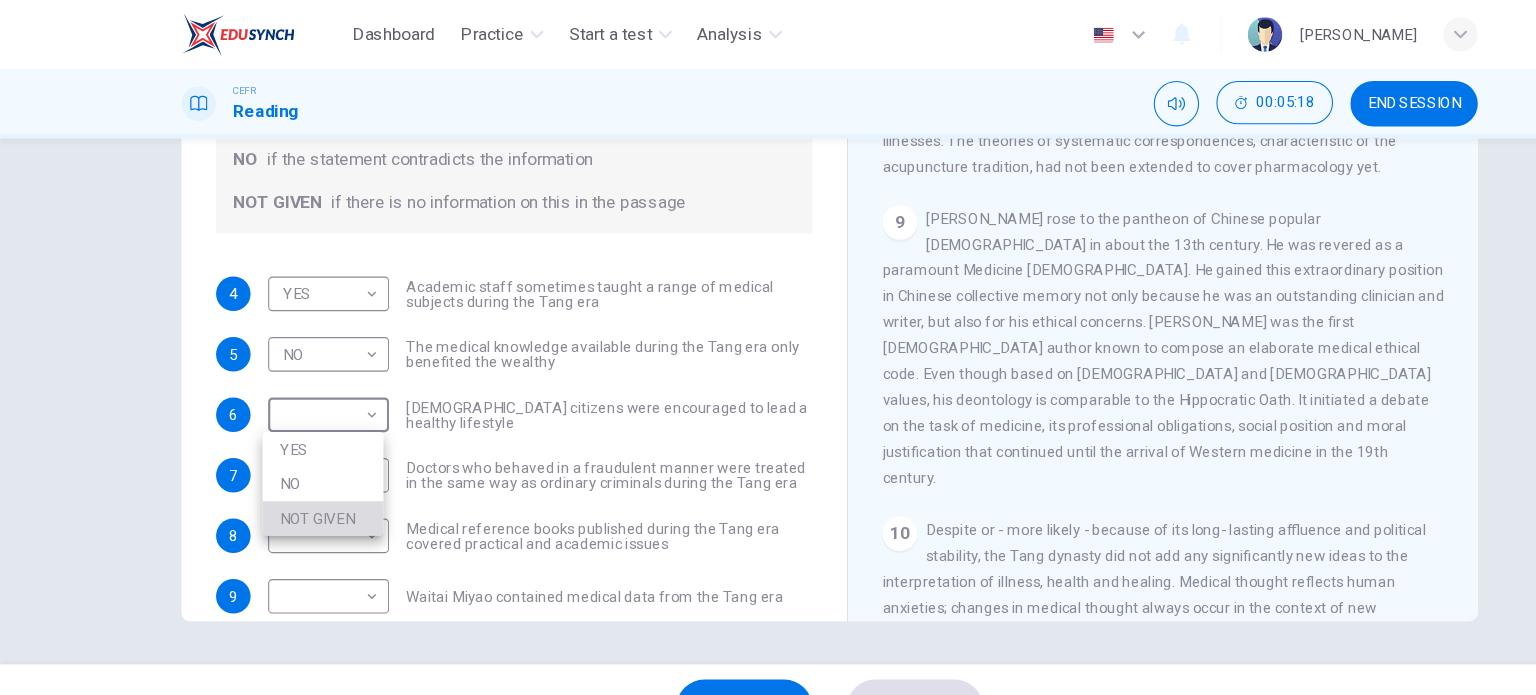 click on "NOT GIVEN" at bounding box center (299, 480) 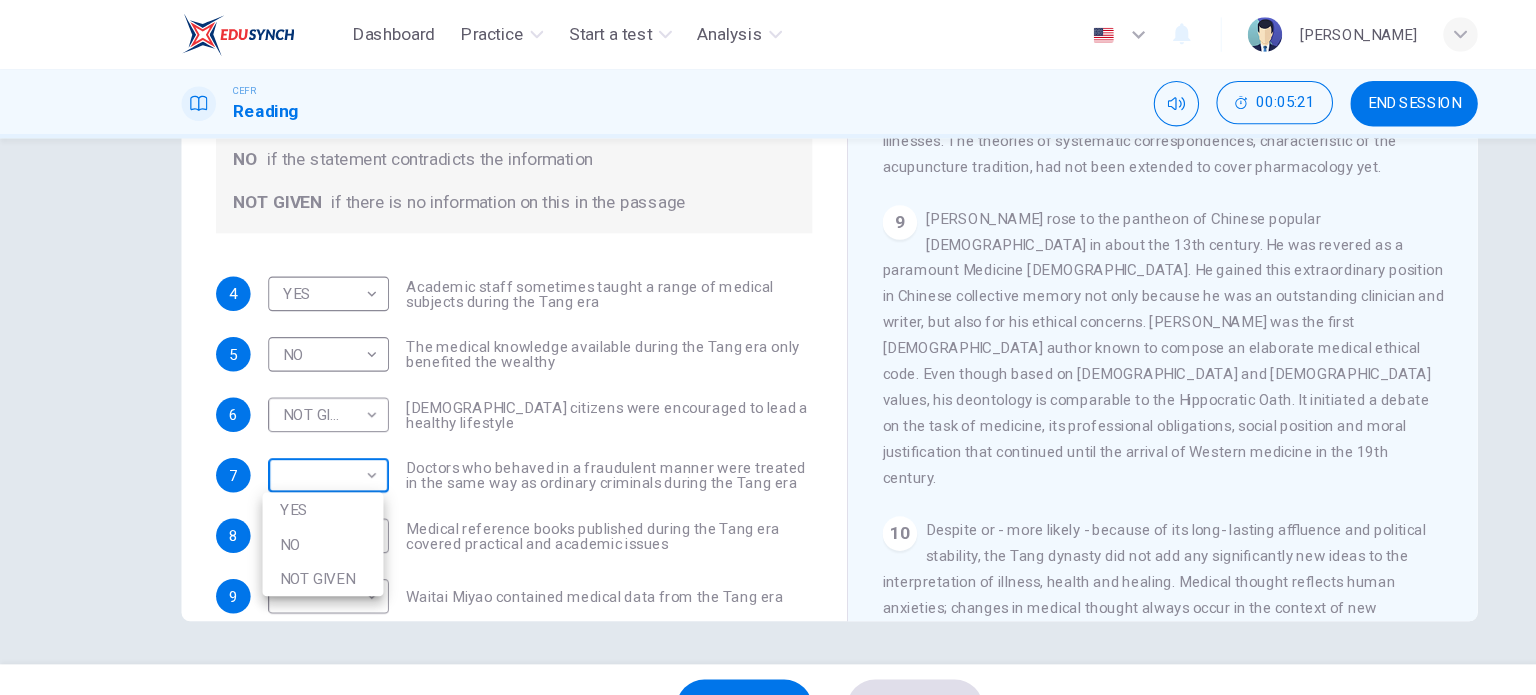 click on "Dashboard Practice Start a test Analysis English en ​ [PERSON_NAME] CEFR Reading 00:05:21 END SESSION Questions 4 - 10 Do the following statements agree with the information given in the Reading Passage?
In the boxes below on your answer sheet write: YES if the statement agrees with the information NO if the statement contradicts the information NOT GIVEN if there is no information on this in the passage 4 YES YES ​ Academic staff sometimes taught a range of medical subjects during the Tang era 5 NO NO ​ The medical knowledge available during the Tang era only benefited the wealthy 6 NOT GIVEN NOT GIVEN ​ [DEMOGRAPHIC_DATA] citizens were encouraged to lead a healthy lifestyle 7 ​ ​ Doctors who behaved in a fraudulent manner were treated in the same way as ordinary criminals during the Tang era 8 ​ ​ Medical reference books published during the Tang era covered practical and academic issues 9 ​ ​ Waitai Miyao contained medical data from the Tang era 10 NO NO ​ The Art of Healing 1 2 3 4 5 6" at bounding box center (768, 347) 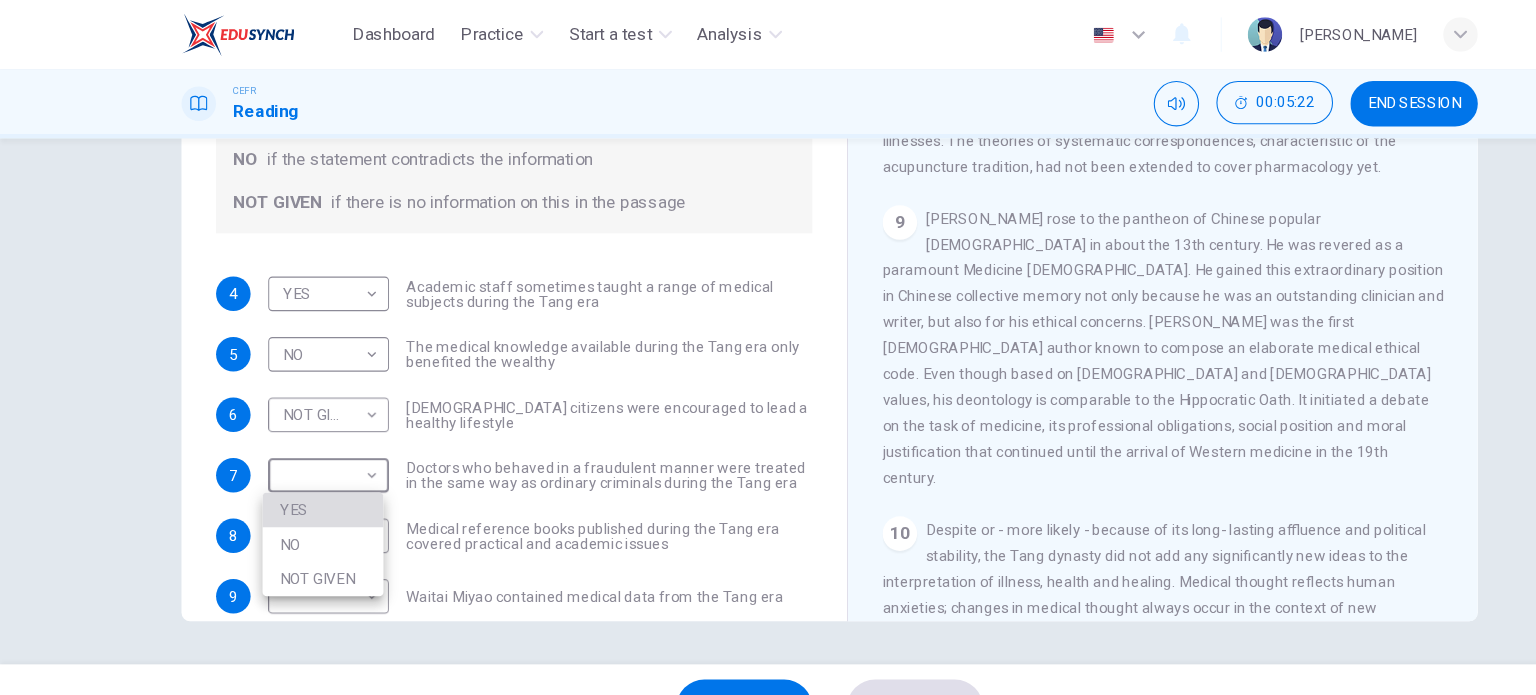 click on "YES" at bounding box center (299, 472) 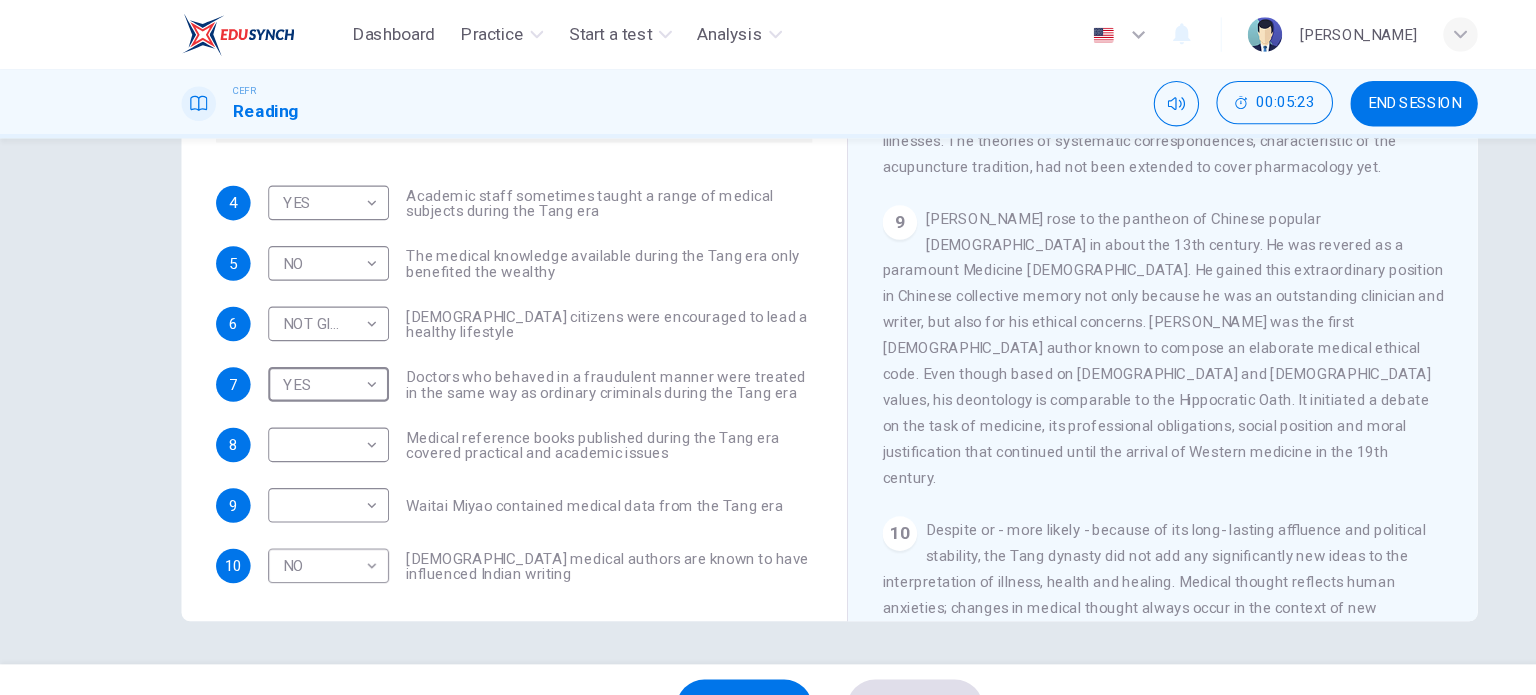 scroll, scrollTop: 84, scrollLeft: 0, axis: vertical 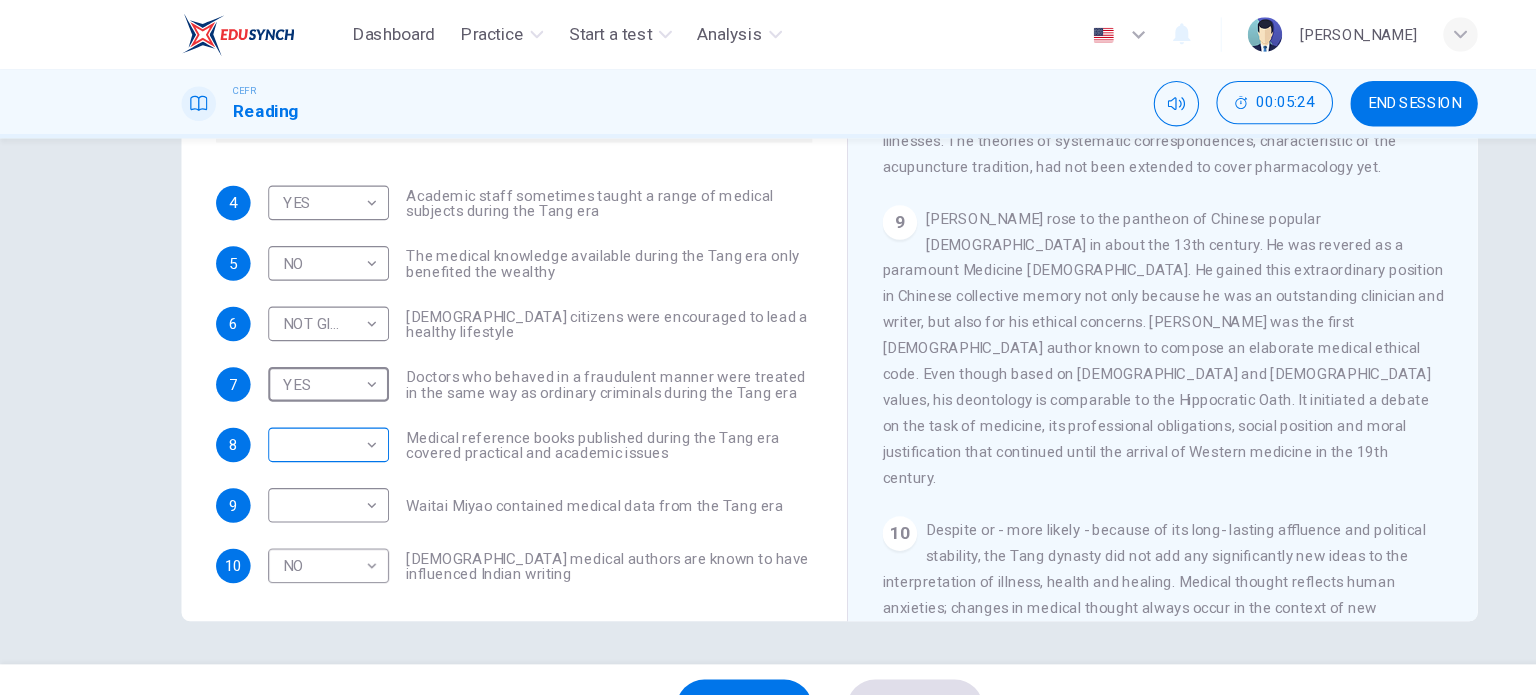 click on "Dashboard Practice Start a test Analysis English en ​ [PERSON_NAME] CEFR Reading 00:05:24 END SESSION Questions 4 - 10 Do the following statements agree with the information given in the Reading Passage?
In the boxes below on your answer sheet write: YES if the statement agrees with the information NO if the statement contradicts the information NOT GIVEN if there is no information on this in the passage 4 YES YES ​ Academic staff sometimes taught a range of medical subjects during the Tang era 5 NO NO ​ The medical knowledge available during the Tang era only benefited the wealthy 6 NOT GIVEN NOT GIVEN ​ [DEMOGRAPHIC_DATA] citizens were encouraged to lead a healthy lifestyle 7 YES YES ​ Doctors who behaved in a fraudulent manner were treated in the same way as ordinary criminals during the Tang era 8 ​ ​ Medical reference books published during the Tang era covered practical and academic issues 9 ​ ​ Waitai Miyao contained medical data from the Tang era 10 NO NO ​ The Art of Healing 1 2 3 4" at bounding box center (768, 347) 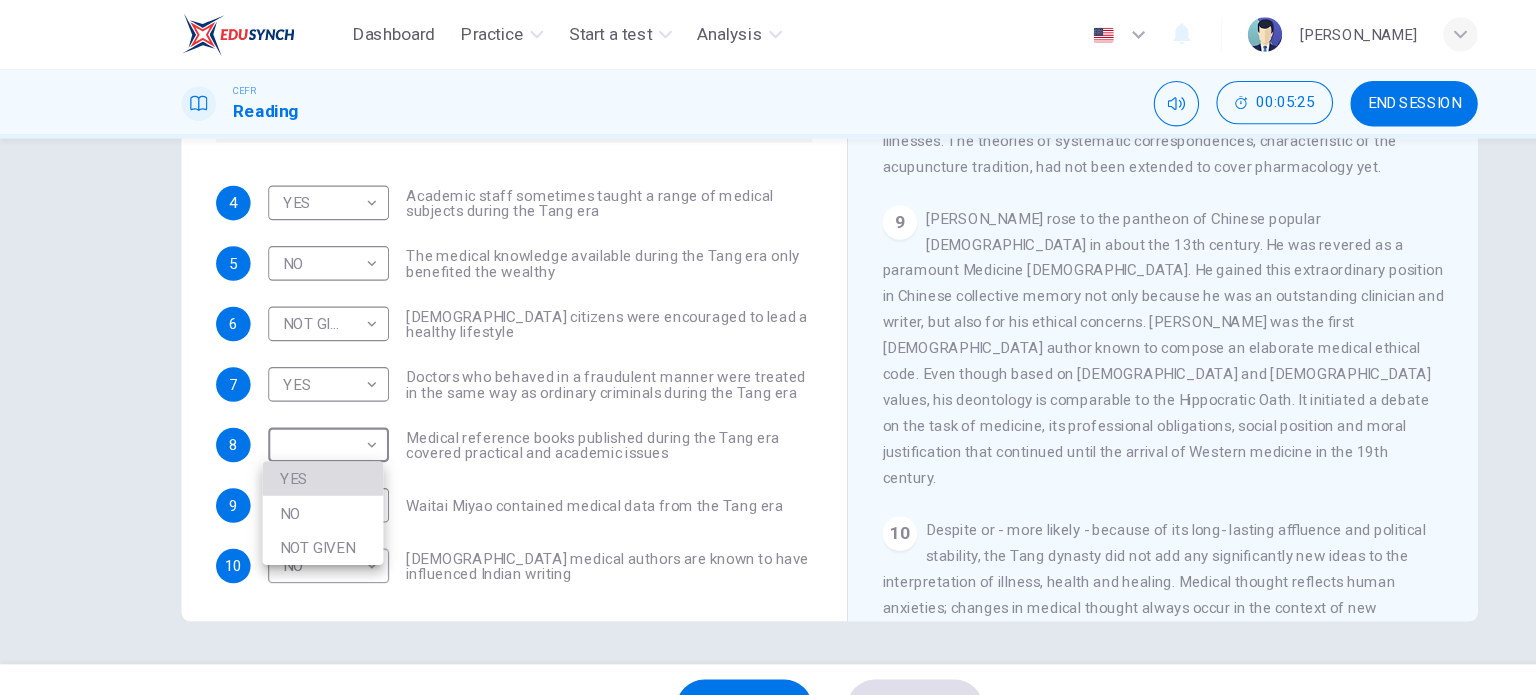 click on "YES" at bounding box center (299, 443) 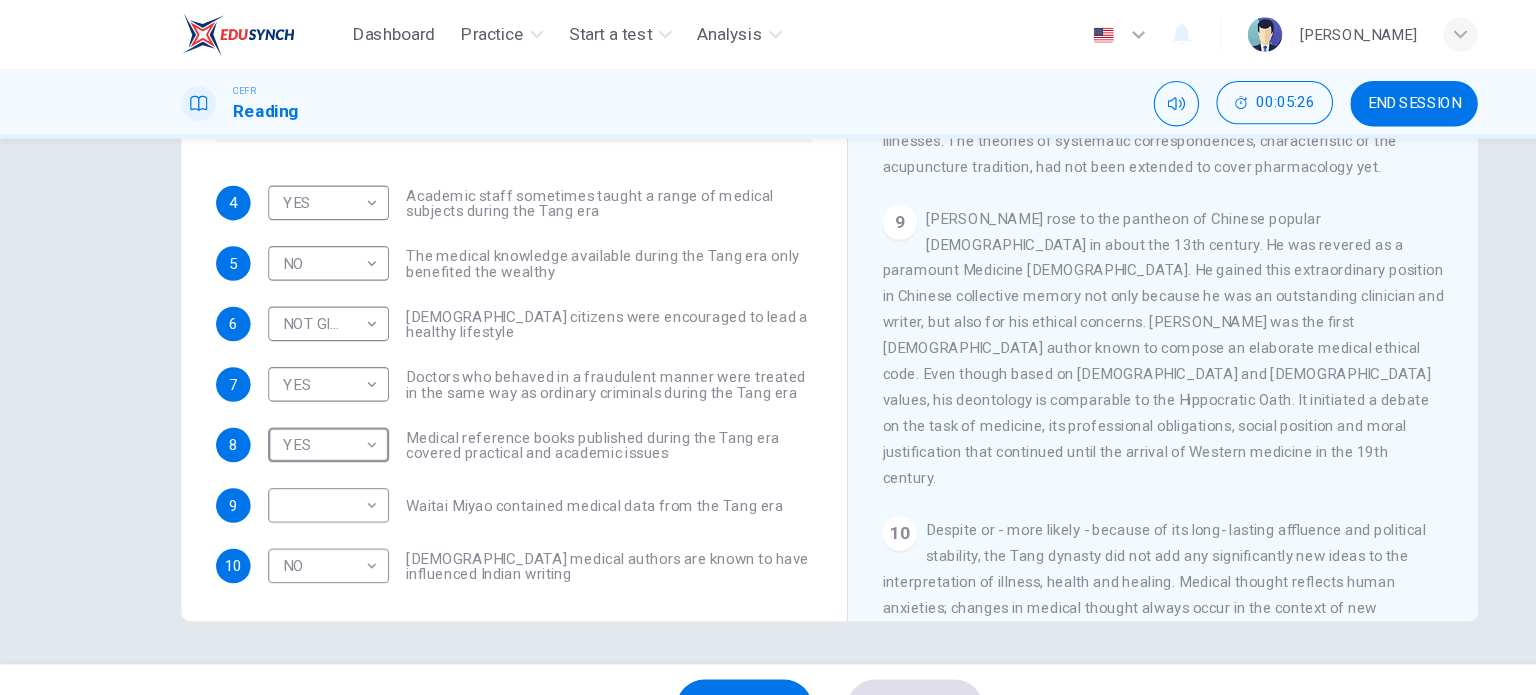 scroll, scrollTop: 88, scrollLeft: 0, axis: vertical 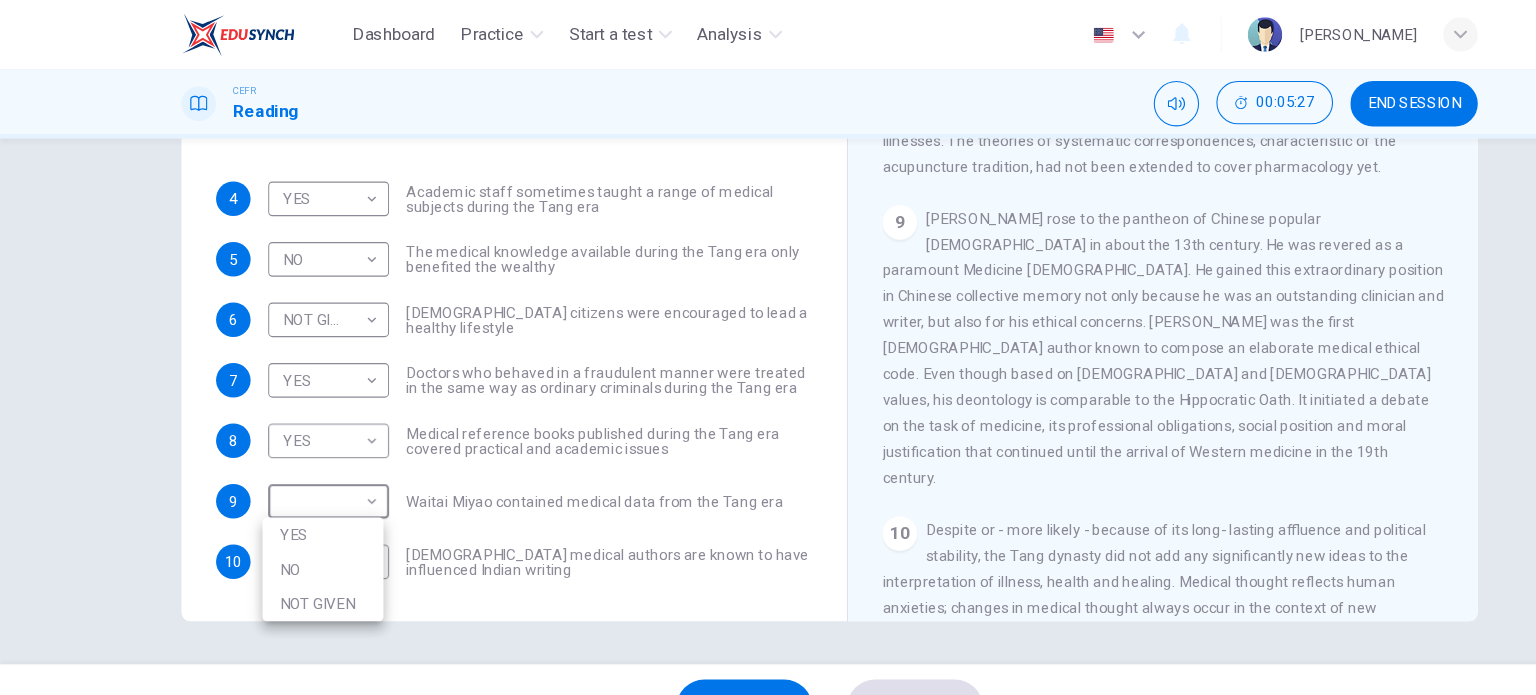 drag, startPoint x: 327, startPoint y: 462, endPoint x: 328, endPoint y: 484, distance: 22.022715 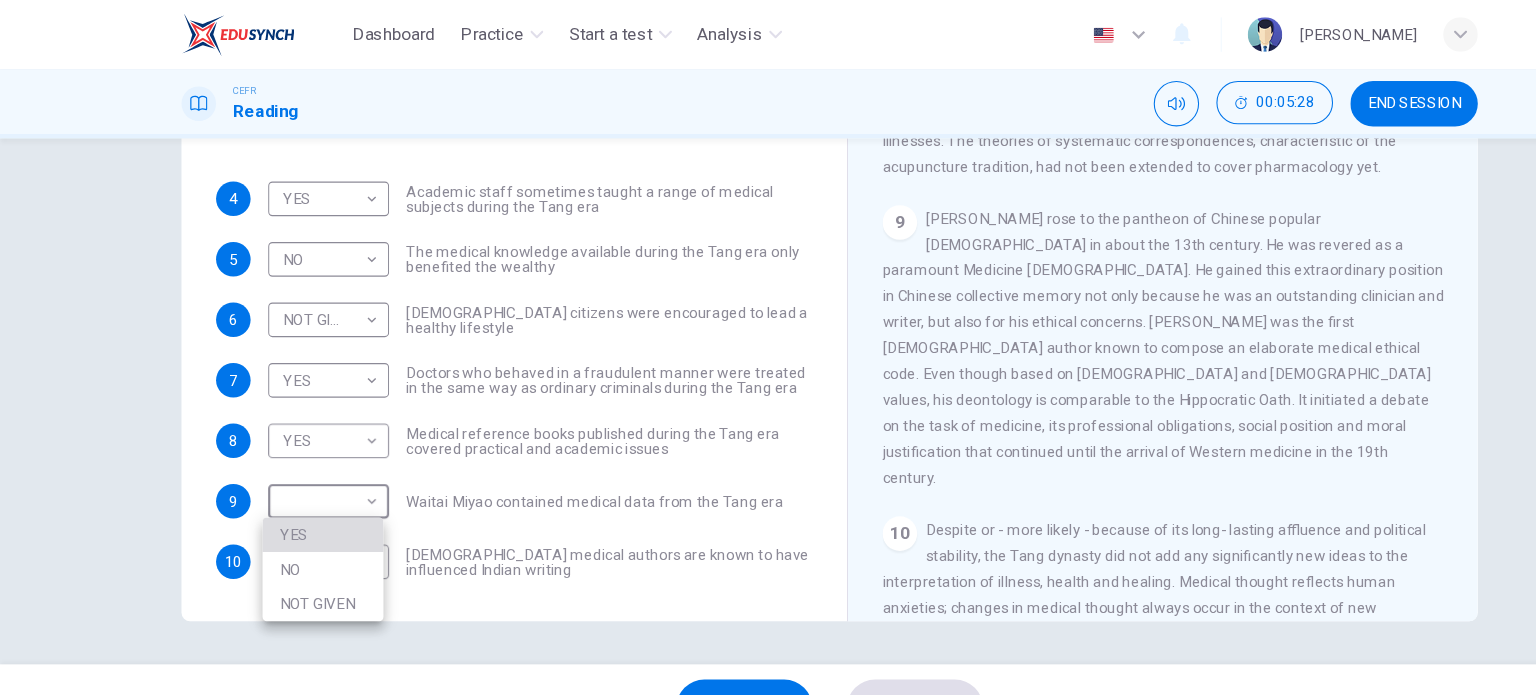 click on "YES" at bounding box center (299, 495) 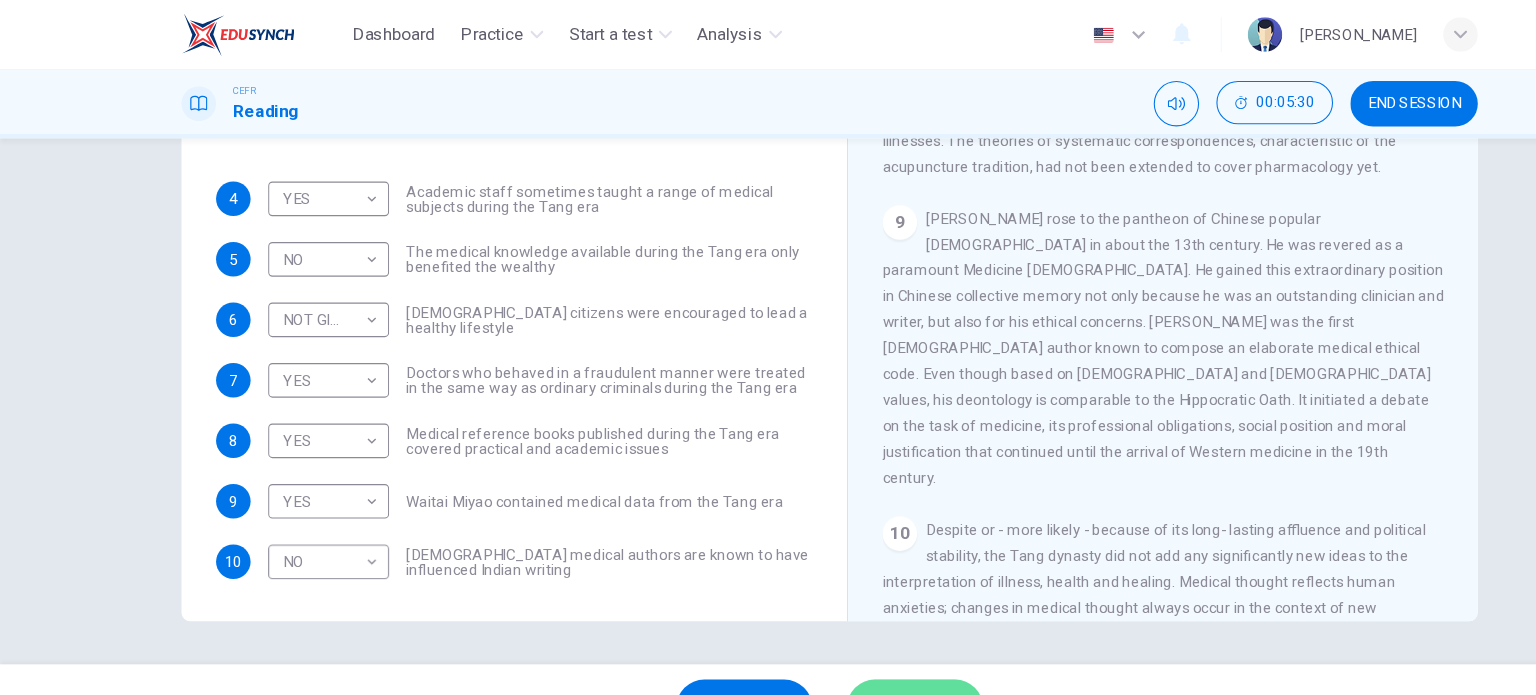 click on "SUBMIT" at bounding box center (847, 655) 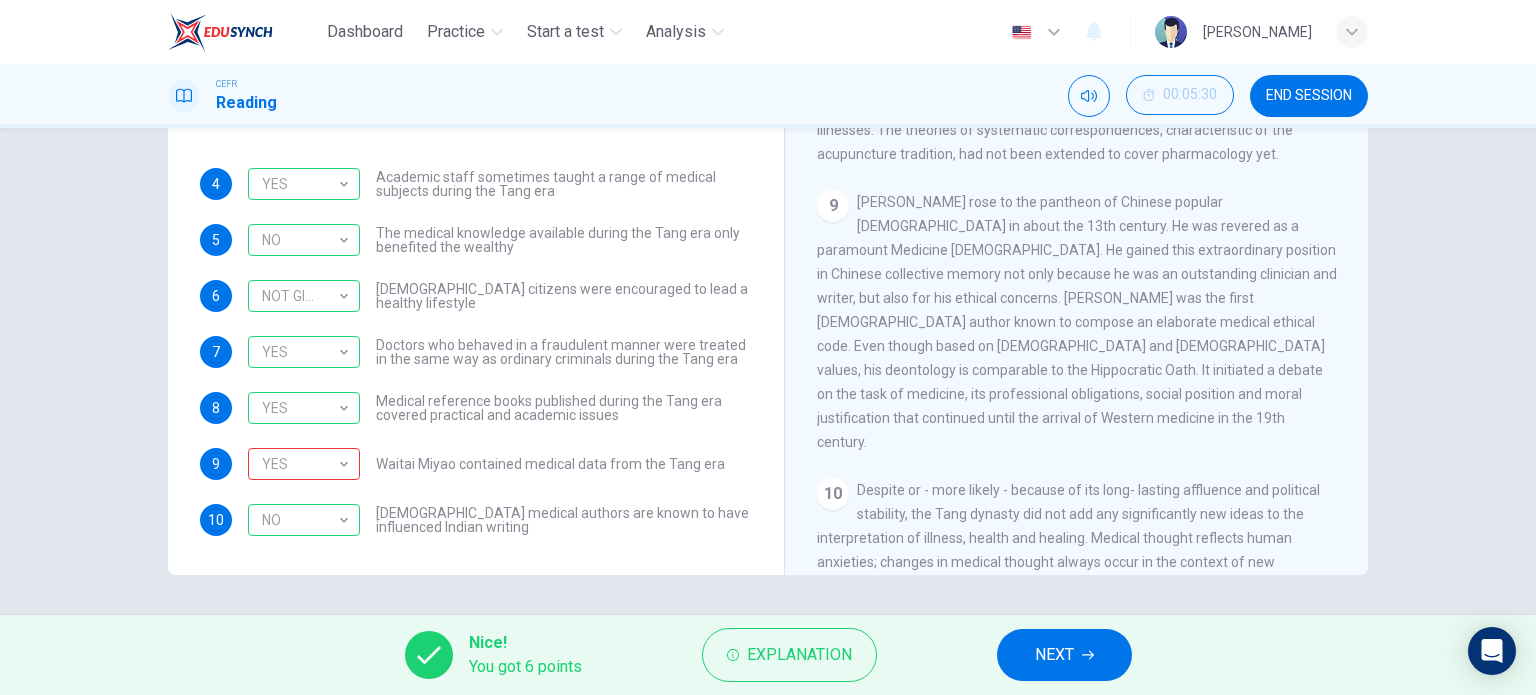 click on "NEXT" at bounding box center (1064, 655) 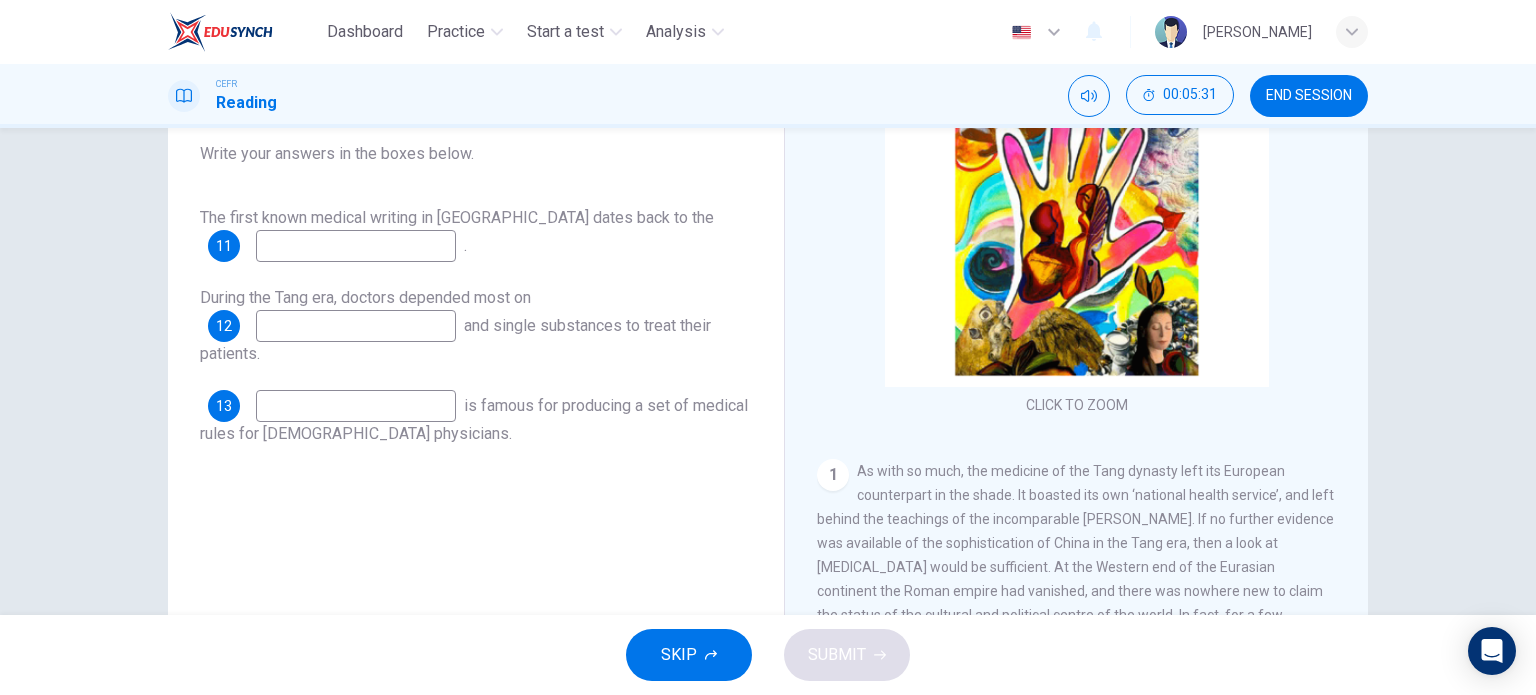 scroll, scrollTop: 183, scrollLeft: 0, axis: vertical 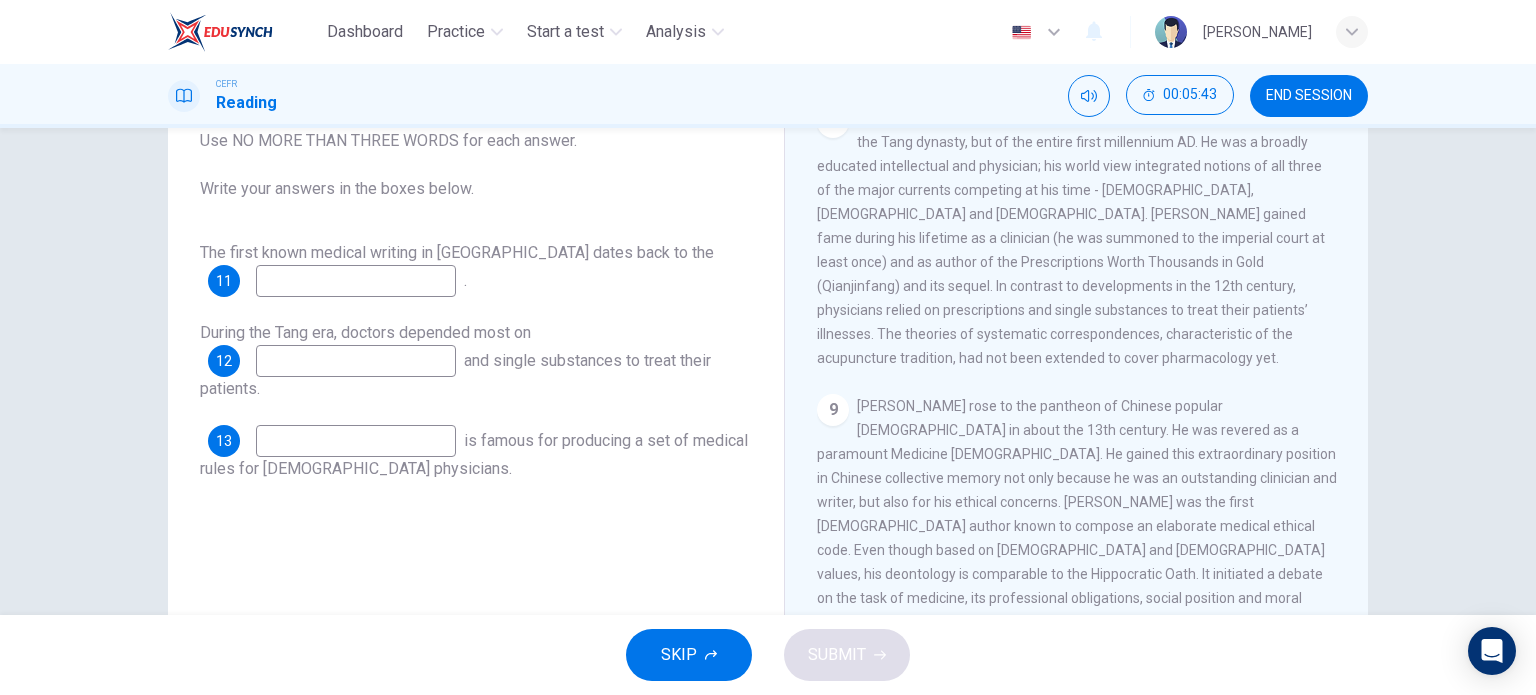 click at bounding box center [356, 441] 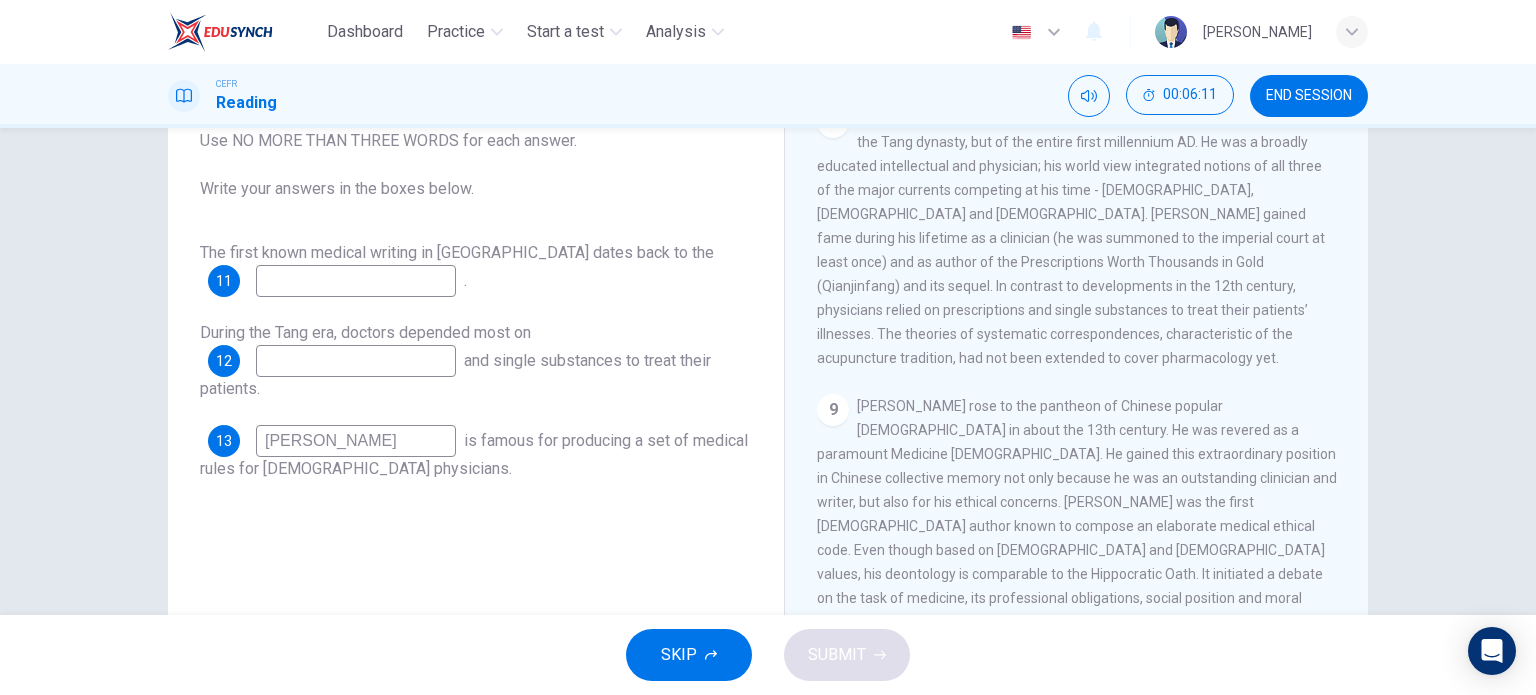 type on "[PERSON_NAME]" 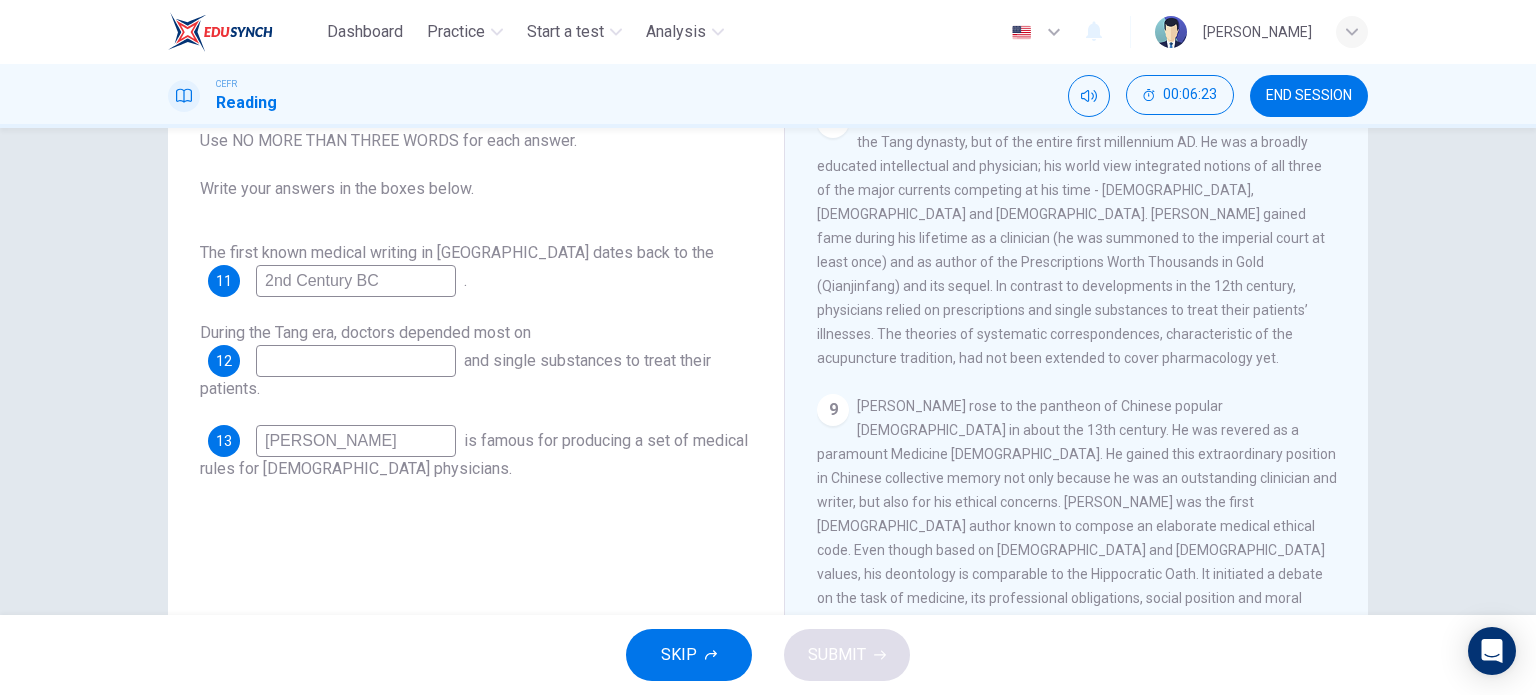 type on "2nd Century BC" 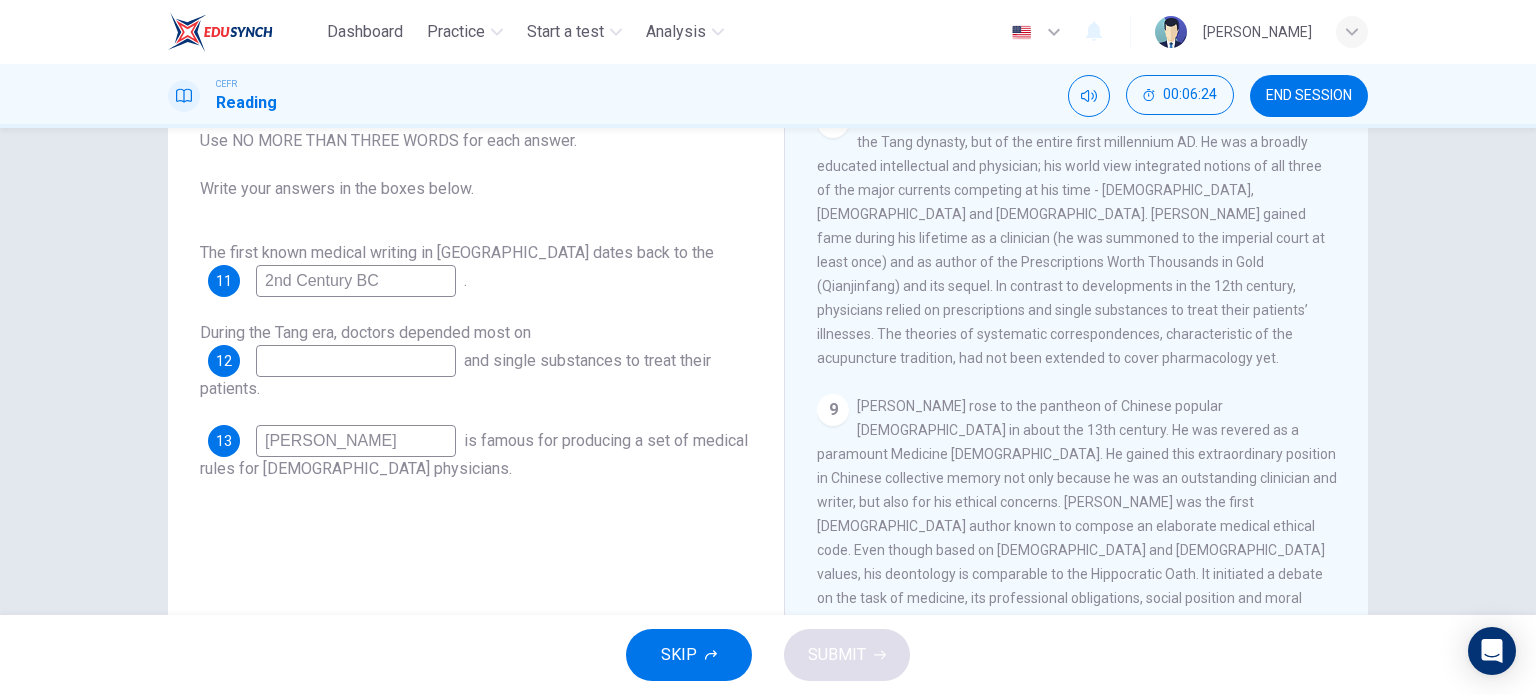 click at bounding box center (356, 361) 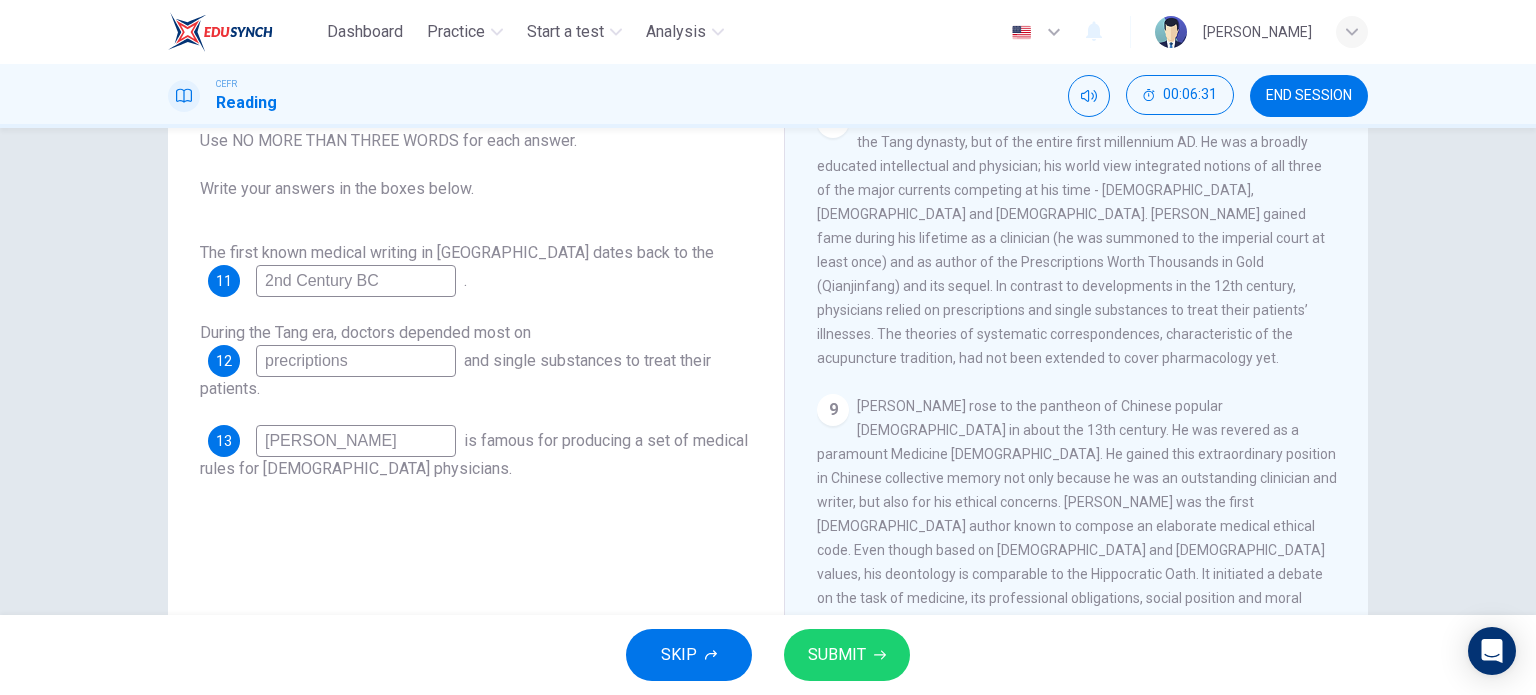 type on "precriptions" 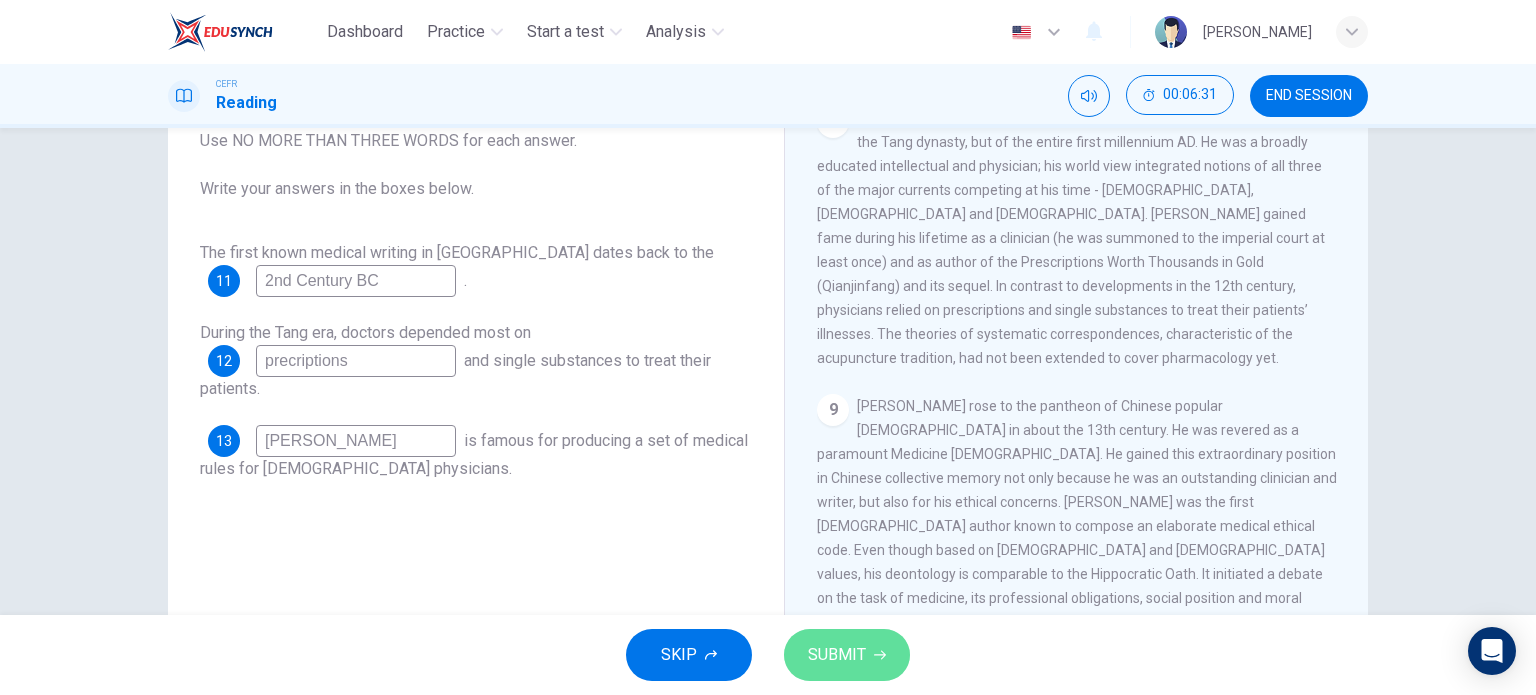 click on "SUBMIT" at bounding box center [837, 655] 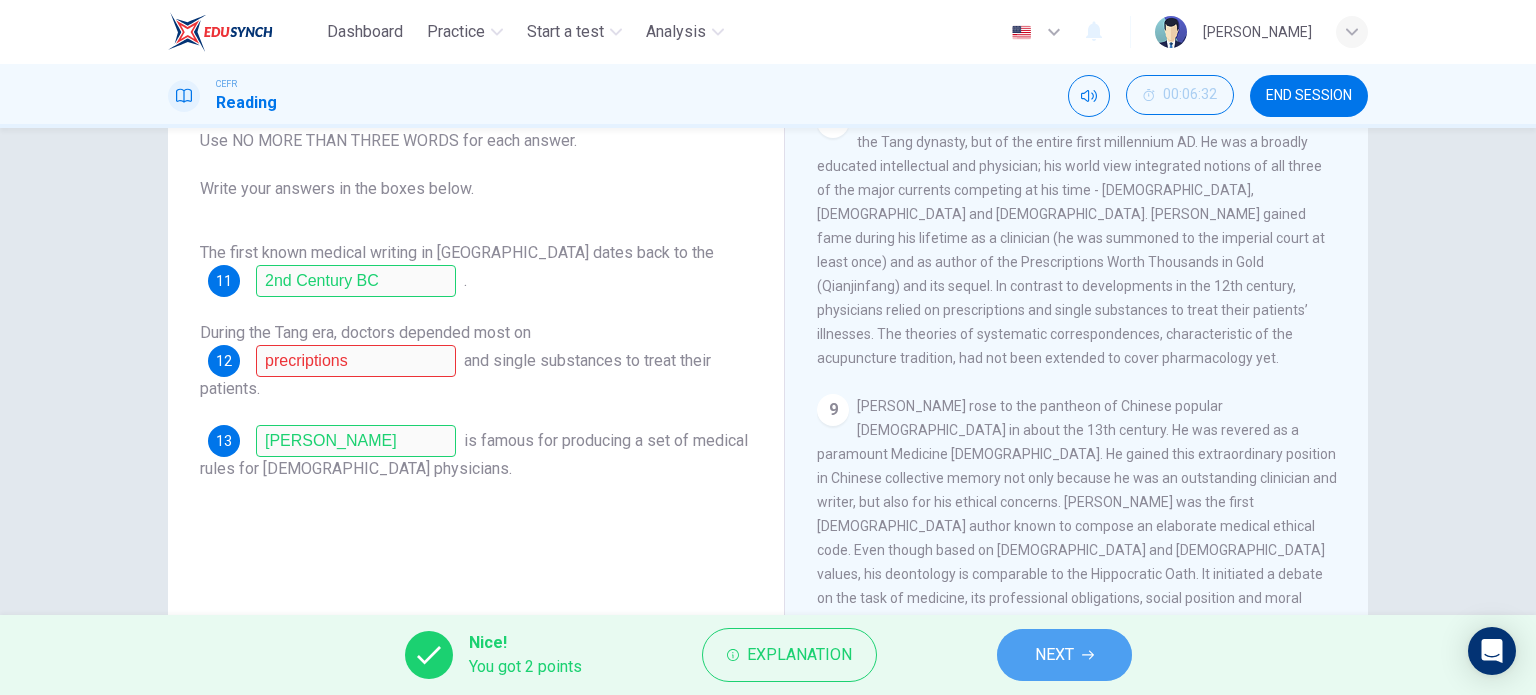 click on "NEXT" at bounding box center [1054, 655] 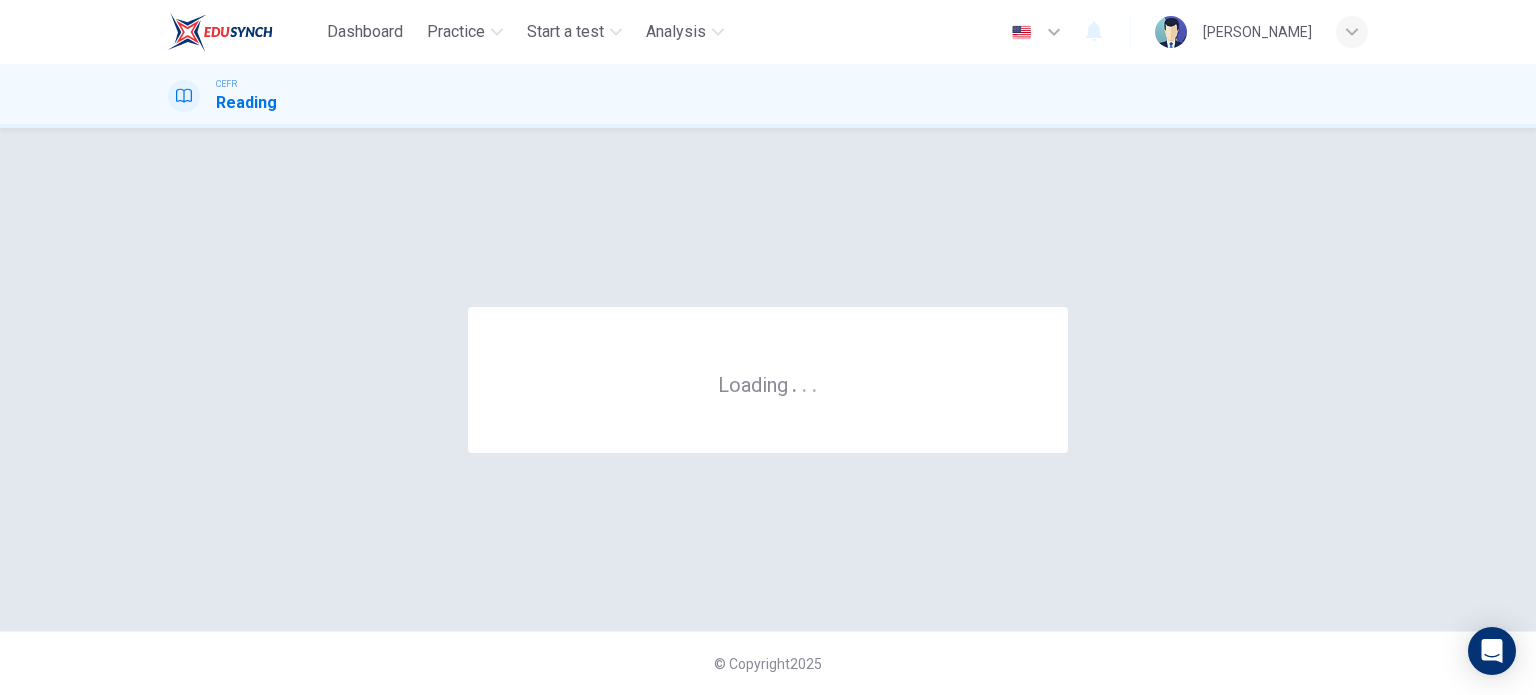 scroll, scrollTop: 0, scrollLeft: 0, axis: both 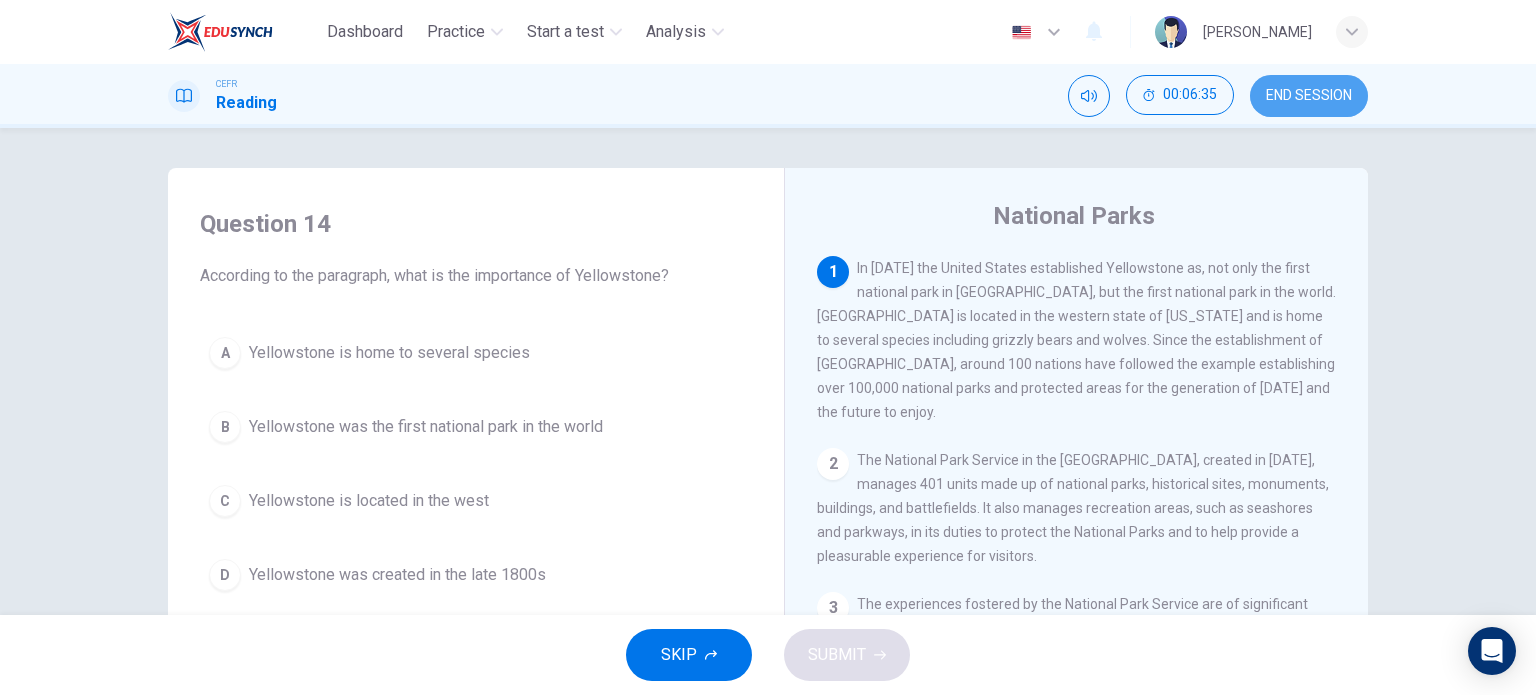 click on "END SESSION" at bounding box center (1309, 96) 